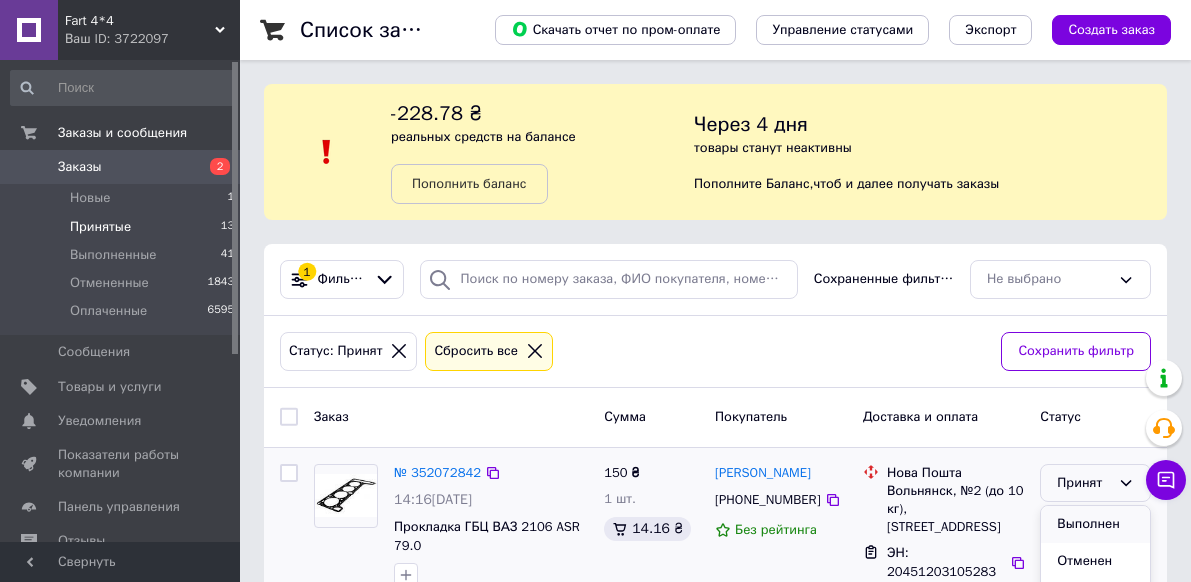 scroll, scrollTop: 200, scrollLeft: 0, axis: vertical 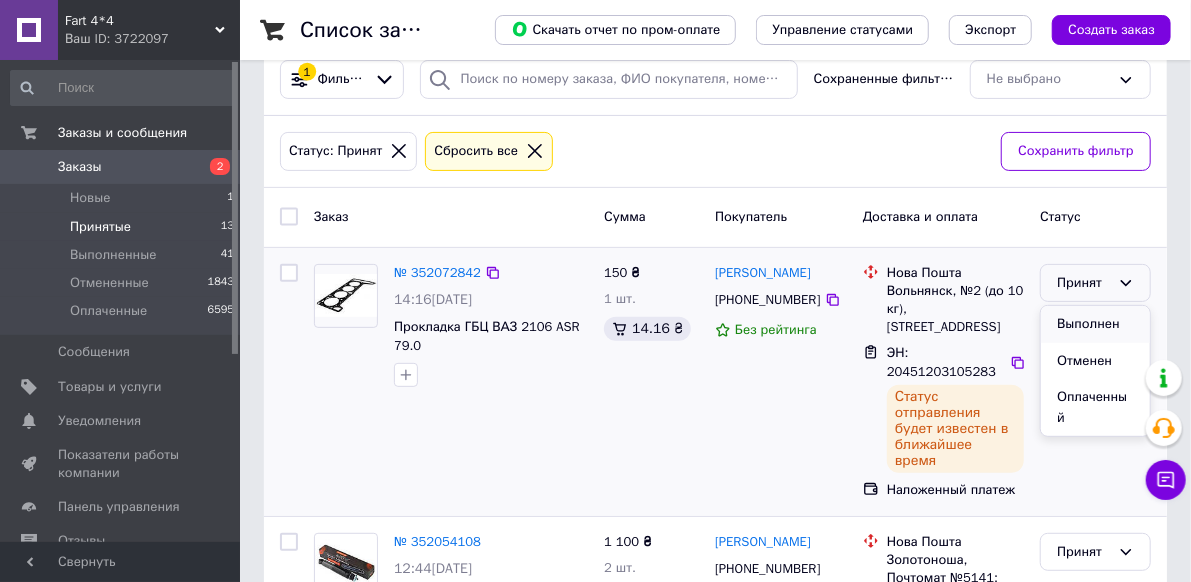 click on "Выполнен" at bounding box center (1095, 324) 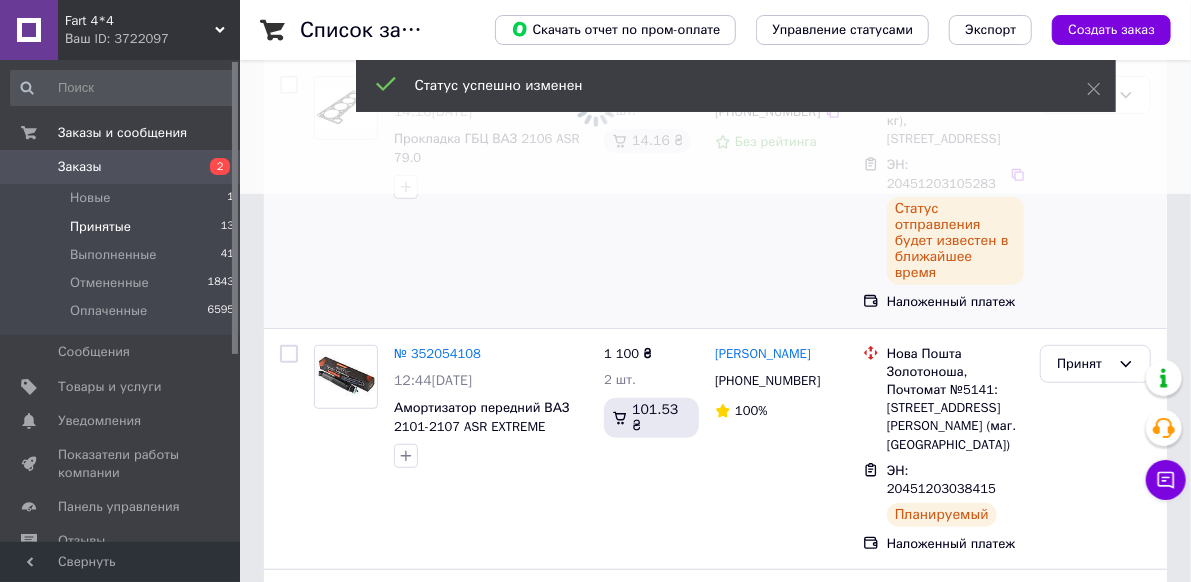 scroll, scrollTop: 400, scrollLeft: 0, axis: vertical 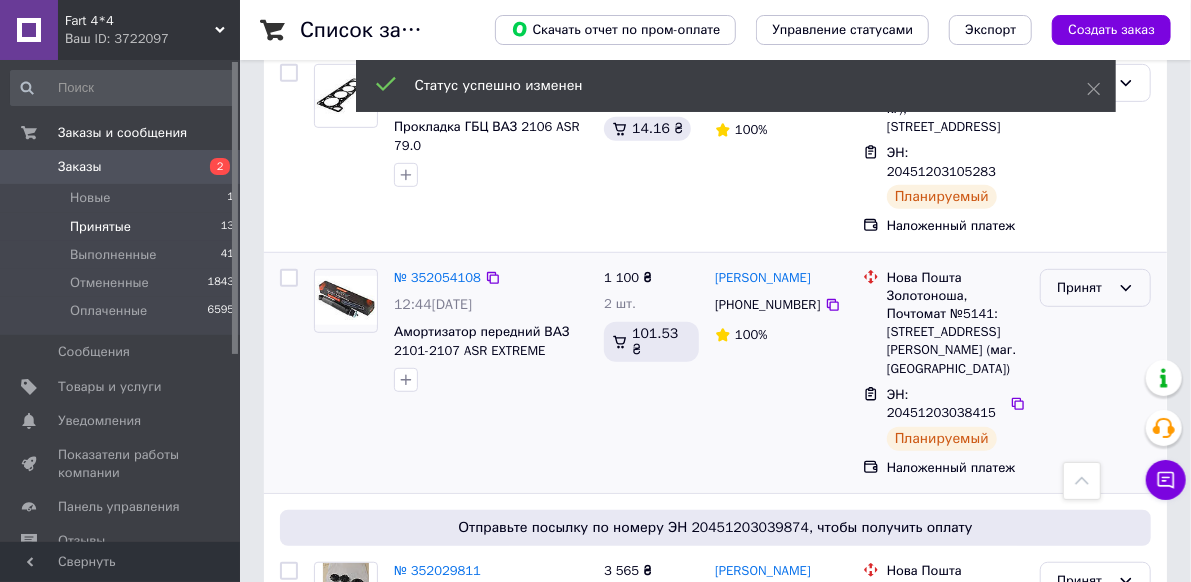 click on "Принят" at bounding box center [1083, 288] 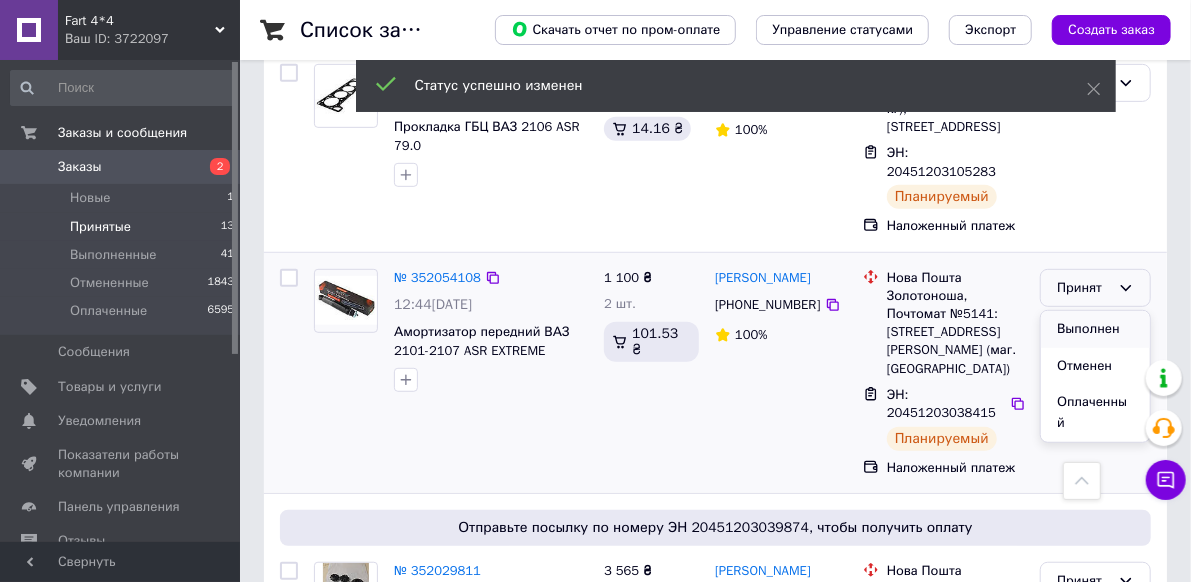 click on "Выполнен" at bounding box center [1095, 329] 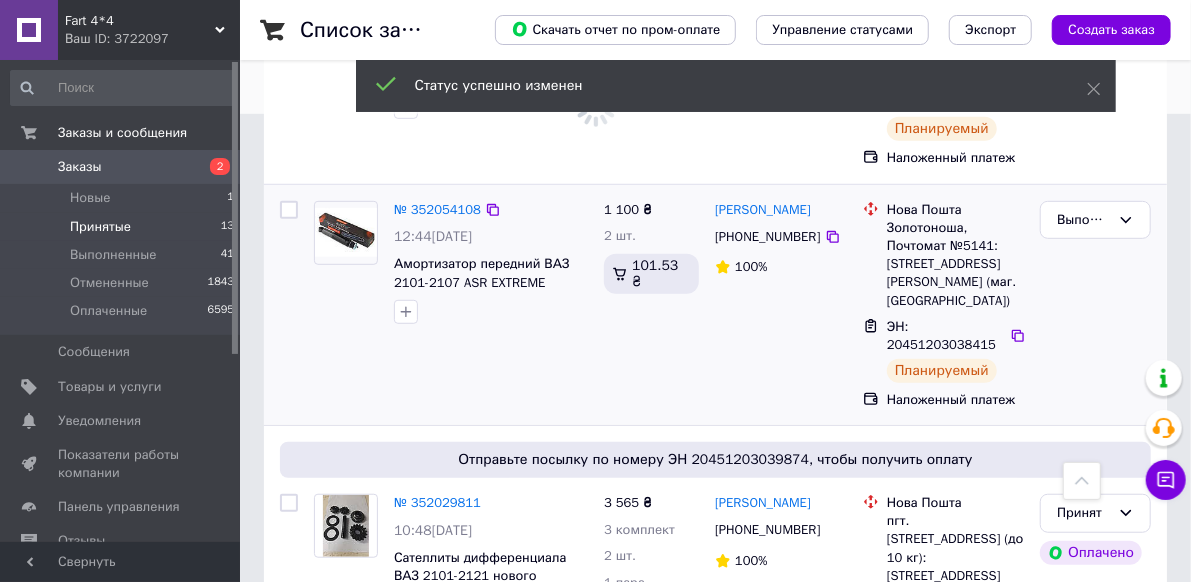 scroll, scrollTop: 500, scrollLeft: 0, axis: vertical 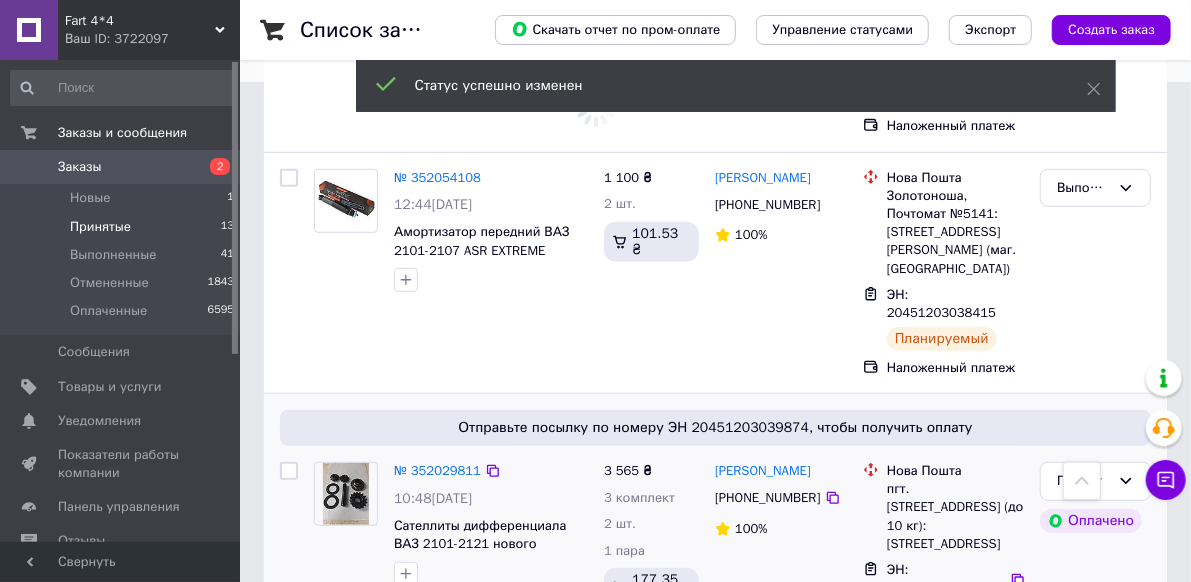 click on "Принят Оплачено" at bounding box center [1095, 557] 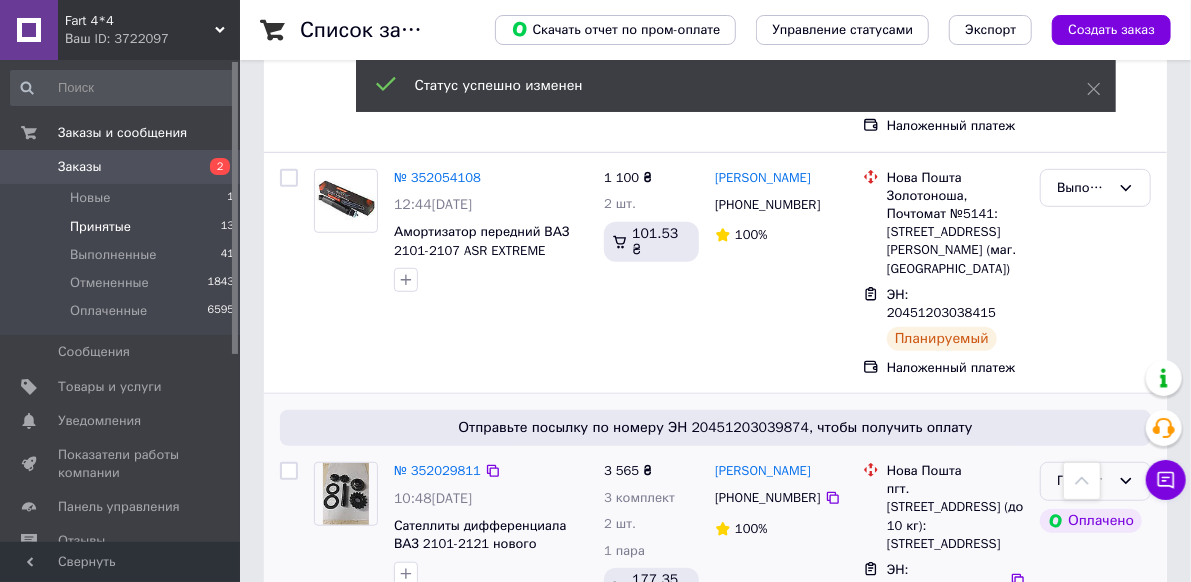 click on "Принят" at bounding box center (1095, 481) 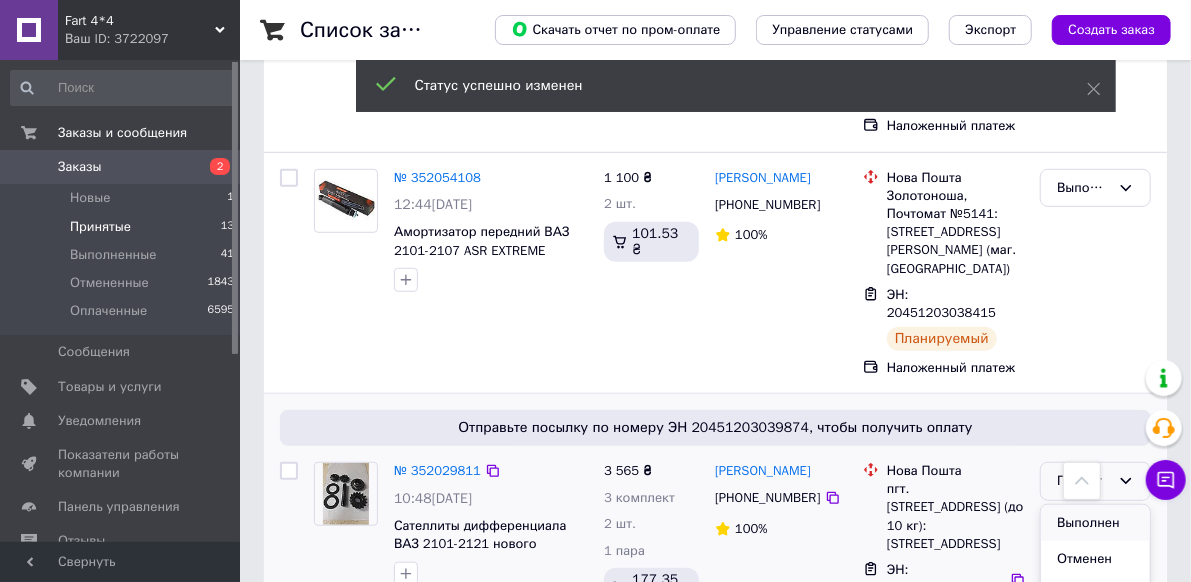 click on "Выполнен" at bounding box center [1095, 523] 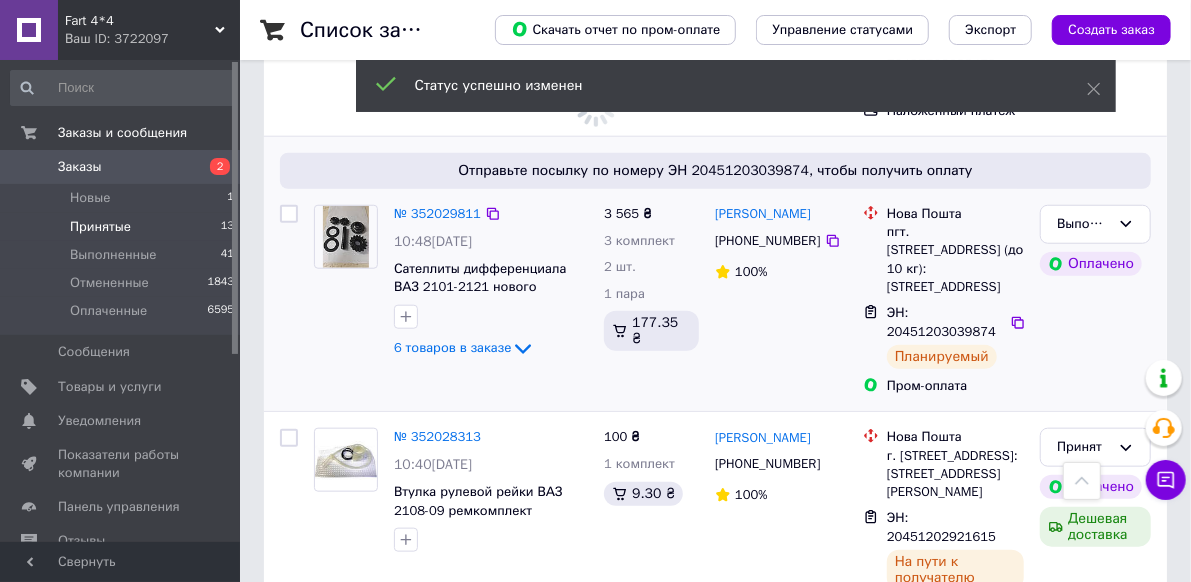 scroll, scrollTop: 800, scrollLeft: 0, axis: vertical 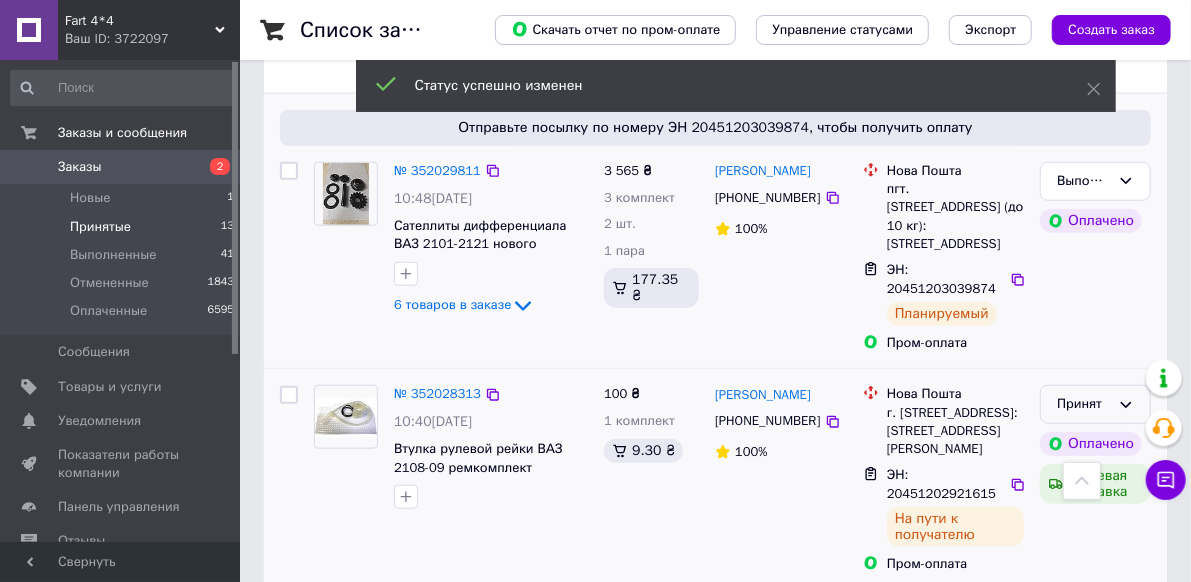 click on "Принят" at bounding box center [1083, 404] 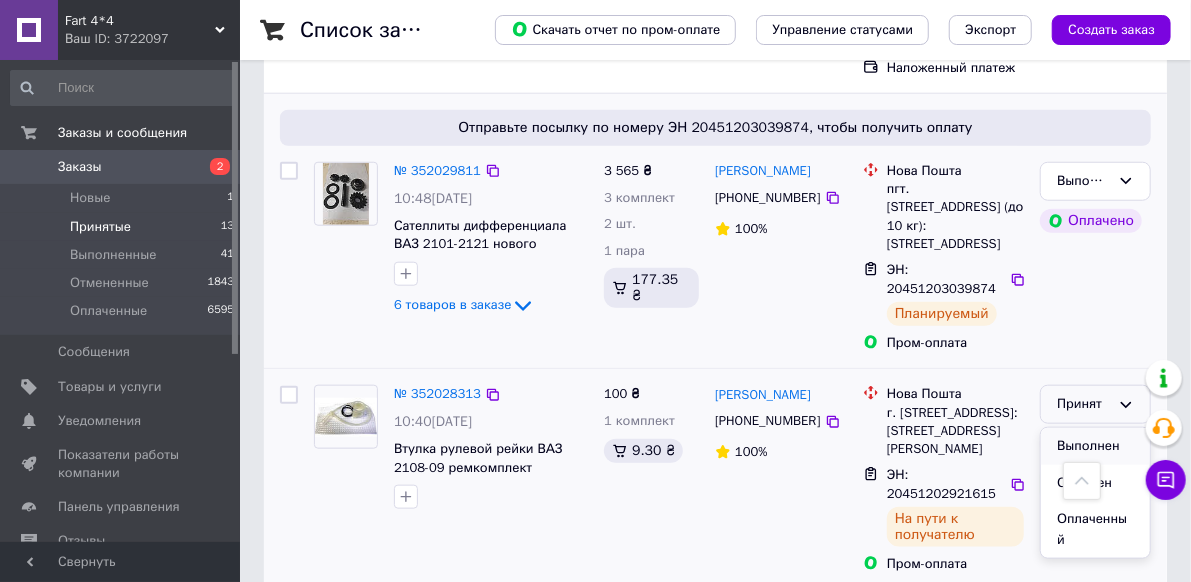 click on "Выполнен" at bounding box center (1095, 446) 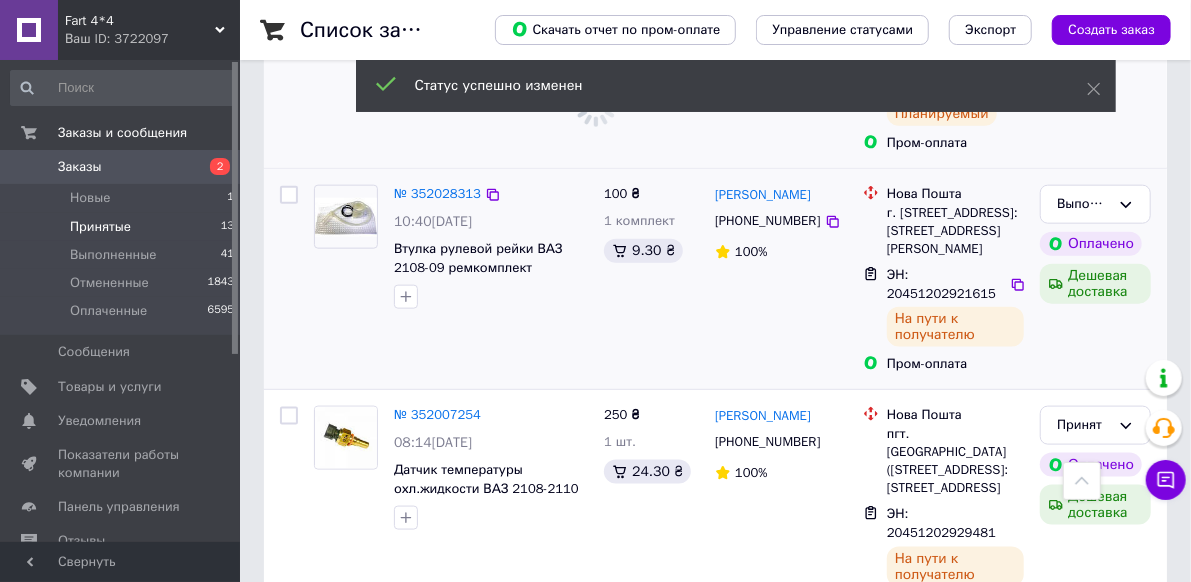 scroll, scrollTop: 1100, scrollLeft: 0, axis: vertical 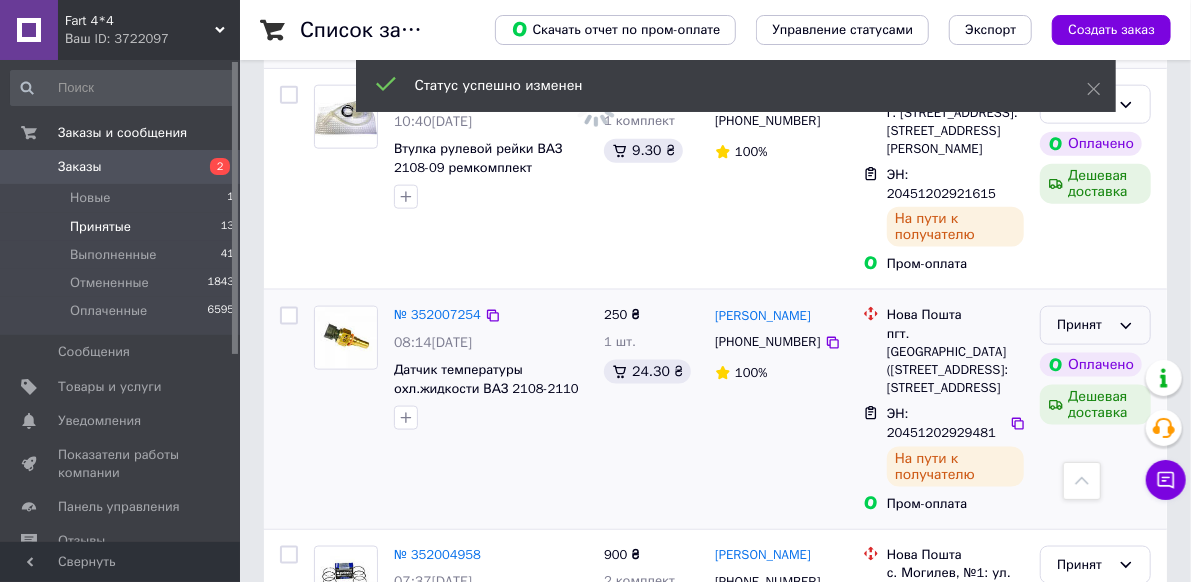 click on "Принят" at bounding box center (1083, 325) 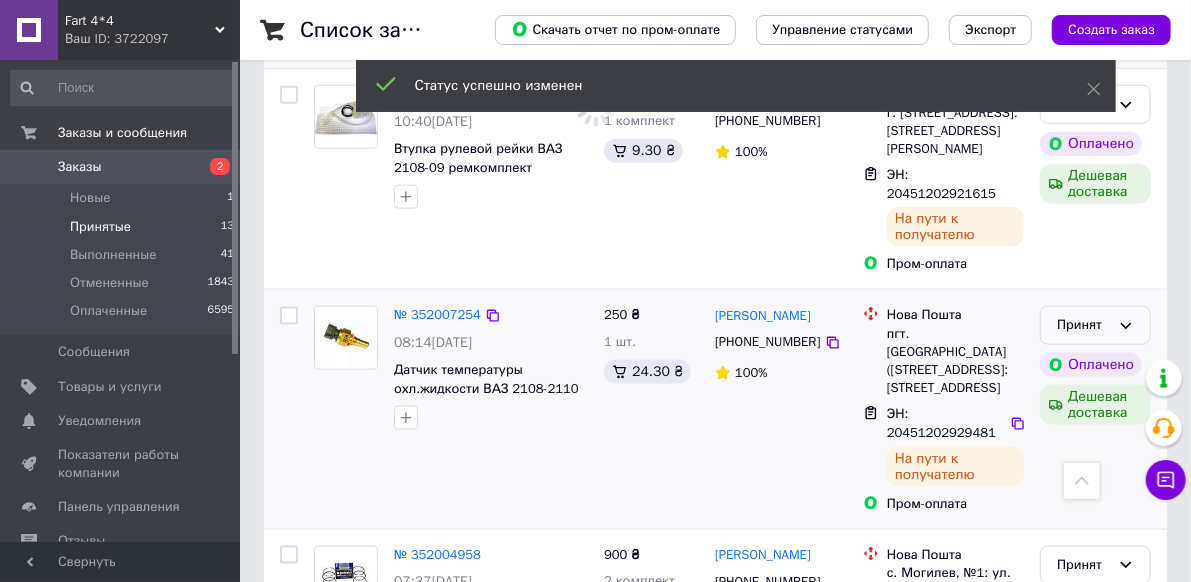 scroll, scrollTop: 913, scrollLeft: 0, axis: vertical 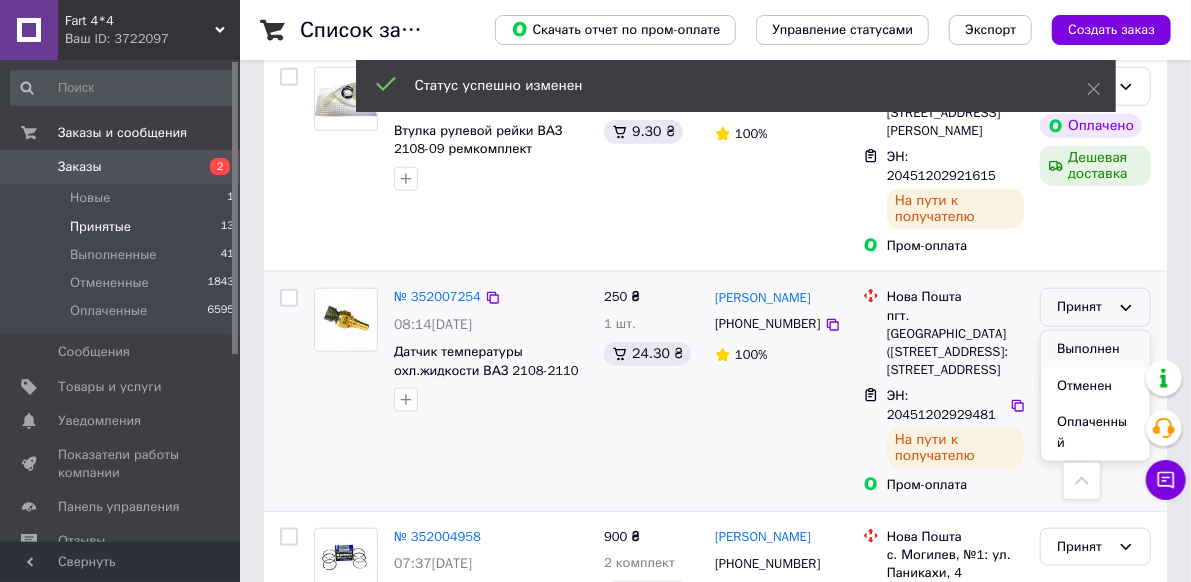 click on "Выполнен" at bounding box center [1095, 349] 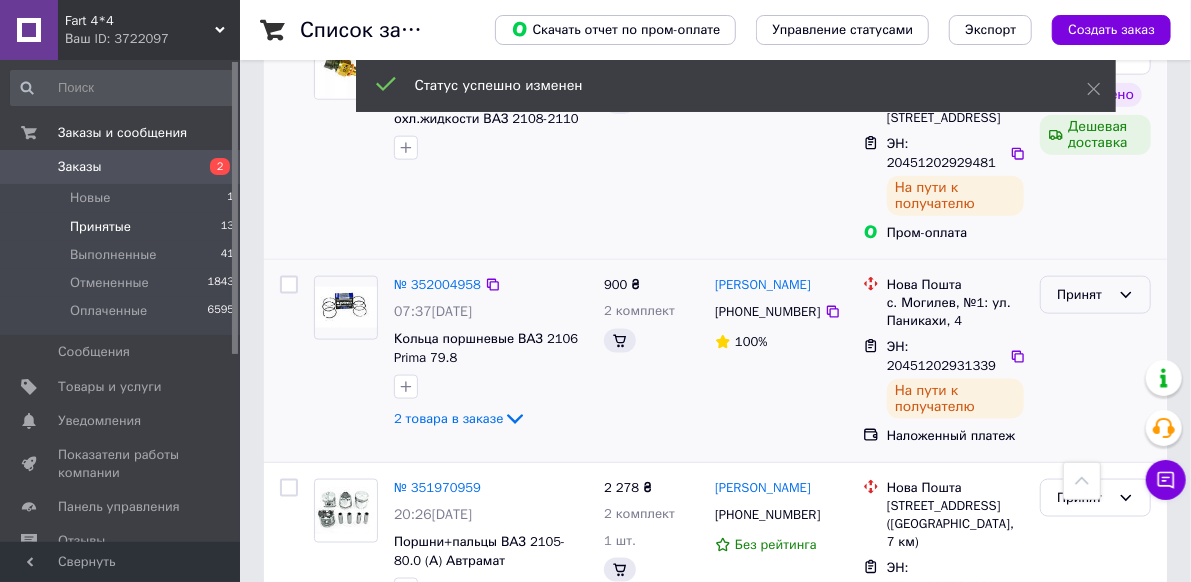 click on "Принят" at bounding box center [1095, 295] 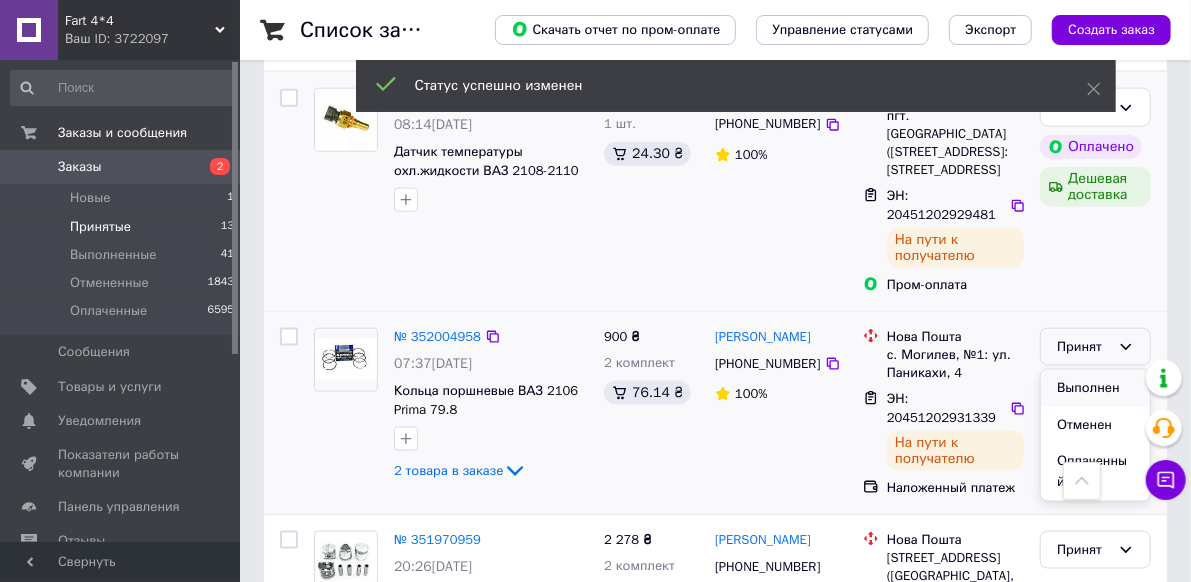 click on "Выполнен" at bounding box center (1095, 388) 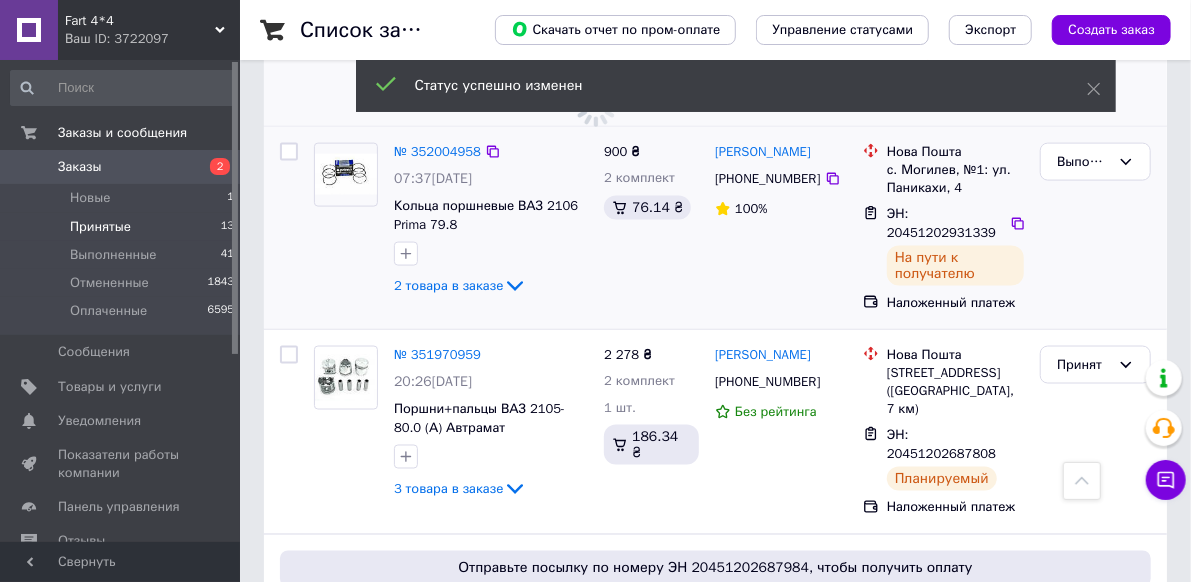 scroll, scrollTop: 1313, scrollLeft: 0, axis: vertical 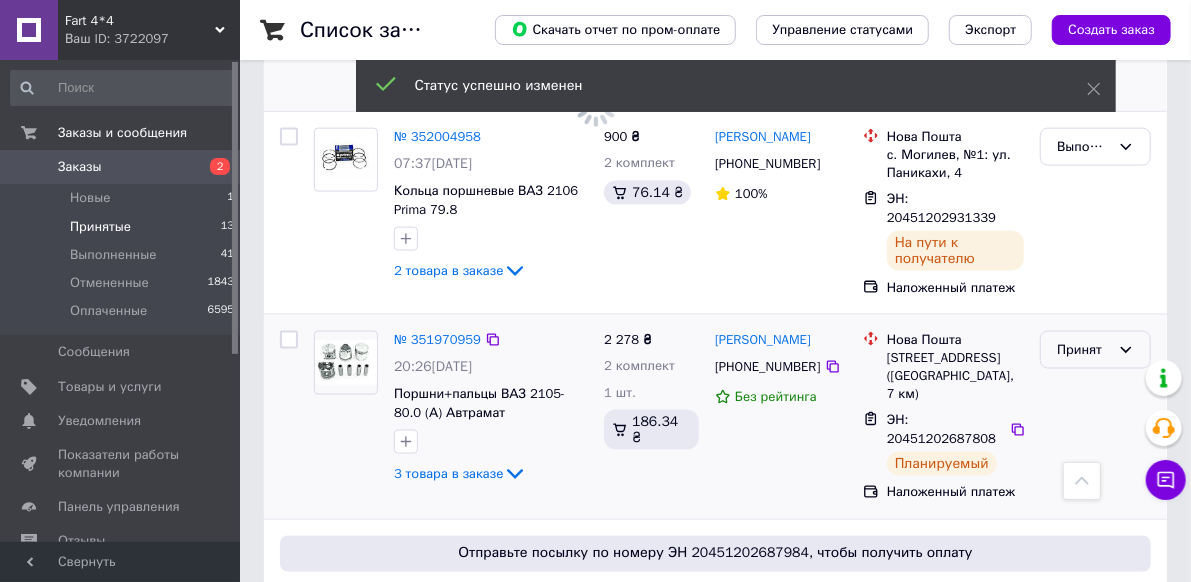 click on "Принят" at bounding box center [1083, 350] 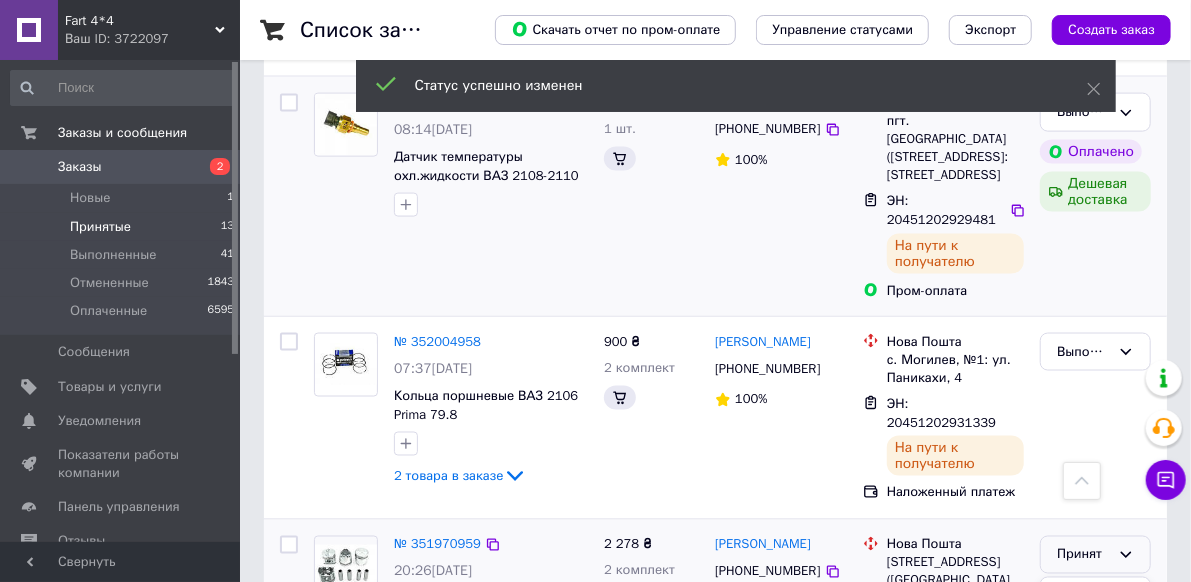 scroll, scrollTop: 1500, scrollLeft: 0, axis: vertical 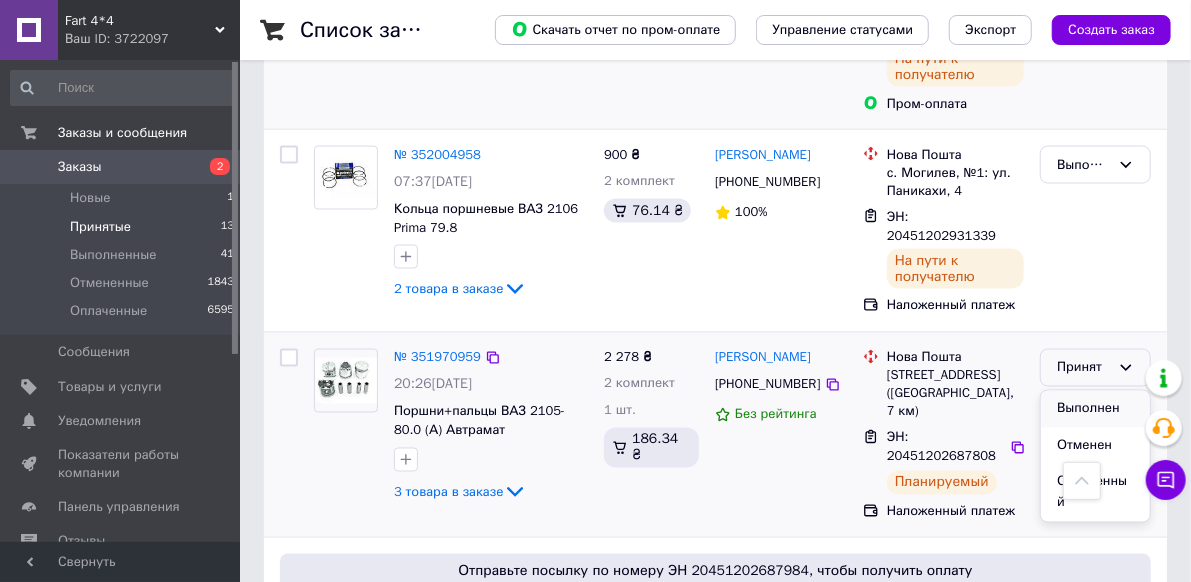 click on "Выполнен" at bounding box center (1095, 409) 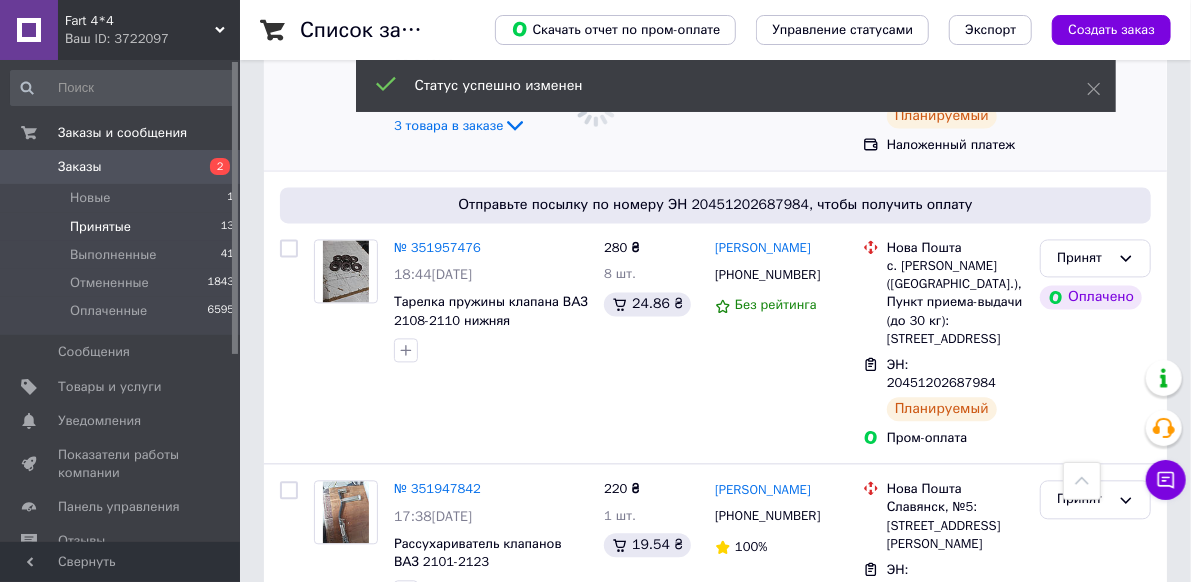 scroll, scrollTop: 1714, scrollLeft: 0, axis: vertical 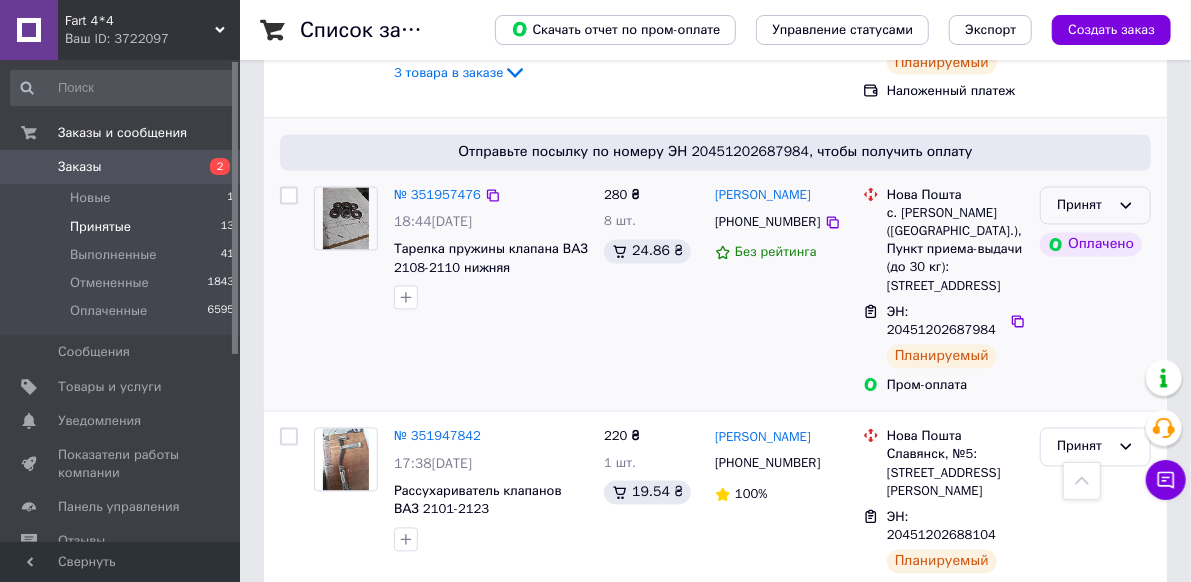 click on "Принят" at bounding box center [1083, 206] 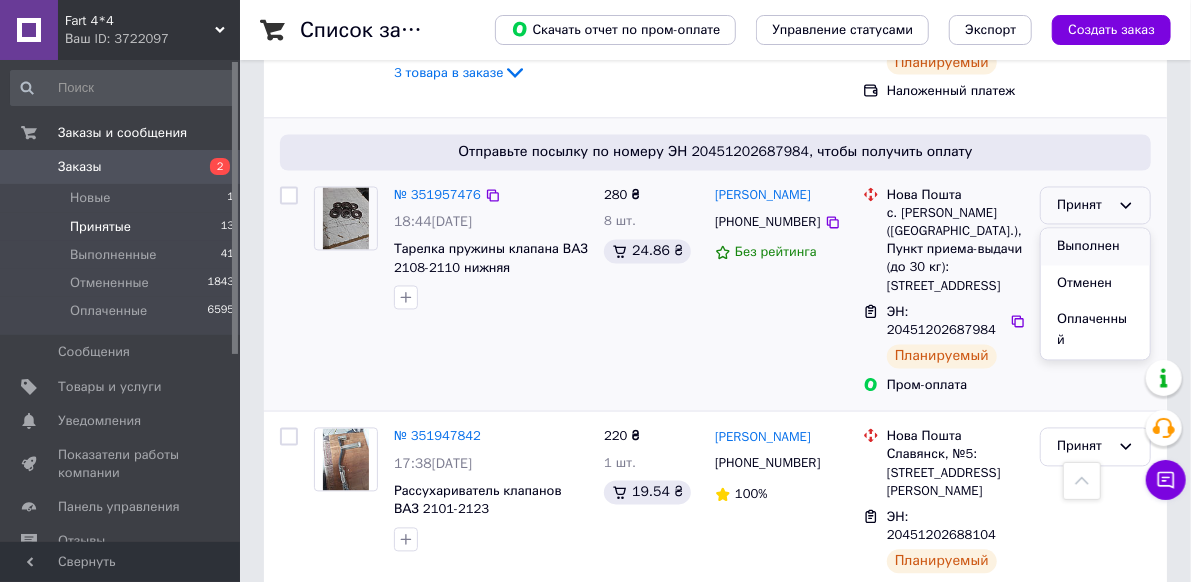 click on "Выполнен" at bounding box center [1095, 247] 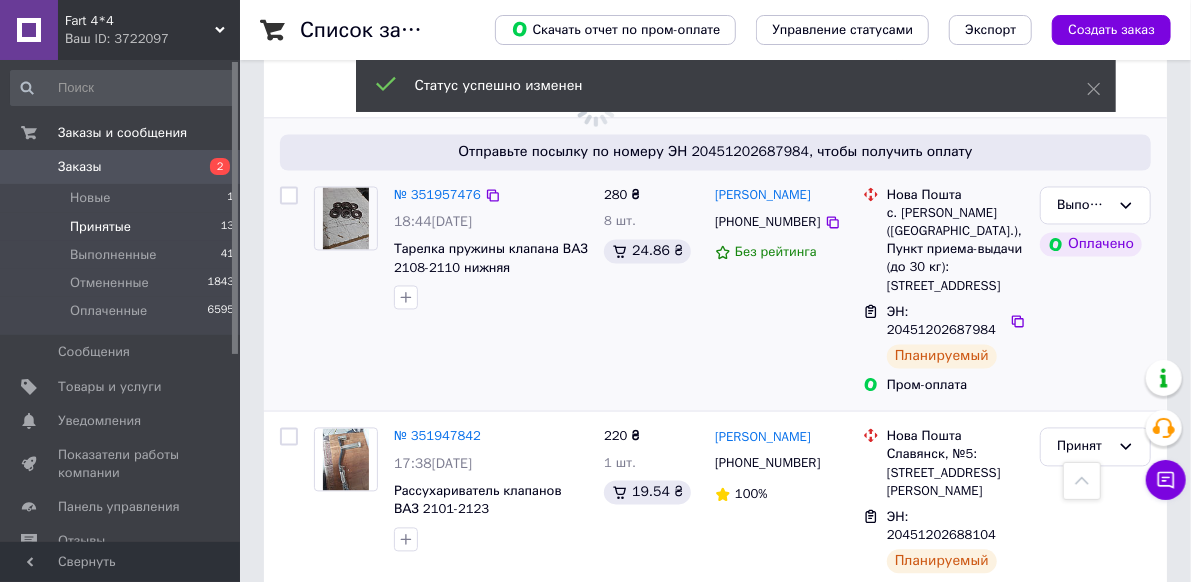 scroll, scrollTop: 1814, scrollLeft: 0, axis: vertical 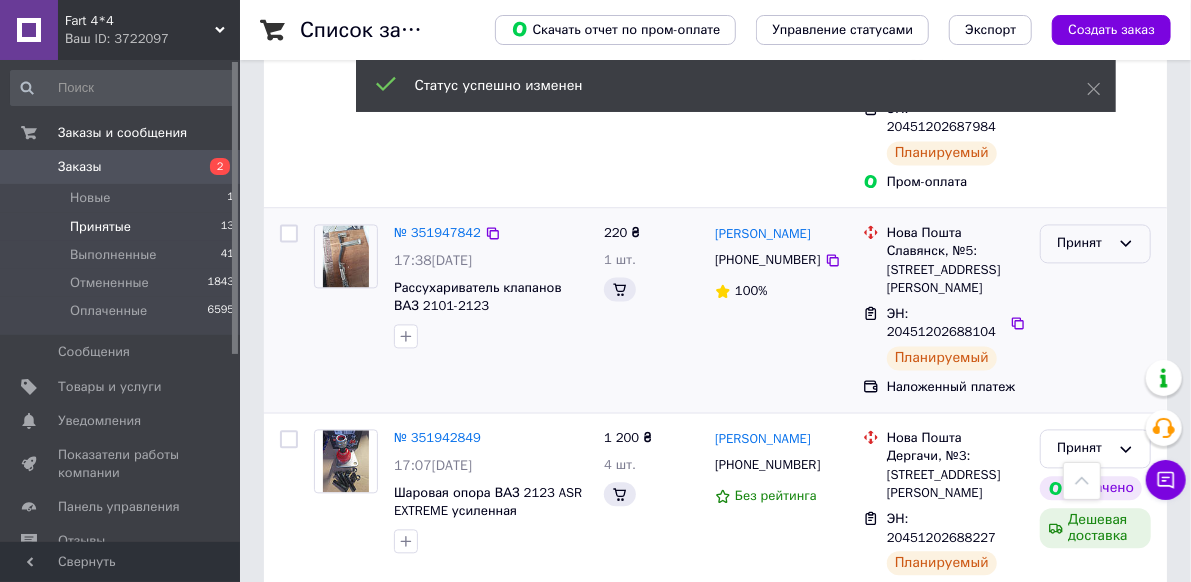 click on "Принят" at bounding box center (1083, 243) 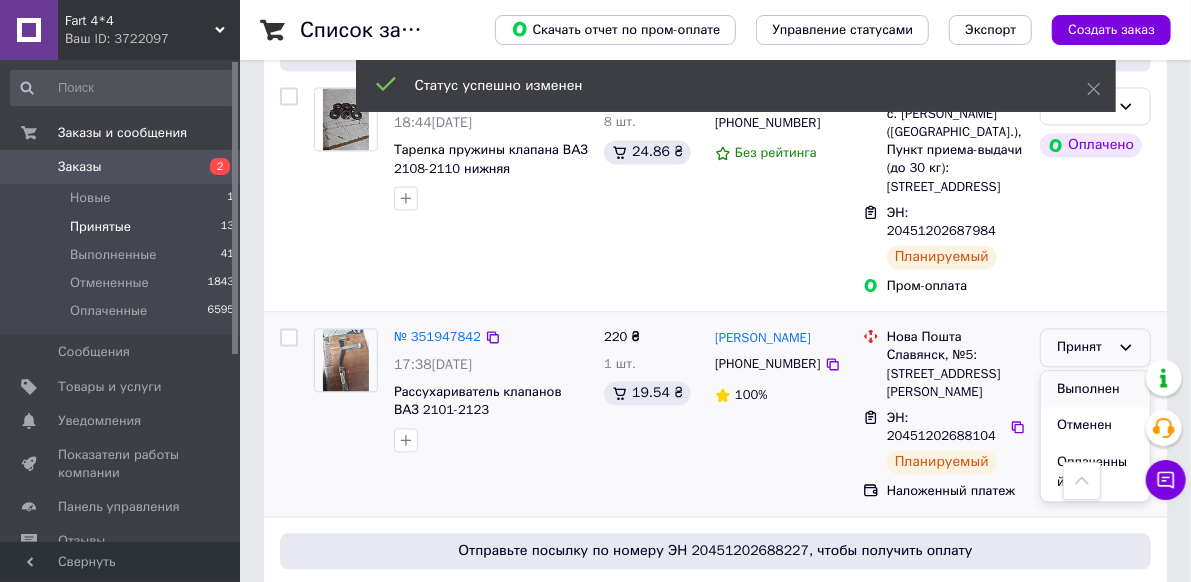 click on "Выполнен" at bounding box center [1095, 389] 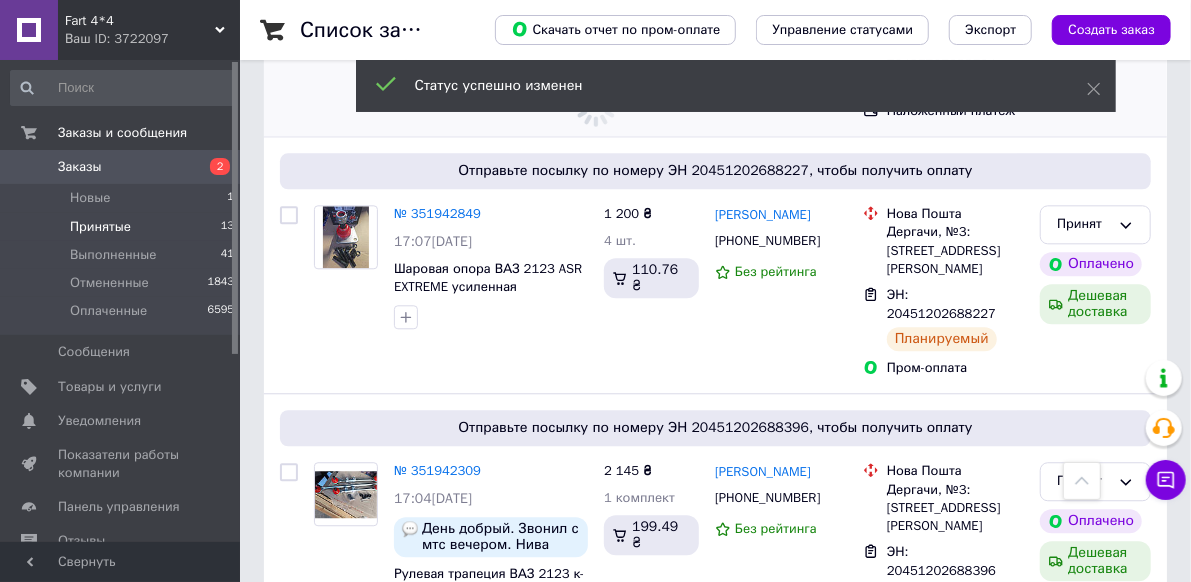 scroll, scrollTop: 2214, scrollLeft: 0, axis: vertical 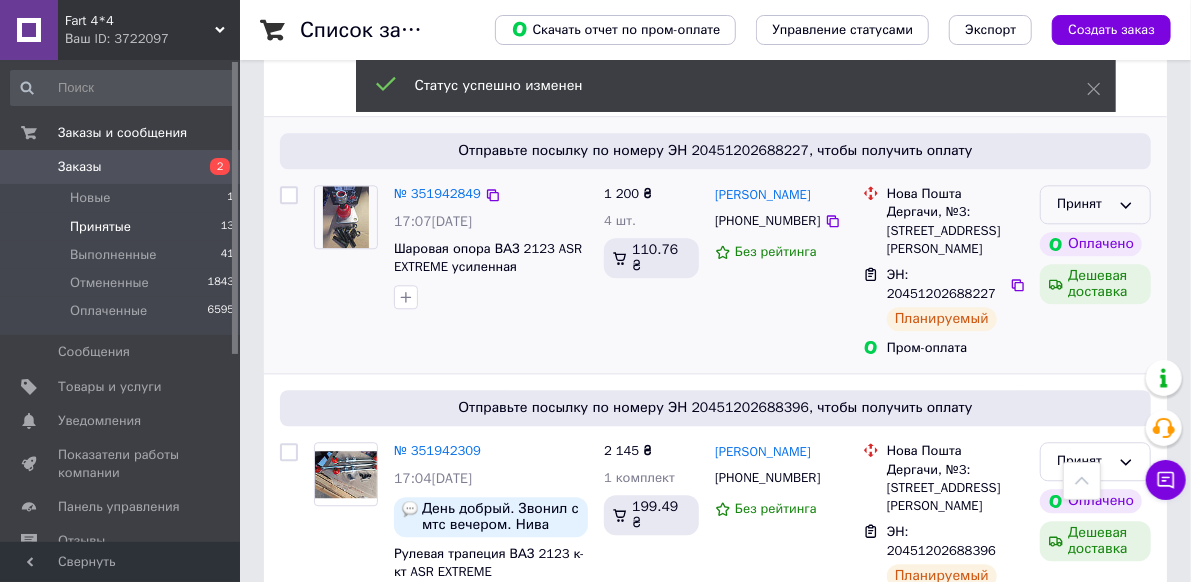 click on "Принят" at bounding box center [1083, 204] 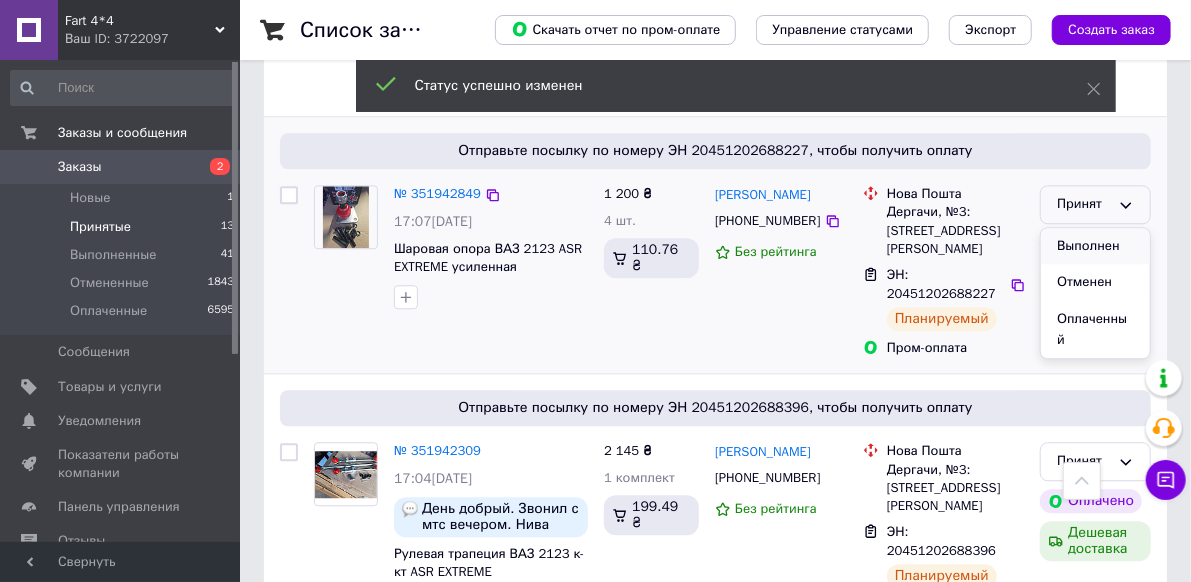 click on "Выполнен" at bounding box center [1095, 246] 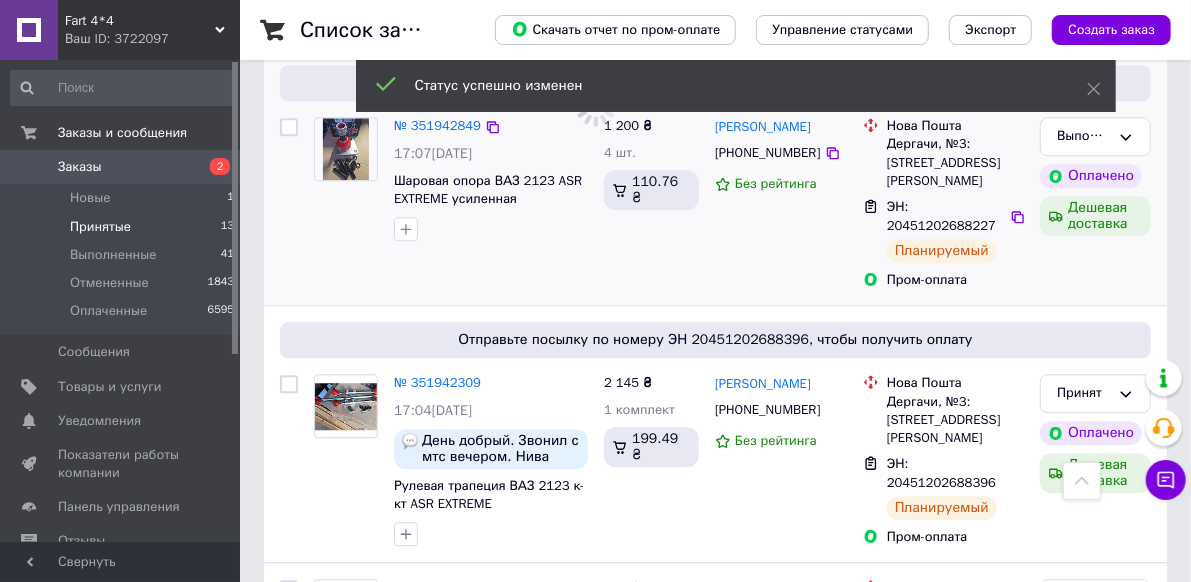 scroll, scrollTop: 2314, scrollLeft: 0, axis: vertical 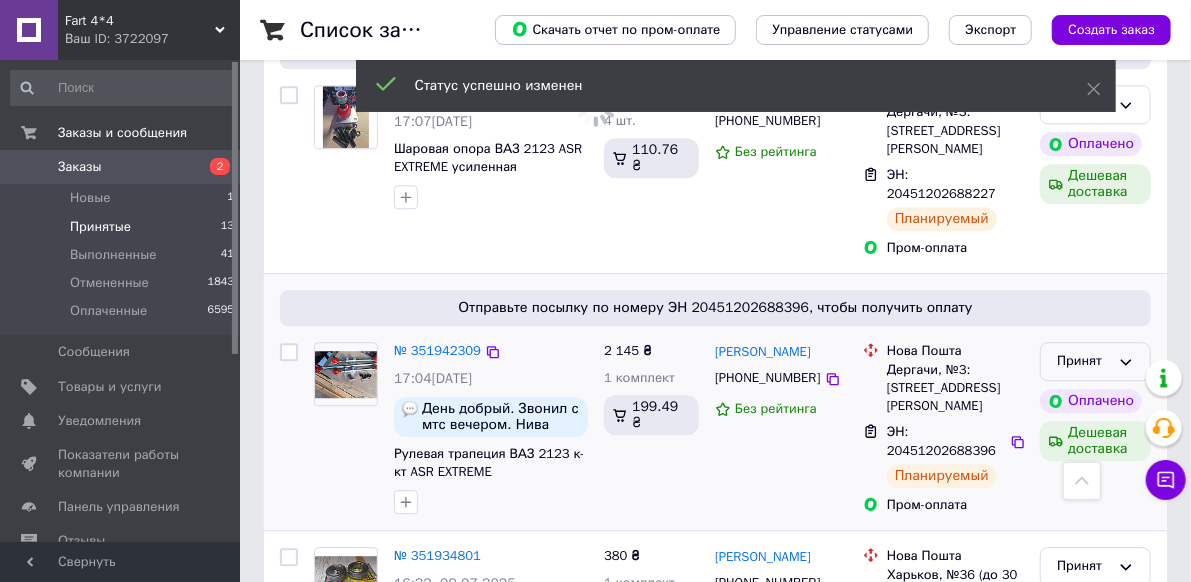 click on "Принят" at bounding box center (1083, 361) 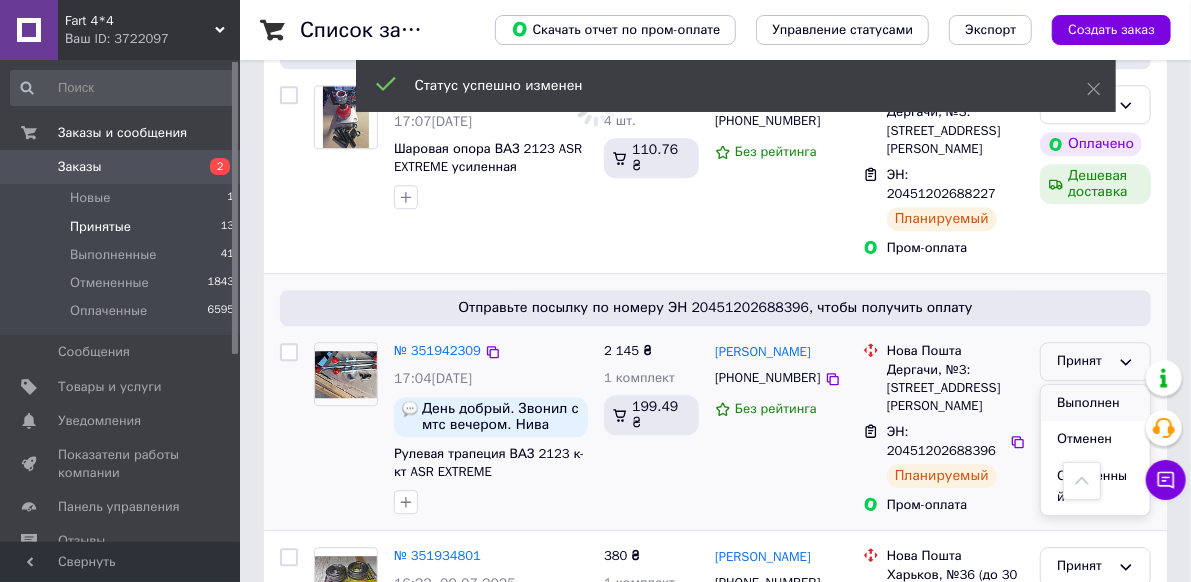 scroll, scrollTop: 2500, scrollLeft: 0, axis: vertical 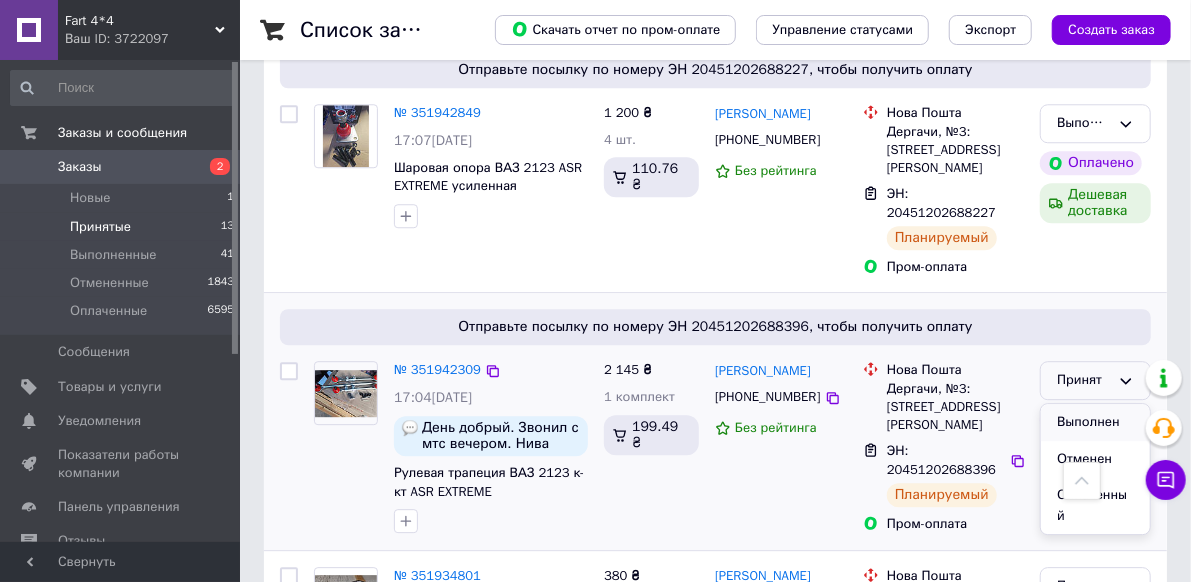 click on "Выполнен" at bounding box center (1095, 422) 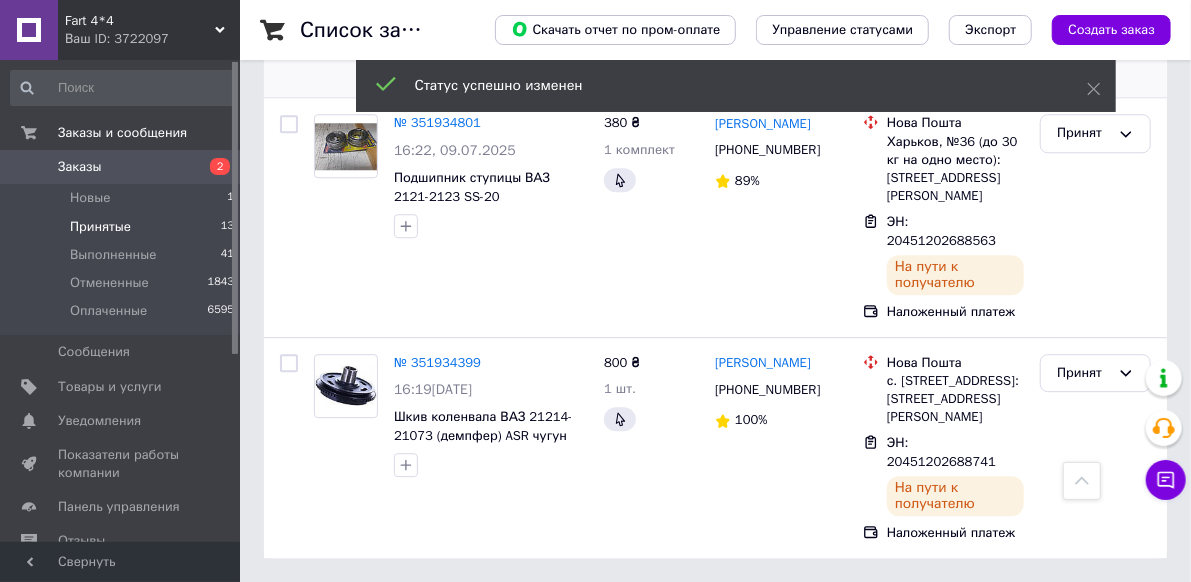 scroll, scrollTop: 2559, scrollLeft: 0, axis: vertical 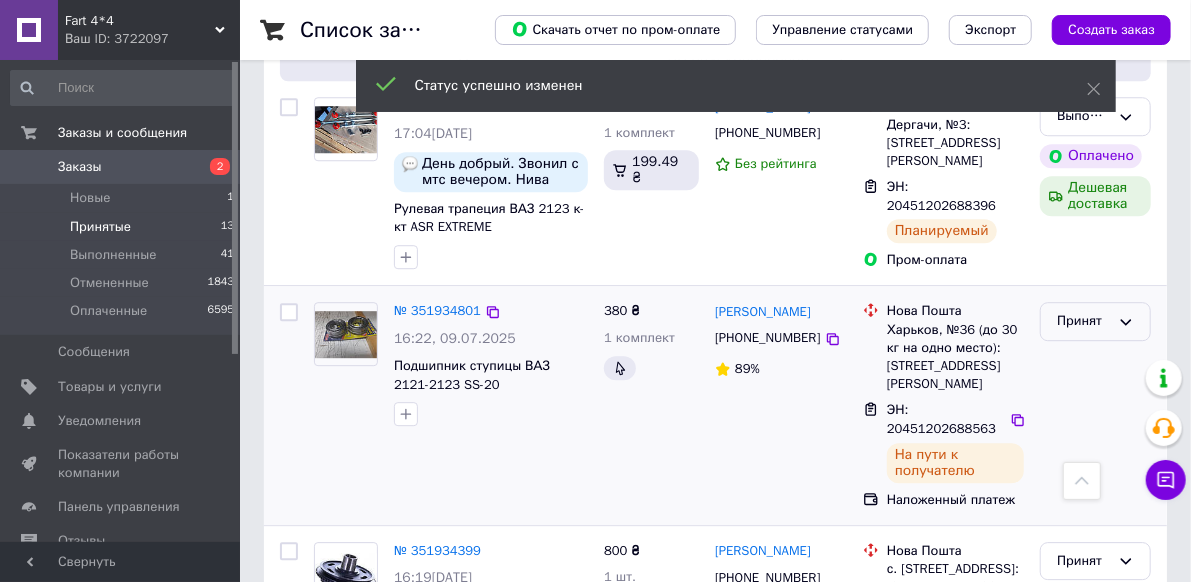 click on "Принят" at bounding box center [1083, 321] 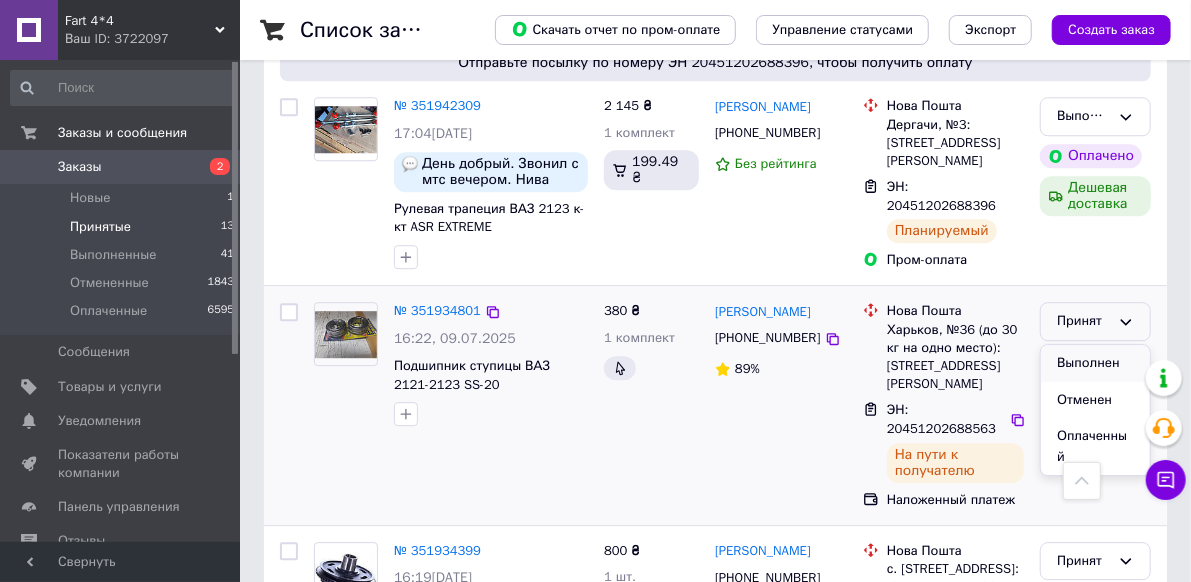 click on "Выполнен" at bounding box center [1095, 363] 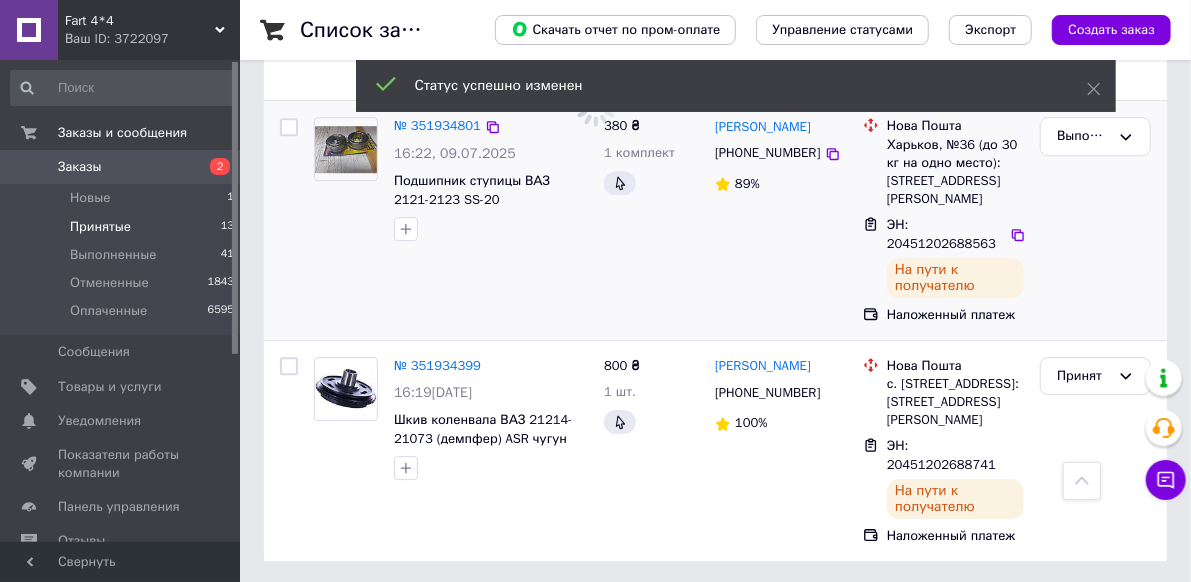 scroll, scrollTop: 2759, scrollLeft: 0, axis: vertical 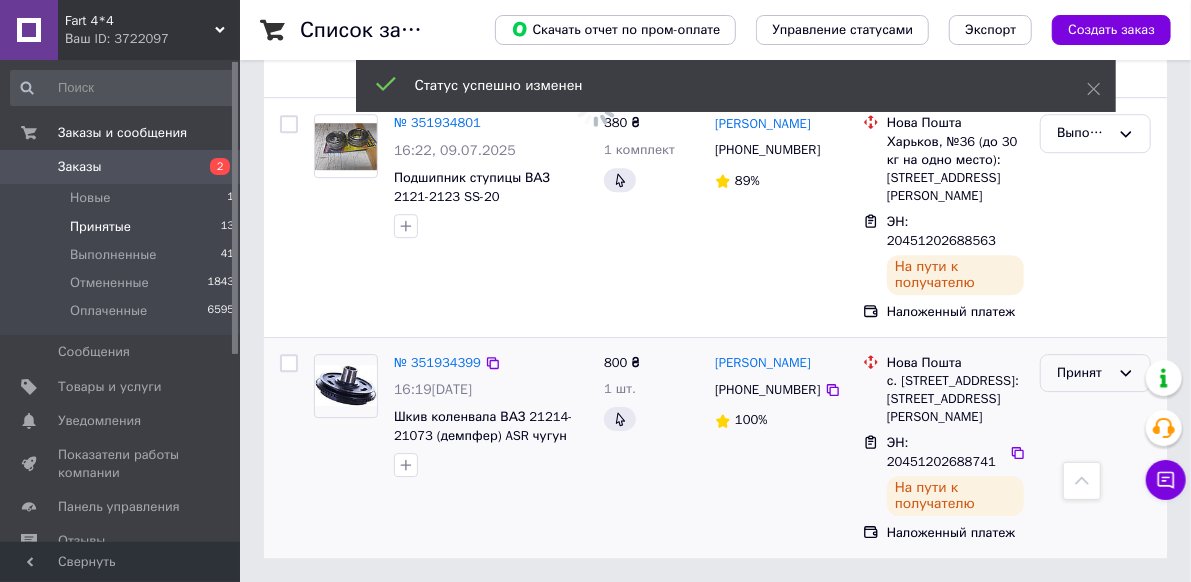 click on "Принят" at bounding box center [1083, 373] 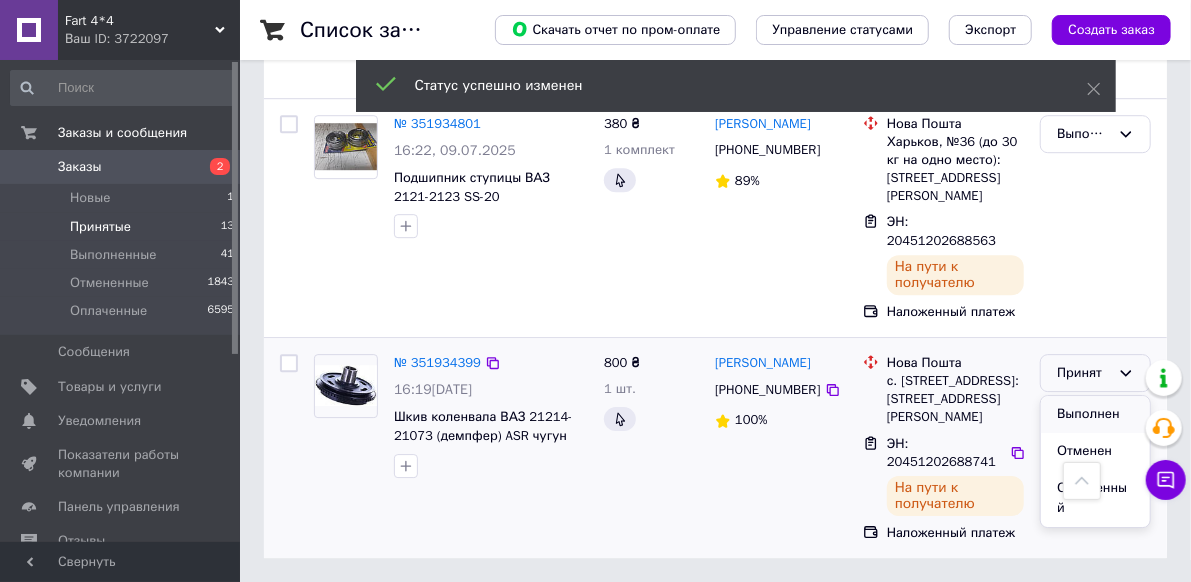 scroll, scrollTop: 2946, scrollLeft: 0, axis: vertical 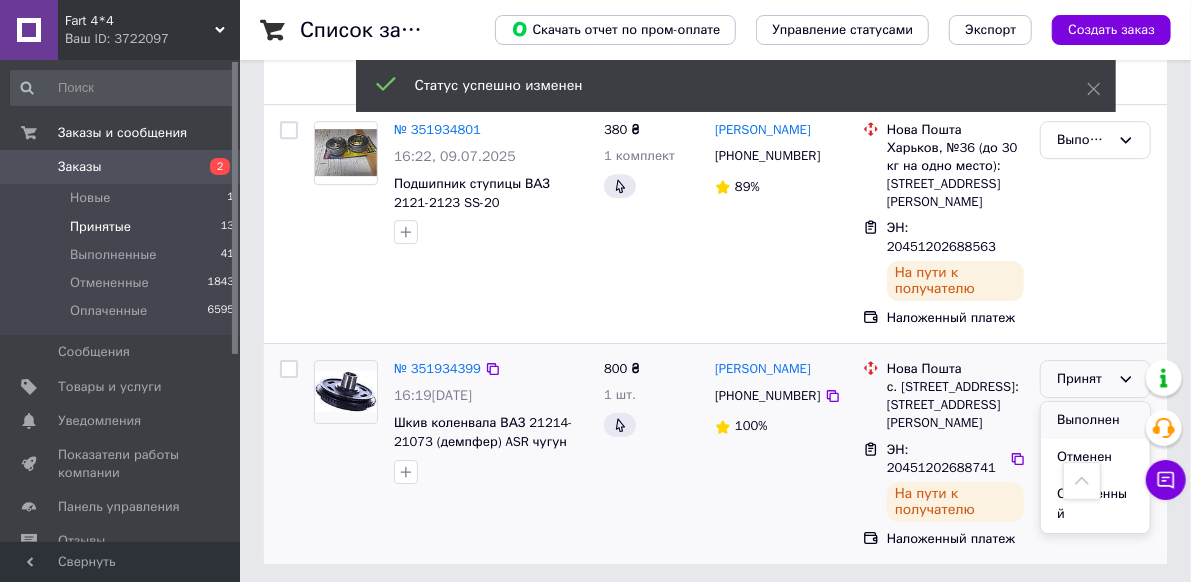 click on "Выполнен" at bounding box center (1095, 420) 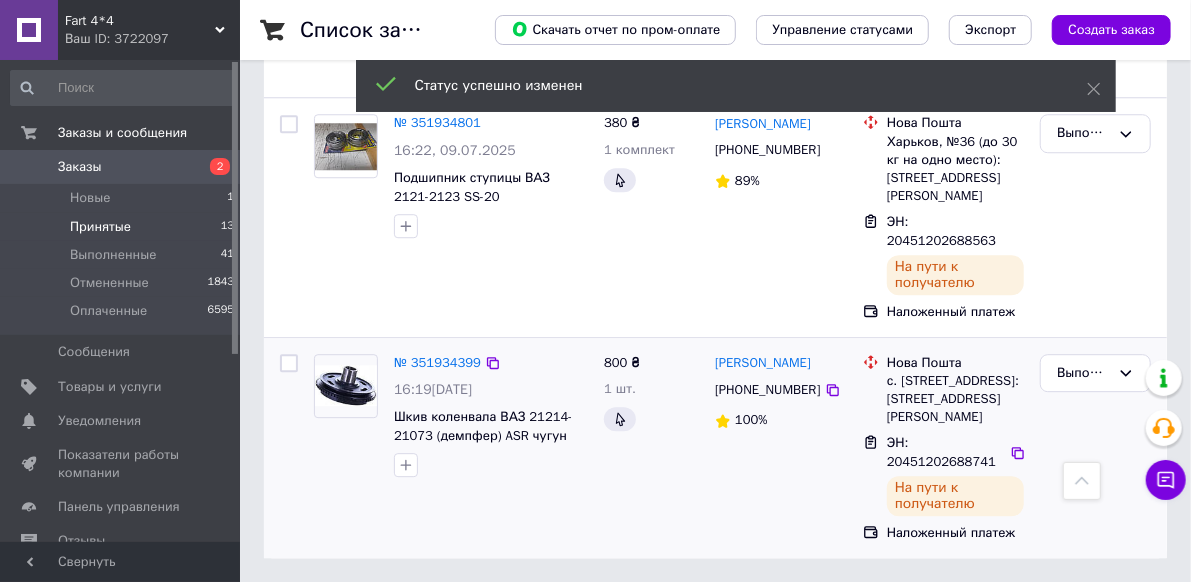 scroll, scrollTop: 2759, scrollLeft: 0, axis: vertical 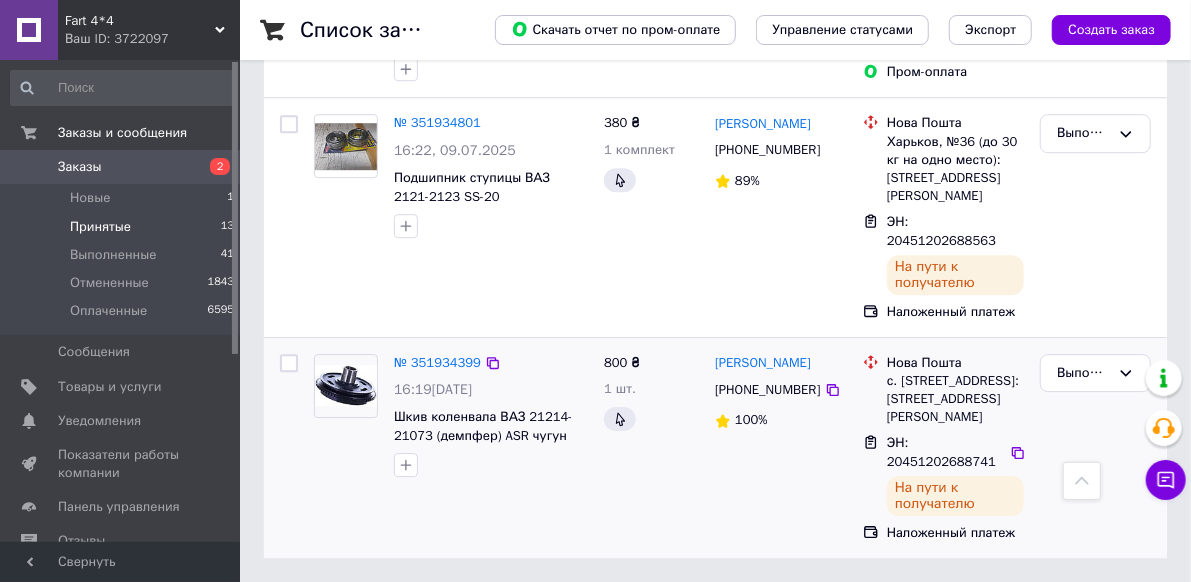 click on "Заказы" at bounding box center [121, 167] 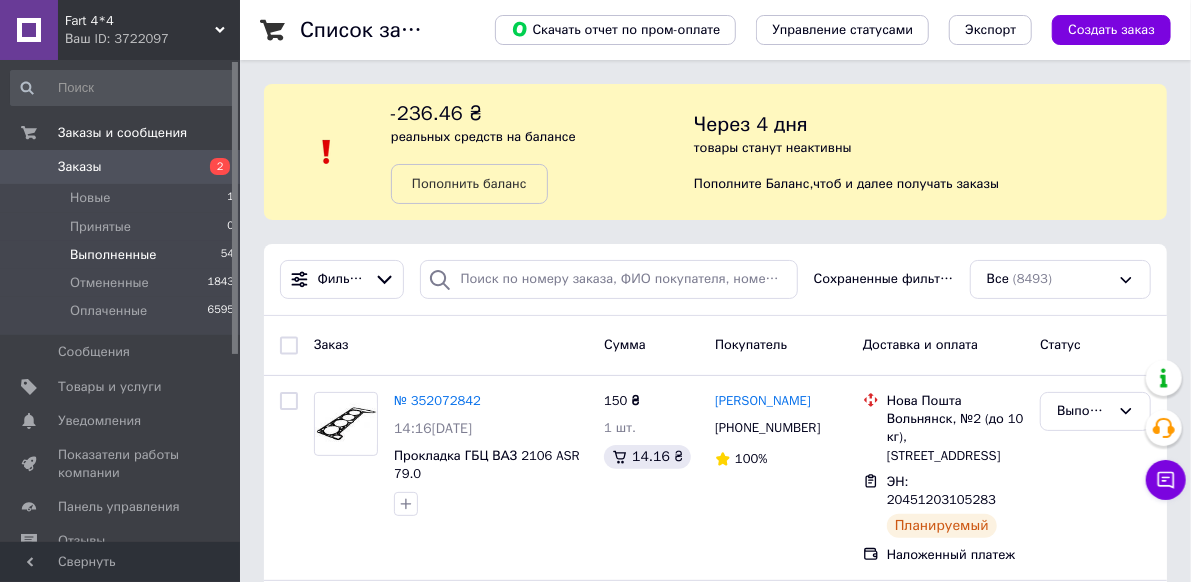 click on "Выполненные" at bounding box center [113, 255] 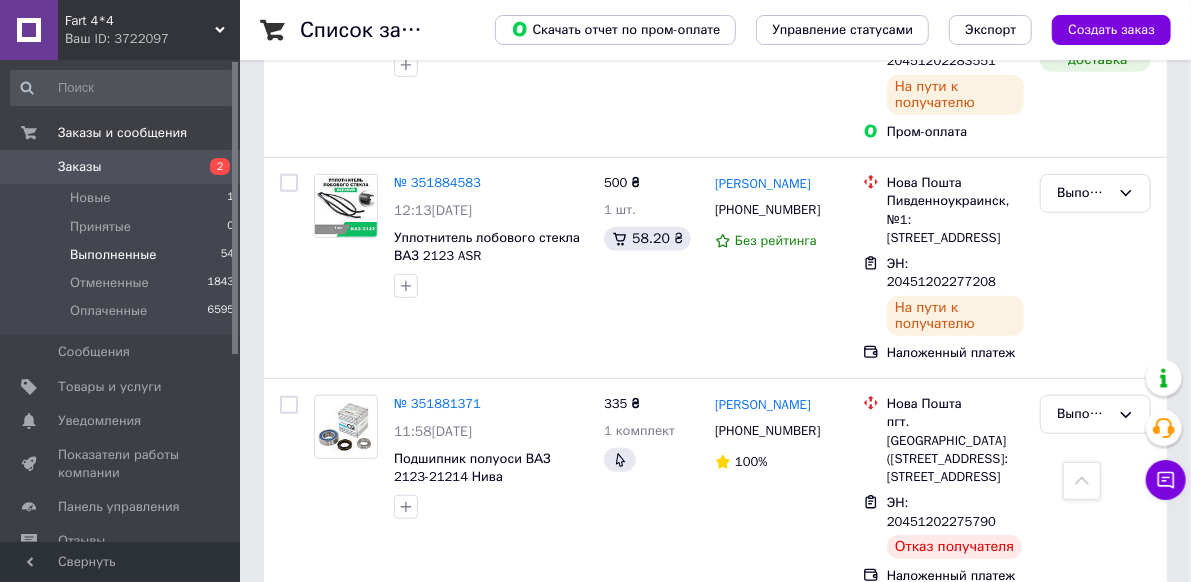 scroll, scrollTop: 4100, scrollLeft: 0, axis: vertical 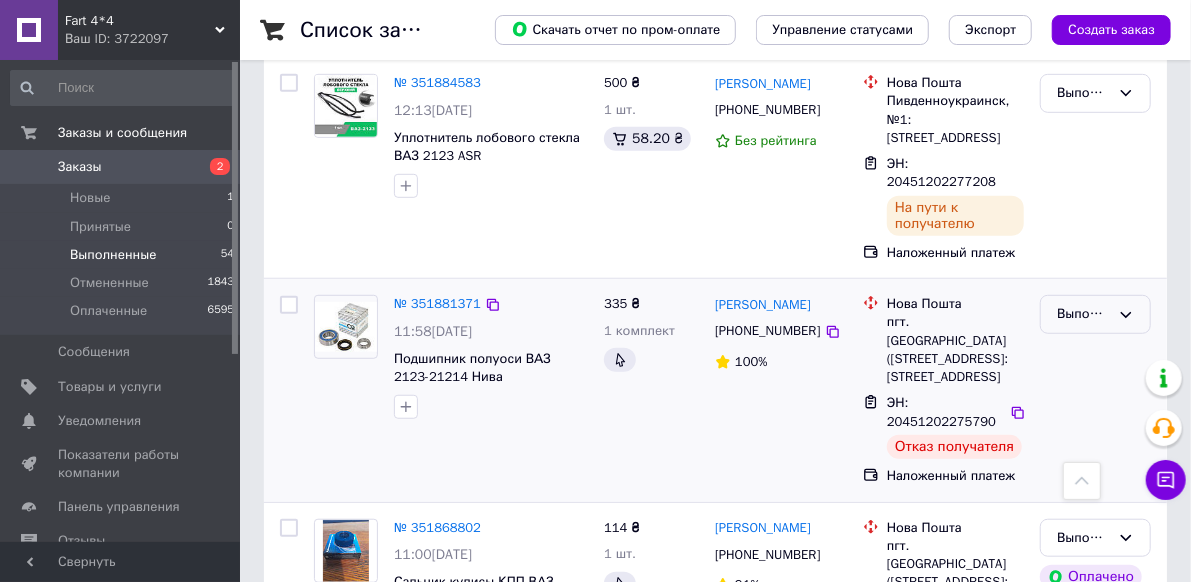 click on "Выполнен" at bounding box center (1083, 314) 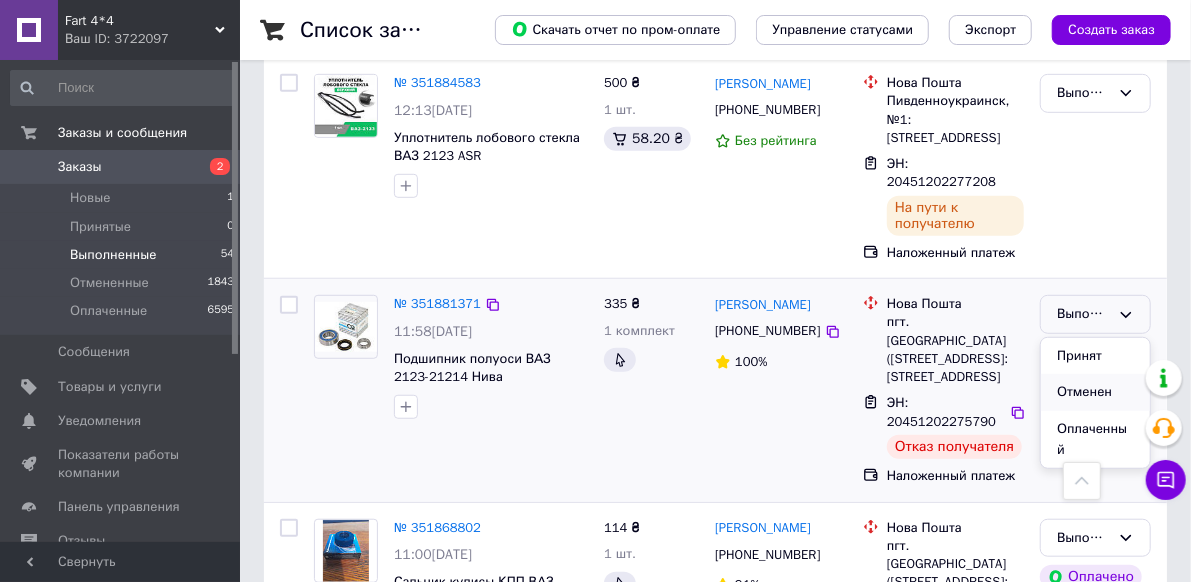 click on "Отменен" at bounding box center [1095, 392] 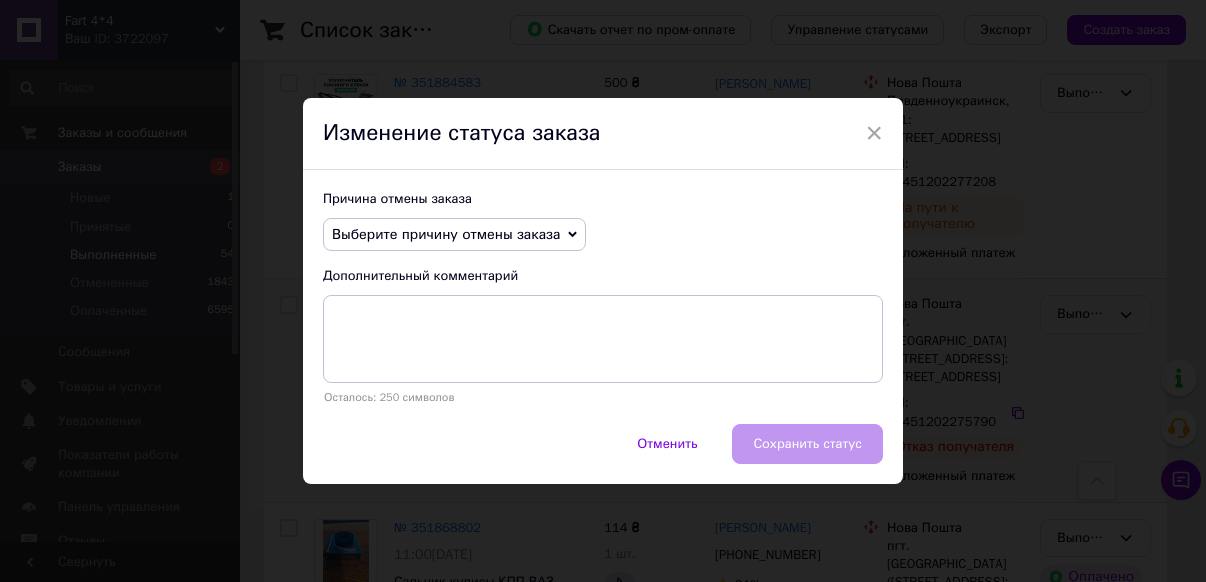 click on "Выберите причину отмены заказа" at bounding box center (446, 234) 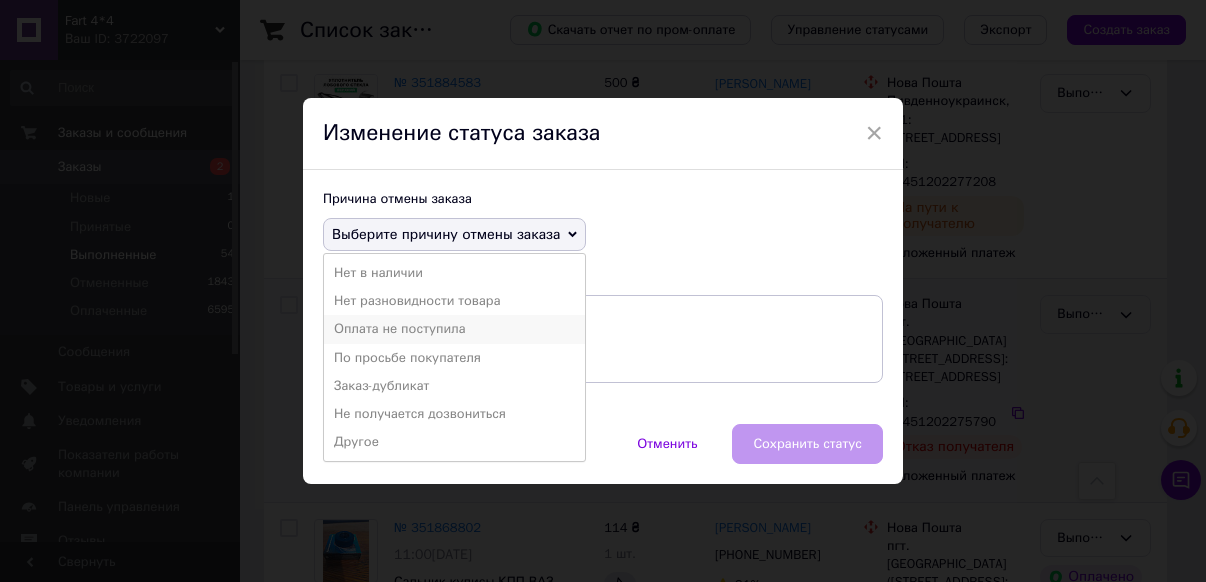 click on "Оплата не поступила" at bounding box center [454, 329] 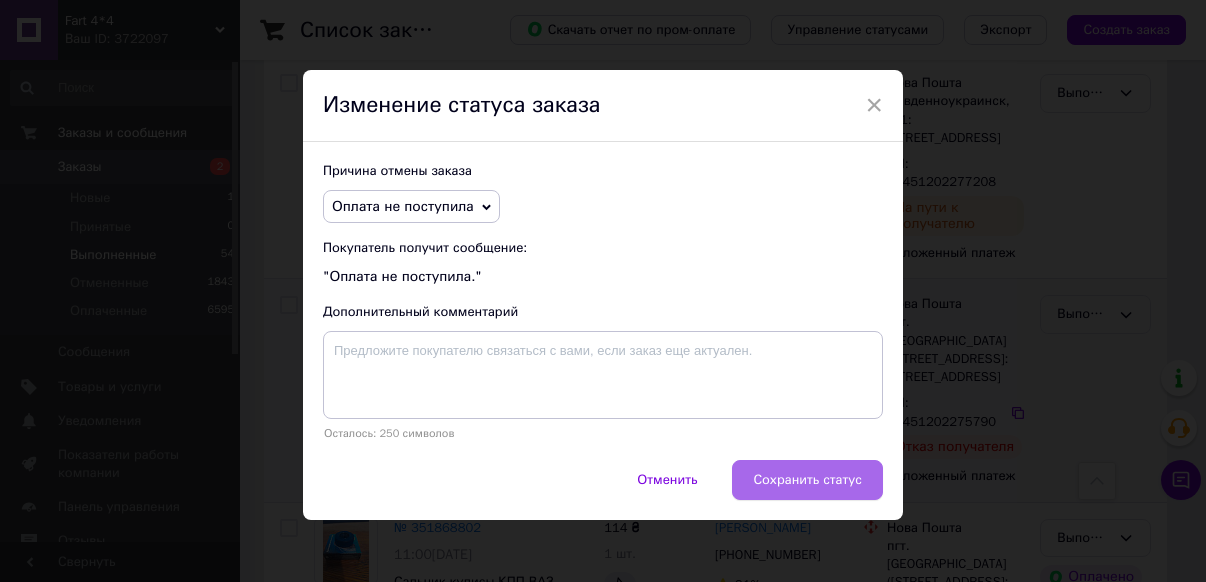 click on "Сохранить статус" at bounding box center [807, 480] 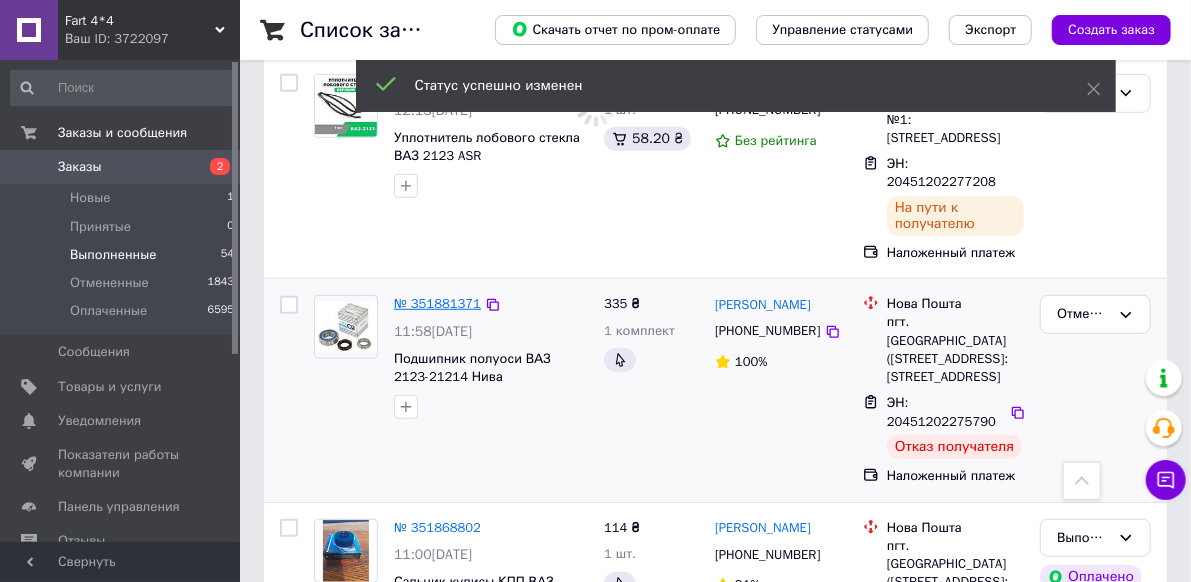 click on "№ 351881371" at bounding box center [437, 303] 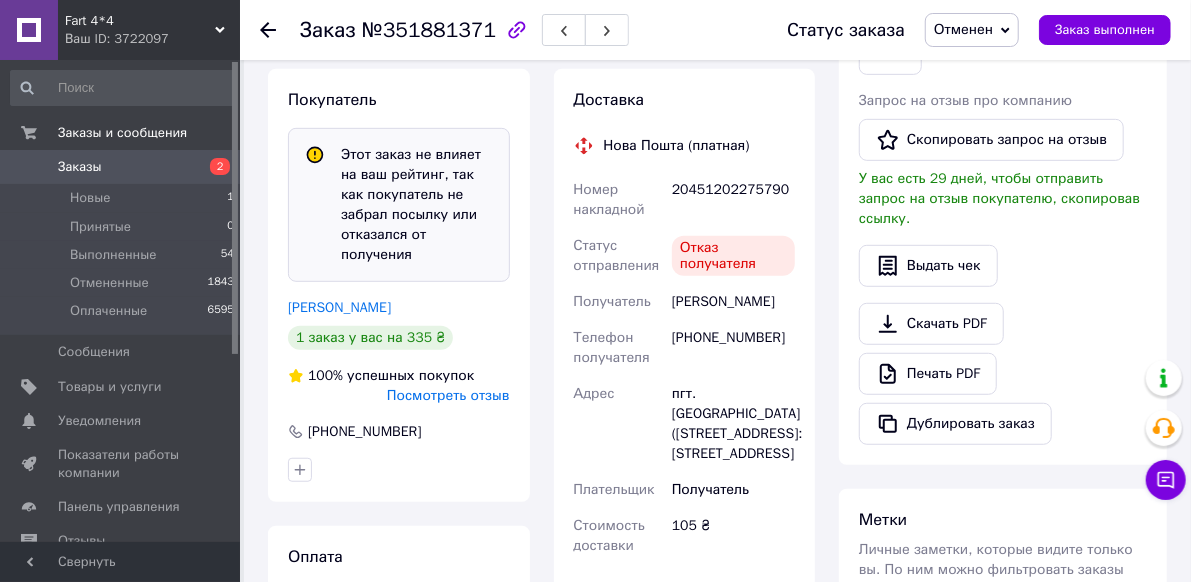 scroll, scrollTop: 434, scrollLeft: 0, axis: vertical 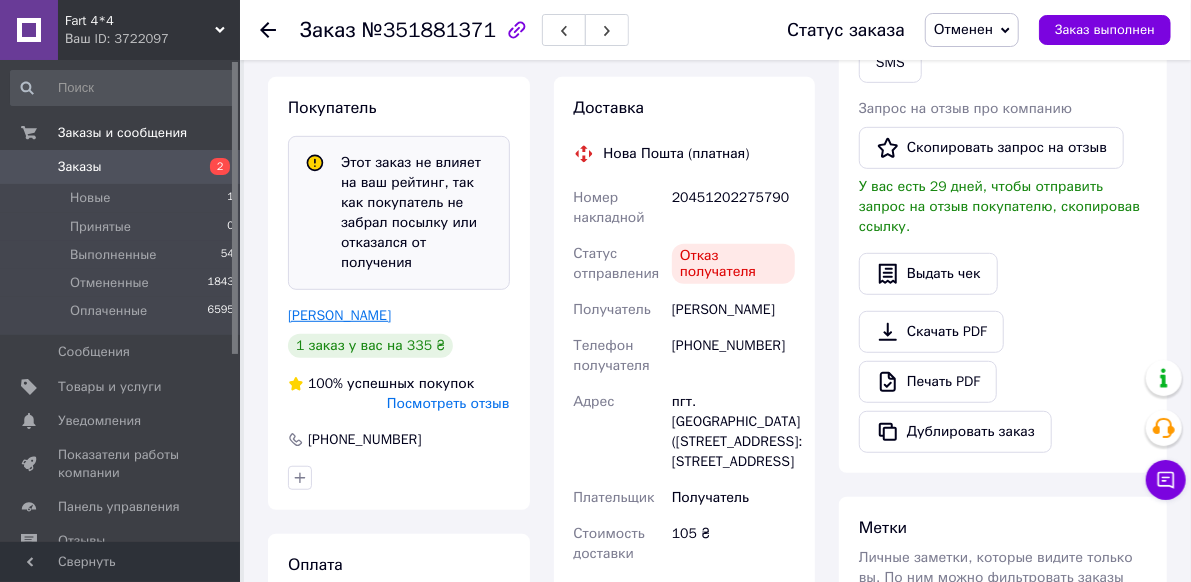 click on "Розуменко Леонід" at bounding box center [339, 315] 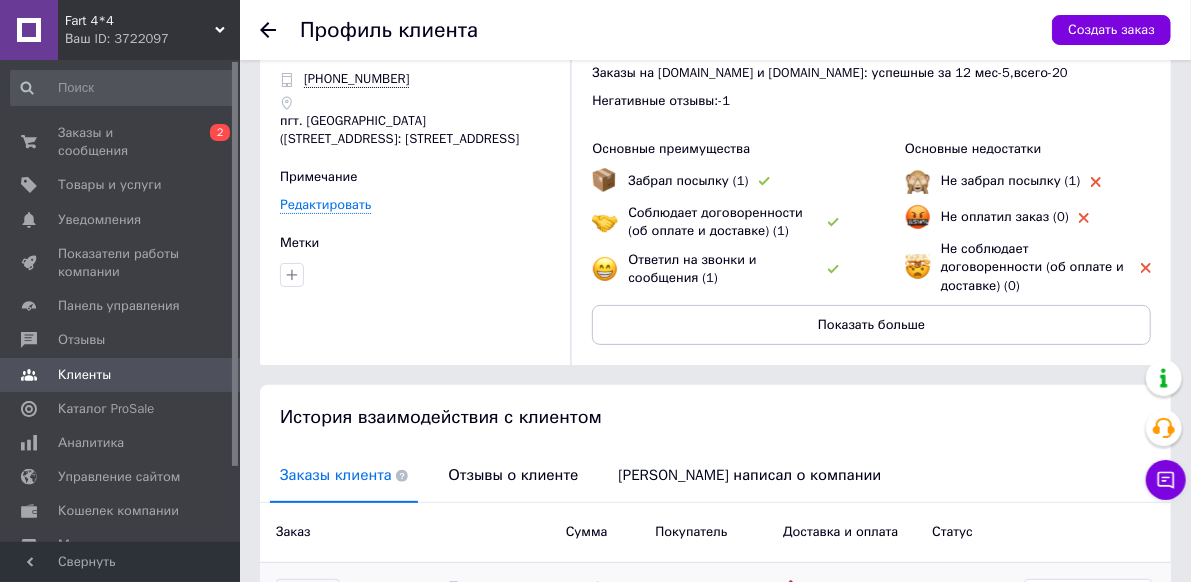 scroll, scrollTop: 0, scrollLeft: 0, axis: both 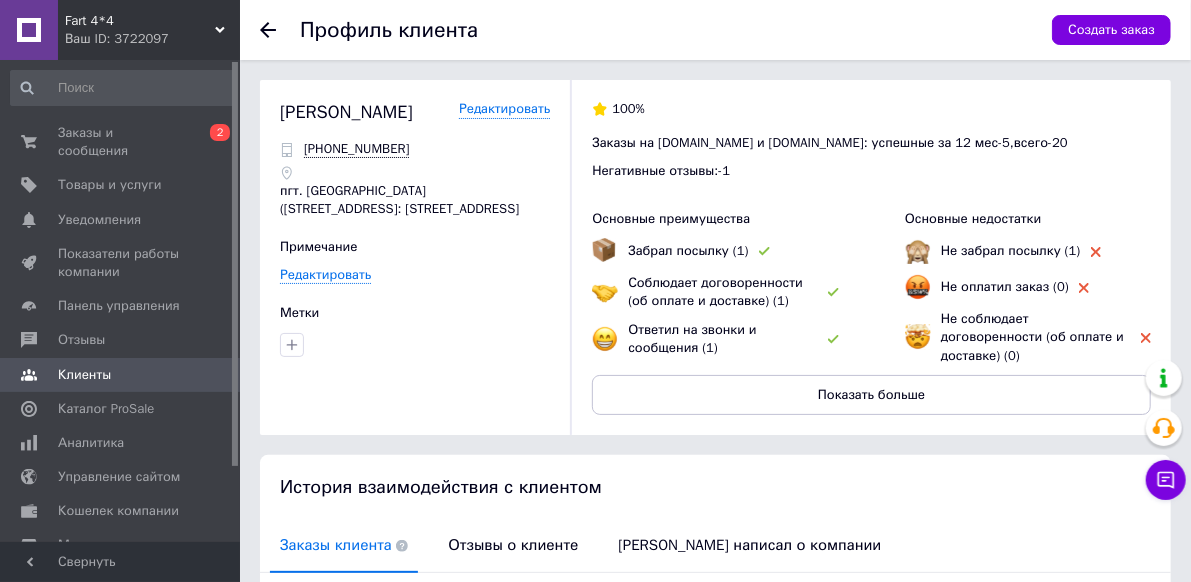 click at bounding box center [280, 30] 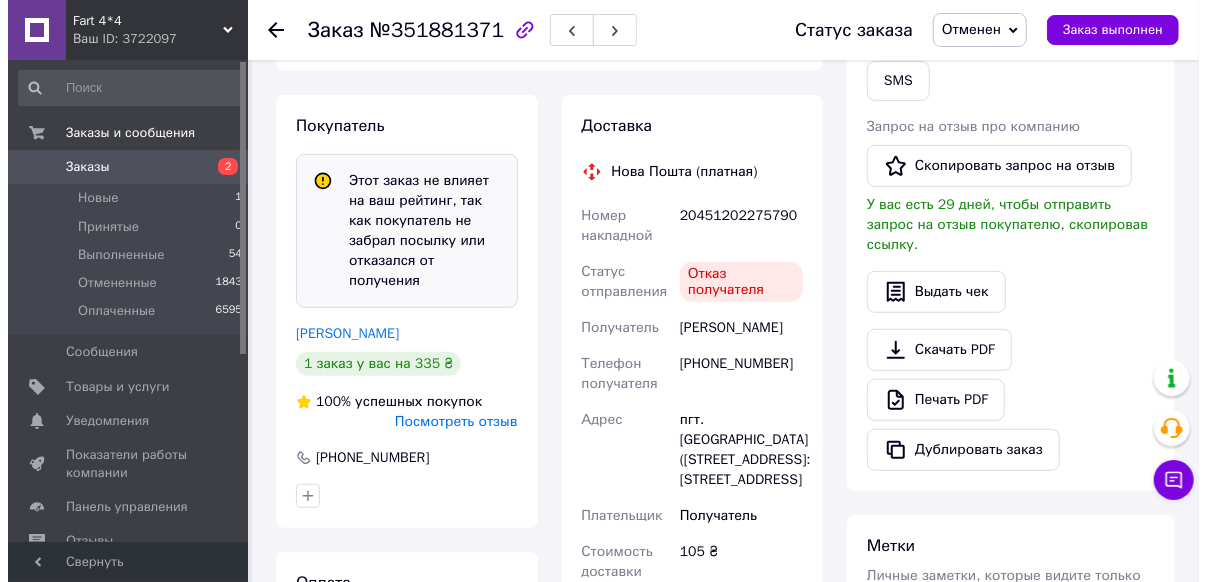 scroll, scrollTop: 432, scrollLeft: 0, axis: vertical 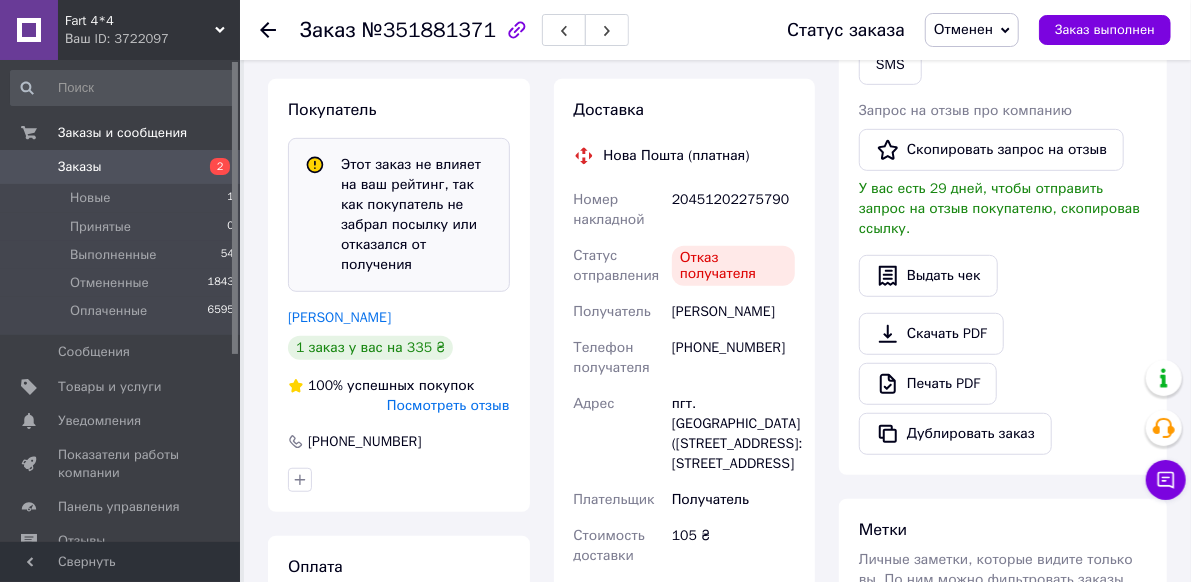 click on "Посмотреть отзыв" at bounding box center (448, 405) 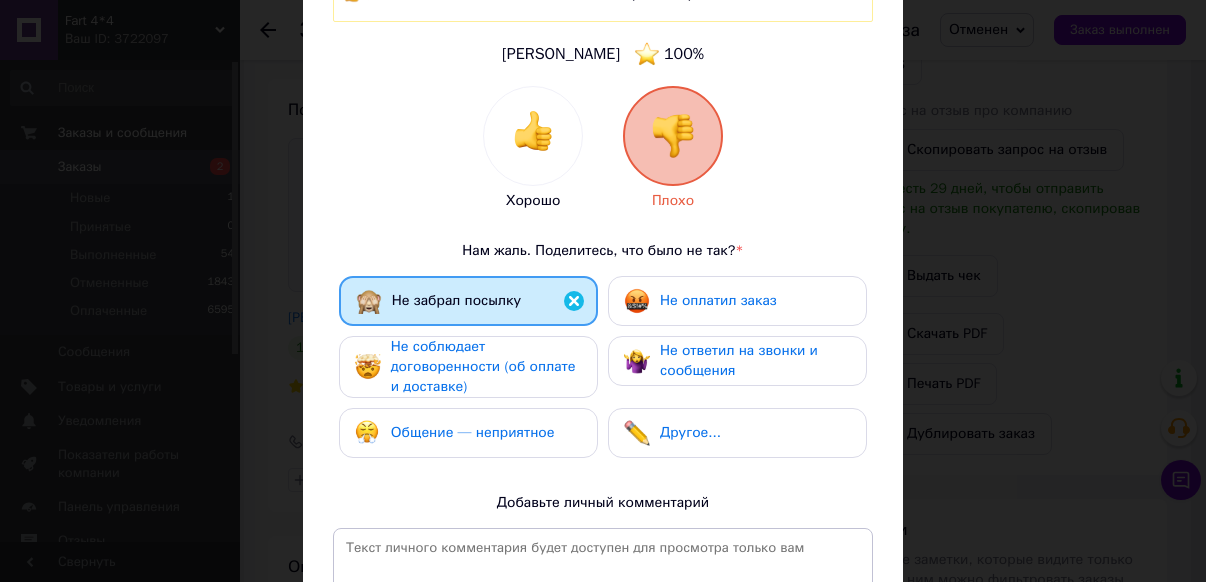 scroll, scrollTop: 200, scrollLeft: 0, axis: vertical 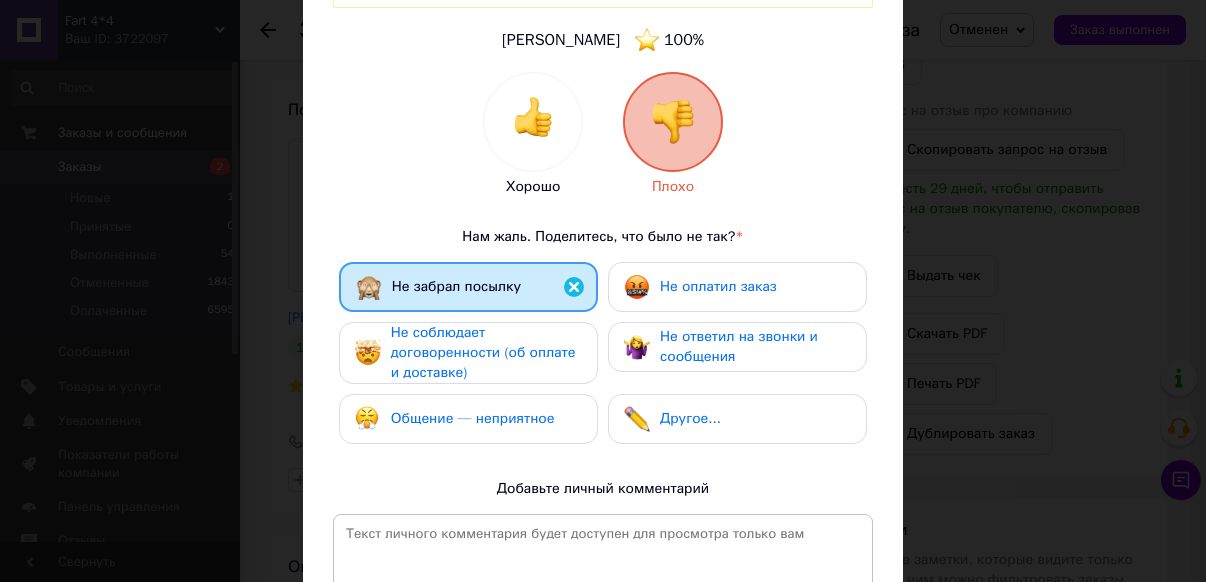 click on "Не соблюдает договоренности (об оплате и доставке)" at bounding box center (486, 353) 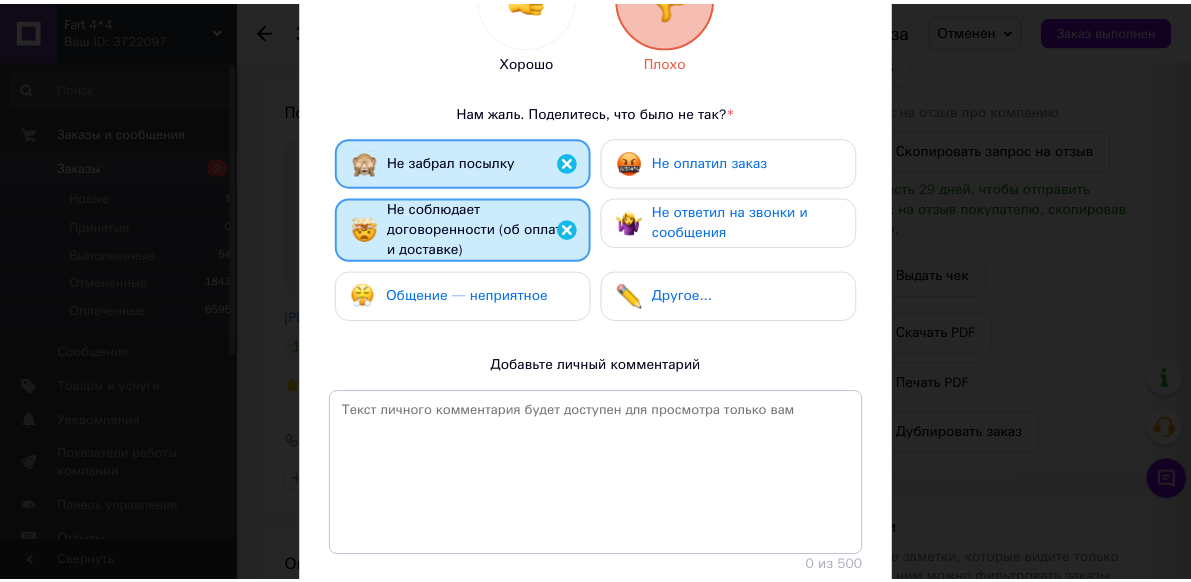 scroll, scrollTop: 400, scrollLeft: 0, axis: vertical 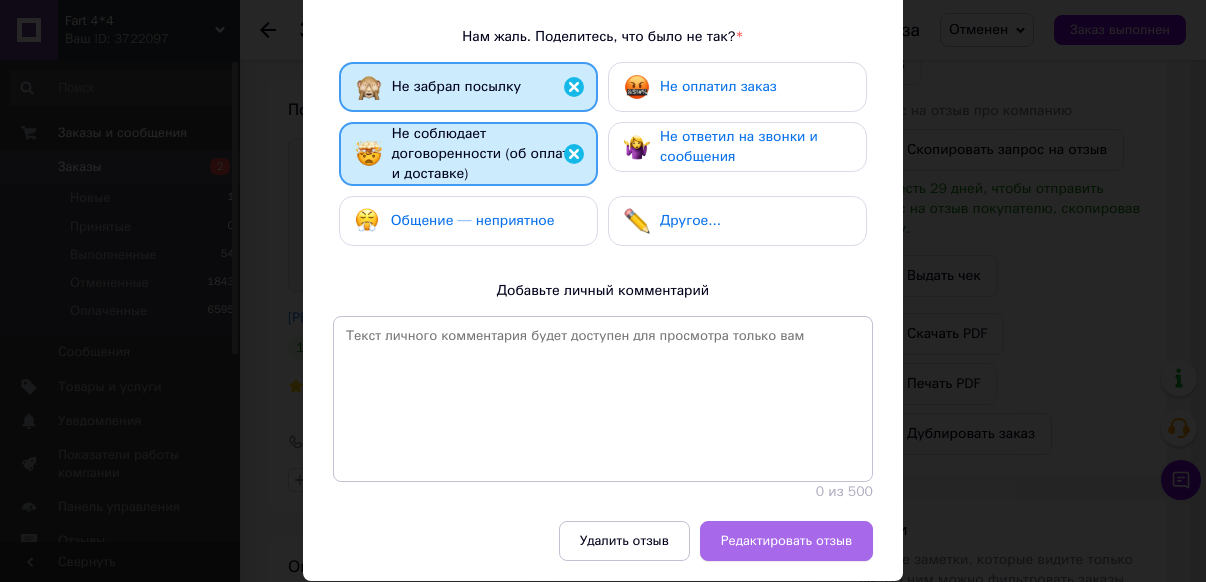 click on "Редактировать отзыв" at bounding box center (786, 541) 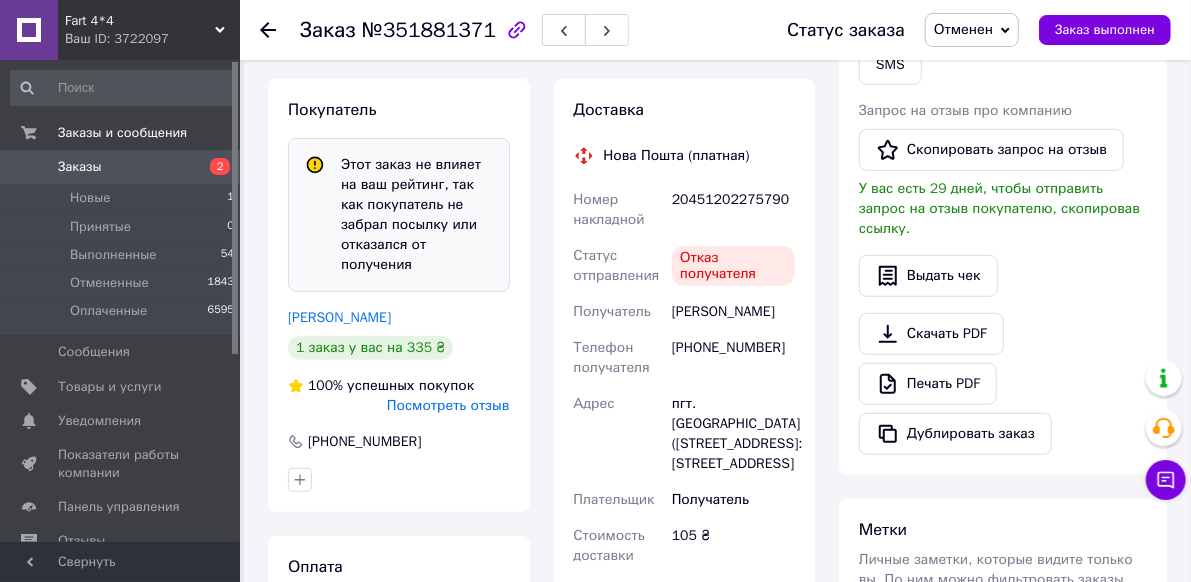 click 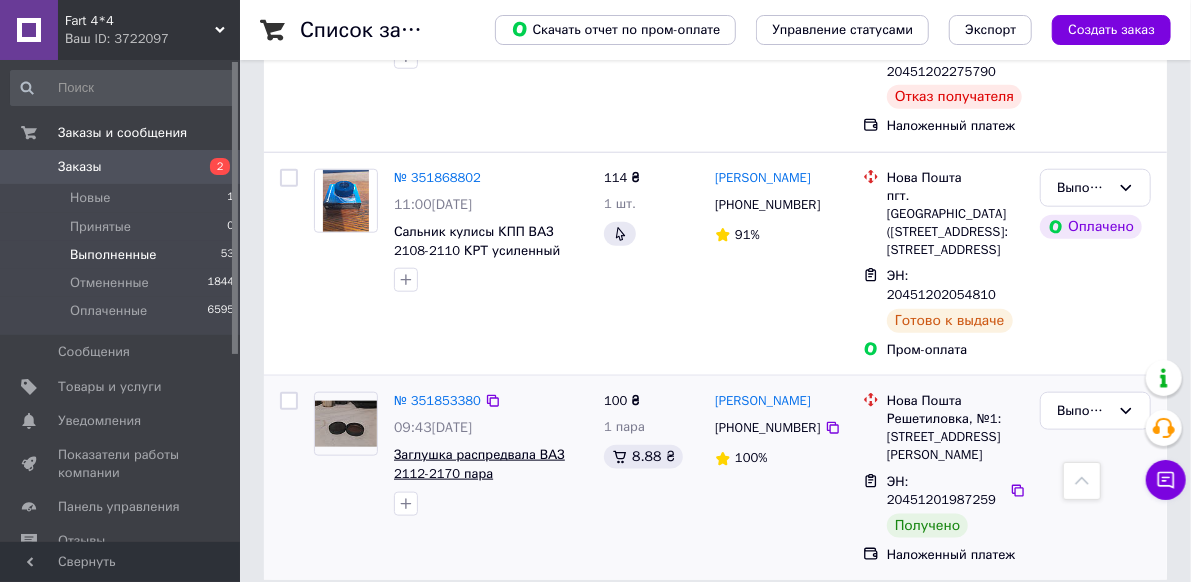 scroll, scrollTop: 4544, scrollLeft: 0, axis: vertical 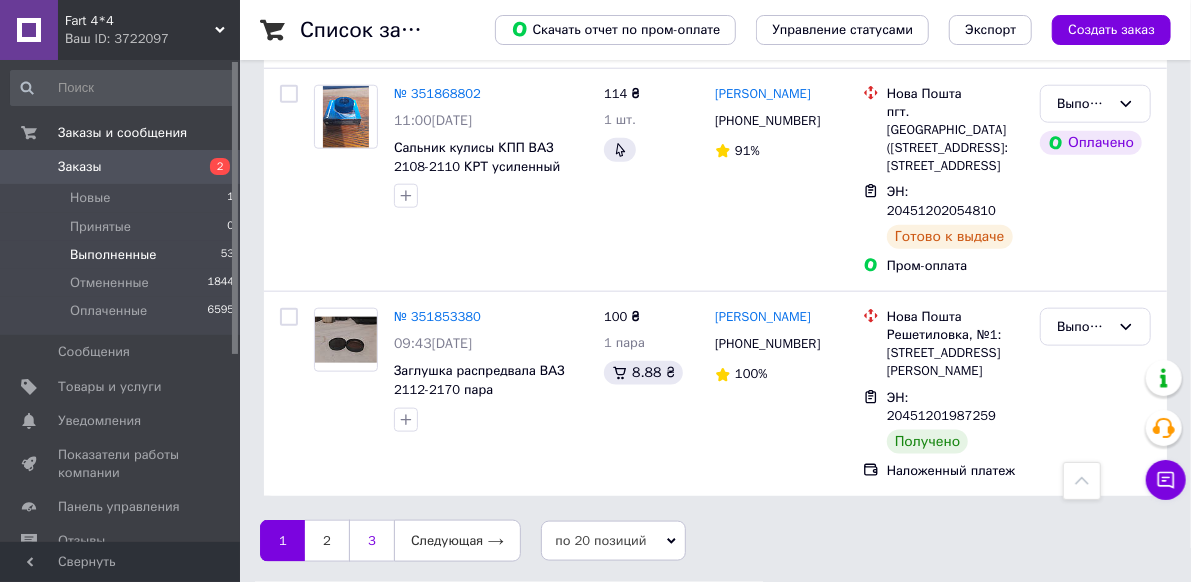 click on "3" at bounding box center (371, 541) 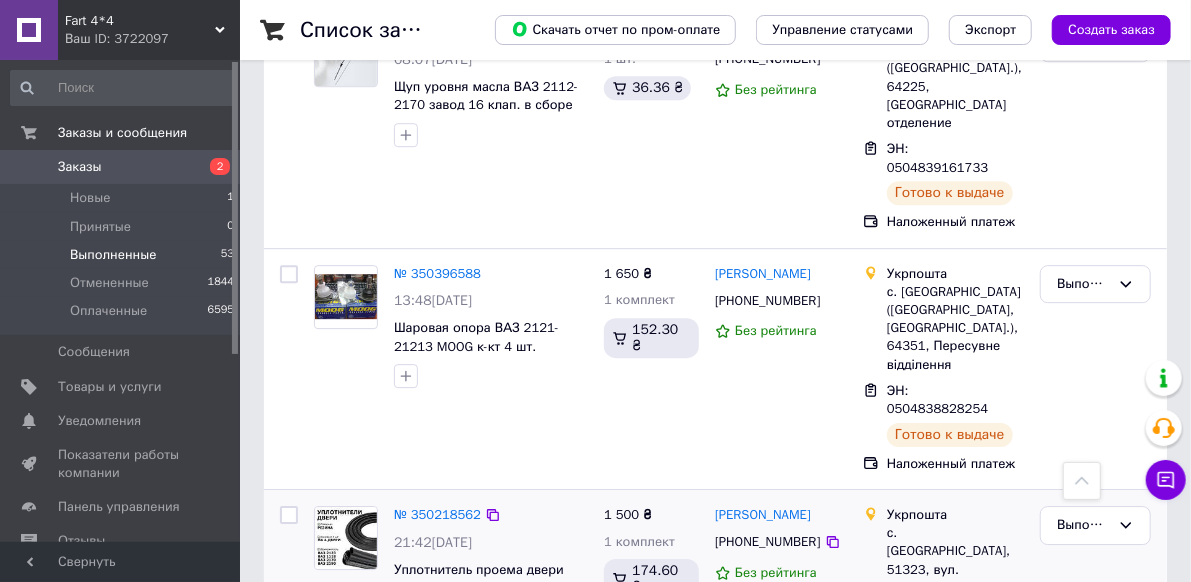 scroll, scrollTop: 2771, scrollLeft: 0, axis: vertical 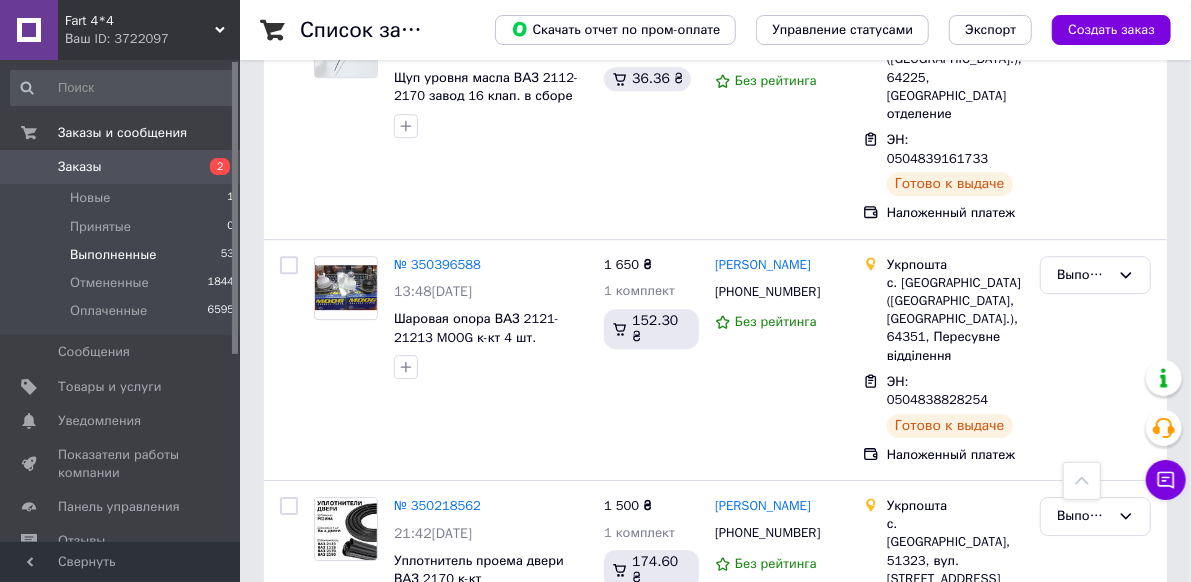 click on "1" at bounding box center [415, 748] 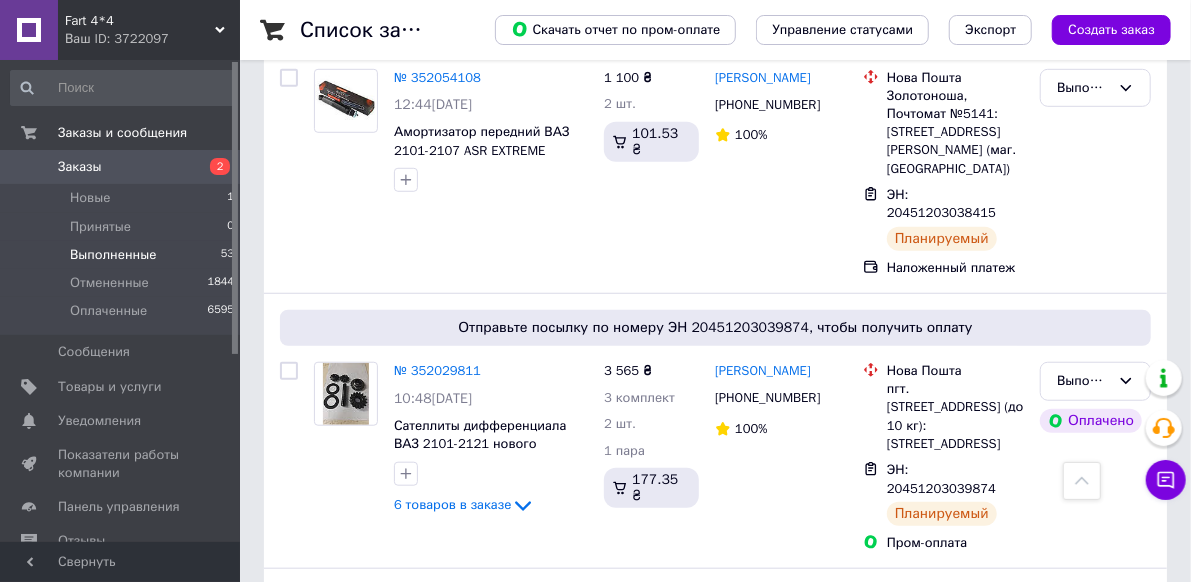 scroll, scrollTop: 300, scrollLeft: 0, axis: vertical 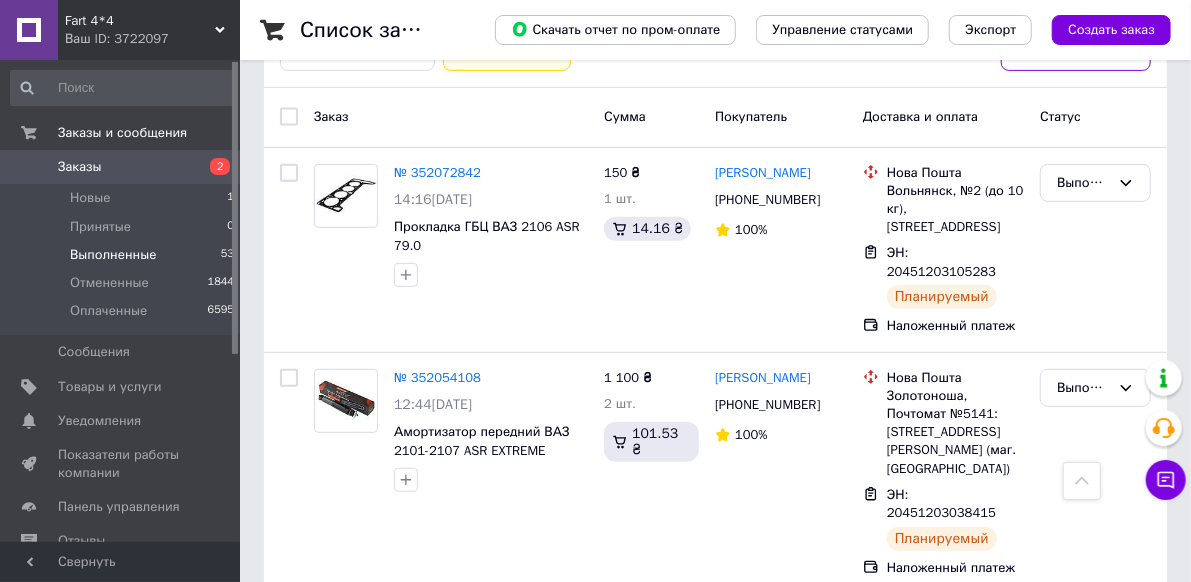 click on "Заказы" at bounding box center (121, 167) 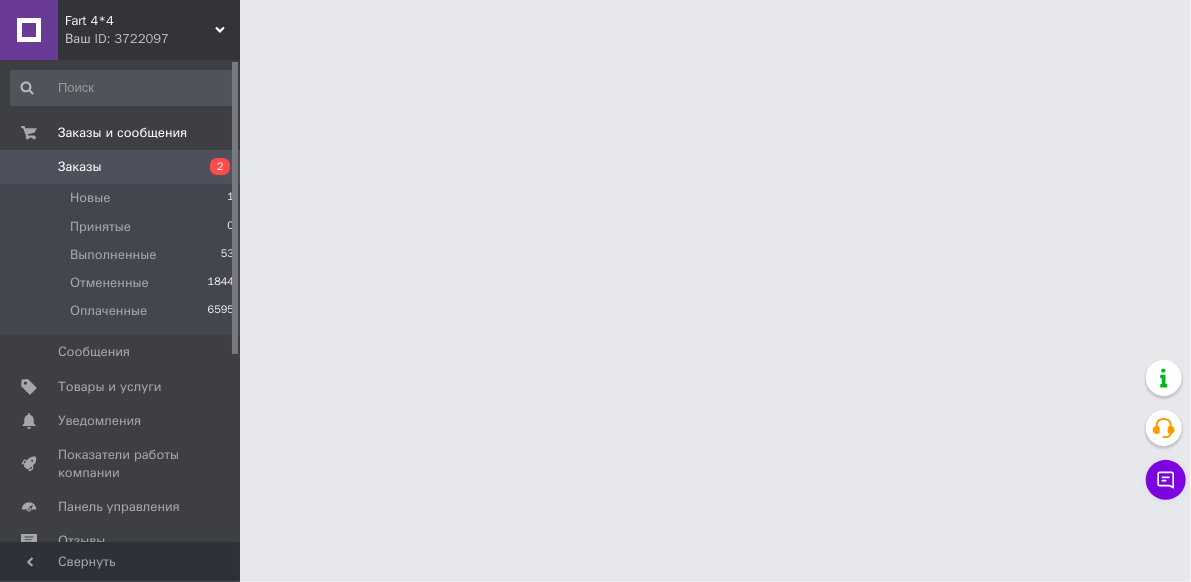 scroll, scrollTop: 0, scrollLeft: 0, axis: both 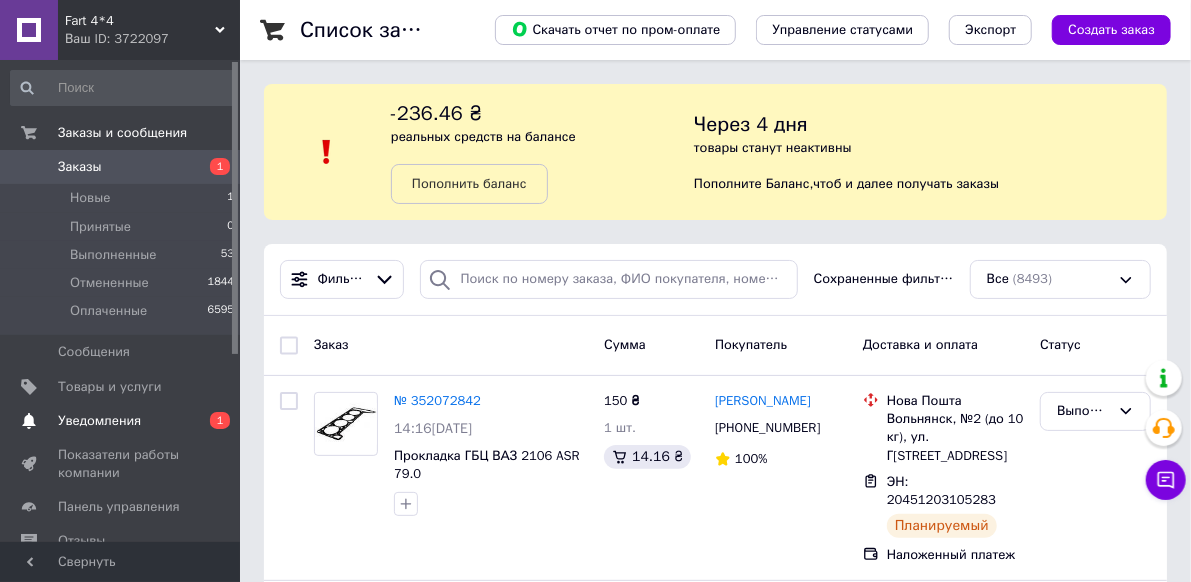 click on "Уведомления" at bounding box center (121, 421) 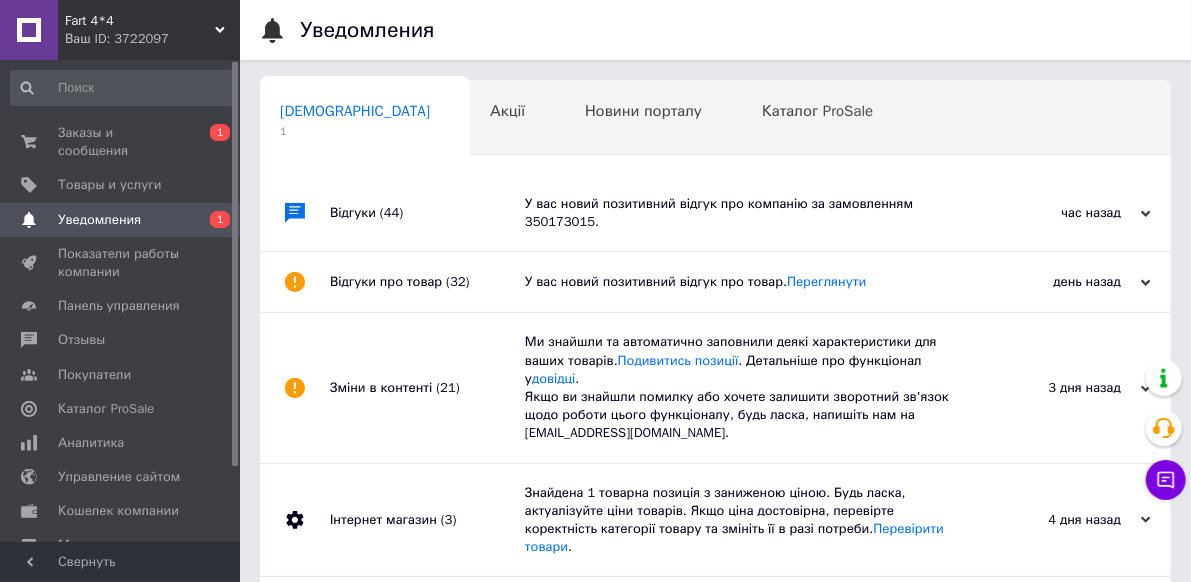 scroll, scrollTop: 0, scrollLeft: 10, axis: horizontal 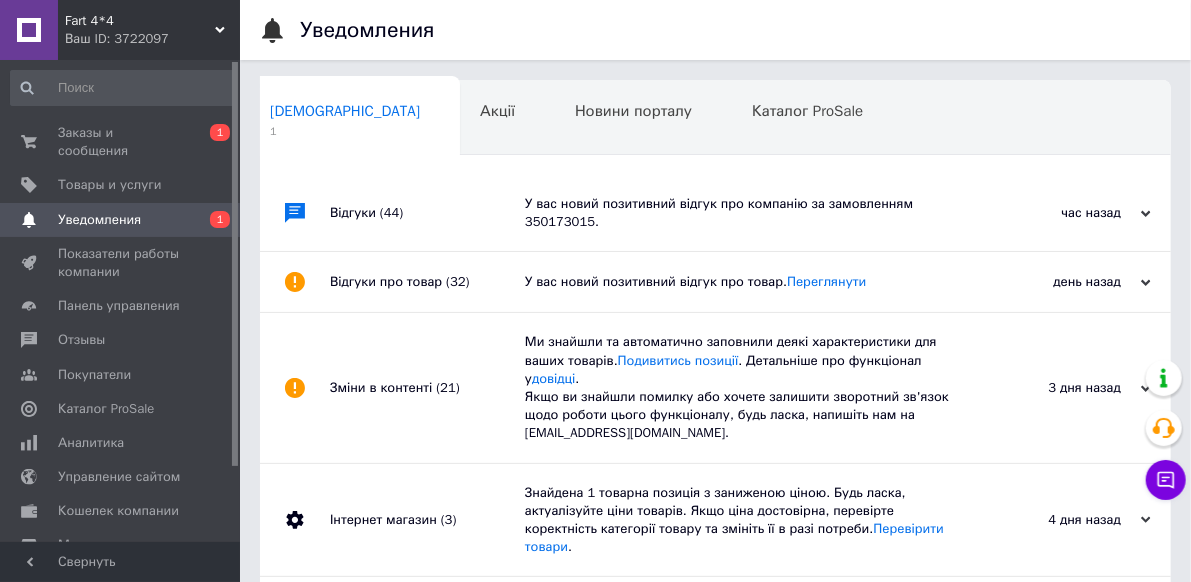click on "У вас новий позитивний відгук про компанію за замовленням 350173015." at bounding box center (738, 213) 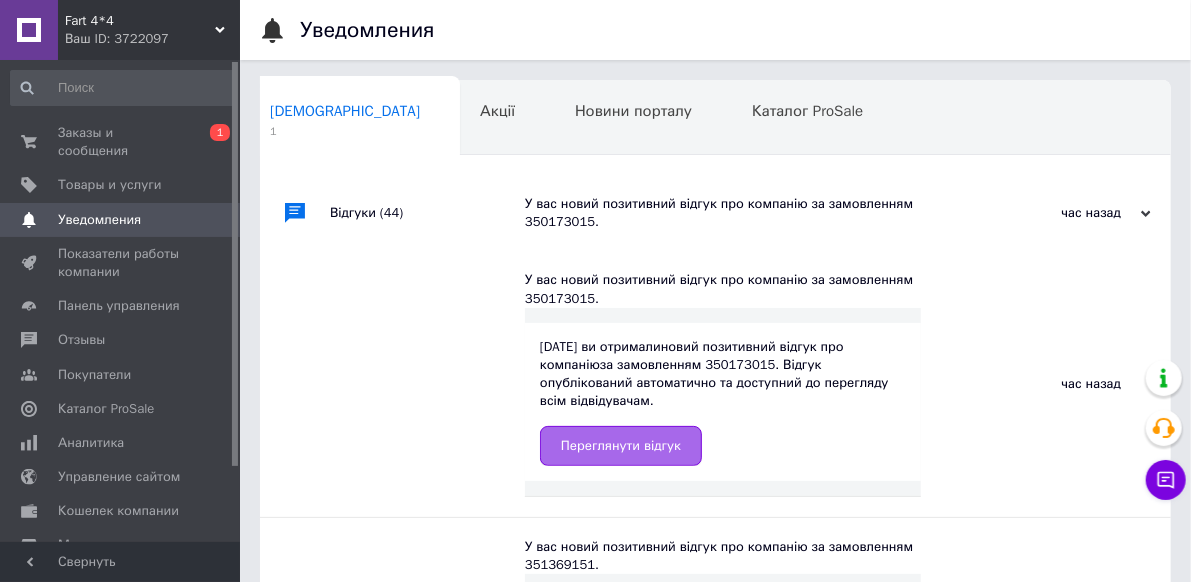 click on "Переглянути відгук" at bounding box center [621, 446] 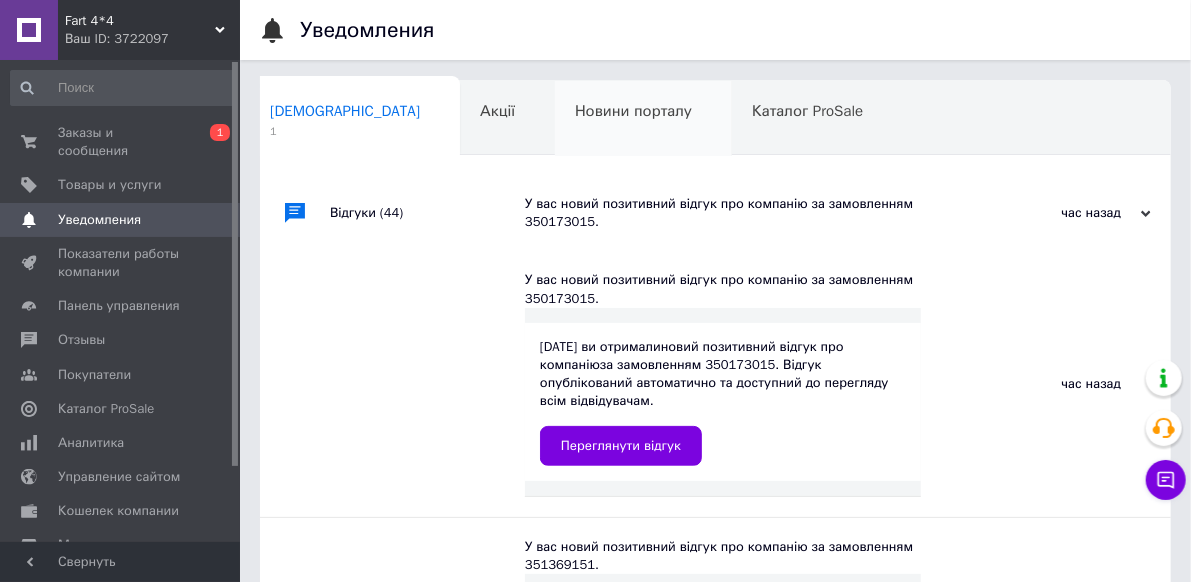 click on "Новини порталу" at bounding box center (633, 111) 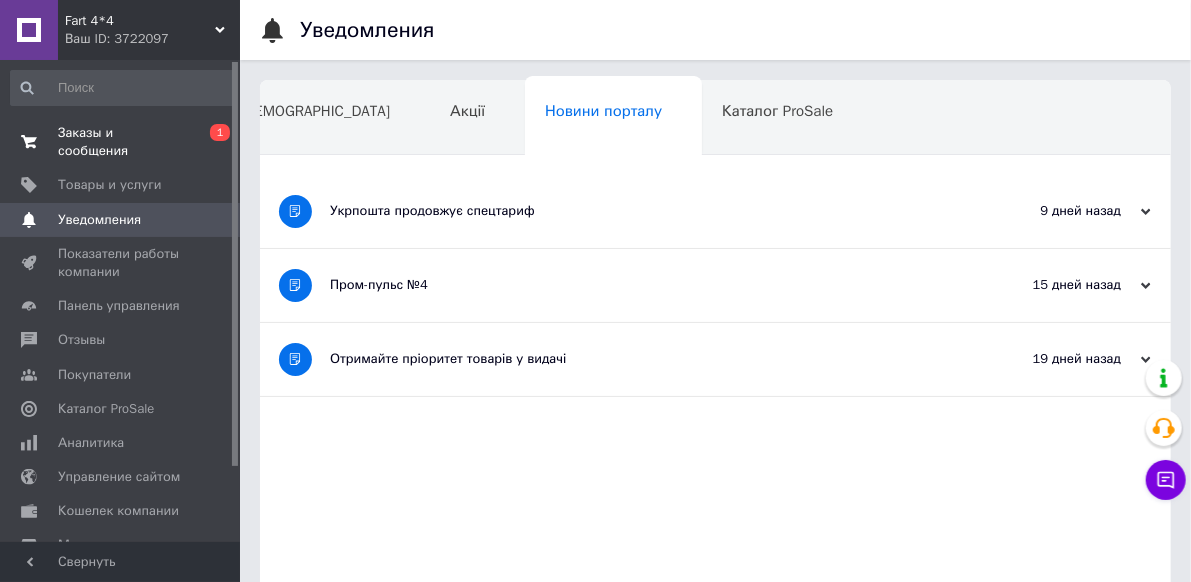 click on "Заказы и сообщения" at bounding box center [121, 142] 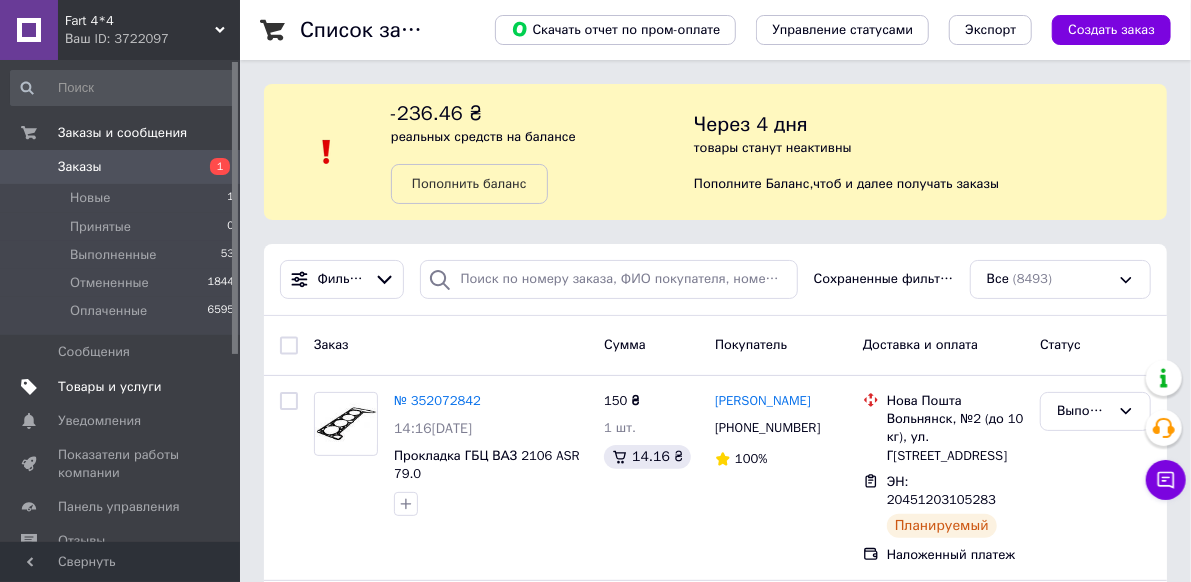 click on "Товары и услуги" at bounding box center (110, 387) 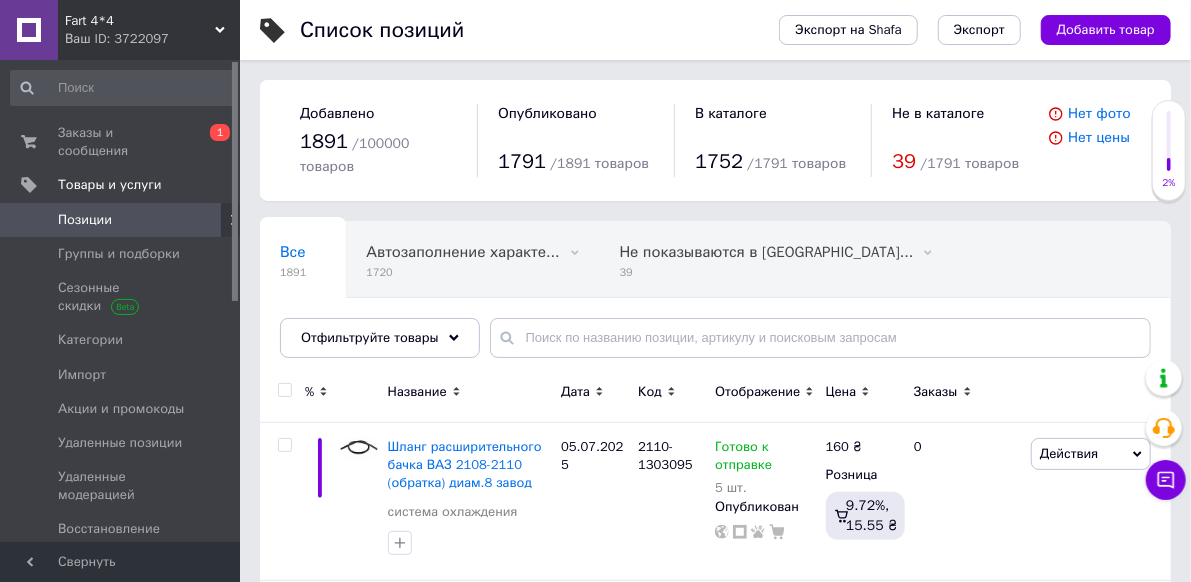 scroll, scrollTop: 118, scrollLeft: 0, axis: vertical 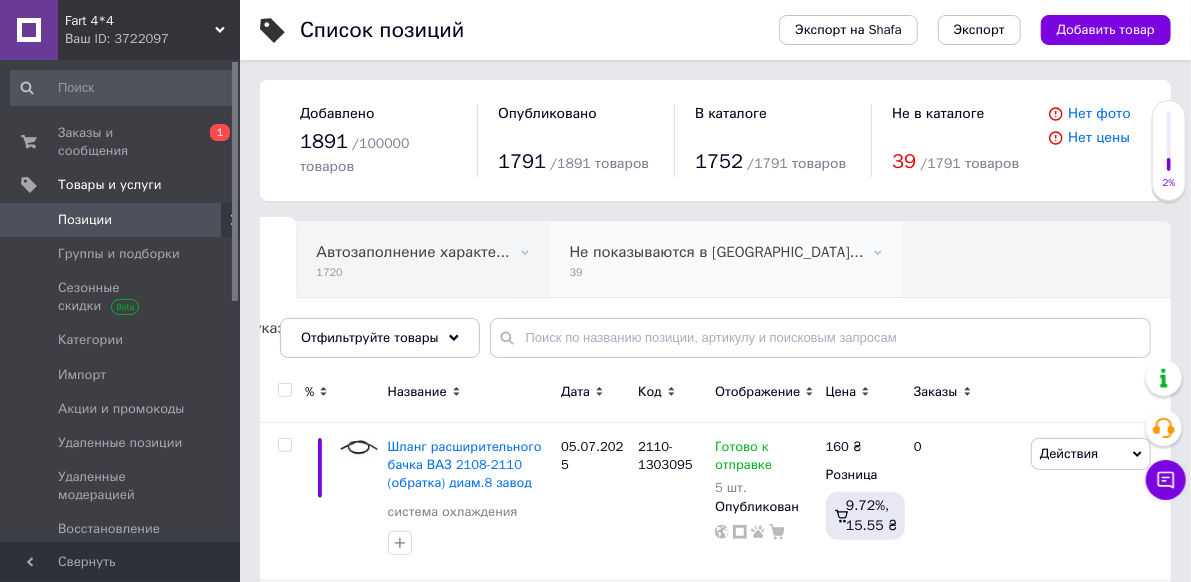click on "Не показываются в [GEOGRAPHIC_DATA]..." at bounding box center [717, 252] 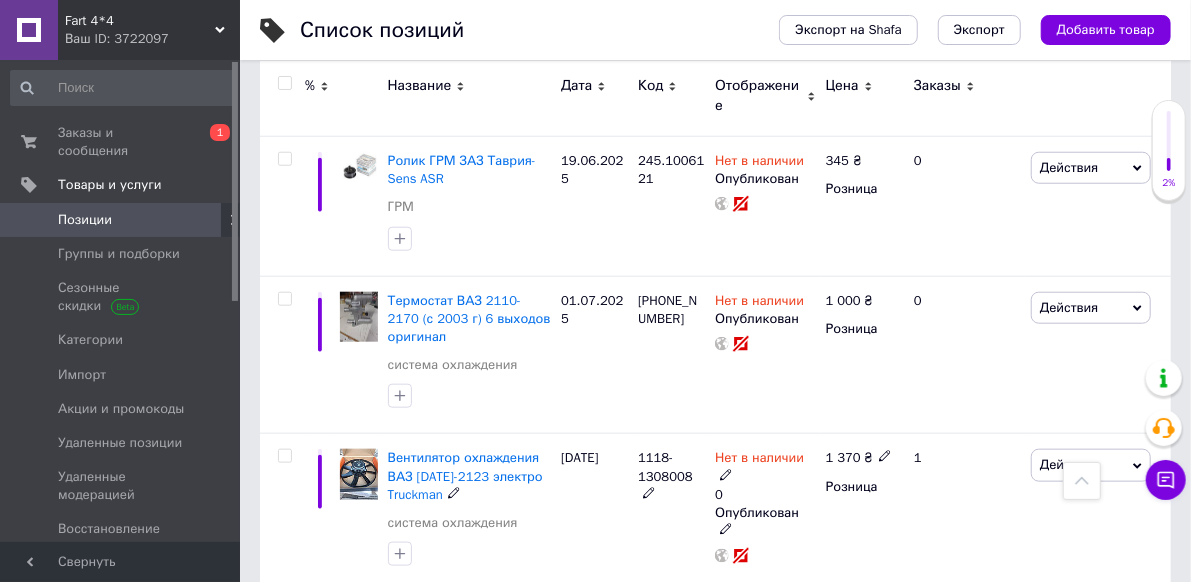 scroll, scrollTop: 800, scrollLeft: 0, axis: vertical 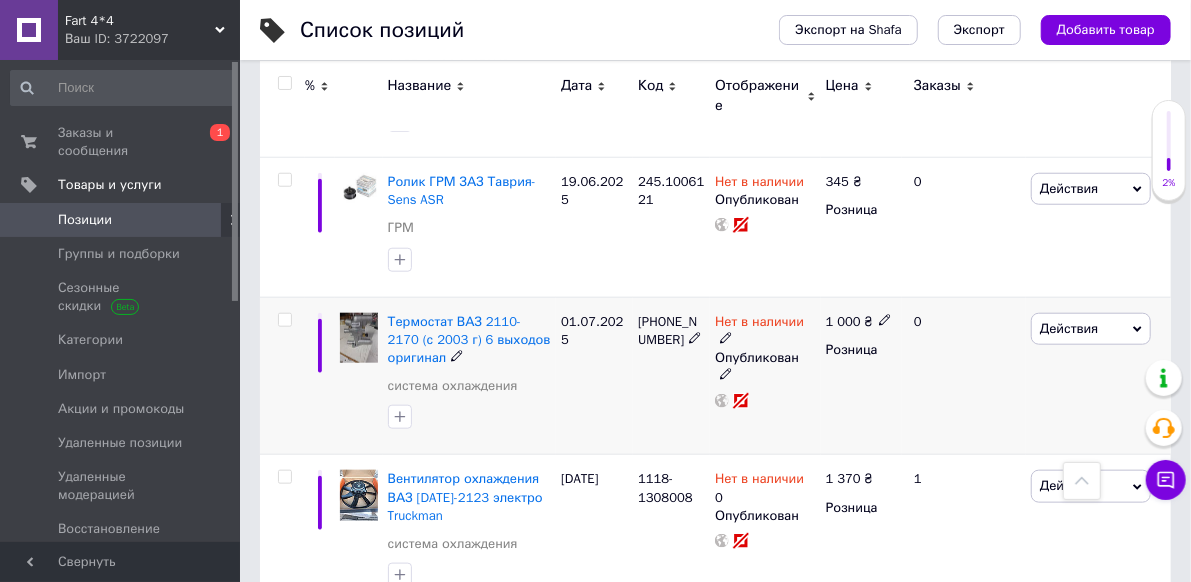 click on "Действия" at bounding box center [1069, 328] 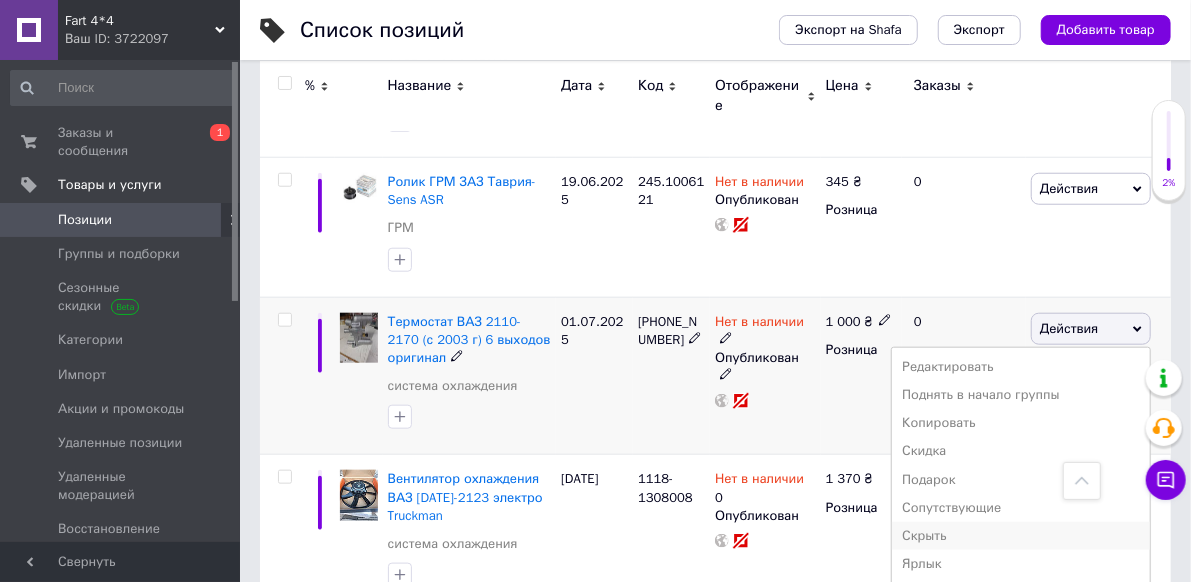 click on "Скрыть" at bounding box center (1021, 536) 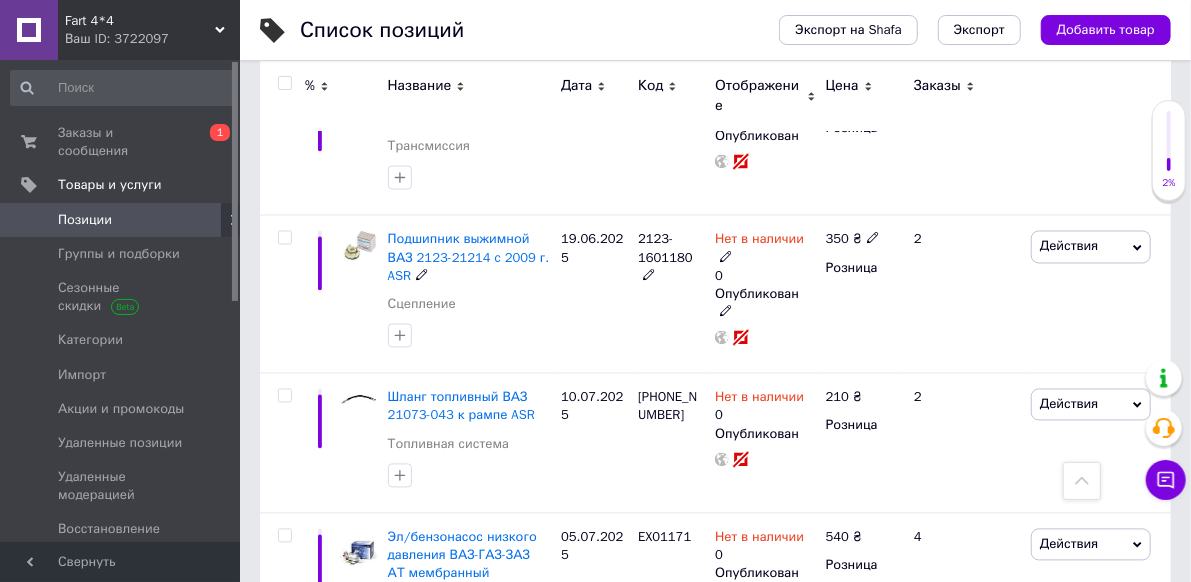 scroll, scrollTop: 1700, scrollLeft: 0, axis: vertical 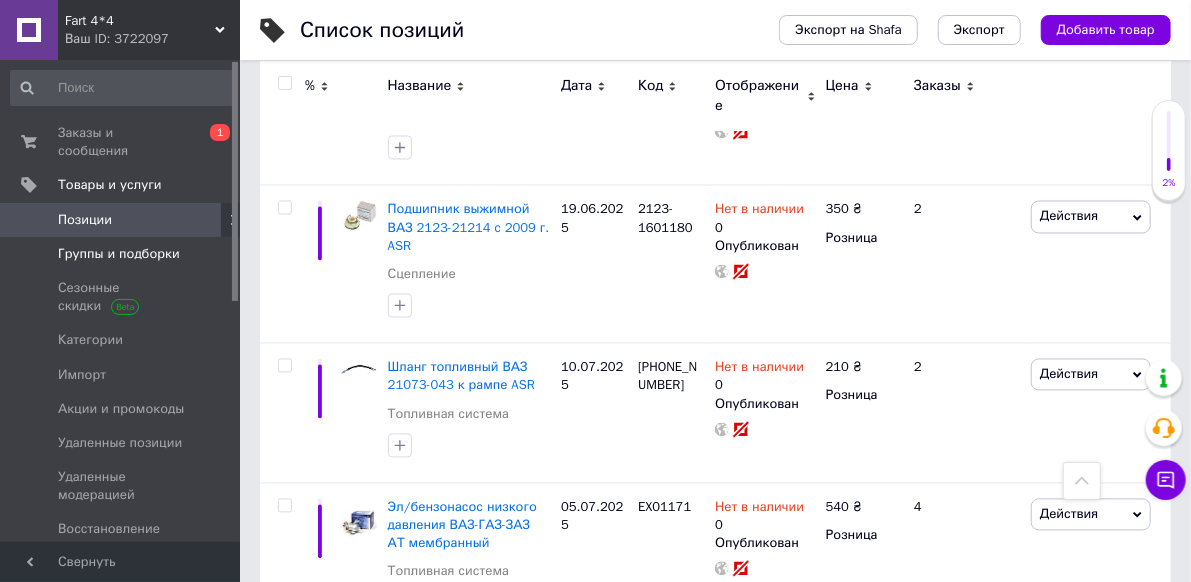 click on "Группы и подборки" at bounding box center [119, 254] 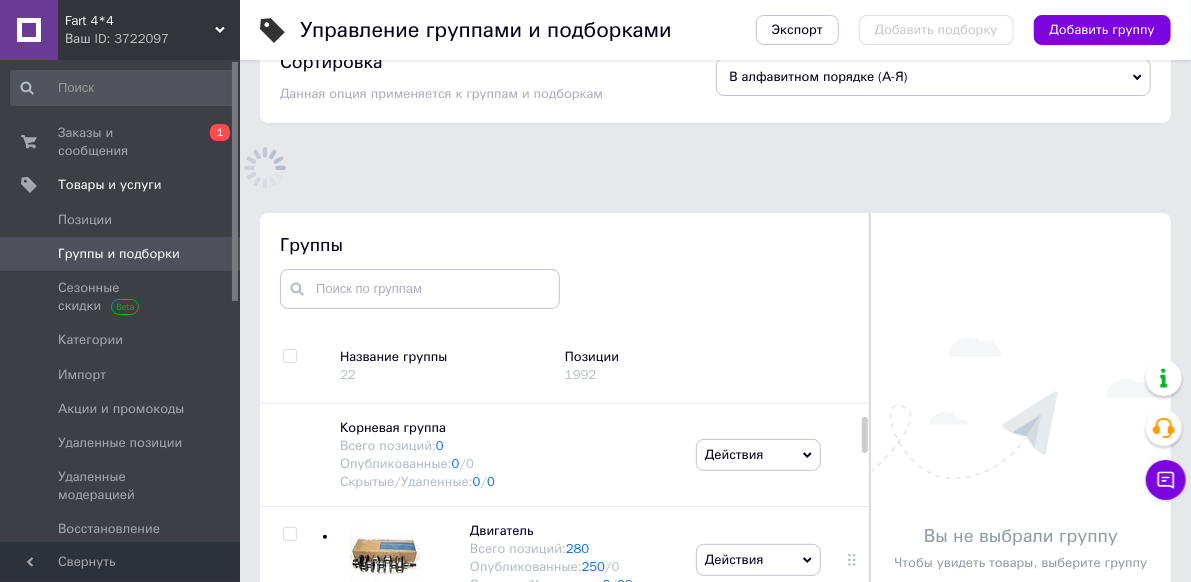 scroll, scrollTop: 182, scrollLeft: 0, axis: vertical 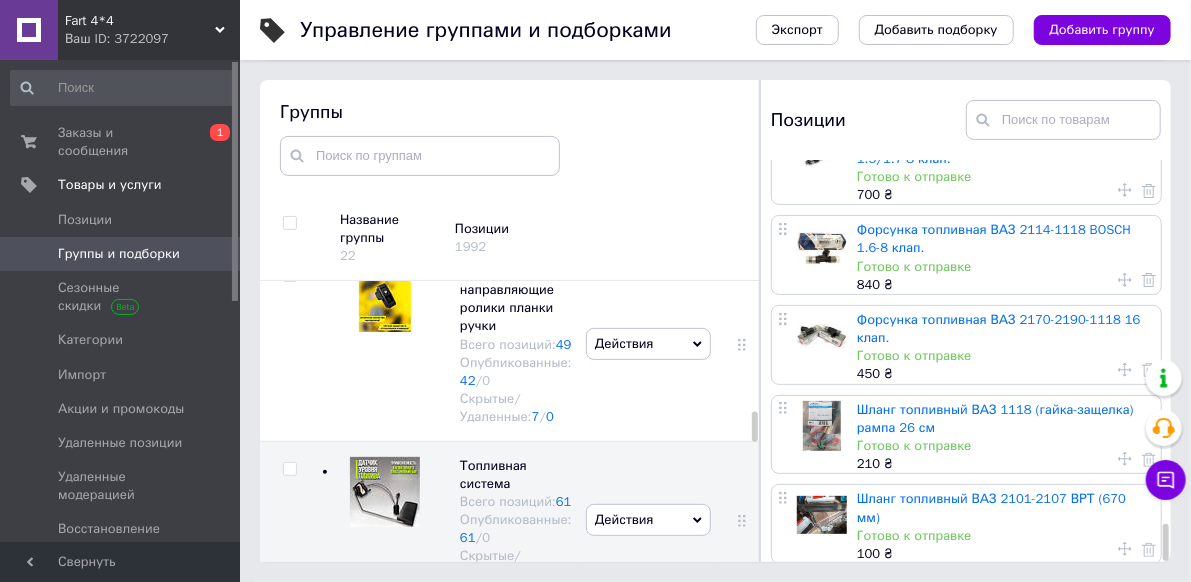 click at bounding box center (887, 595) 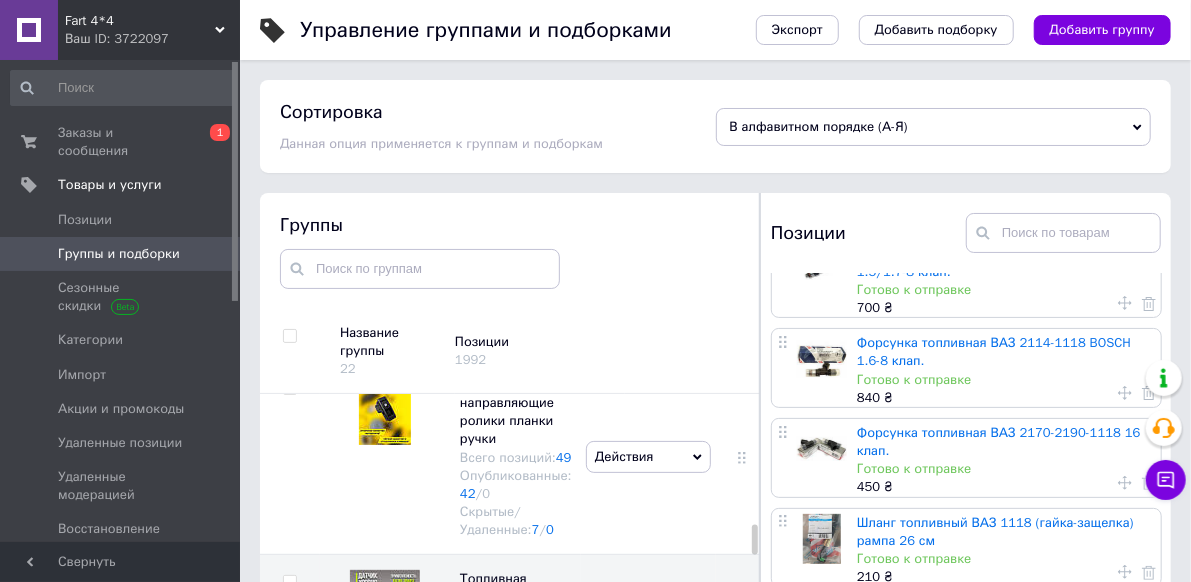 scroll, scrollTop: 0, scrollLeft: 0, axis: both 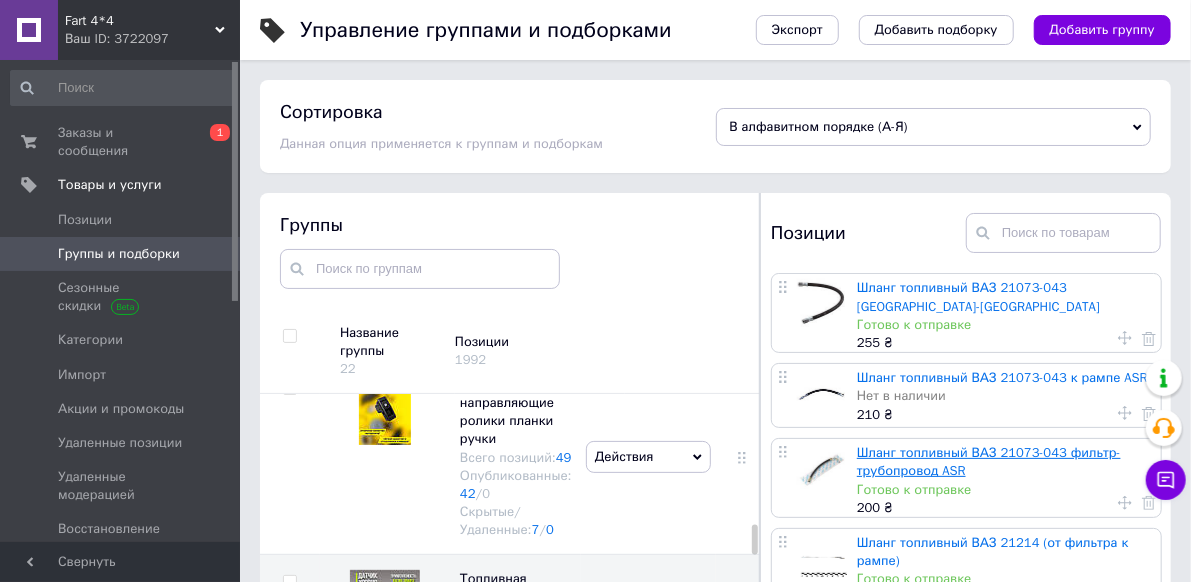 click on "Шланг топливный ВАЗ 21073-043 фильтр-трубопровод ASR" at bounding box center [989, 461] 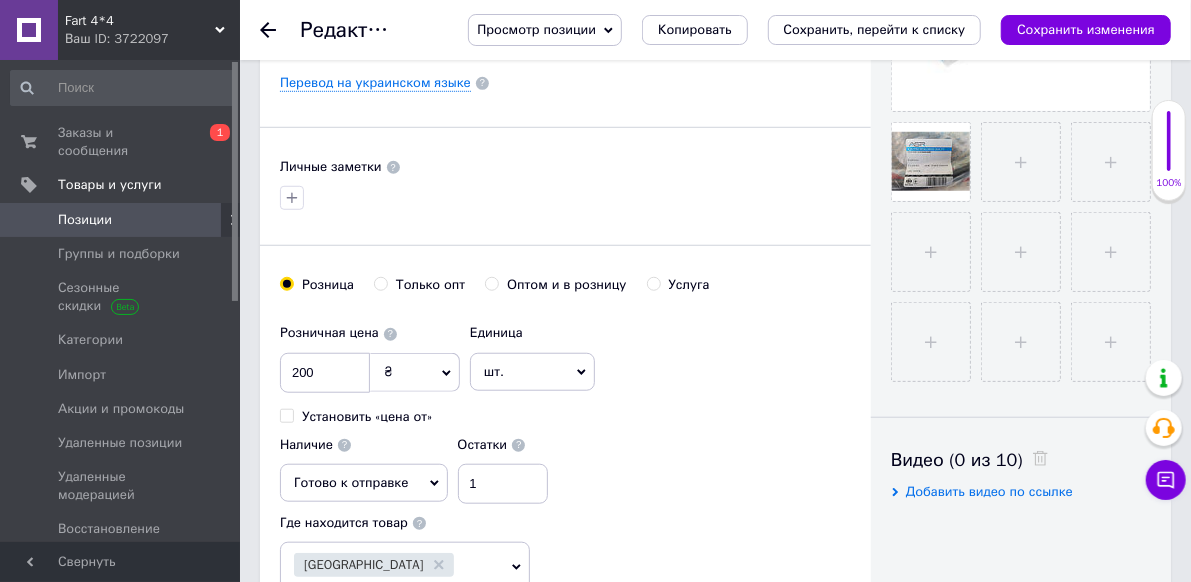 scroll, scrollTop: 700, scrollLeft: 0, axis: vertical 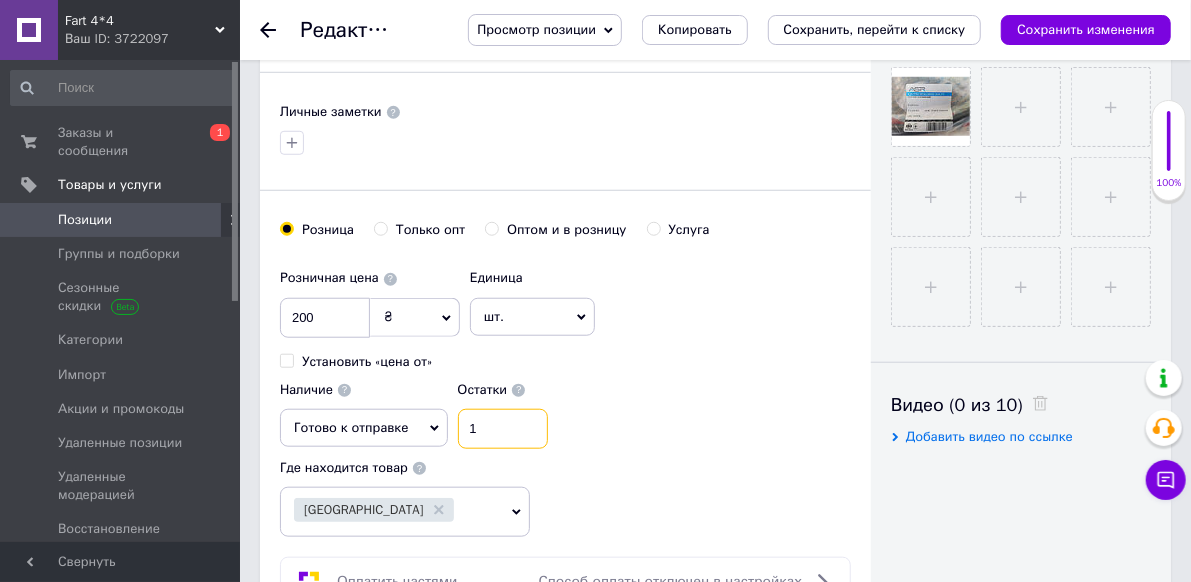 click on "1" at bounding box center [503, 429] 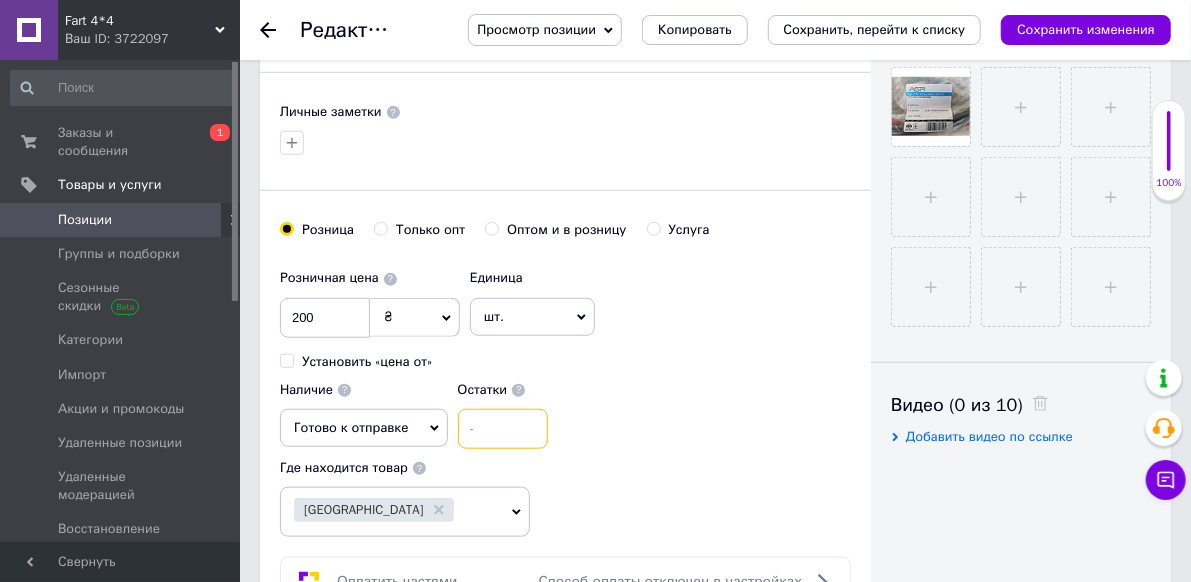 type 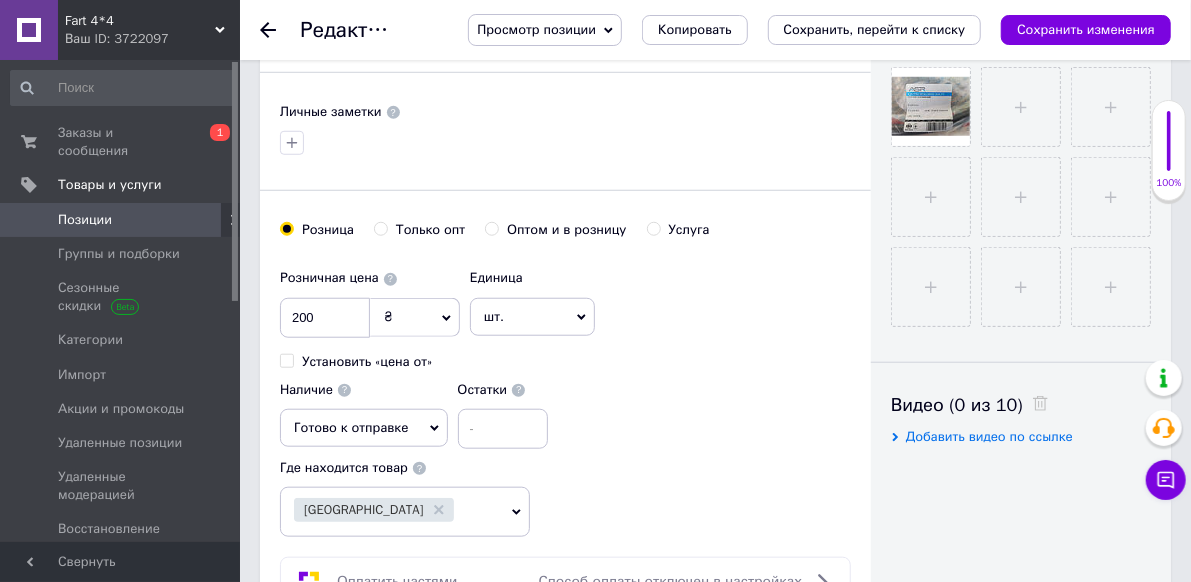 click on "Готово к отправке" at bounding box center (351, 427) 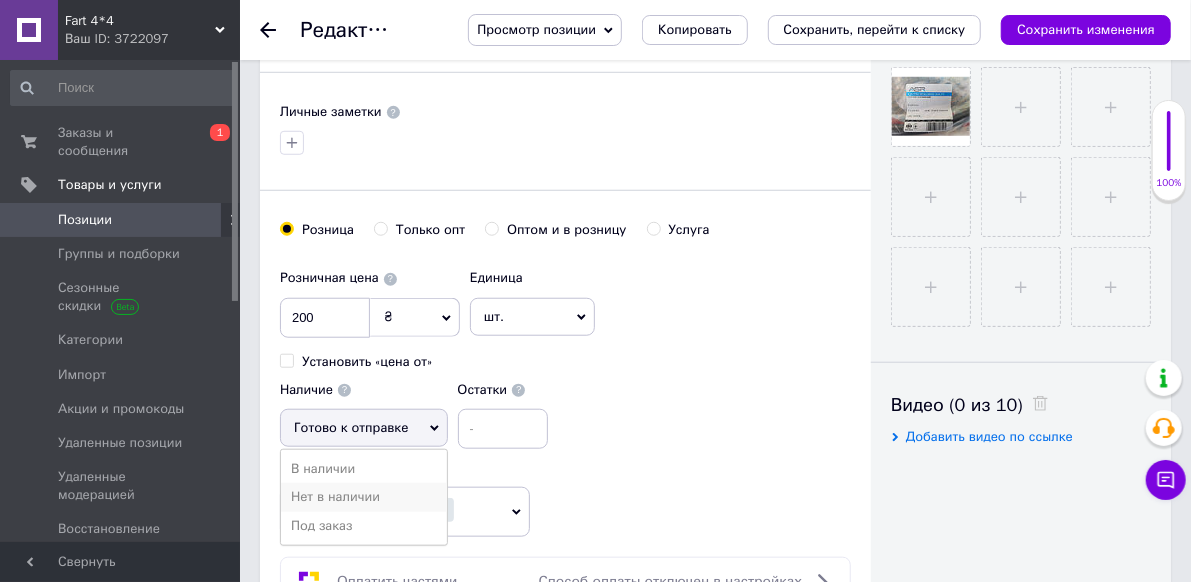 click on "Нет в наличии" at bounding box center (364, 497) 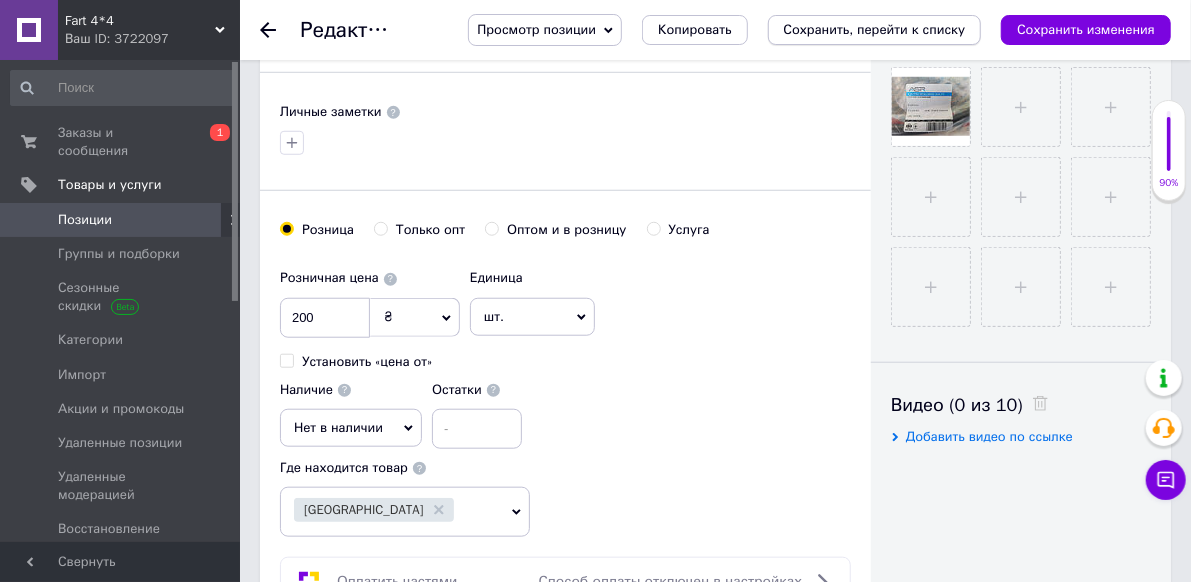 click on "Сохранить, перейти к списку" at bounding box center [875, 29] 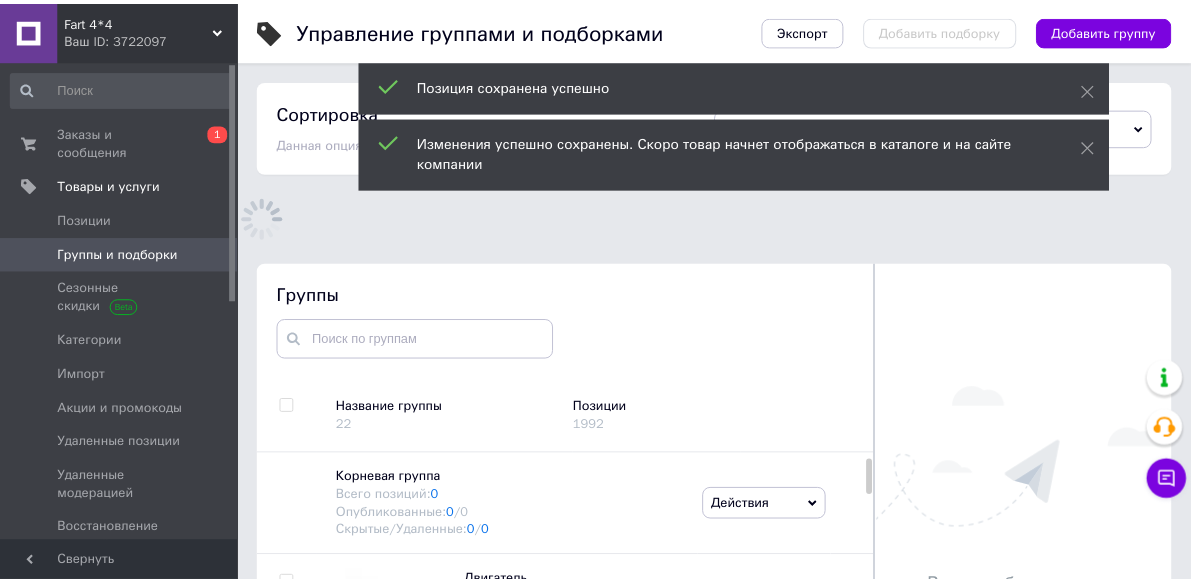 scroll, scrollTop: 166, scrollLeft: 0, axis: vertical 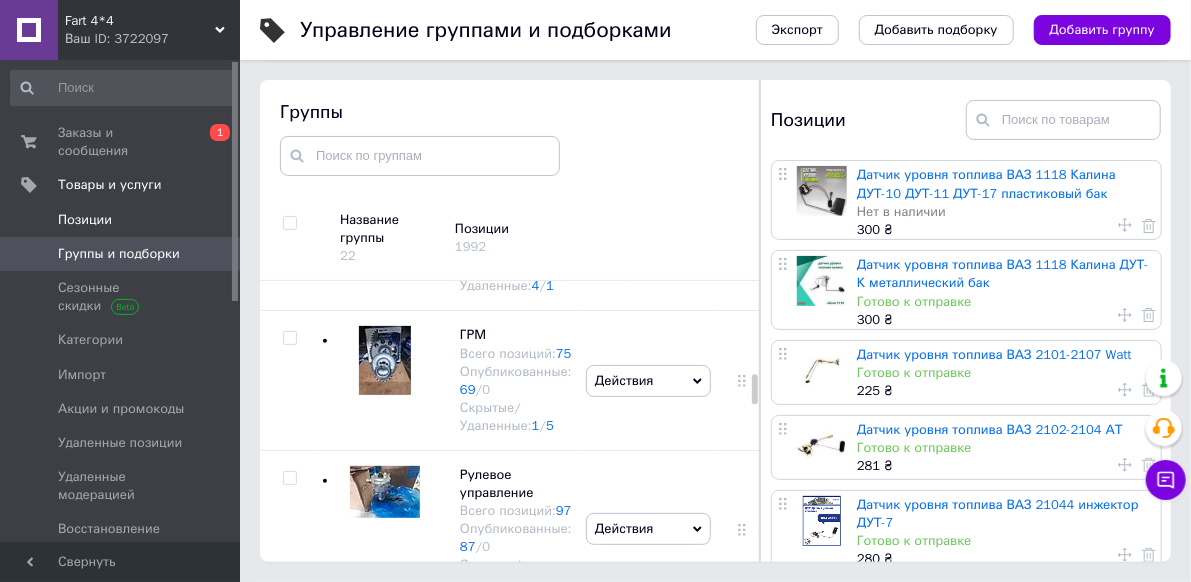 click on "Позиции" at bounding box center (85, 220) 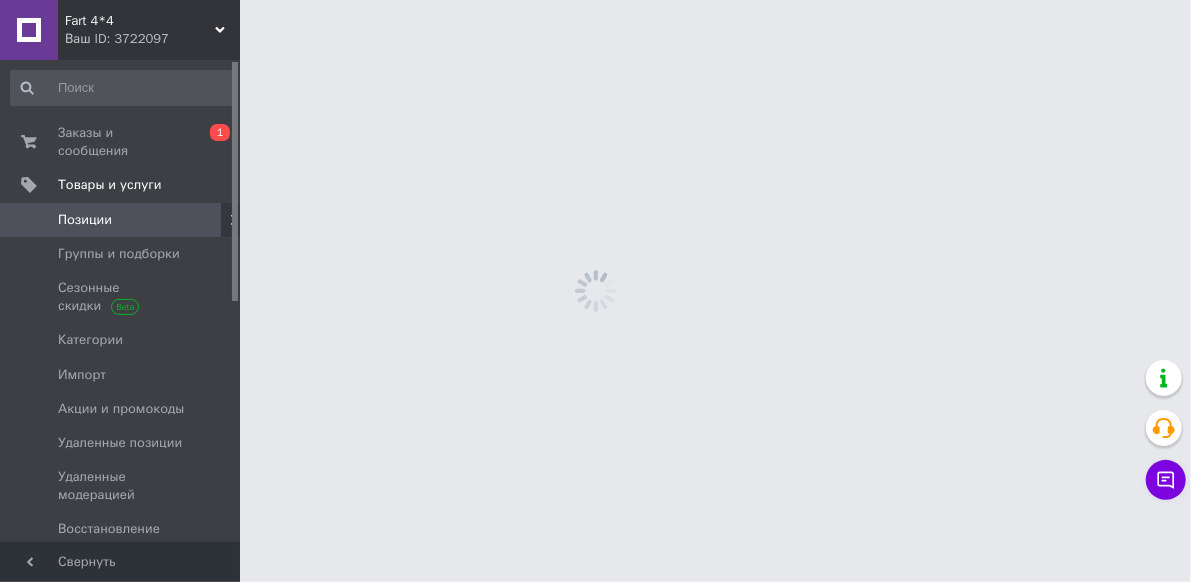 scroll, scrollTop: 0, scrollLeft: 0, axis: both 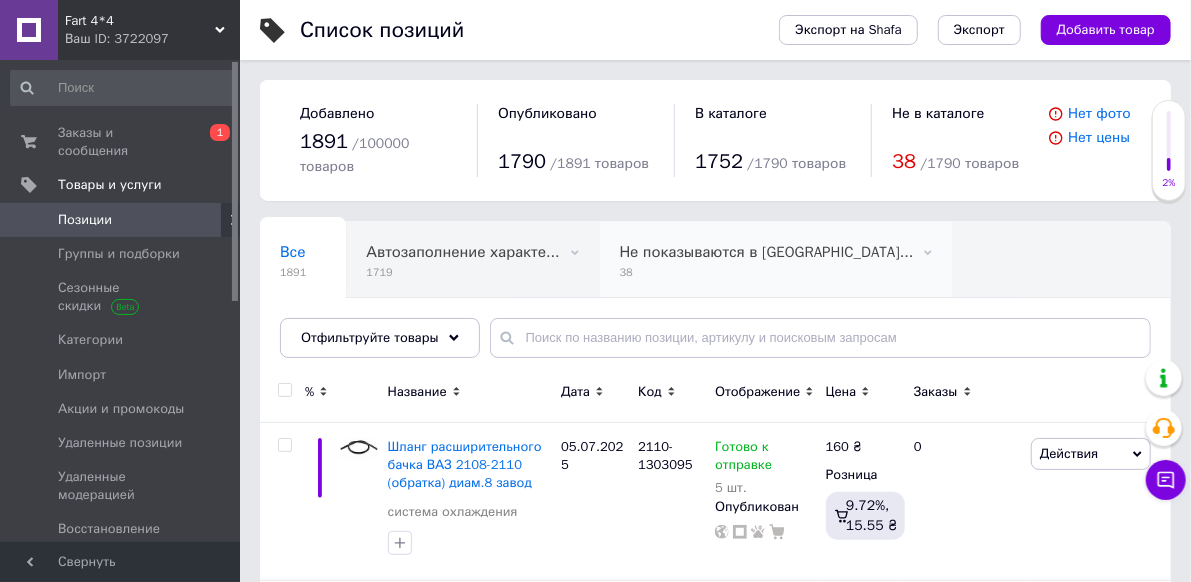 click on "Не показываются в [GEOGRAPHIC_DATA]..." at bounding box center [767, 252] 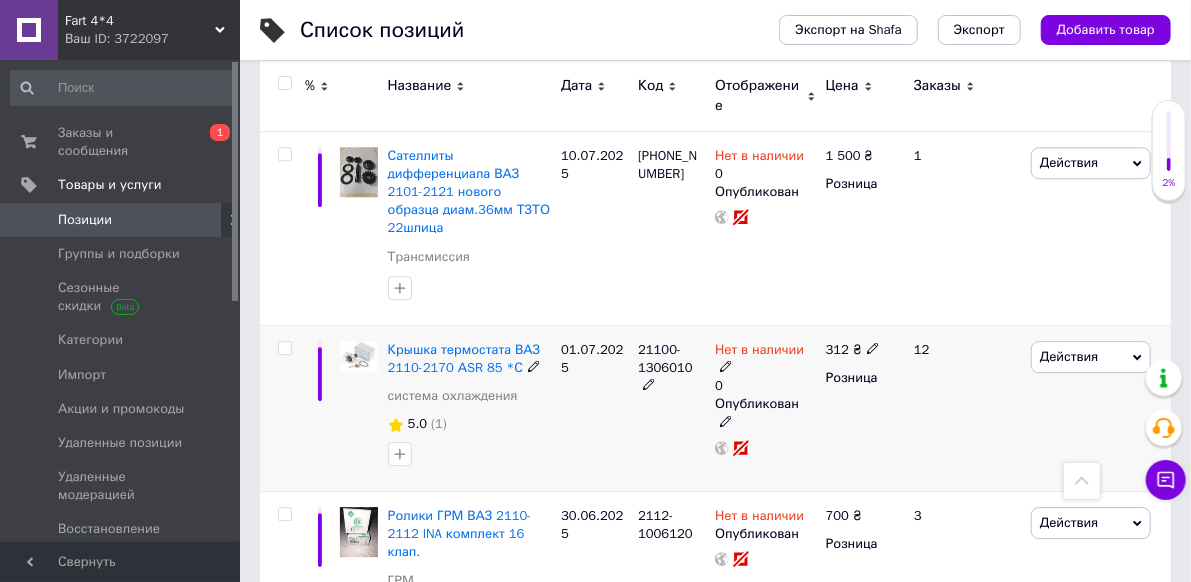 scroll, scrollTop: 2600, scrollLeft: 0, axis: vertical 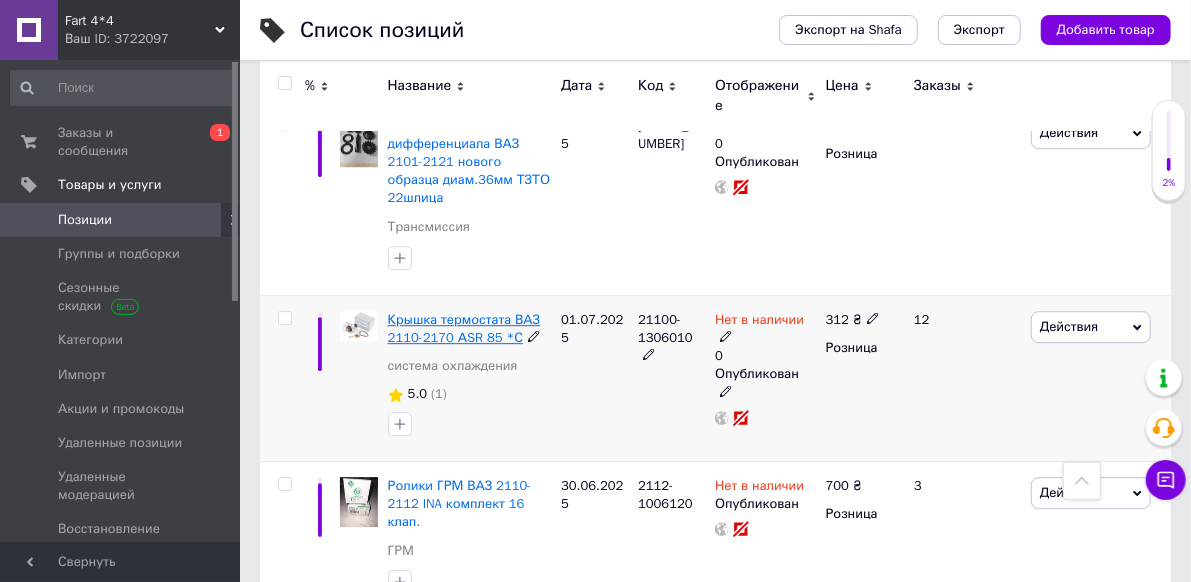 click on "Крышка термостата ВАЗ 2110-2170 АSR 85 *С" at bounding box center [464, 328] 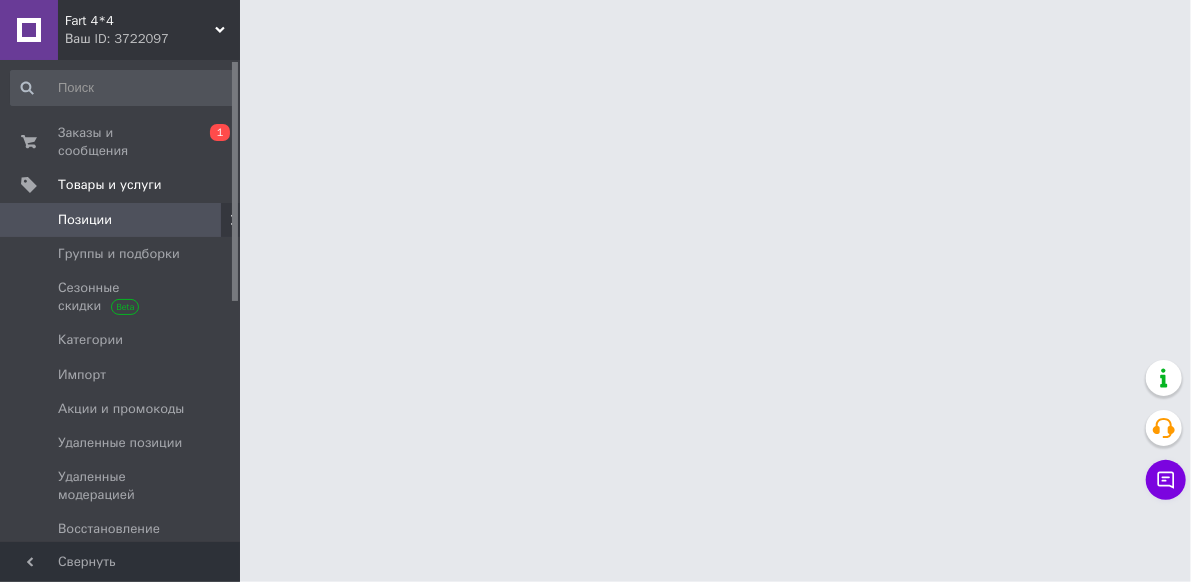 scroll, scrollTop: 0, scrollLeft: 0, axis: both 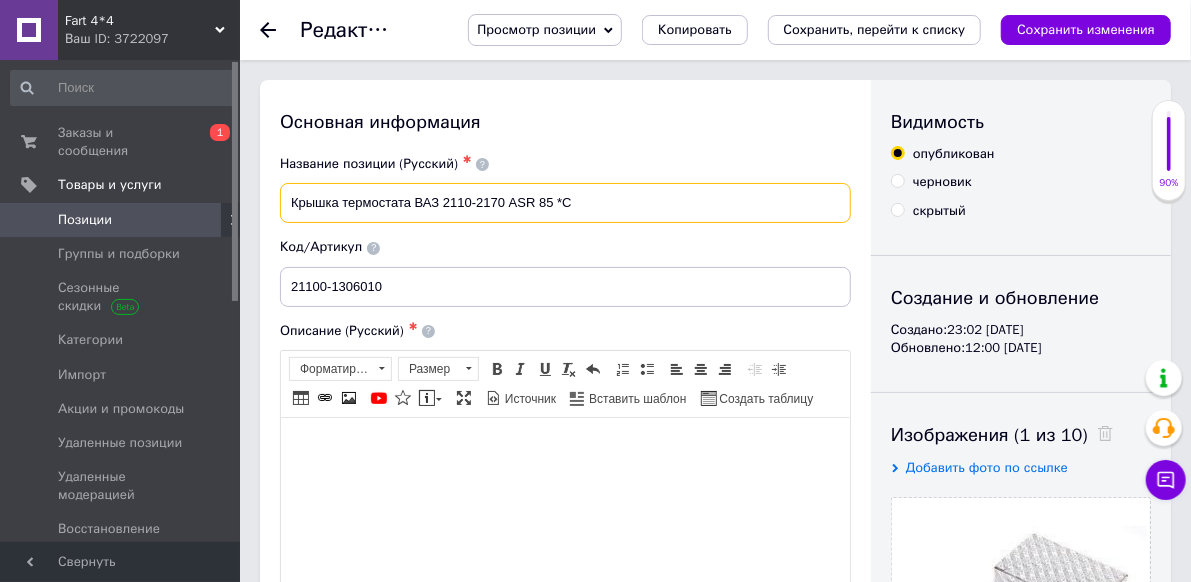 click on "Крышка термостата ВАЗ 2110-2170 АSR 85 *С" at bounding box center (565, 203) 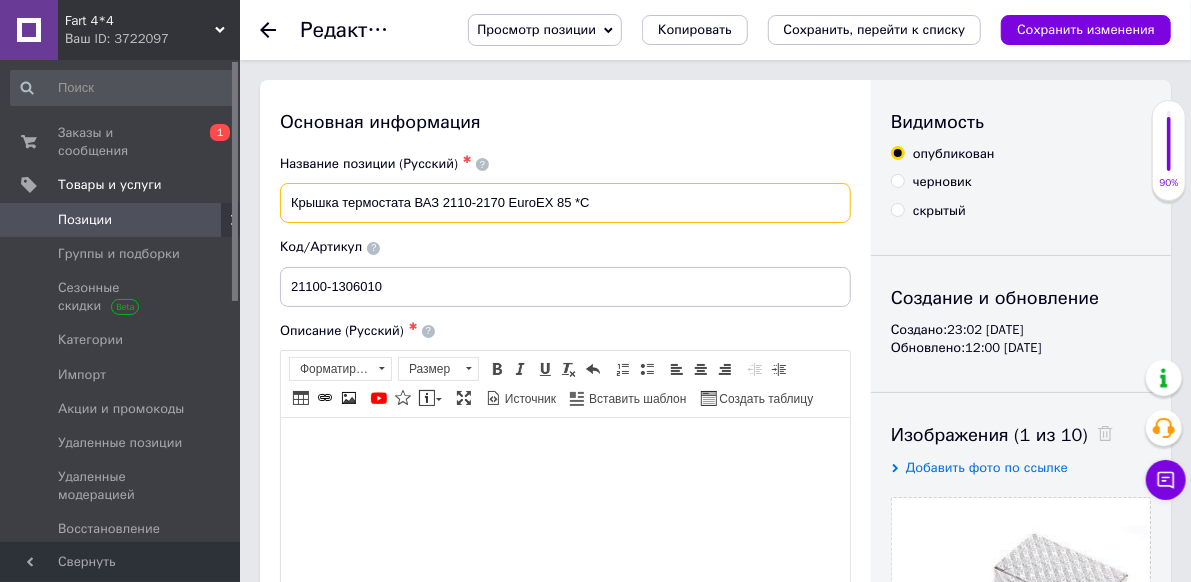 type on "Крышка термостата ВАЗ 2110-2170 EuroEX 85 *С" 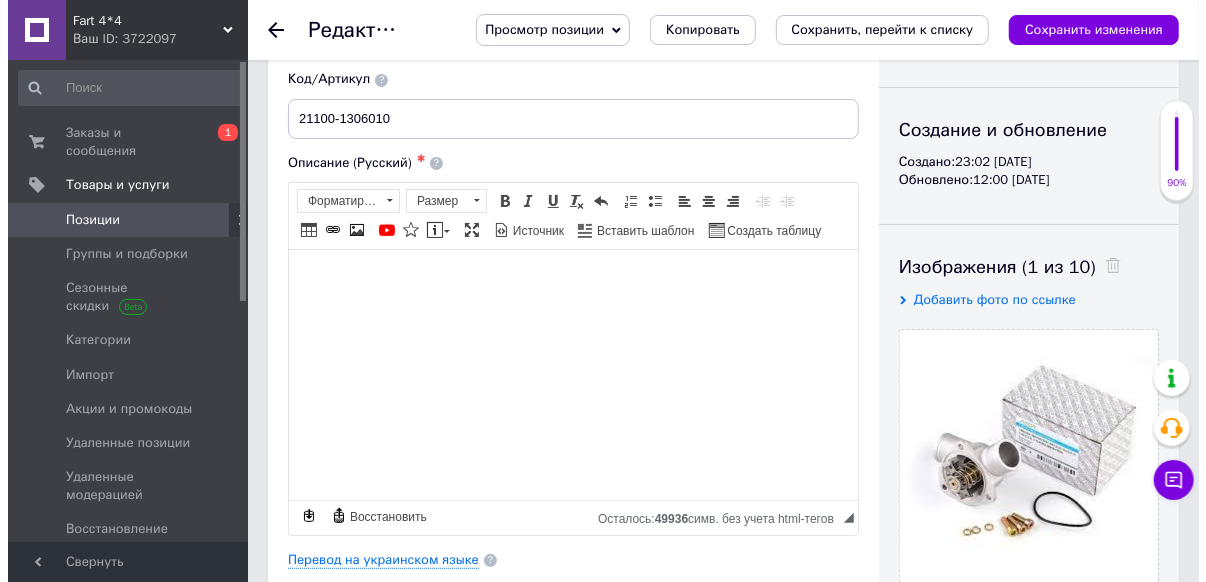scroll, scrollTop: 200, scrollLeft: 0, axis: vertical 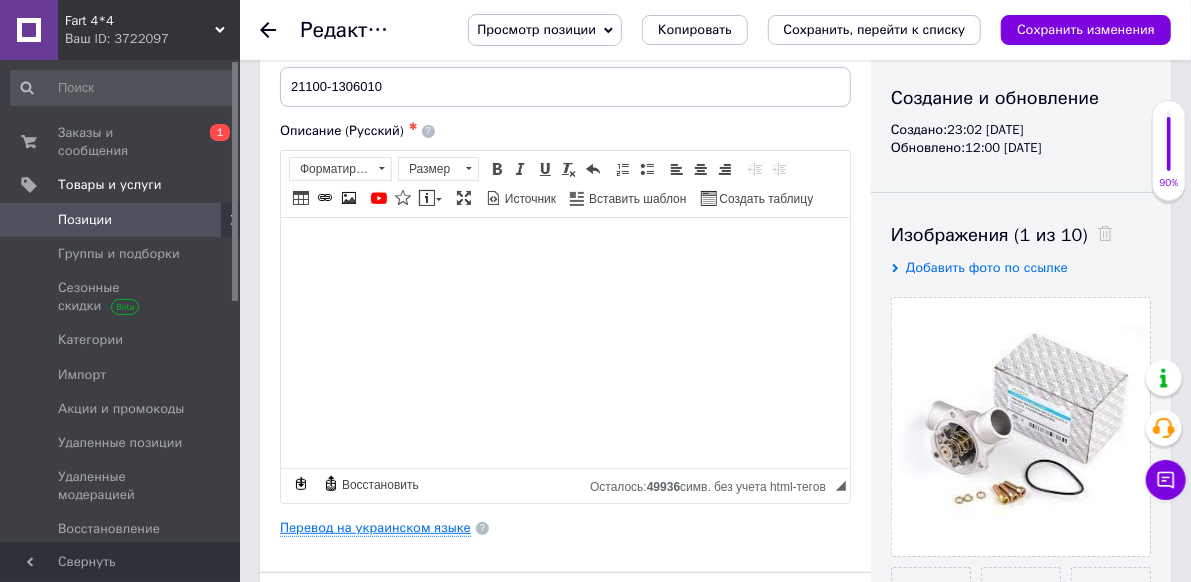 click on "Перевод на украинском языке" at bounding box center (375, 528) 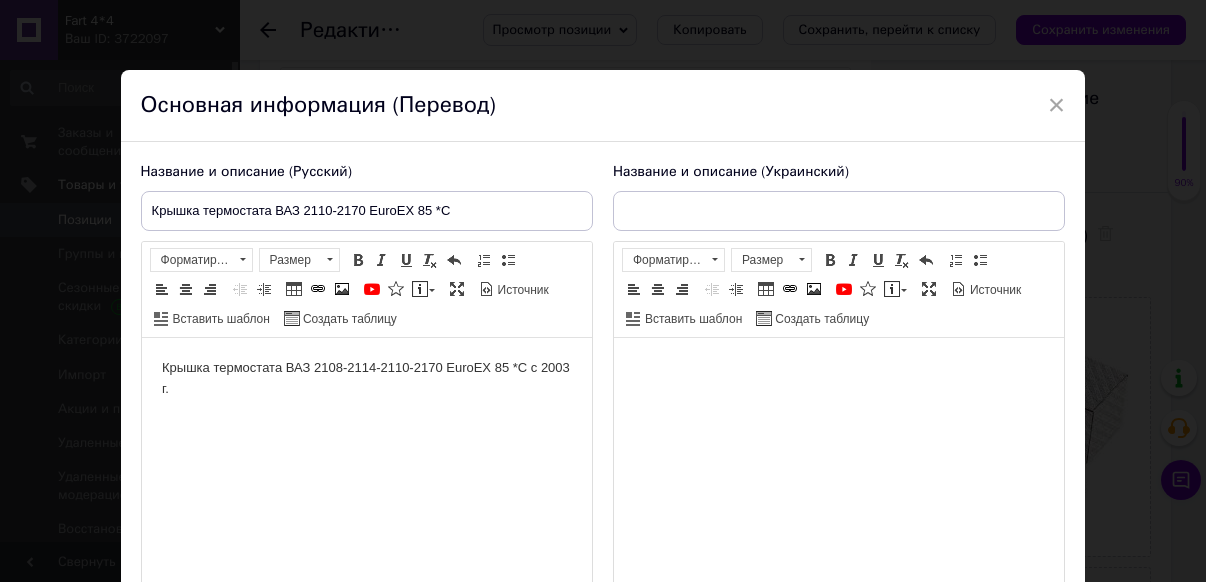 scroll, scrollTop: 0, scrollLeft: 0, axis: both 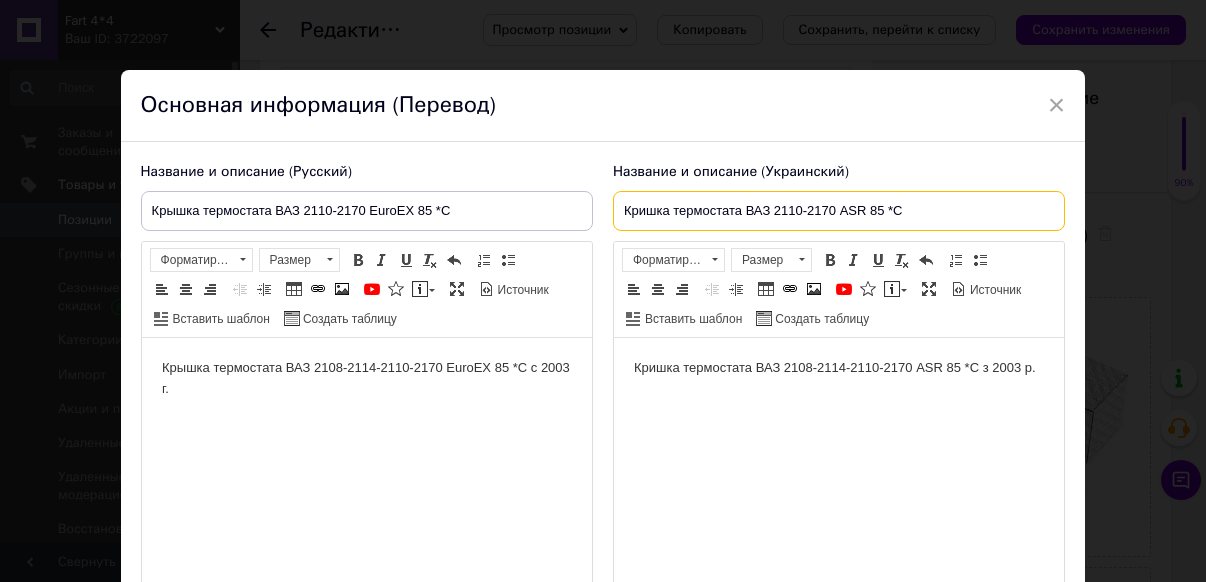 click on "Кришка термостата ВАЗ 2110-2170 АSR 85 *C" at bounding box center (839, 211) 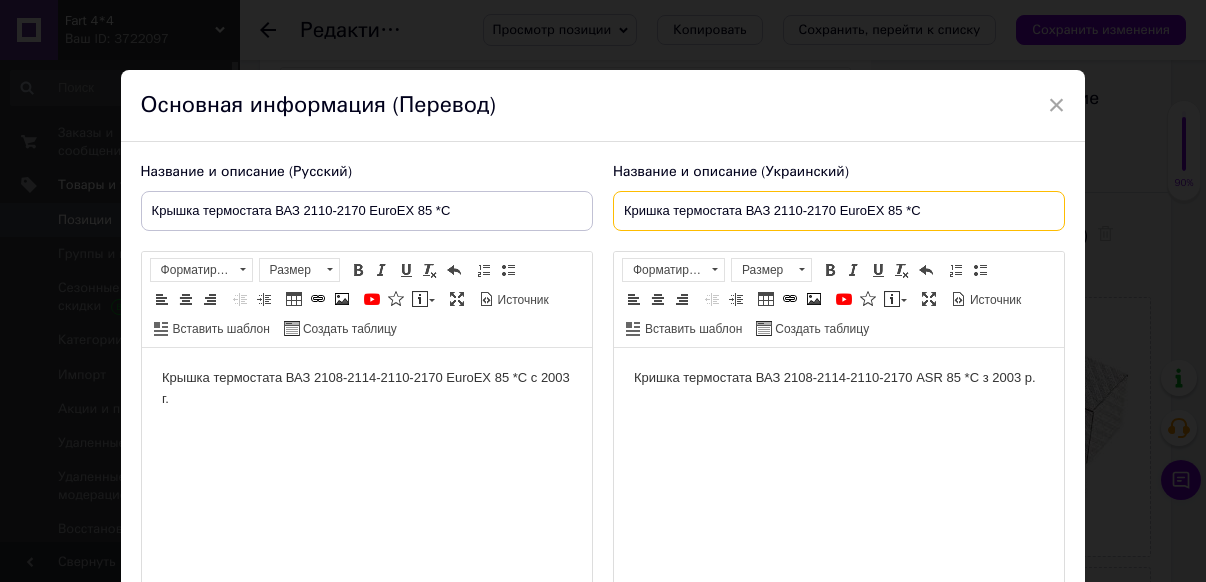 type on "Кришка термостата ВАЗ 2110-2170 EuroEX 85 *C" 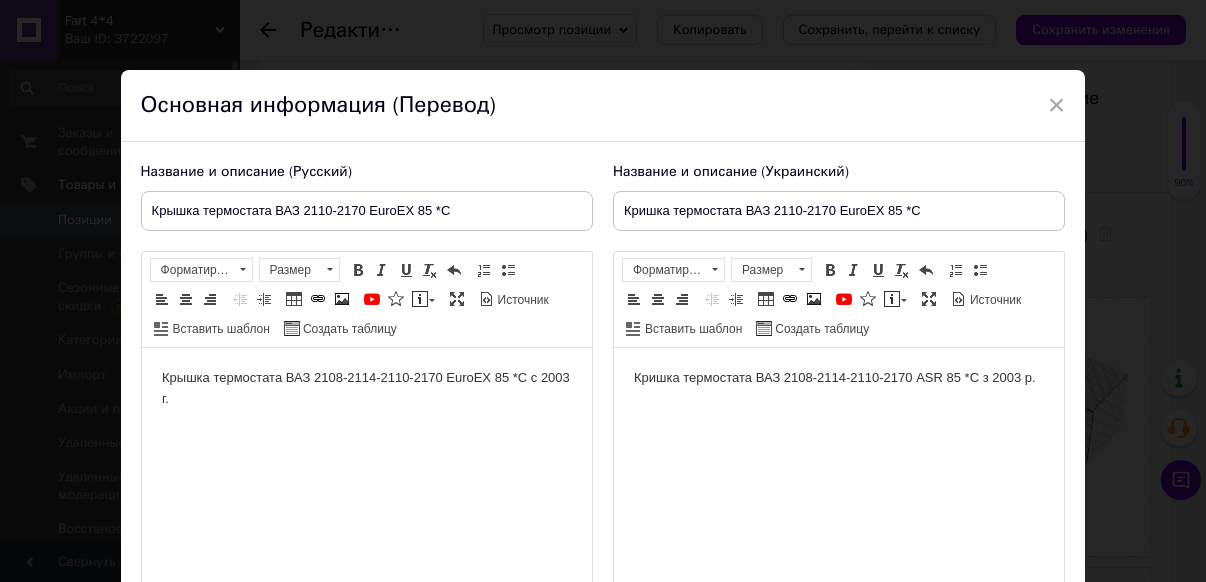 click on "Кришка термостата ВАЗ 2108-2114-2110-2170 ASR 85 *C з 2003 р." at bounding box center [838, 378] 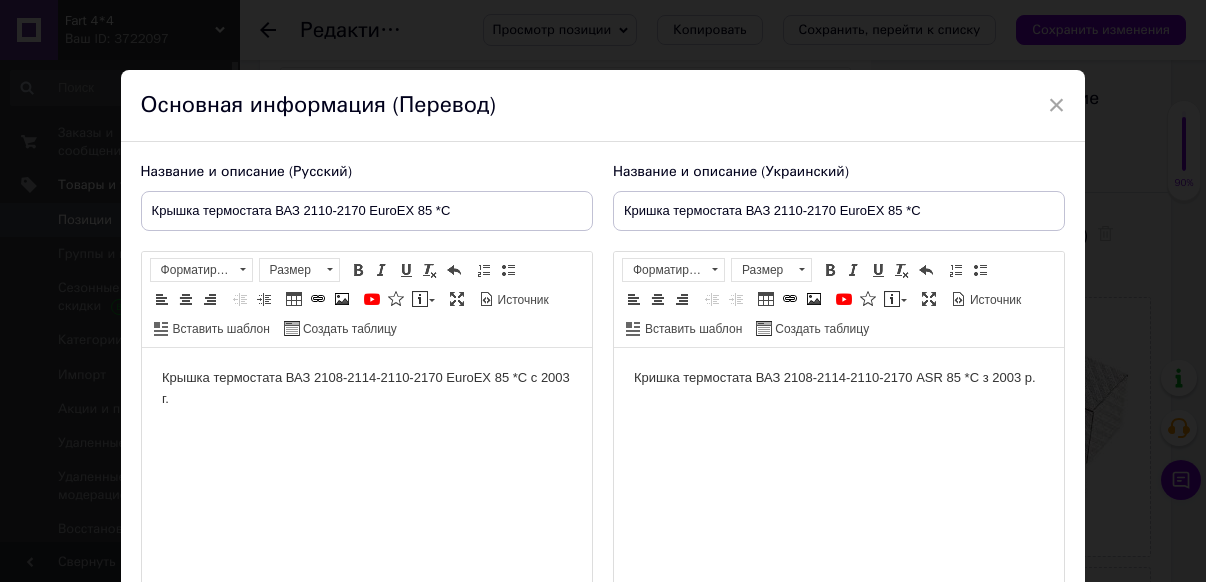 type 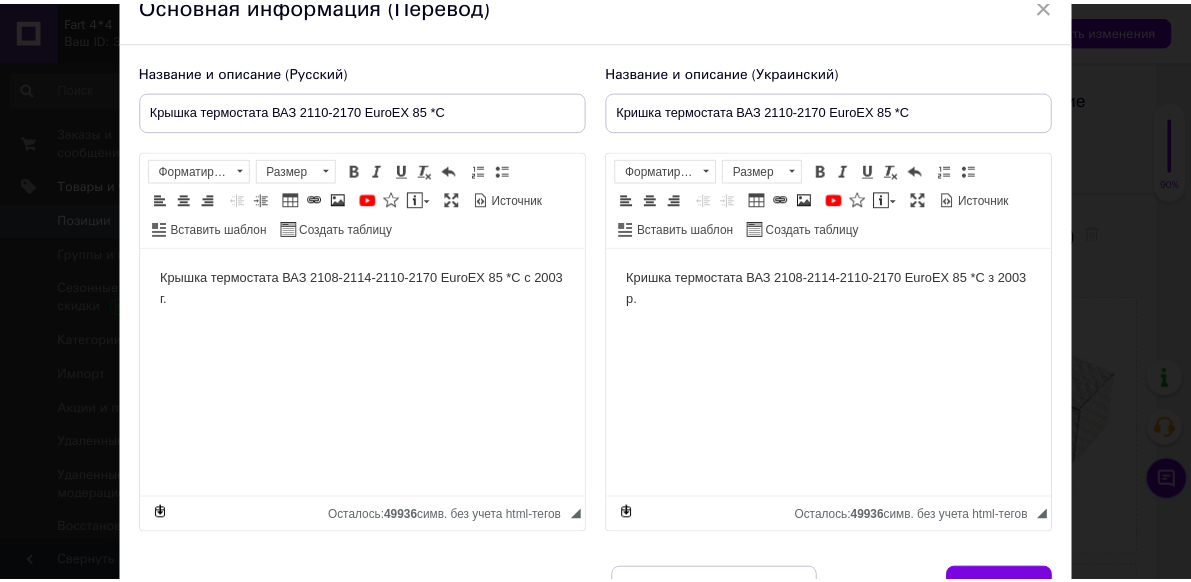 scroll, scrollTop: 200, scrollLeft: 0, axis: vertical 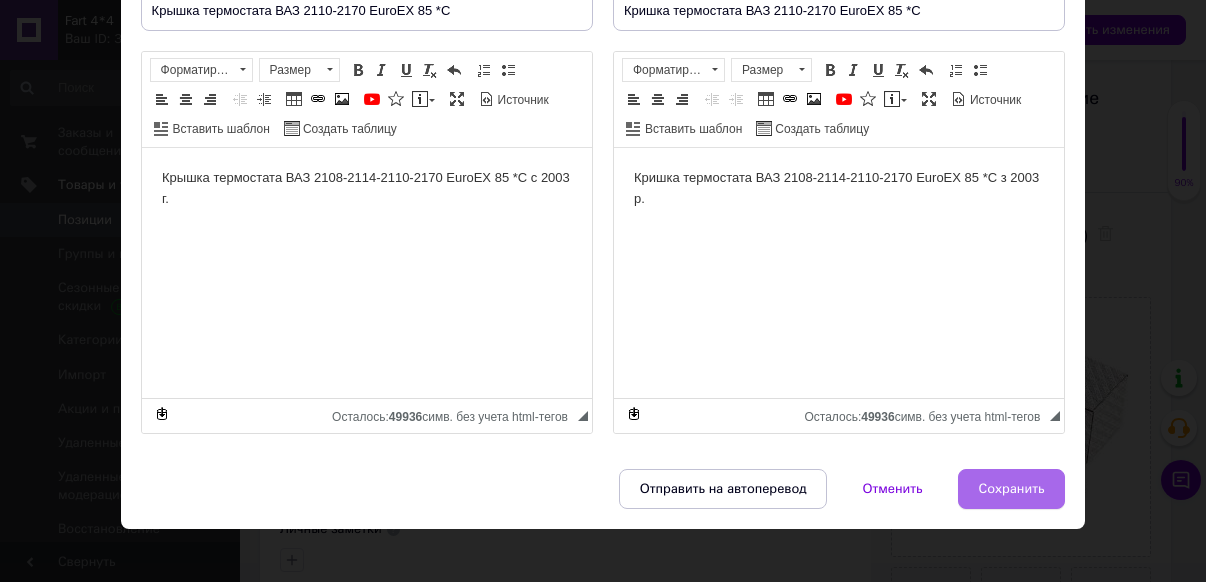 click on "Сохранить" at bounding box center [1012, 489] 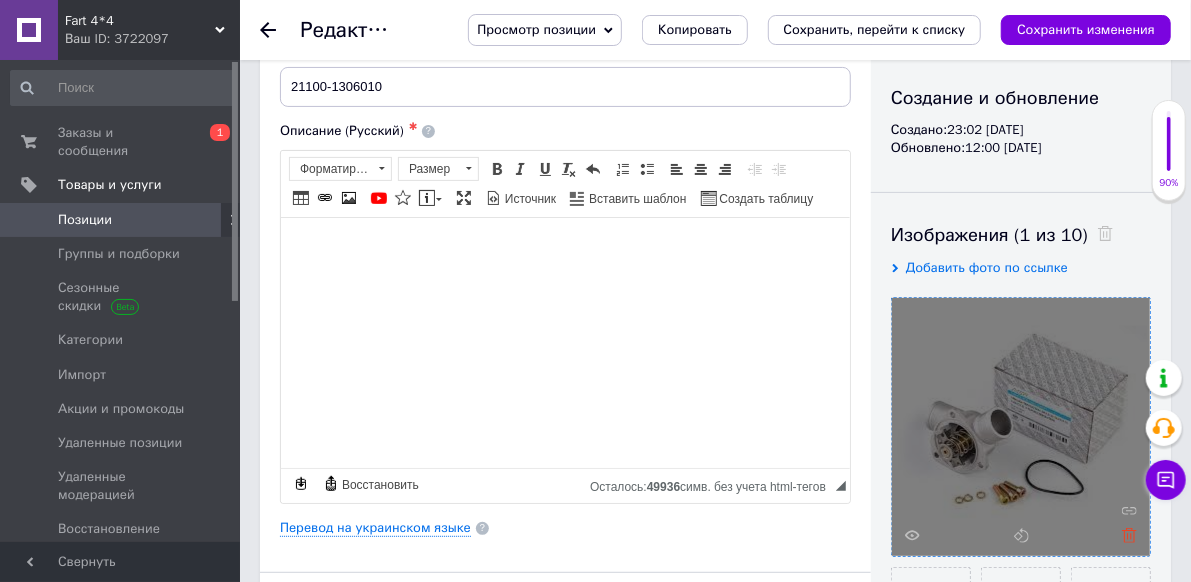 click 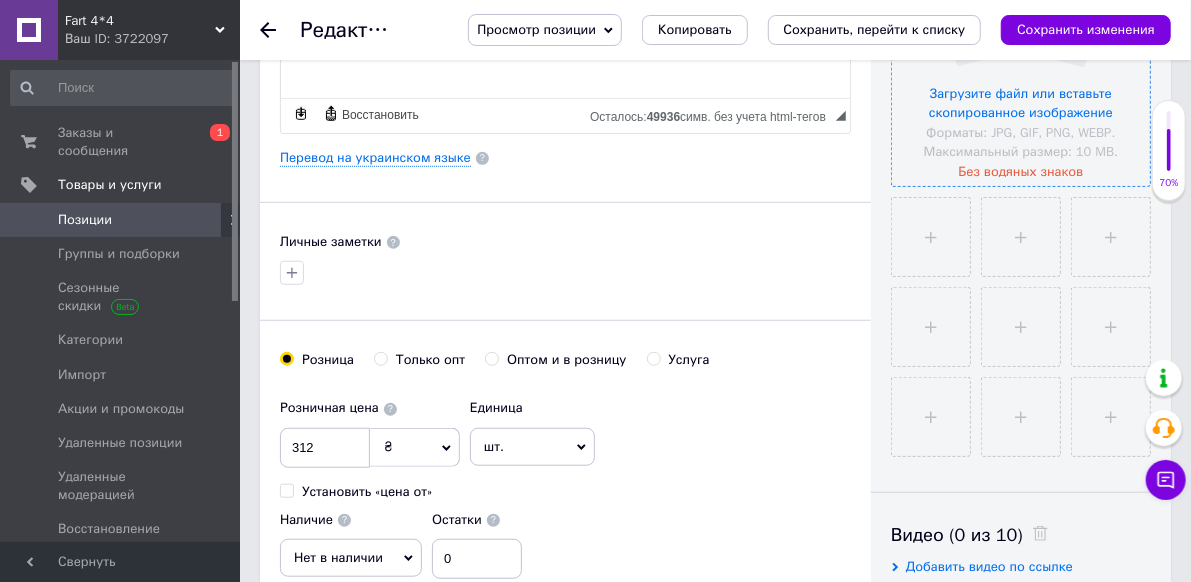 scroll, scrollTop: 600, scrollLeft: 0, axis: vertical 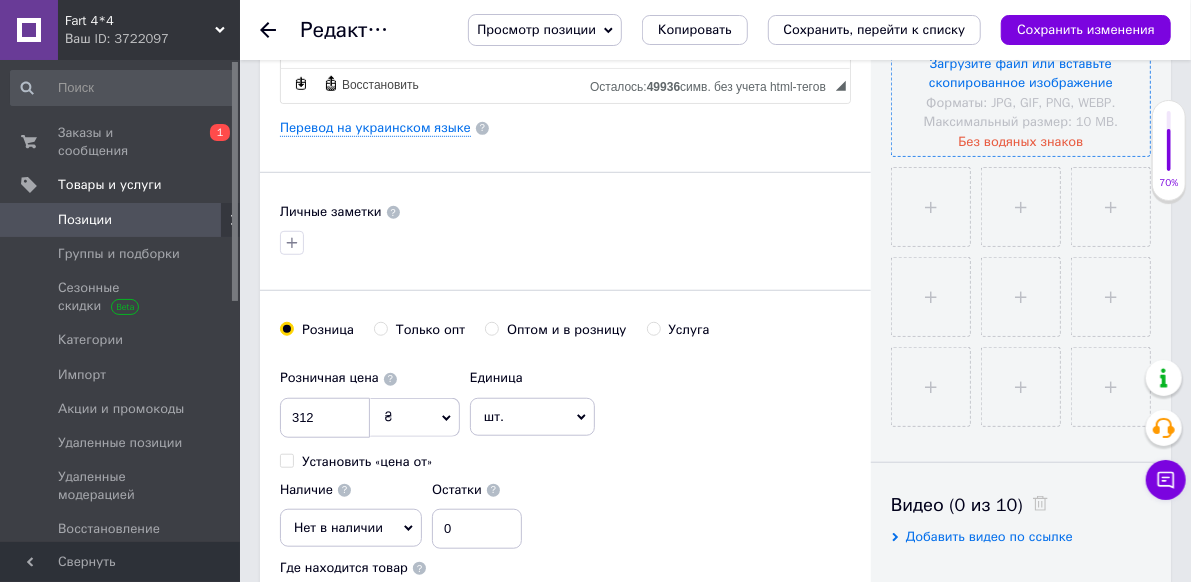 click on "Нет в наличии" at bounding box center (351, 528) 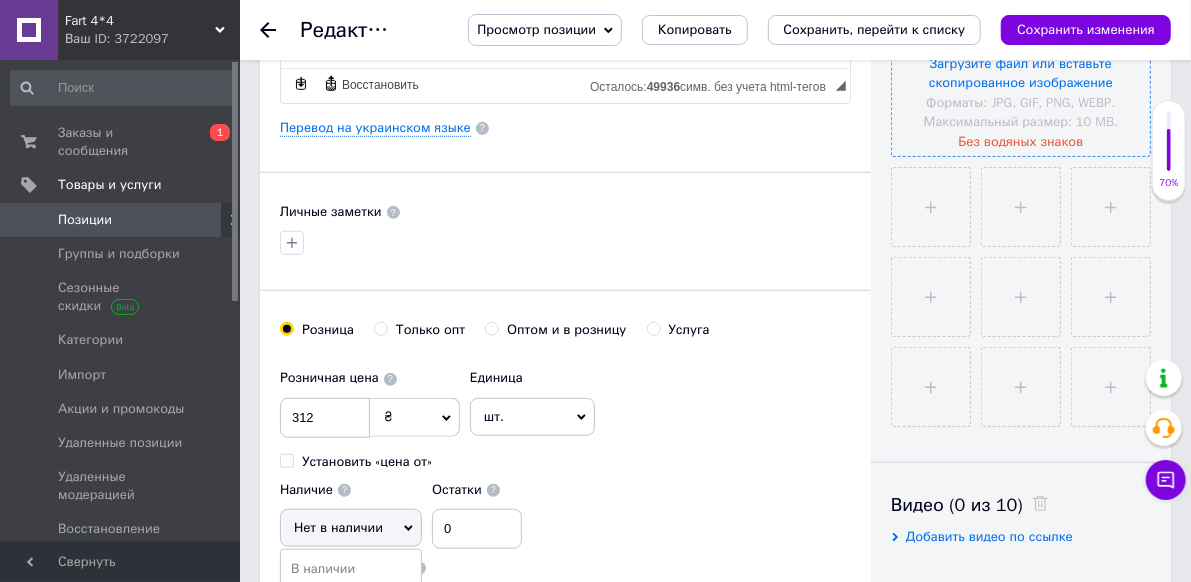 click on "Готово к отправке" at bounding box center (351, 626) 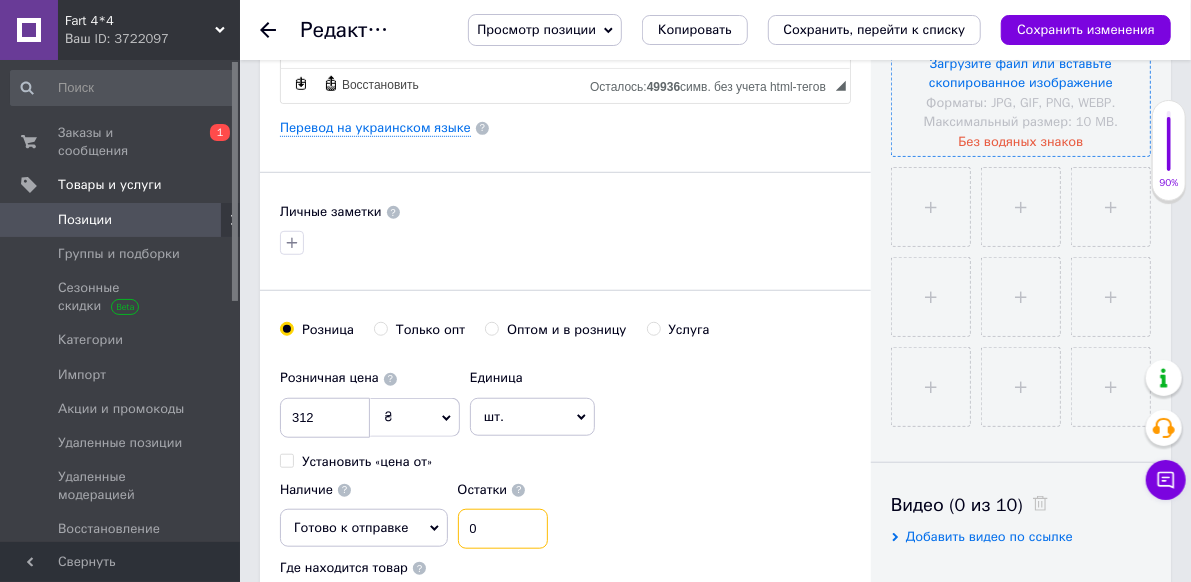 click on "0" at bounding box center [503, 529] 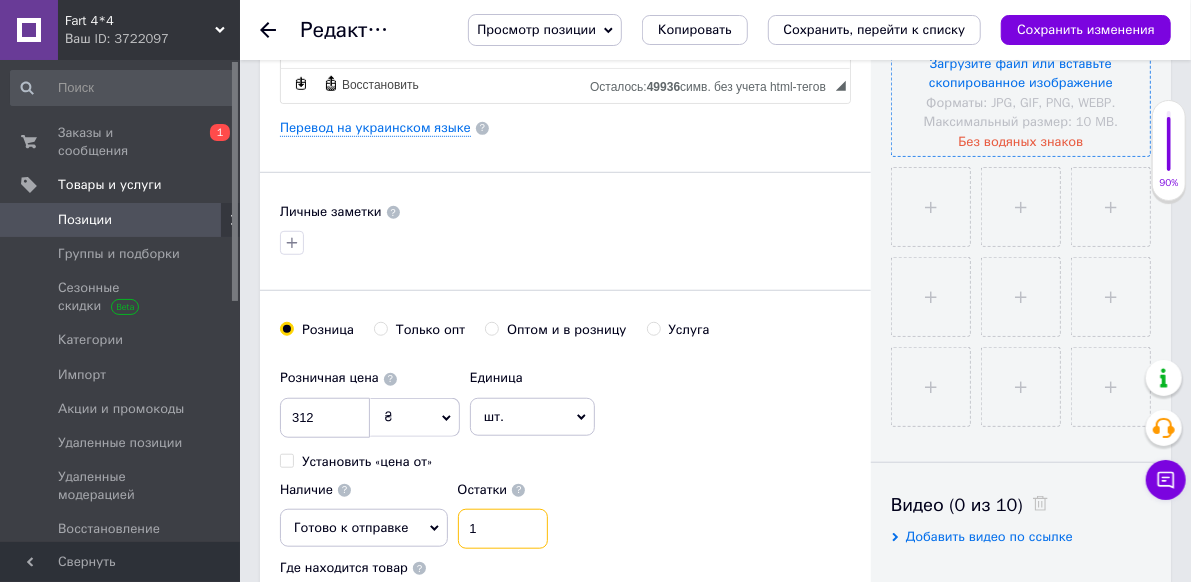 type on "1" 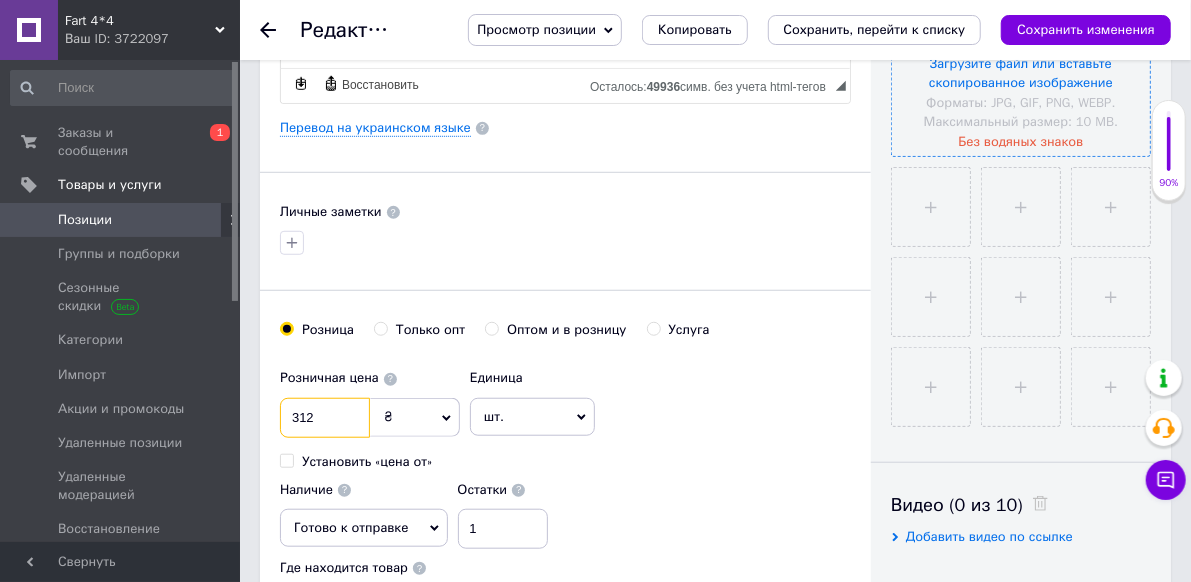 click on "312" at bounding box center (325, 418) 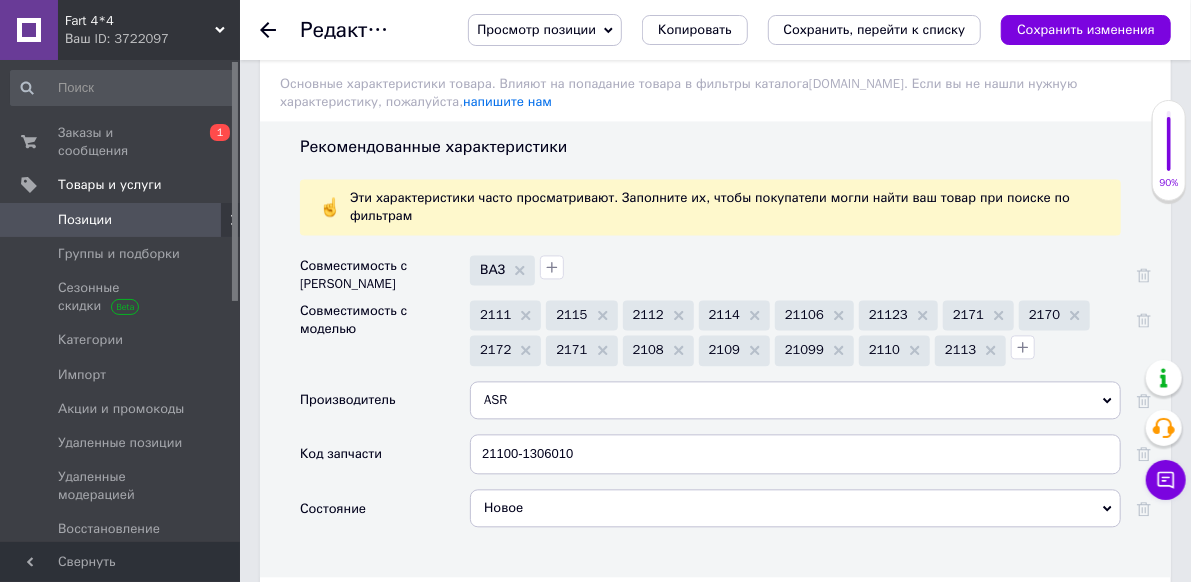 scroll, scrollTop: 1900, scrollLeft: 0, axis: vertical 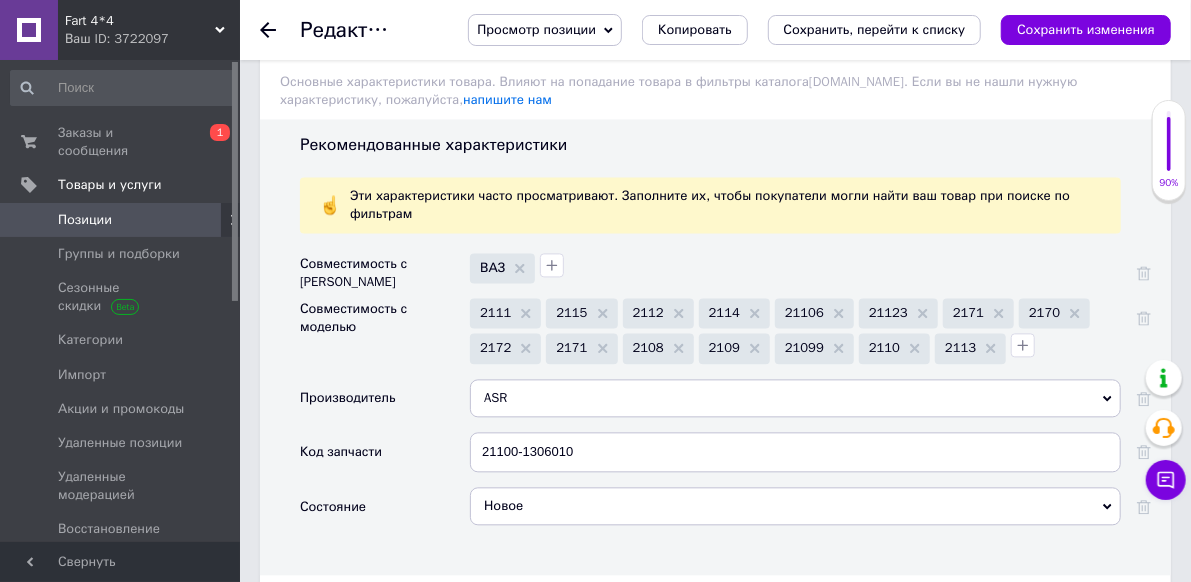 type on "310" 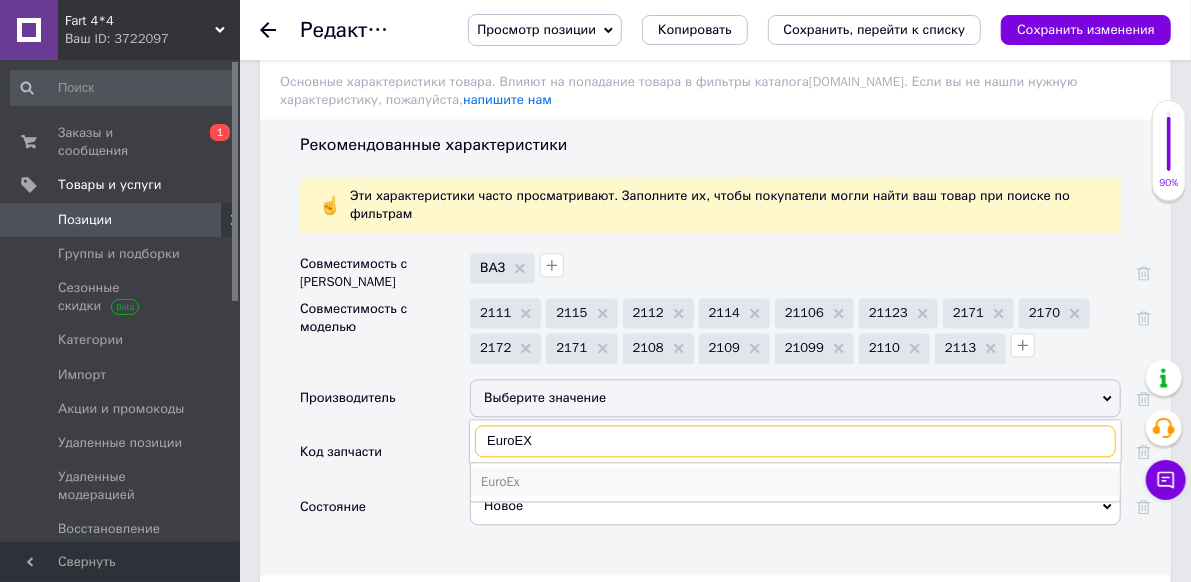 type on "EuroEX" 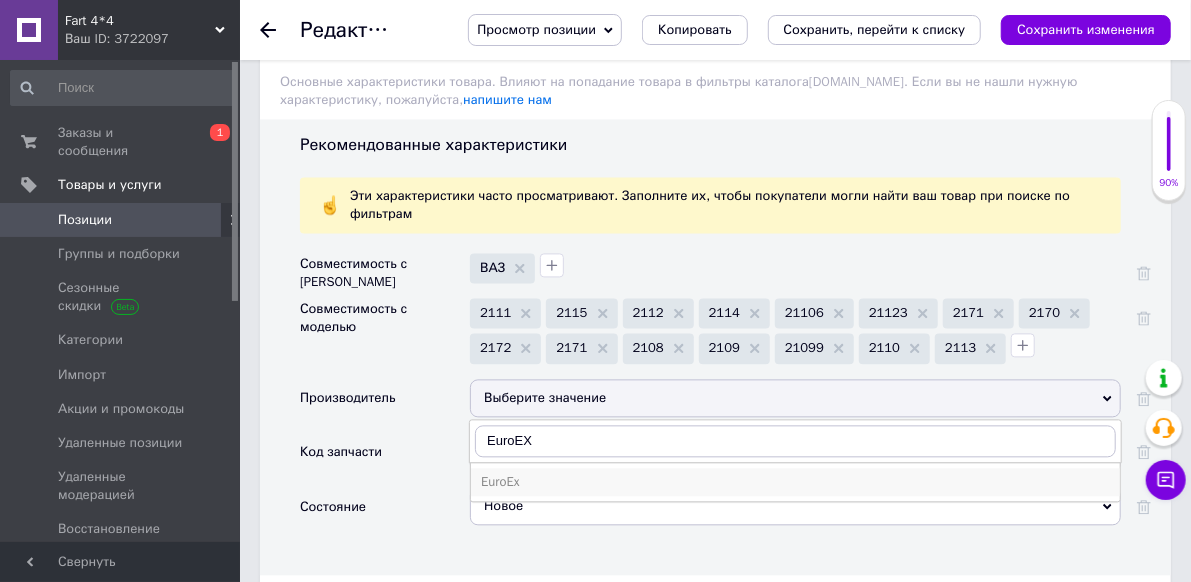 click on "EuroEx" at bounding box center [795, 482] 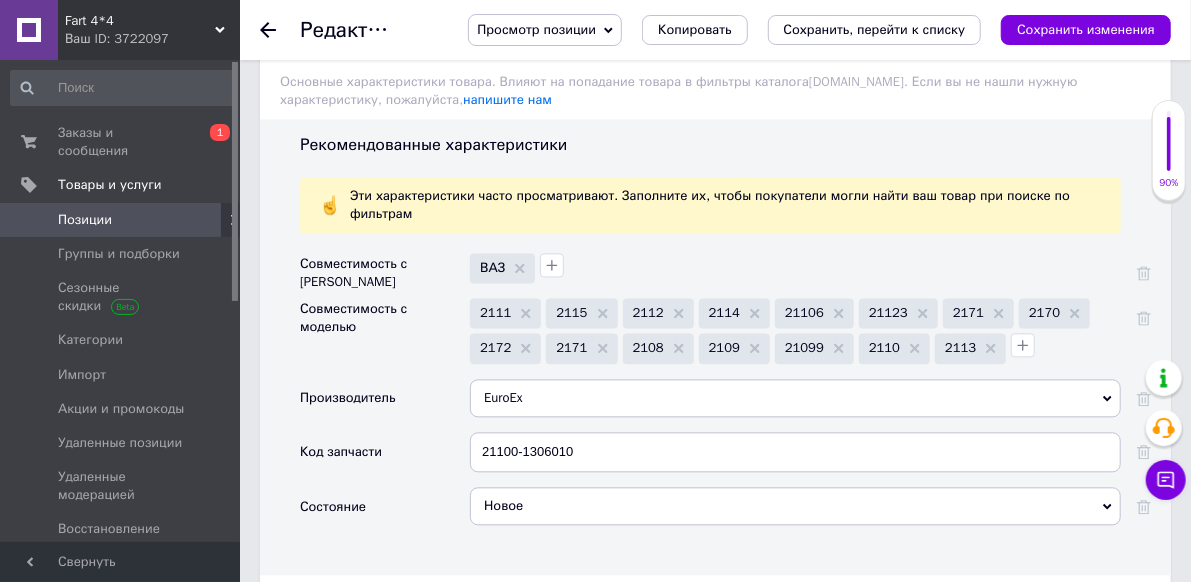click on "Основные" at bounding box center [339, 601] 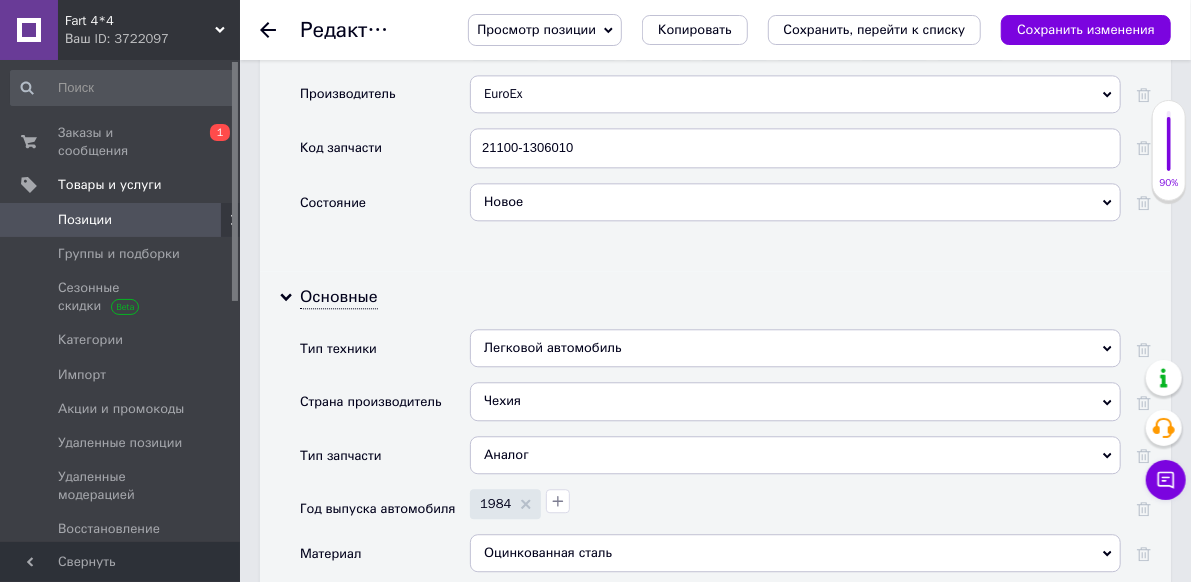 scroll, scrollTop: 2300, scrollLeft: 0, axis: vertical 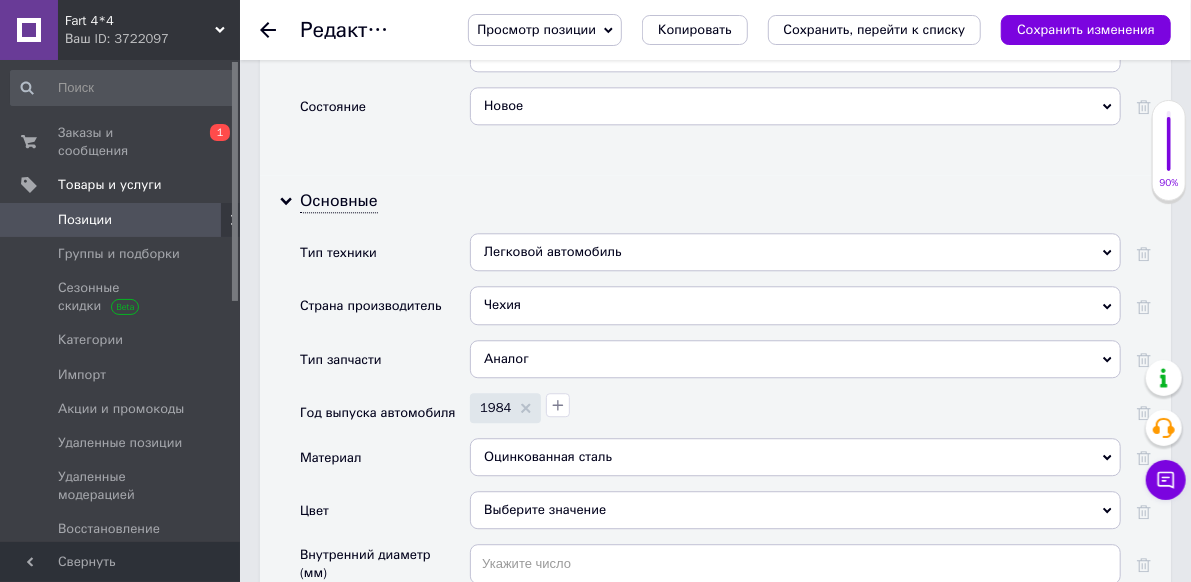 click on "Чехия" at bounding box center [795, 305] 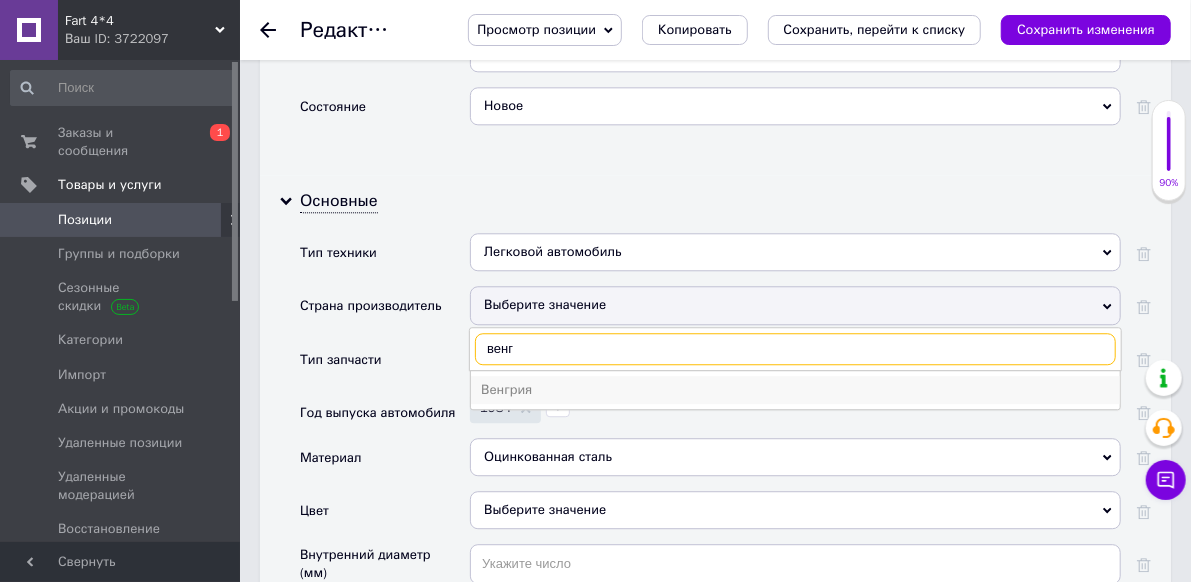 type on "венг" 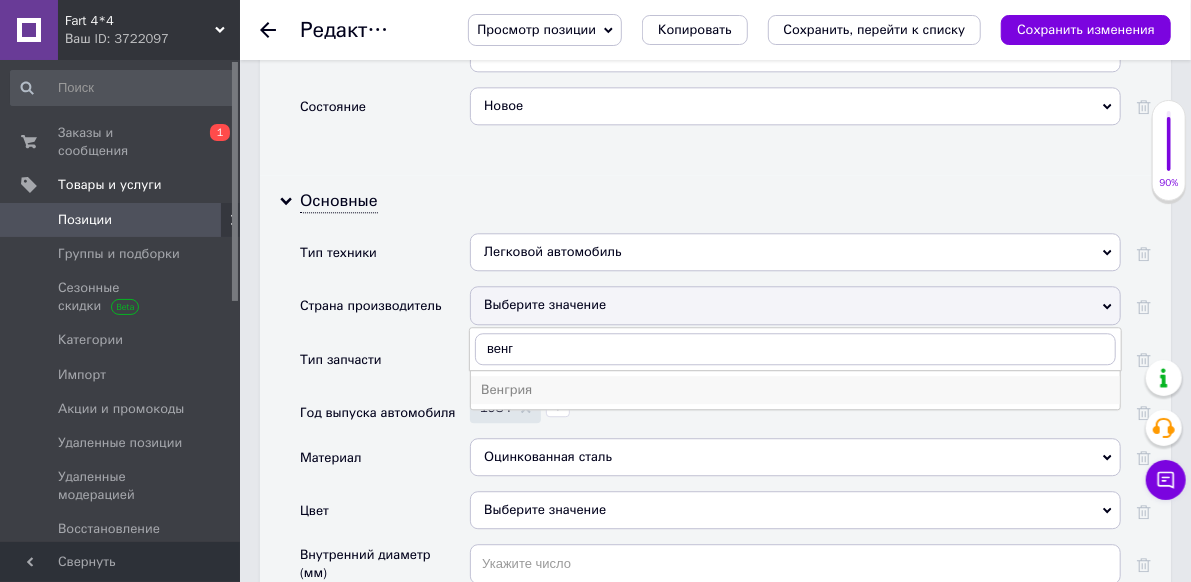 click on "Венгрия" at bounding box center (795, 390) 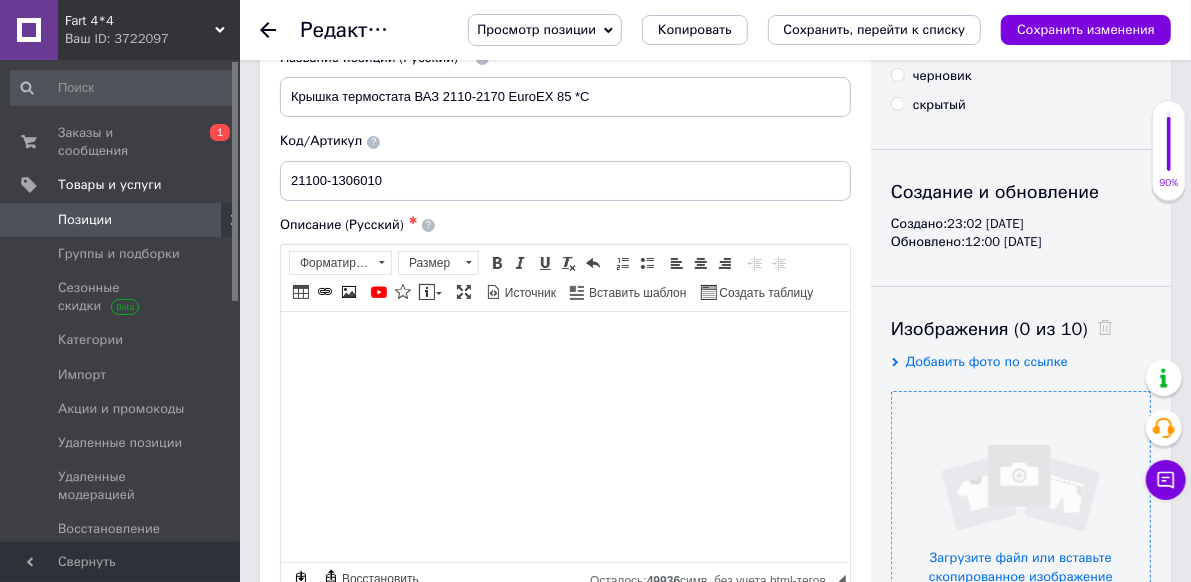 scroll, scrollTop: 200, scrollLeft: 0, axis: vertical 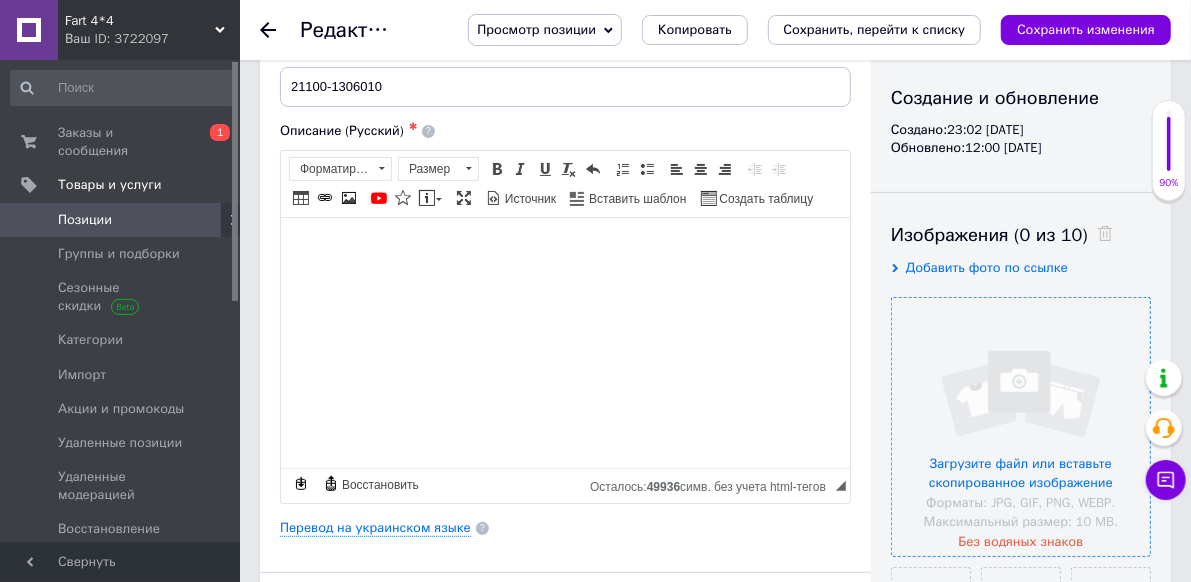 click at bounding box center (1021, 427) 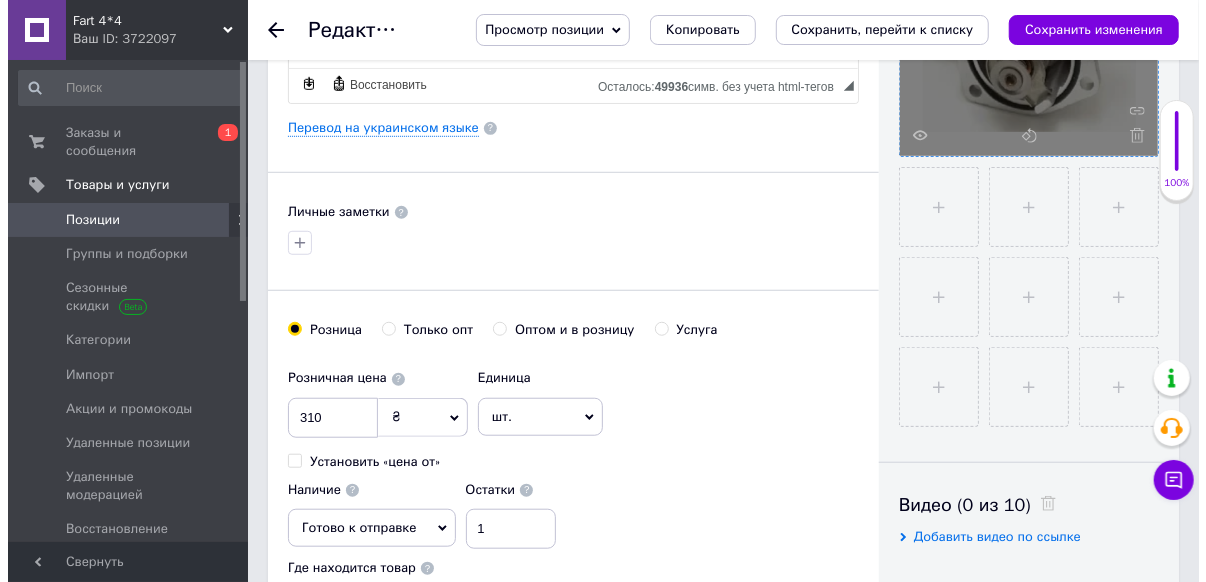 scroll, scrollTop: 0, scrollLeft: 0, axis: both 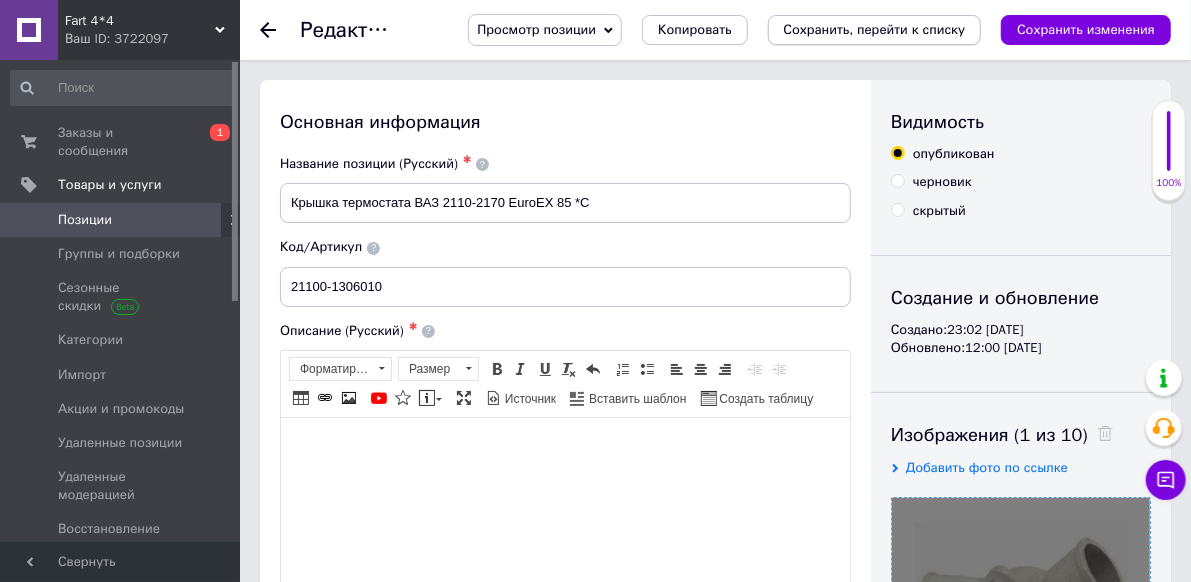 click on "Сохранить, перейти к списку" at bounding box center [875, 29] 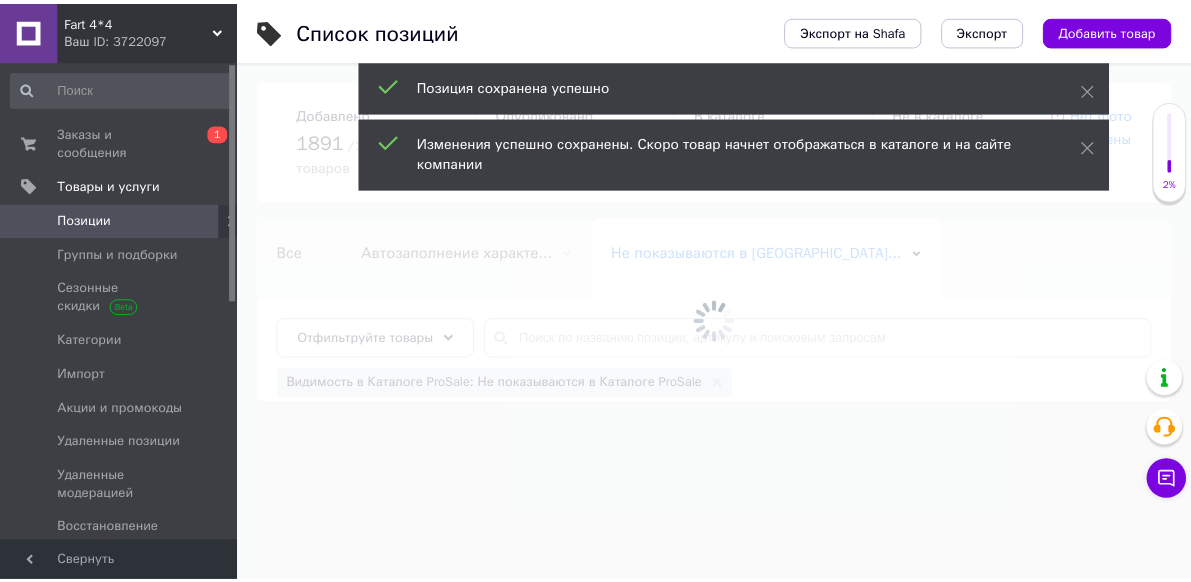 scroll, scrollTop: 0, scrollLeft: 35, axis: horizontal 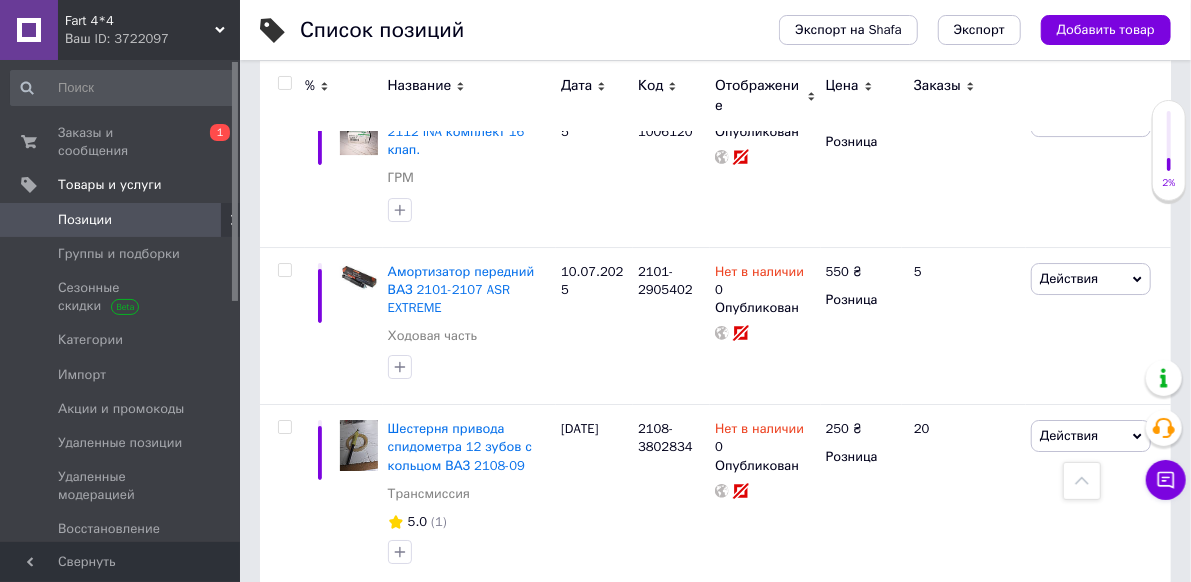 click on "2" at bounding box center (327, 630) 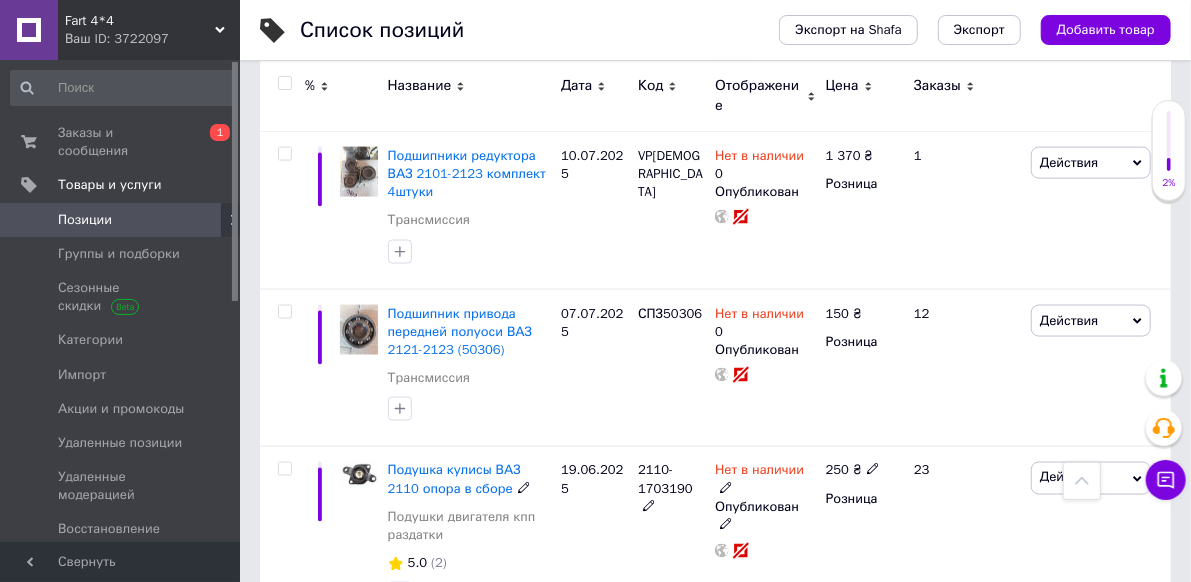 scroll, scrollTop: 1226, scrollLeft: 0, axis: vertical 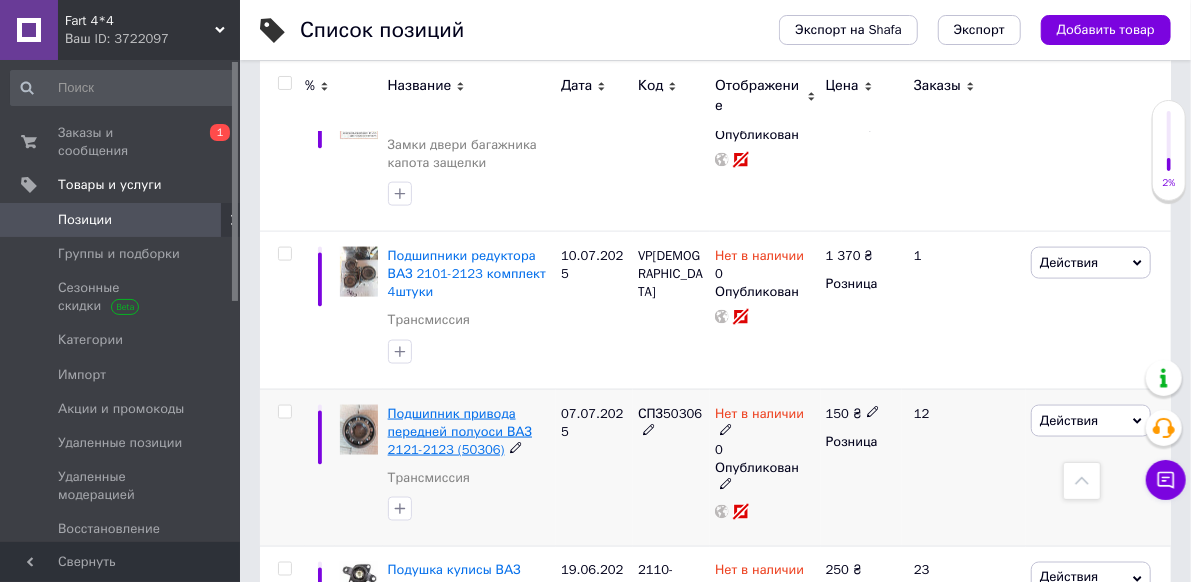 click on "Подшипник привода передней полуоси ВАЗ 2121-2123  (50306)" at bounding box center [460, 431] 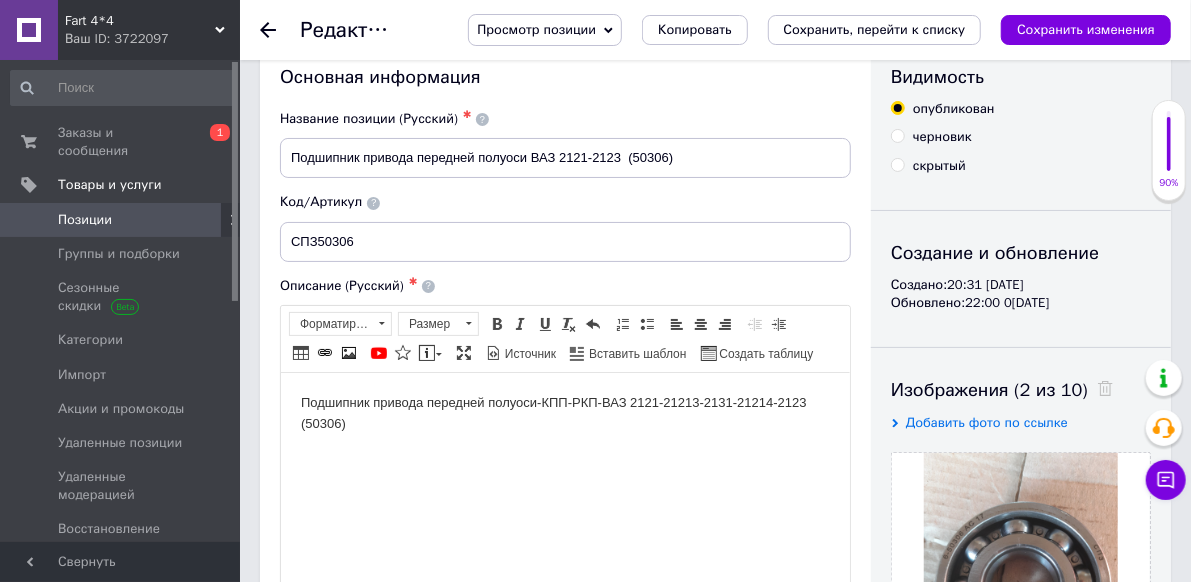 scroll, scrollTop: 0, scrollLeft: 0, axis: both 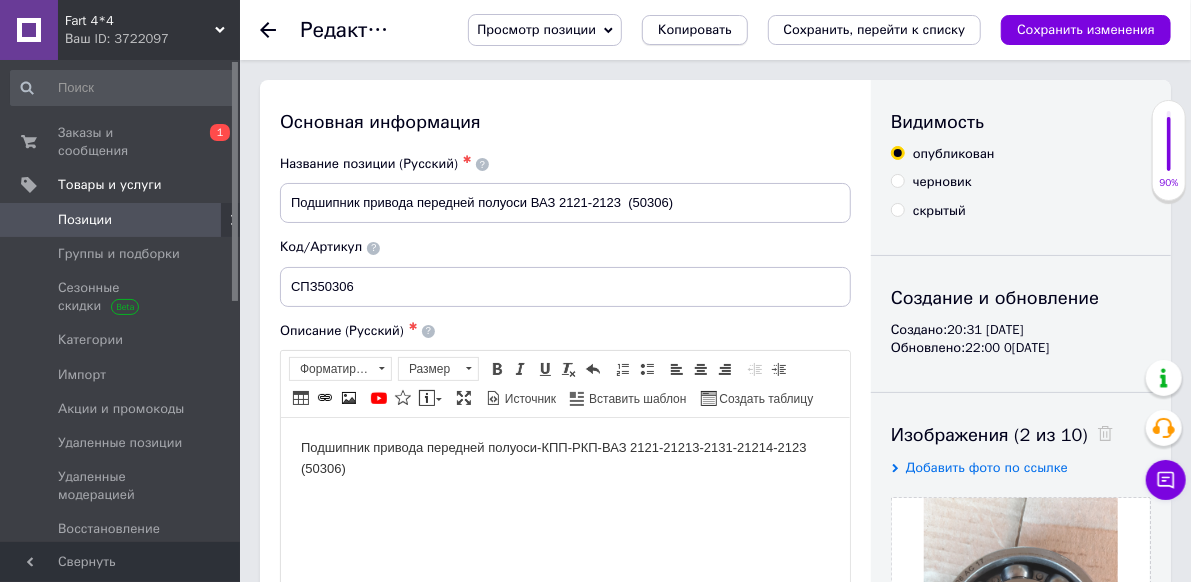 click on "Копировать" at bounding box center [694, 30] 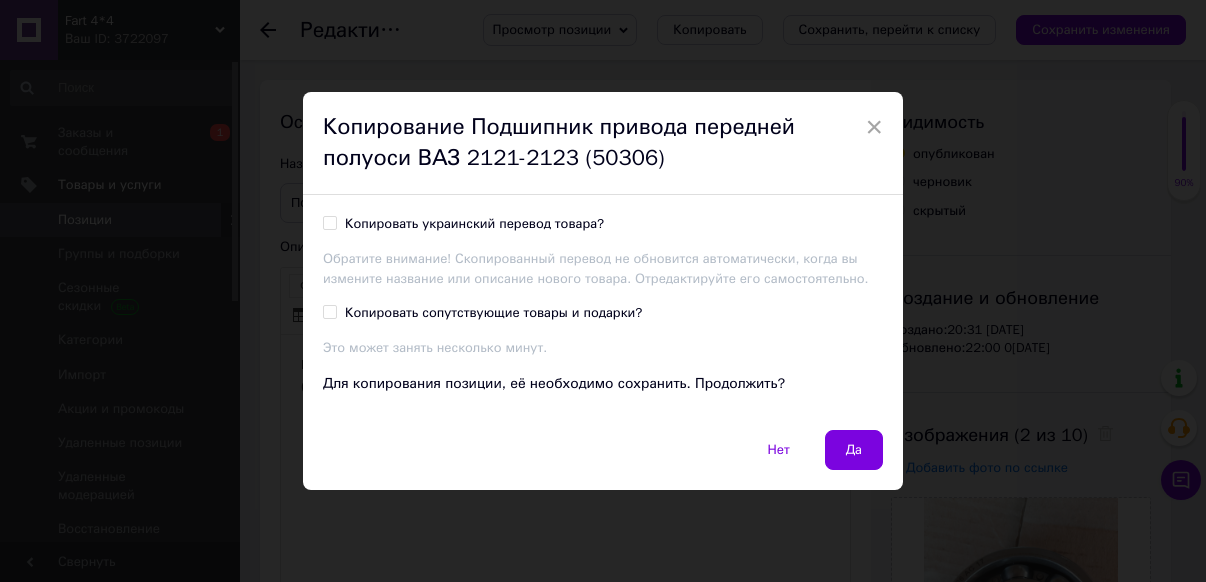 click on "Копировать украинский перевод товара?" at bounding box center (329, 222) 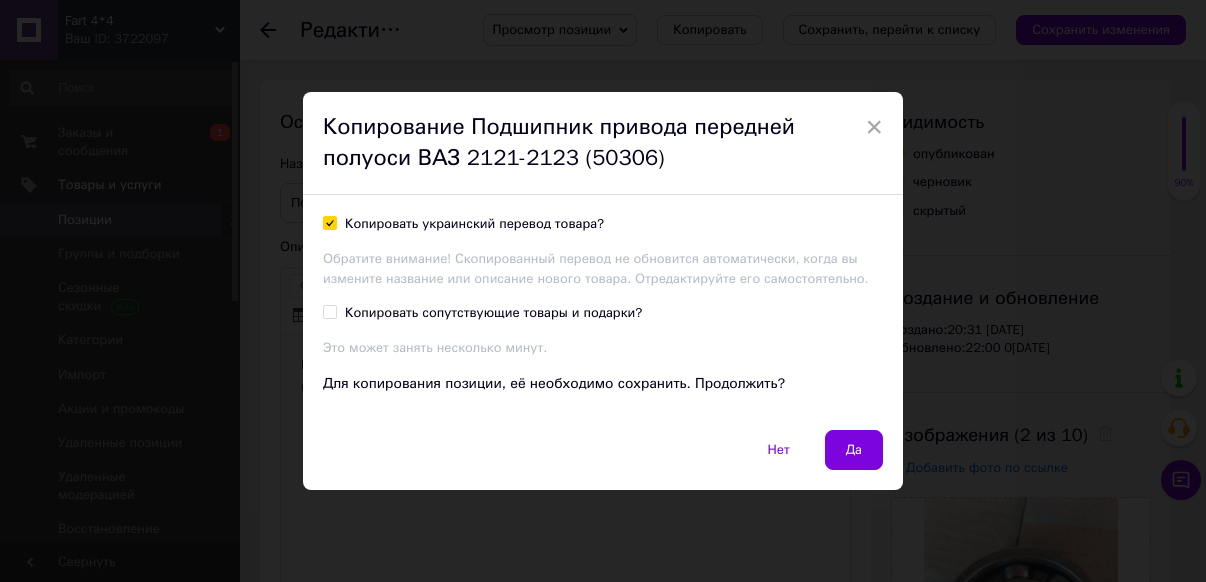 checkbox on "true" 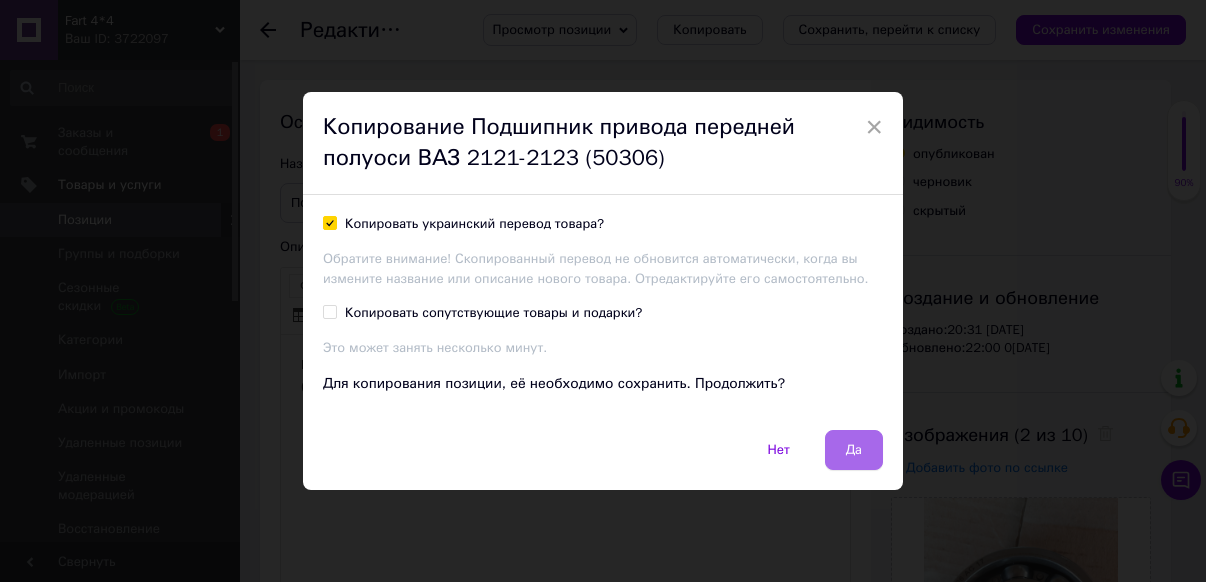 click on "Да" at bounding box center (854, 450) 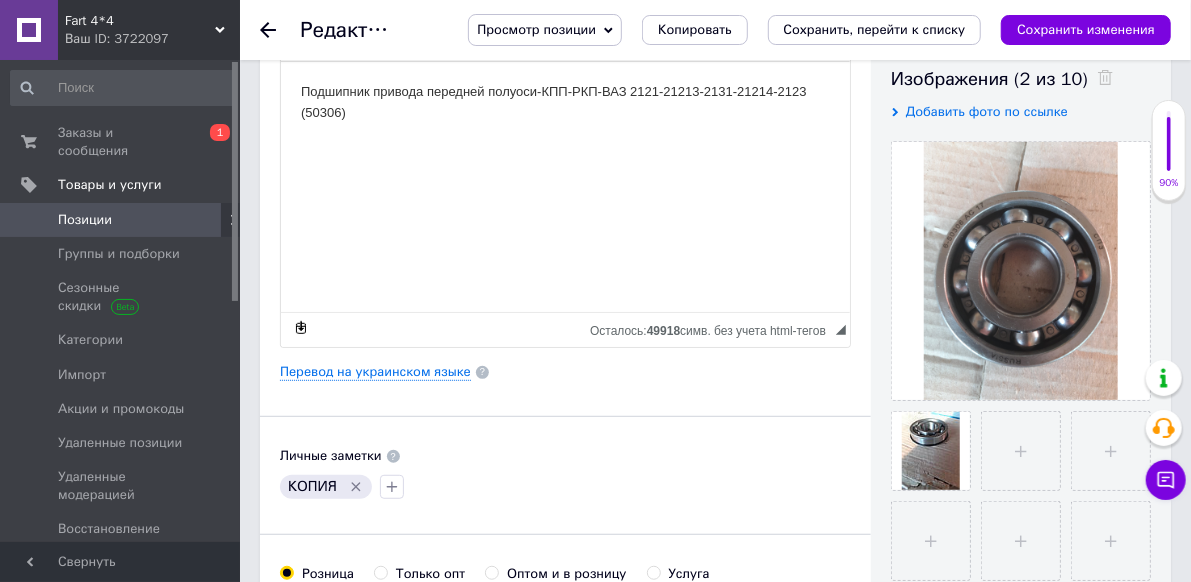 scroll, scrollTop: 300, scrollLeft: 0, axis: vertical 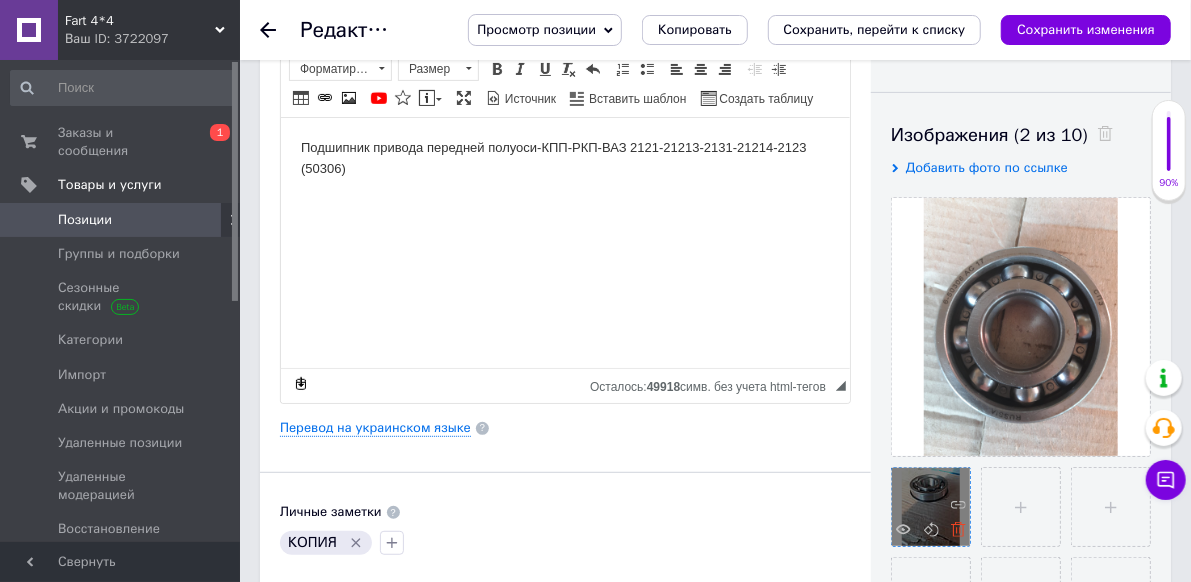 click 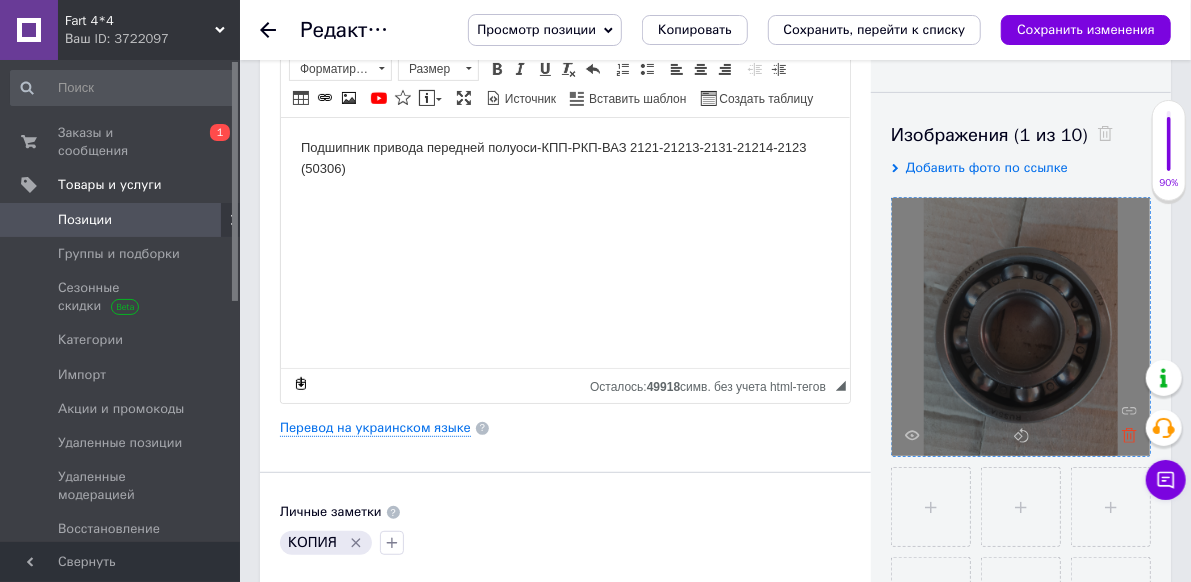 click 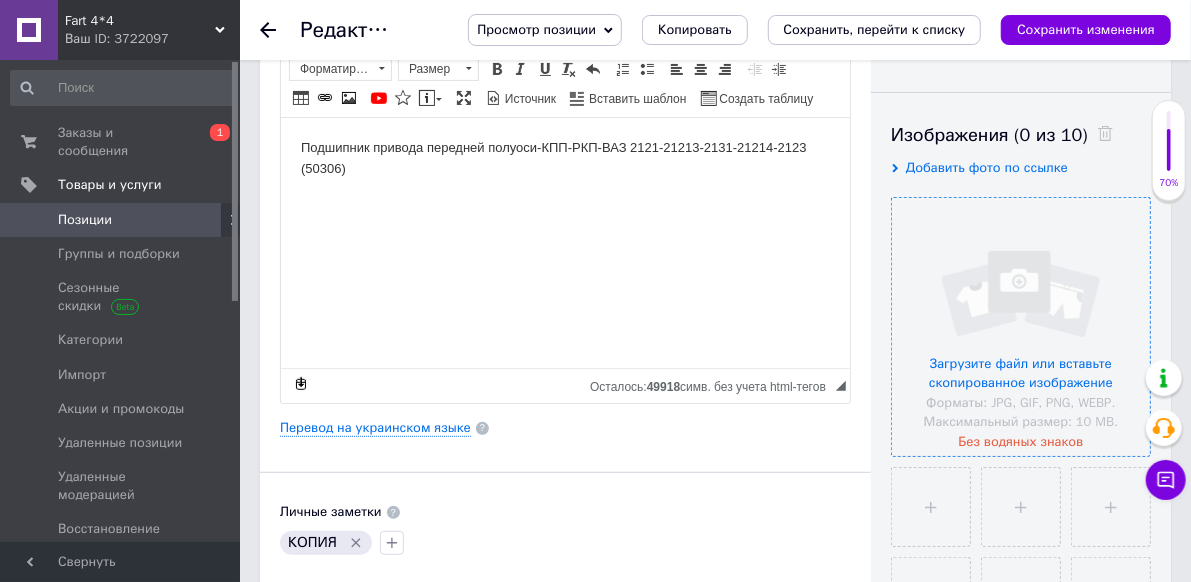 click 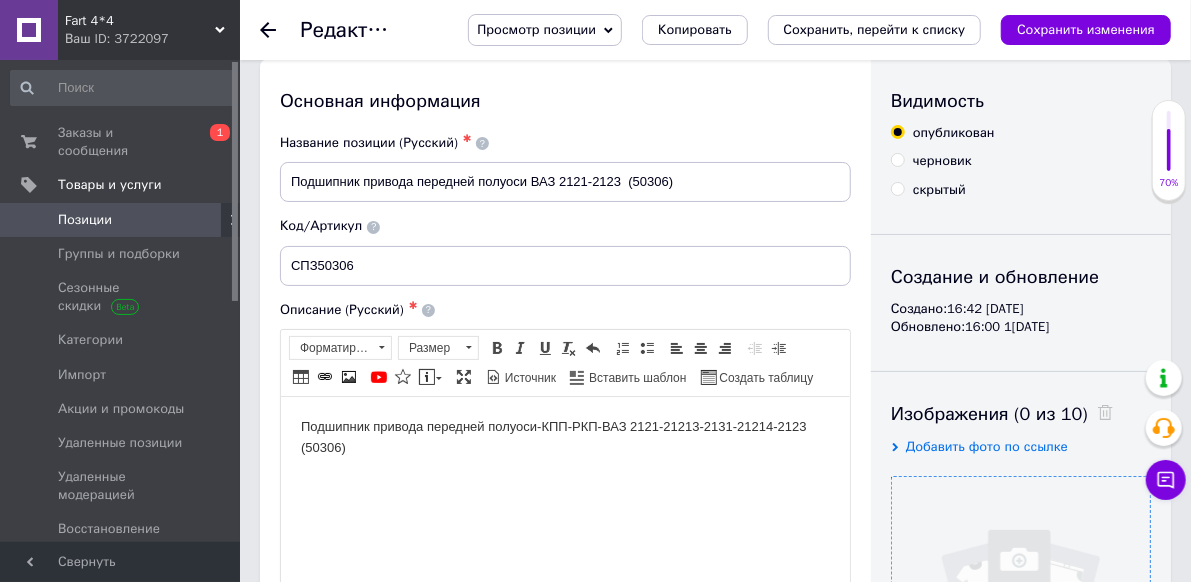 scroll, scrollTop: 0, scrollLeft: 0, axis: both 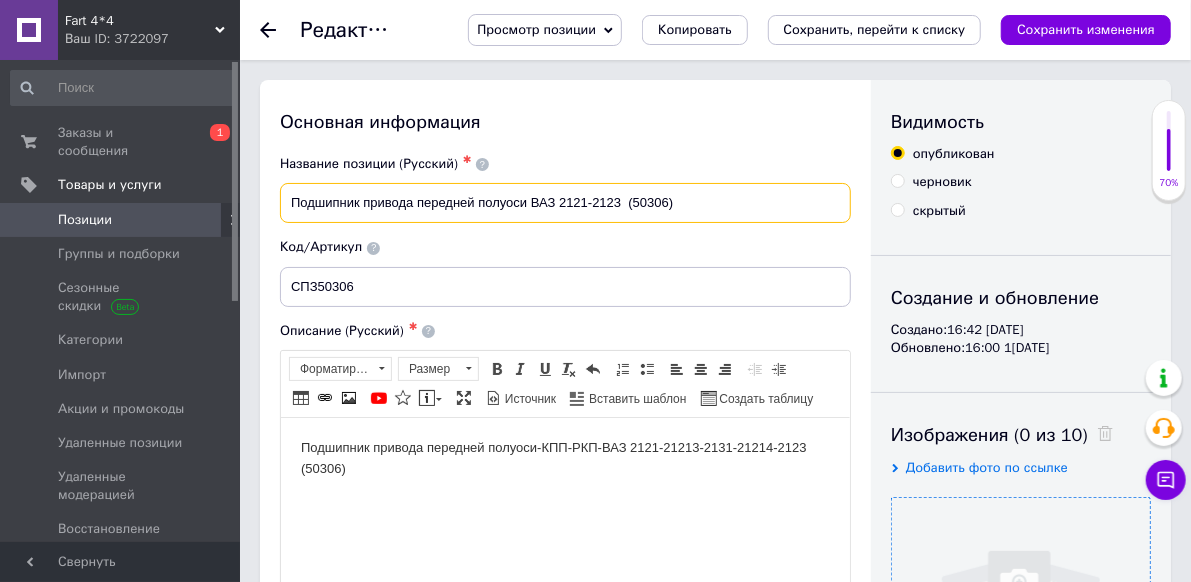 click on "Подшипник привода передней полуоси ВАЗ 2121-2123  (50306)" at bounding box center (565, 203) 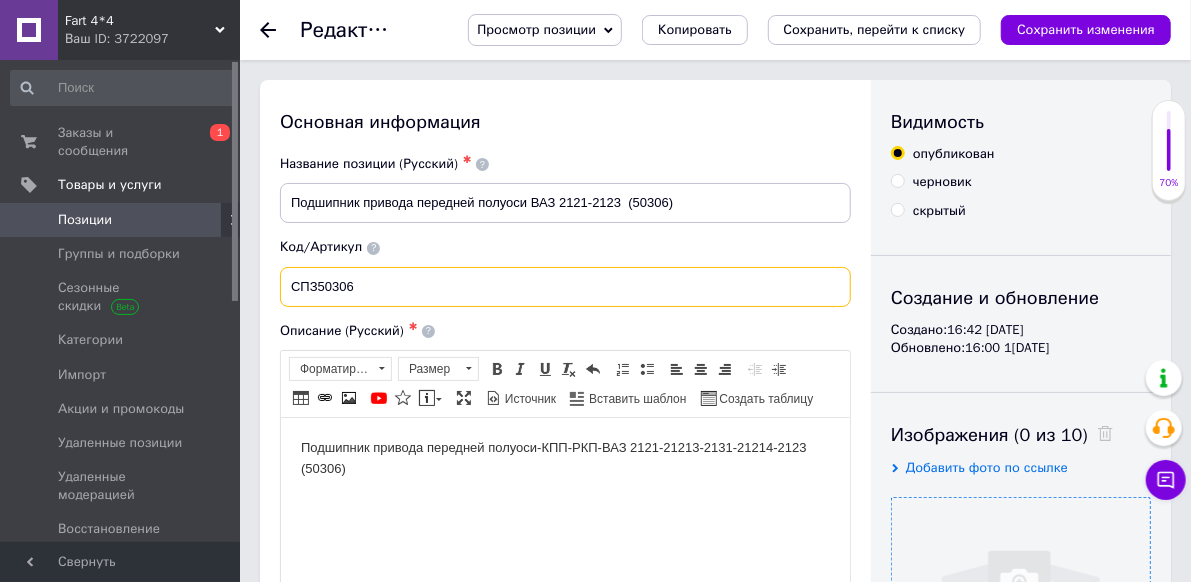 click on "СПЗ50306" at bounding box center [565, 287] 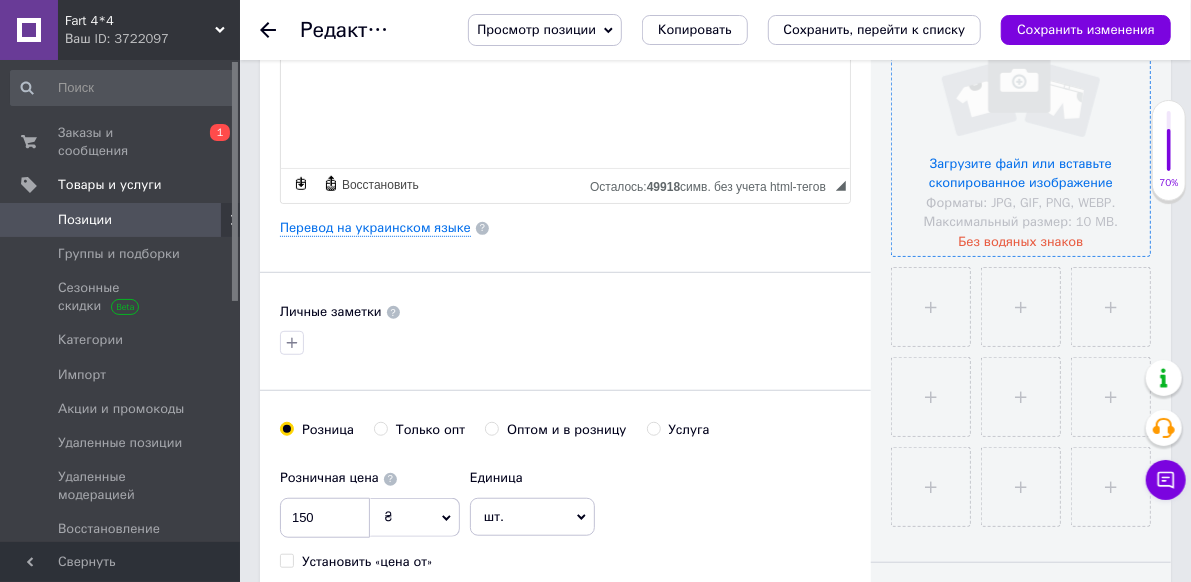 scroll, scrollTop: 600, scrollLeft: 0, axis: vertical 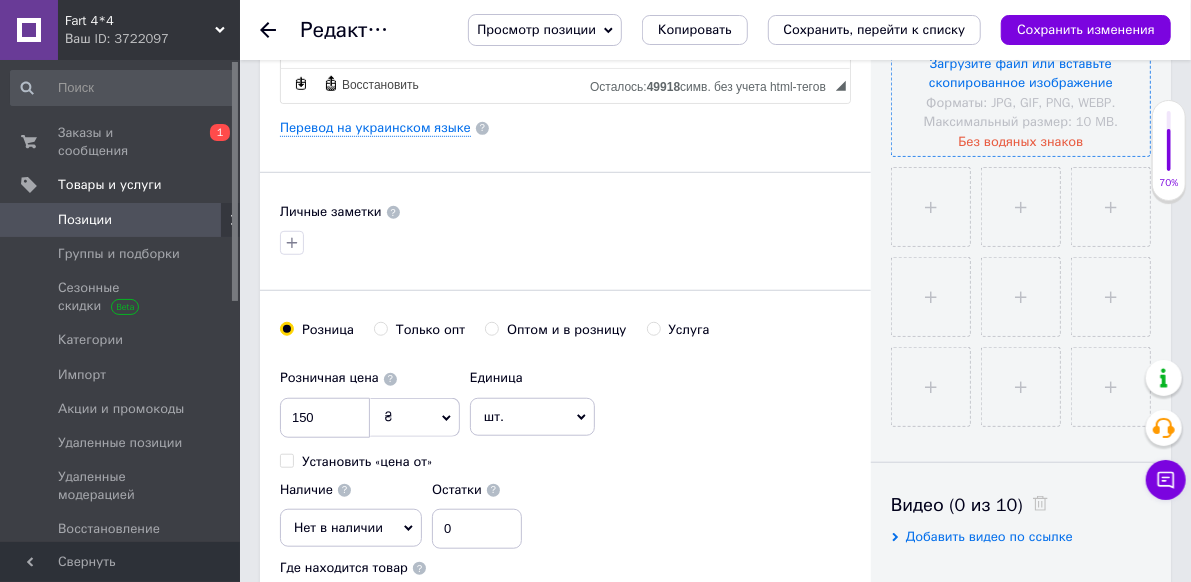 type on "ASR50306" 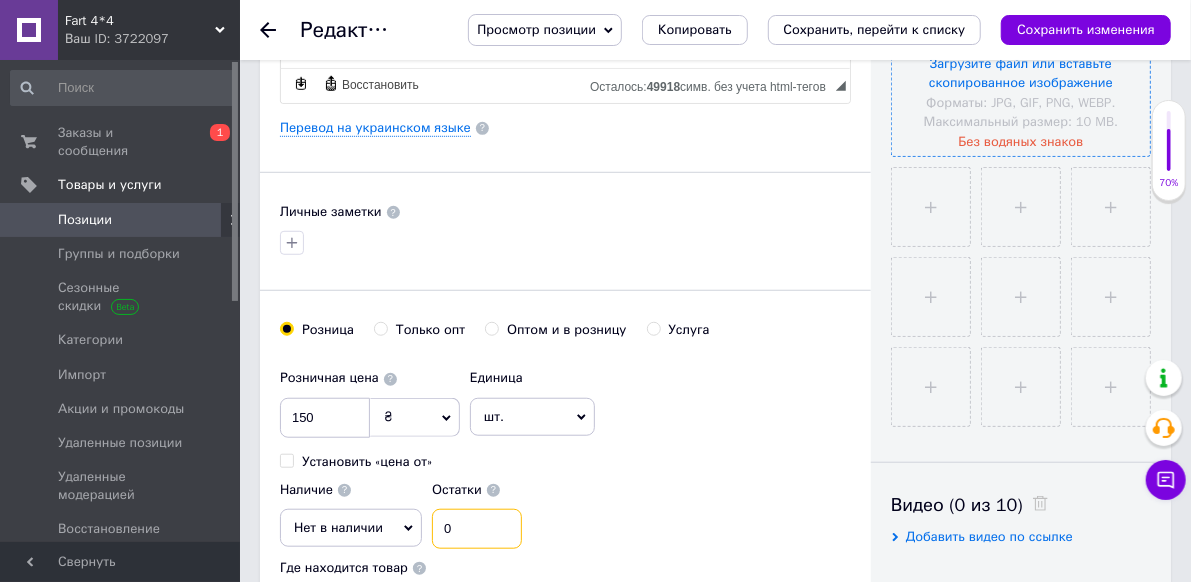 click on "0" at bounding box center [477, 529] 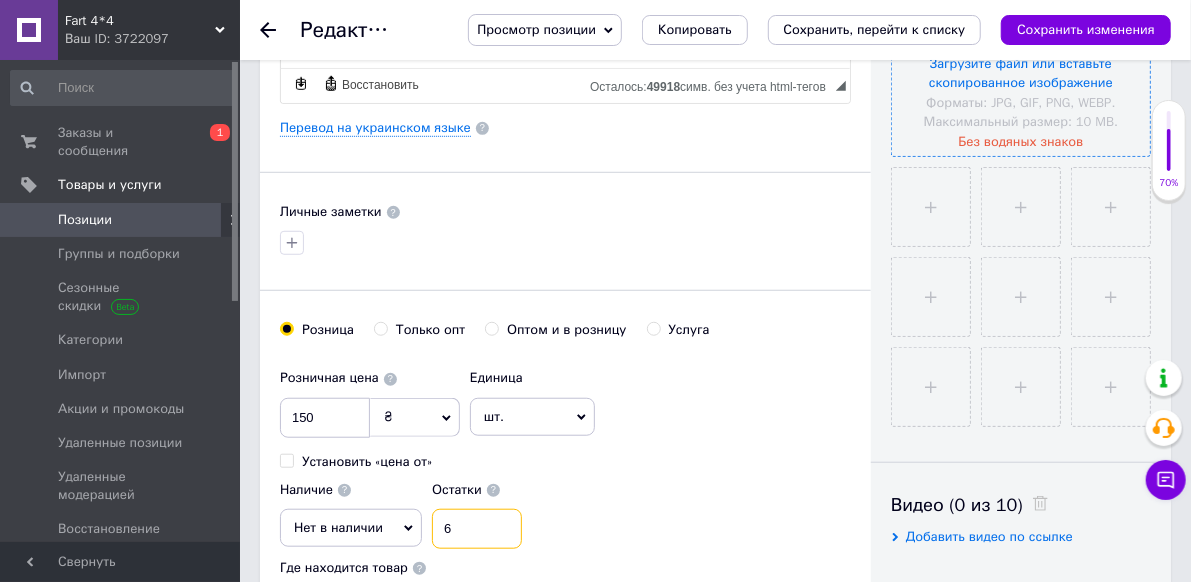 type on "6" 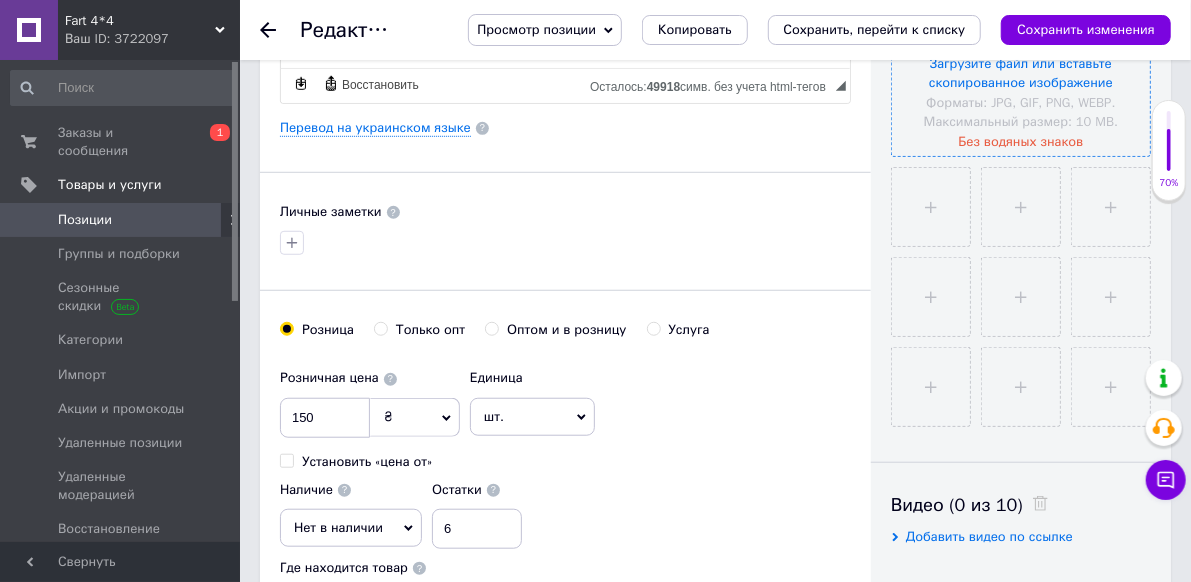 click on "Нет в наличии" at bounding box center (338, 527) 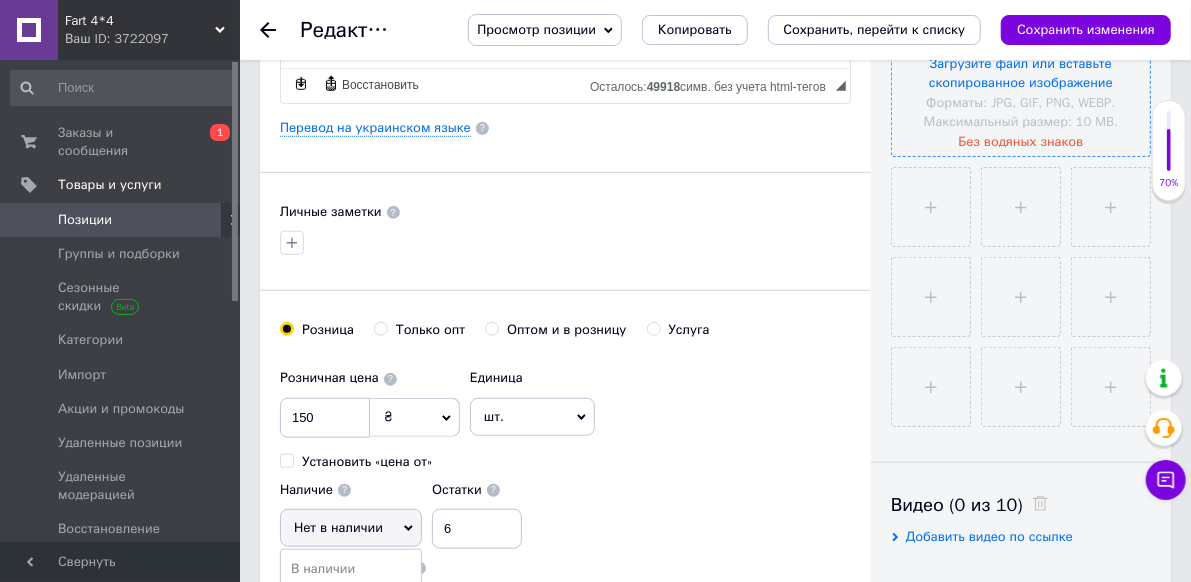 click on "Готово к отправке" at bounding box center (351, 626) 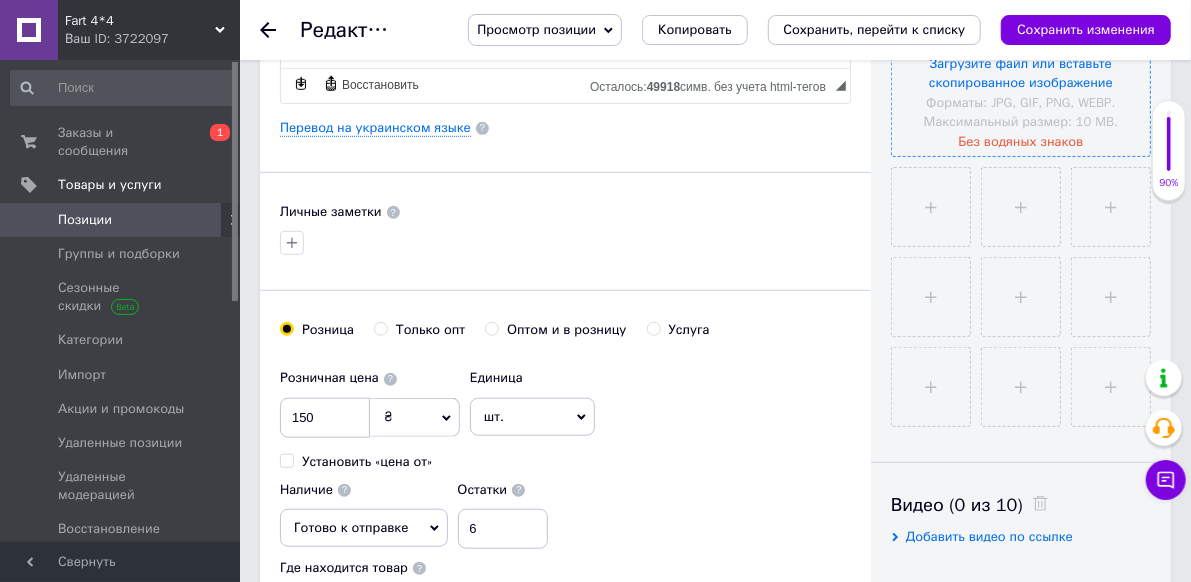 click on "Выберите регионы" at bounding box center (405, 607) 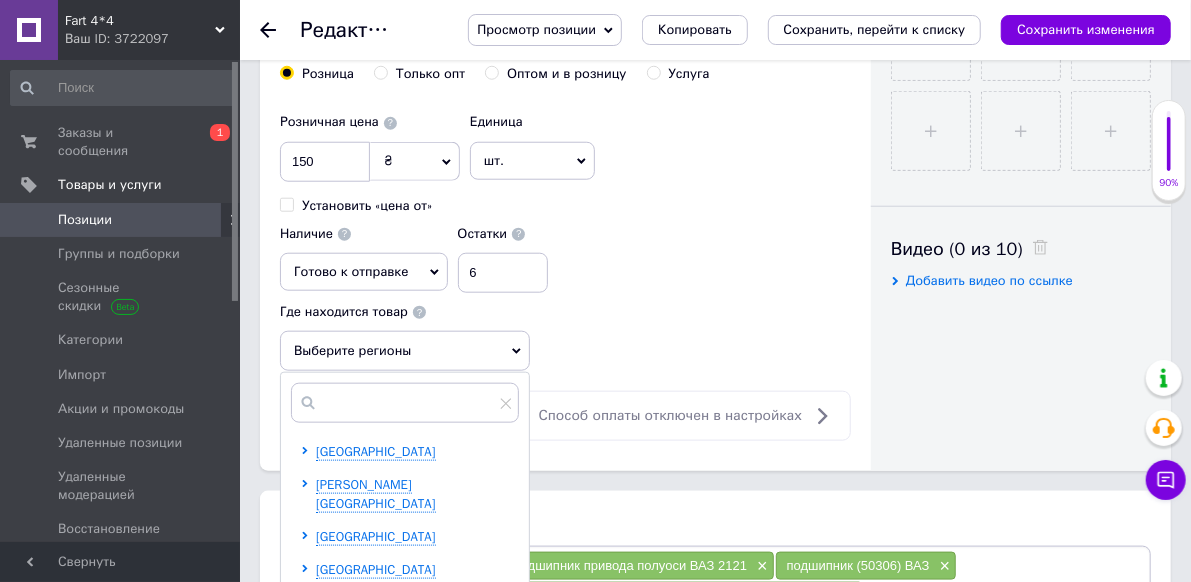 scroll, scrollTop: 900, scrollLeft: 0, axis: vertical 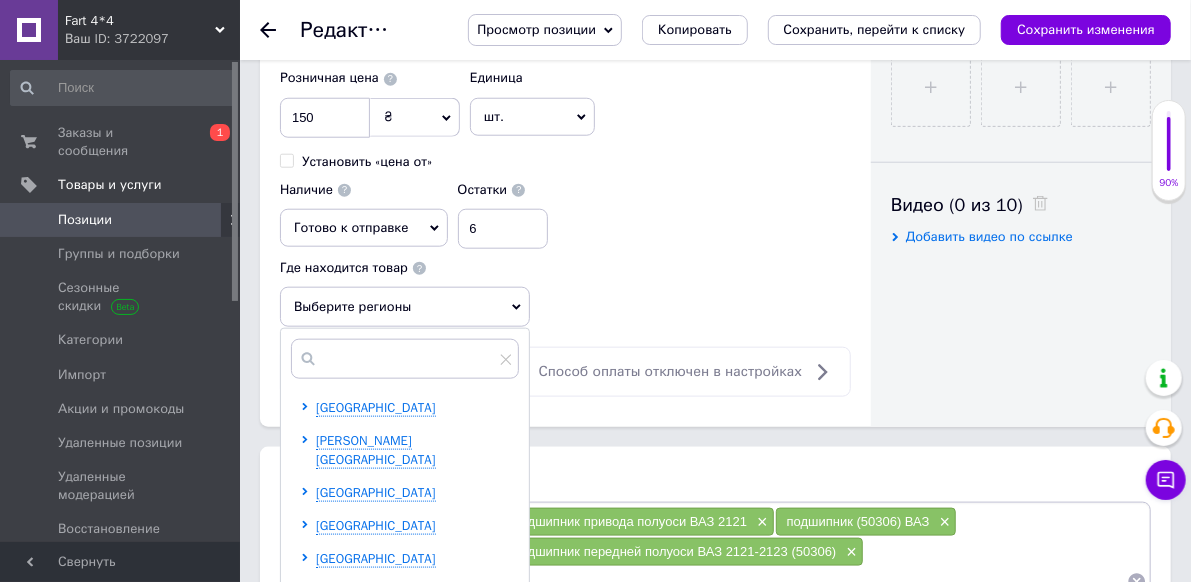 click on "[GEOGRAPHIC_DATA]" at bounding box center (376, 624) 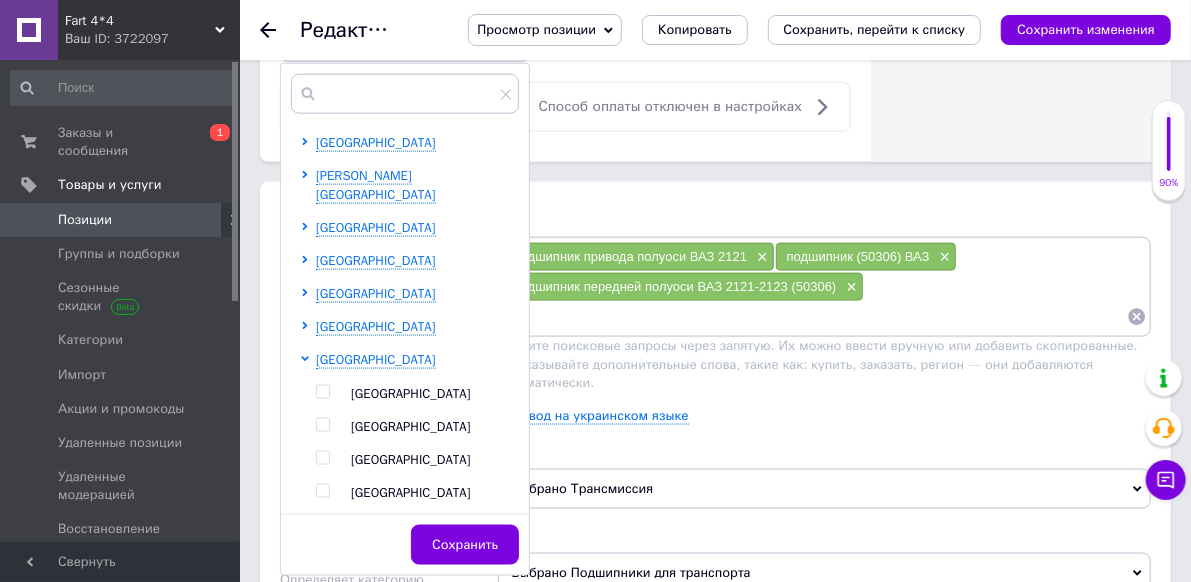 scroll, scrollTop: 1200, scrollLeft: 0, axis: vertical 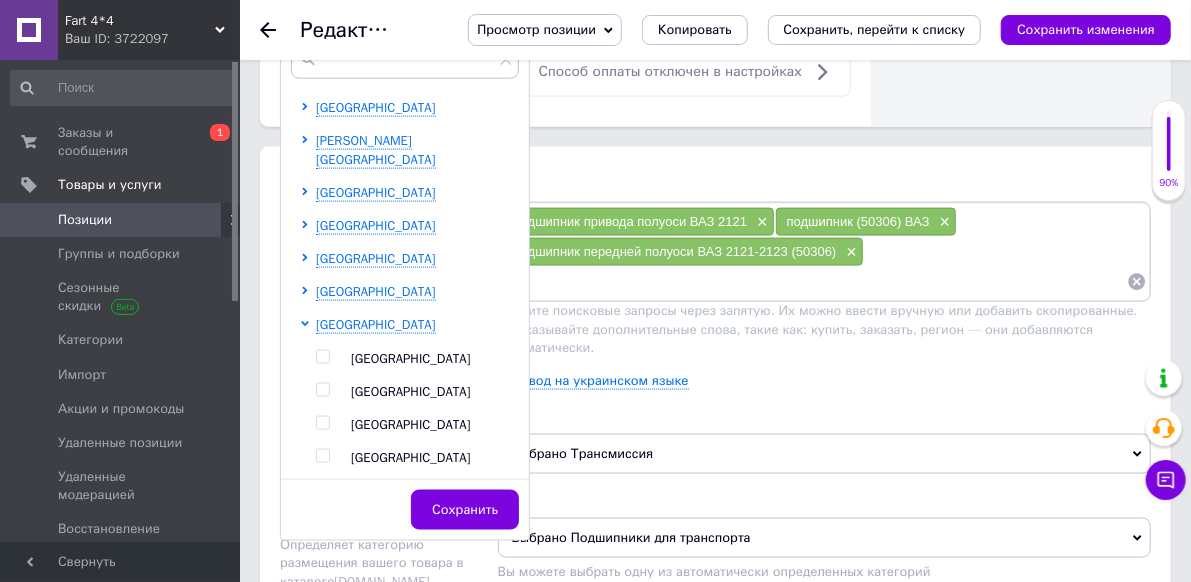 click on "[GEOGRAPHIC_DATA]" at bounding box center (411, 424) 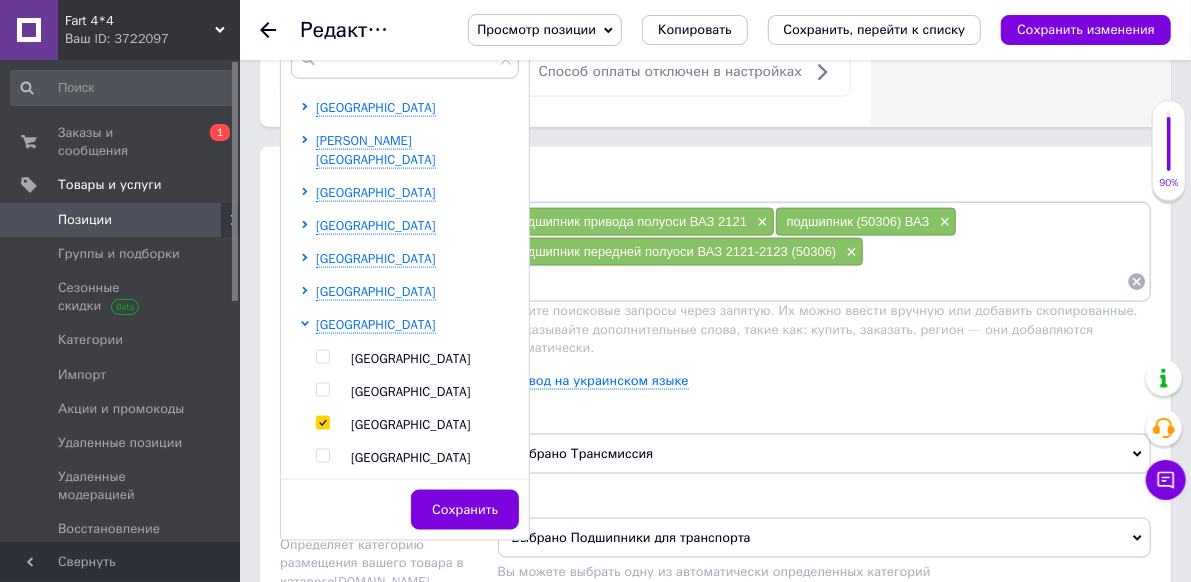 checkbox on "true" 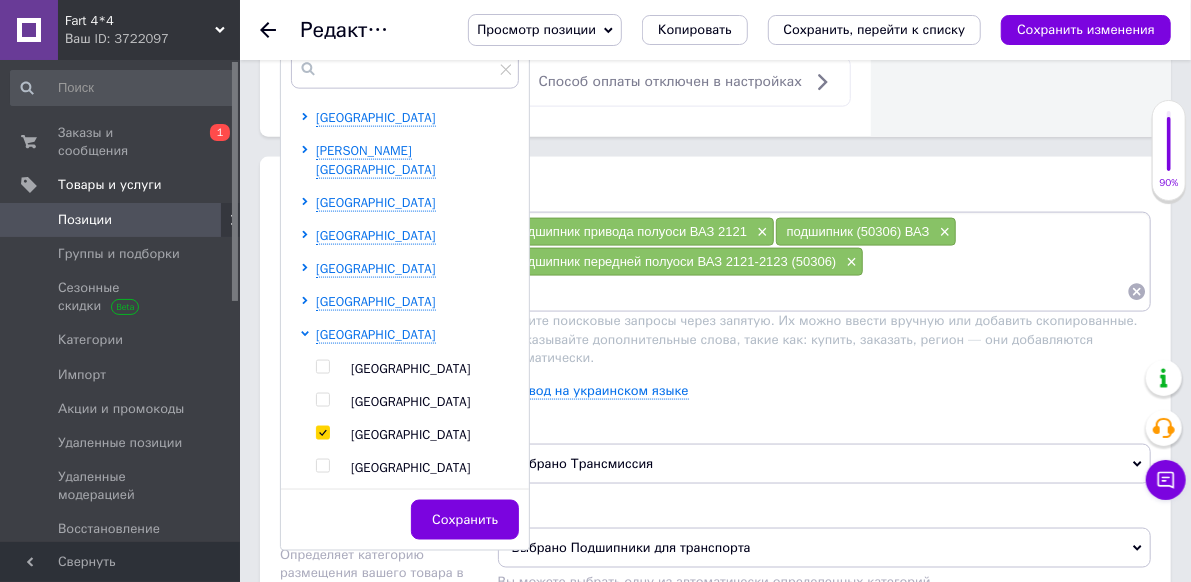 scroll, scrollTop: 1210, scrollLeft: 0, axis: vertical 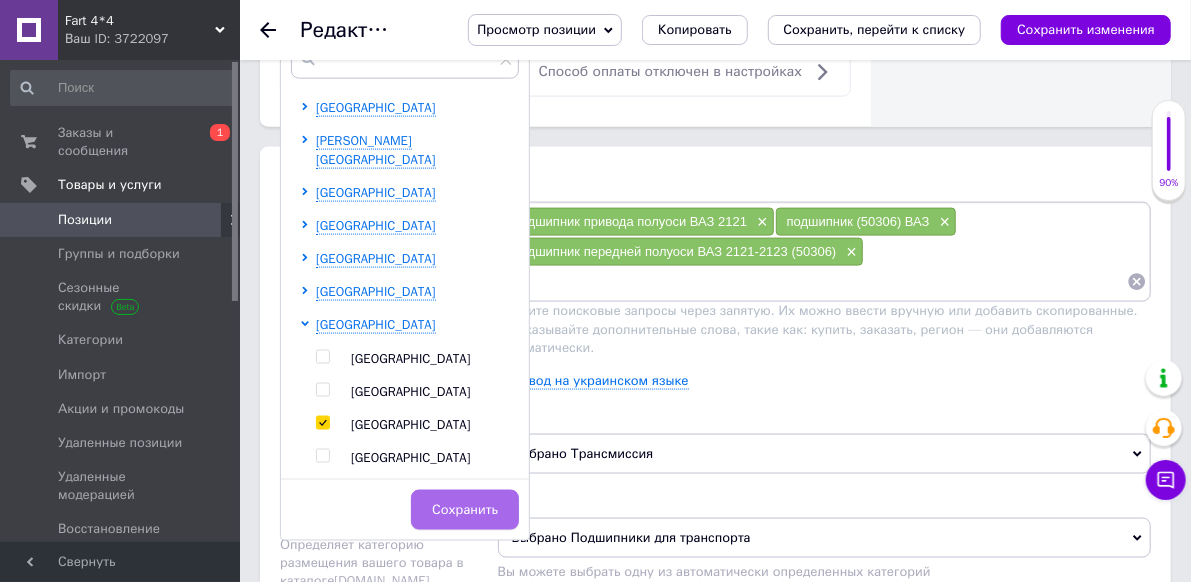 click on "Сохранить" at bounding box center [465, 510] 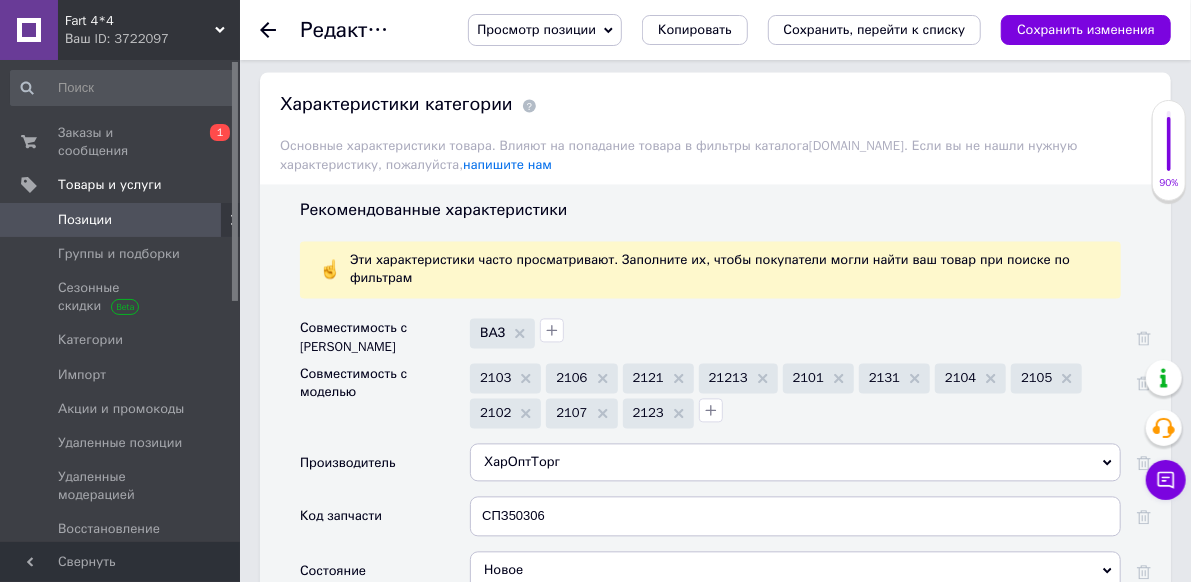 scroll, scrollTop: 1810, scrollLeft: 0, axis: vertical 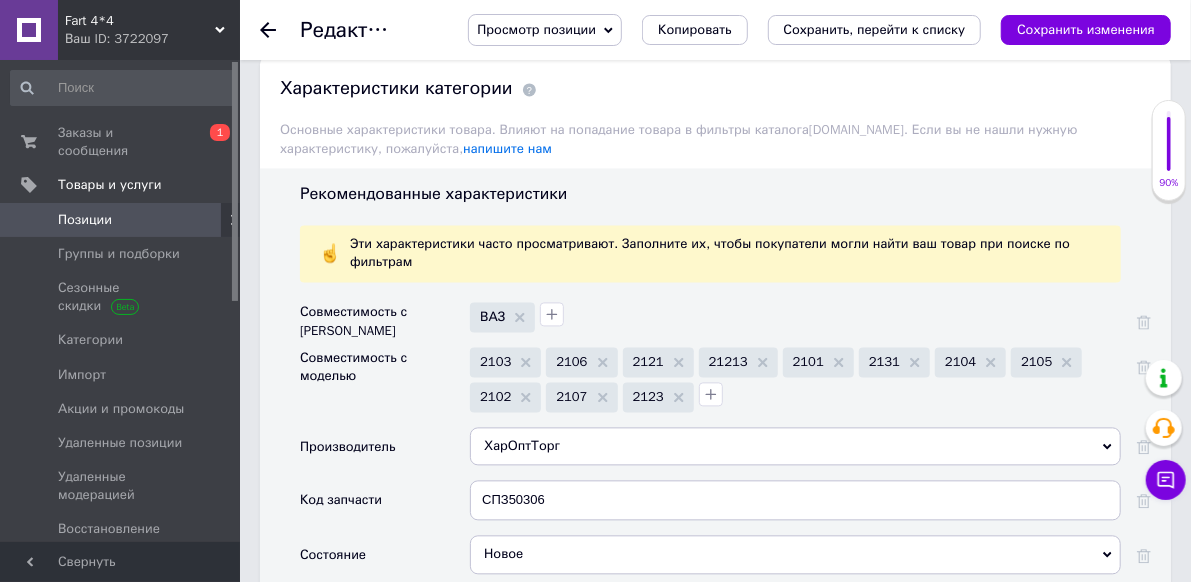 click on "ХарОптТорг" at bounding box center [795, 446] 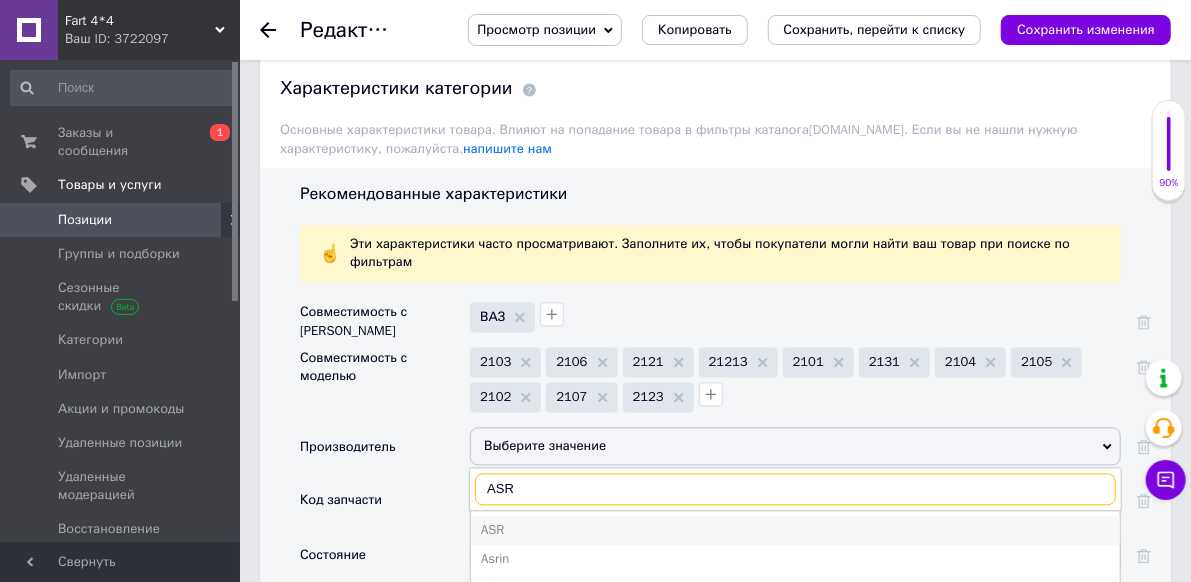 type on "ASR" 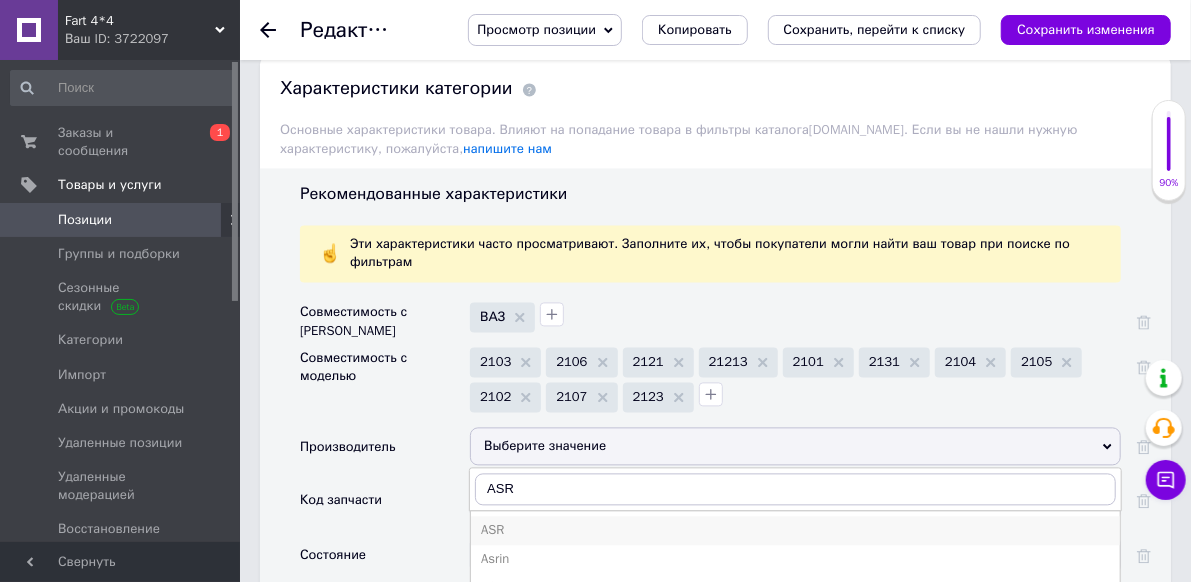 click on "ASR" at bounding box center (795, 530) 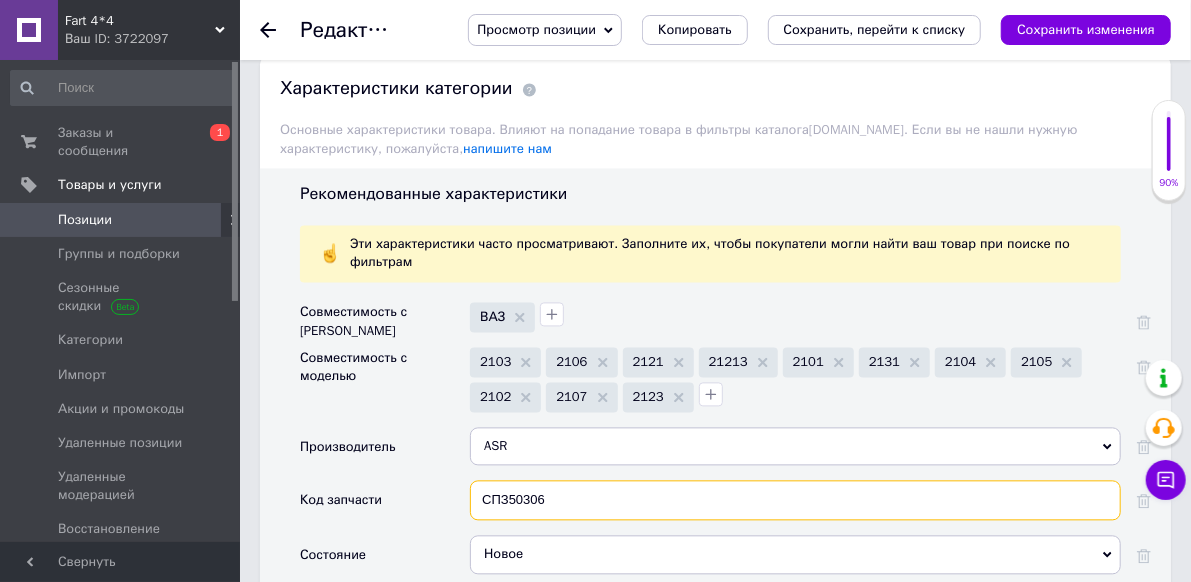 click on "СПЗ50306" at bounding box center (795, 500) 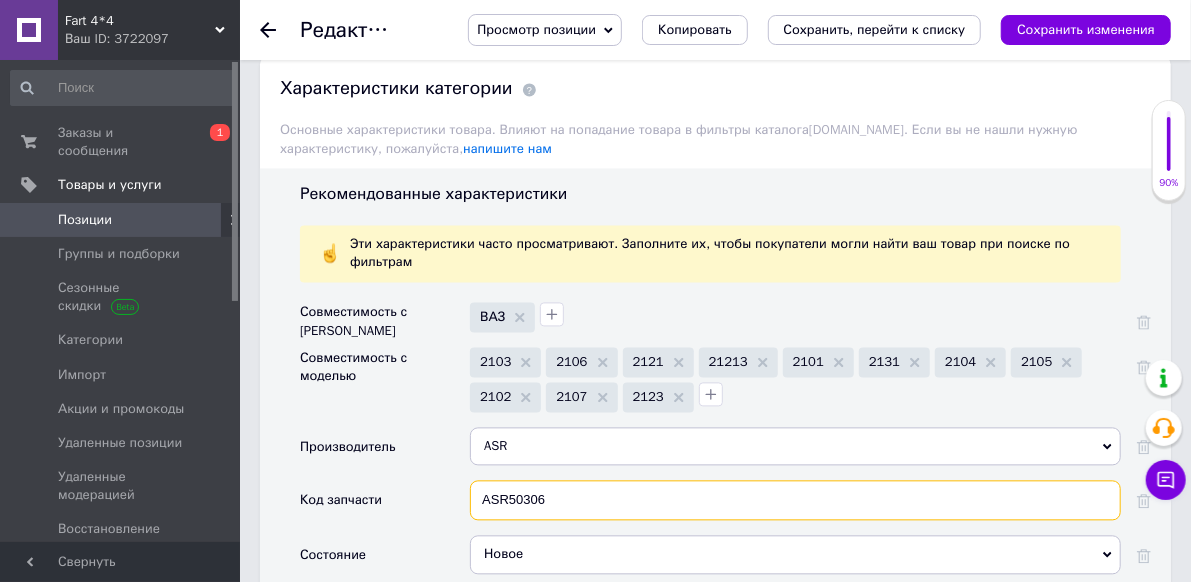 type on "ASR50306" 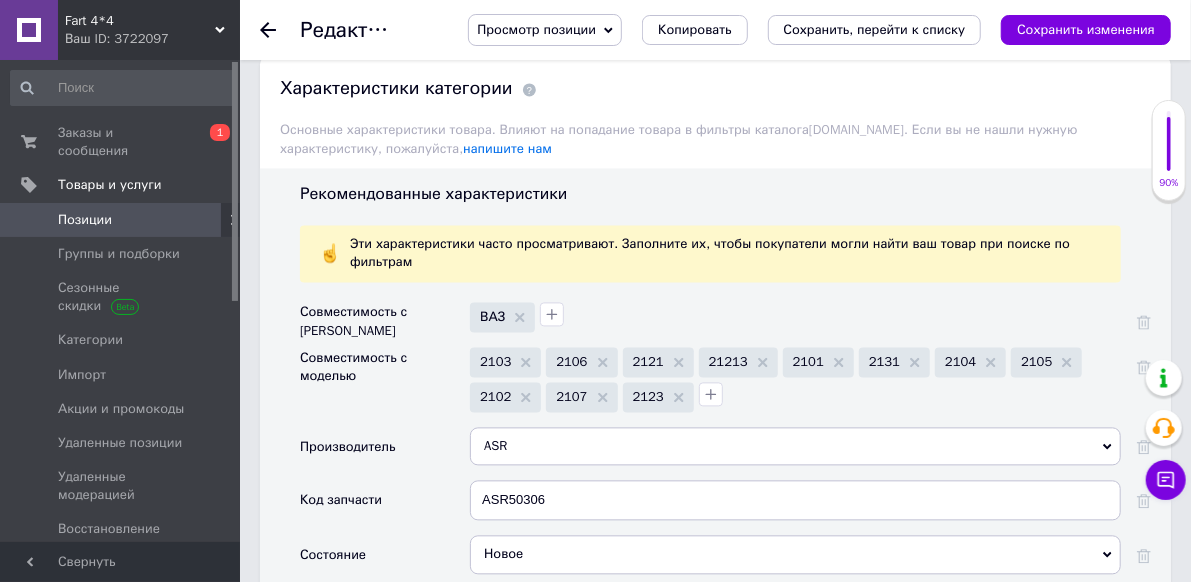 click on "Основные" at bounding box center (339, 650) 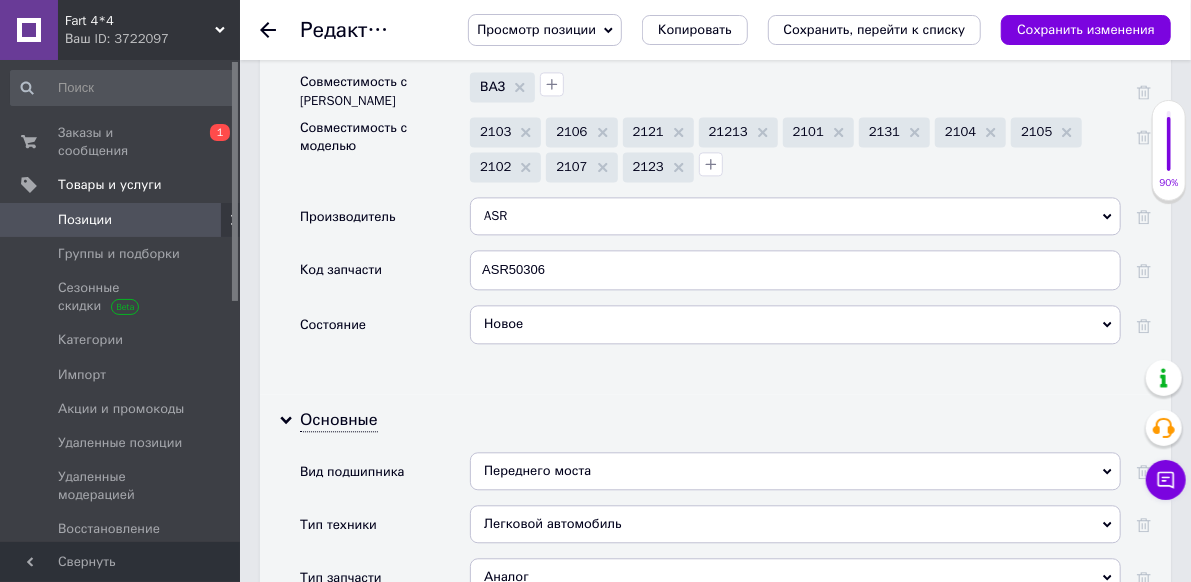scroll, scrollTop: 2110, scrollLeft: 0, axis: vertical 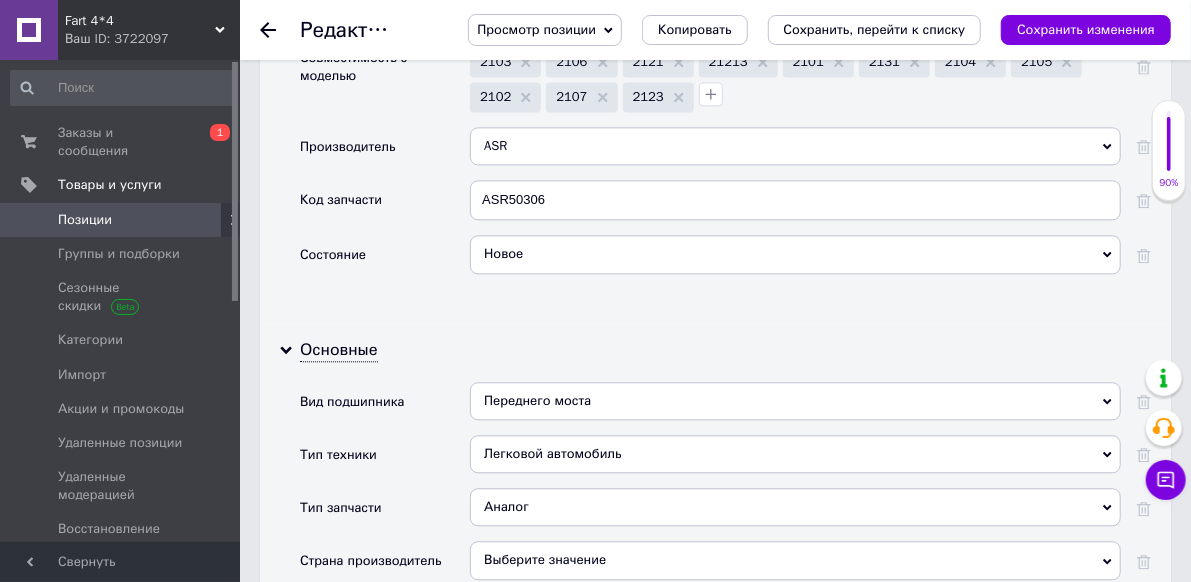 click on "Выберите значение" at bounding box center [795, 560] 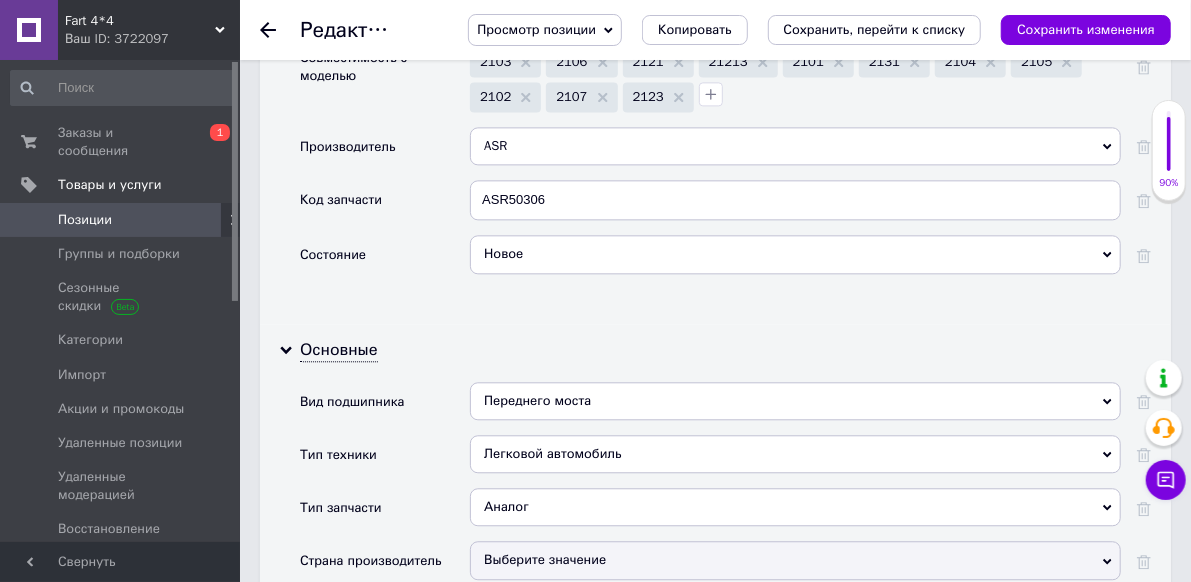 type on "че" 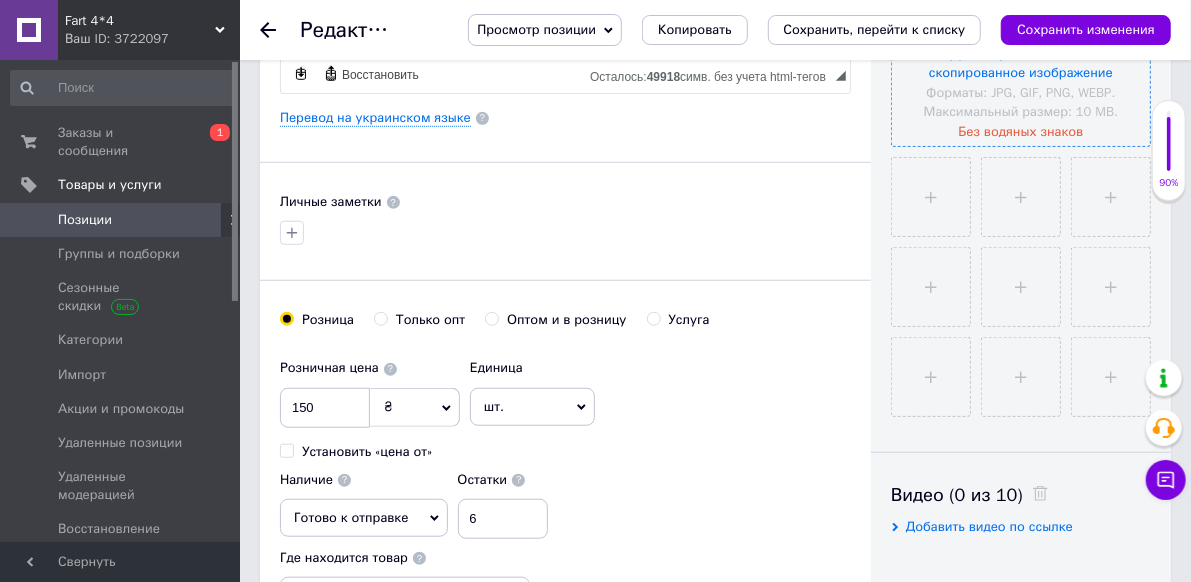 scroll, scrollTop: 610, scrollLeft: 0, axis: vertical 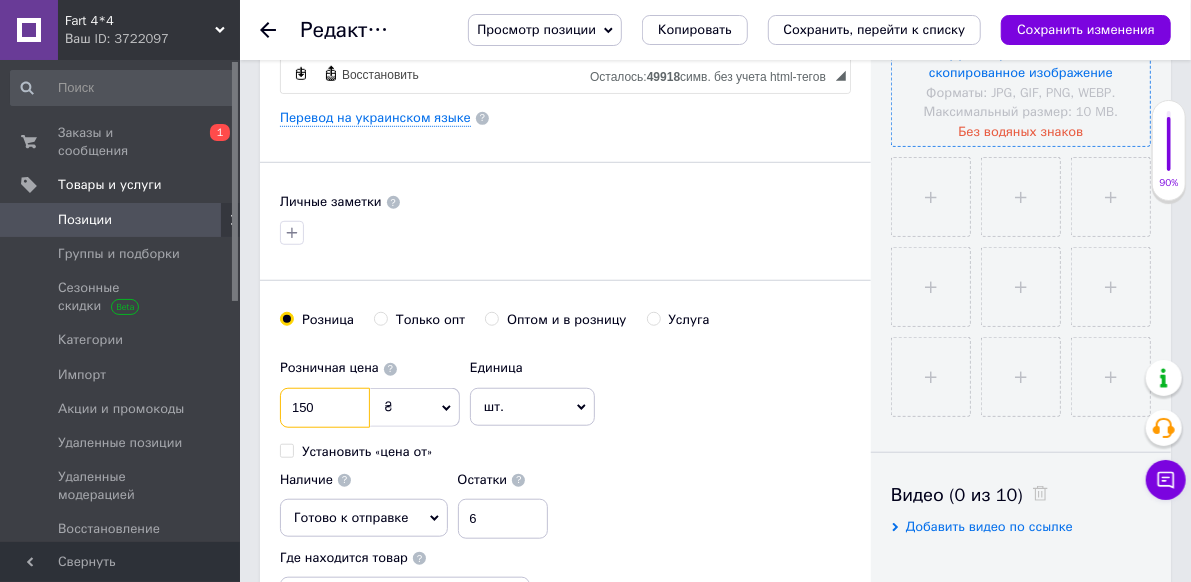 click on "150" at bounding box center (325, 408) 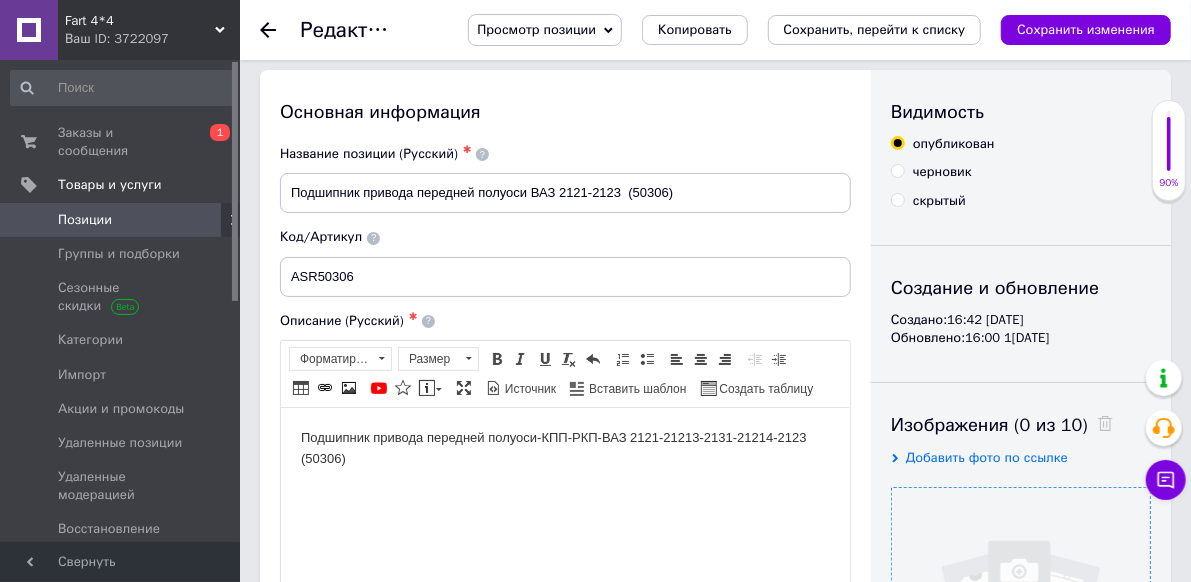 scroll, scrollTop: 10, scrollLeft: 0, axis: vertical 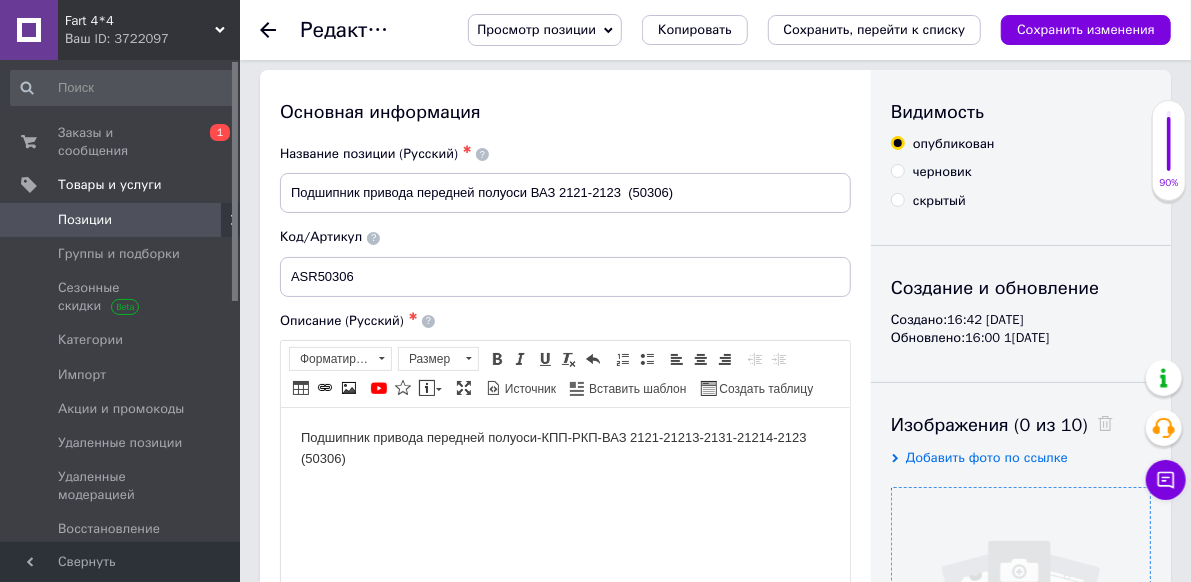 type 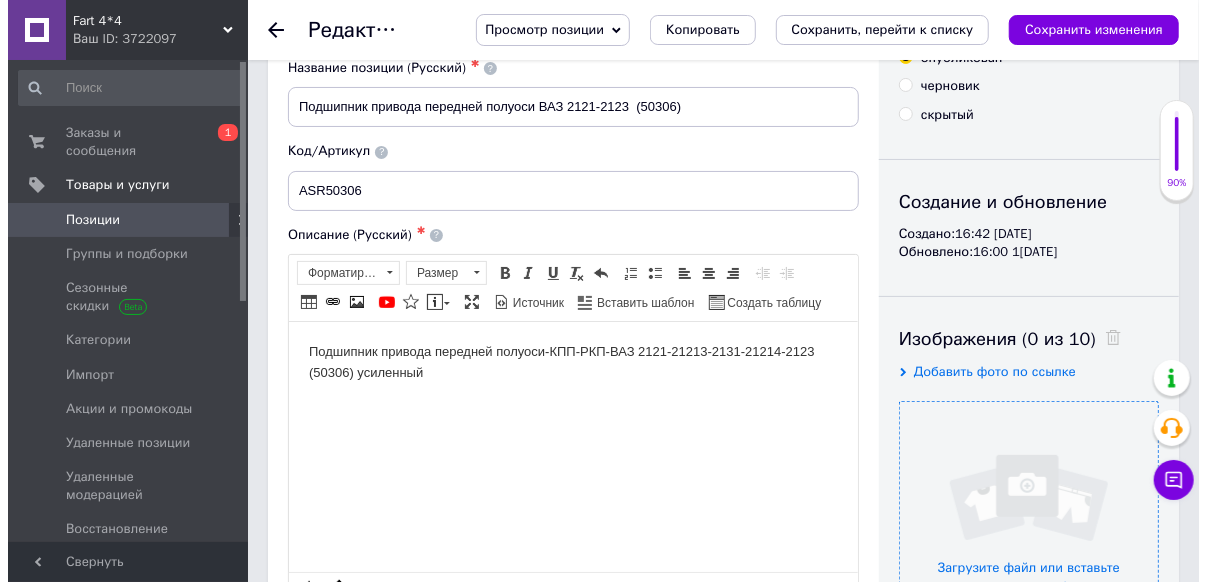 scroll, scrollTop: 210, scrollLeft: 0, axis: vertical 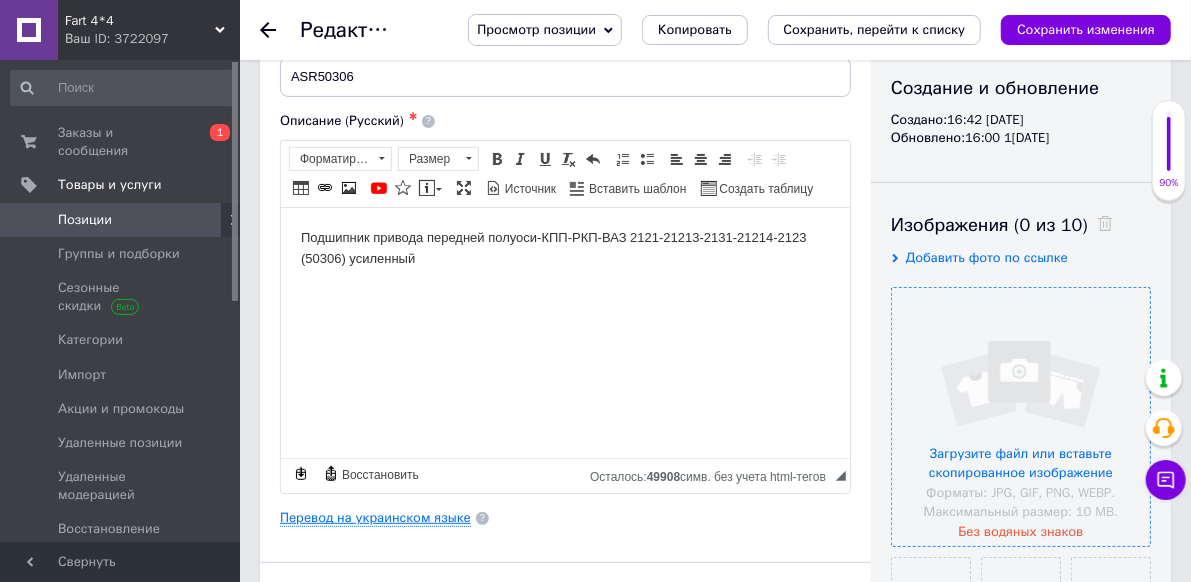 click on "Перевод на украинском языке" at bounding box center (375, 518) 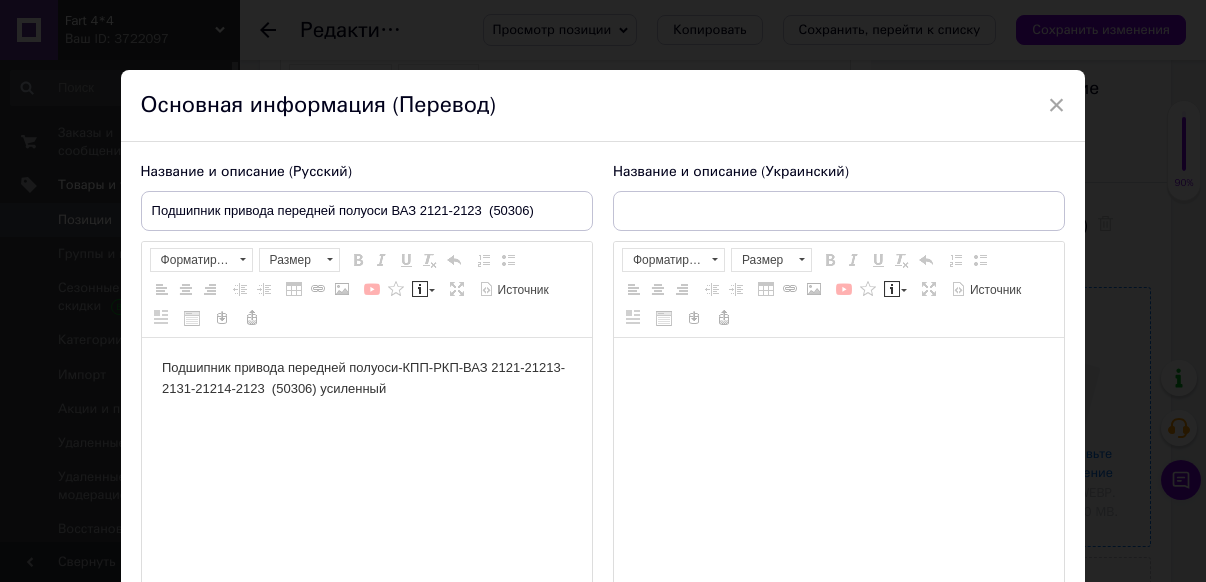 scroll, scrollTop: 0, scrollLeft: 0, axis: both 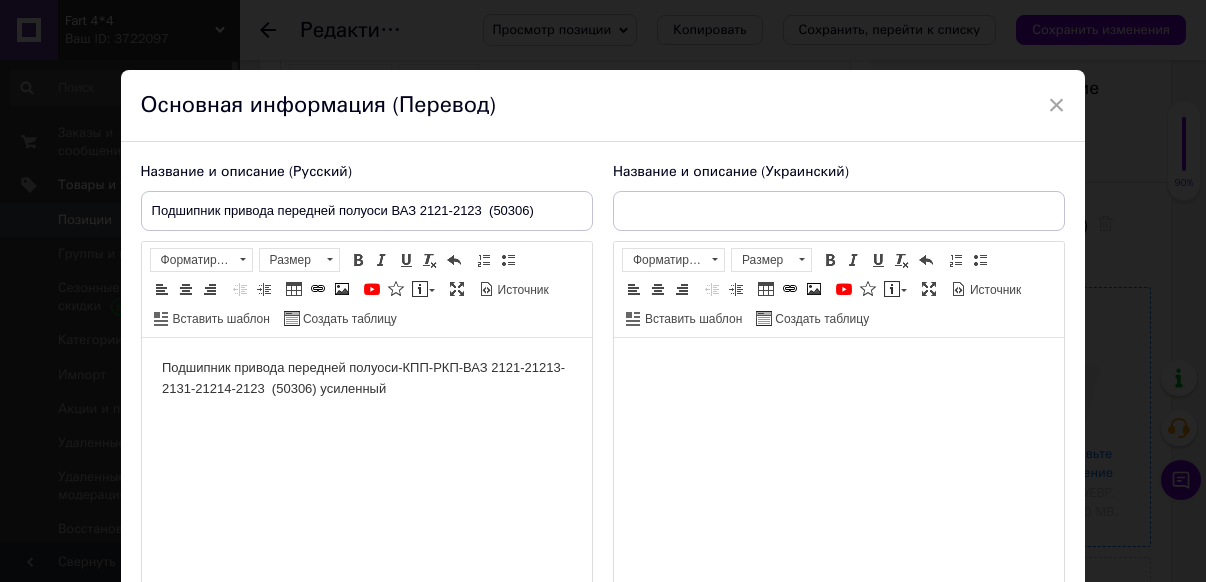 type on "Підшипник приводу передньої півосі ВАЗ 2121-2123  (50306)" 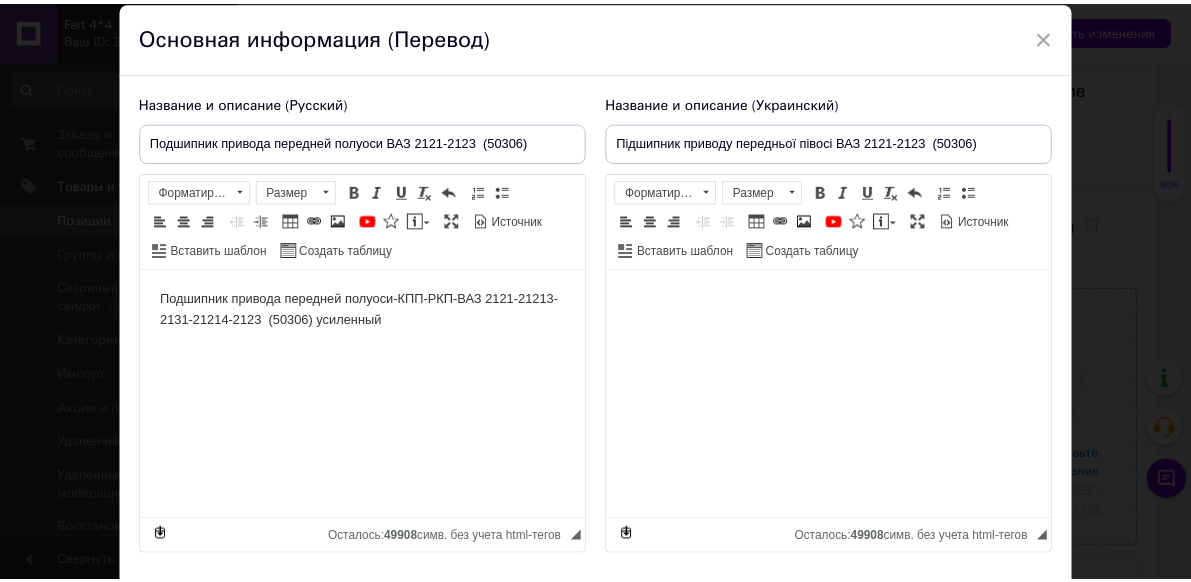scroll, scrollTop: 100, scrollLeft: 0, axis: vertical 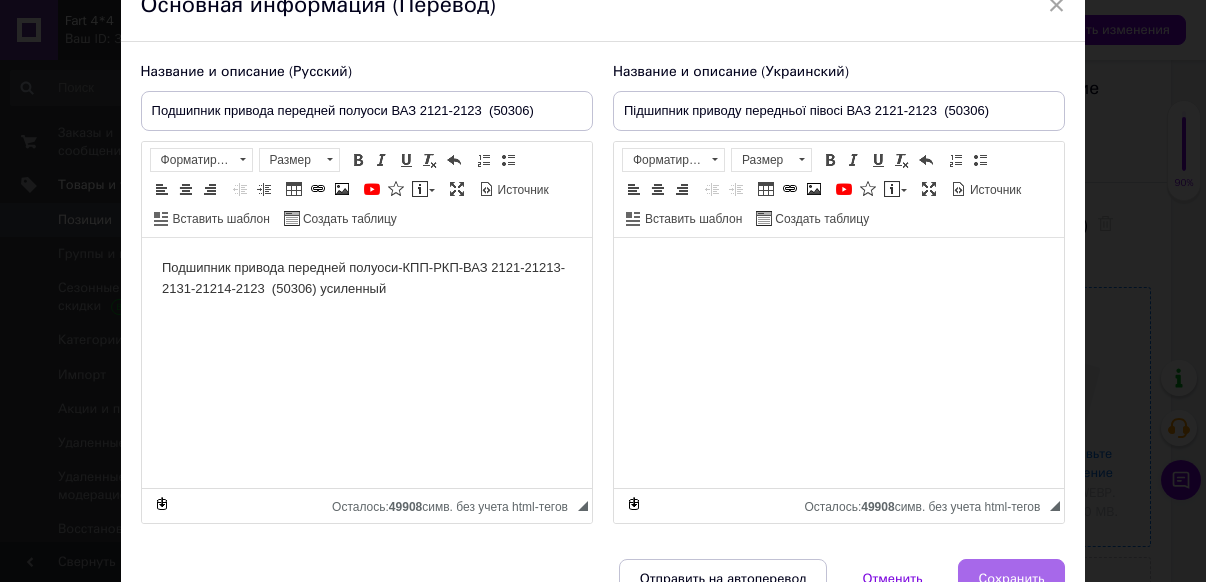 click on "Сохранить" at bounding box center (1012, 579) 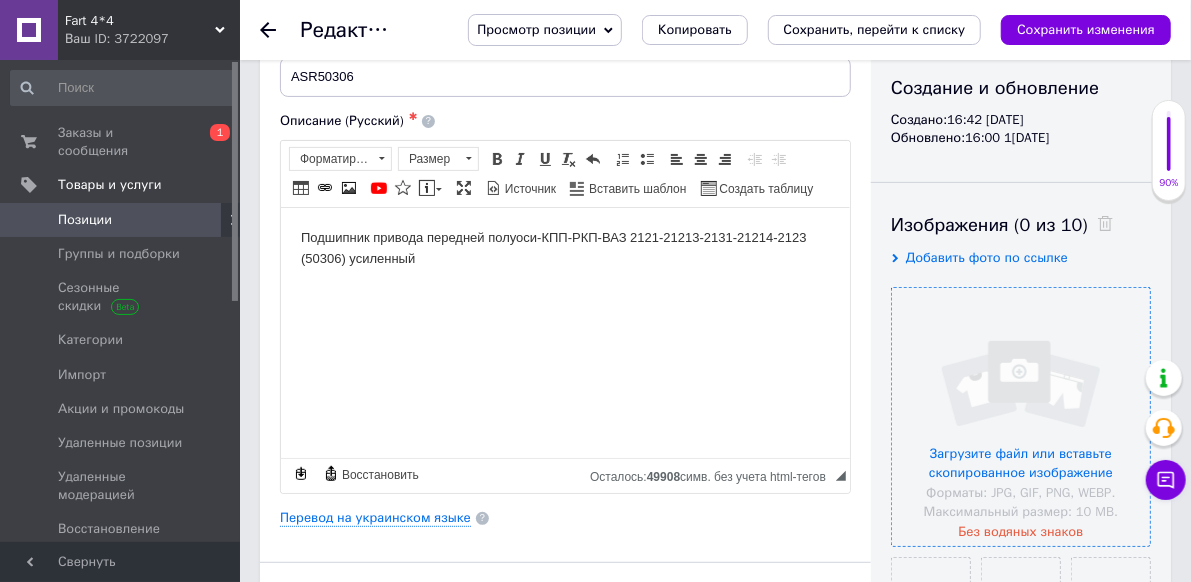 click at bounding box center (1021, 417) 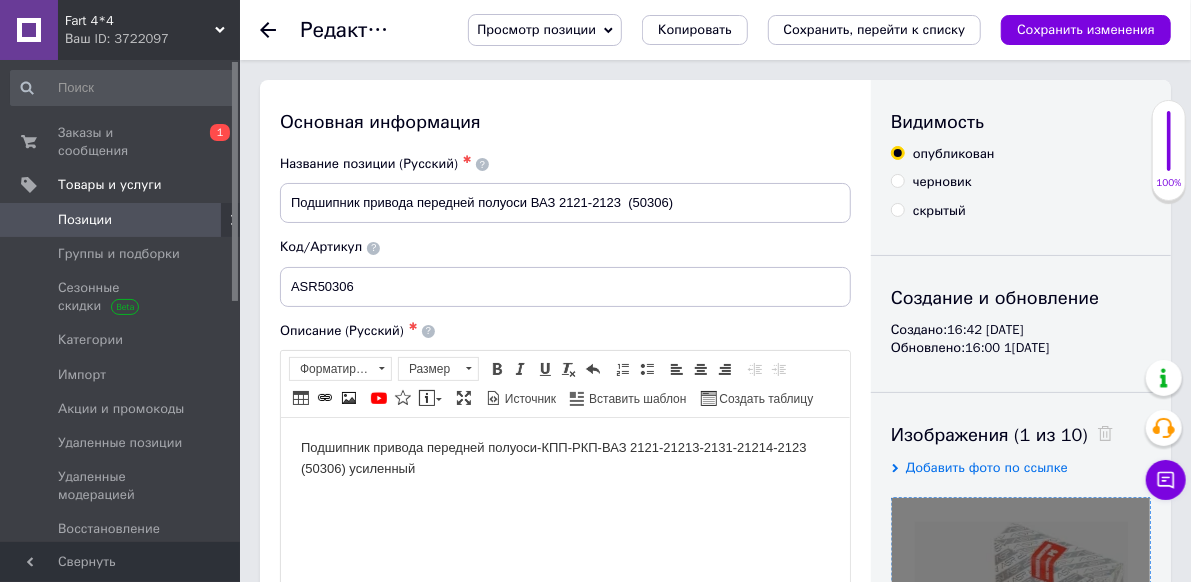 scroll, scrollTop: 0, scrollLeft: 0, axis: both 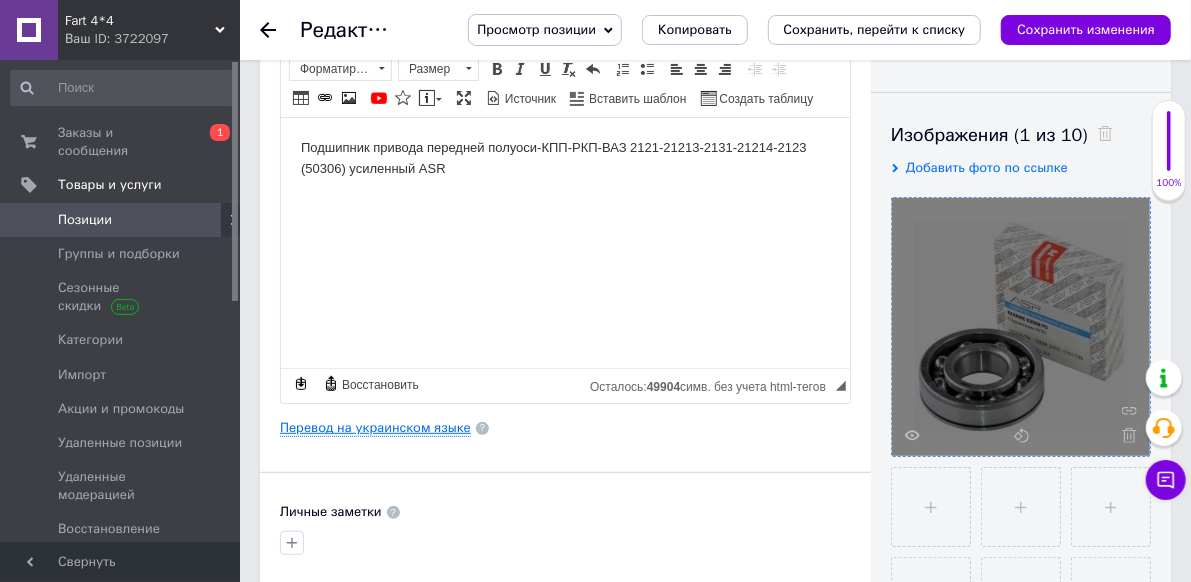 click on "Перевод на украинском языке" at bounding box center [375, 428] 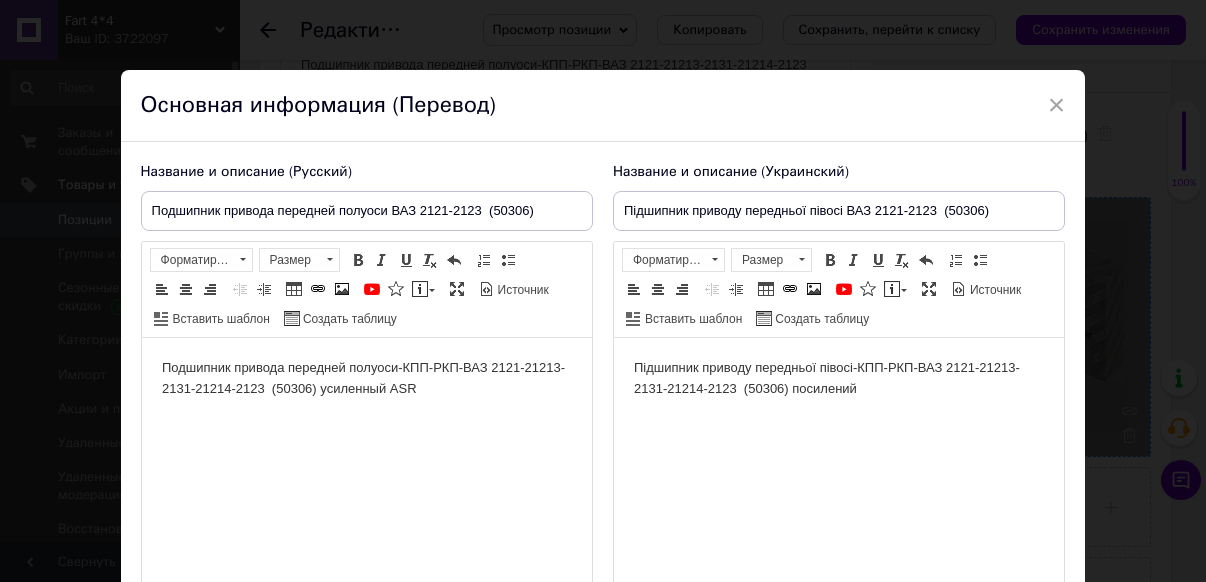scroll, scrollTop: 0, scrollLeft: 0, axis: both 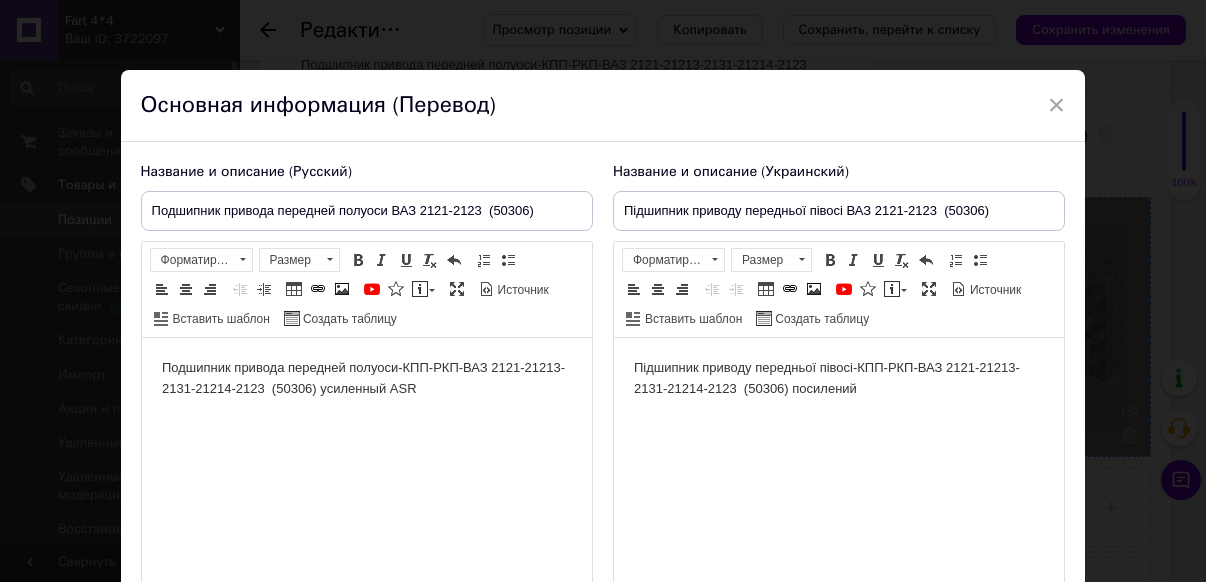 type 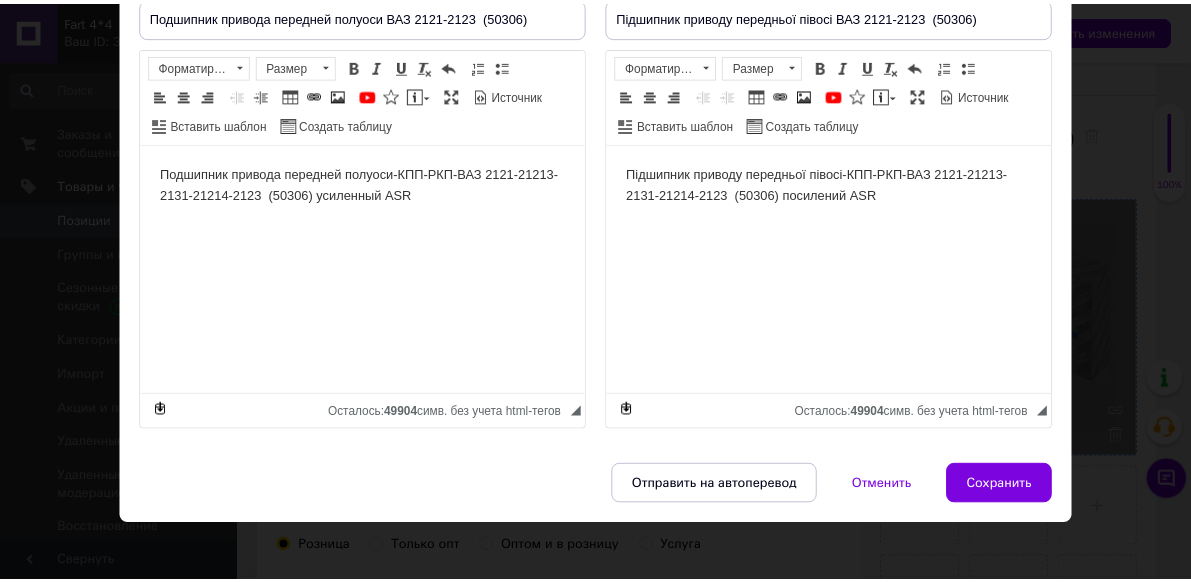 scroll, scrollTop: 200, scrollLeft: 0, axis: vertical 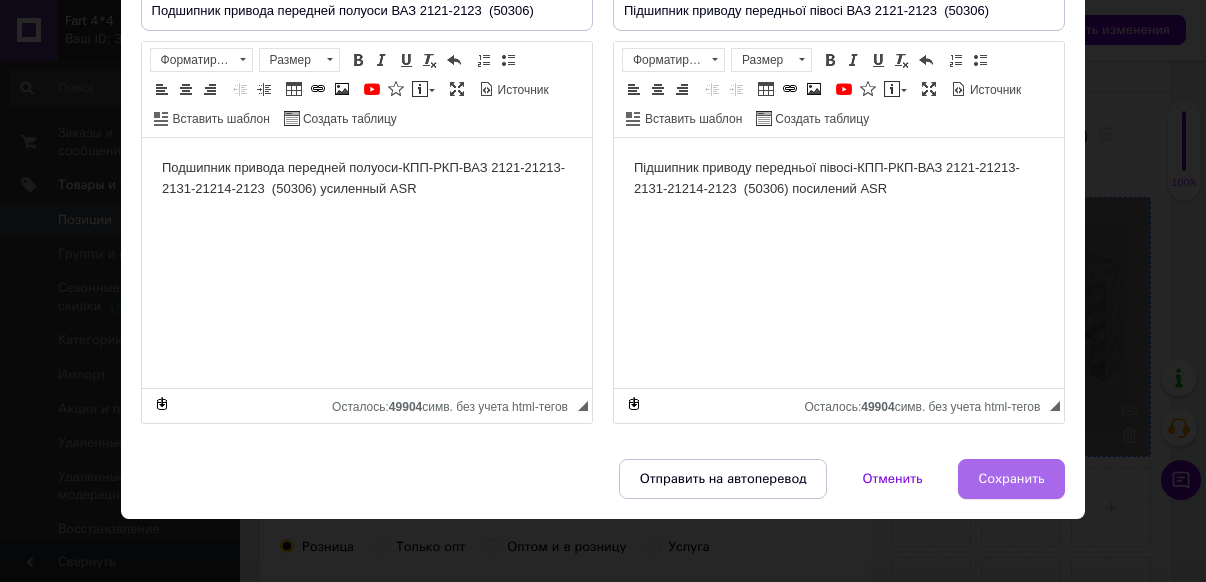 click on "Сохранить" at bounding box center (1012, 479) 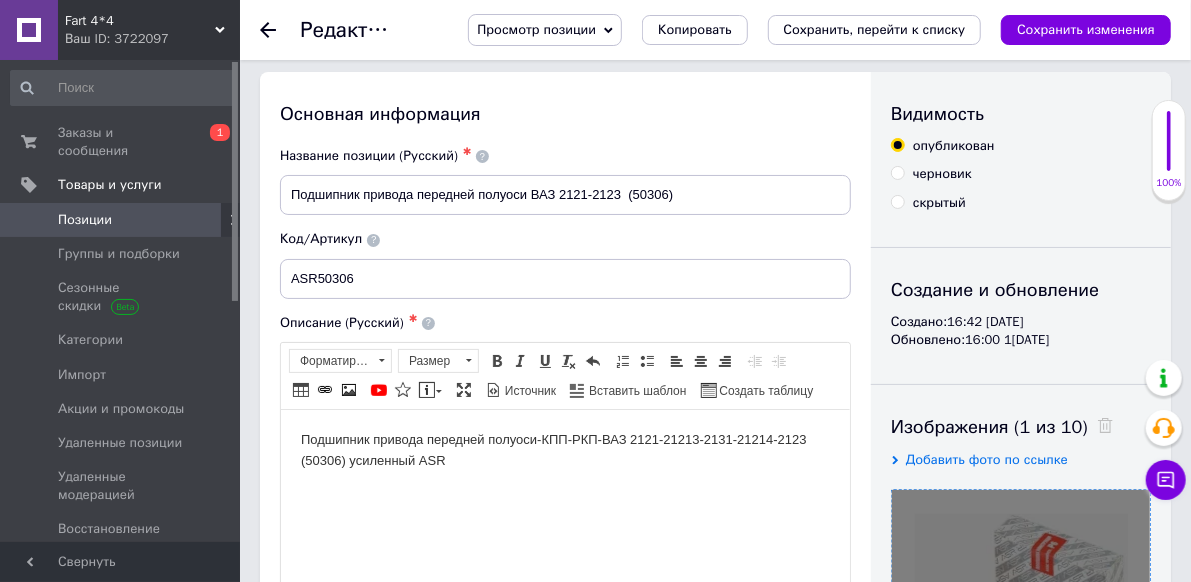 scroll, scrollTop: 0, scrollLeft: 0, axis: both 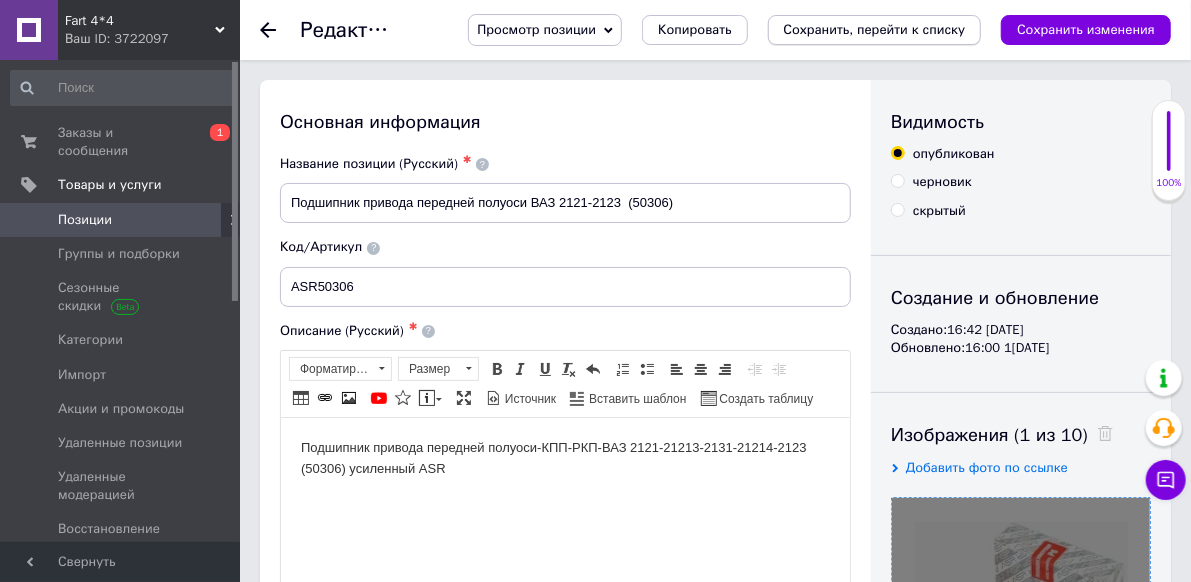 click on "Сохранить, перейти к списку" at bounding box center (875, 29) 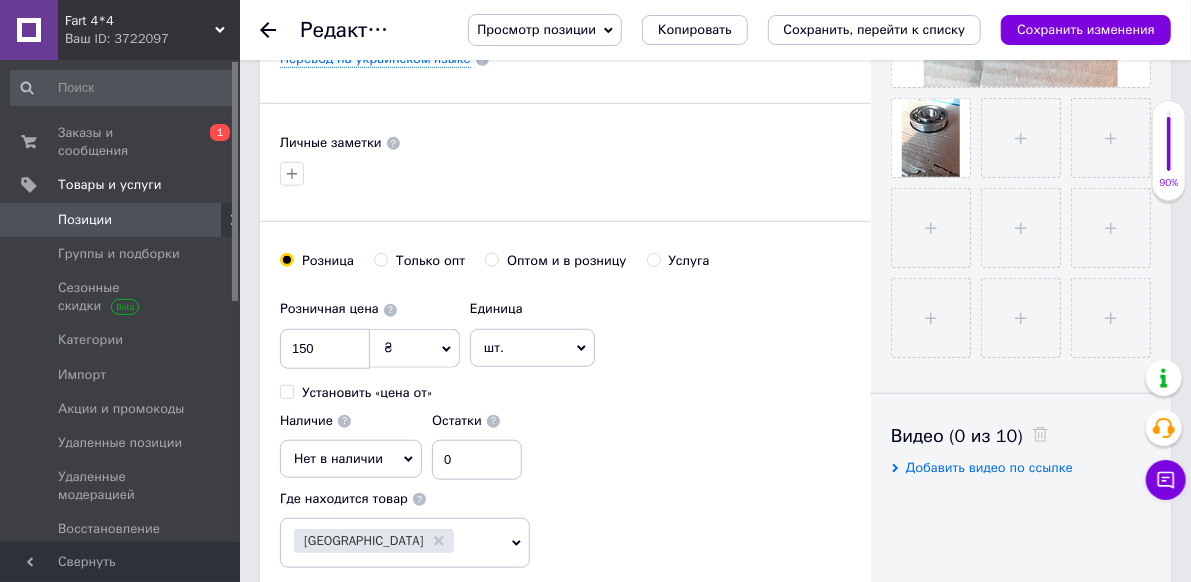 scroll, scrollTop: 700, scrollLeft: 0, axis: vertical 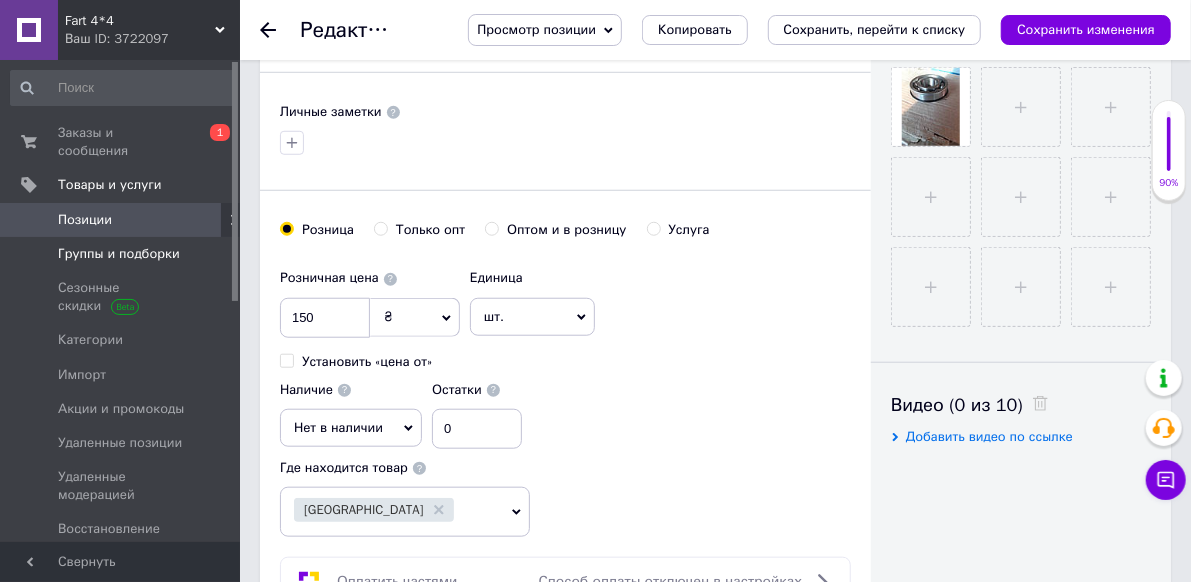 click on "Группы и подборки" at bounding box center [119, 254] 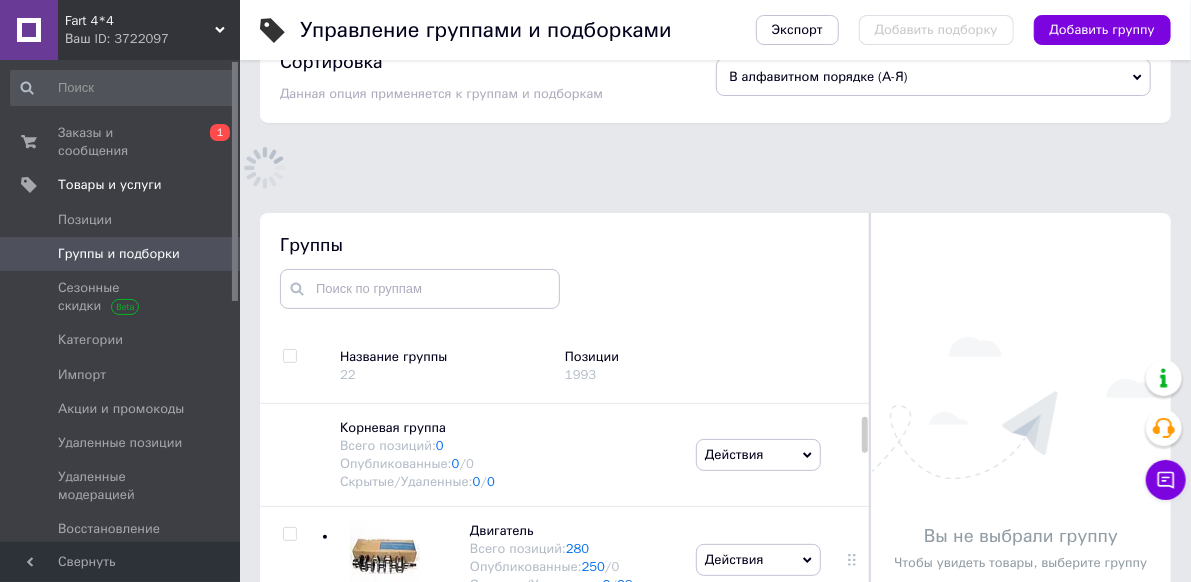 scroll, scrollTop: 154, scrollLeft: 0, axis: vertical 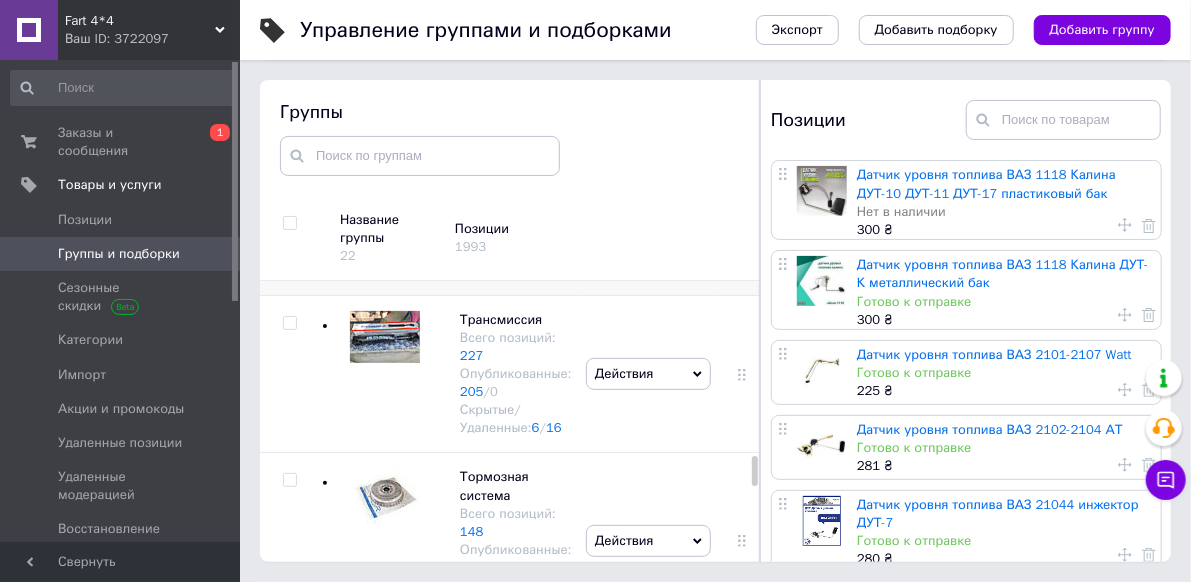 click on "Ходовая часть Всего позиций:  264 Опубликованные:  246  /  0 Скрытые/Удаленные:  9  /  9" at bounding box center [496, 217] 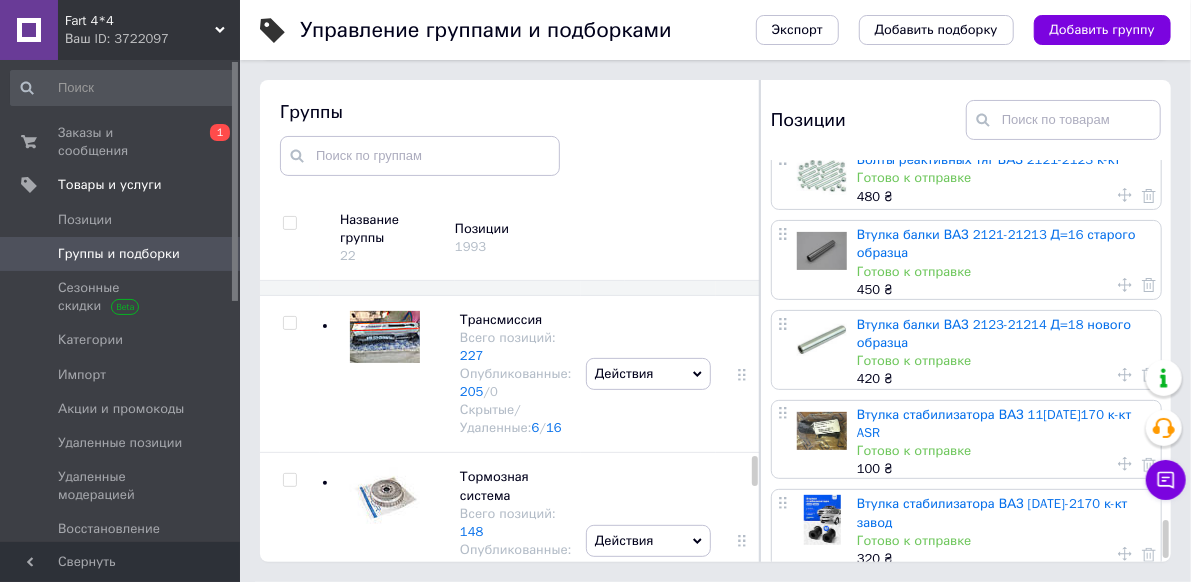 scroll, scrollTop: 3847, scrollLeft: 0, axis: vertical 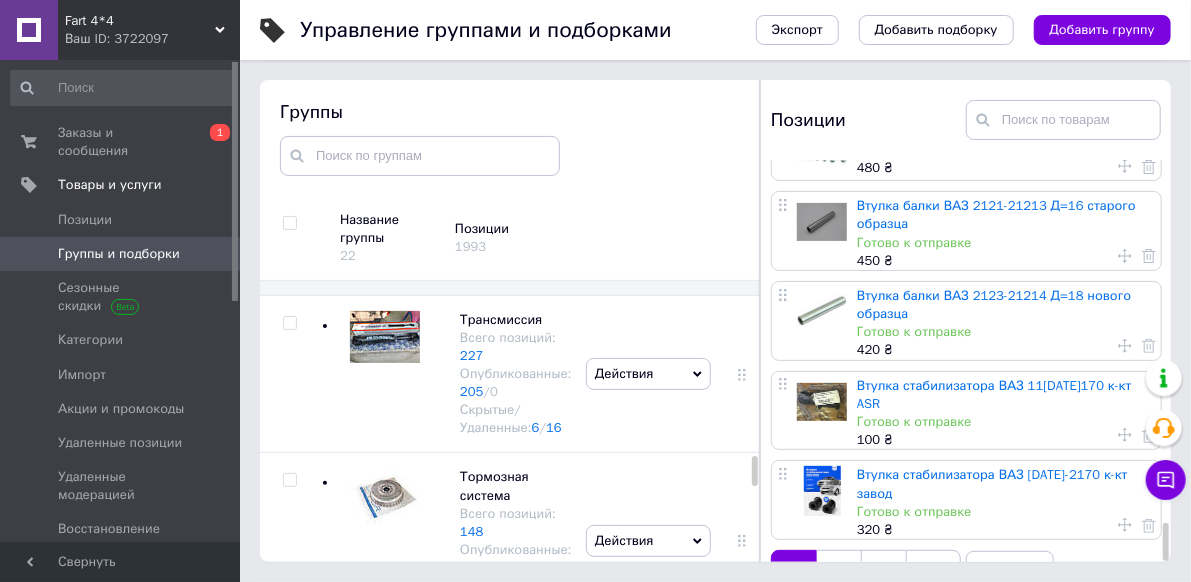 click 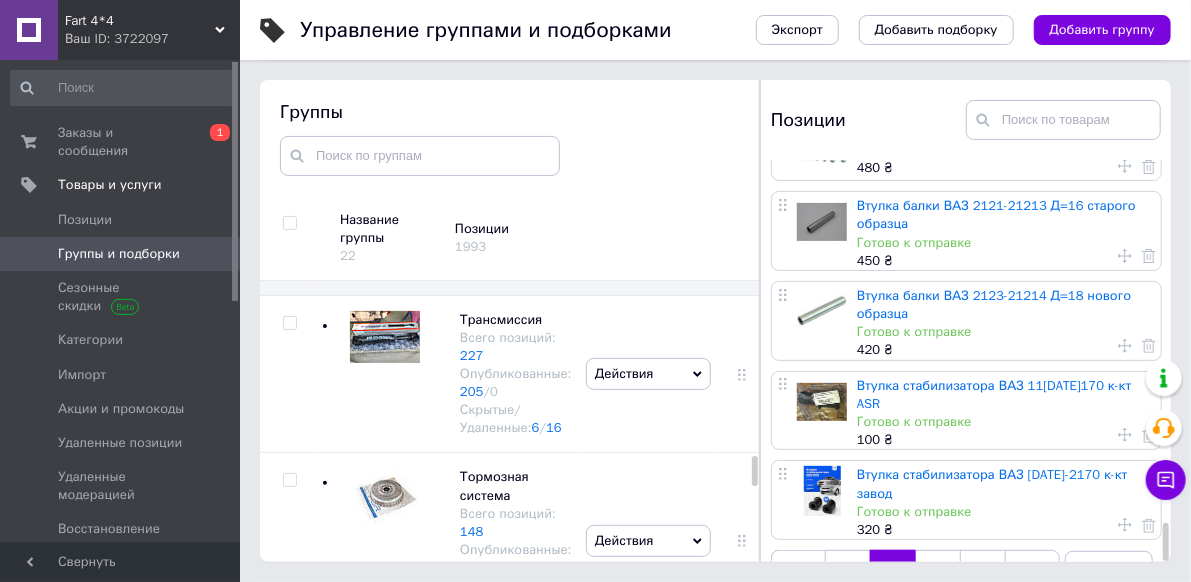 scroll, scrollTop: 0, scrollLeft: 0, axis: both 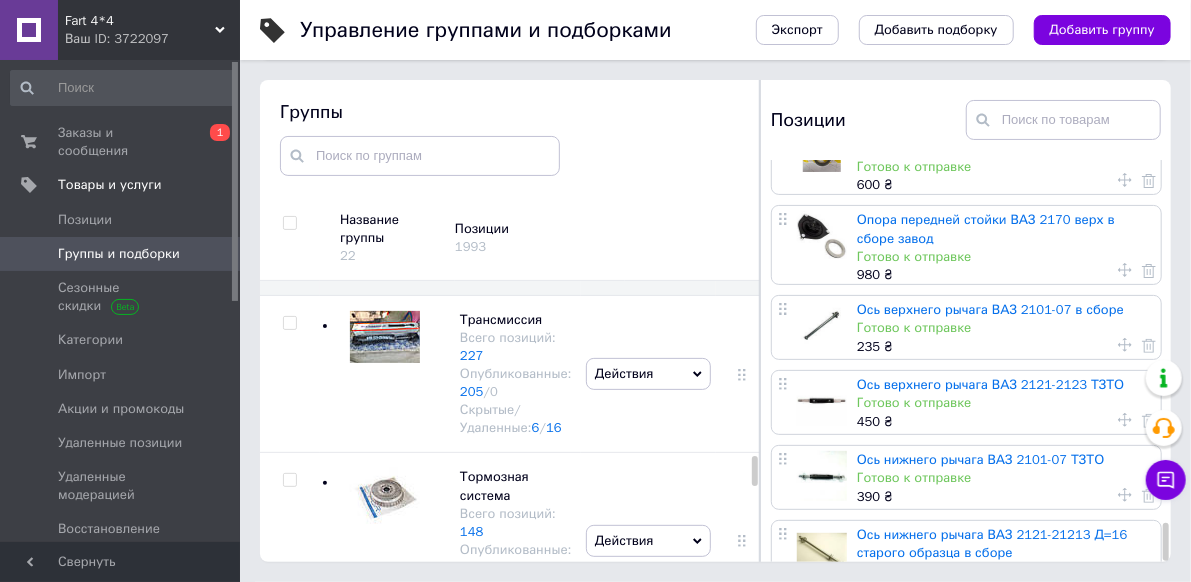 click 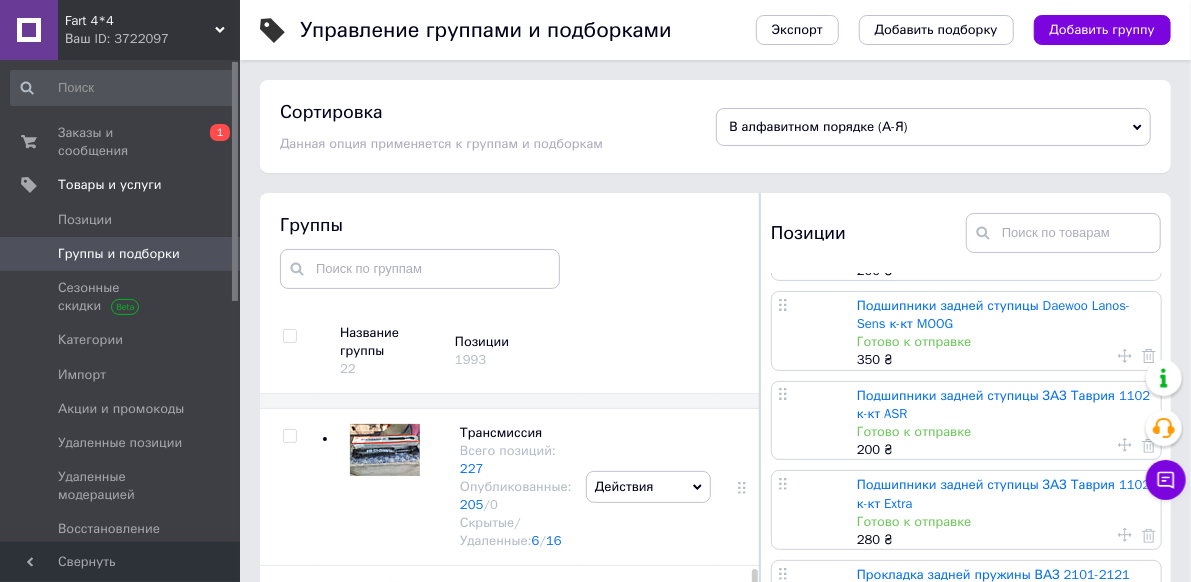 scroll, scrollTop: 4070, scrollLeft: 0, axis: vertical 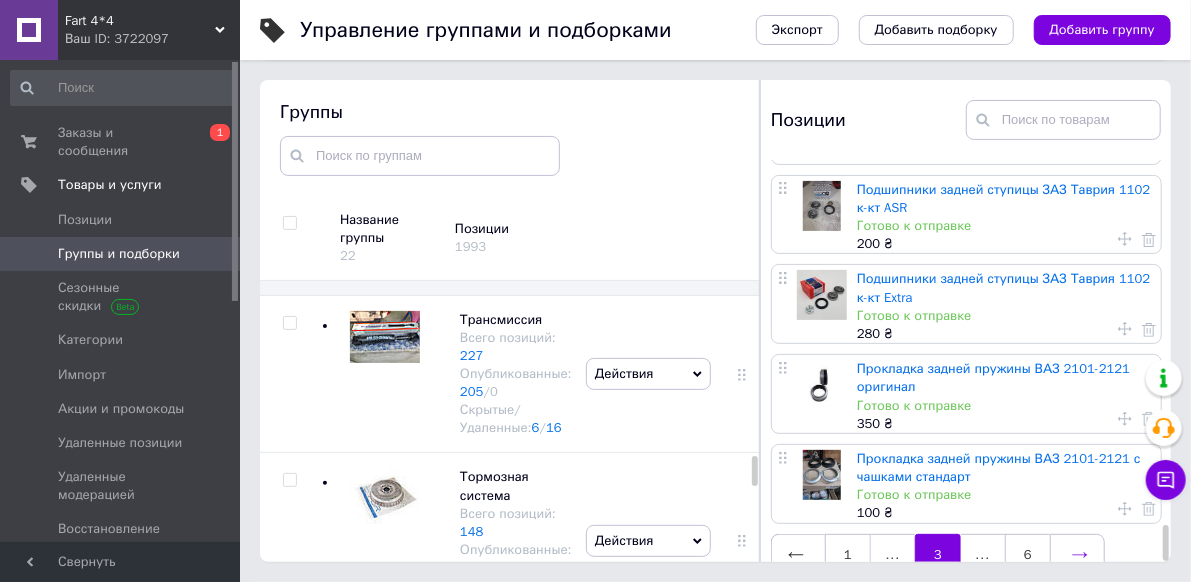 click 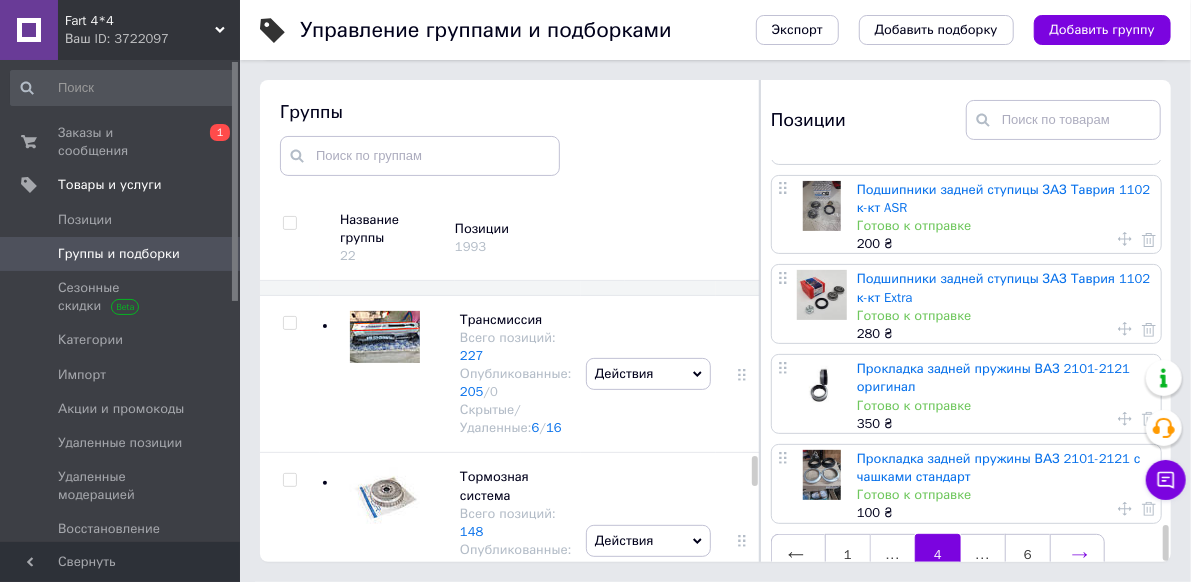 scroll, scrollTop: 0, scrollLeft: 0, axis: both 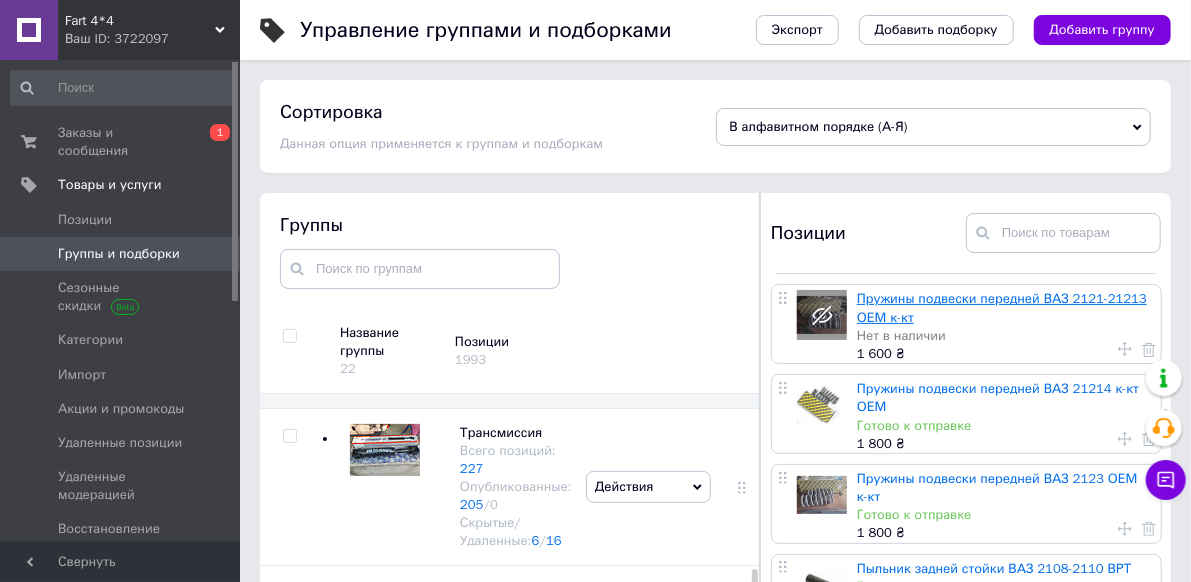 click on "Пружины подвески передней ВАЗ 2121-21213 ОЕМ к-кт" at bounding box center (1002, 307) 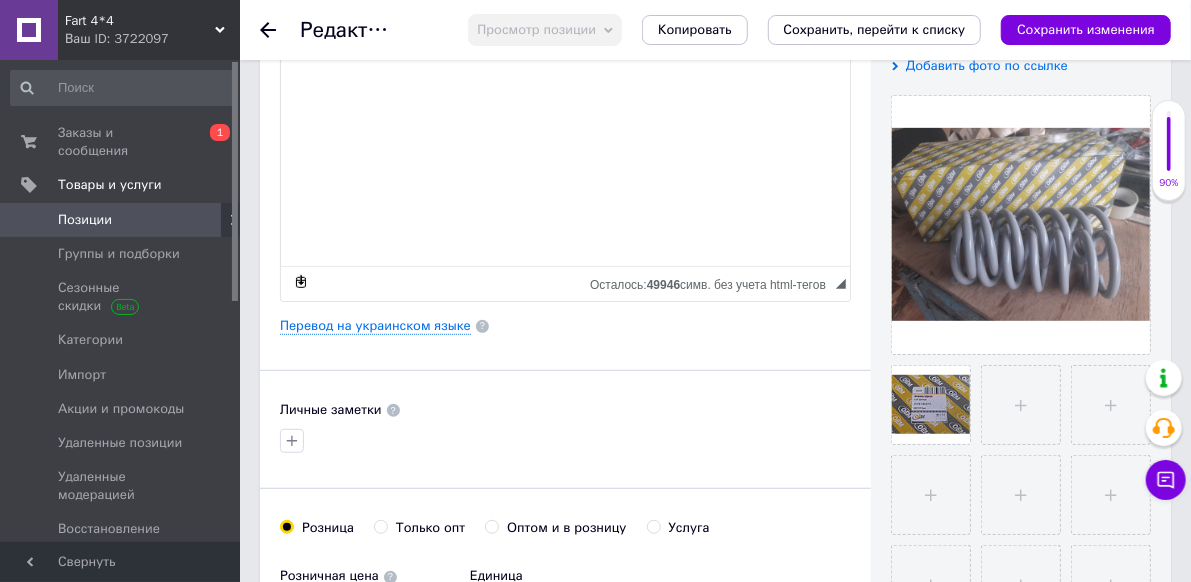 scroll, scrollTop: 500, scrollLeft: 0, axis: vertical 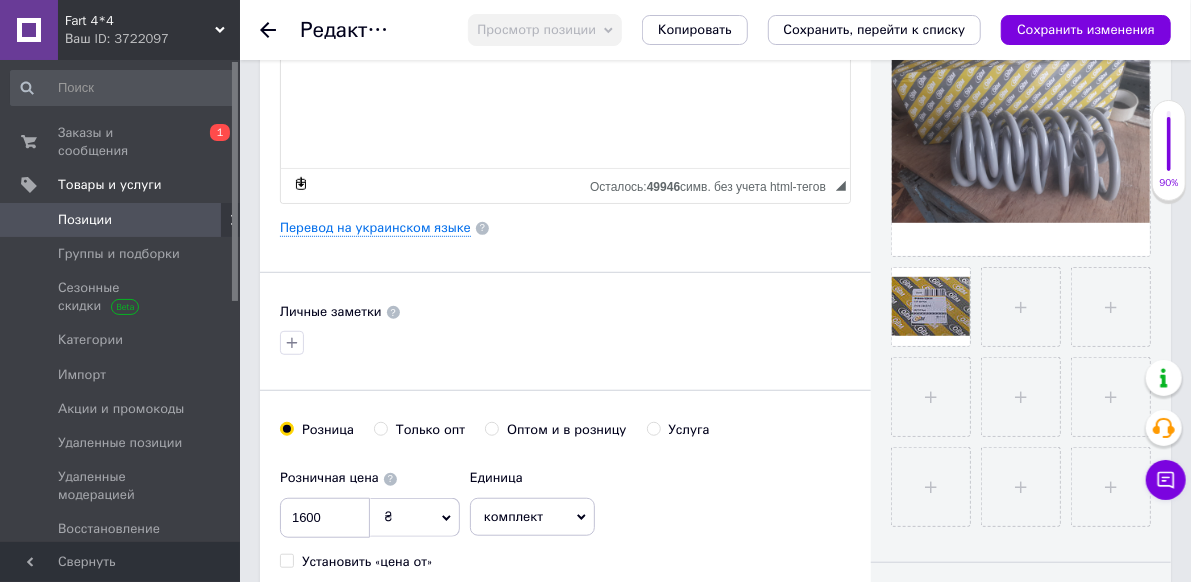 click on "0" at bounding box center [477, 629] 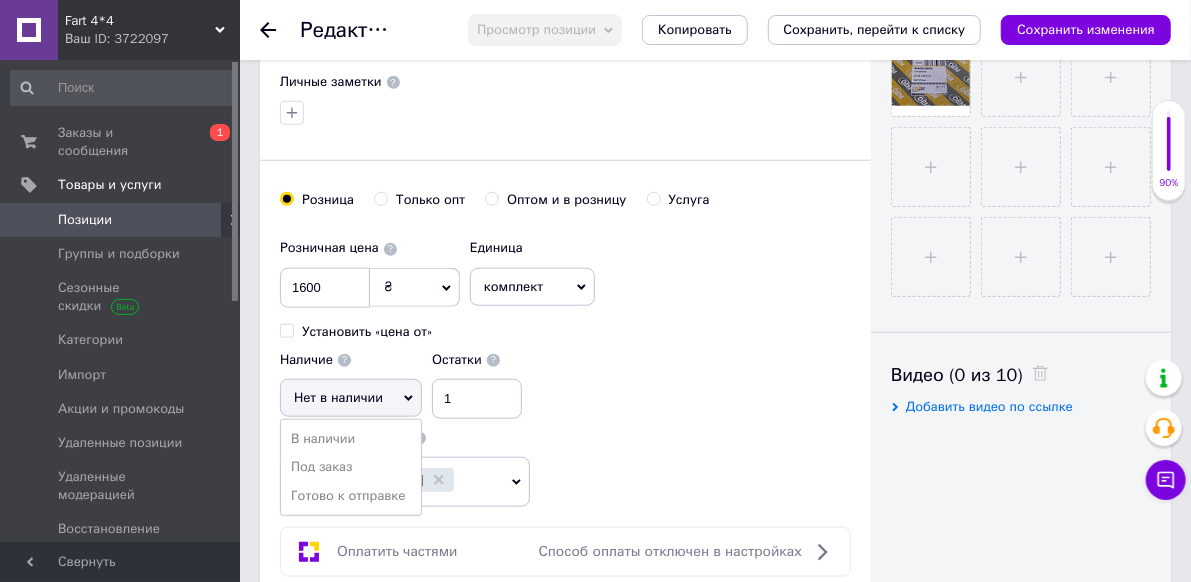 scroll, scrollTop: 800, scrollLeft: 0, axis: vertical 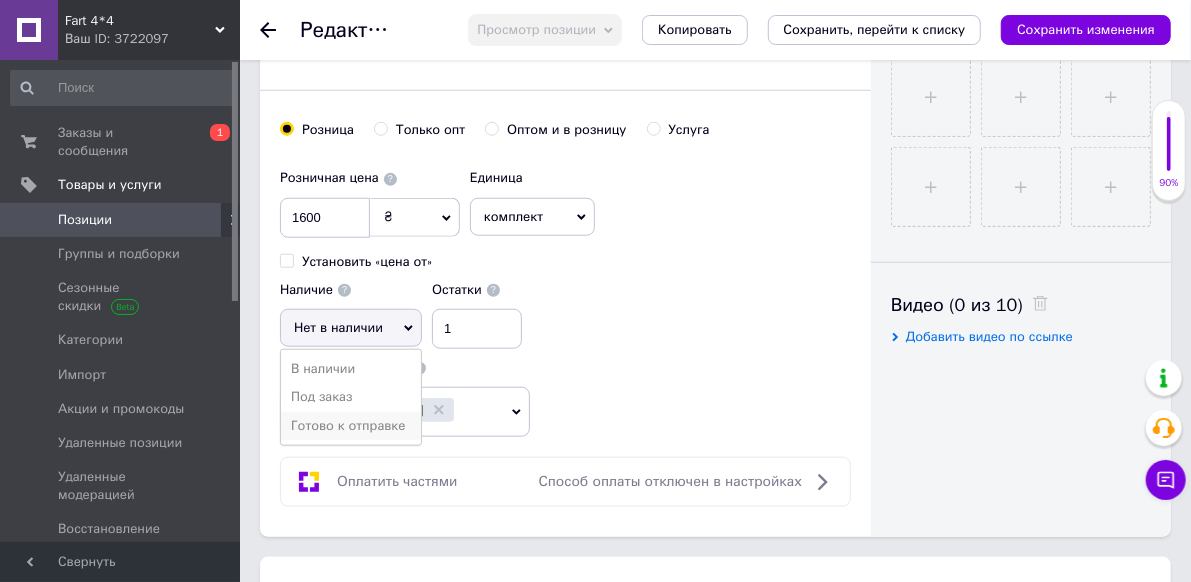 click on "Готово к отправке" at bounding box center [351, 426] 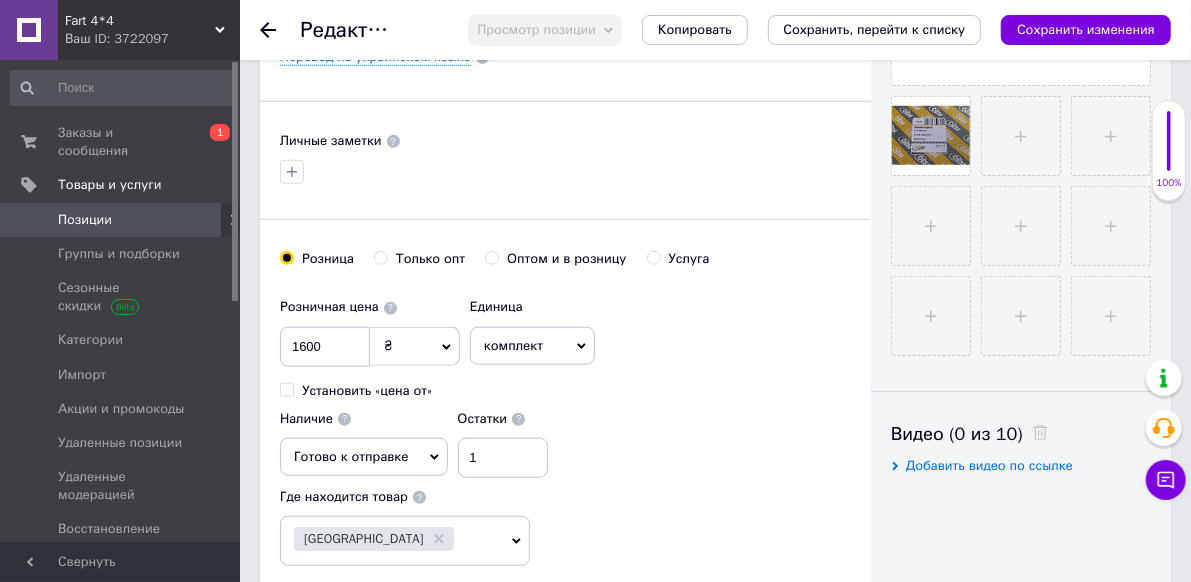 scroll, scrollTop: 600, scrollLeft: 0, axis: vertical 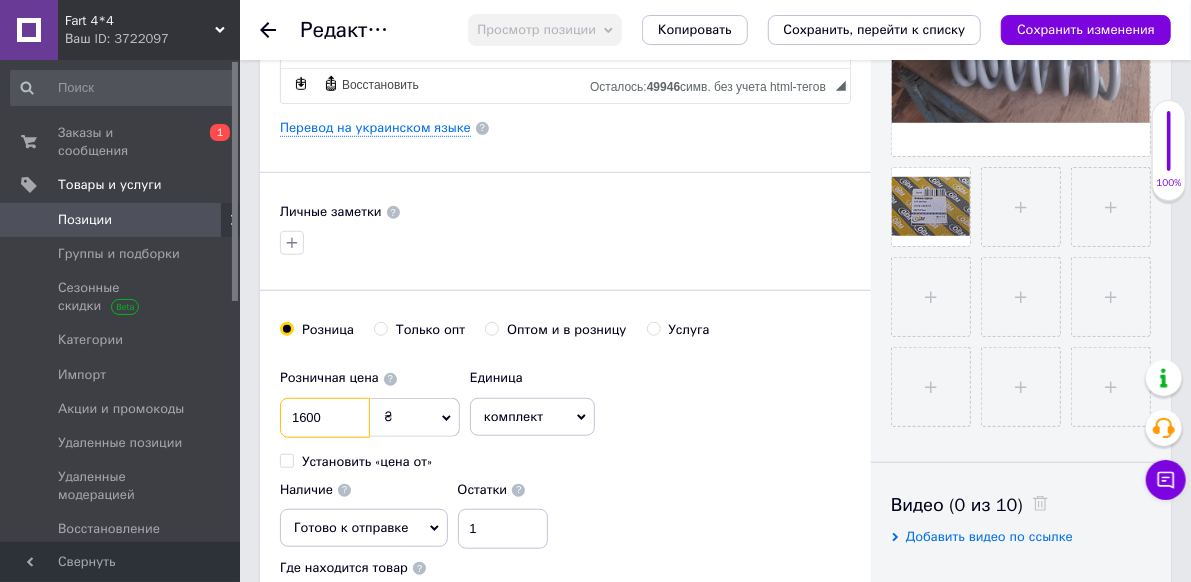 click on "1600" at bounding box center (325, 418) 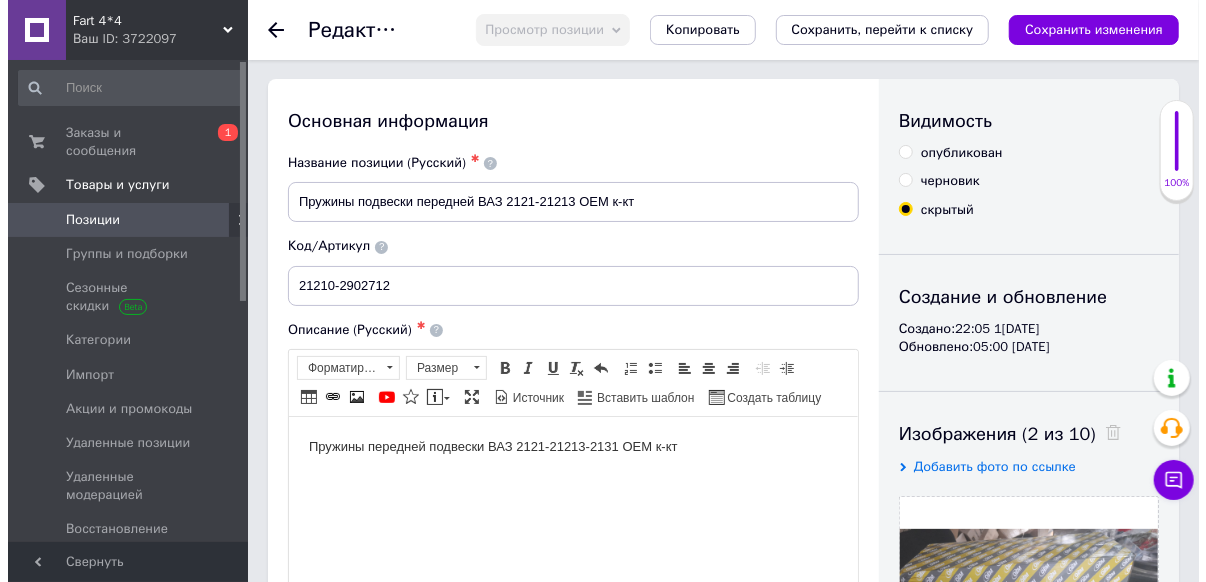 scroll, scrollTop: 0, scrollLeft: 0, axis: both 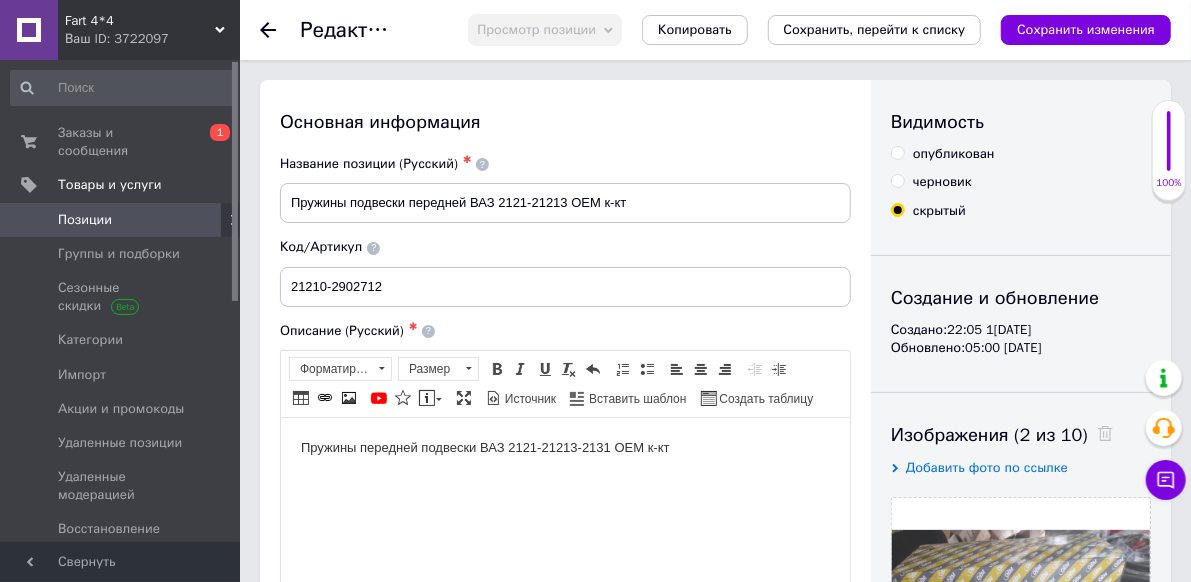 type on "1500" 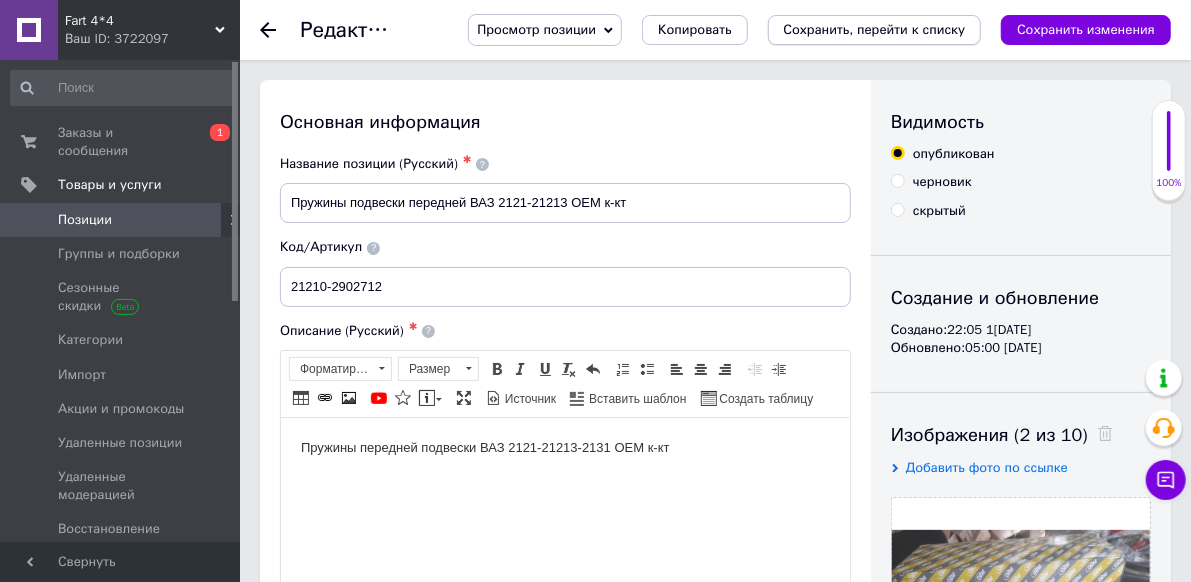 click on "Сохранить, перейти к списку" at bounding box center [875, 29] 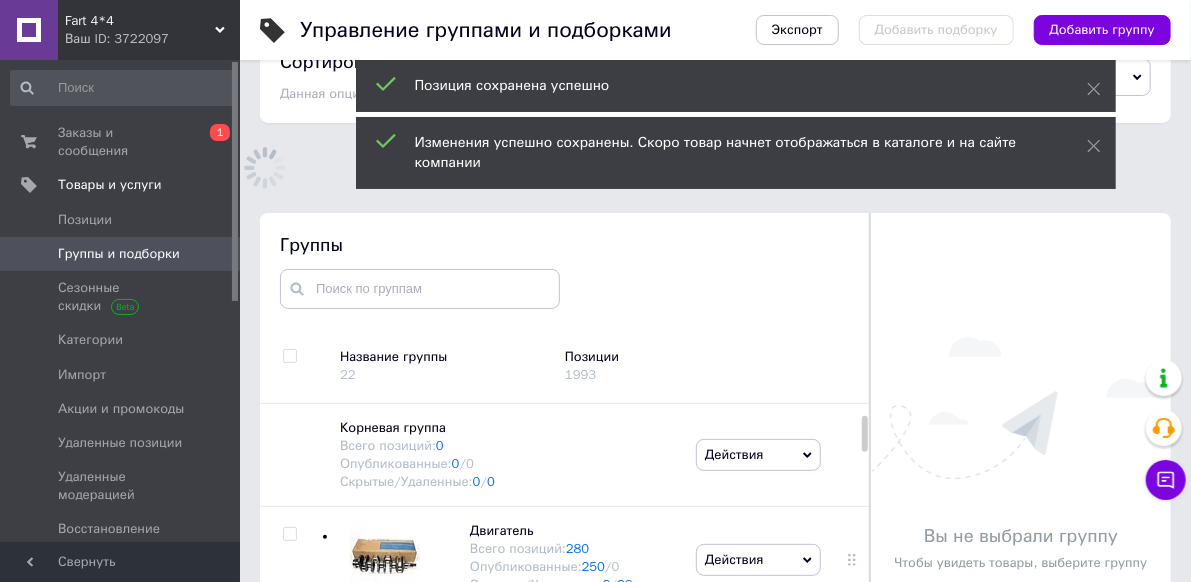 scroll, scrollTop: 123, scrollLeft: 0, axis: vertical 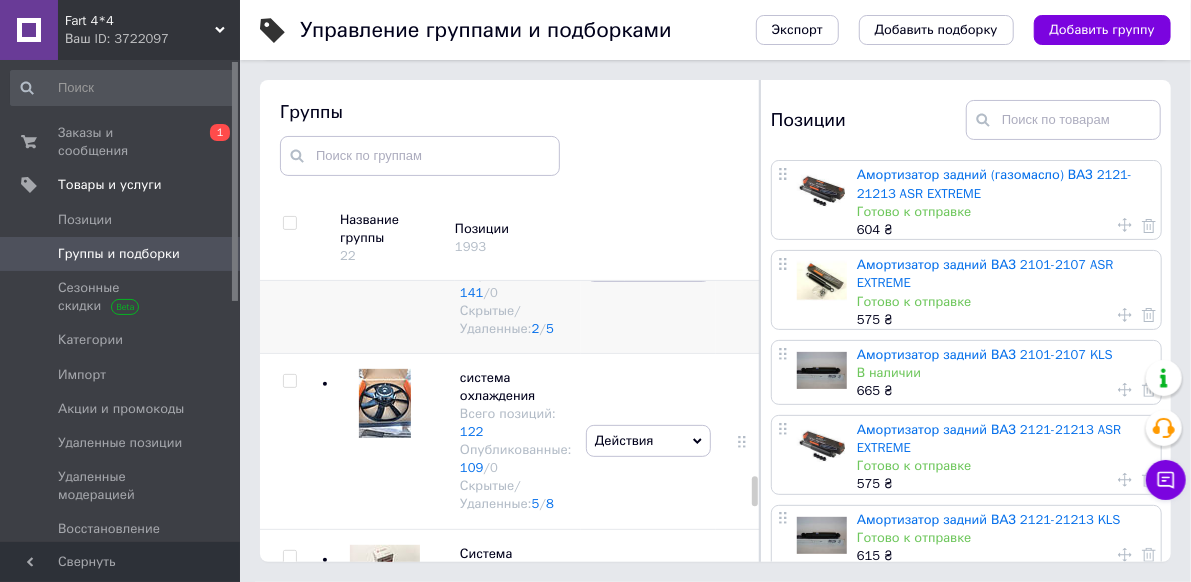 click at bounding box center (385, 230) 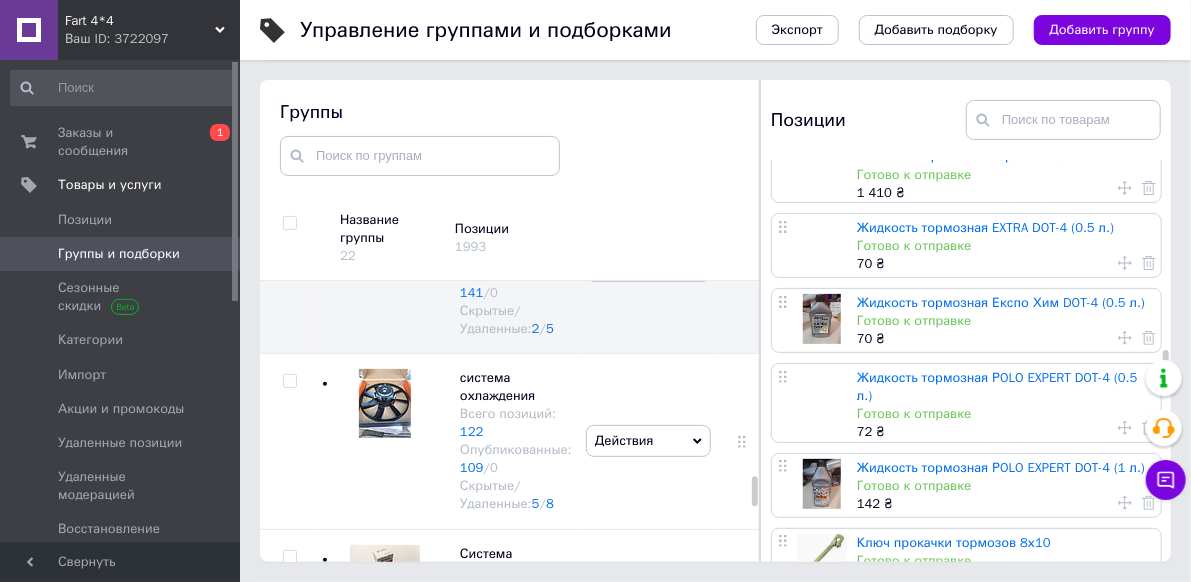 scroll, scrollTop: 2100, scrollLeft: 0, axis: vertical 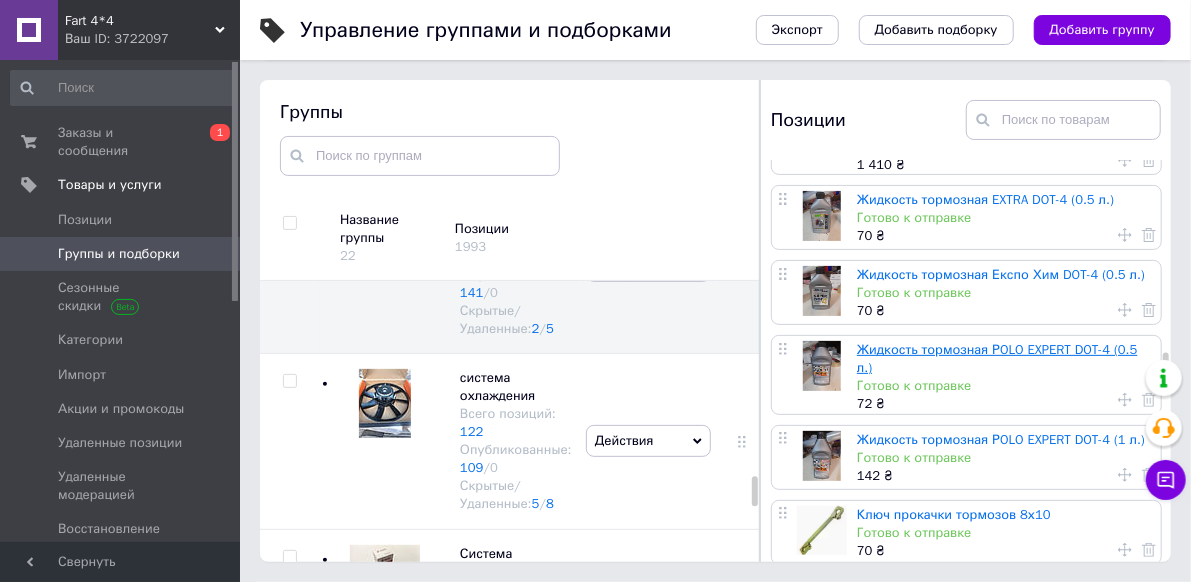 click on "Жидкость тормозная РOLO EXPERT DOT-4 (0.5 л.)" at bounding box center (997, 358) 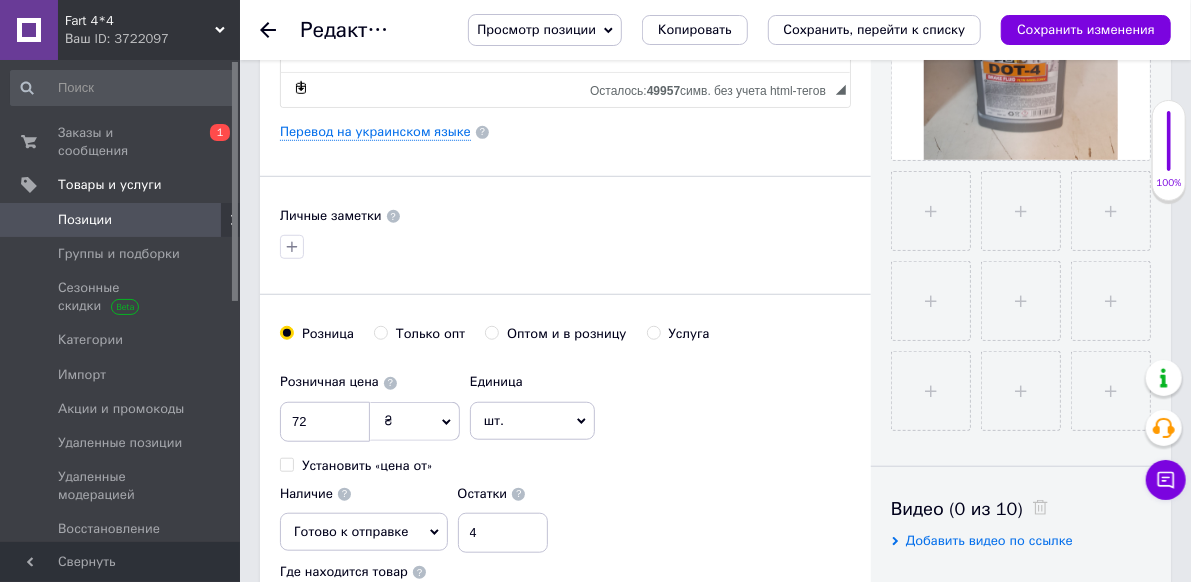 scroll, scrollTop: 600, scrollLeft: 0, axis: vertical 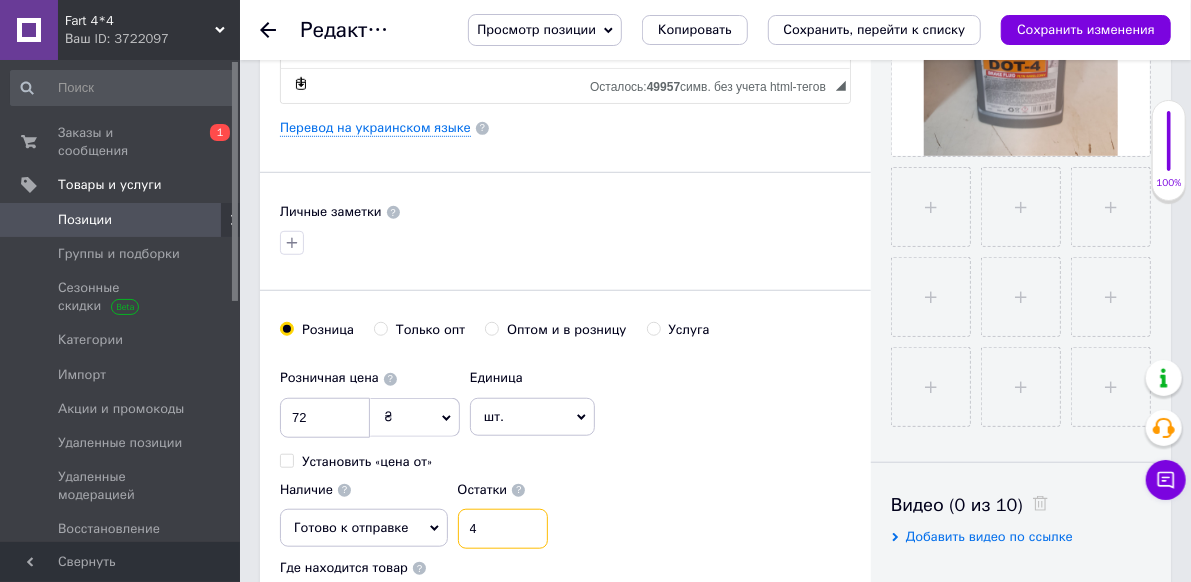click on "4" at bounding box center [503, 529] 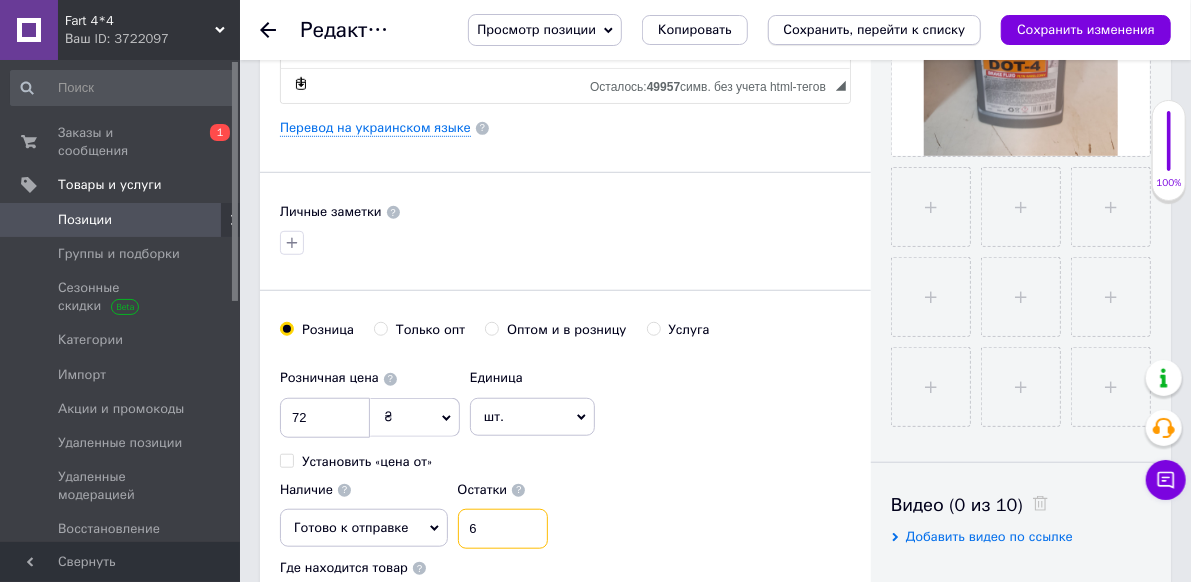 type on "6" 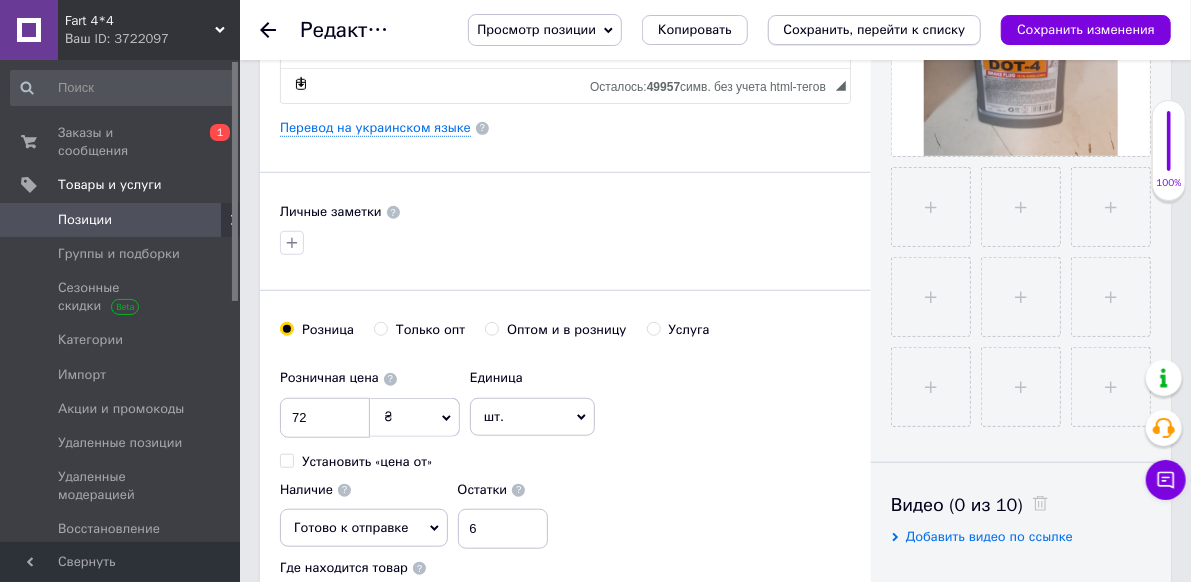 click on "Сохранить, перейти к списку" at bounding box center [875, 29] 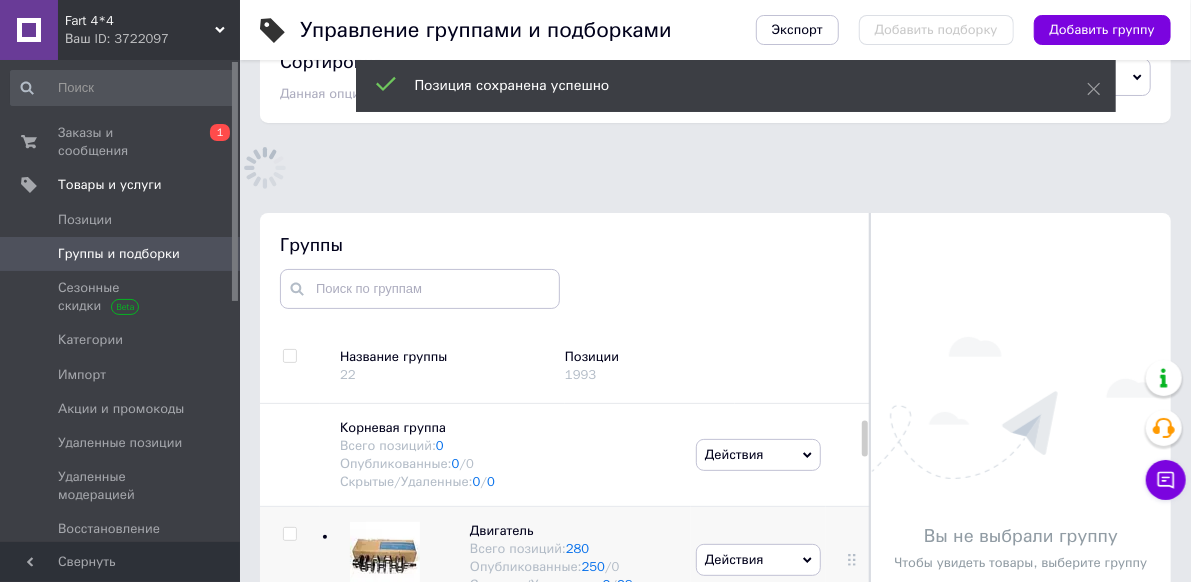 scroll, scrollTop: 140, scrollLeft: 0, axis: vertical 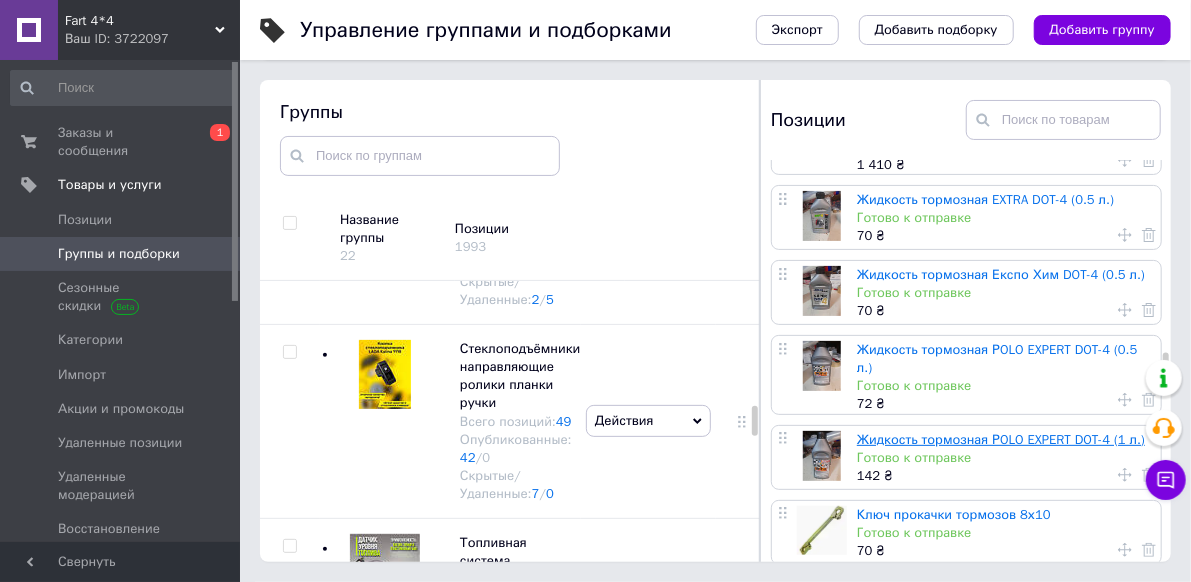 click on "Жидкость тормозная РOLO EXPERT DOT-4 (1 л.)" at bounding box center (1001, 439) 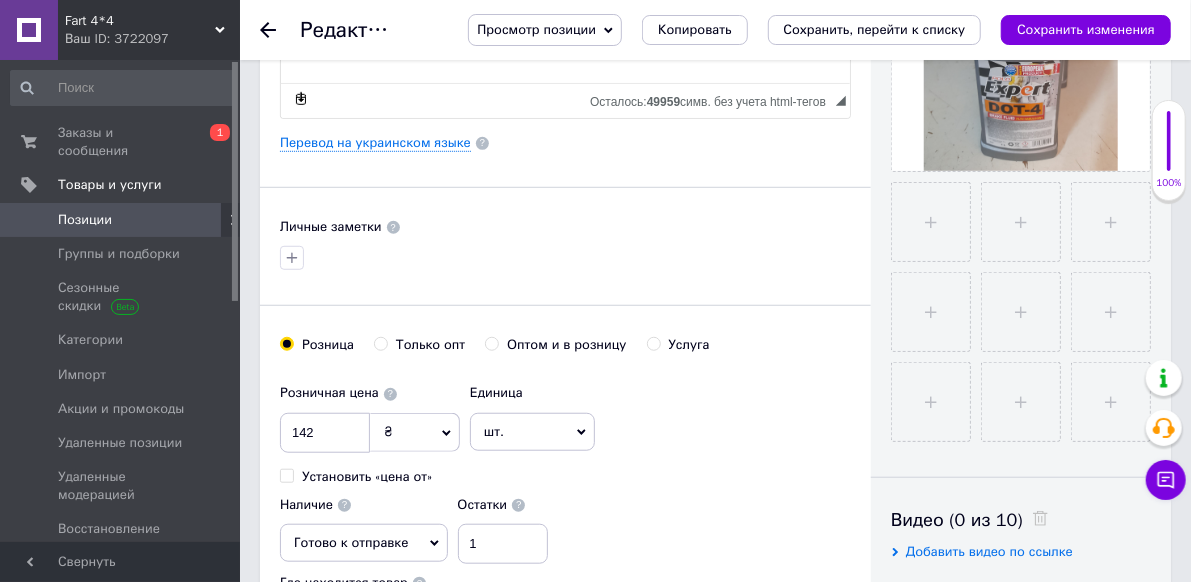 scroll, scrollTop: 600, scrollLeft: 0, axis: vertical 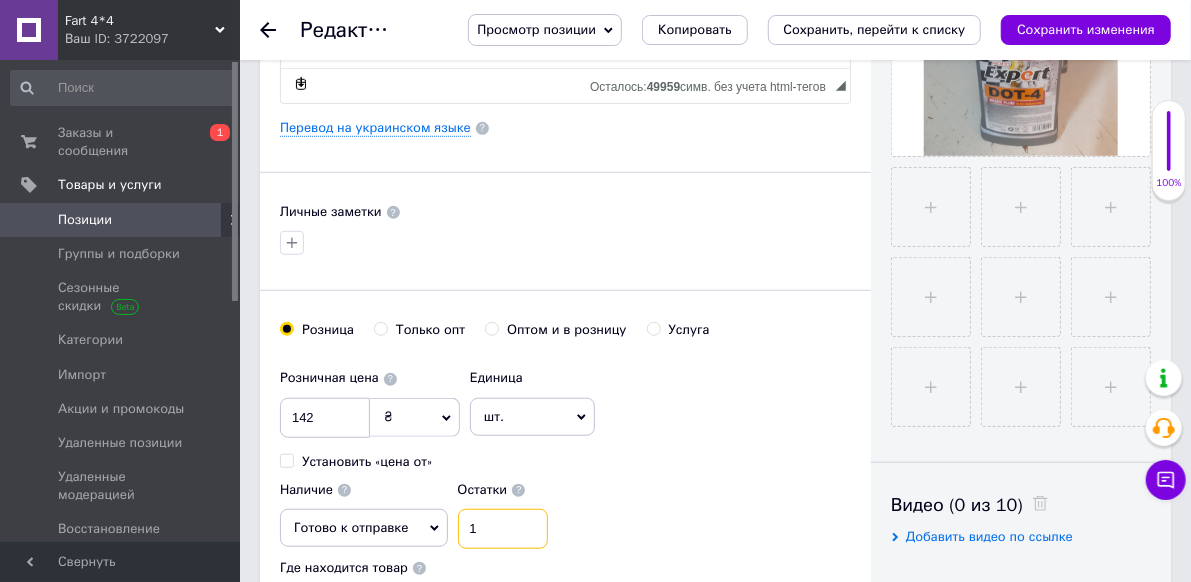 click on "1" at bounding box center [503, 529] 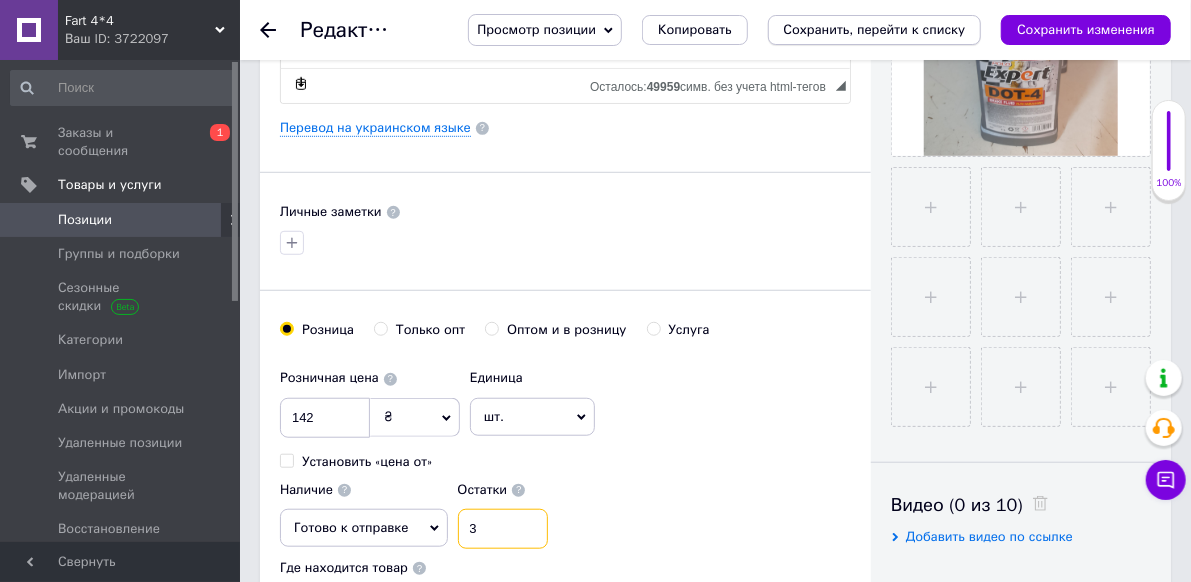 type on "3" 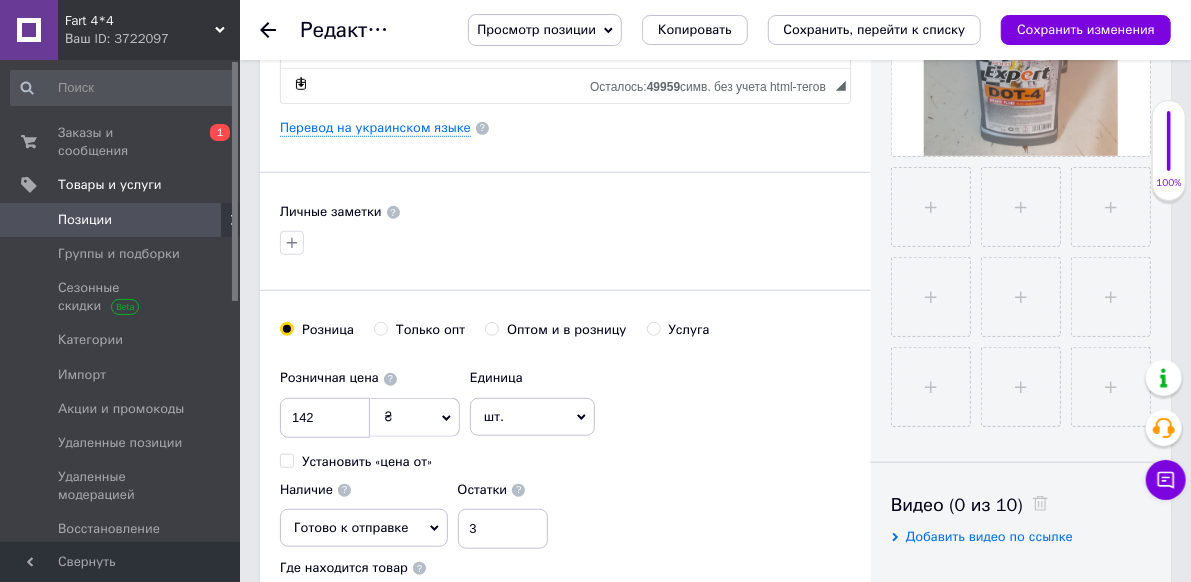 click on "Сохранить, перейти к списку" at bounding box center [875, 29] 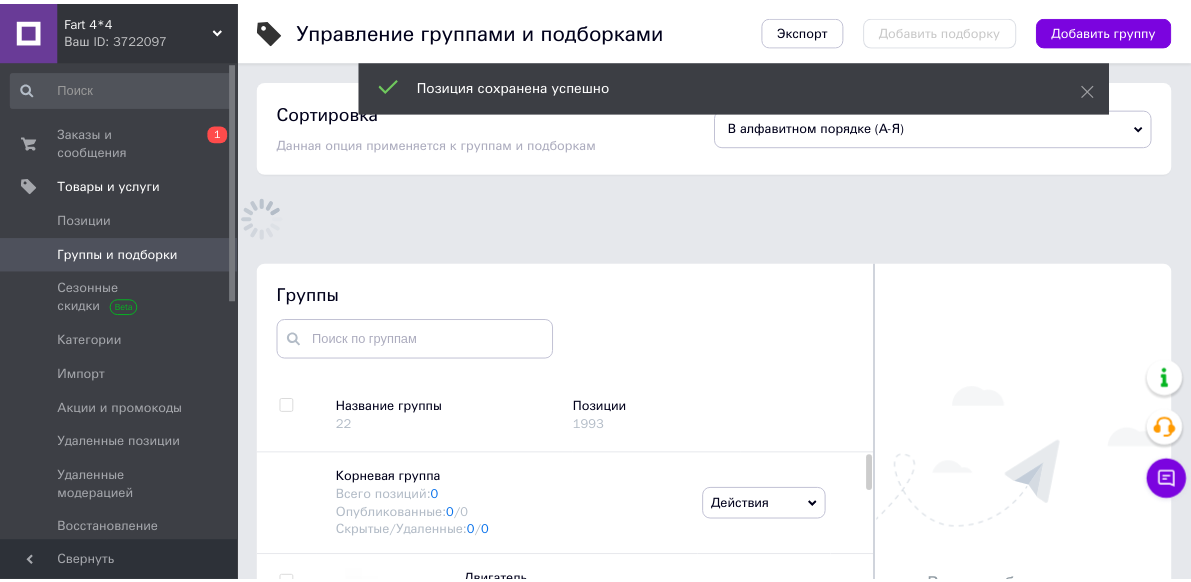 scroll, scrollTop: 86, scrollLeft: 0, axis: vertical 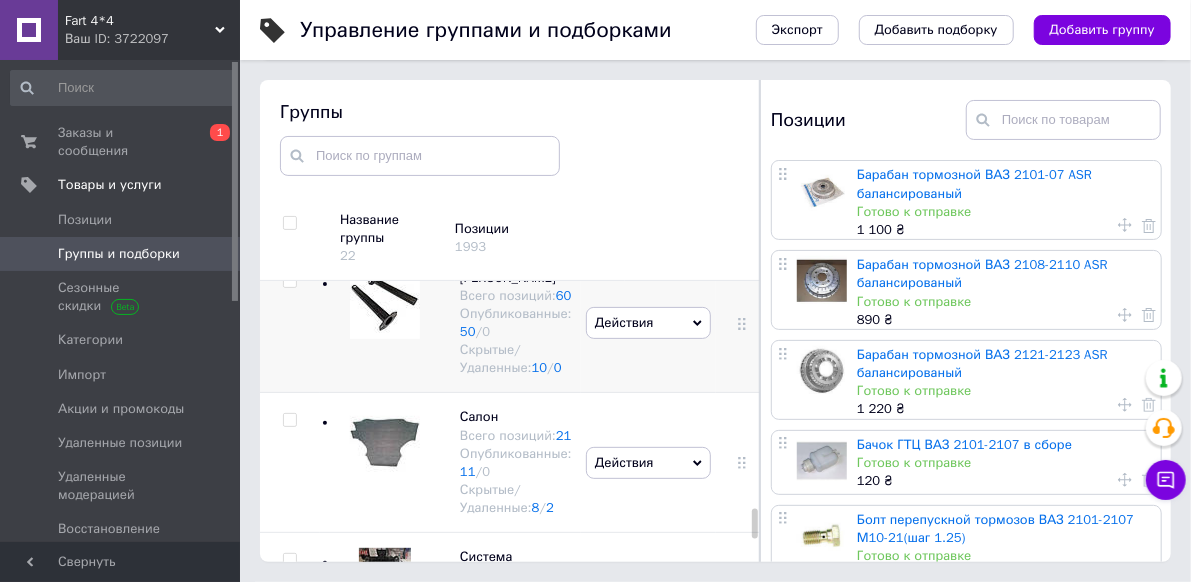 click at bounding box center [385, 304] 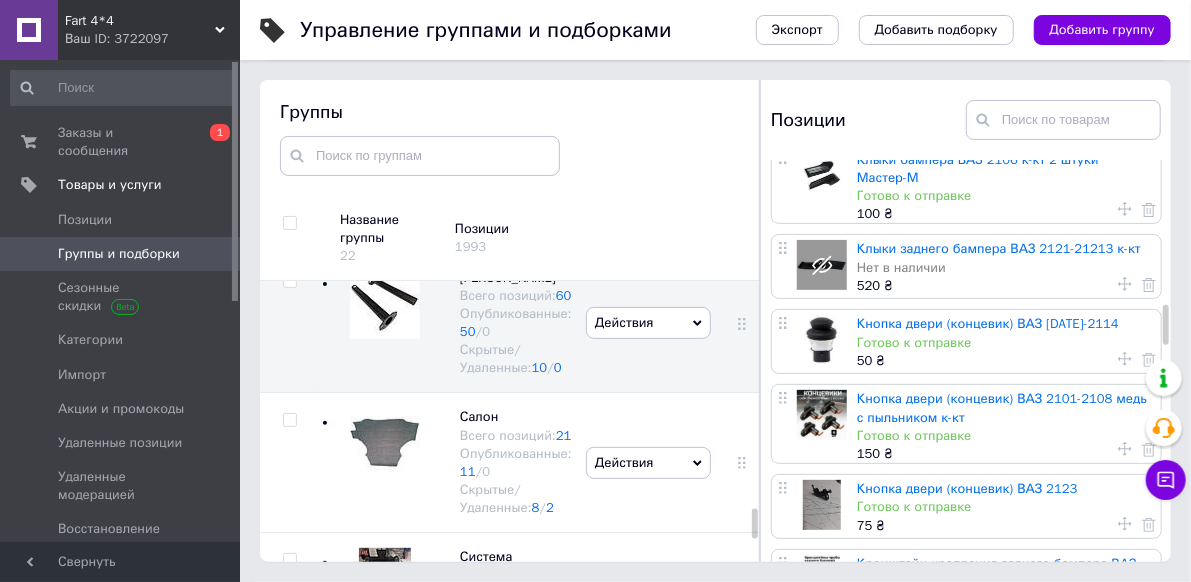 scroll, scrollTop: 1500, scrollLeft: 0, axis: vertical 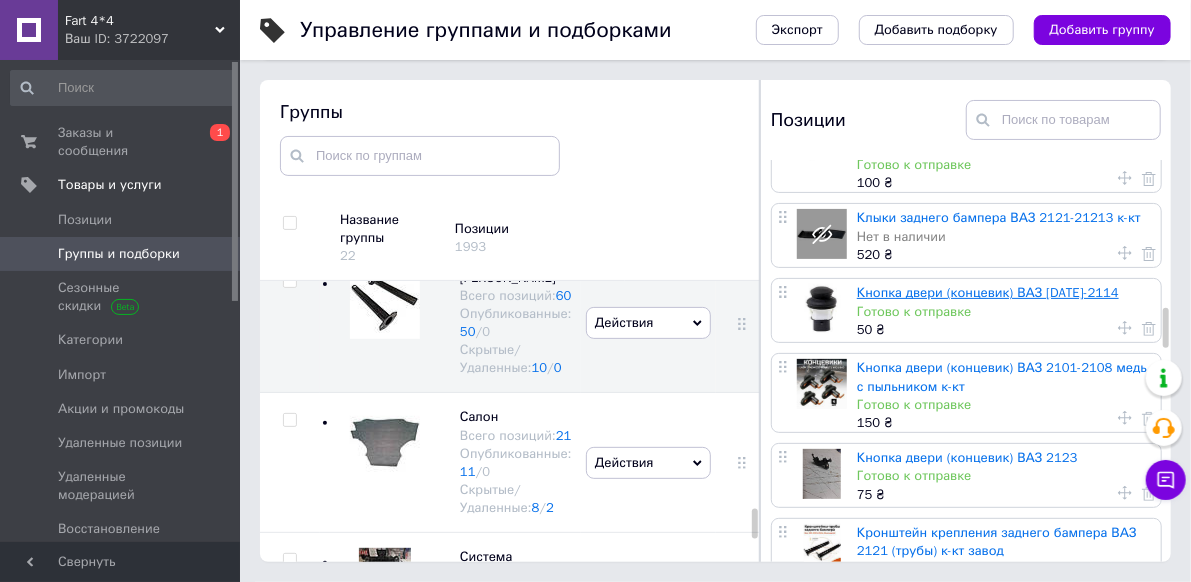 click on "Кнопка двери (концевик) ВАЗ [DATE]-2114" at bounding box center (988, 292) 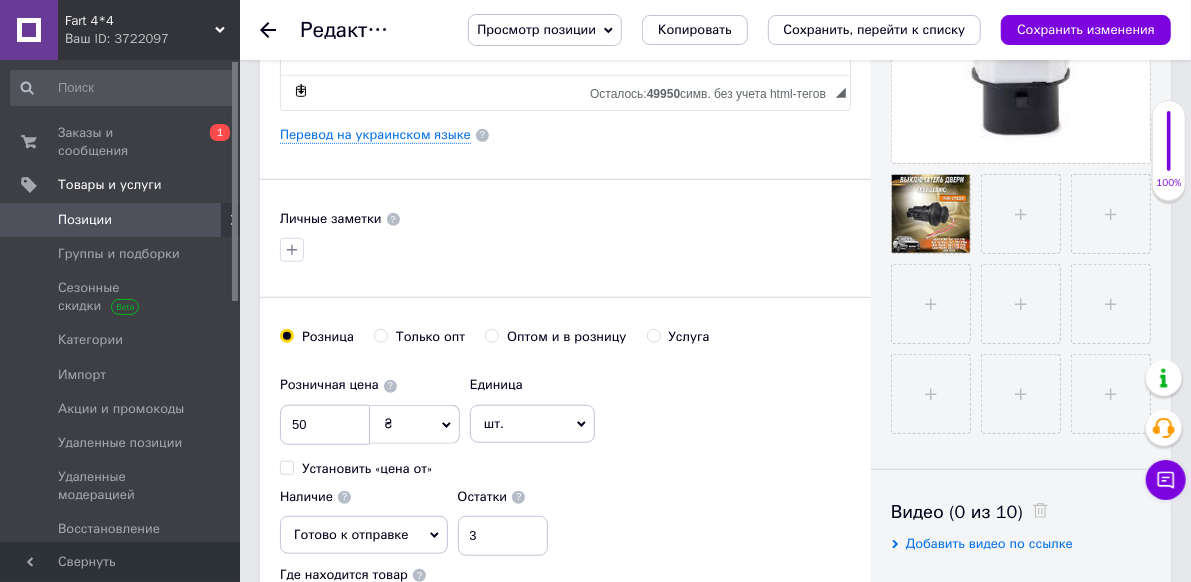 scroll, scrollTop: 600, scrollLeft: 0, axis: vertical 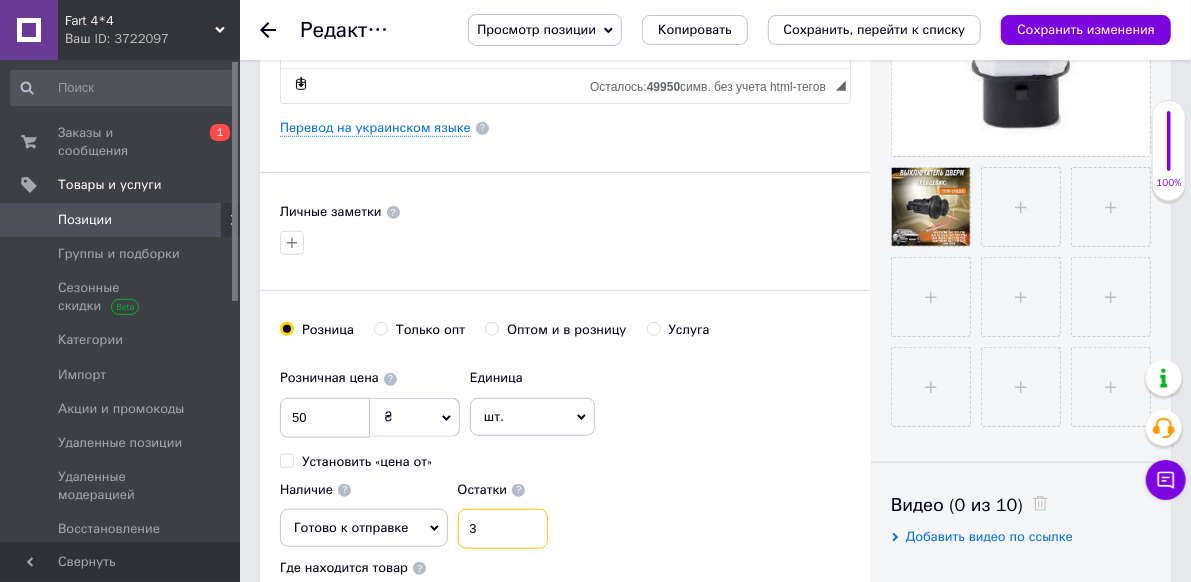 click on "3" at bounding box center [503, 529] 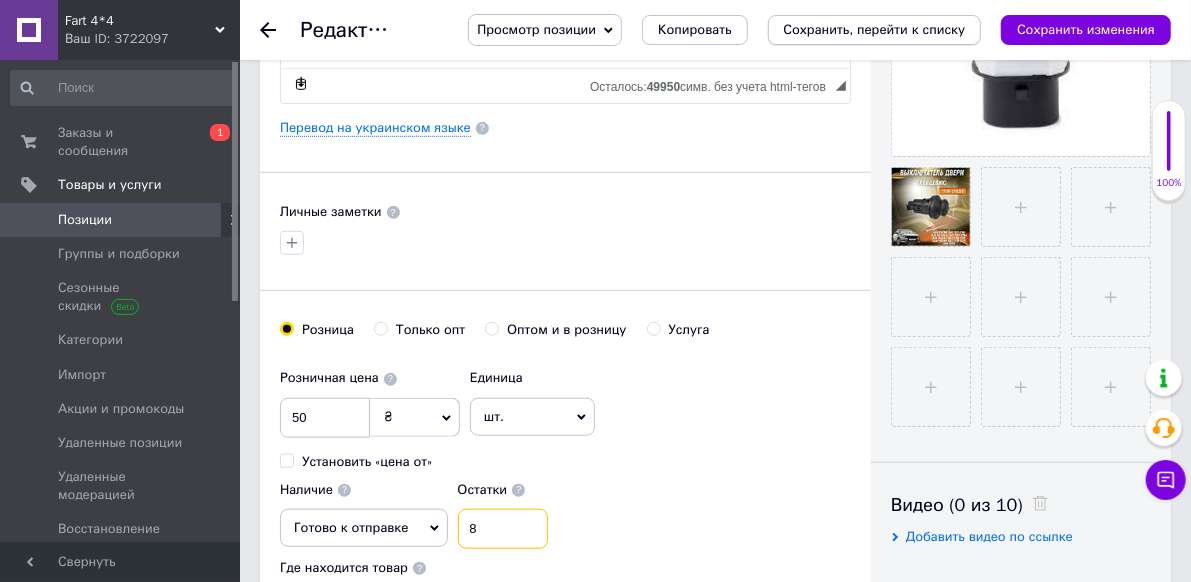type on "8" 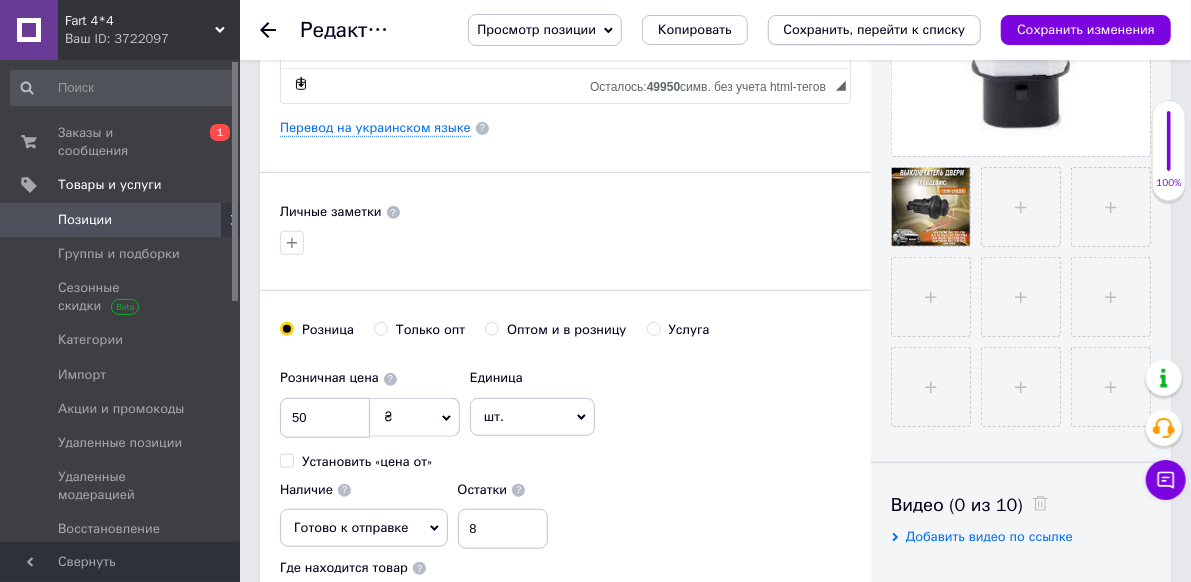 click on "Сохранить, перейти к списку" at bounding box center (875, 29) 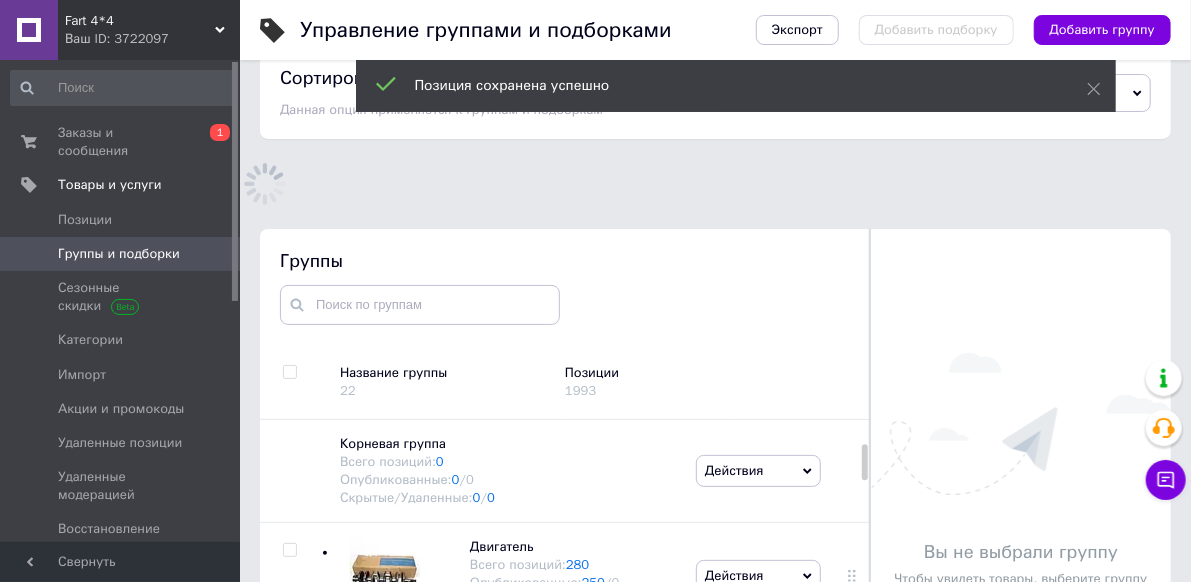 scroll, scrollTop: 113, scrollLeft: 0, axis: vertical 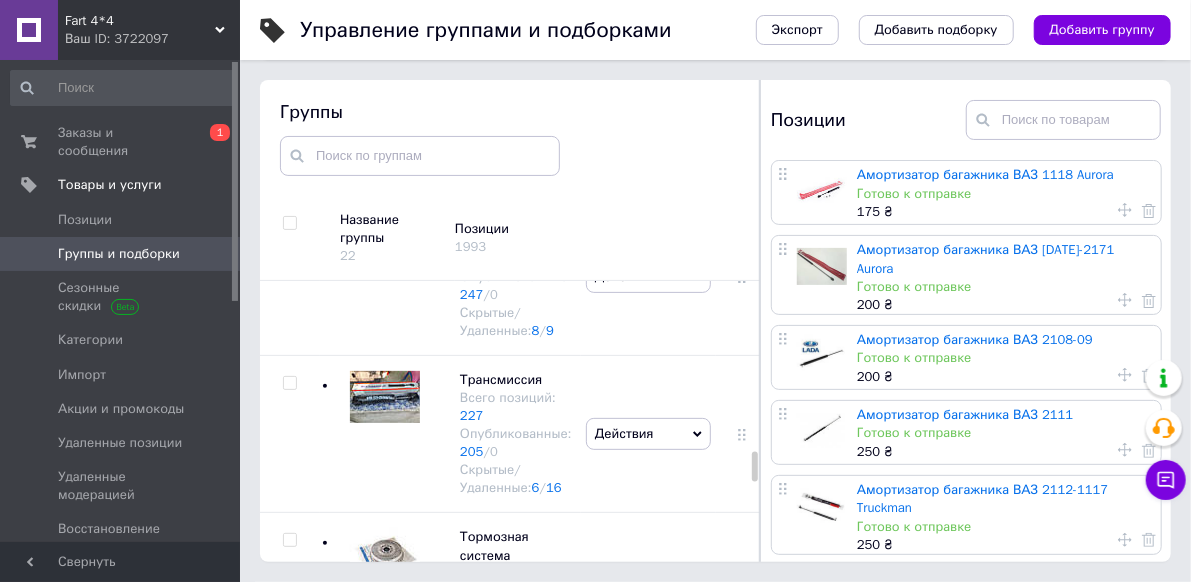click on "Ходовая часть Всего позиций:  264 Опубликованные:  247  /  0 Скрытые/Удаленные:  8  /  9" at bounding box center [496, 277] 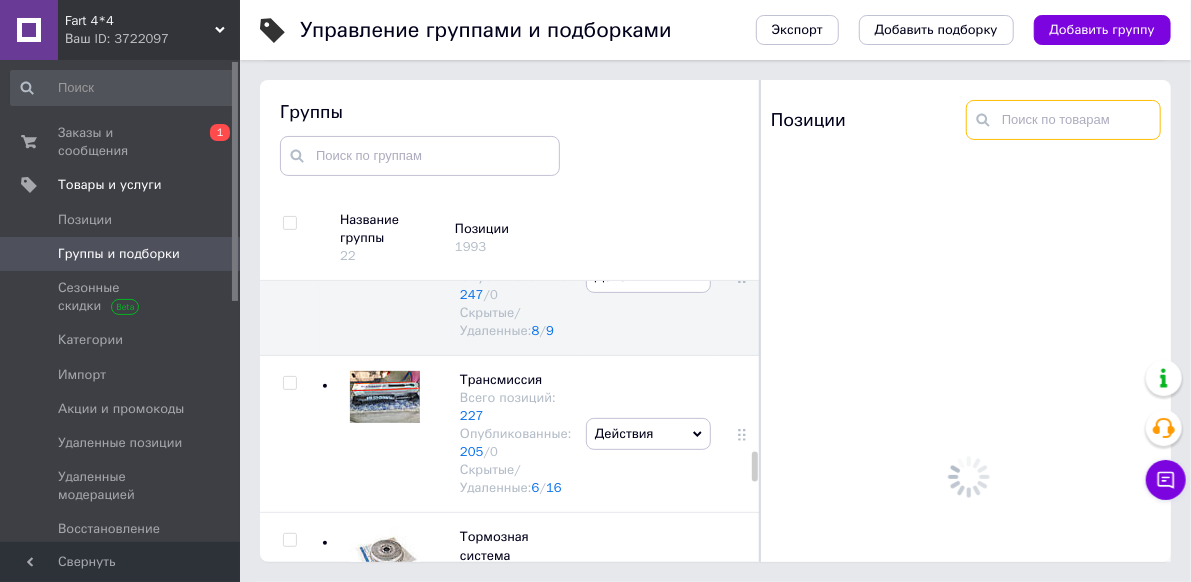 click at bounding box center (1063, 120) 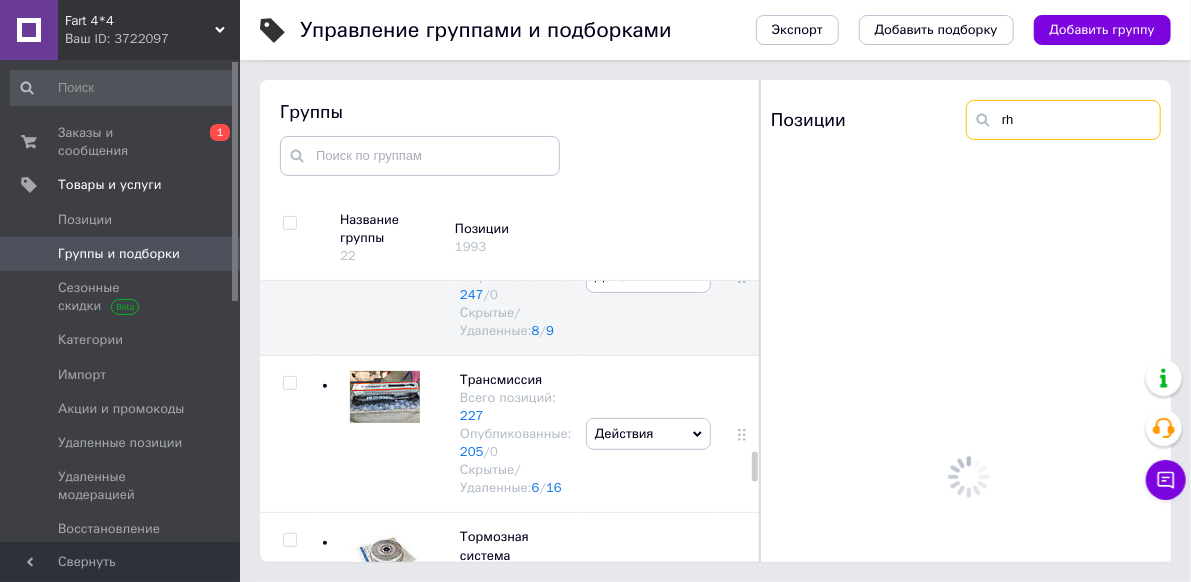 type on "r" 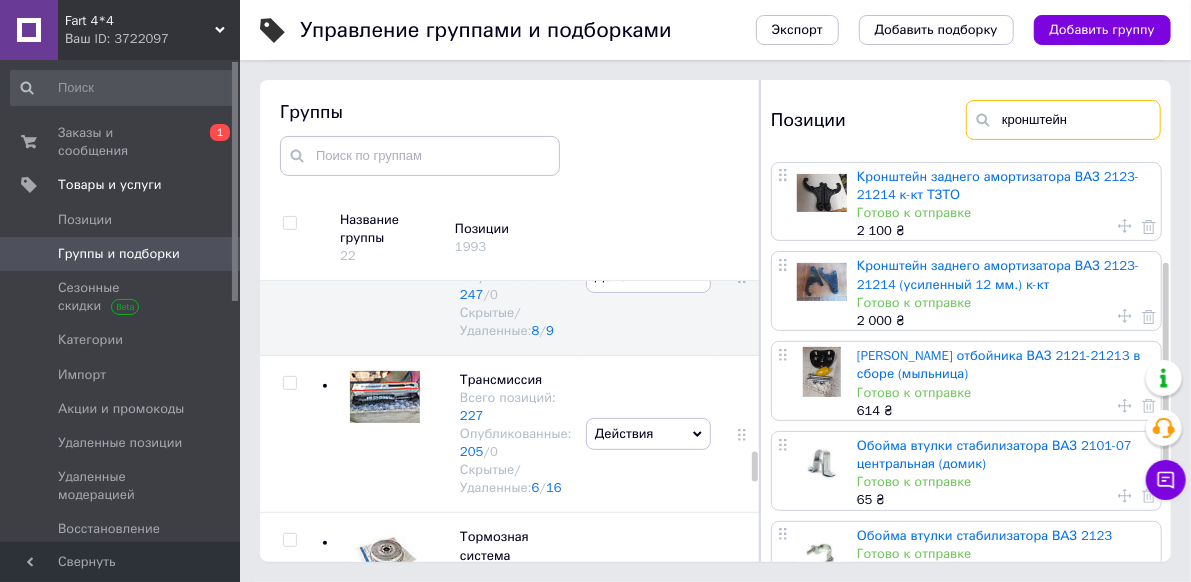 scroll, scrollTop: 300, scrollLeft: 0, axis: vertical 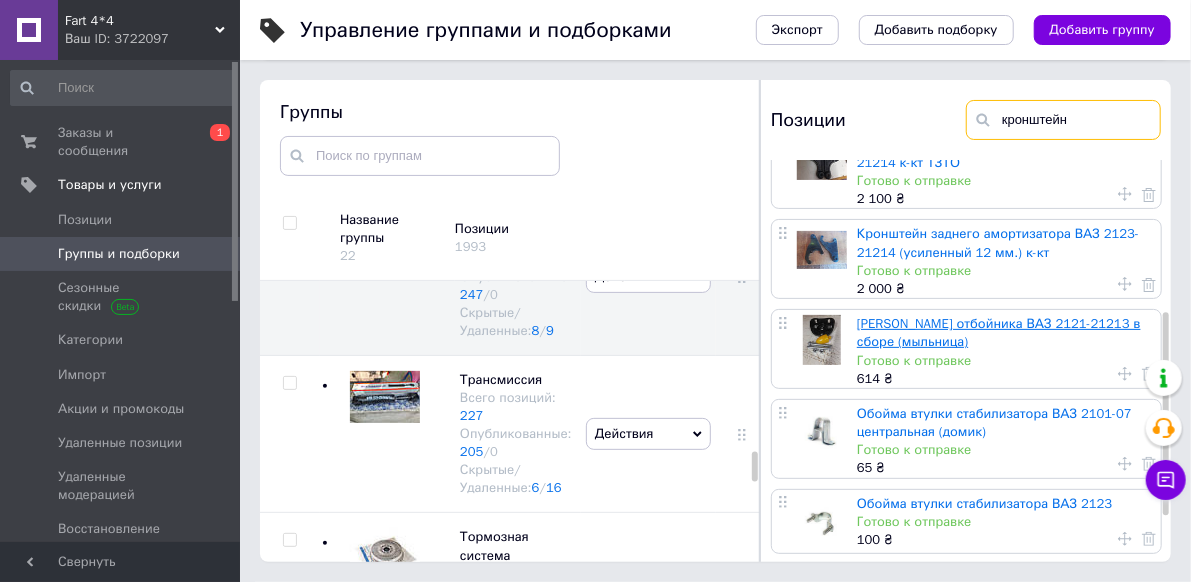 type on "кронштейн" 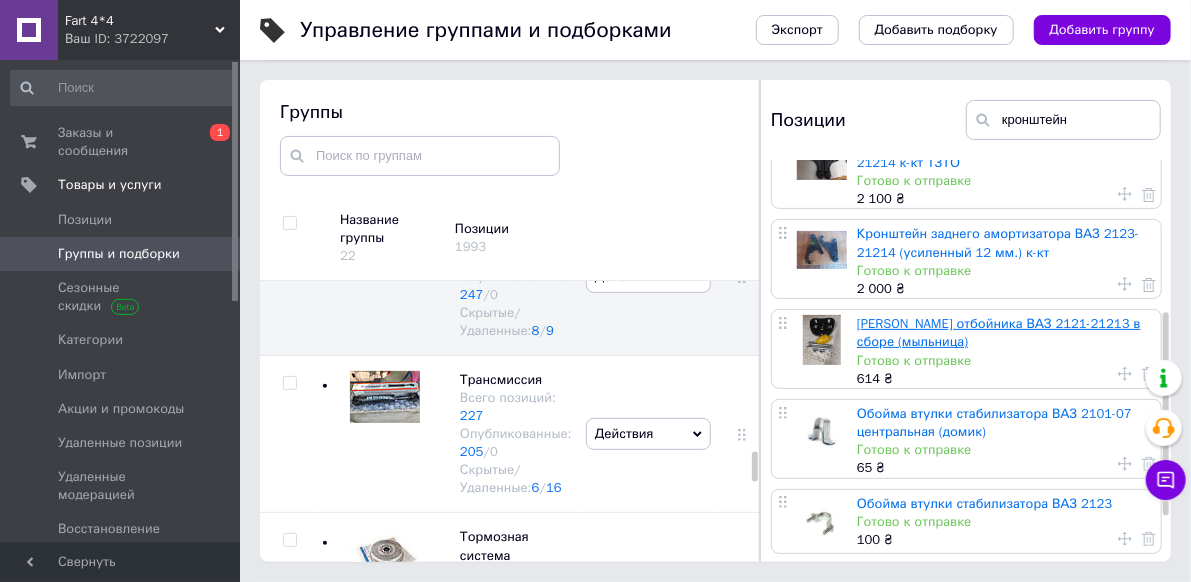 click on "[PERSON_NAME] отбойника ВАЗ 2121-21213 в сборе (мыльница)" at bounding box center (999, 332) 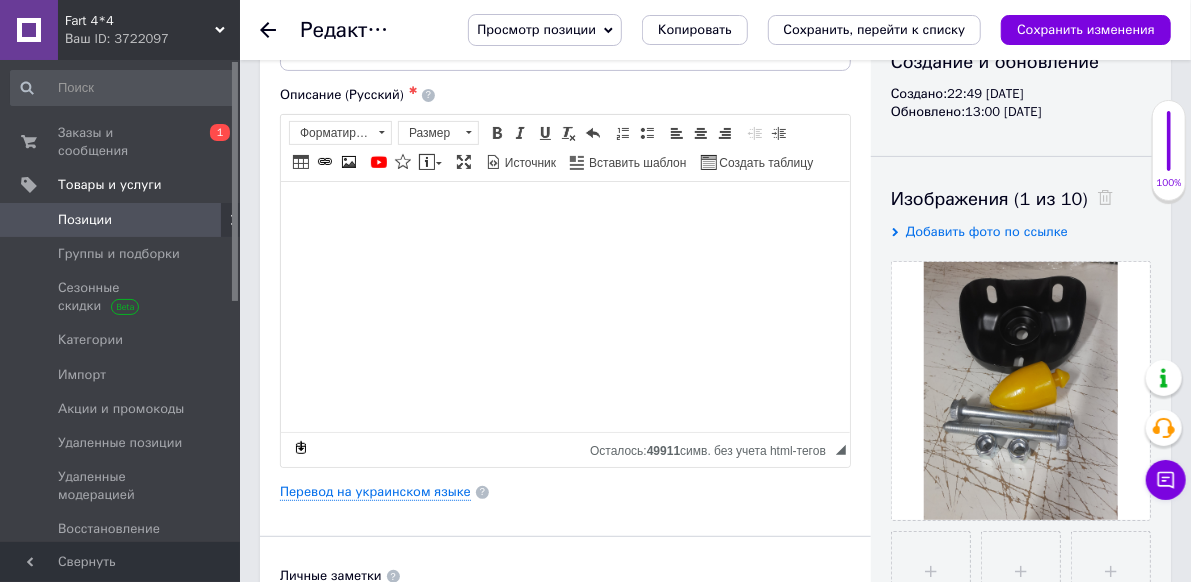 scroll, scrollTop: 200, scrollLeft: 0, axis: vertical 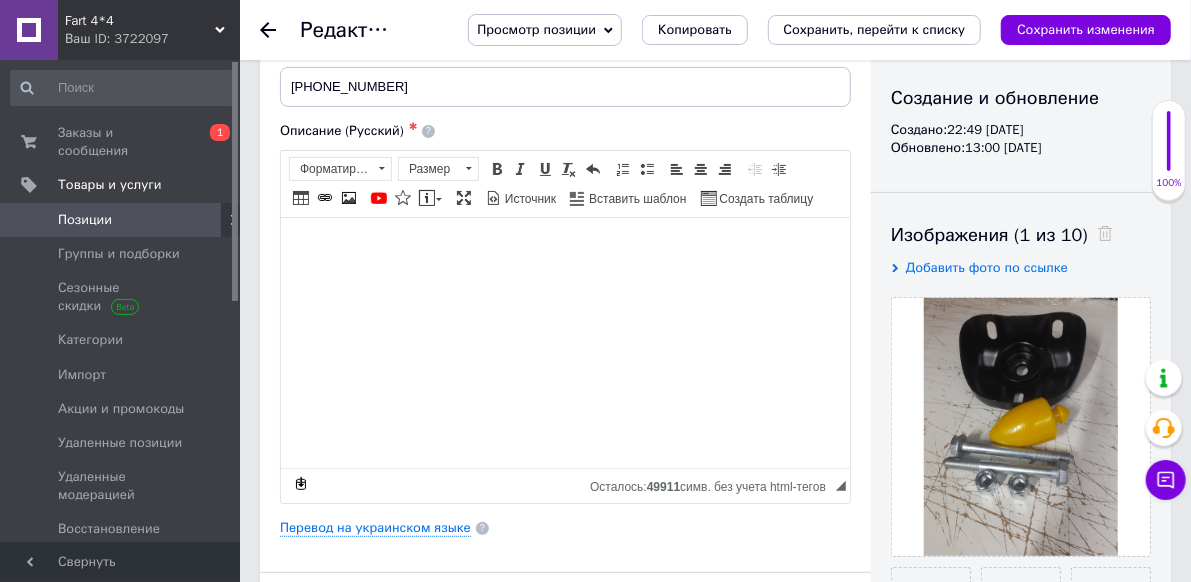 click 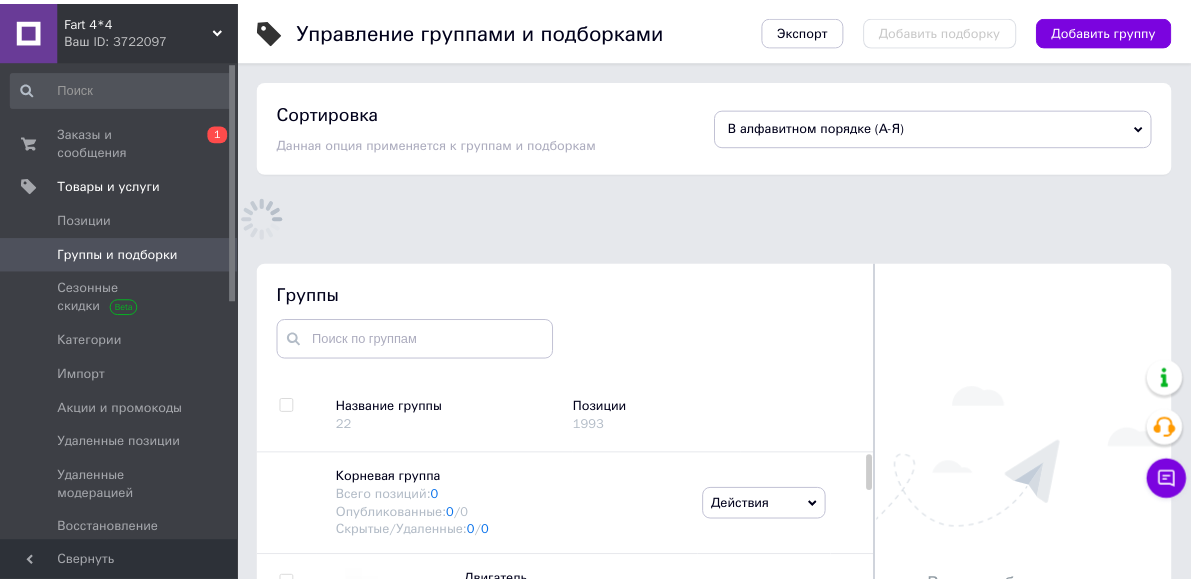 scroll, scrollTop: 86, scrollLeft: 0, axis: vertical 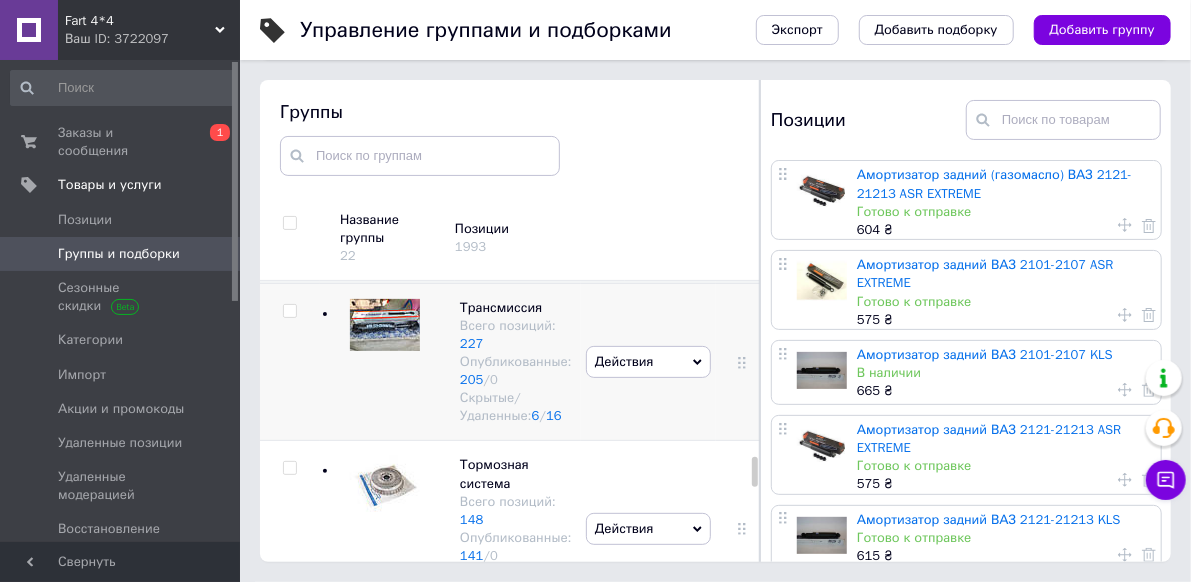 click at bounding box center [385, 325] 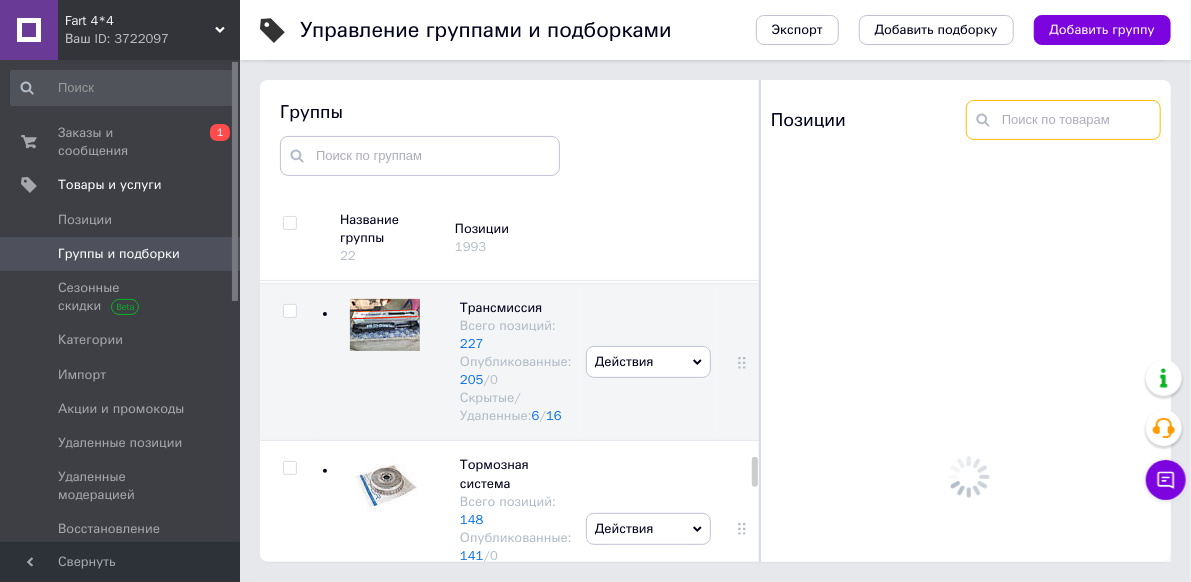 click at bounding box center [1063, 120] 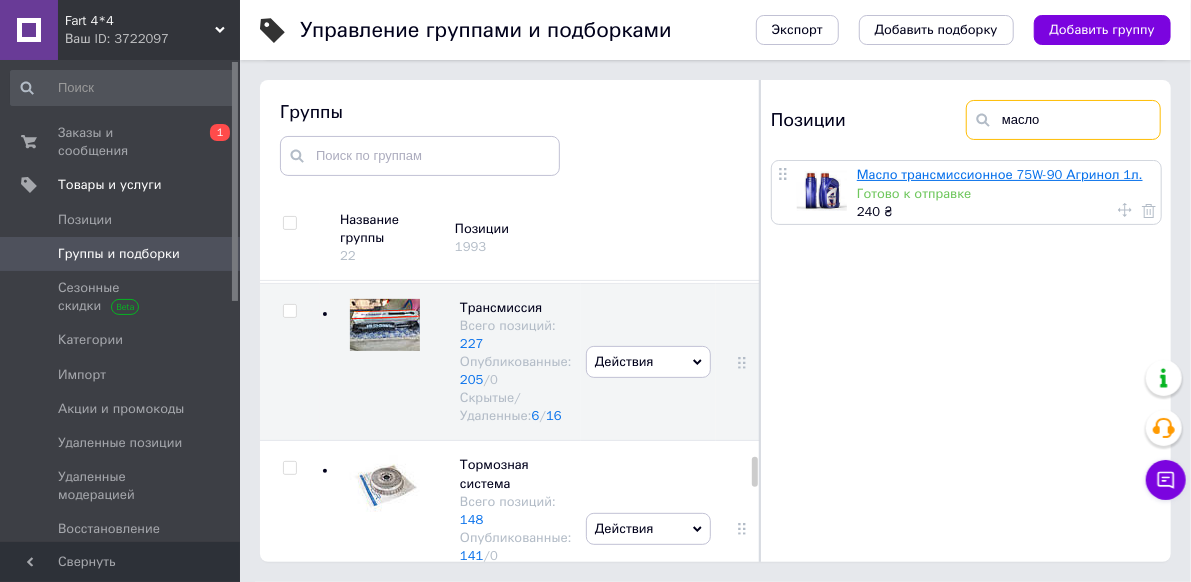 type on "масло" 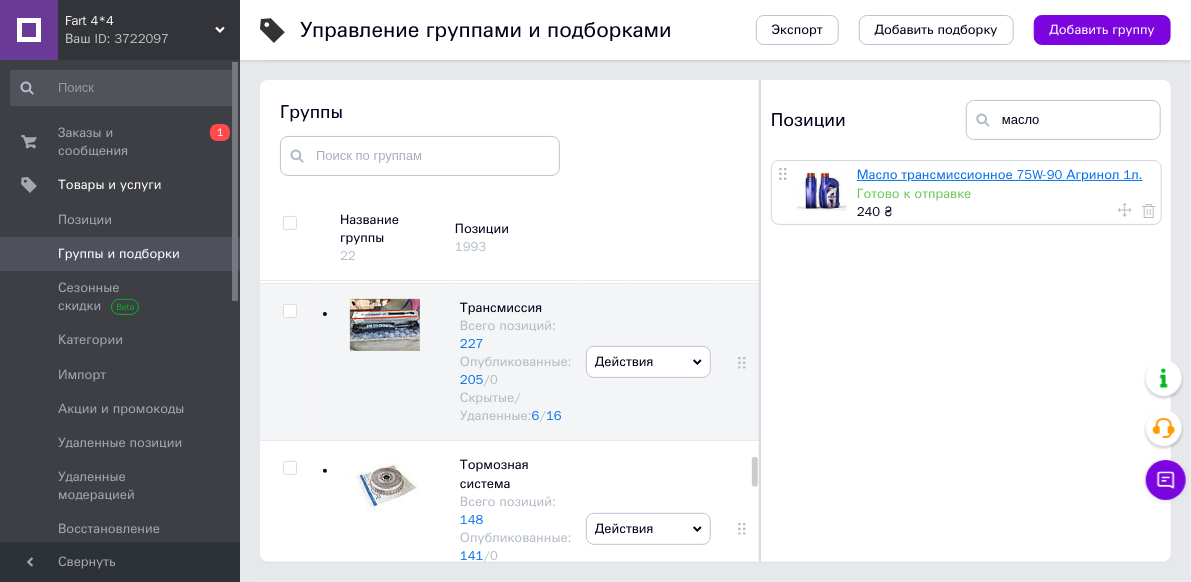 click on "Масло трансмиссионное 75W-90 Агринол 1л." at bounding box center [1000, 174] 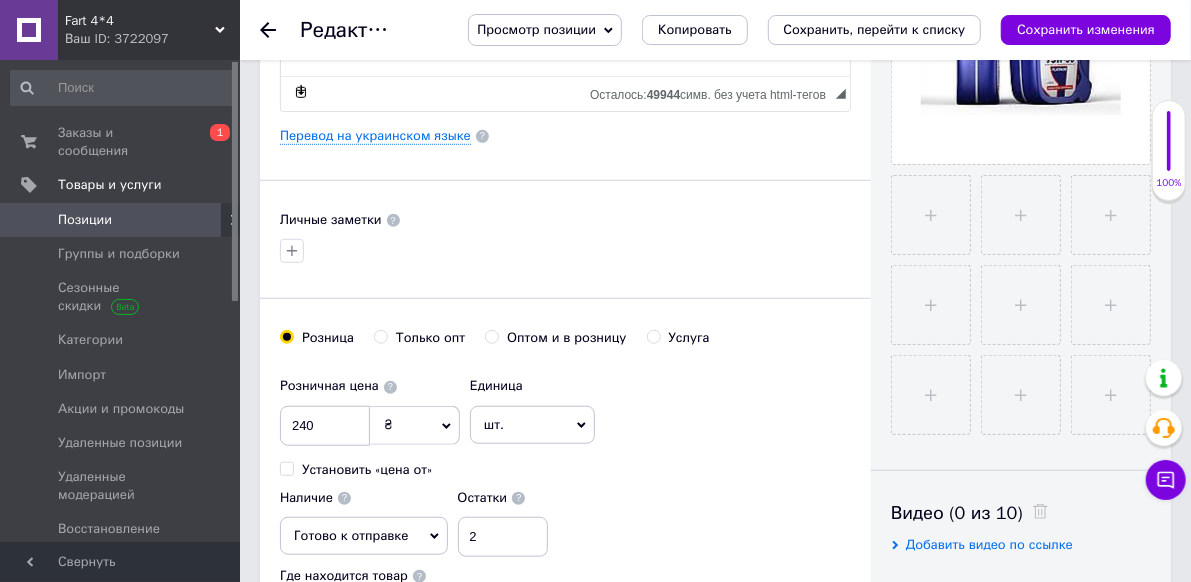 scroll, scrollTop: 700, scrollLeft: 0, axis: vertical 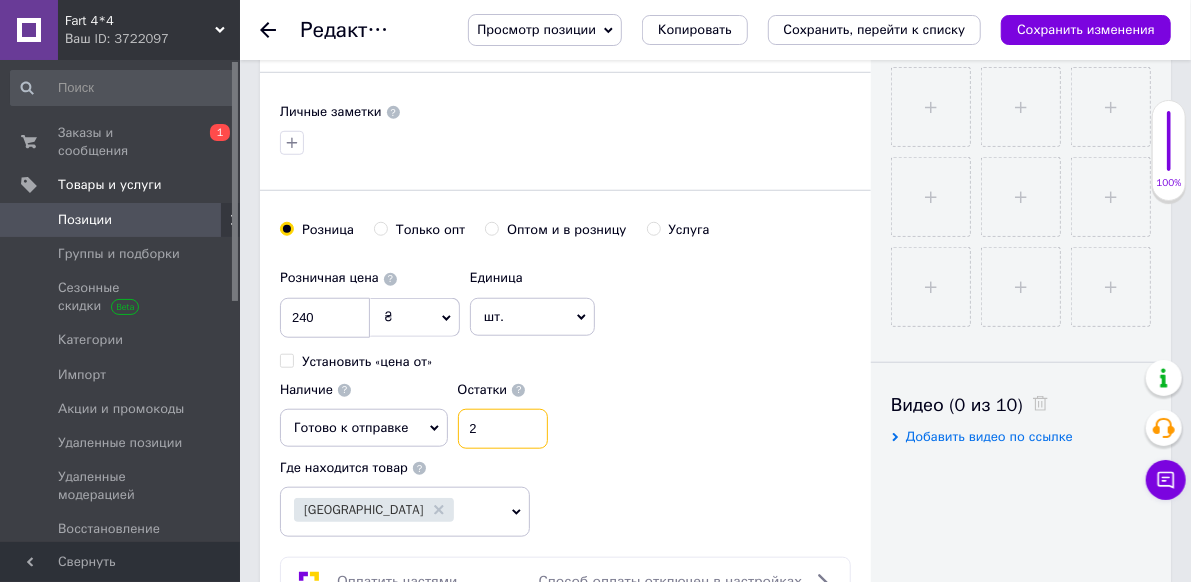 click on "2" at bounding box center (503, 429) 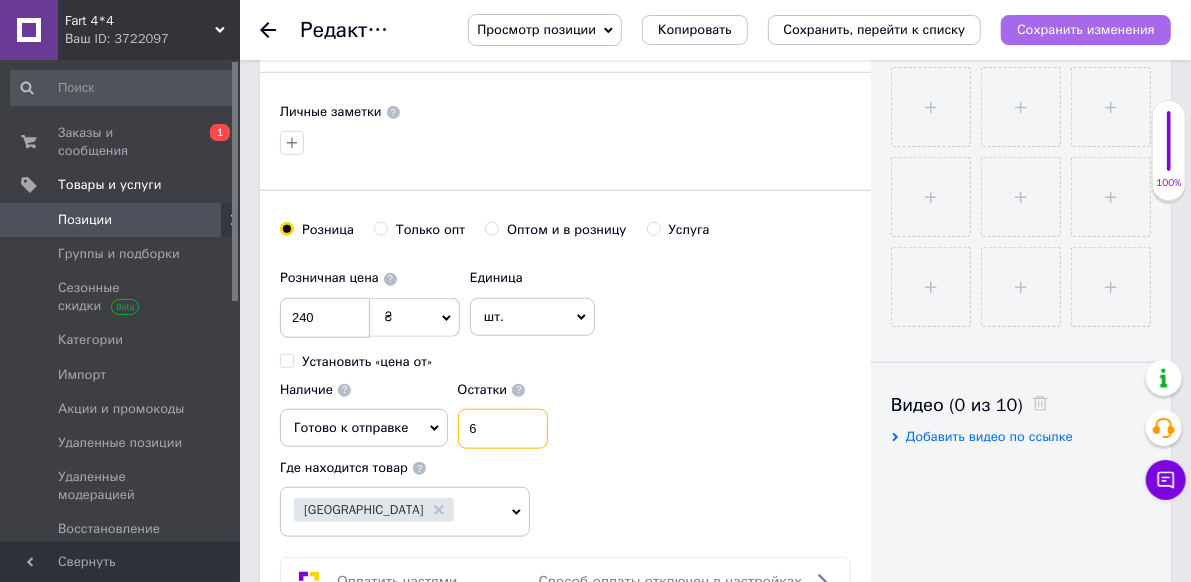 type on "6" 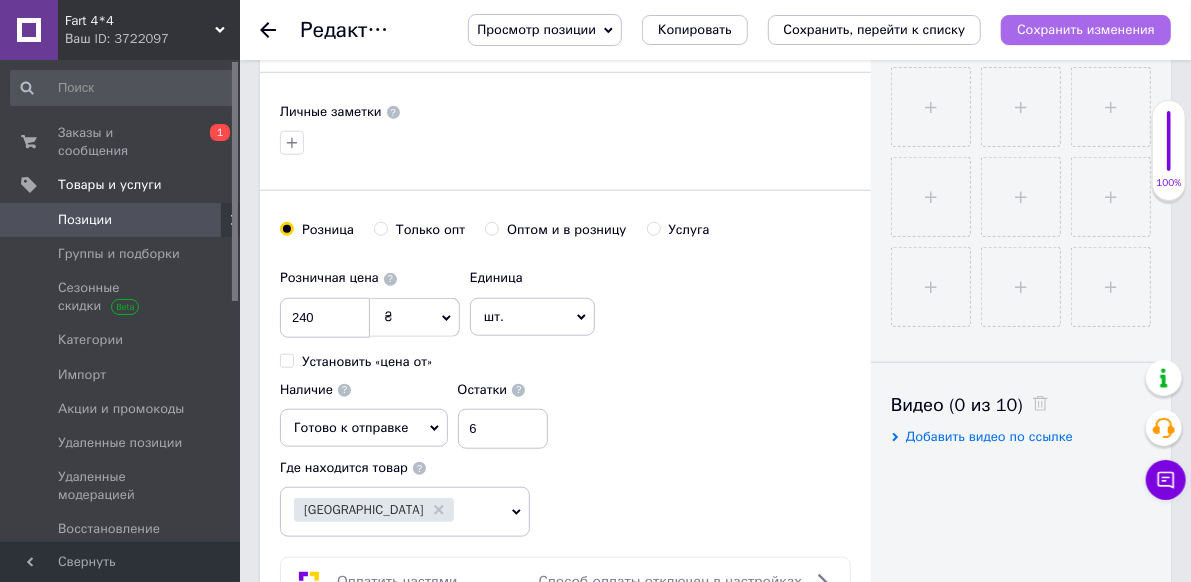 click on "Сохранить изменения" at bounding box center [1086, 29] 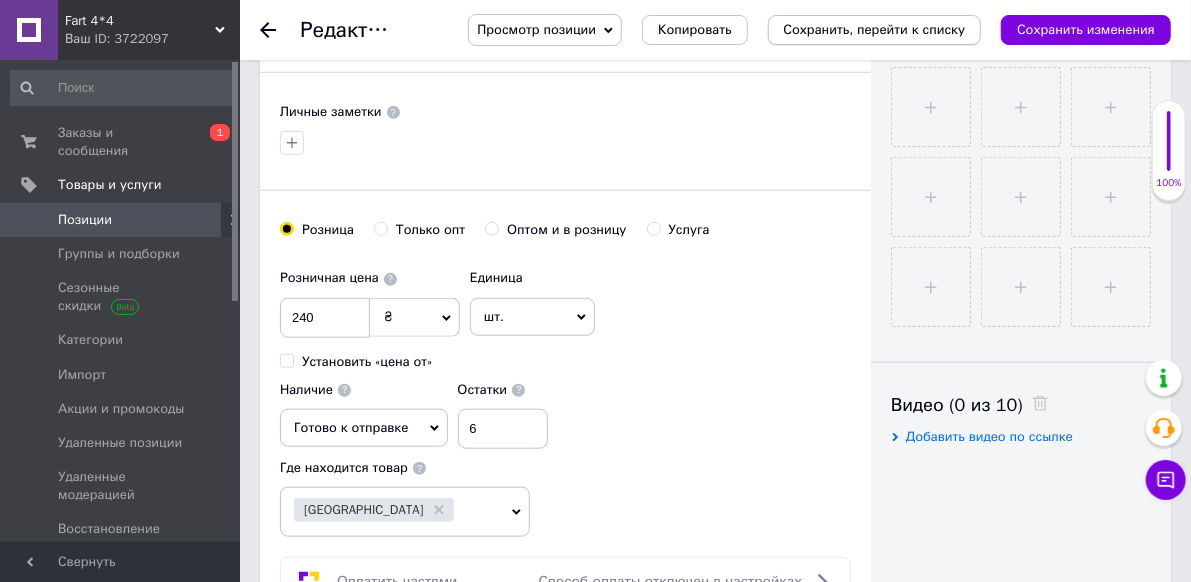 click on "Сохранить, перейти к списку" at bounding box center (875, 29) 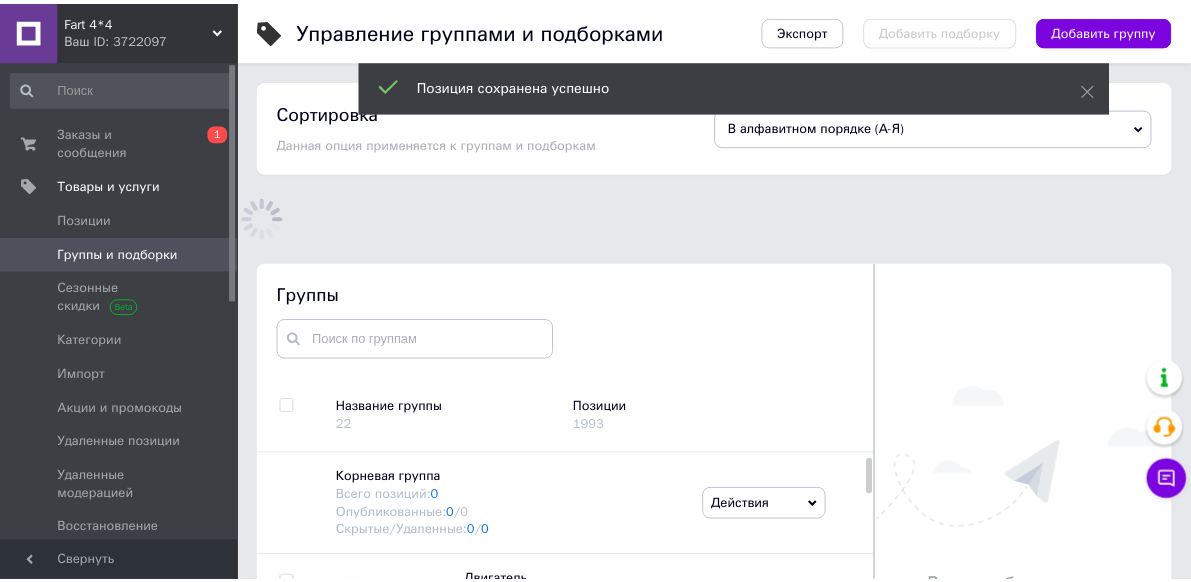 scroll, scrollTop: 140, scrollLeft: 0, axis: vertical 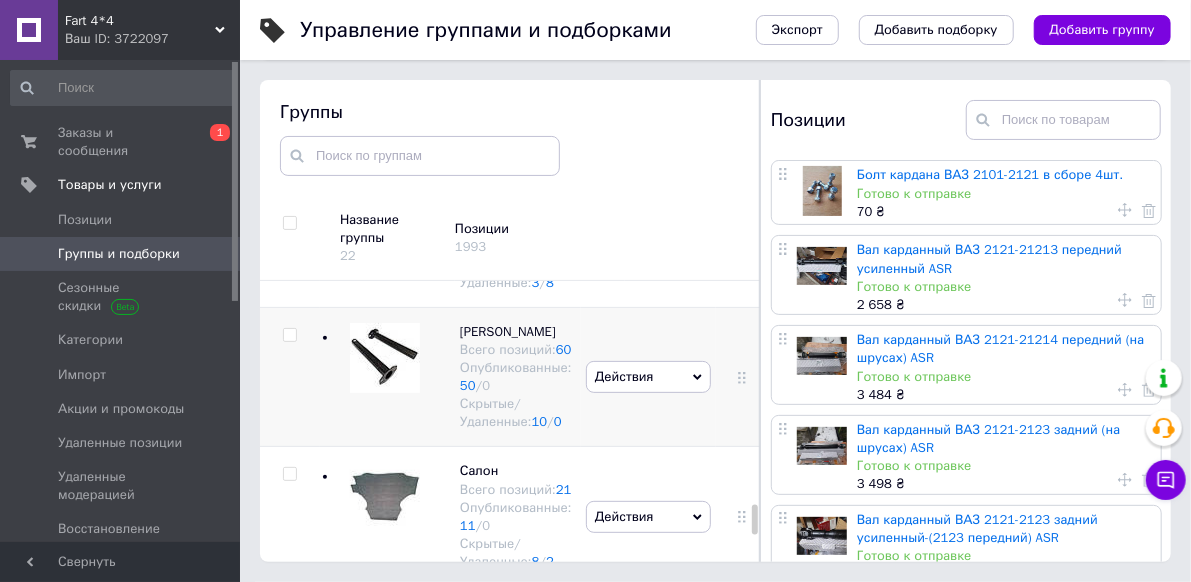 click at bounding box center [290, 377] 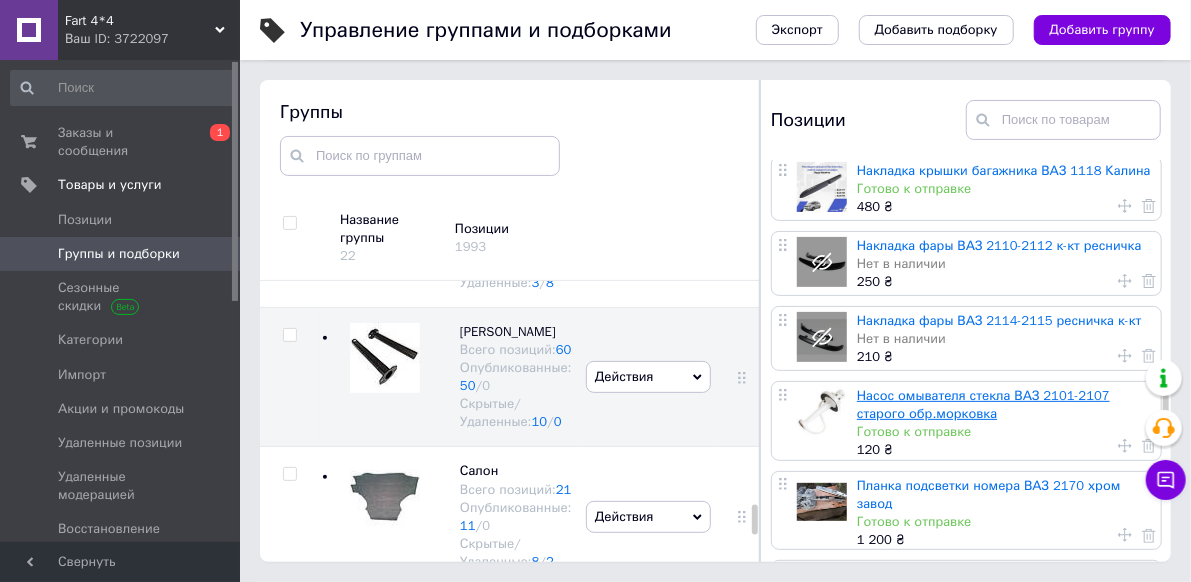 scroll, scrollTop: 2400, scrollLeft: 0, axis: vertical 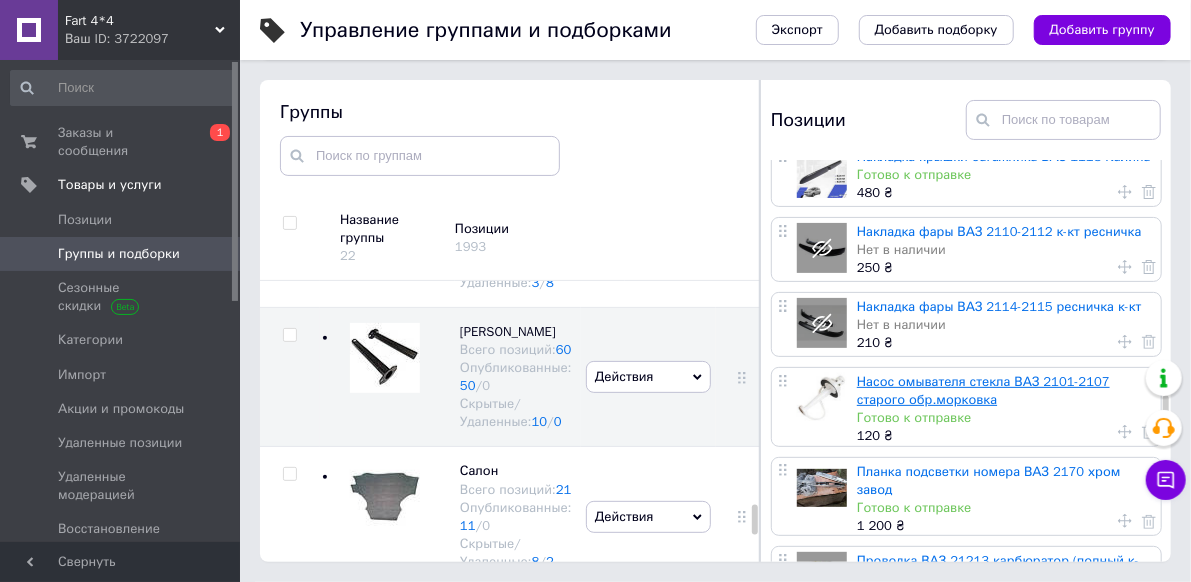 click on "Насос омывателя стекла ВАЗ 2101-2107 старого обр.морковка" at bounding box center [983, 390] 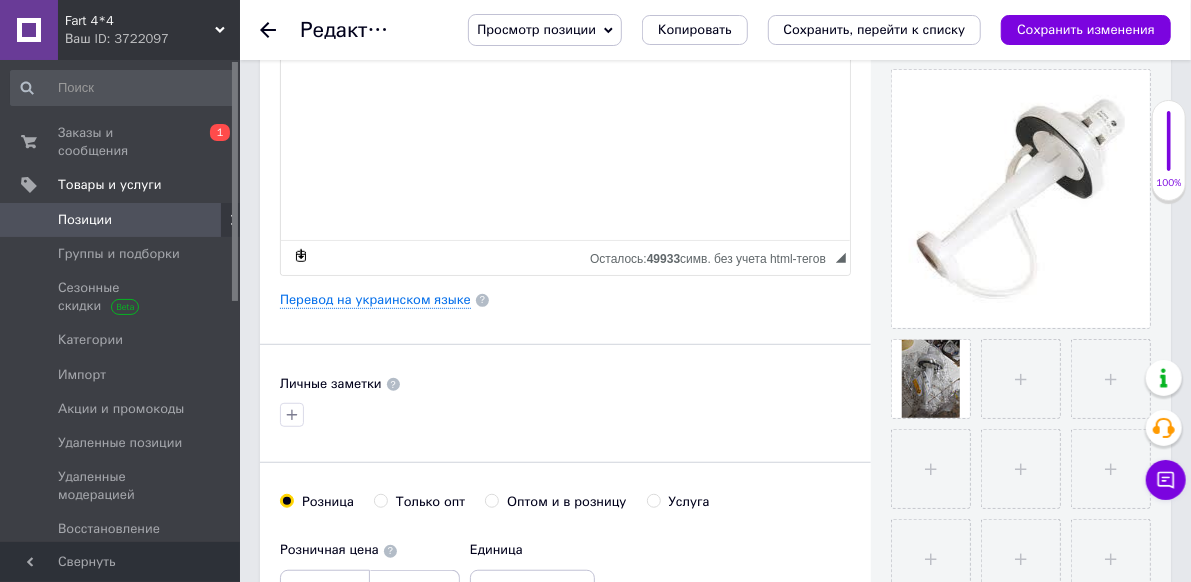 scroll, scrollTop: 500, scrollLeft: 0, axis: vertical 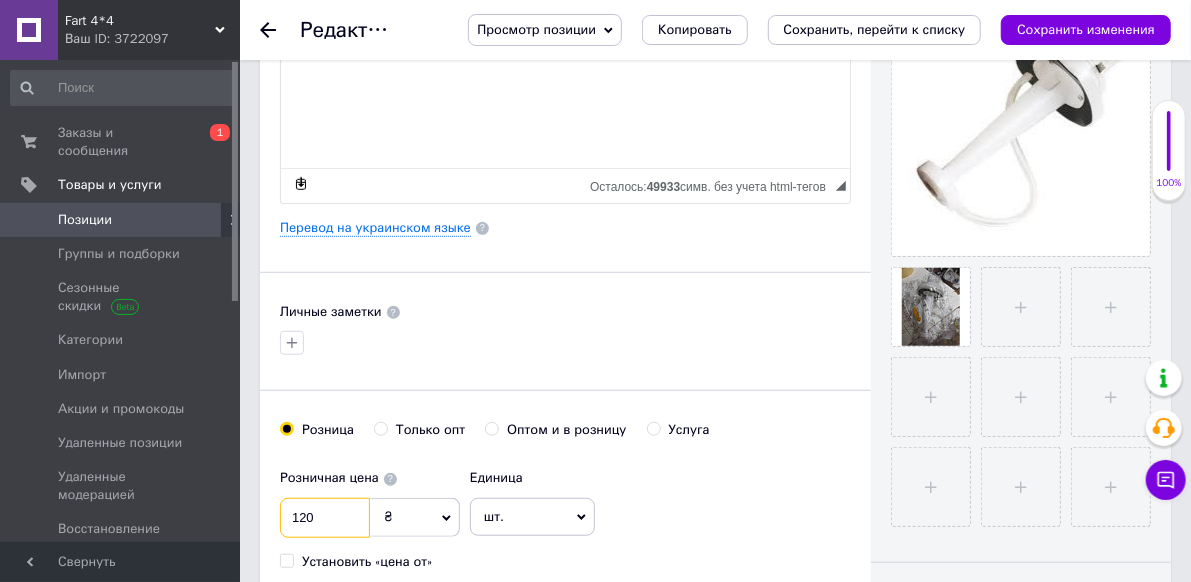 click on "120" at bounding box center (325, 518) 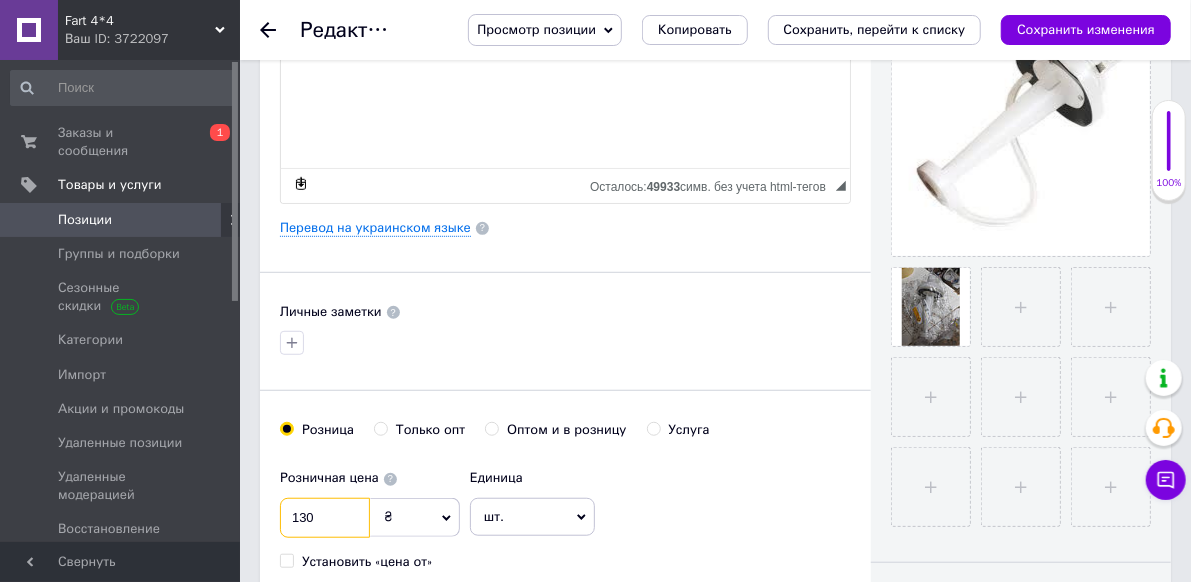 type on "130" 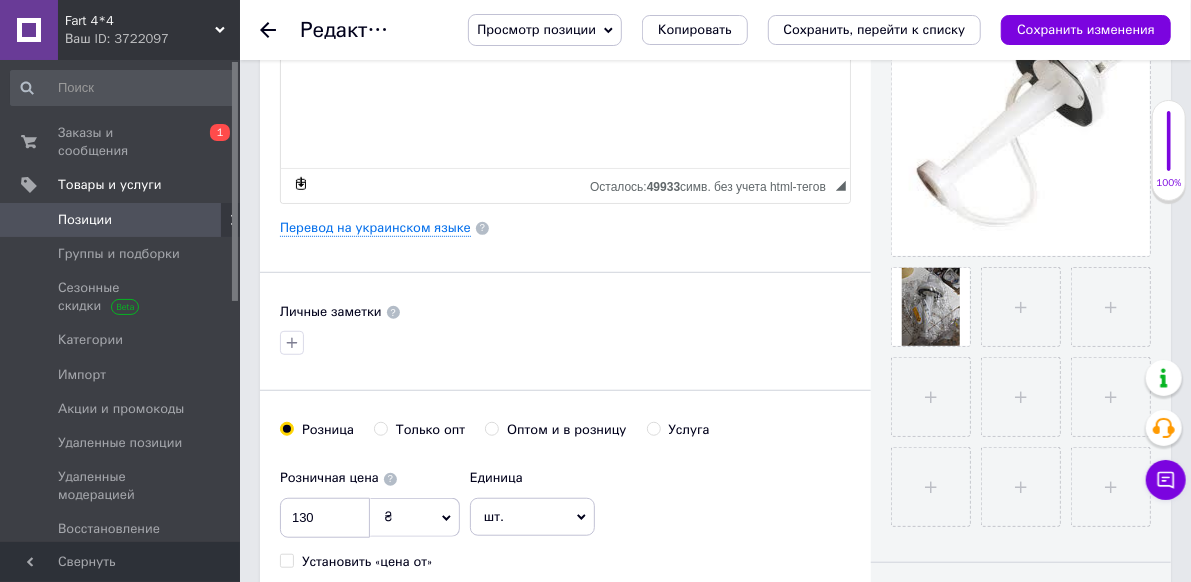 click on "1" at bounding box center (503, 629) 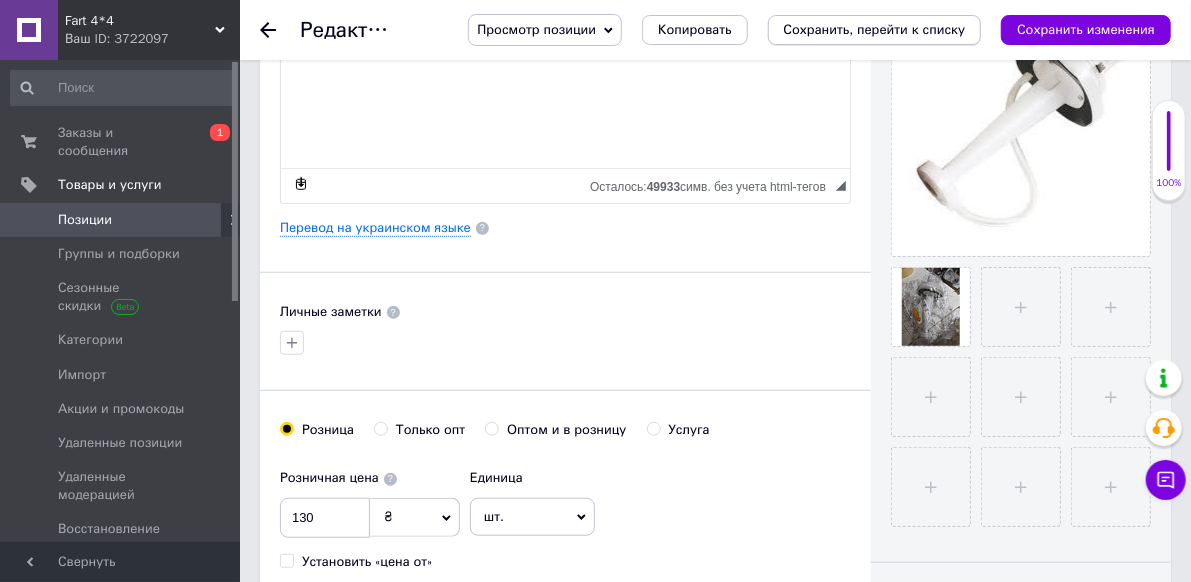 type on "3" 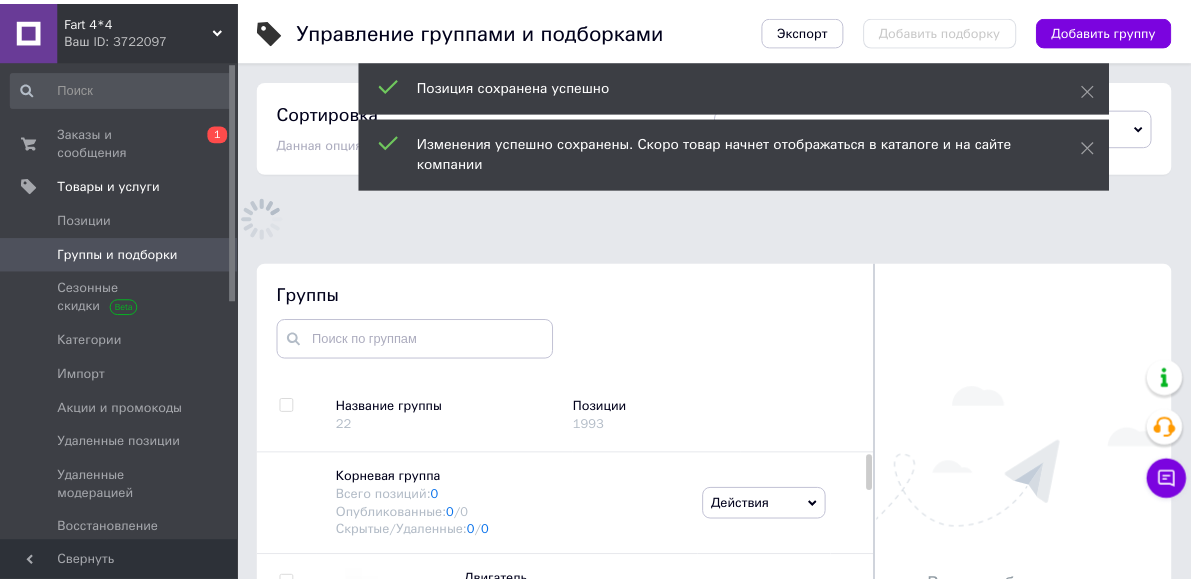 scroll, scrollTop: 34, scrollLeft: 0, axis: vertical 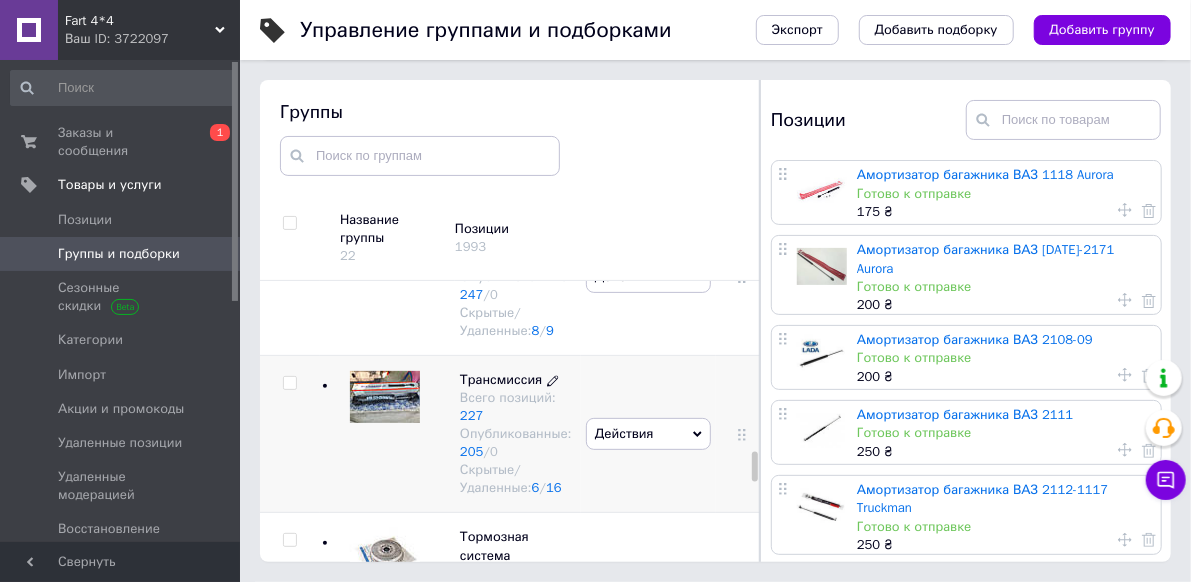 click on "Трансмиссия" at bounding box center [501, 379] 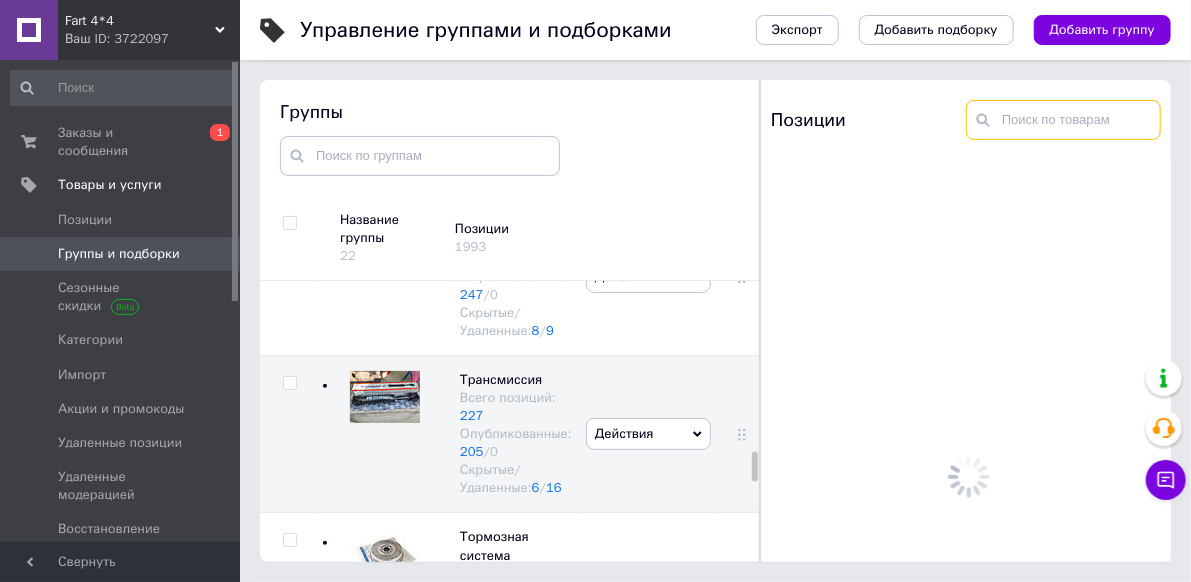 click at bounding box center (1063, 120) 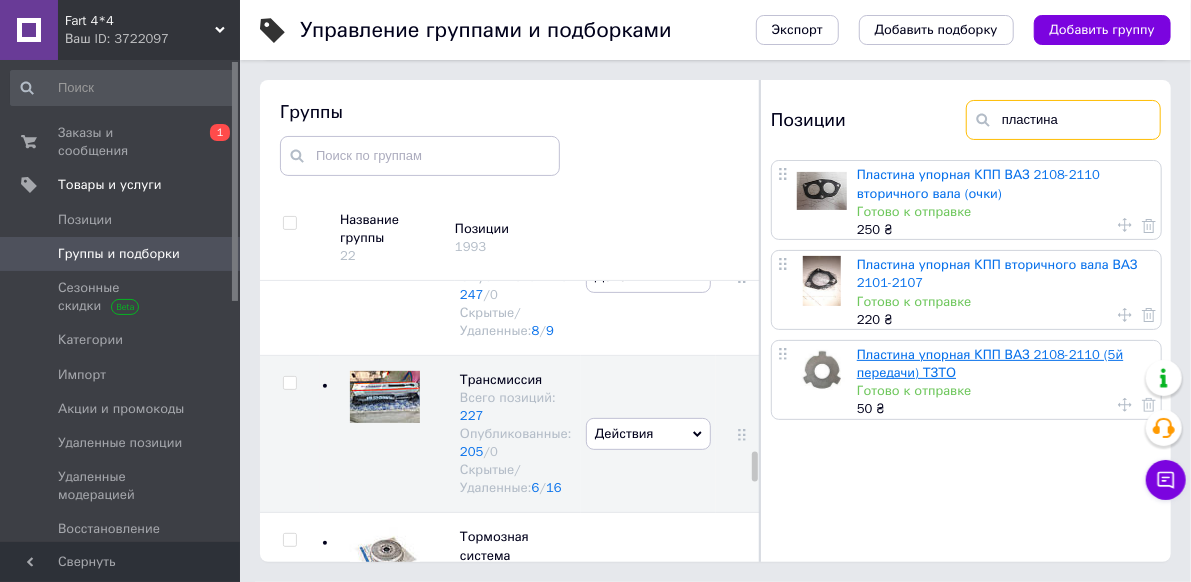 type on "пластина" 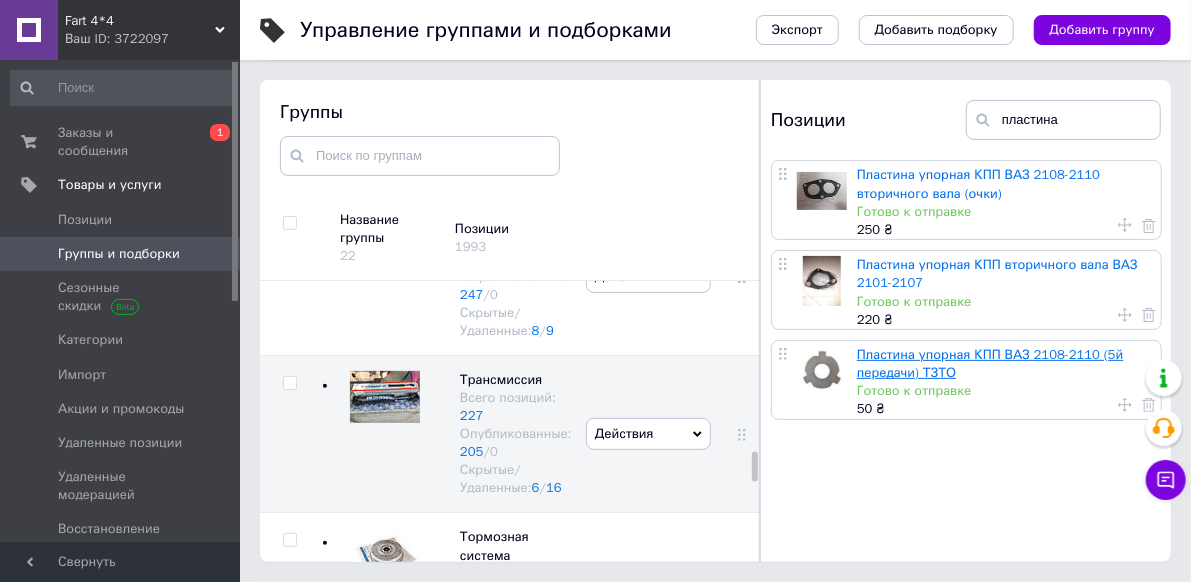 click on "Пластина упорная КПП ВАЗ 2108-2110 (5й передачи) ТЗТО" at bounding box center [990, 363] 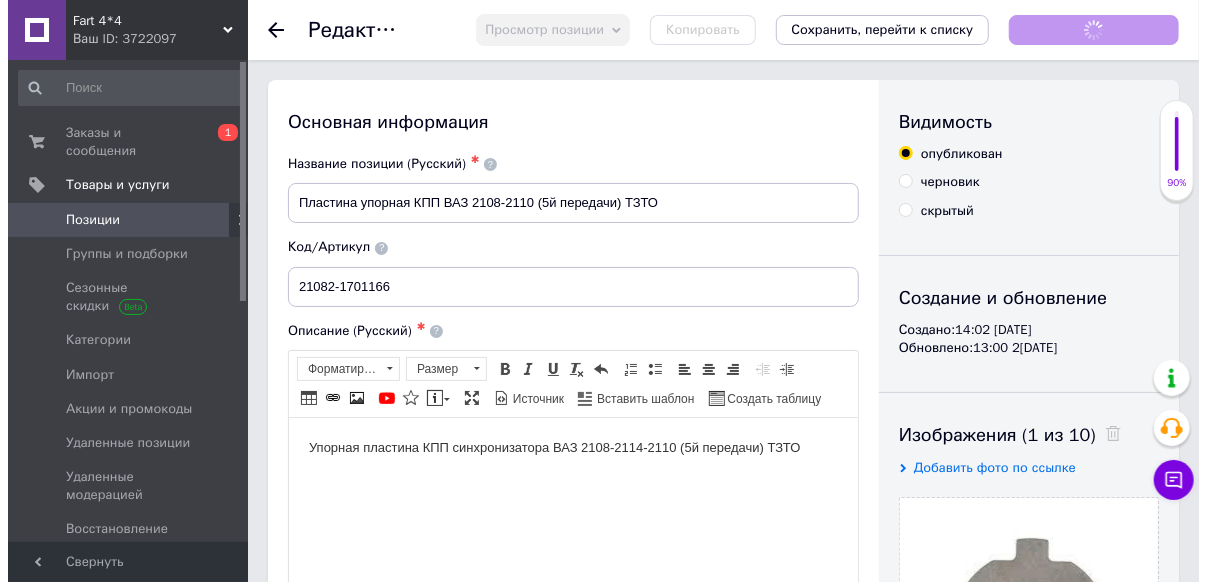 scroll, scrollTop: 0, scrollLeft: 0, axis: both 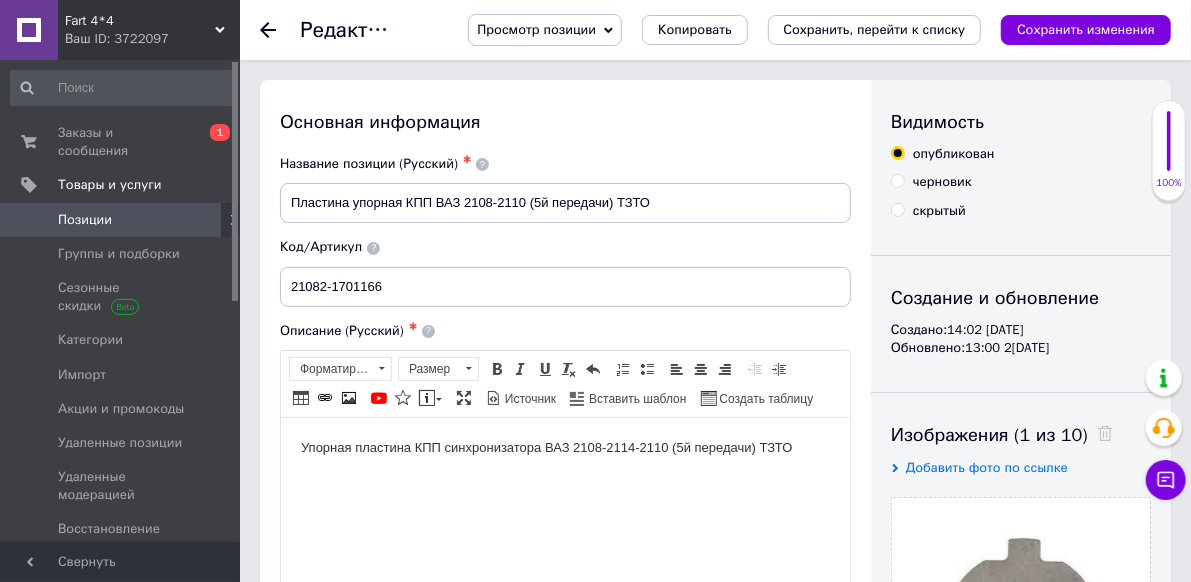 click 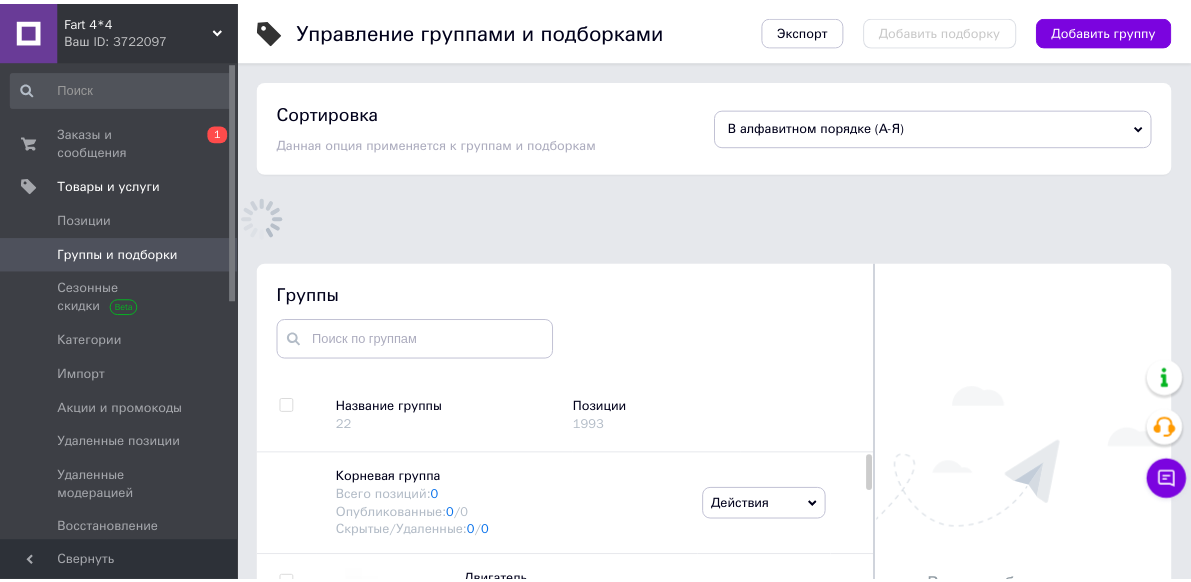 scroll, scrollTop: 86, scrollLeft: 0, axis: vertical 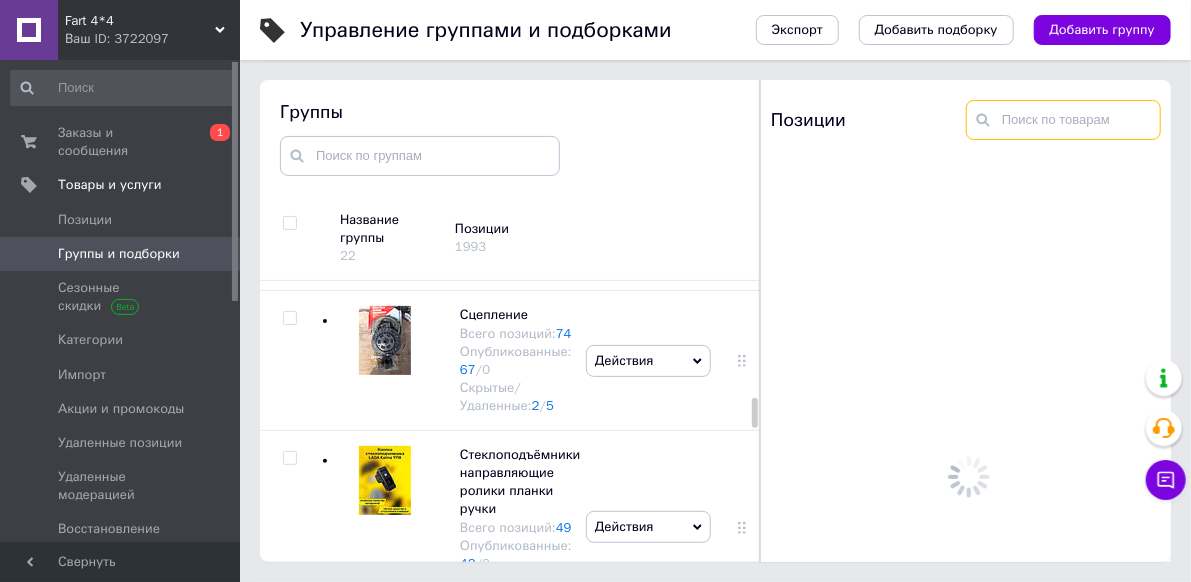 click at bounding box center (1063, 120) 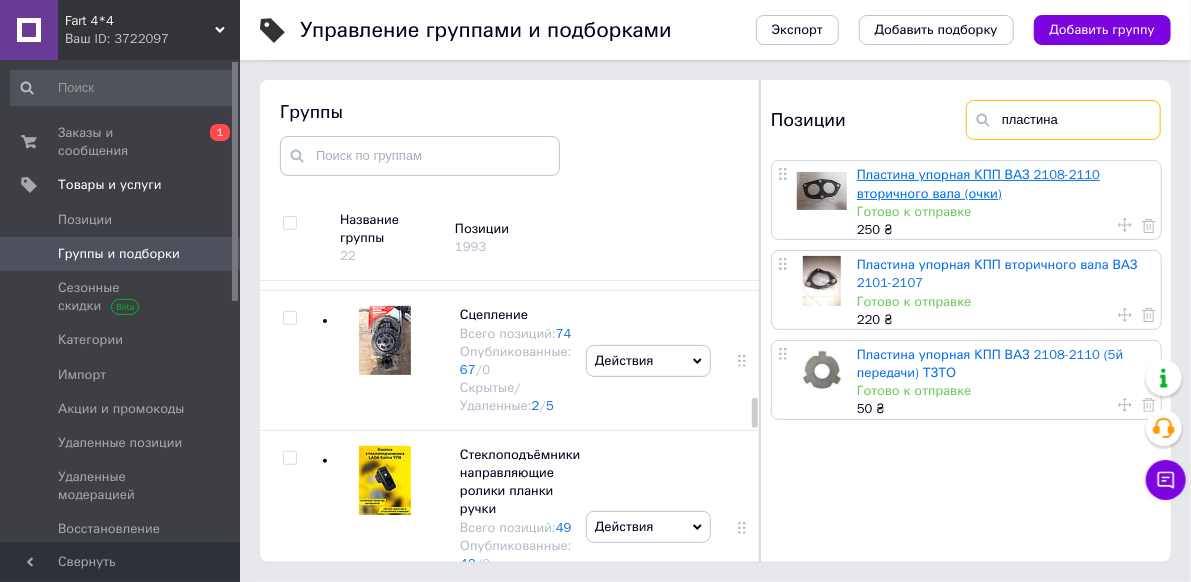 type on "пластина" 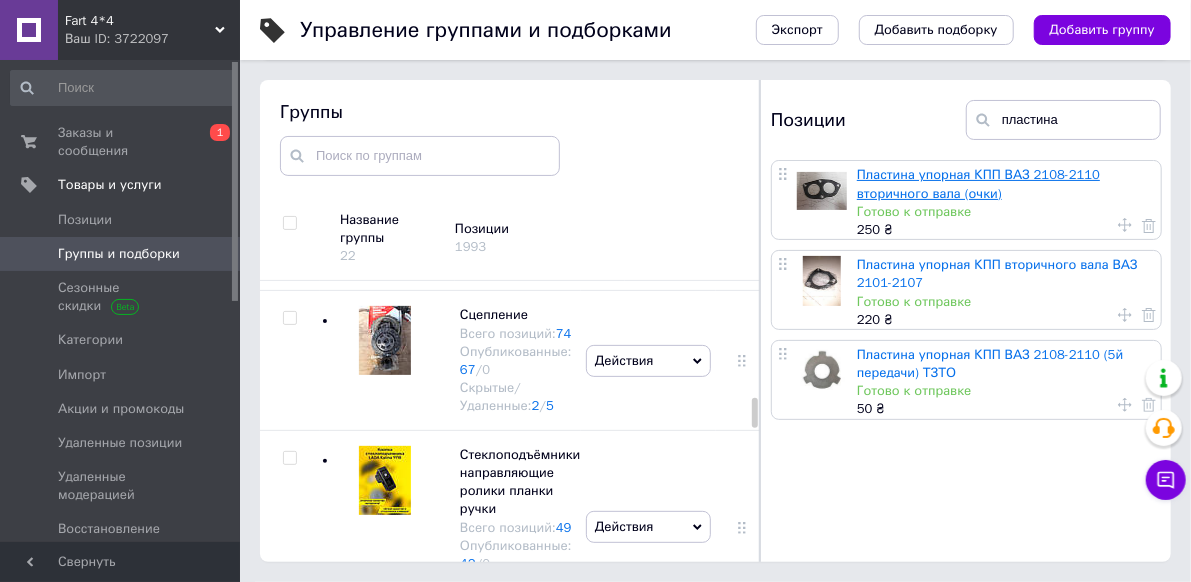click on "Пластина упорная КПП ВАЗ 2108-2110 вторичного вала (очки)" at bounding box center [978, 183] 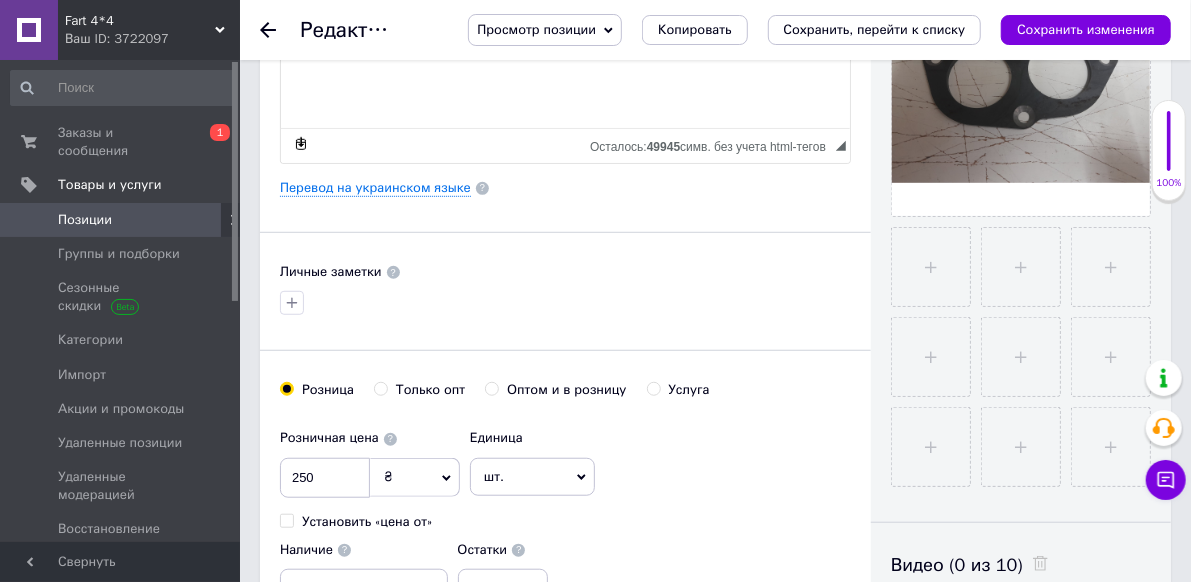 scroll, scrollTop: 600, scrollLeft: 0, axis: vertical 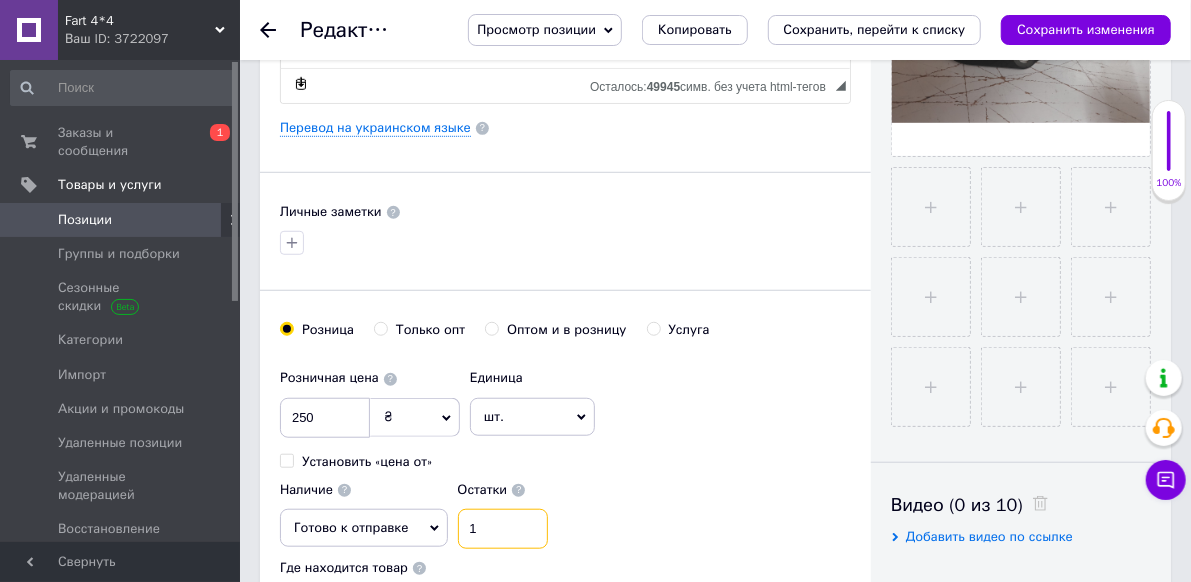 click on "1" at bounding box center [503, 529] 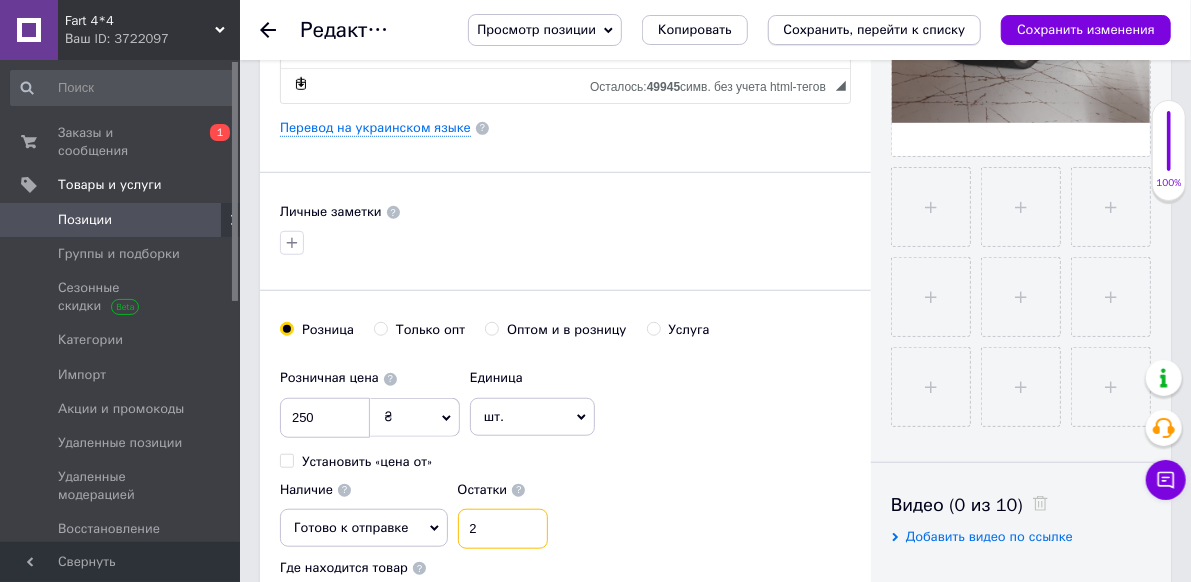 type on "2" 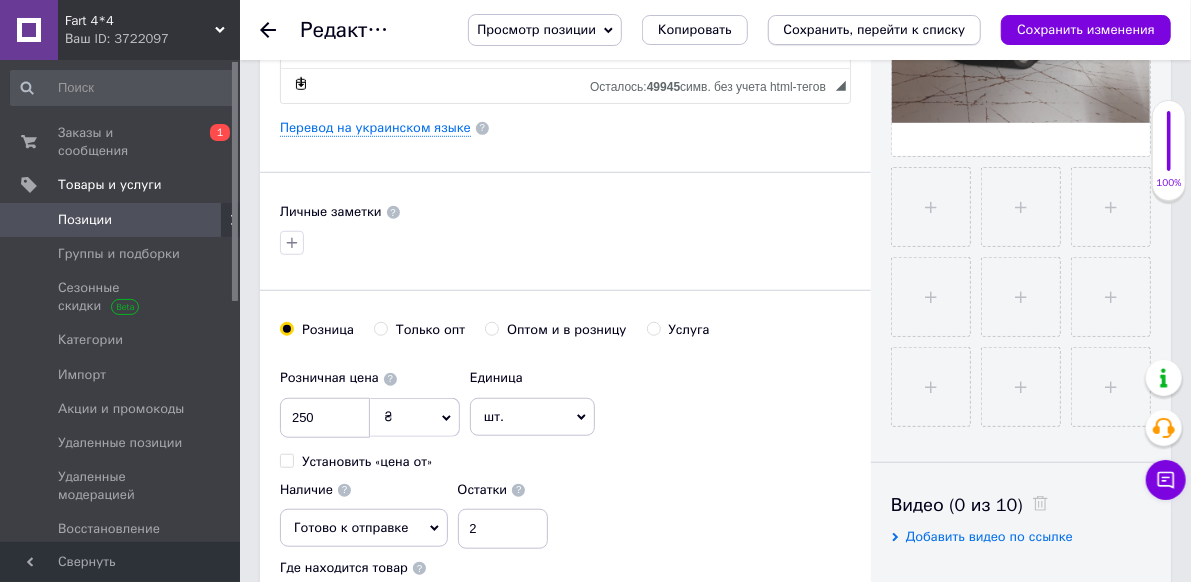click on "Сохранить, перейти к списку" at bounding box center (875, 29) 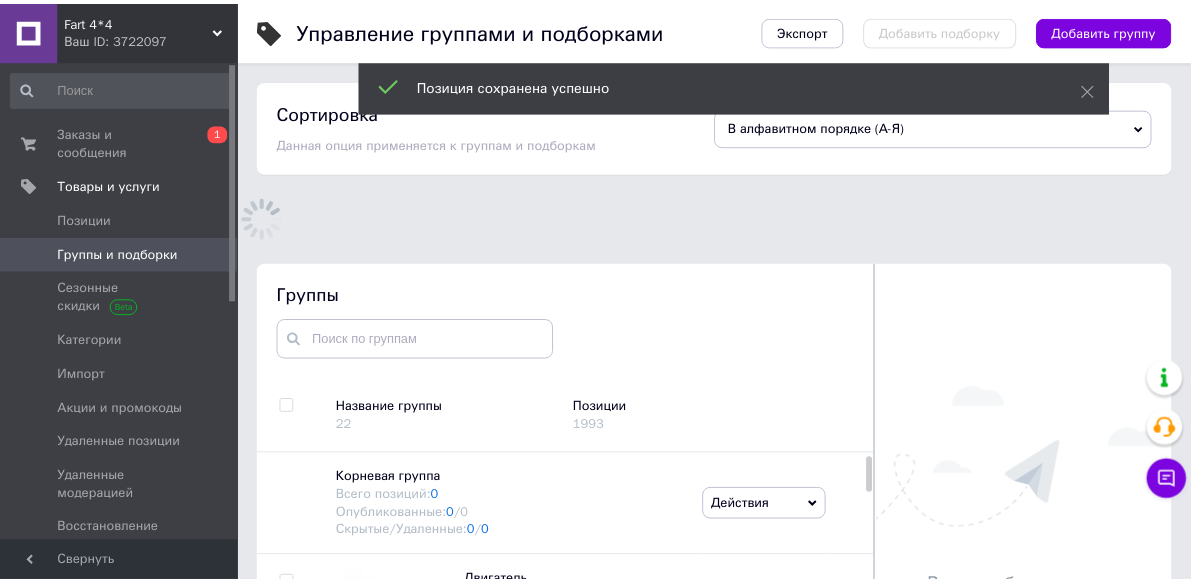 scroll, scrollTop: 166, scrollLeft: 0, axis: vertical 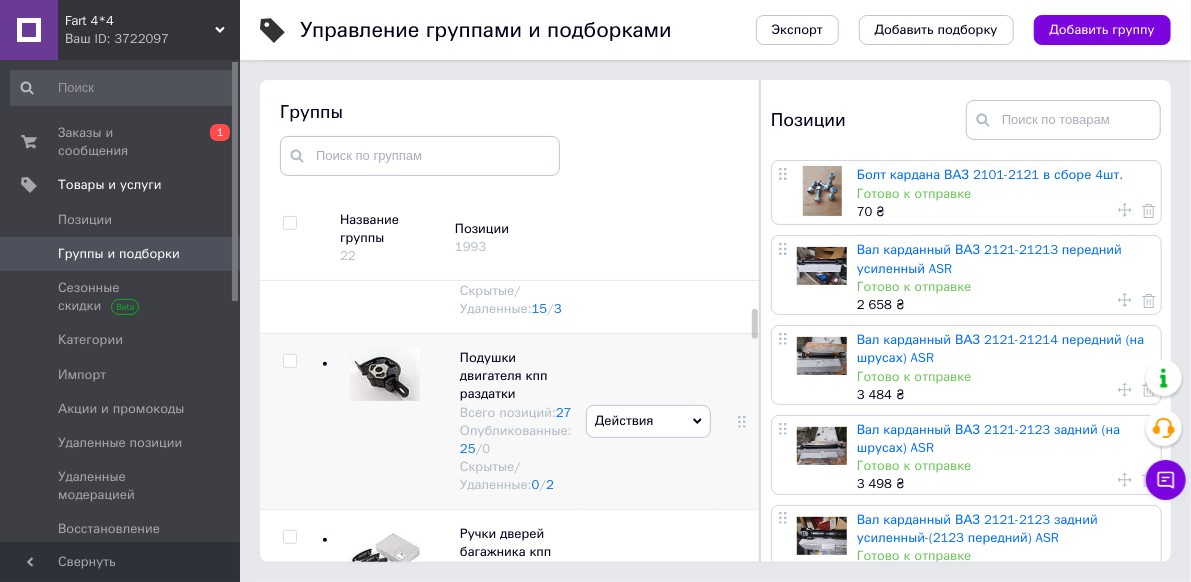 click at bounding box center [385, 386] 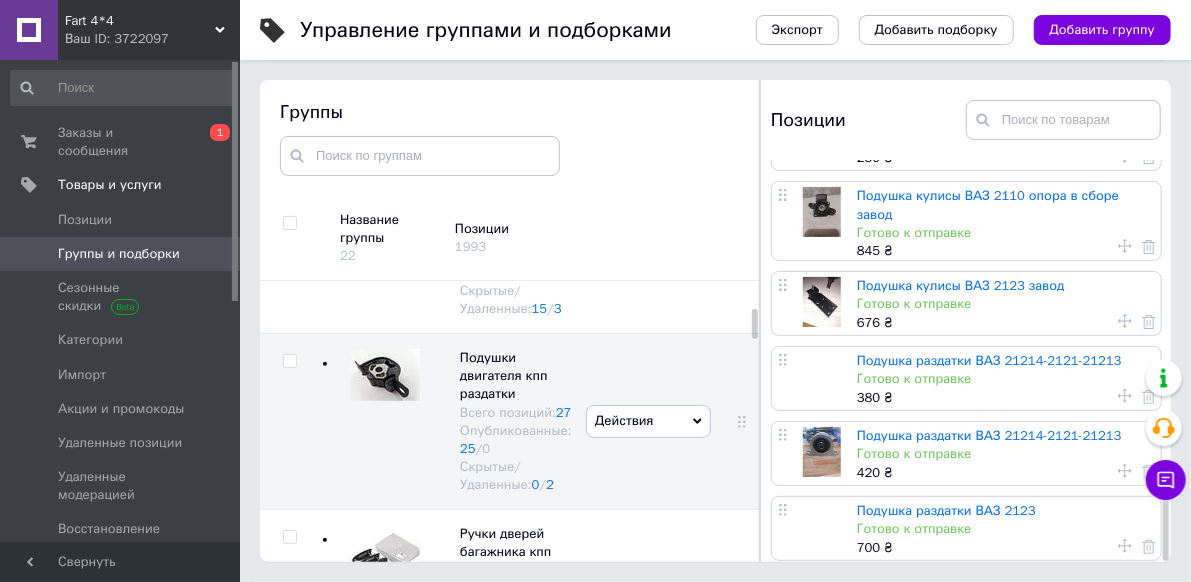 scroll, scrollTop: 1560, scrollLeft: 0, axis: vertical 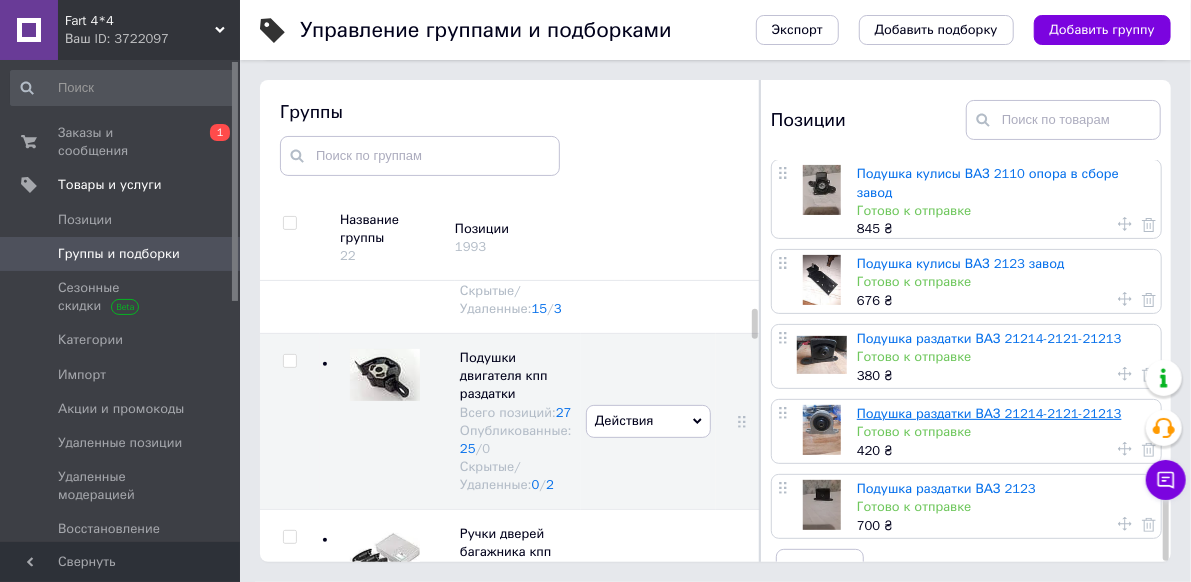 click on "Подушка раздатки ВАЗ 21214-2121-21213" at bounding box center [989, 413] 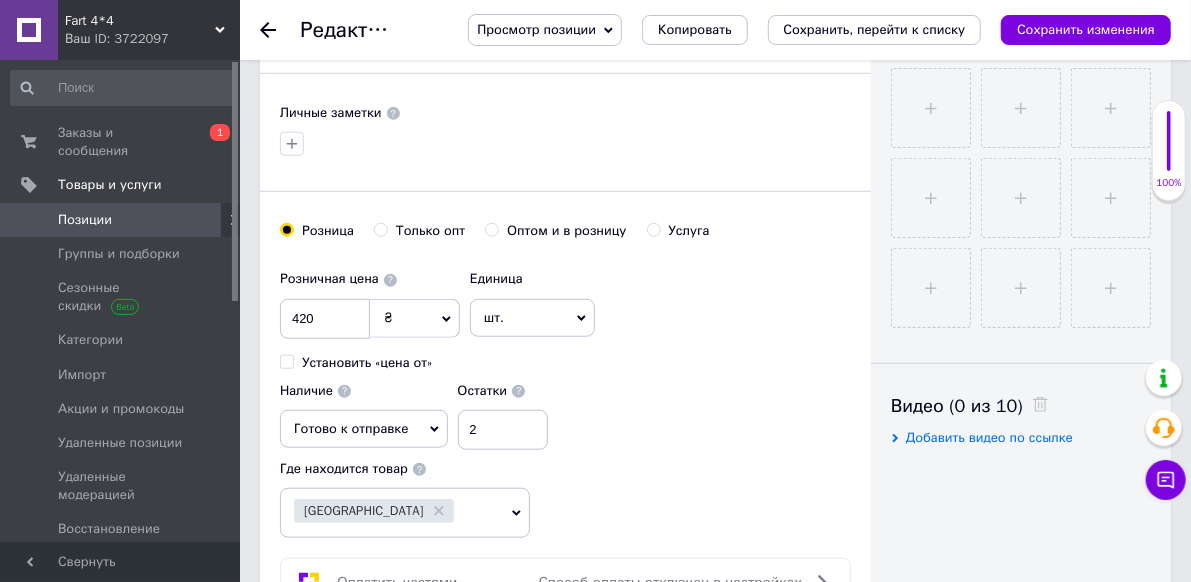 scroll, scrollTop: 700, scrollLeft: 0, axis: vertical 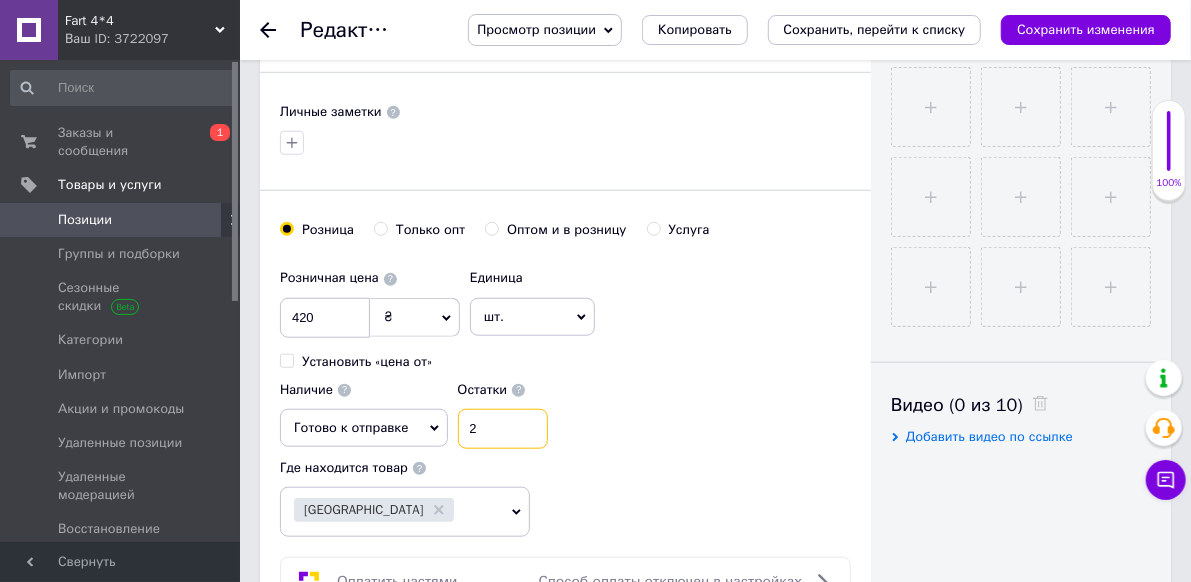 click on "2" at bounding box center [503, 429] 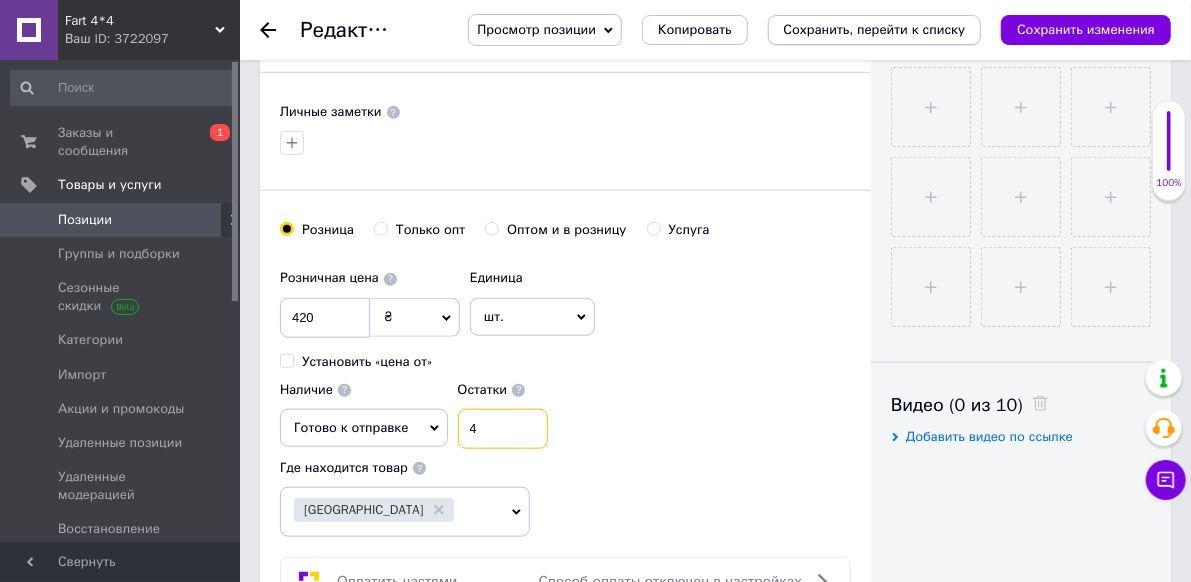 type on "4" 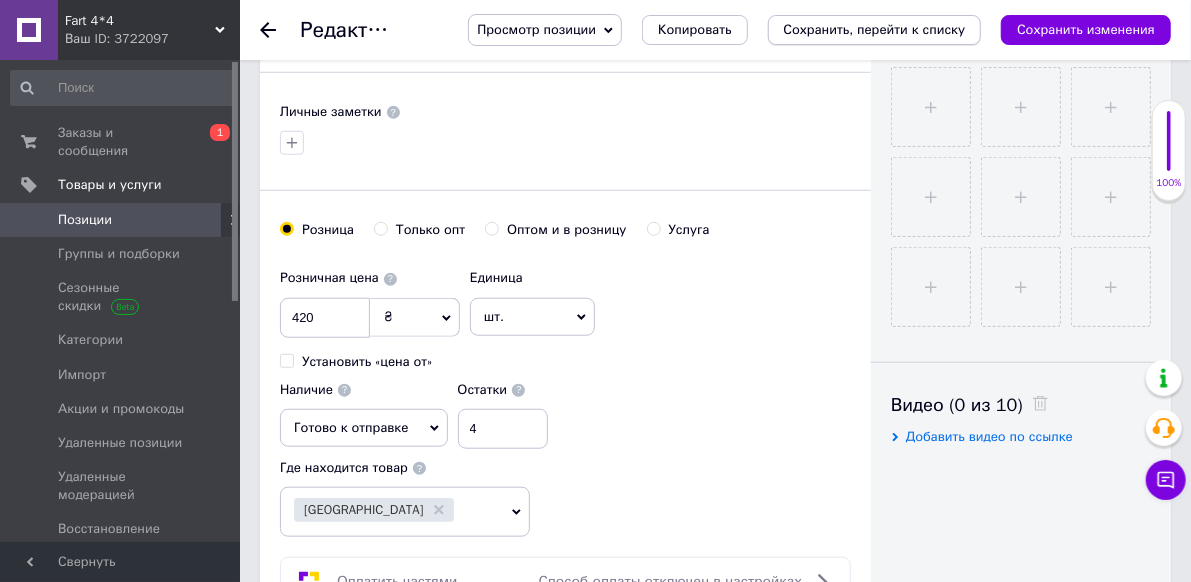 click on "Сохранить, перейти к списку" at bounding box center [875, 29] 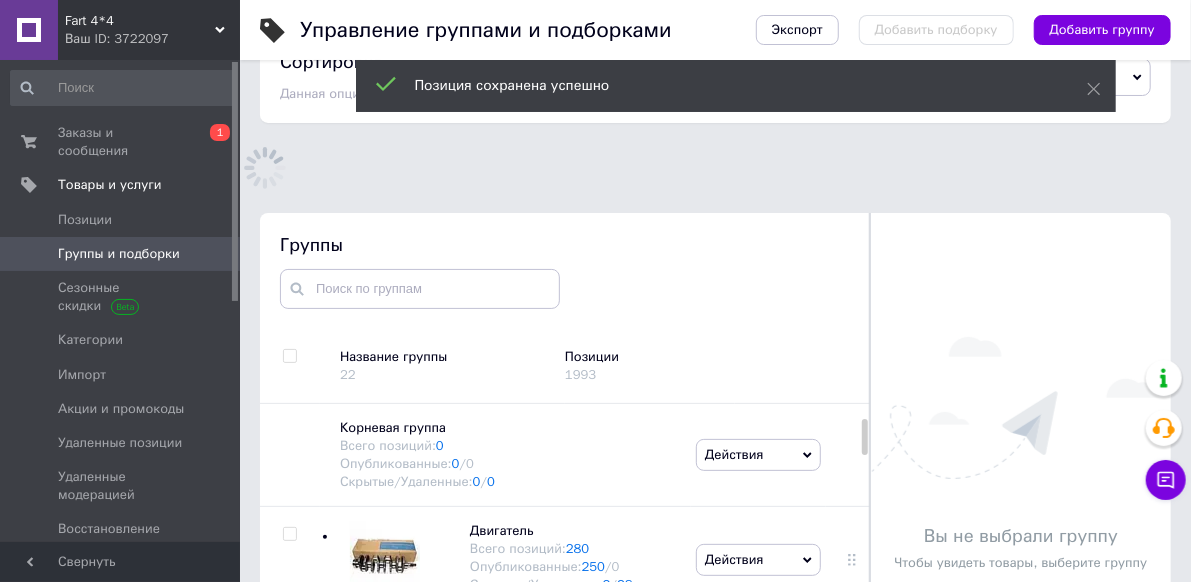 scroll, scrollTop: 113, scrollLeft: 0, axis: vertical 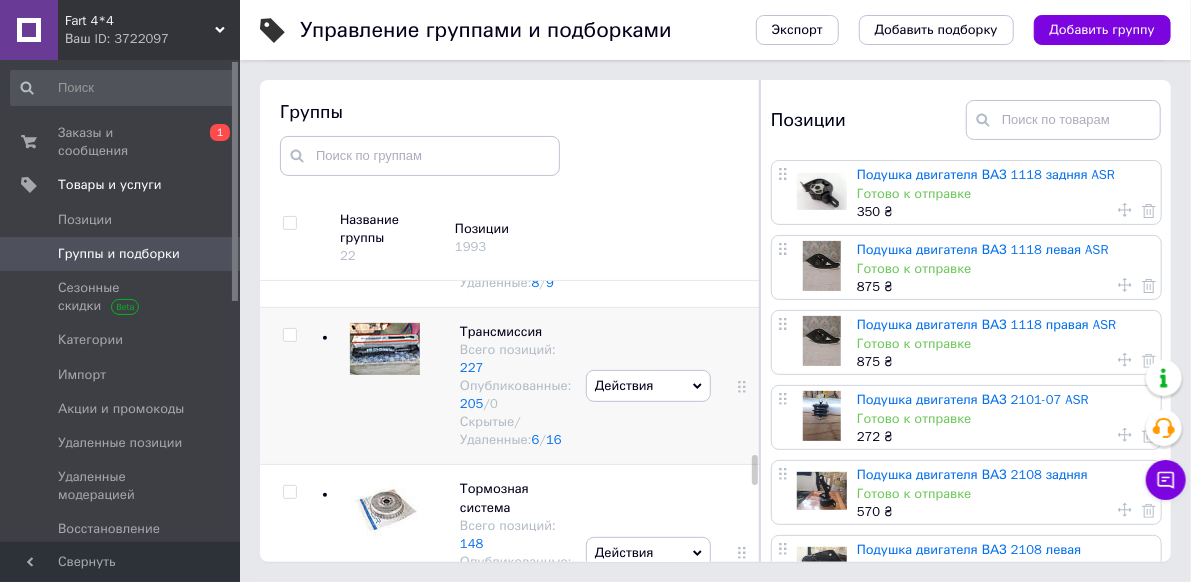 click on "Трансмиссия Всего позиций:  227 Опубликованные:  205  /  0 Скрытые/Удаленные:  6  /  16" at bounding box center [496, 386] 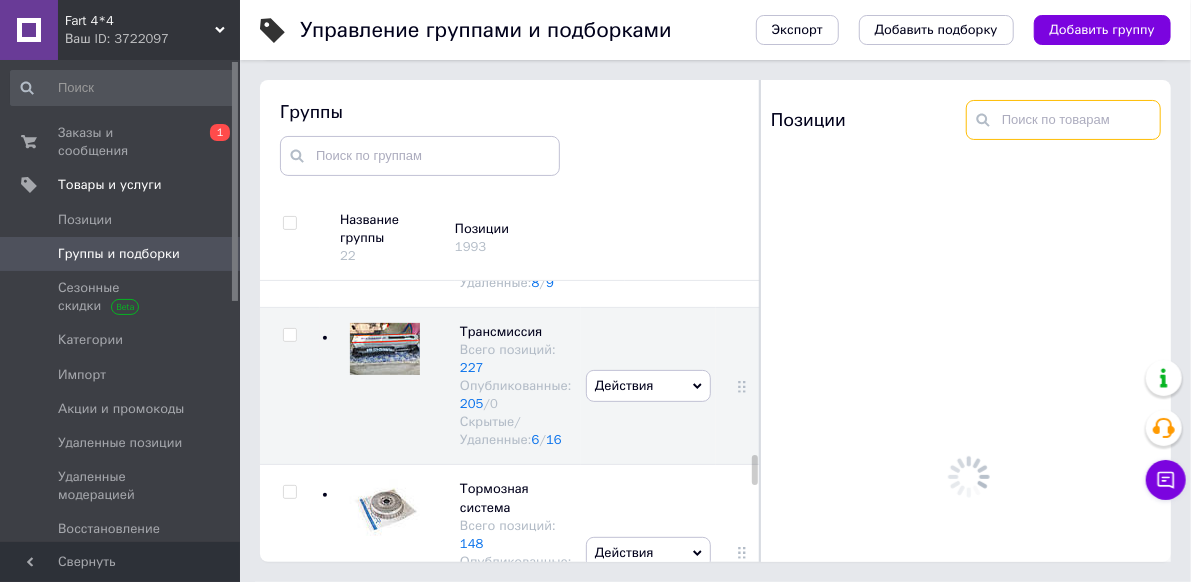 click at bounding box center (1063, 120) 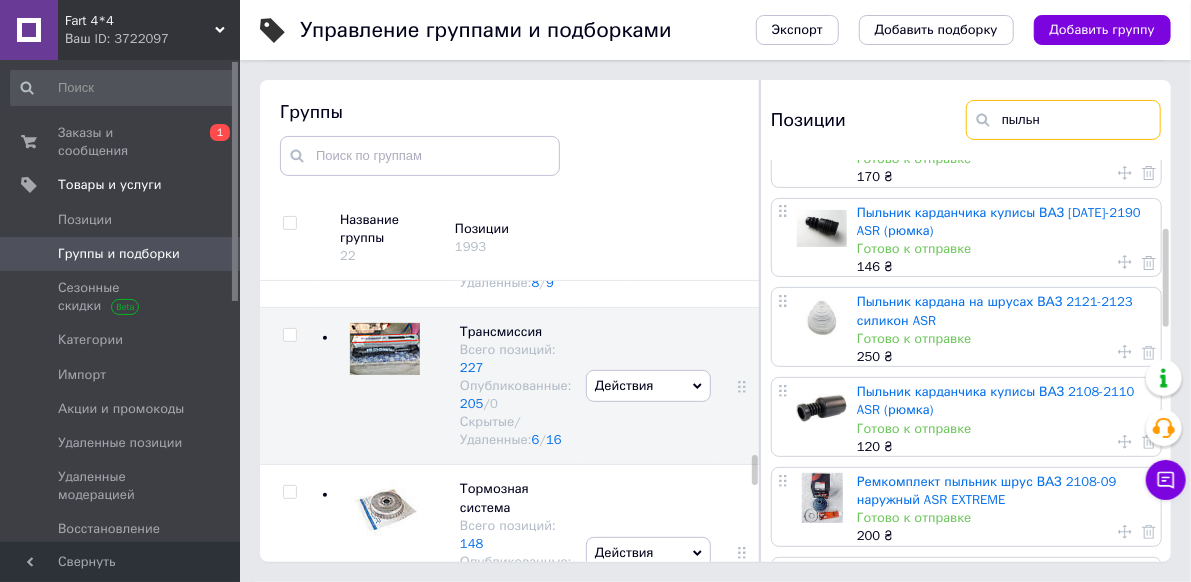 scroll, scrollTop: 300, scrollLeft: 0, axis: vertical 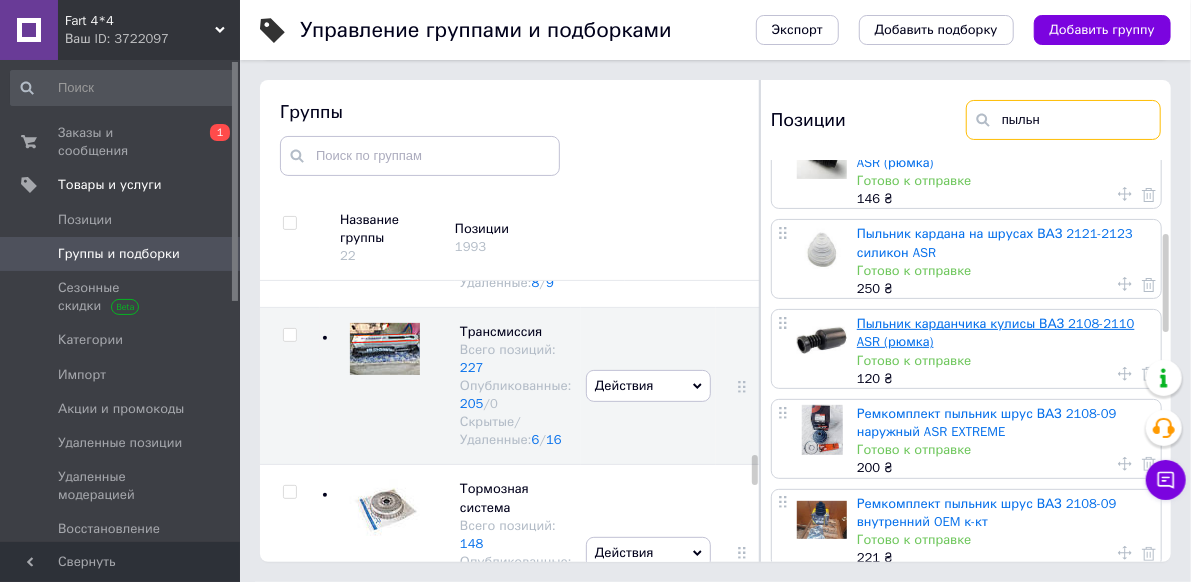 type on "пыльн" 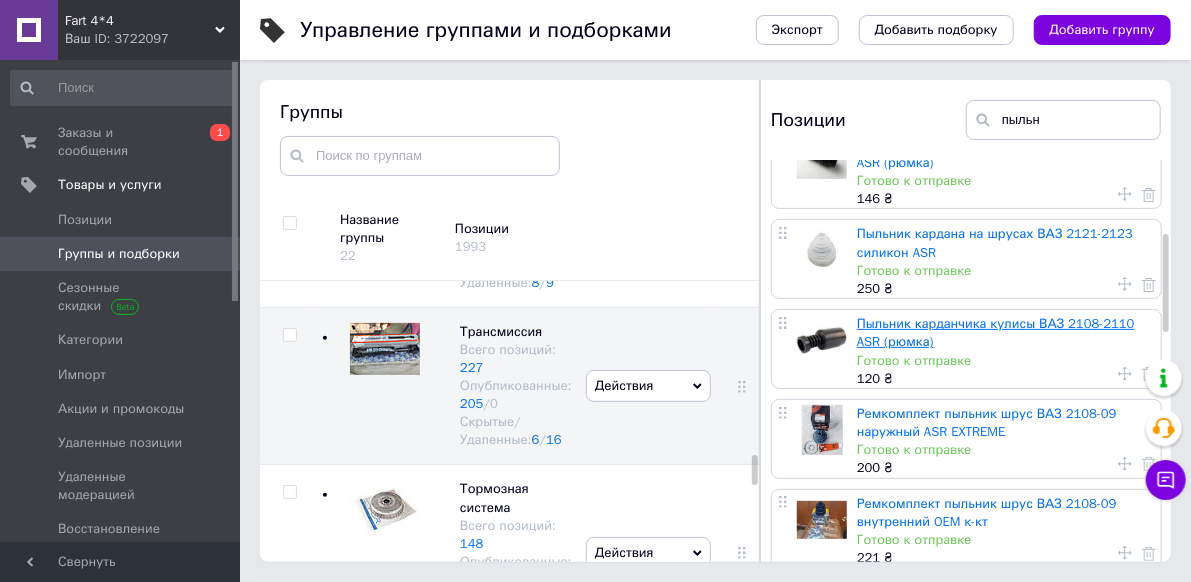 click on "Пыльник карданчика кулисы ВАЗ 2108-2110 ASR (рюмка)" at bounding box center (996, 332) 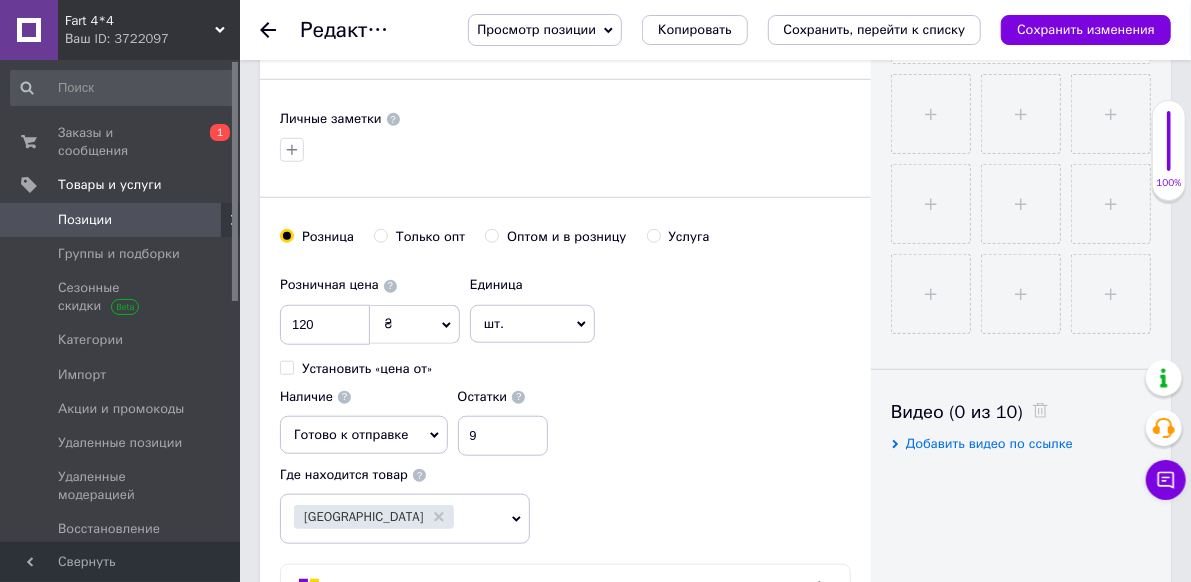scroll, scrollTop: 700, scrollLeft: 0, axis: vertical 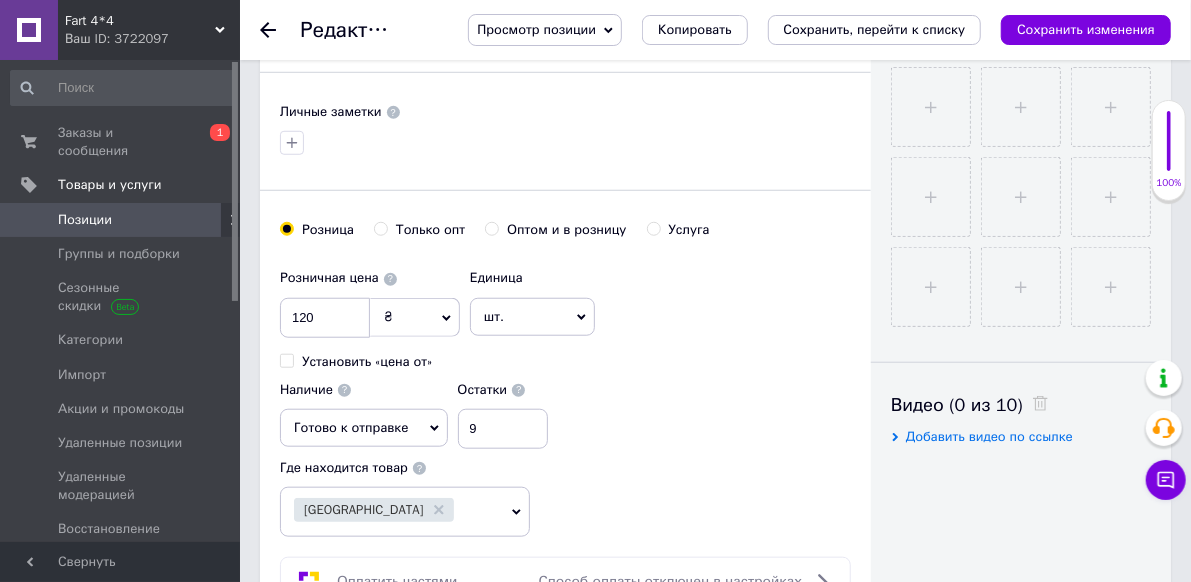 click 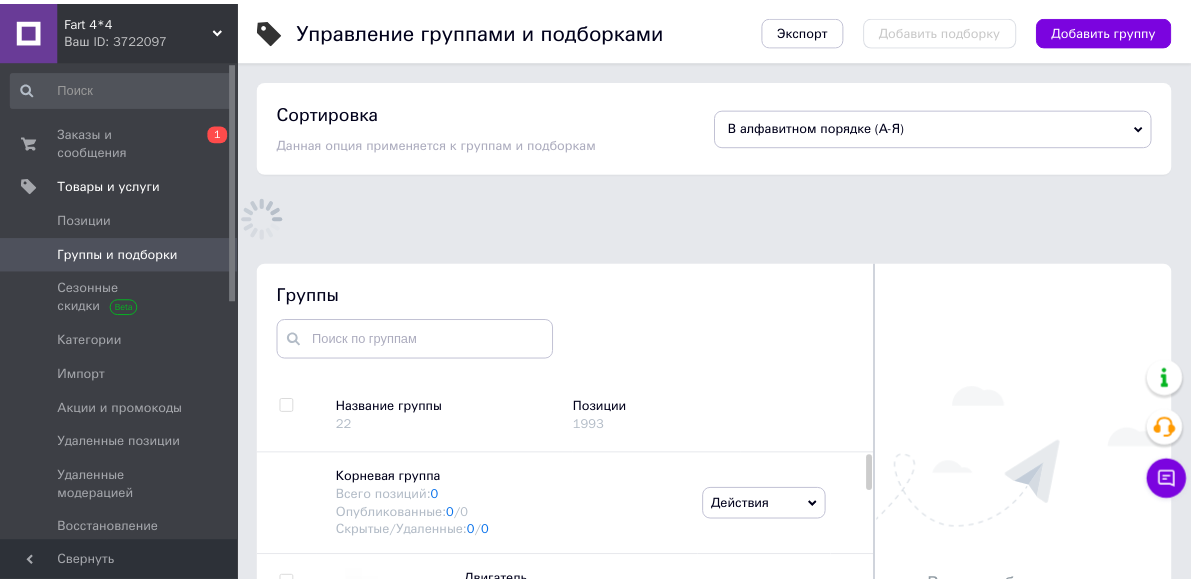 scroll, scrollTop: 86, scrollLeft: 0, axis: vertical 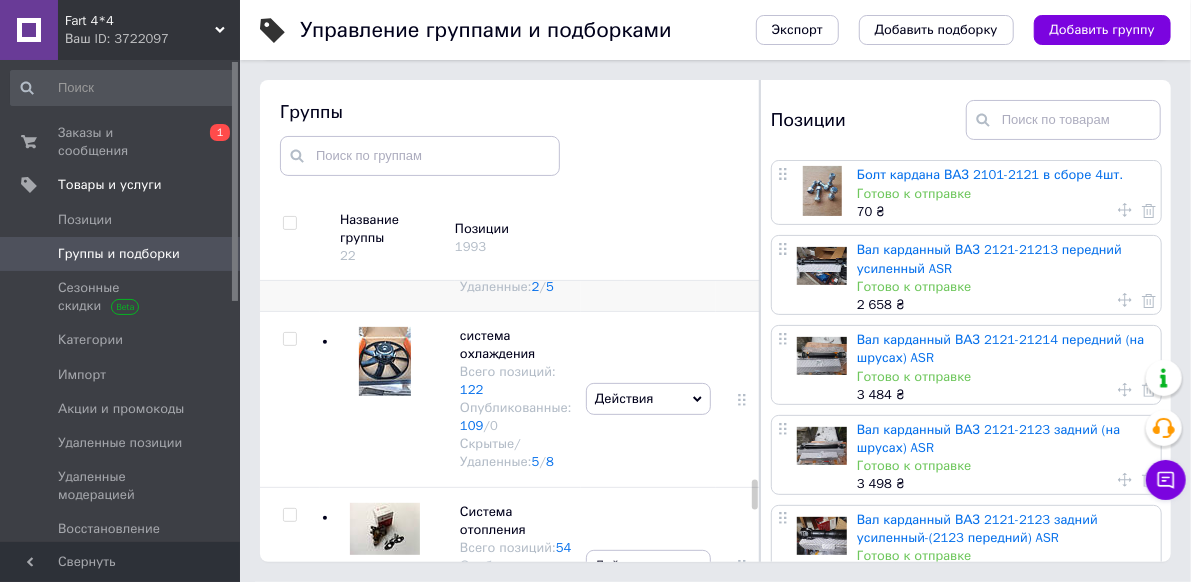 click at bounding box center (380, 223) 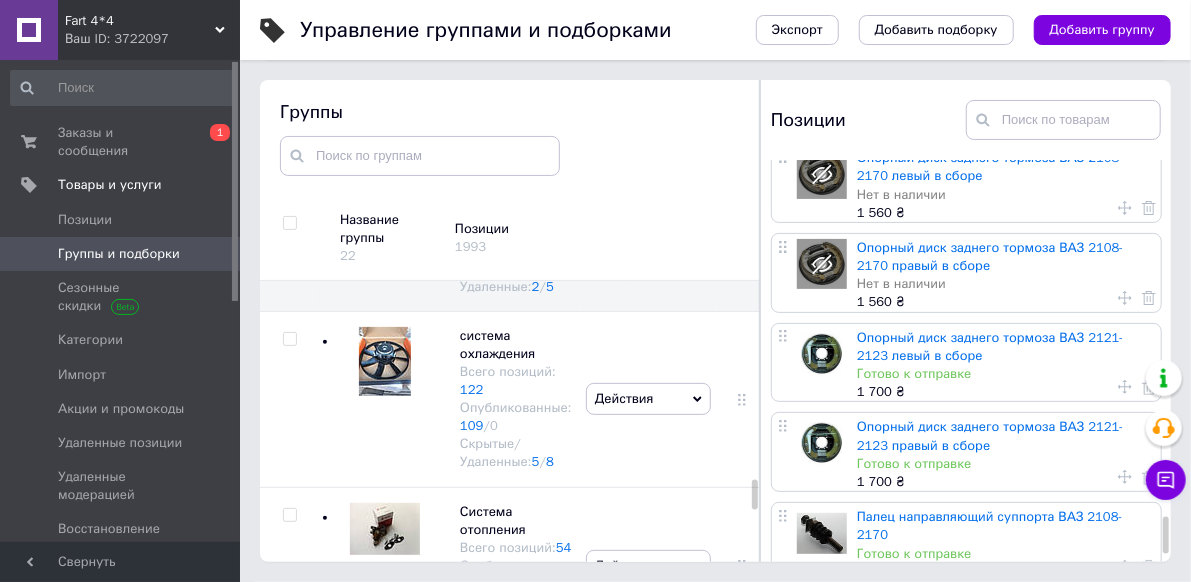 scroll, scrollTop: 3988, scrollLeft: 0, axis: vertical 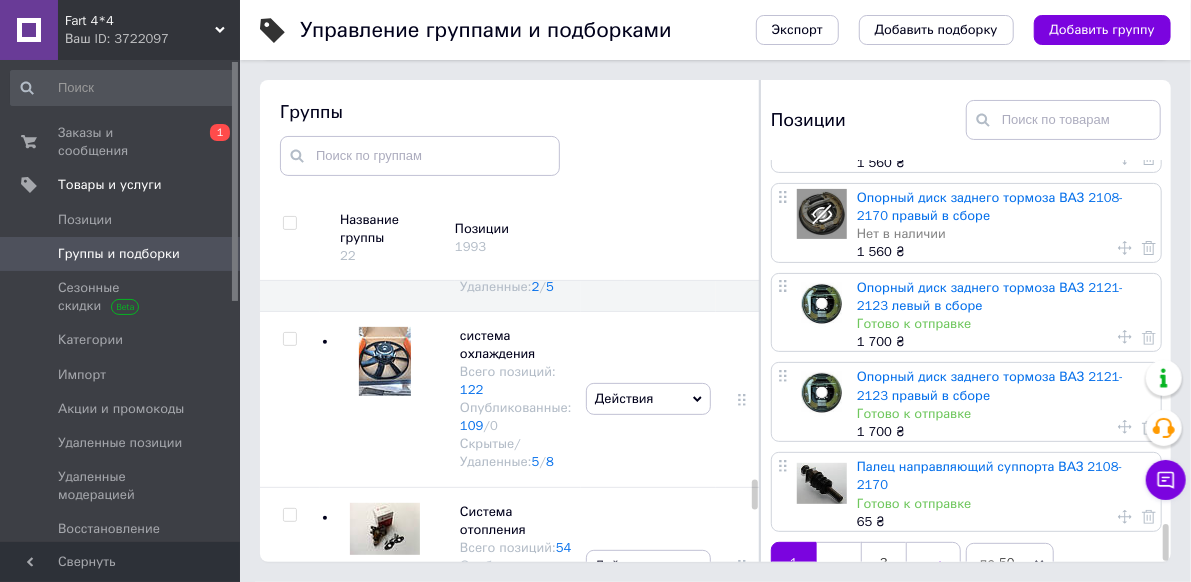 click 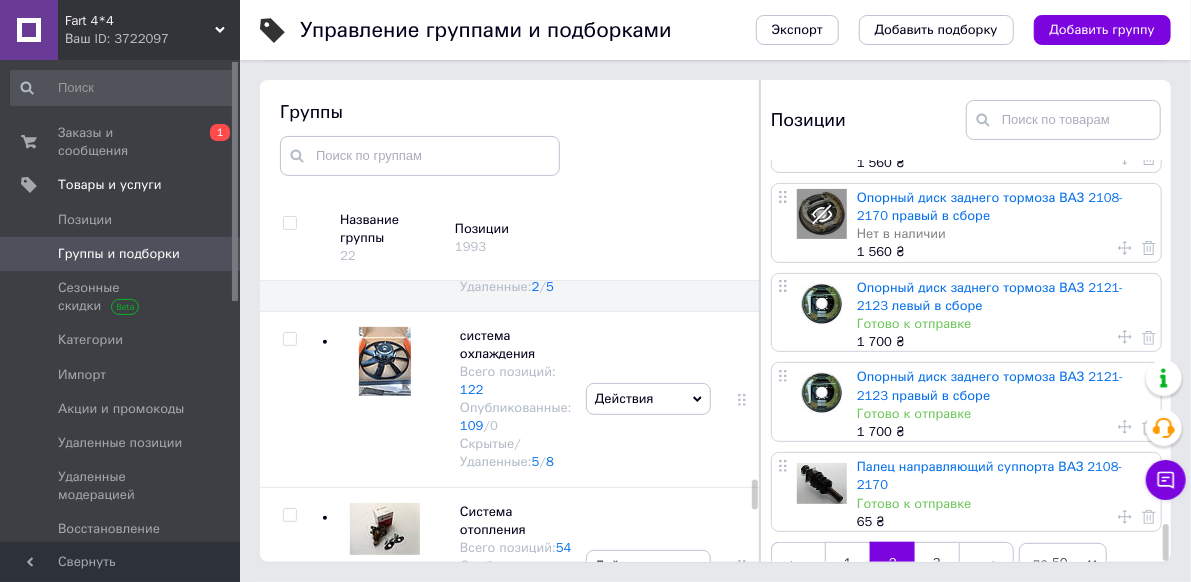 scroll, scrollTop: 0, scrollLeft: 0, axis: both 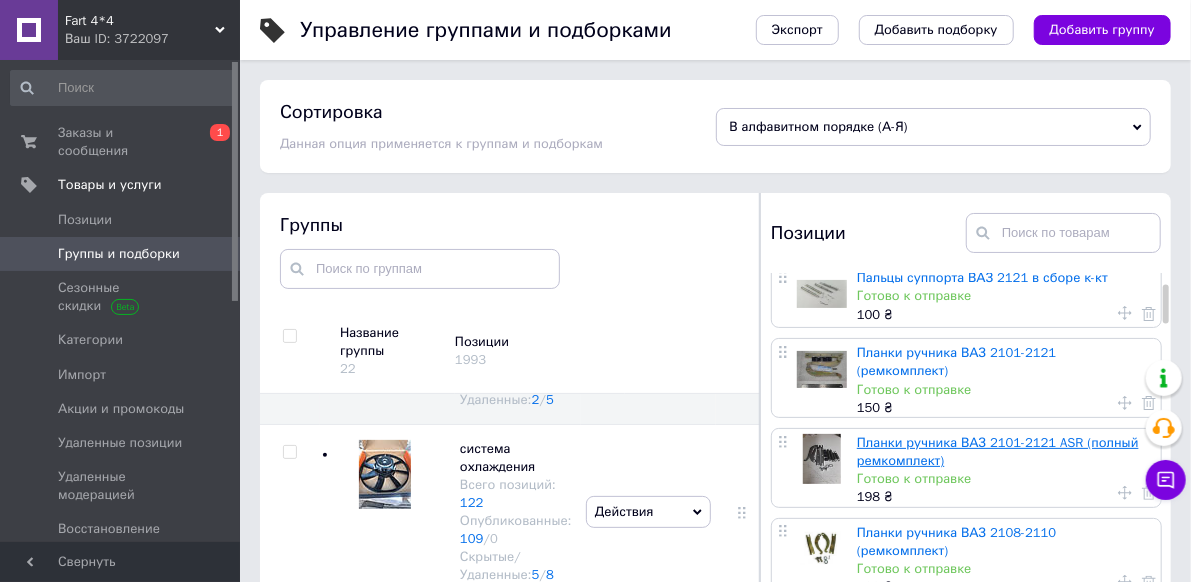 click on "Планки ручника ВАЗ 2101-2121 ASR (полный ремкомплект)" at bounding box center [998, 451] 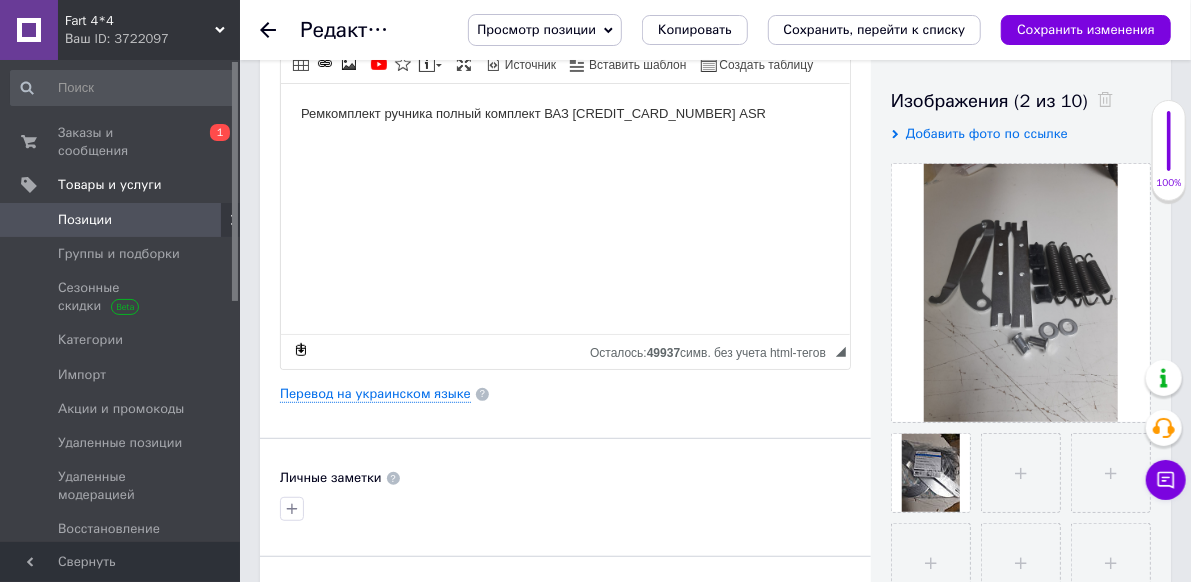scroll, scrollTop: 500, scrollLeft: 0, axis: vertical 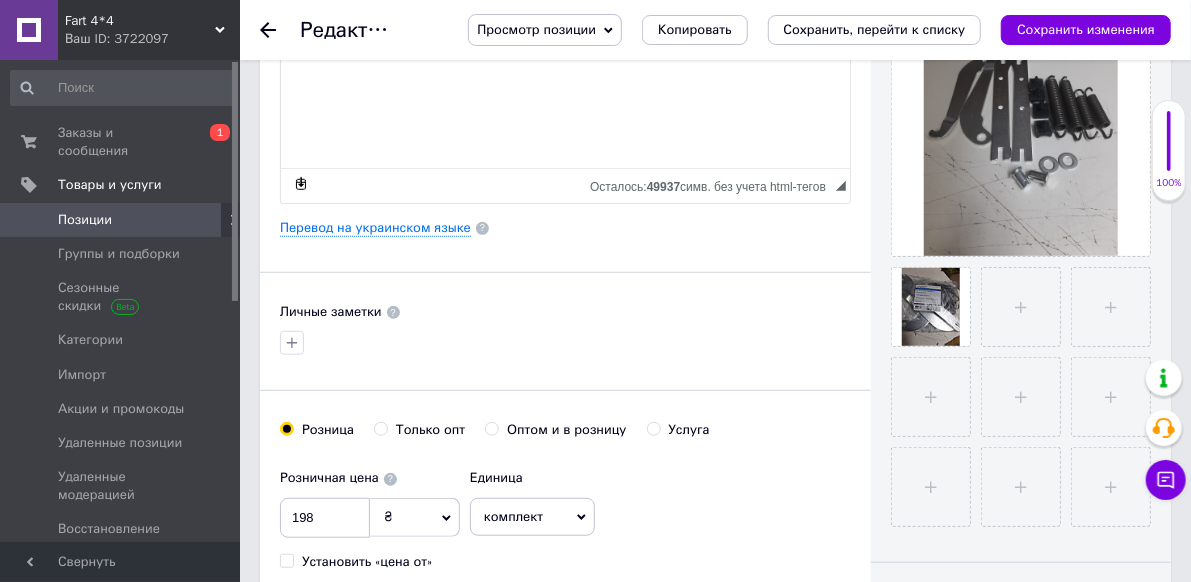 click on "2" at bounding box center [503, 629] 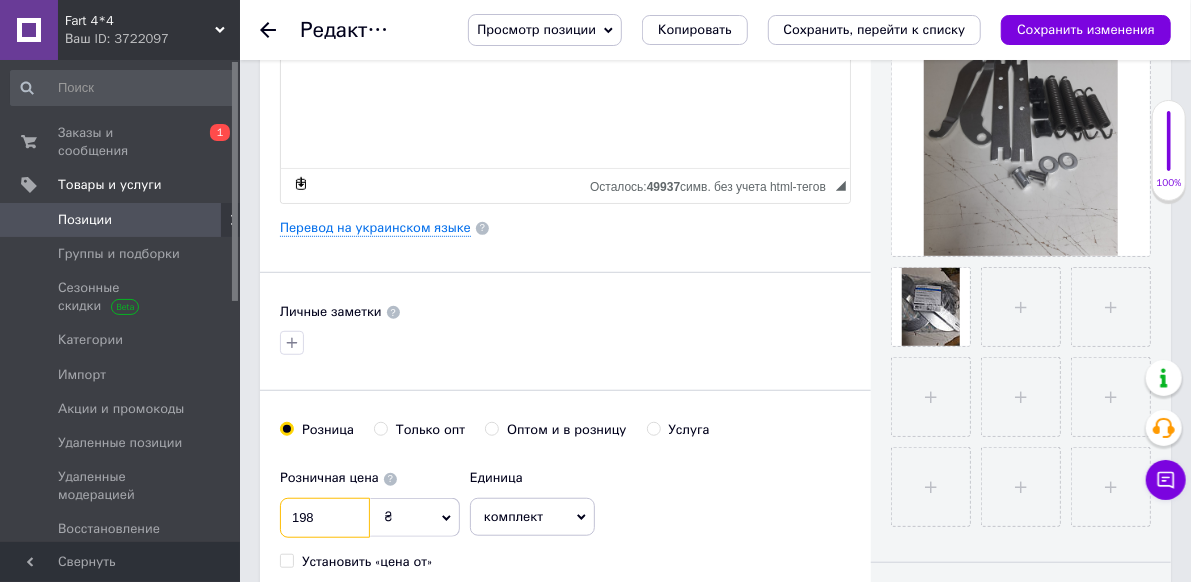 click on "198" at bounding box center (325, 518) 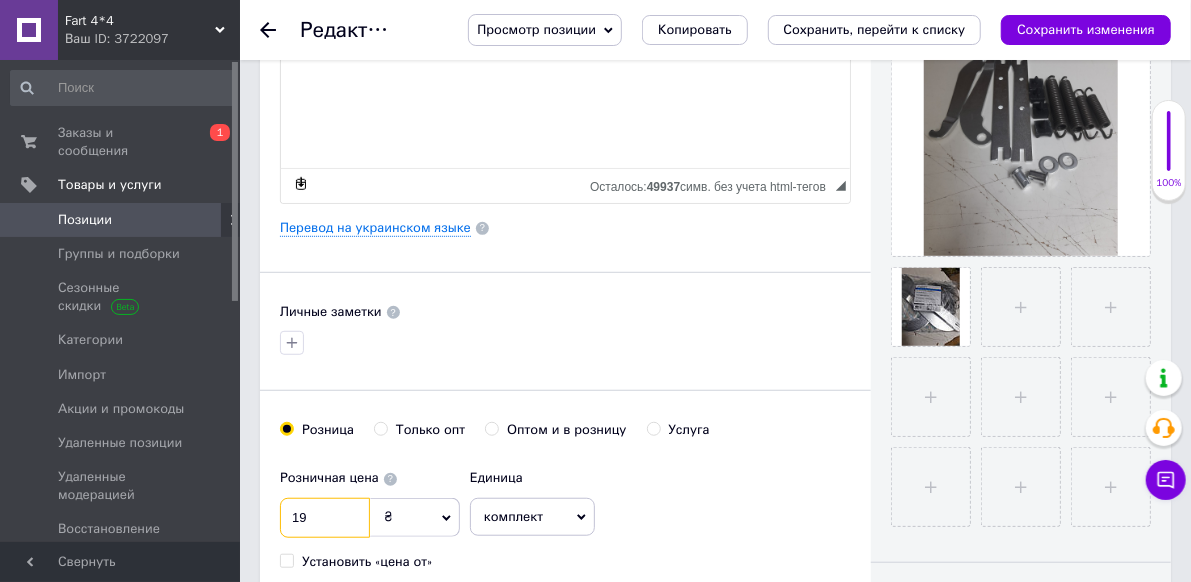 type on "1" 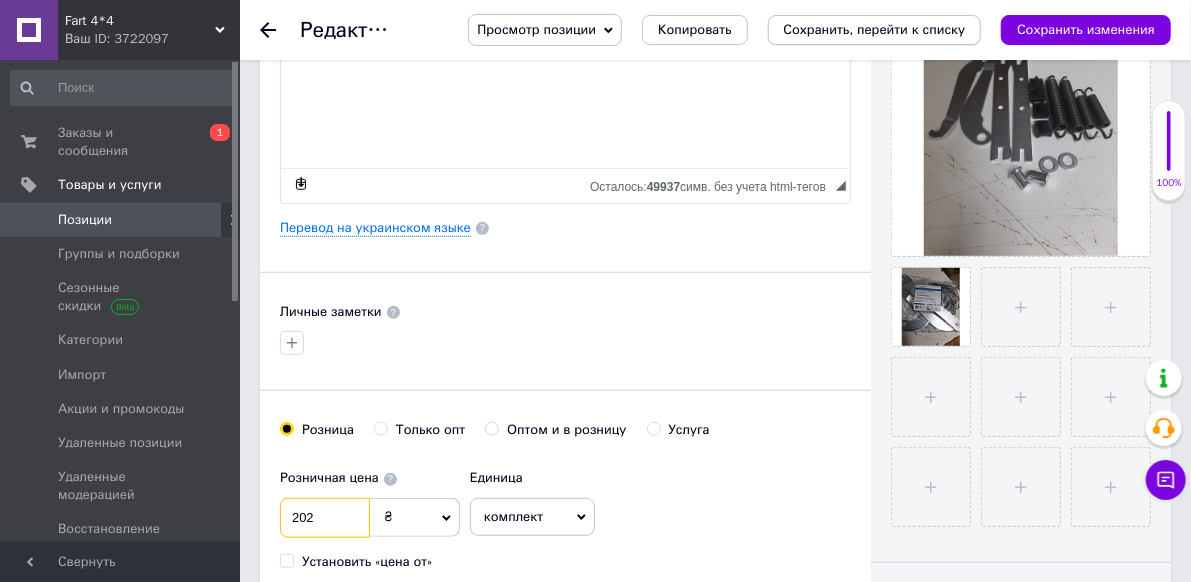 type on "202" 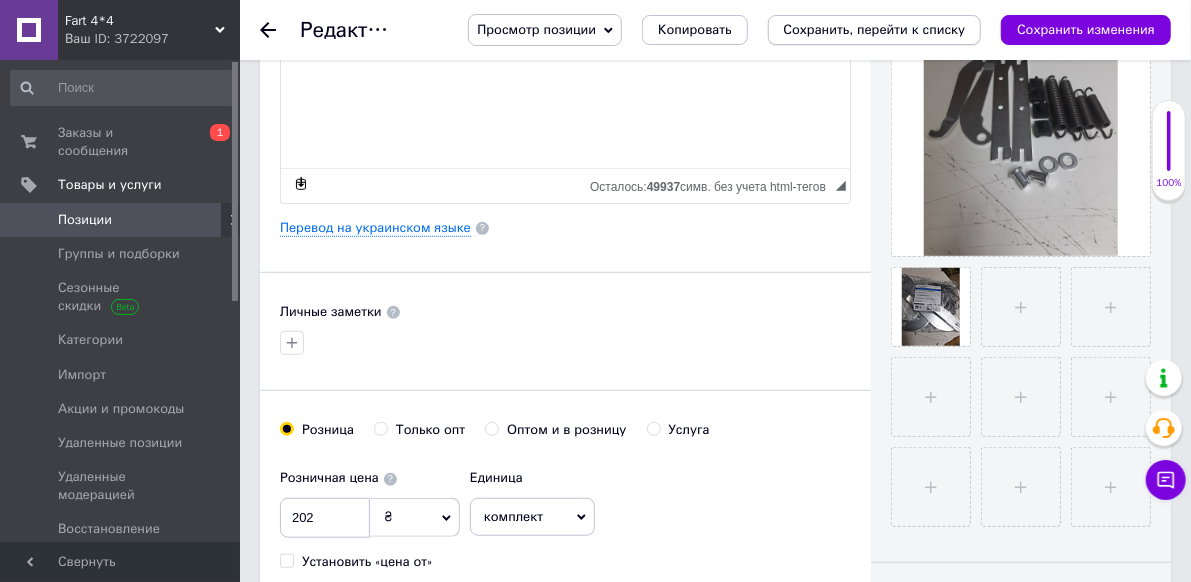 click on "Сохранить, перейти к списку" at bounding box center (875, 29) 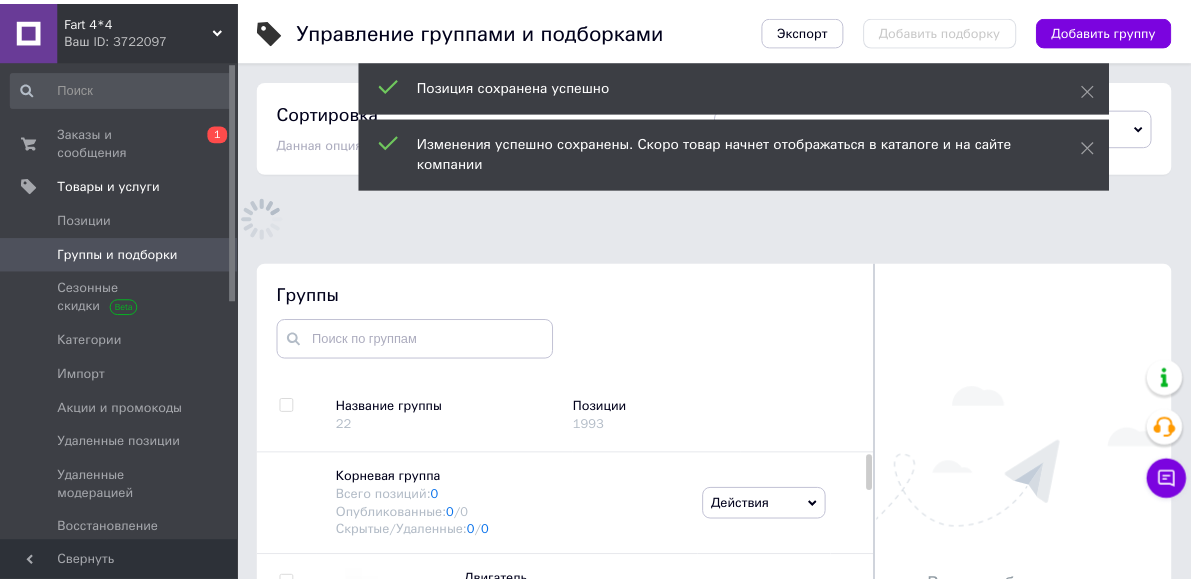 scroll, scrollTop: 50, scrollLeft: 0, axis: vertical 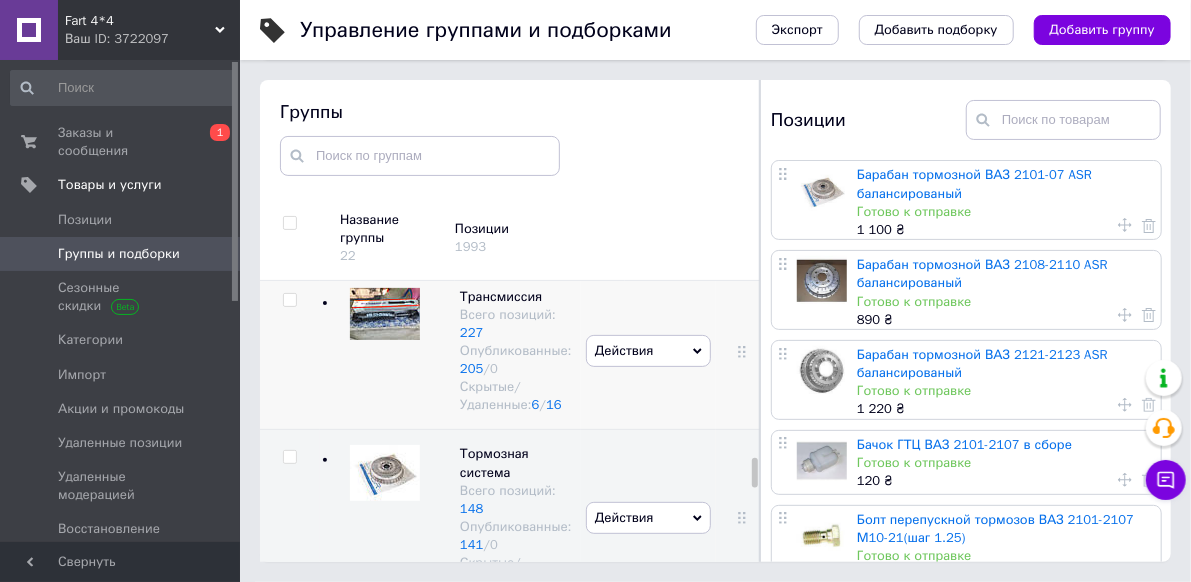 click on "Трансмиссия Всего позиций:  227 Опубликованные:  205  /  0 Скрытые/Удаленные:  6  /  16" at bounding box center [496, 351] 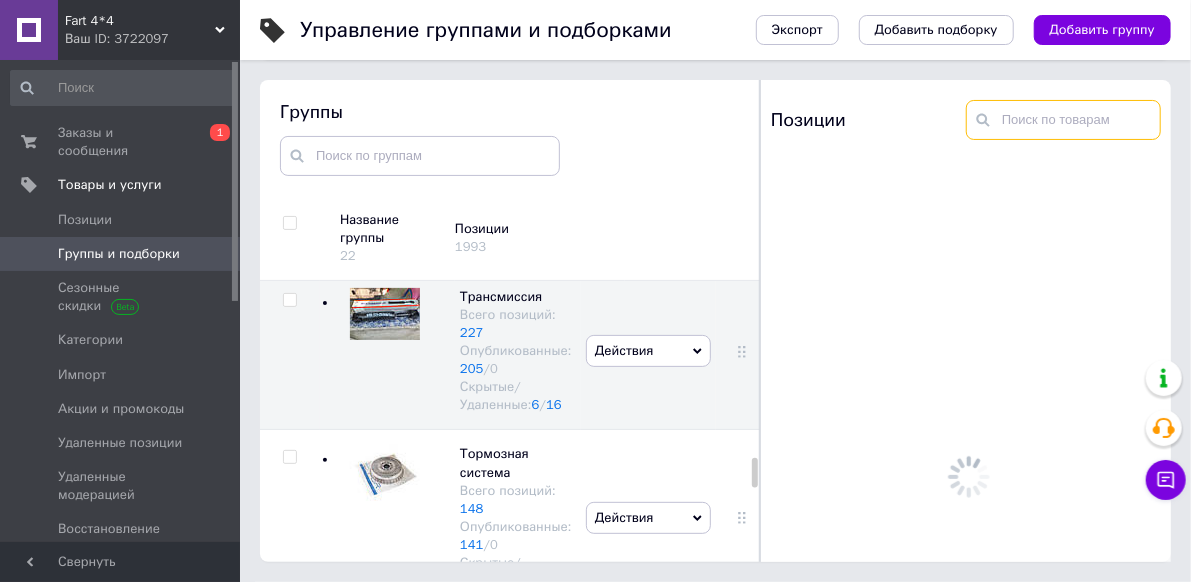 click at bounding box center [1063, 120] 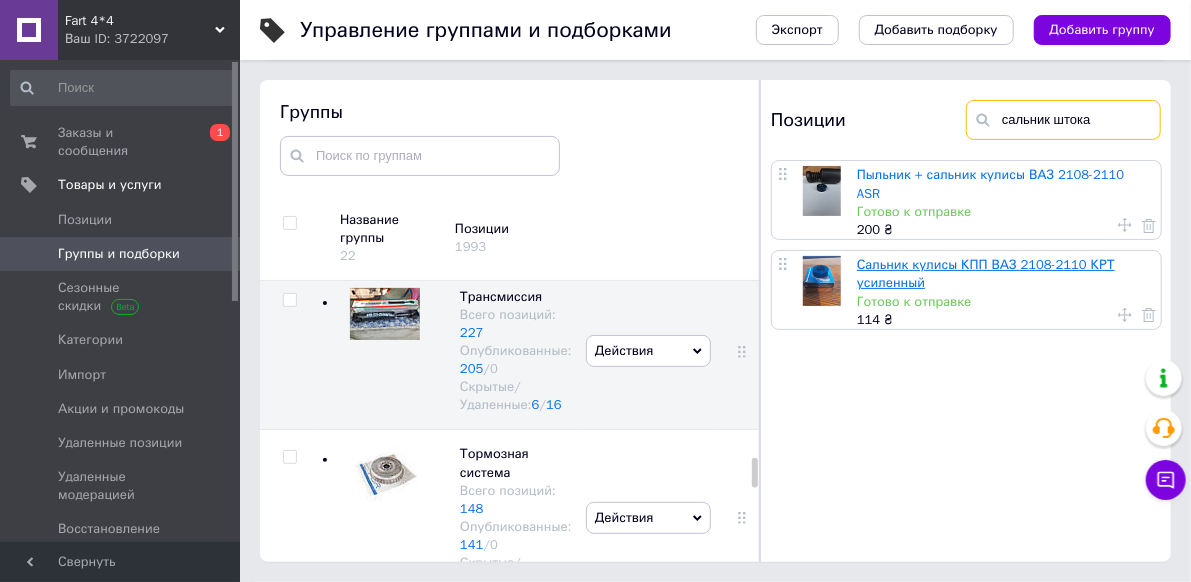 type on "сальник штока" 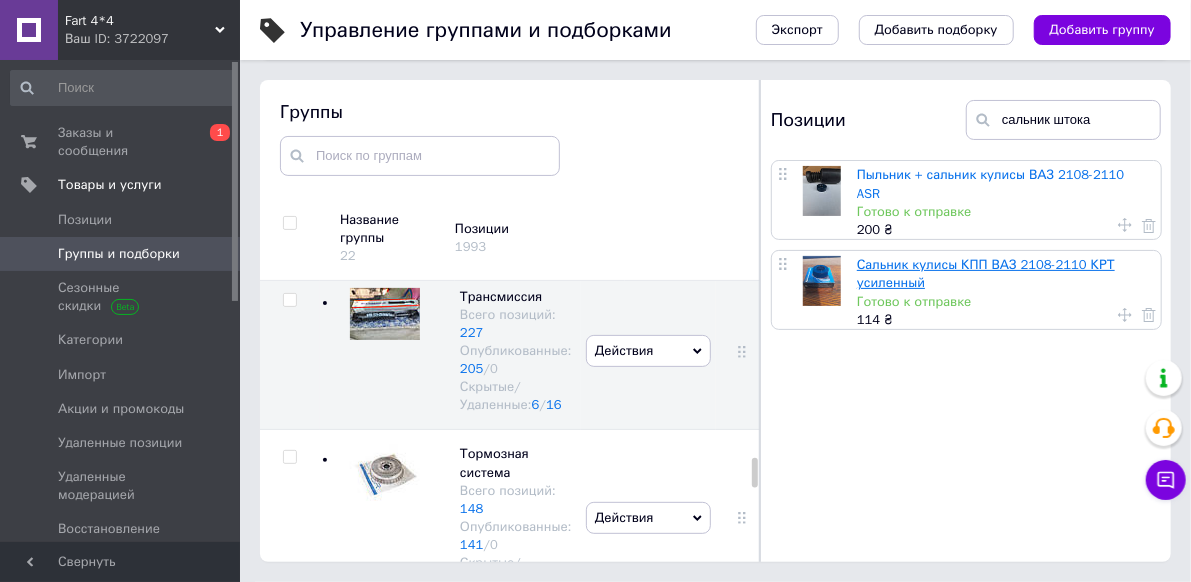 click on "Сальник кулисы КПП ВАЗ 2108-2110 КРТ усиленный" at bounding box center (986, 273) 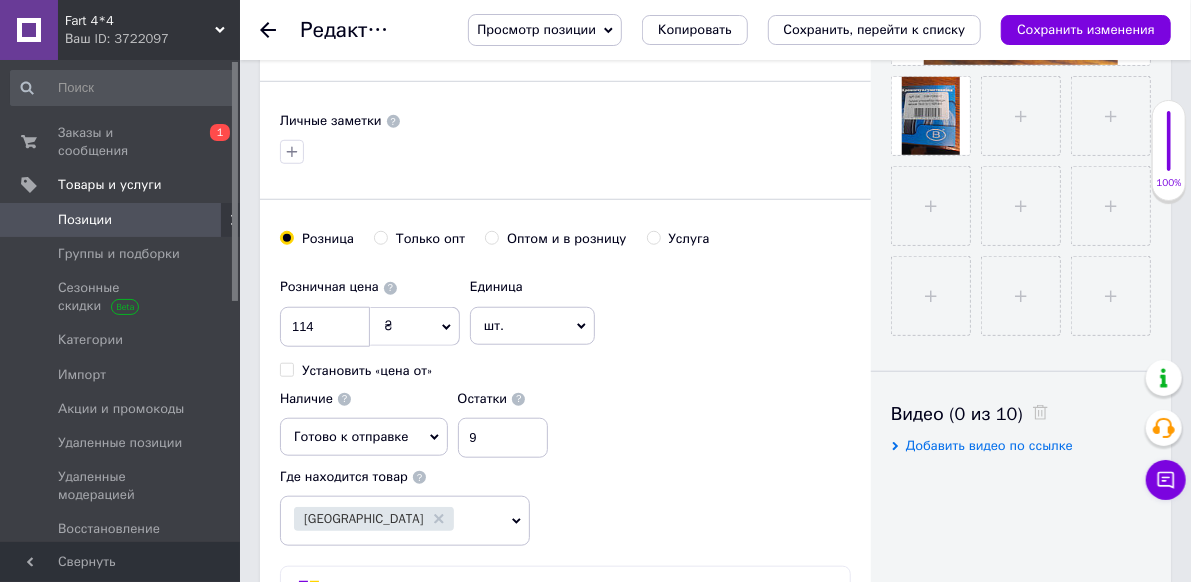 scroll, scrollTop: 700, scrollLeft: 0, axis: vertical 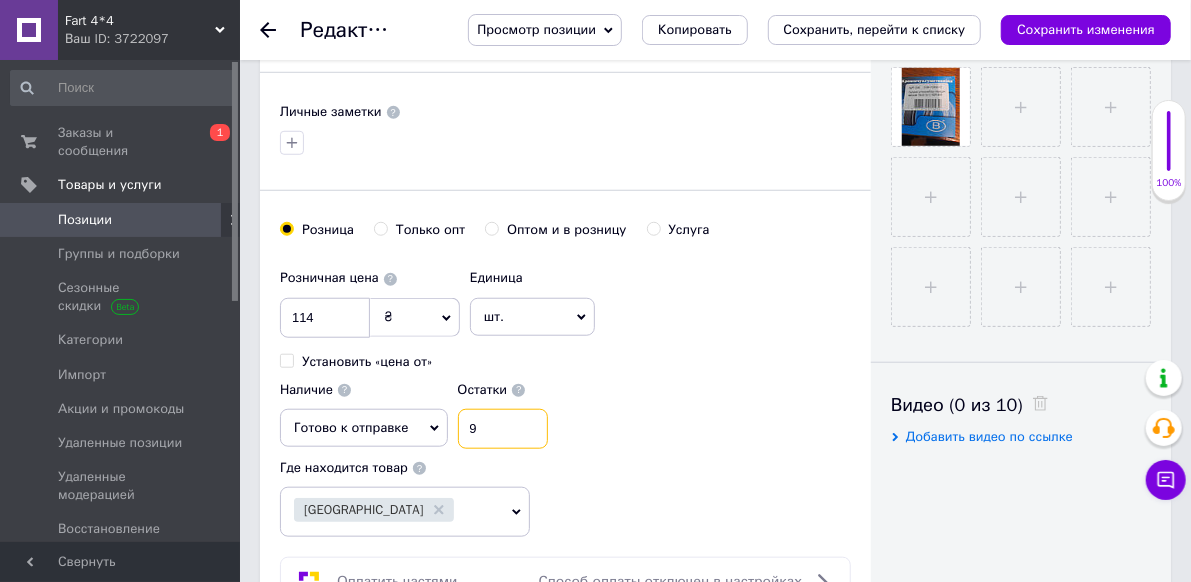 click on "9" at bounding box center (503, 429) 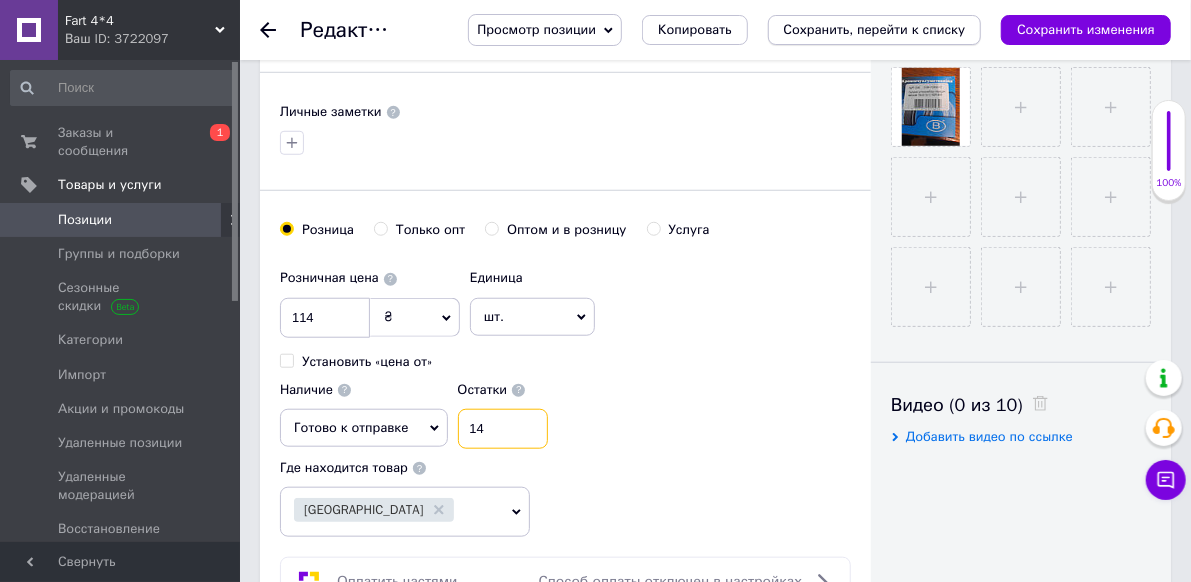 type on "14" 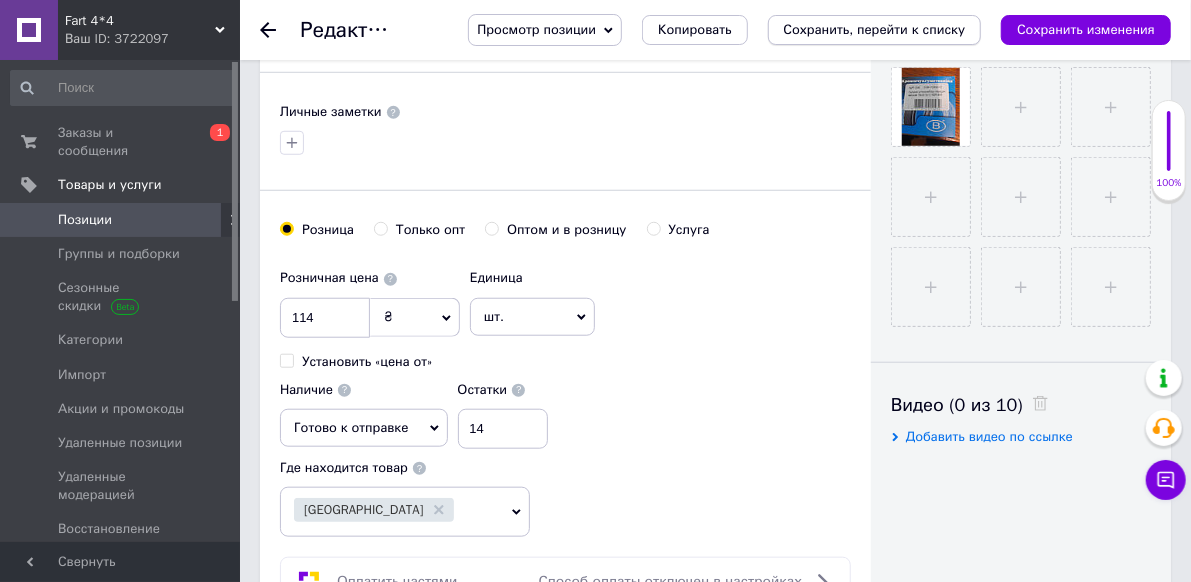 click on "Сохранить, перейти к списку" at bounding box center (875, 29) 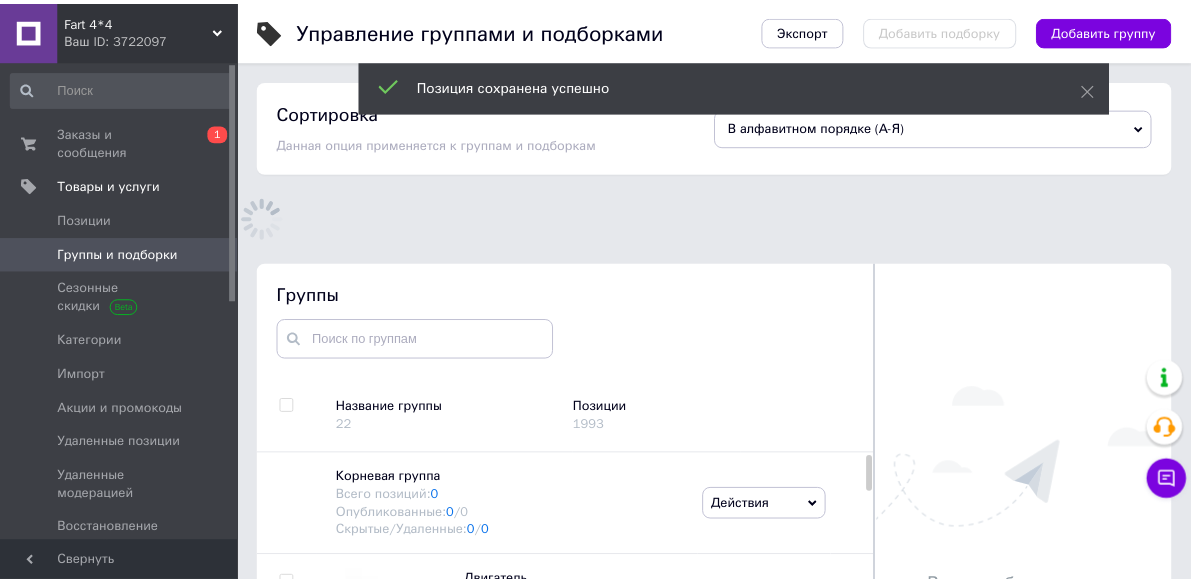 scroll, scrollTop: 154, scrollLeft: 0, axis: vertical 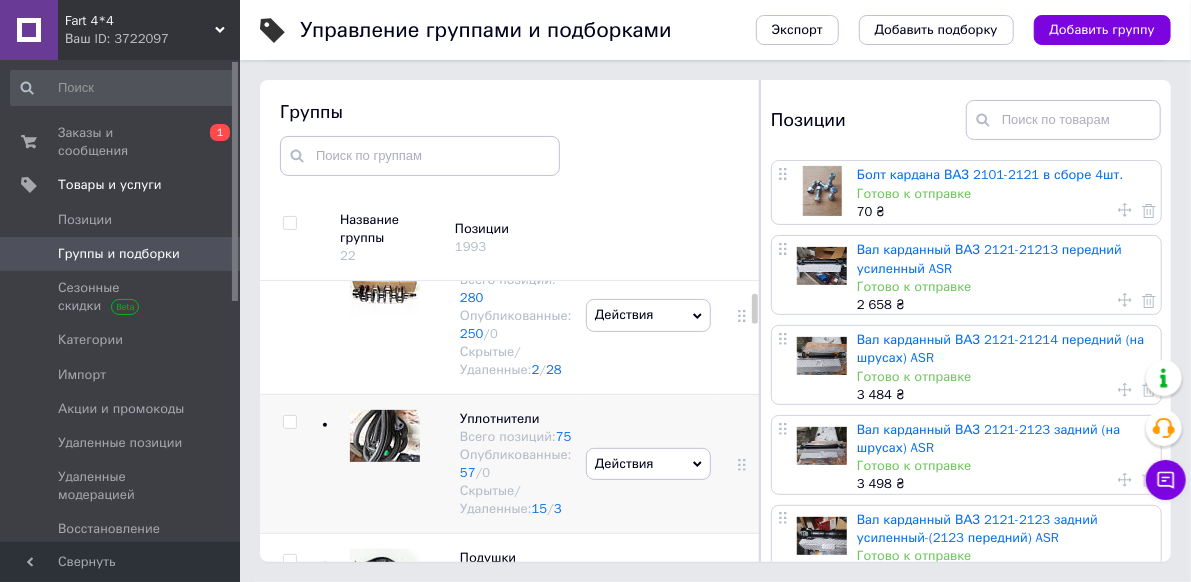 click at bounding box center [385, 436] 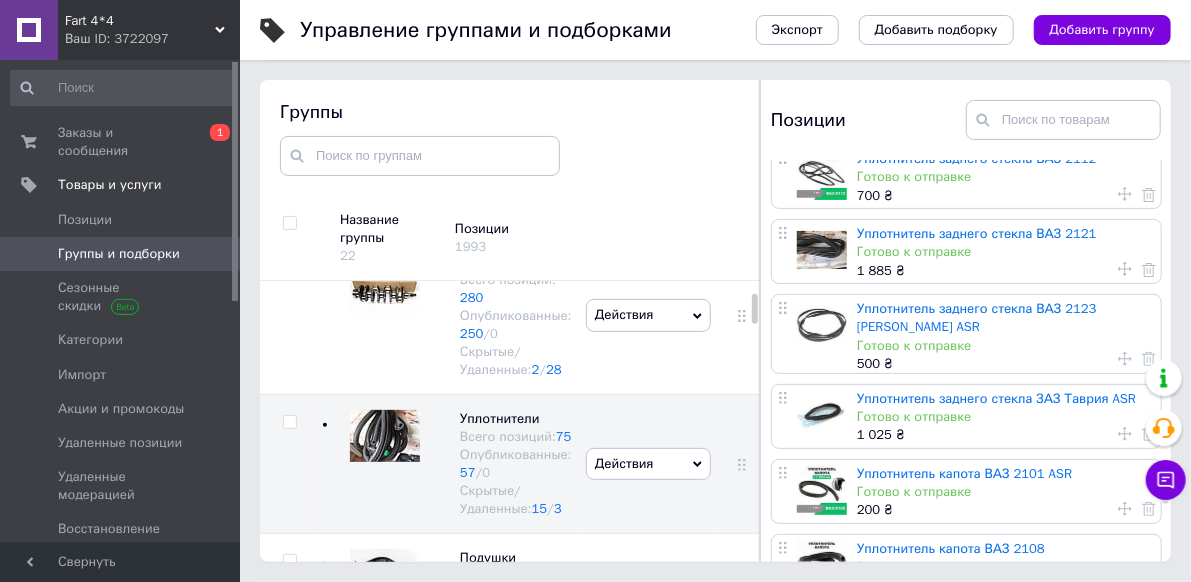 scroll, scrollTop: 3061, scrollLeft: 0, axis: vertical 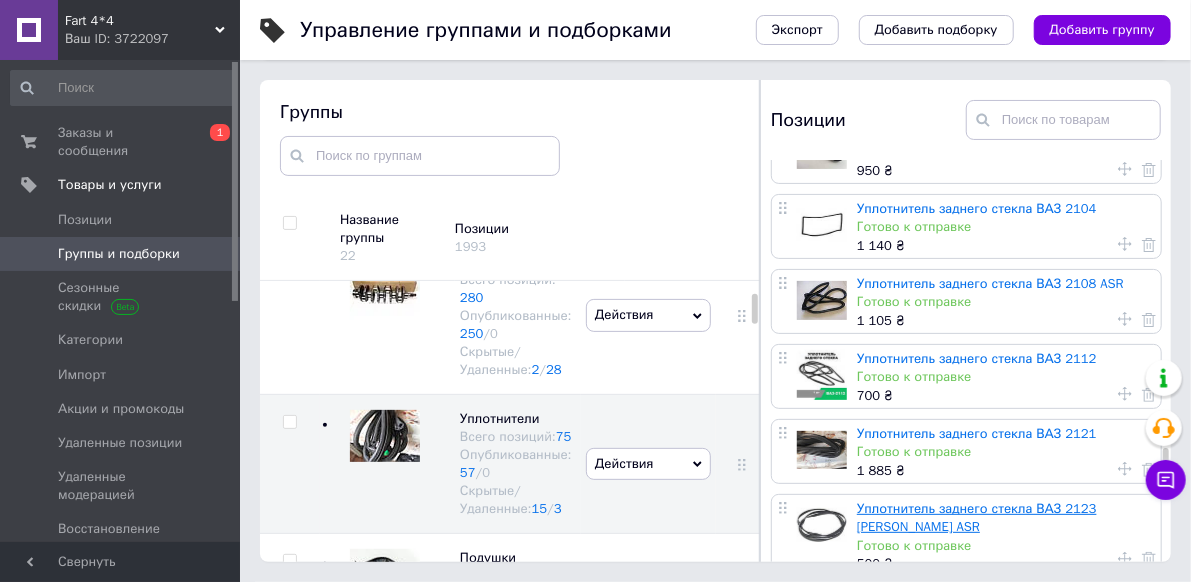 click on "Уплотнитель заднего стекла ВАЗ 2123 [PERSON_NAME] ASR" at bounding box center [977, 517] 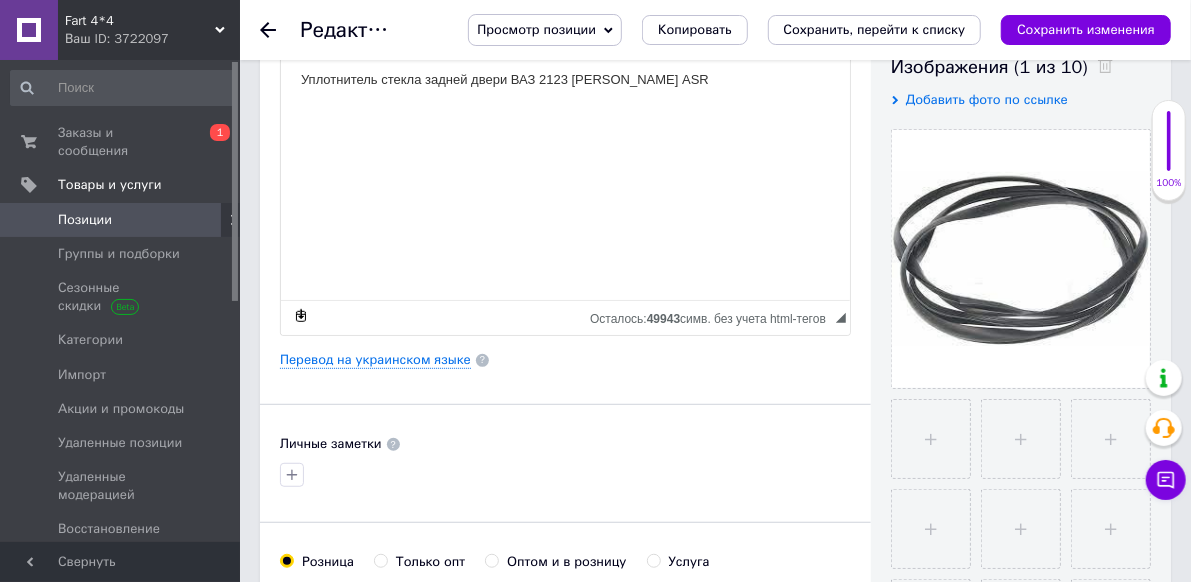 scroll, scrollTop: 600, scrollLeft: 0, axis: vertical 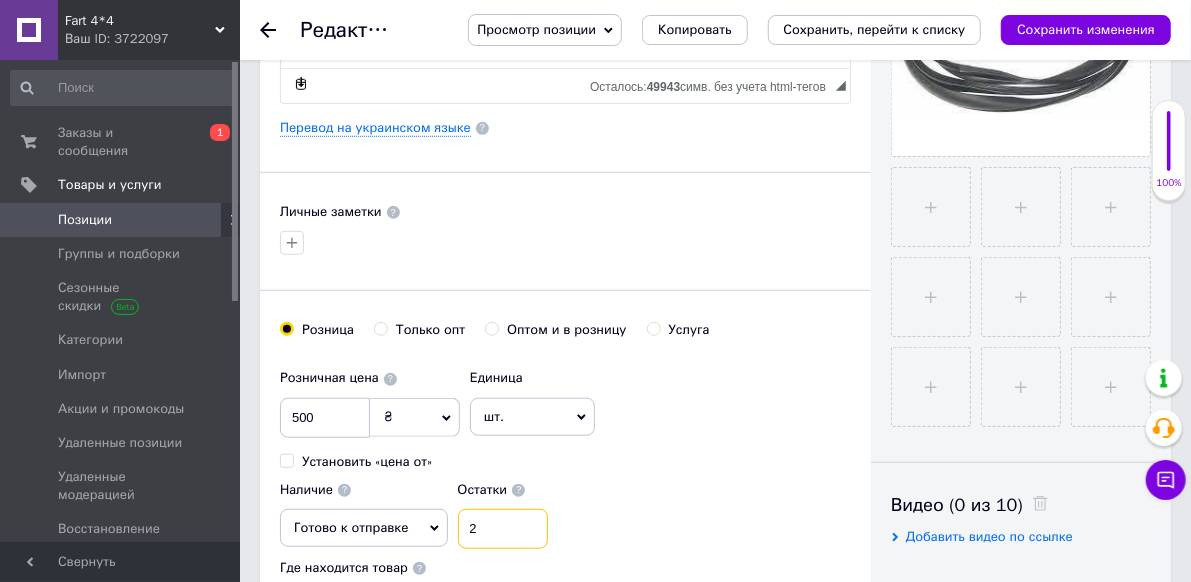 click on "2" at bounding box center [503, 529] 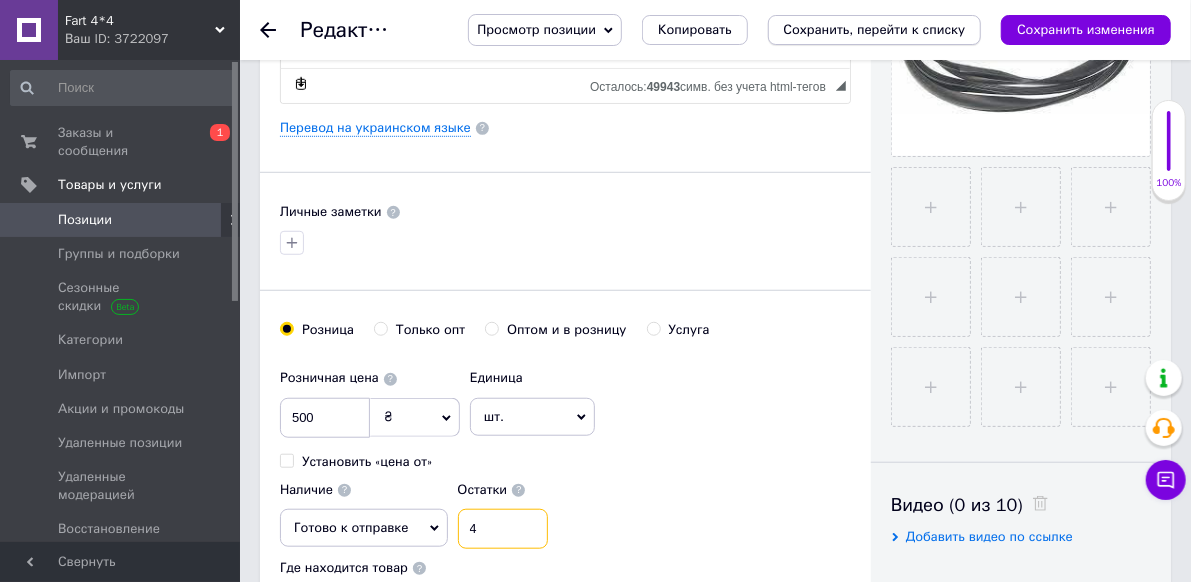 type on "4" 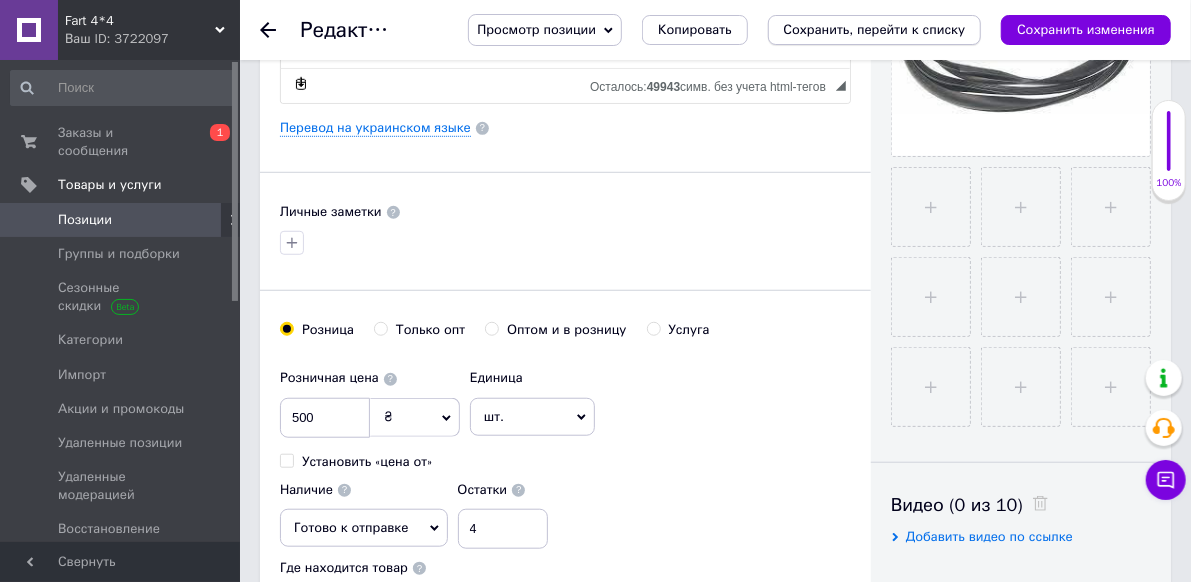 click on "Сохранить, перейти к списку" at bounding box center (875, 29) 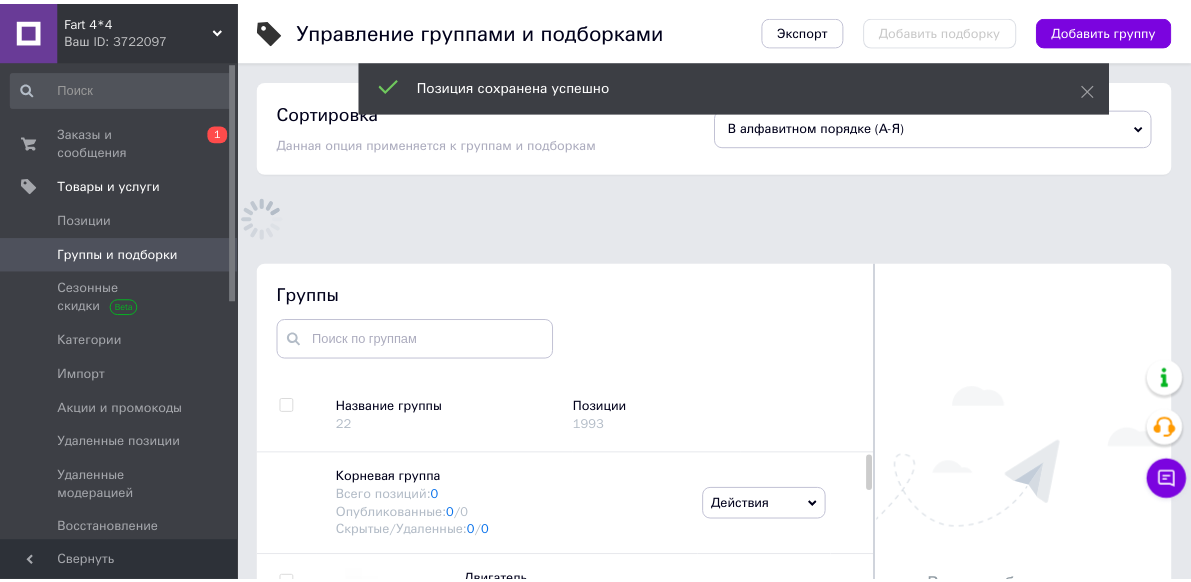 scroll, scrollTop: 68, scrollLeft: 0, axis: vertical 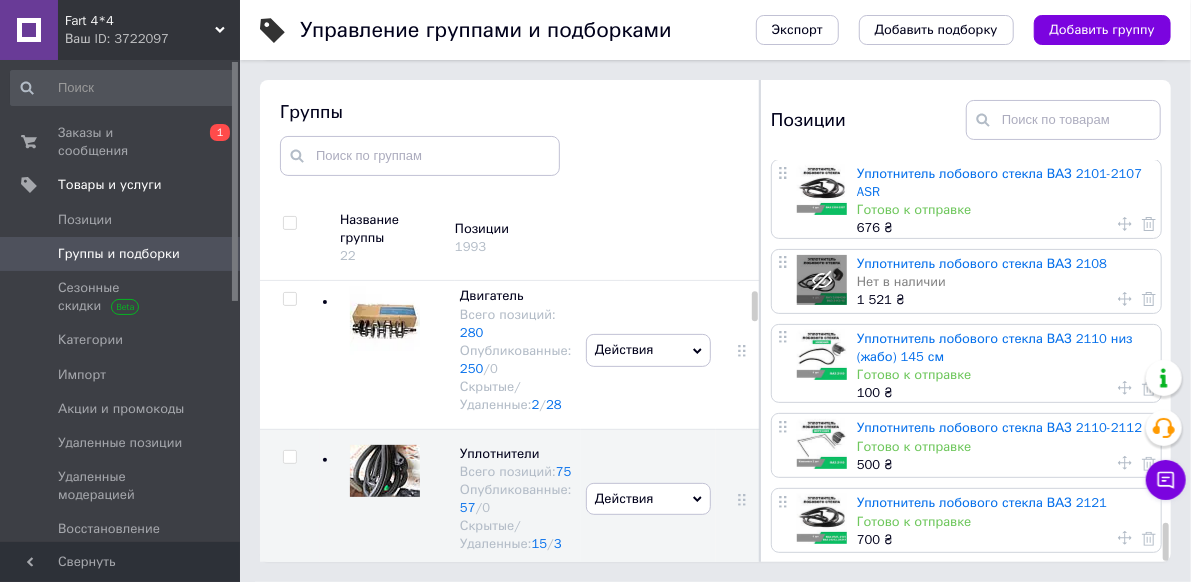 click 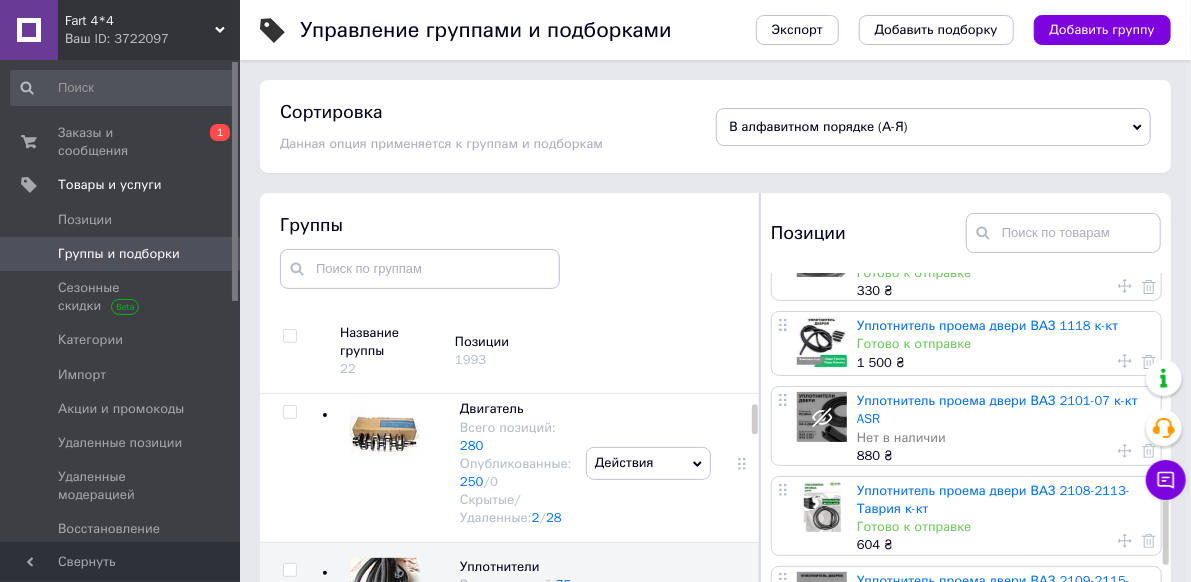 scroll, scrollTop: 1100, scrollLeft: 0, axis: vertical 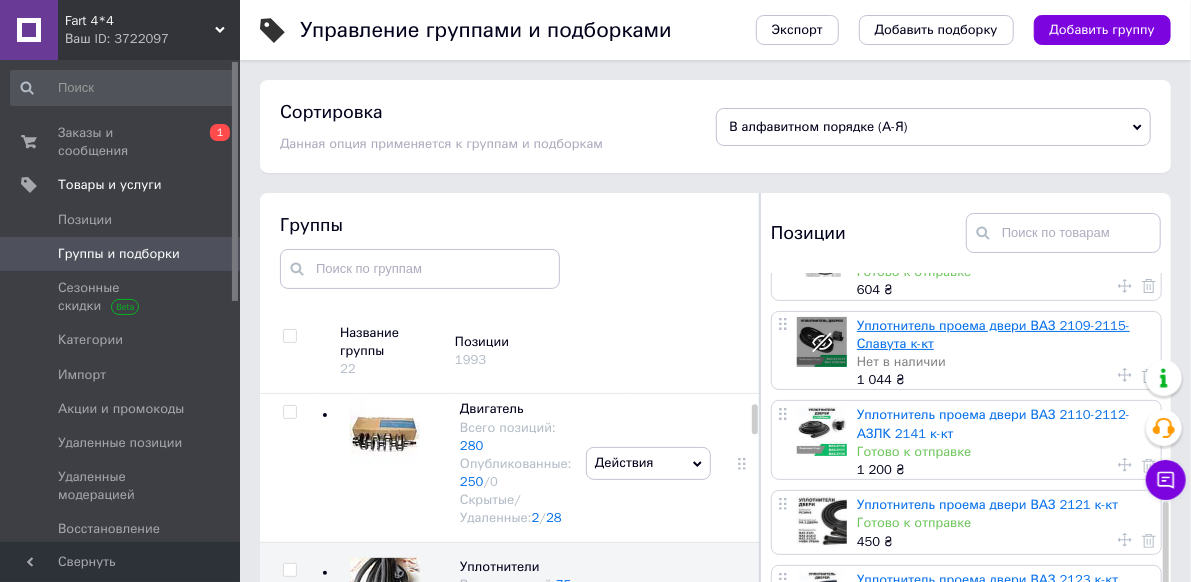 click on "Уплотнитель проема двери ВАЗ 2109-2115-Славута к-кт" at bounding box center (993, 334) 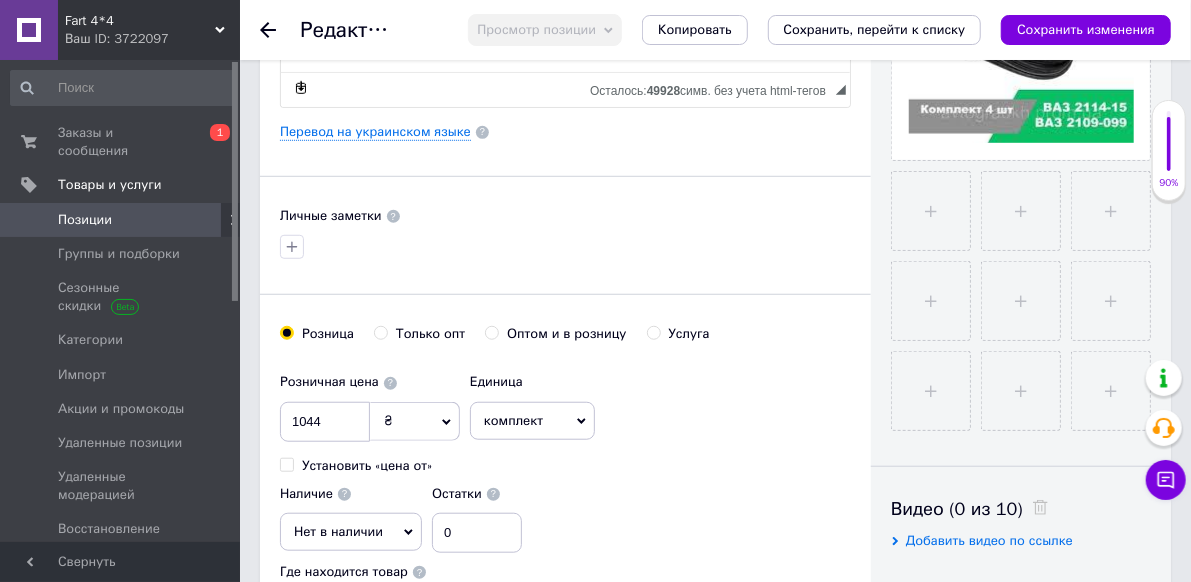 scroll, scrollTop: 600, scrollLeft: 0, axis: vertical 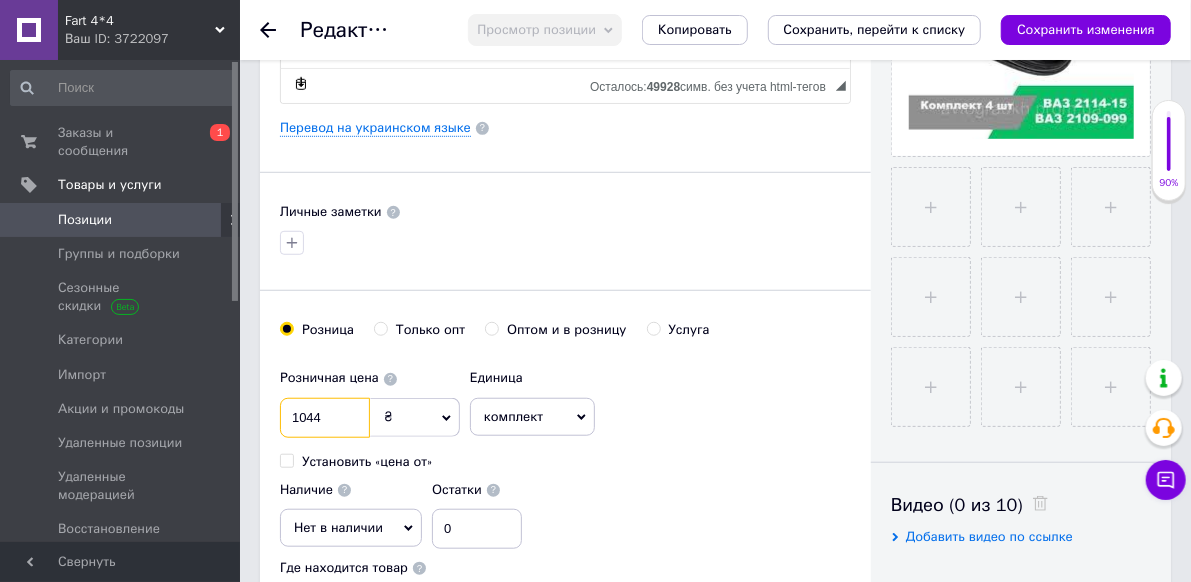 click on "1044" at bounding box center (325, 418) 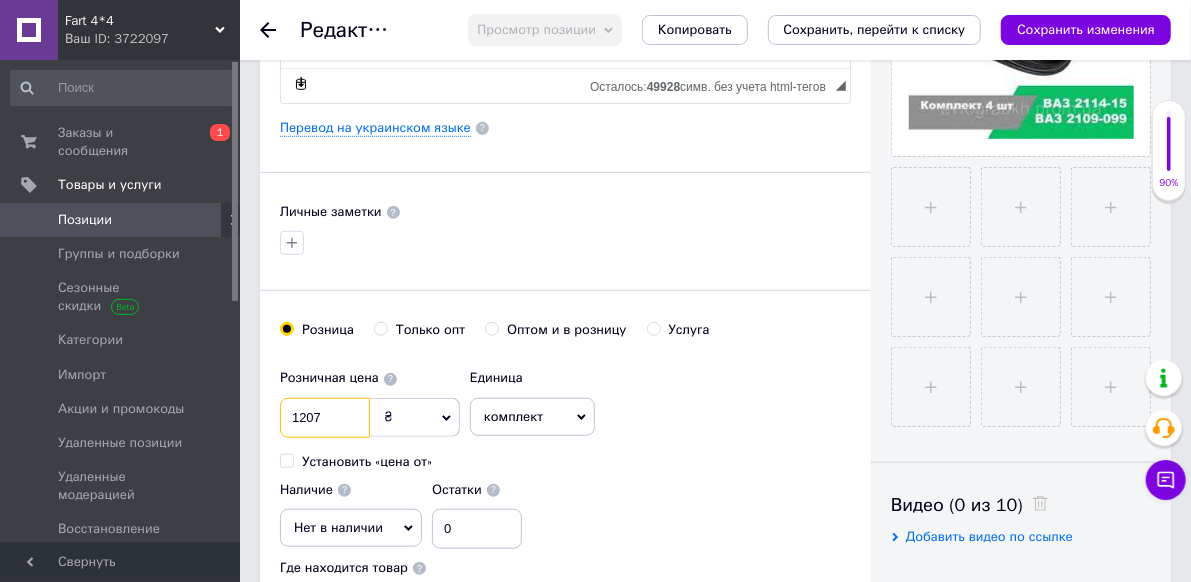 type on "1207" 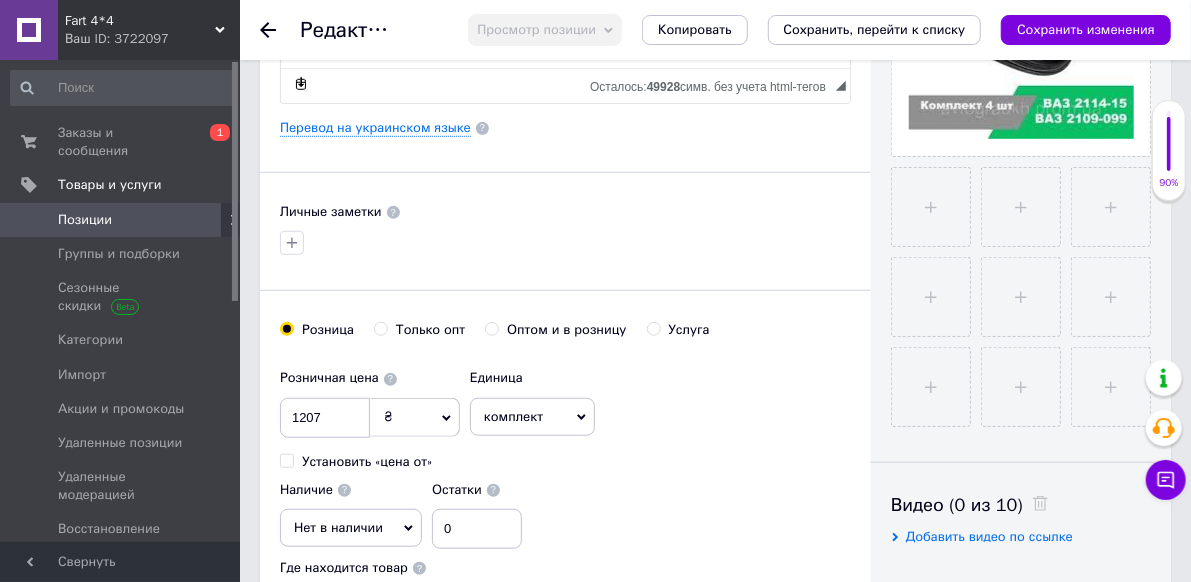 click on "Нет в наличии" at bounding box center (338, 527) 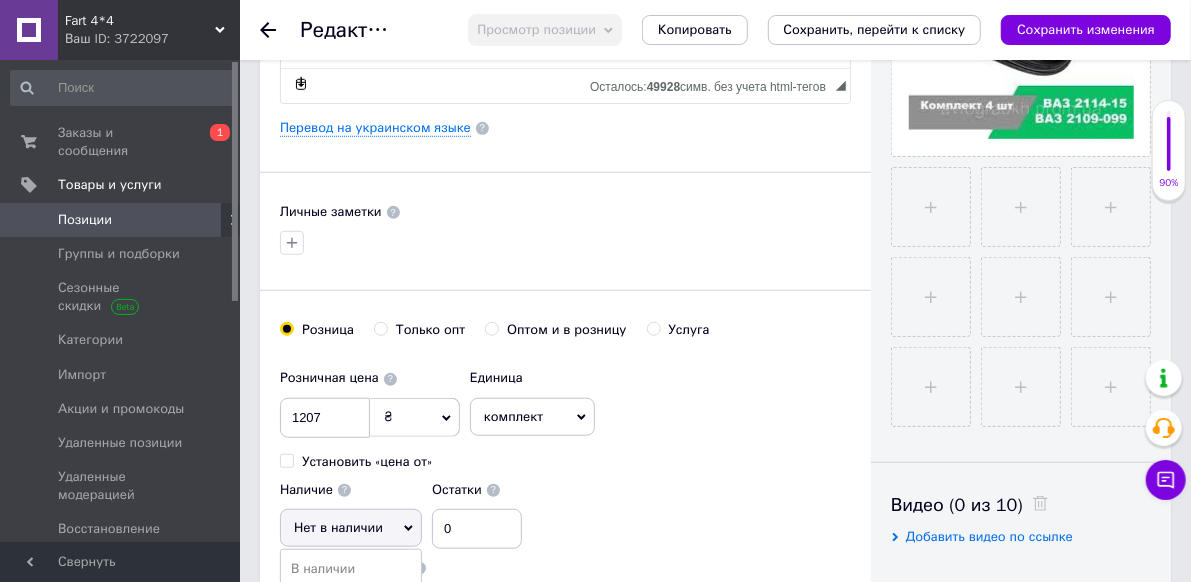 click on "Готово к отправке" at bounding box center [351, 626] 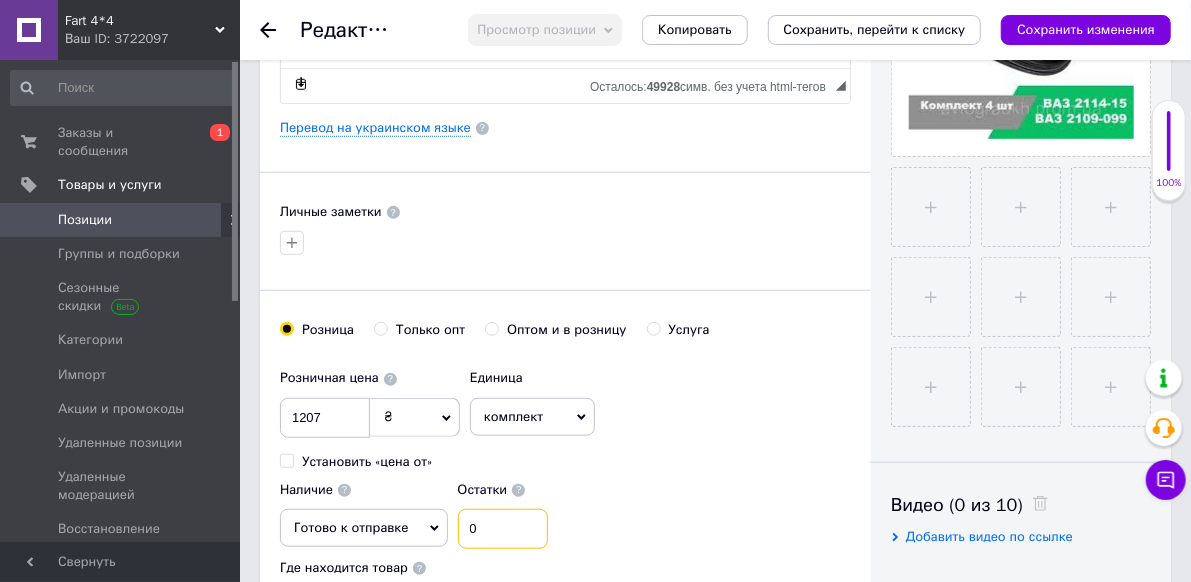 click on "0" at bounding box center (503, 529) 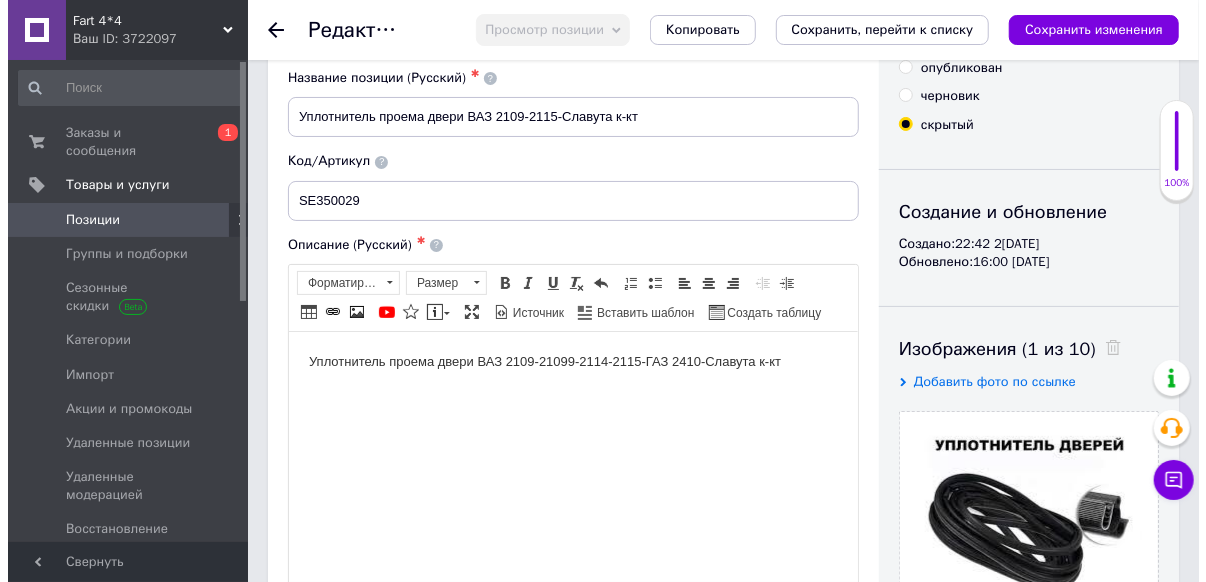 scroll, scrollTop: 0, scrollLeft: 0, axis: both 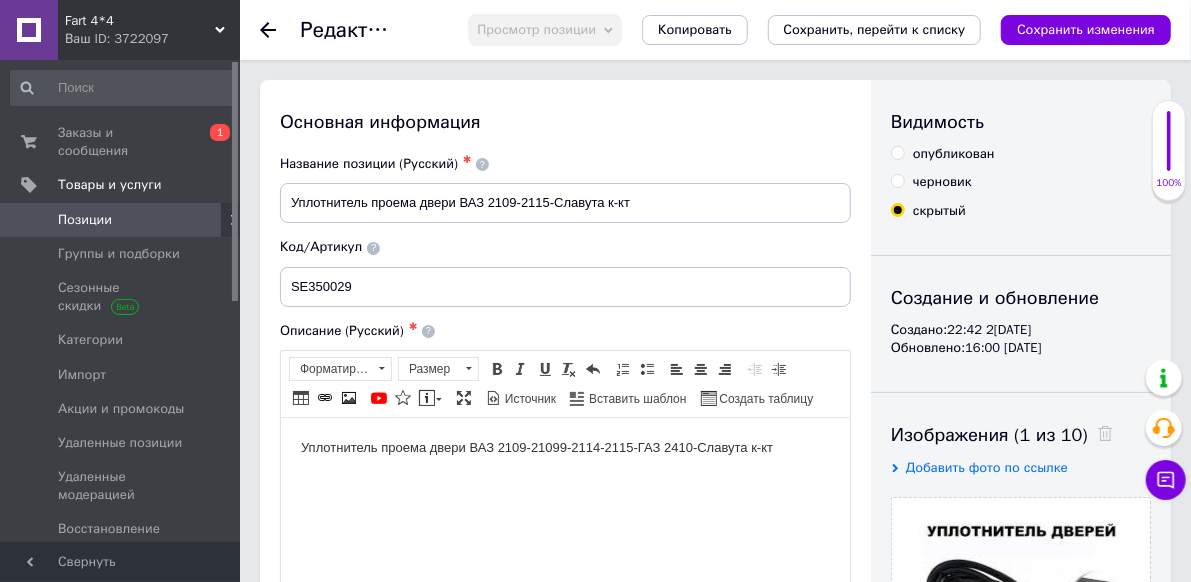 type on "1" 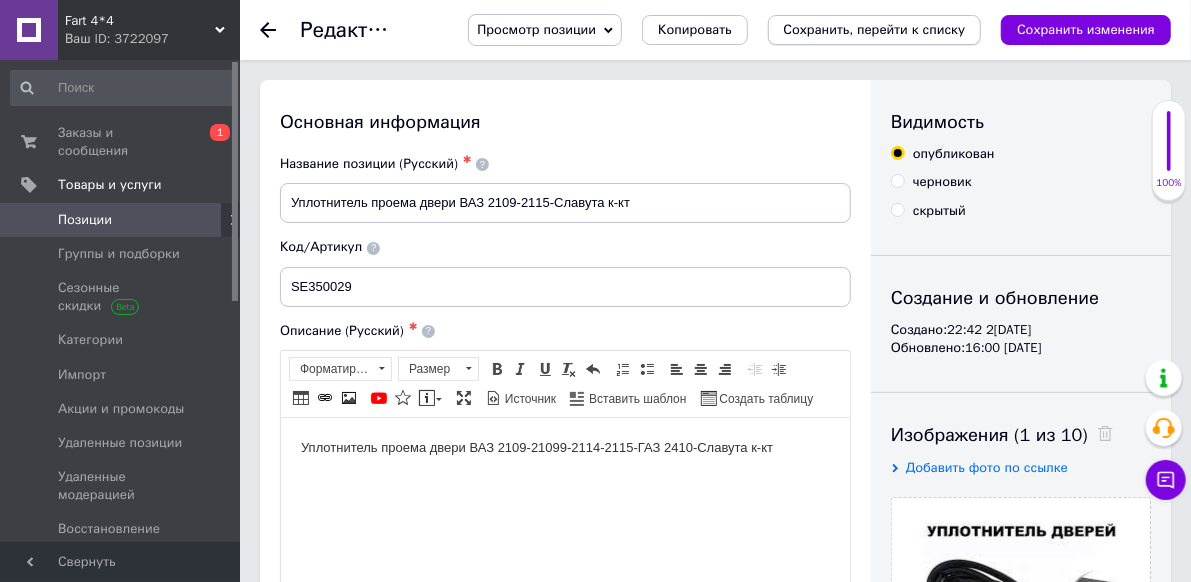 click on "Сохранить, перейти к списку" at bounding box center (875, 29) 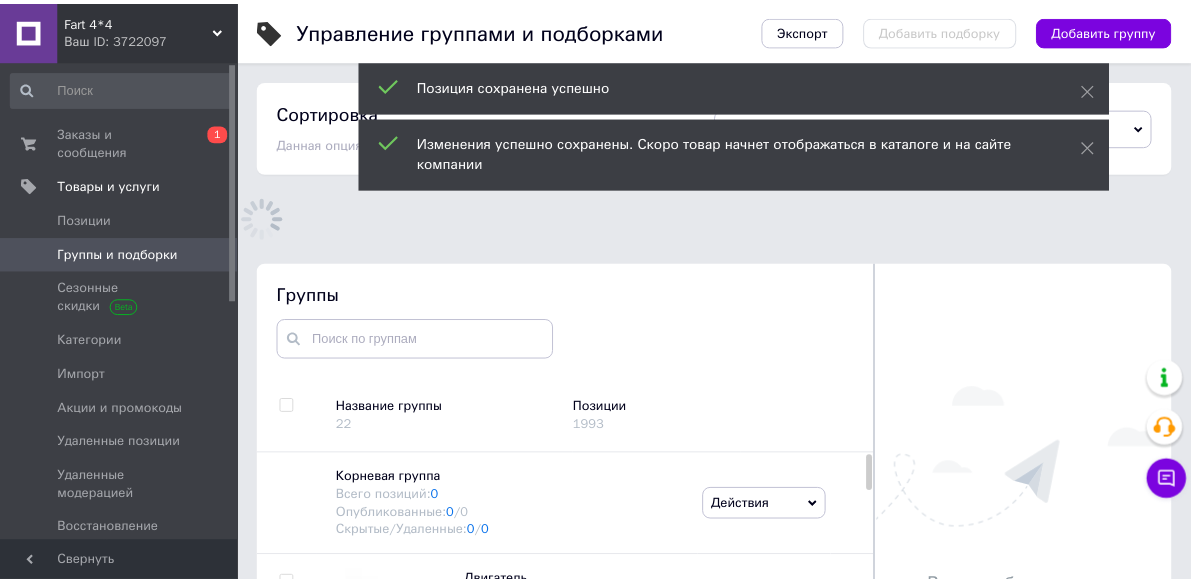 scroll, scrollTop: 86, scrollLeft: 0, axis: vertical 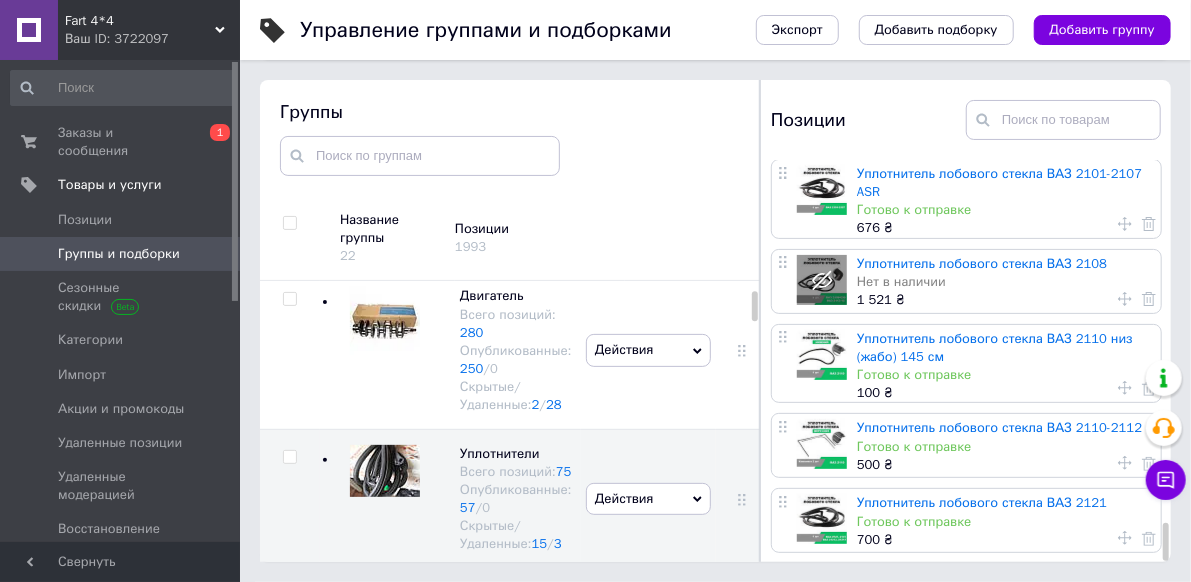 click at bounding box center (887, 659) 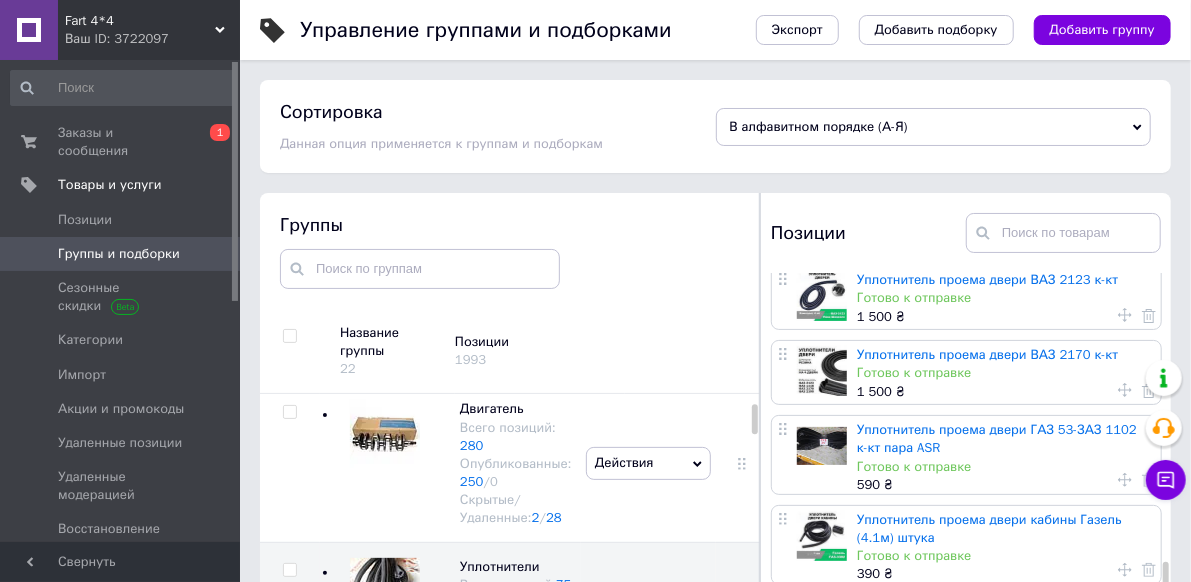 scroll, scrollTop: 1300, scrollLeft: 0, axis: vertical 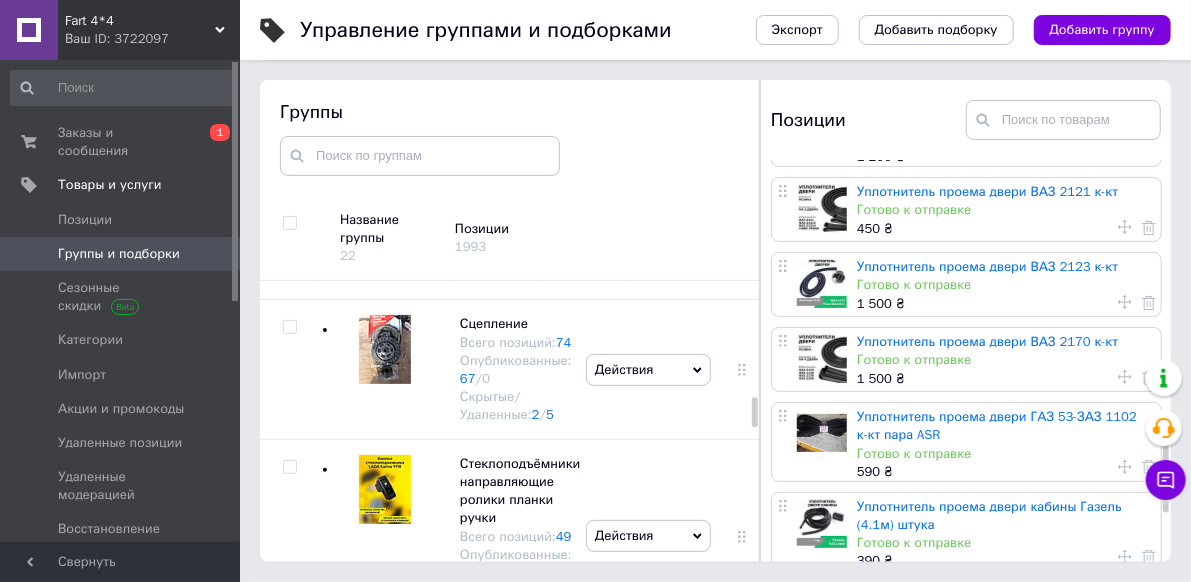click at bounding box center (385, 349) 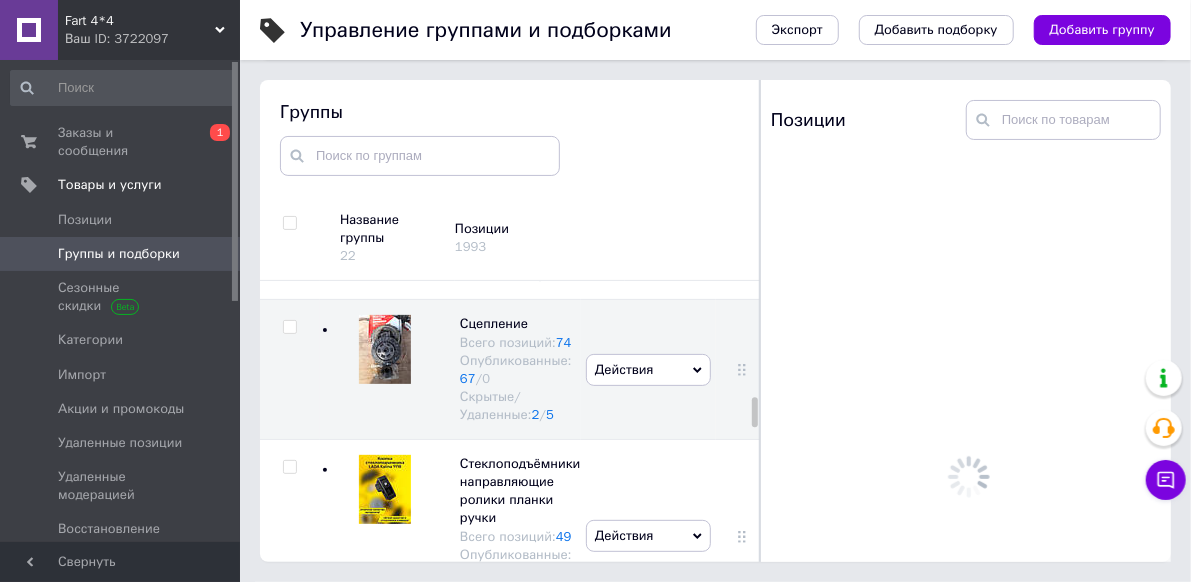 scroll, scrollTop: 0, scrollLeft: 0, axis: both 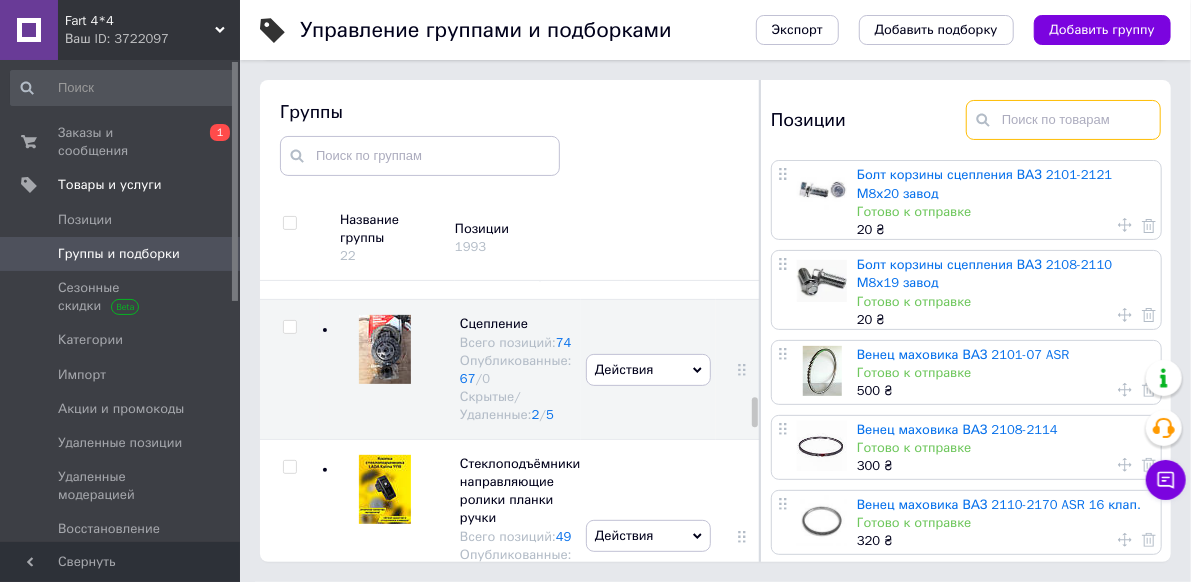 click at bounding box center [1063, 120] 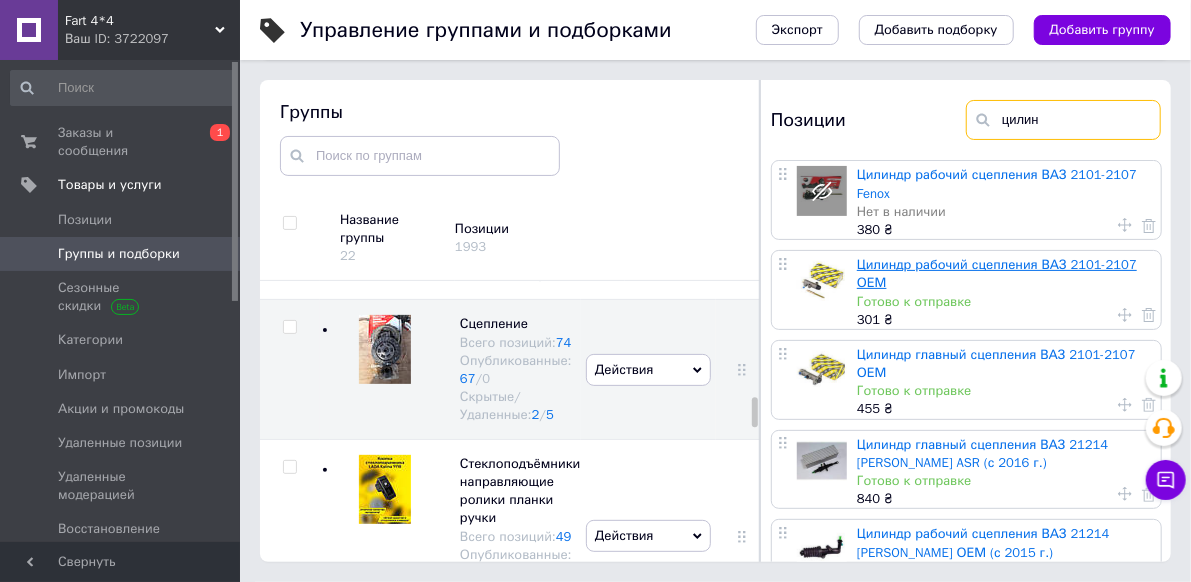 type on "цилин" 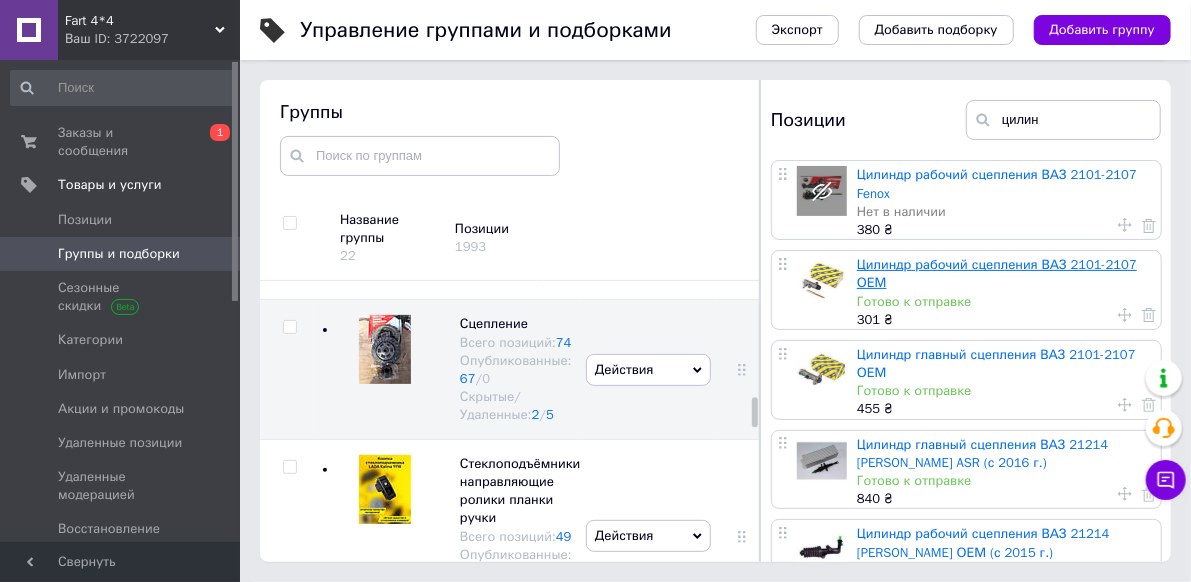 click on "Цилиндр рабочий сцепления ВАЗ 2101-2107 ОЕМ" at bounding box center (997, 273) 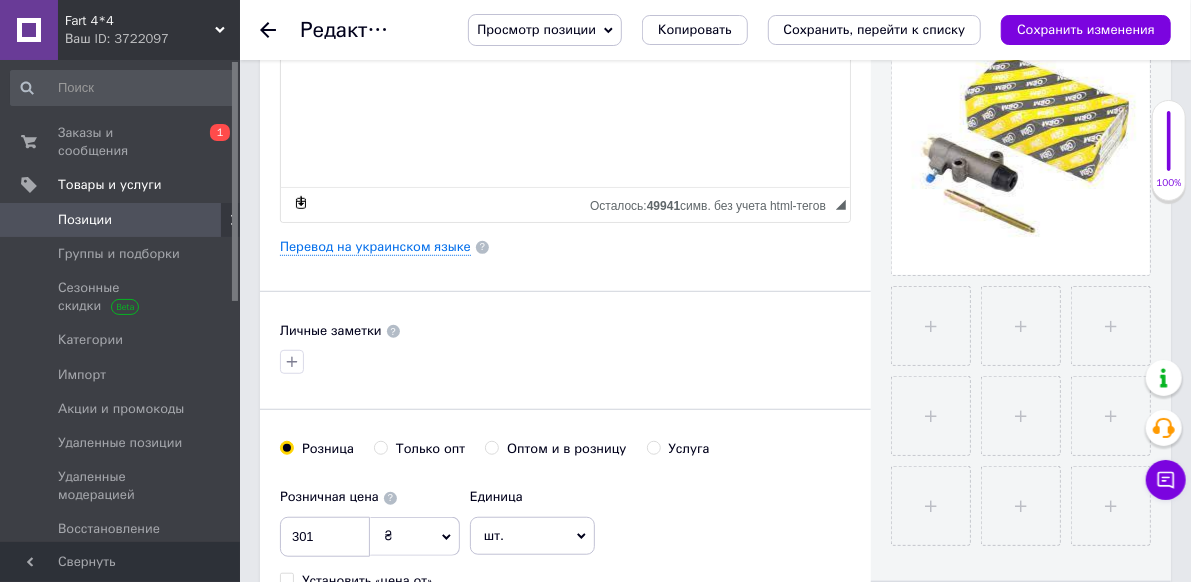 scroll, scrollTop: 500, scrollLeft: 0, axis: vertical 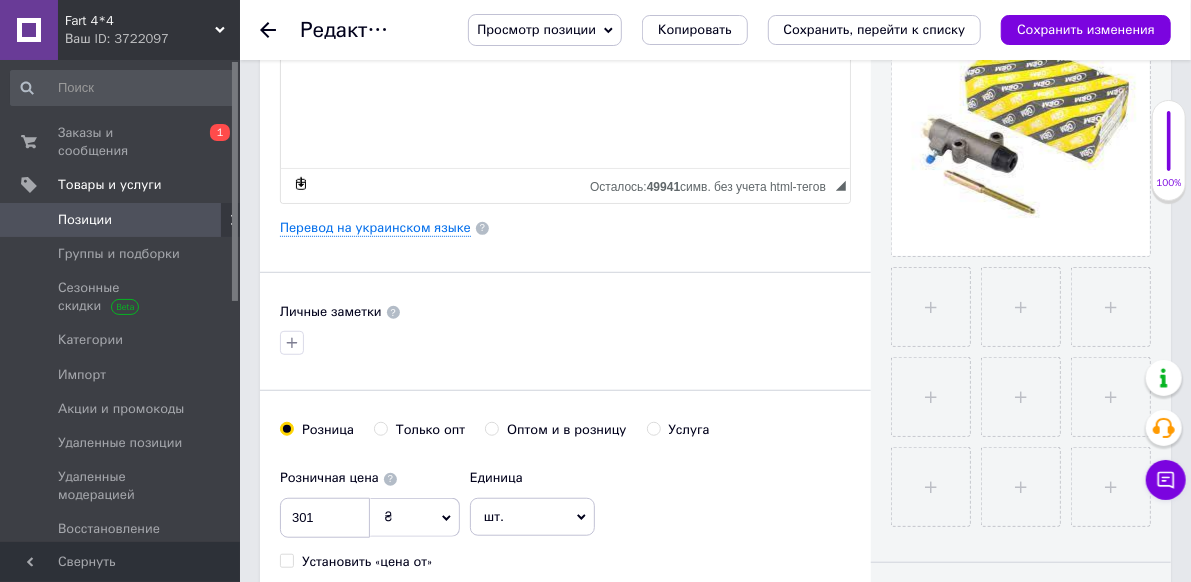 click on "1" at bounding box center (503, 629) 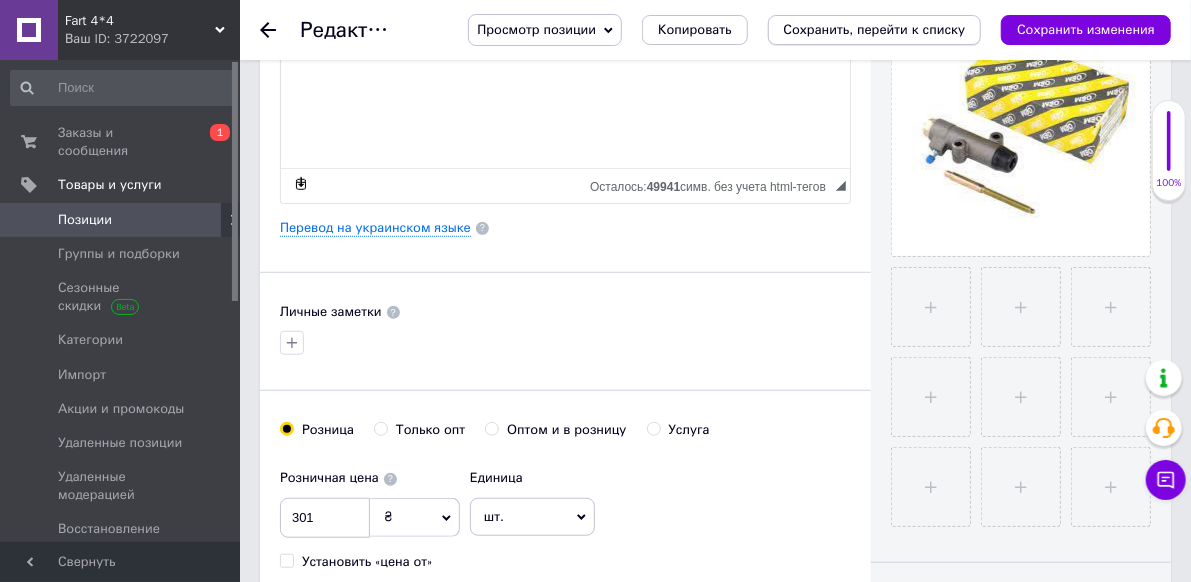 type on "3" 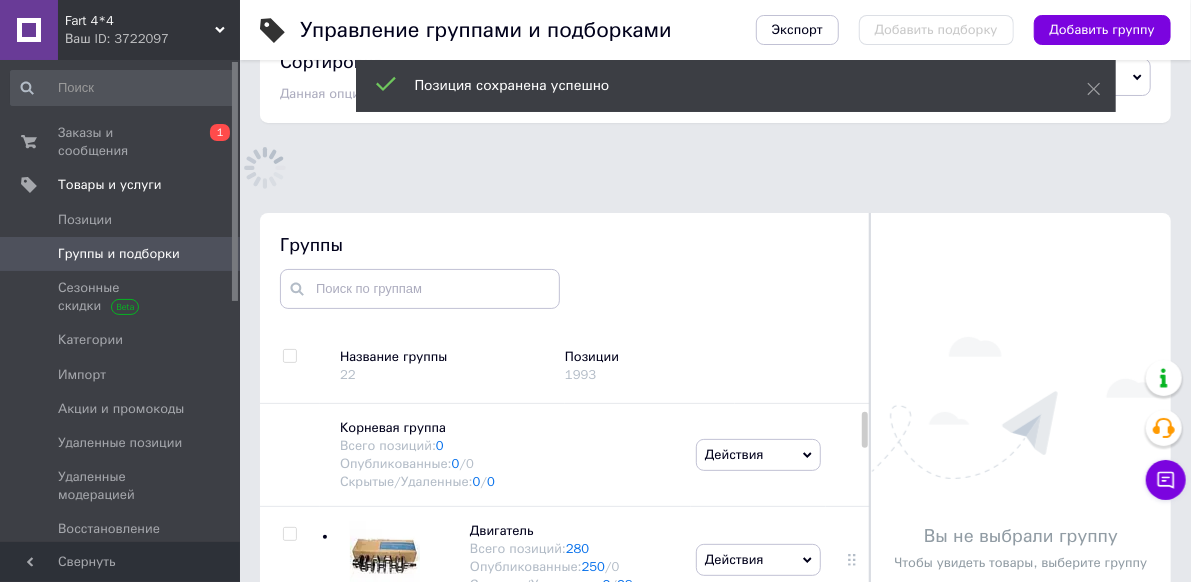 scroll, scrollTop: 166, scrollLeft: 0, axis: vertical 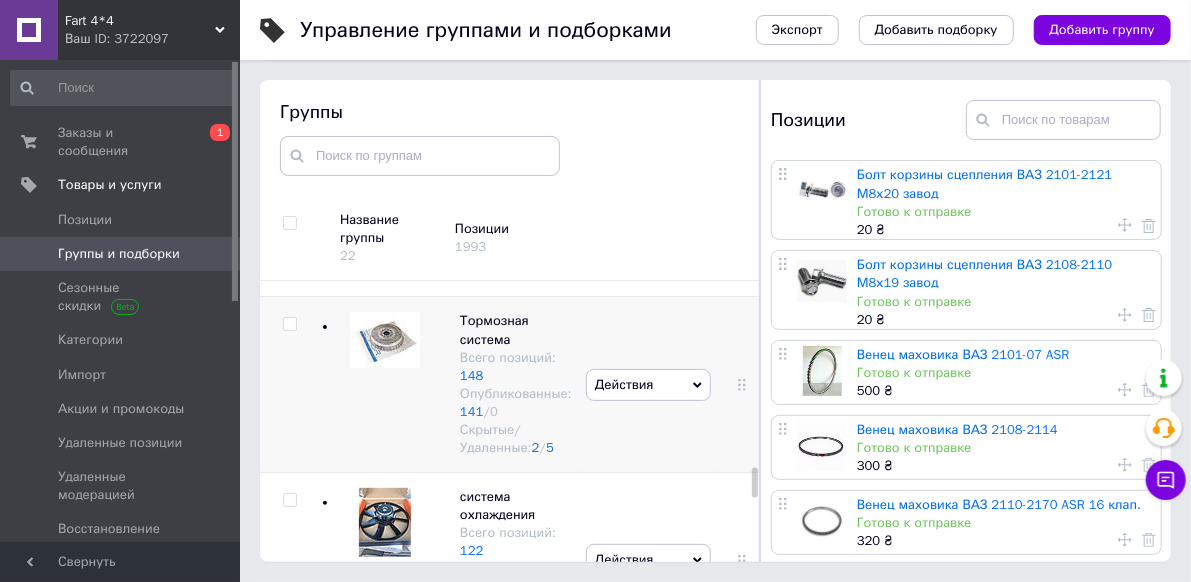 click on "Тормозная система Всего позиций:  148 Опубликованные:  141  /  0 Скрытые/Удаленные:  2  /  5" at bounding box center [450, 385] 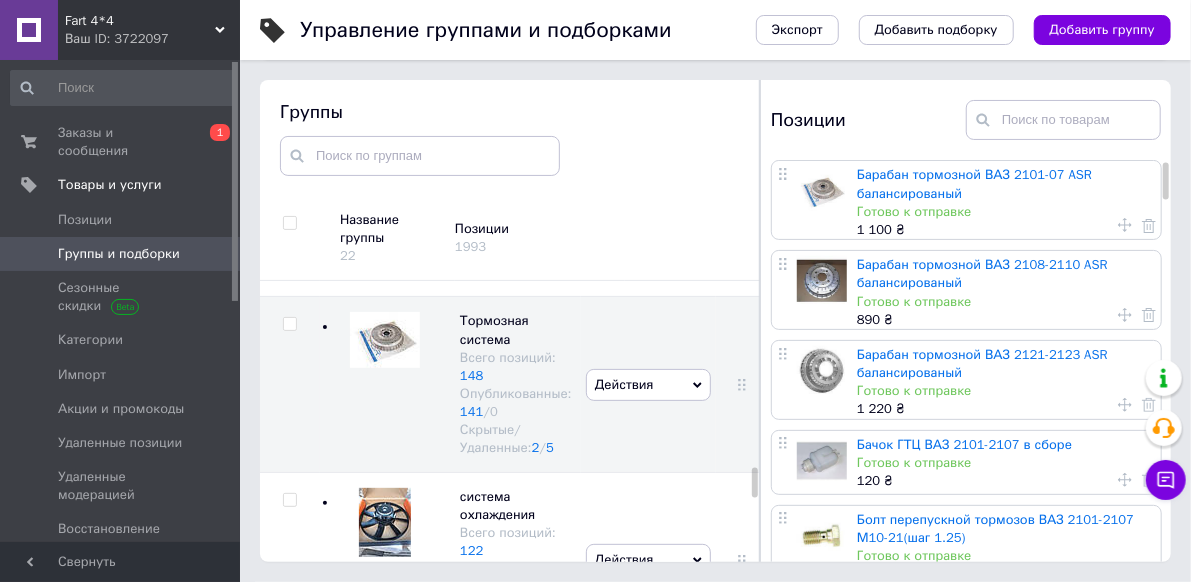 scroll, scrollTop: 400, scrollLeft: 0, axis: vertical 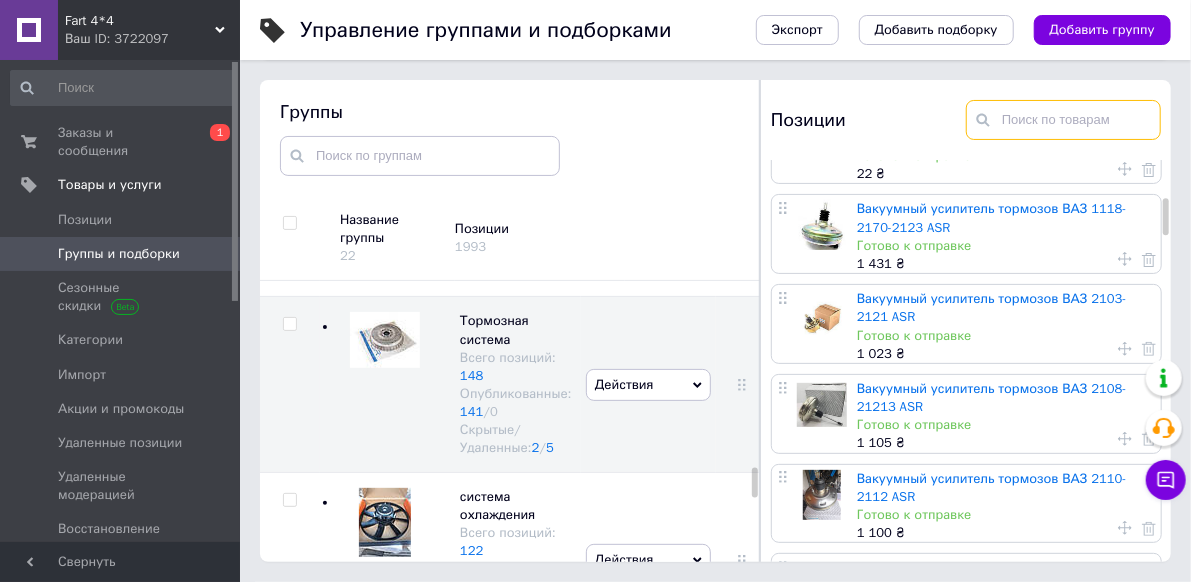 click at bounding box center [1063, 120] 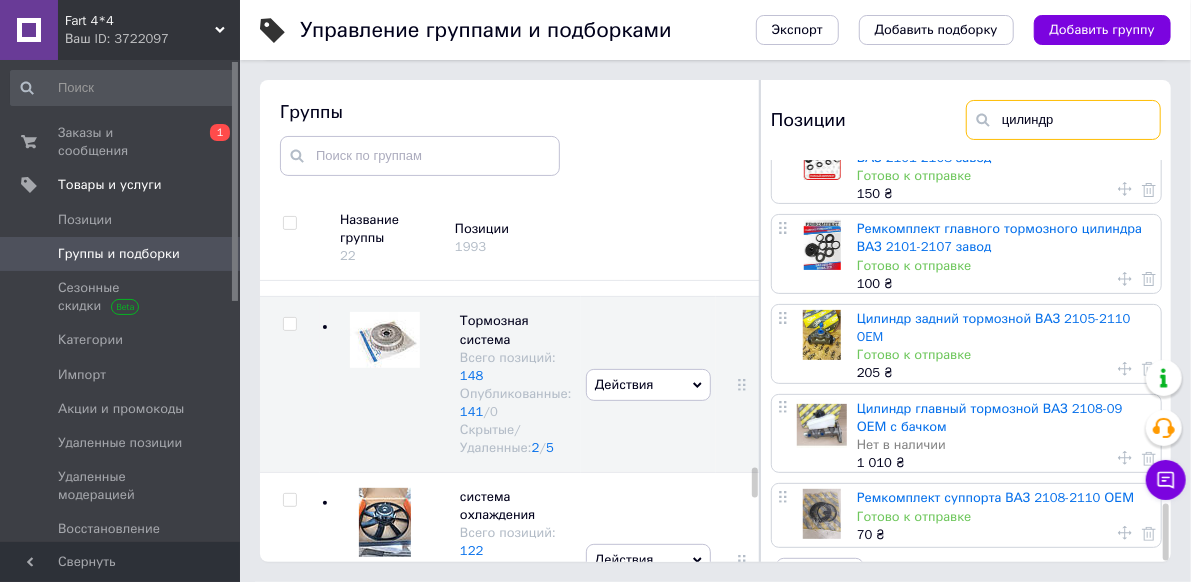 scroll, scrollTop: 2424, scrollLeft: 0, axis: vertical 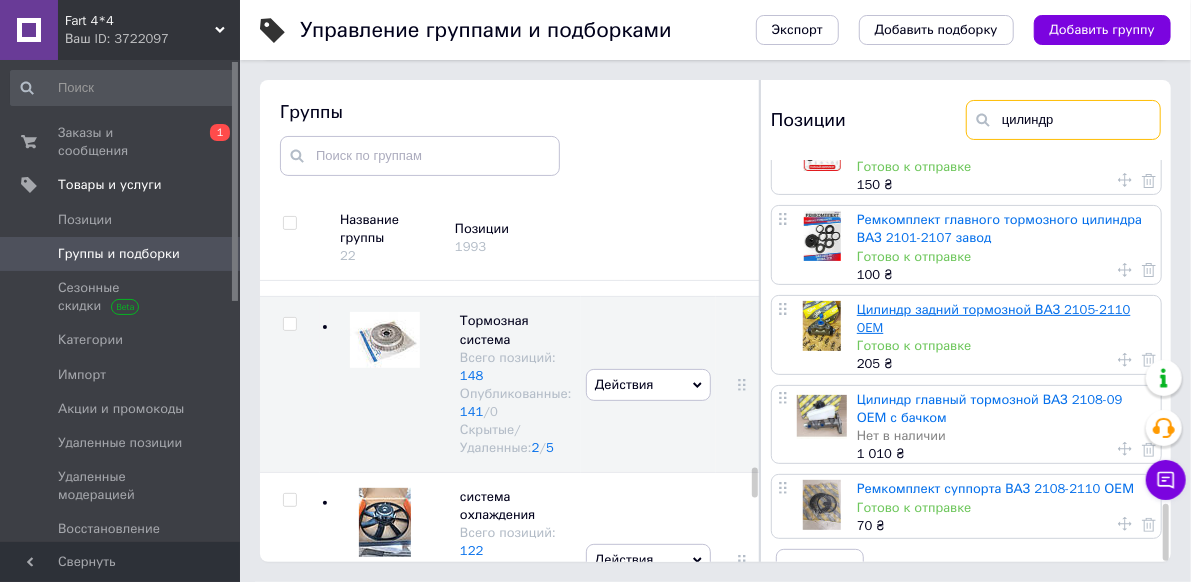 type on "цилиндр" 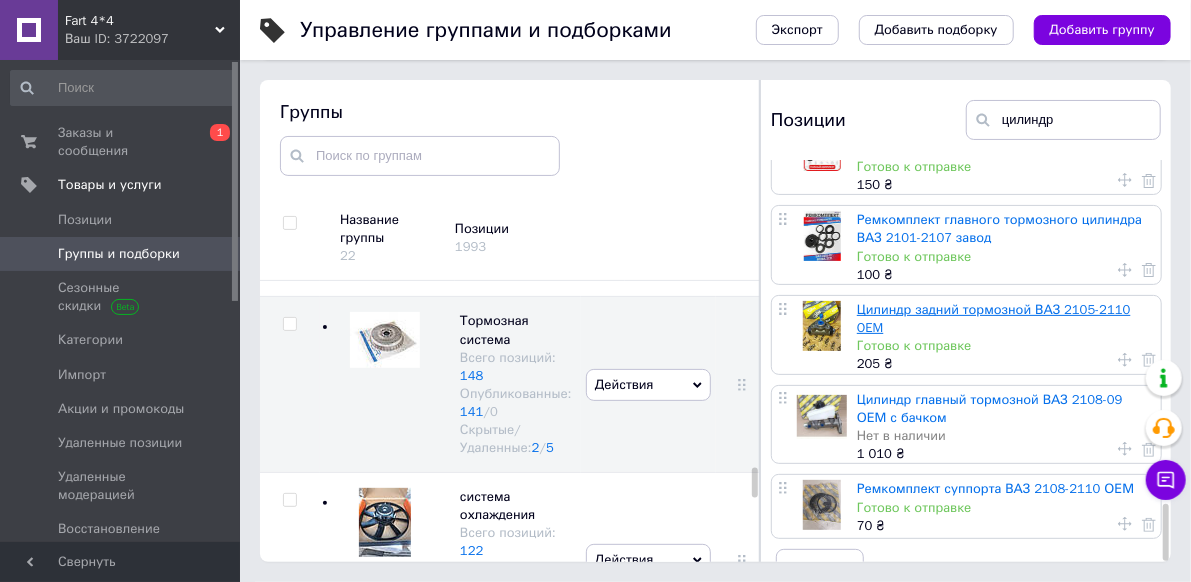 click on "Цилиндр задний тормозной ВАЗ 2105-2110 OEM" at bounding box center [994, 318] 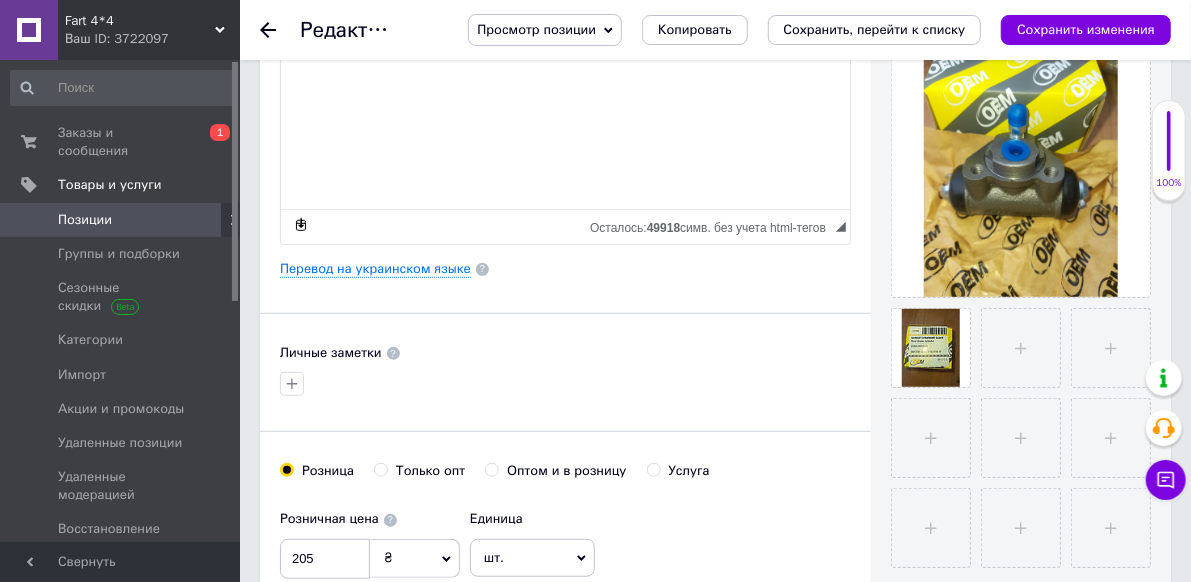 scroll, scrollTop: 500, scrollLeft: 0, axis: vertical 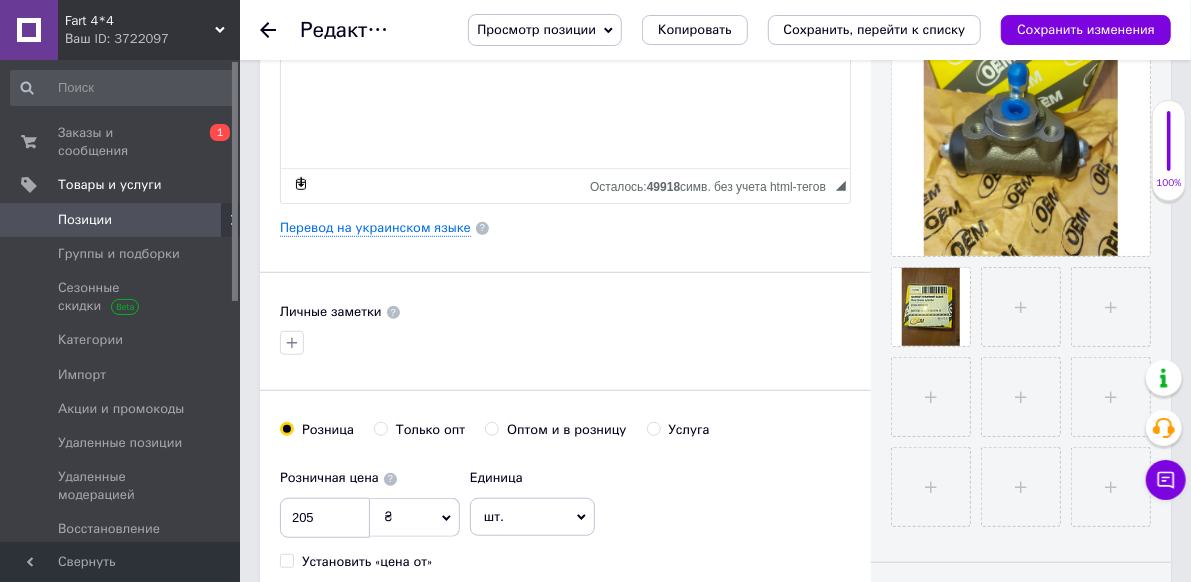 click on "2" at bounding box center (503, 629) 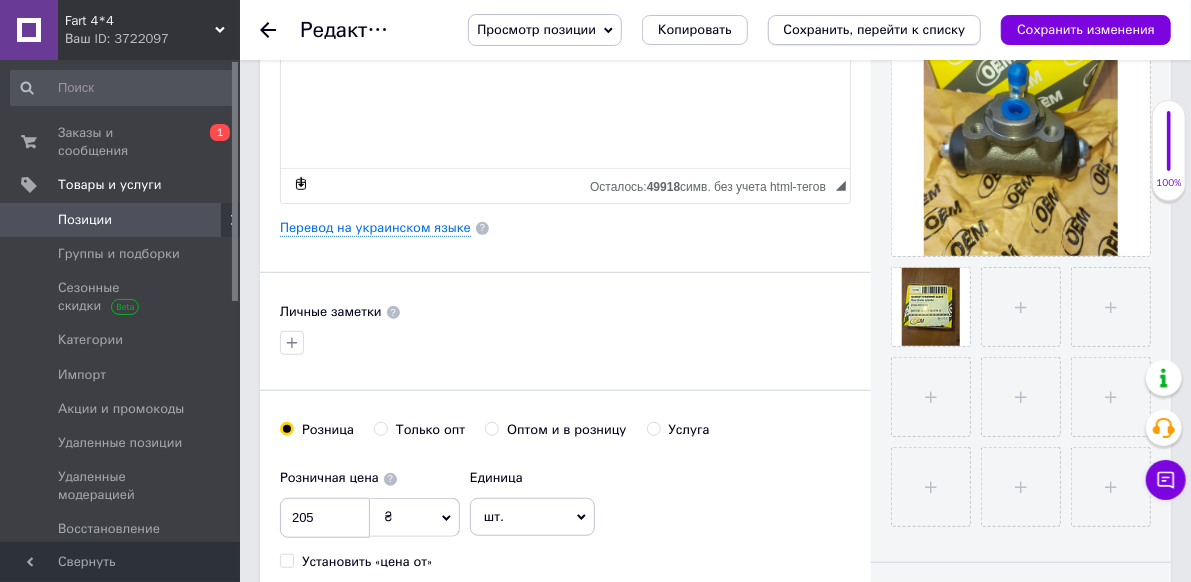 type on "6" 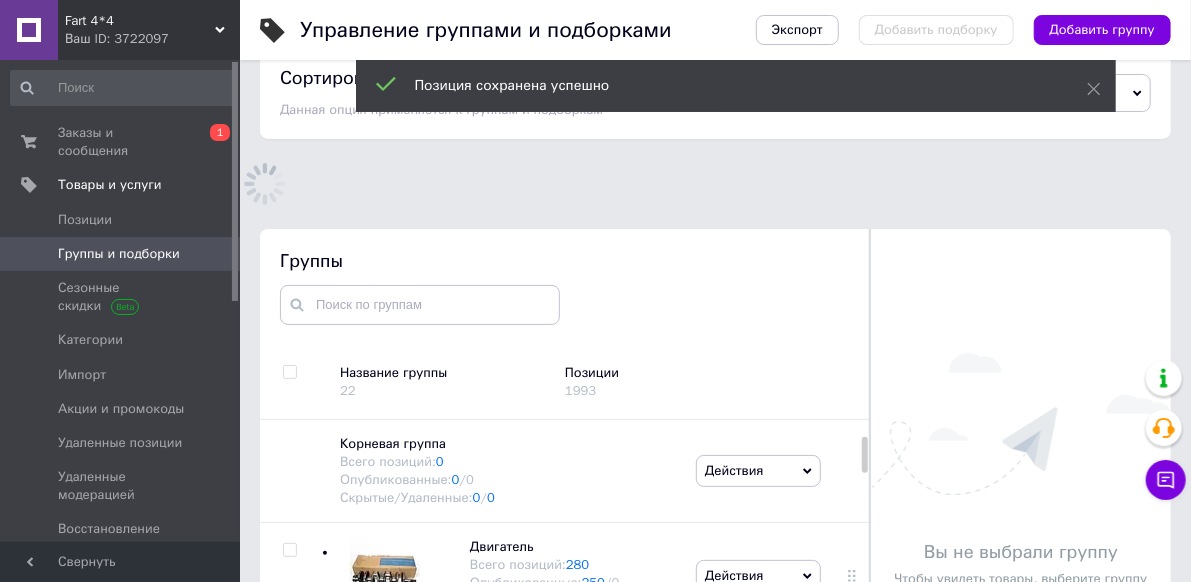 scroll, scrollTop: 140, scrollLeft: 0, axis: vertical 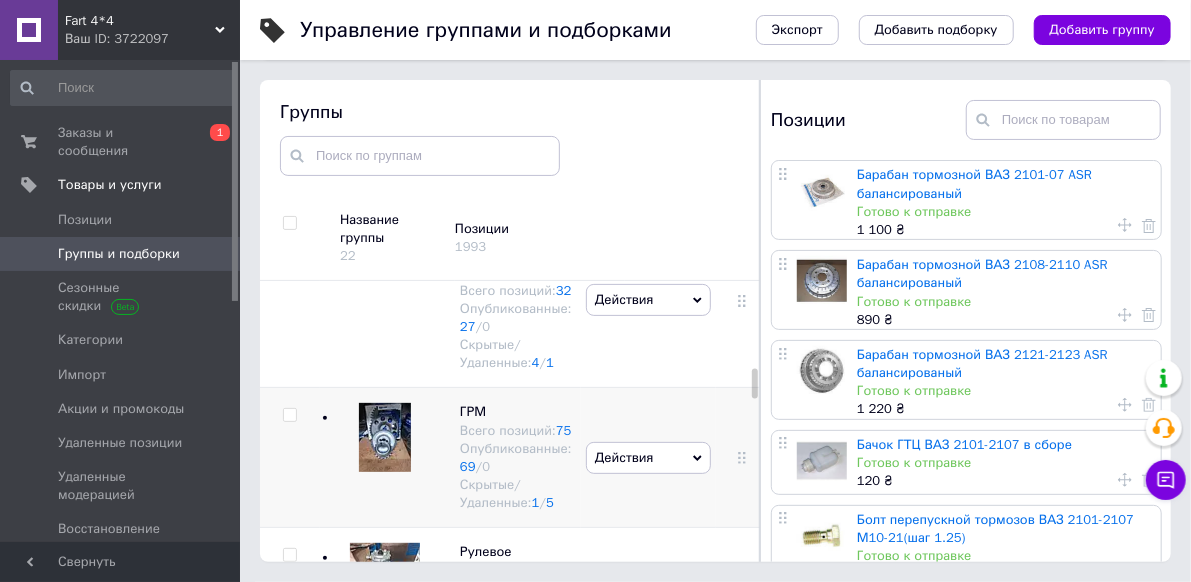click at bounding box center (385, 437) 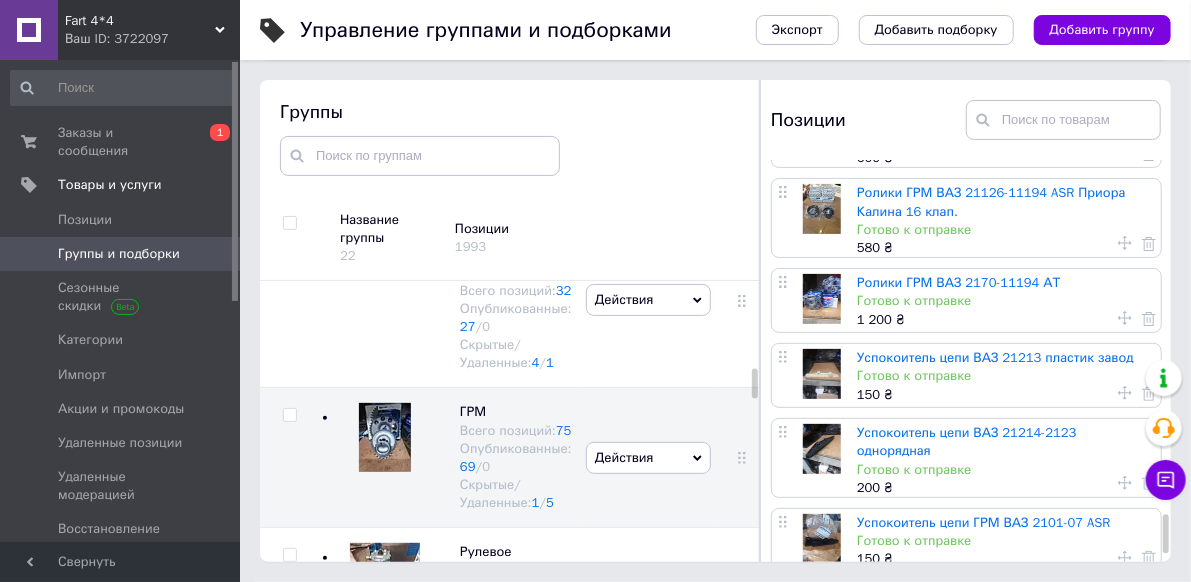 scroll, scrollTop: 3720, scrollLeft: 0, axis: vertical 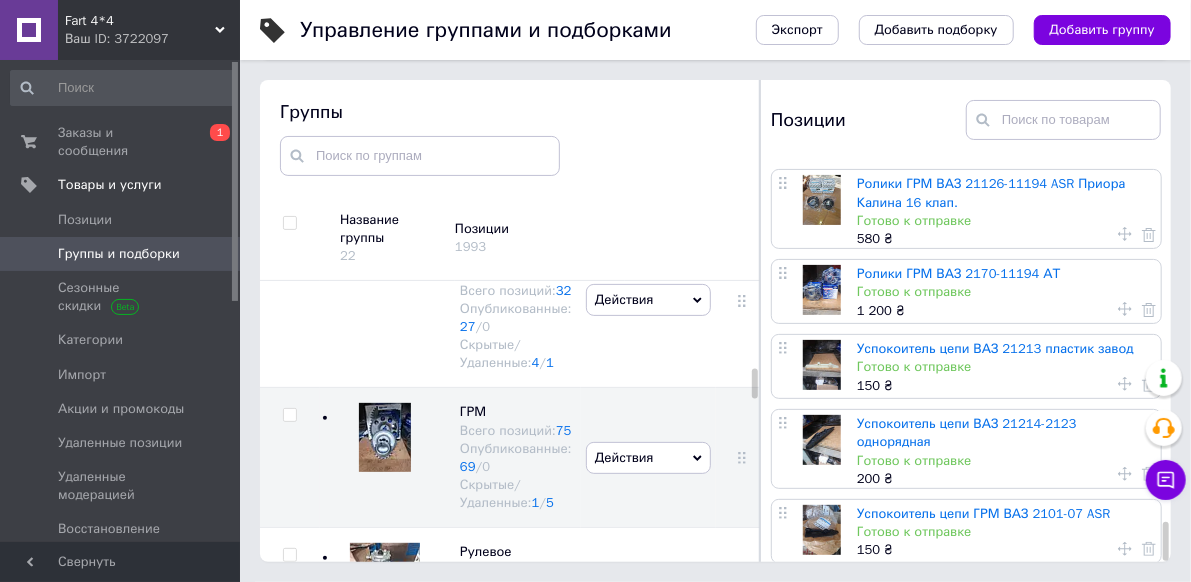 click 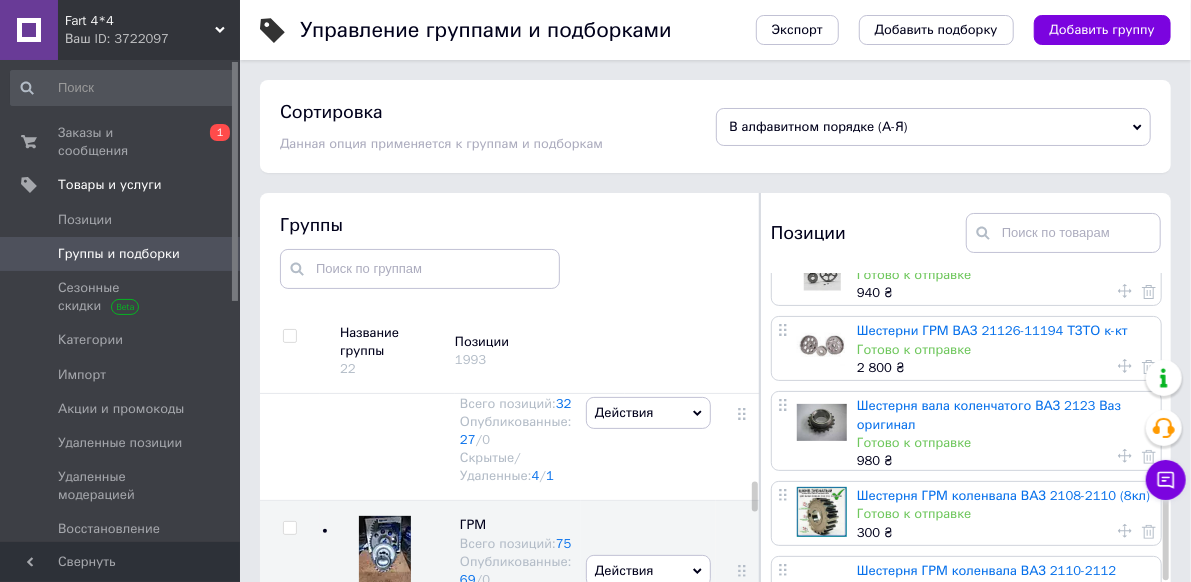 scroll, scrollTop: 1000, scrollLeft: 0, axis: vertical 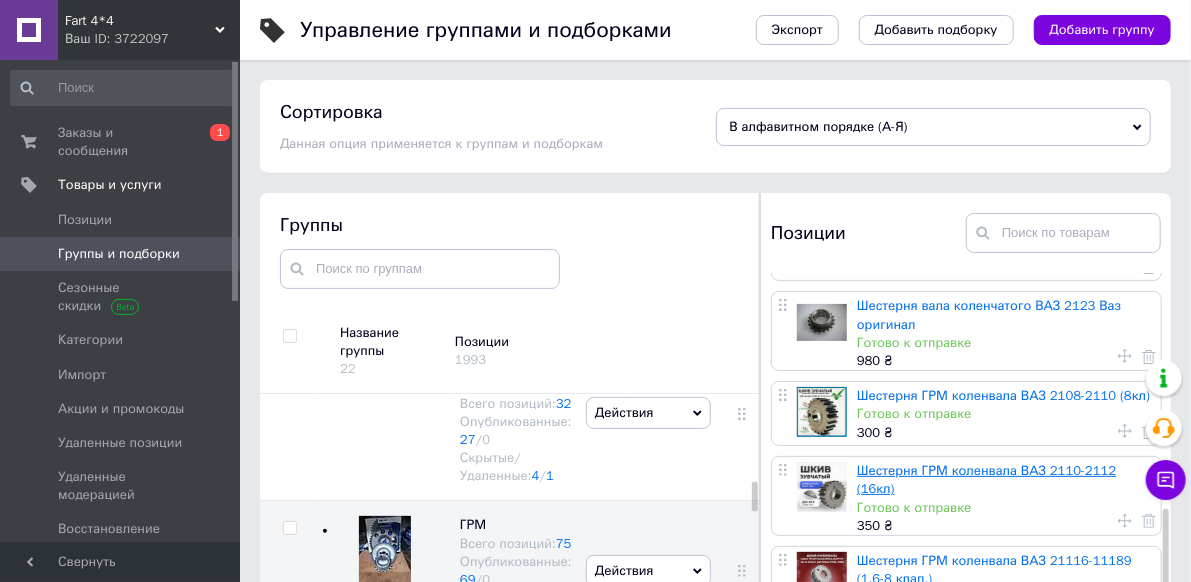 click on "Шестерня ГРМ коленвала ВАЗ 2110-2112 (16кл)" at bounding box center (986, 479) 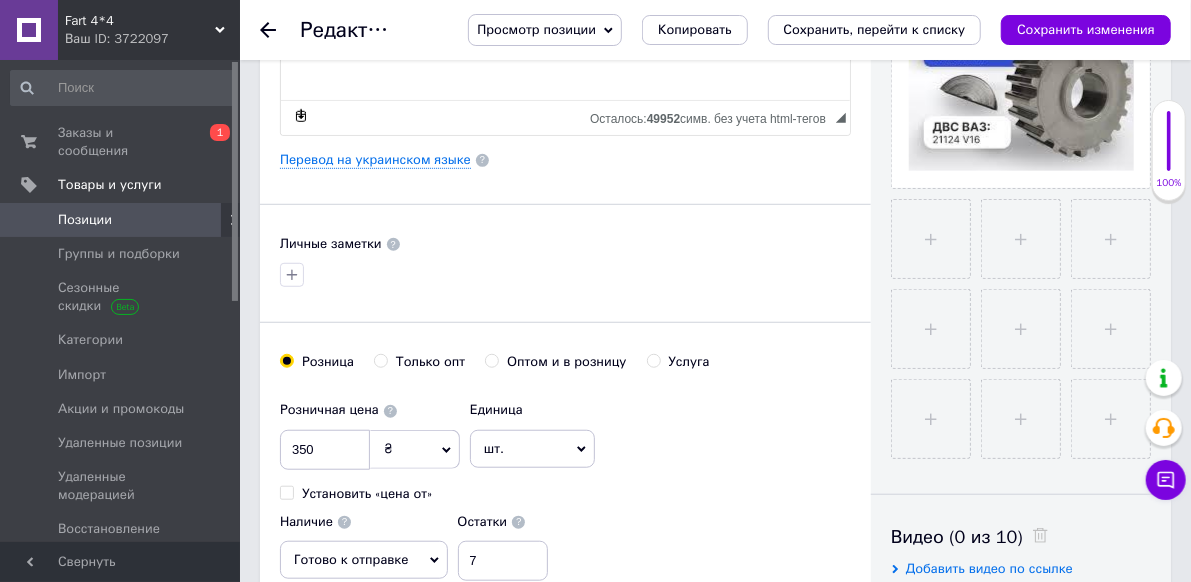 scroll, scrollTop: 600, scrollLeft: 0, axis: vertical 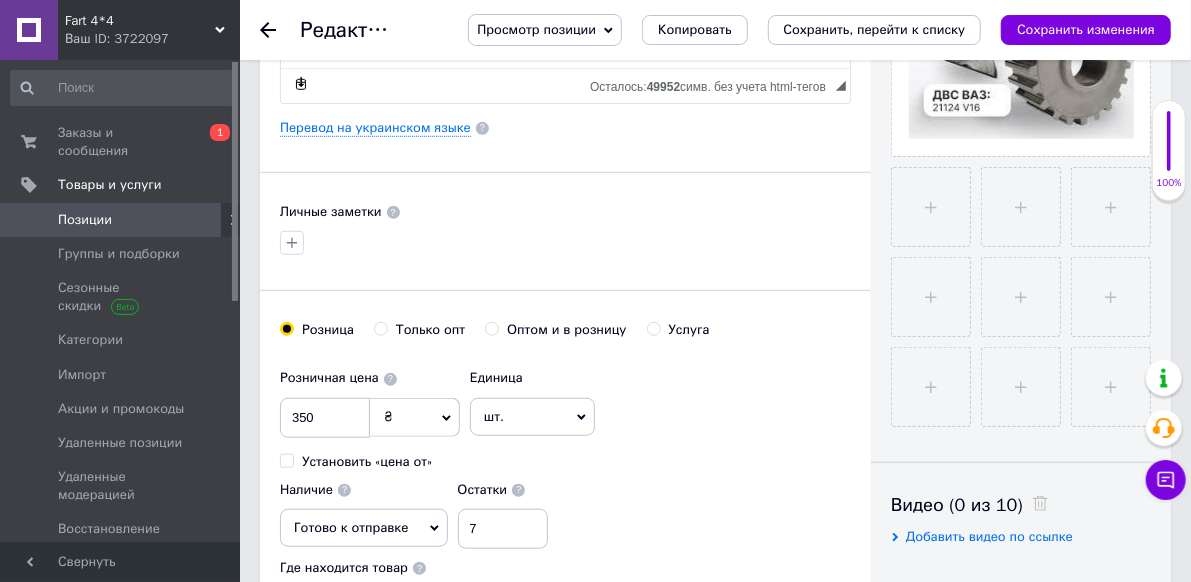 click 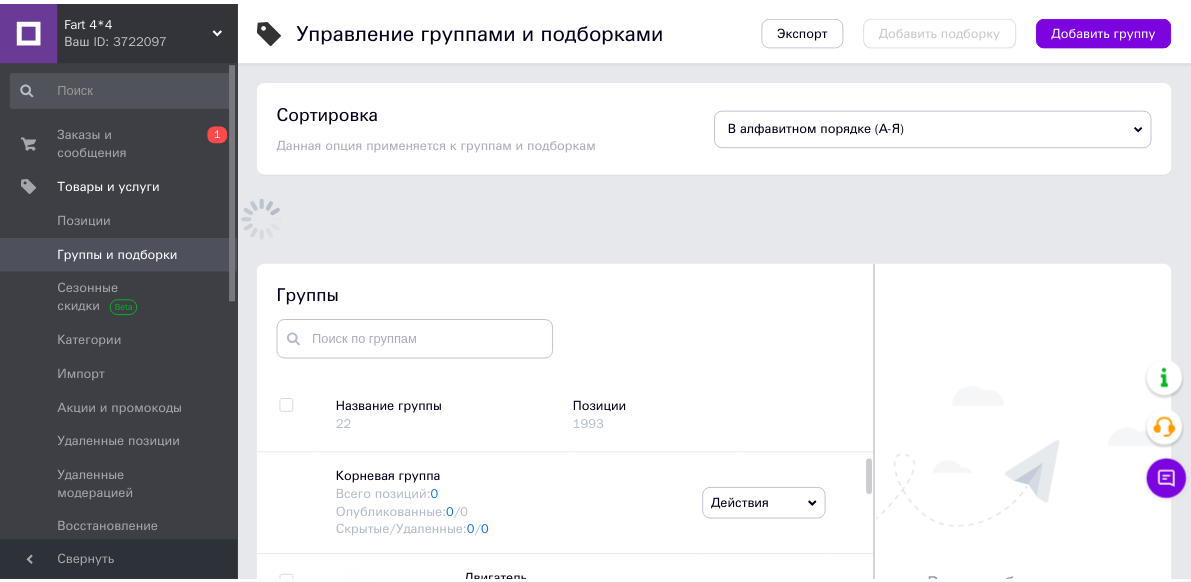 scroll, scrollTop: 154, scrollLeft: 0, axis: vertical 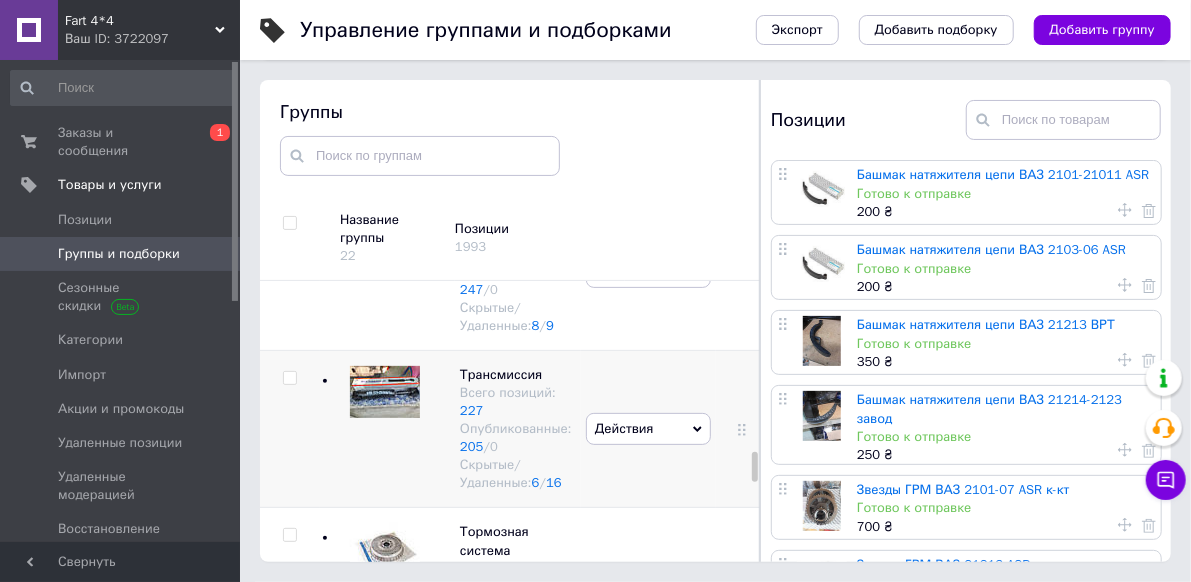 click at bounding box center (385, 237) 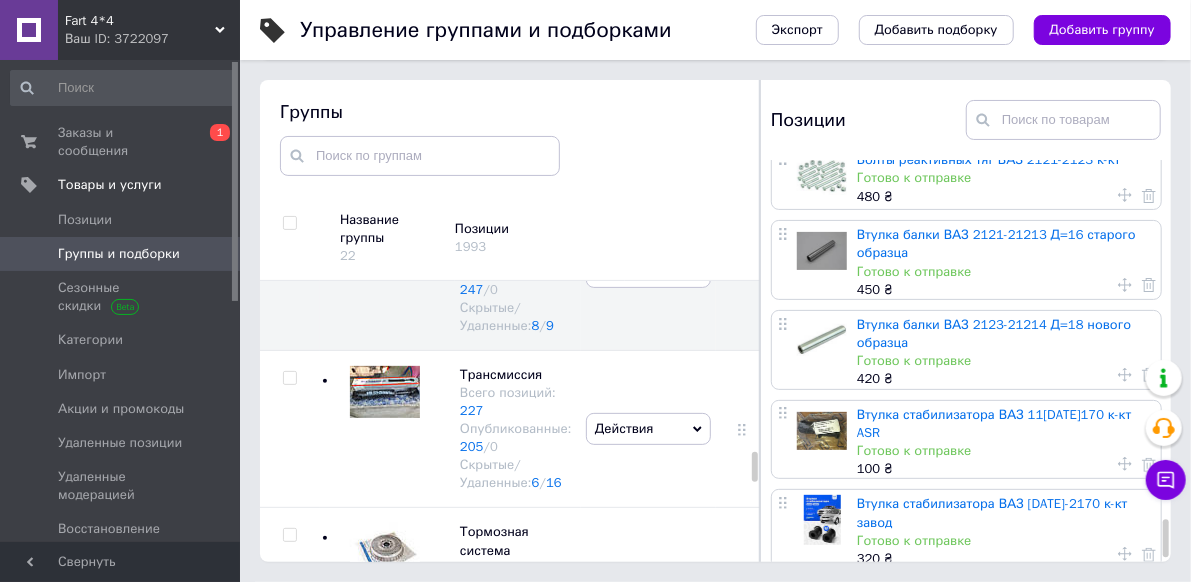 scroll, scrollTop: 3847, scrollLeft: 0, axis: vertical 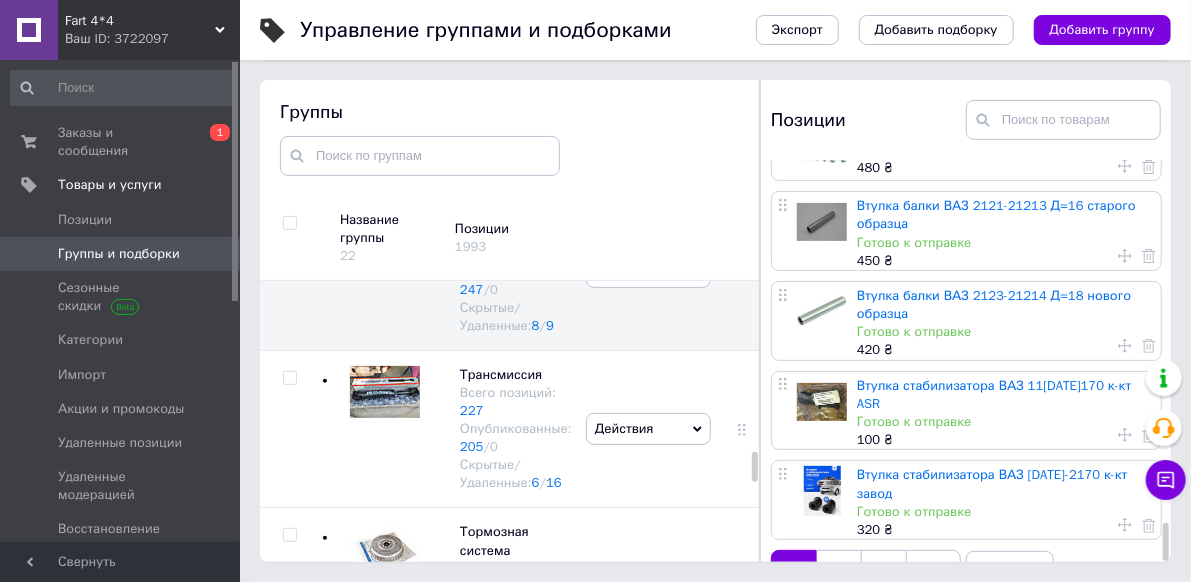 click 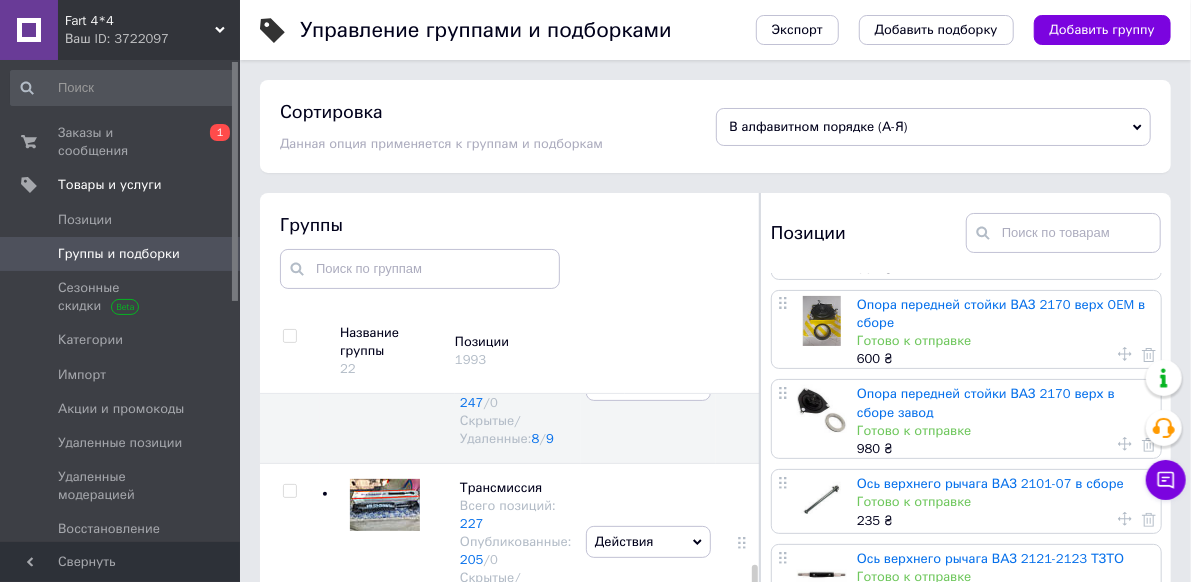 scroll, scrollTop: 3861, scrollLeft: 0, axis: vertical 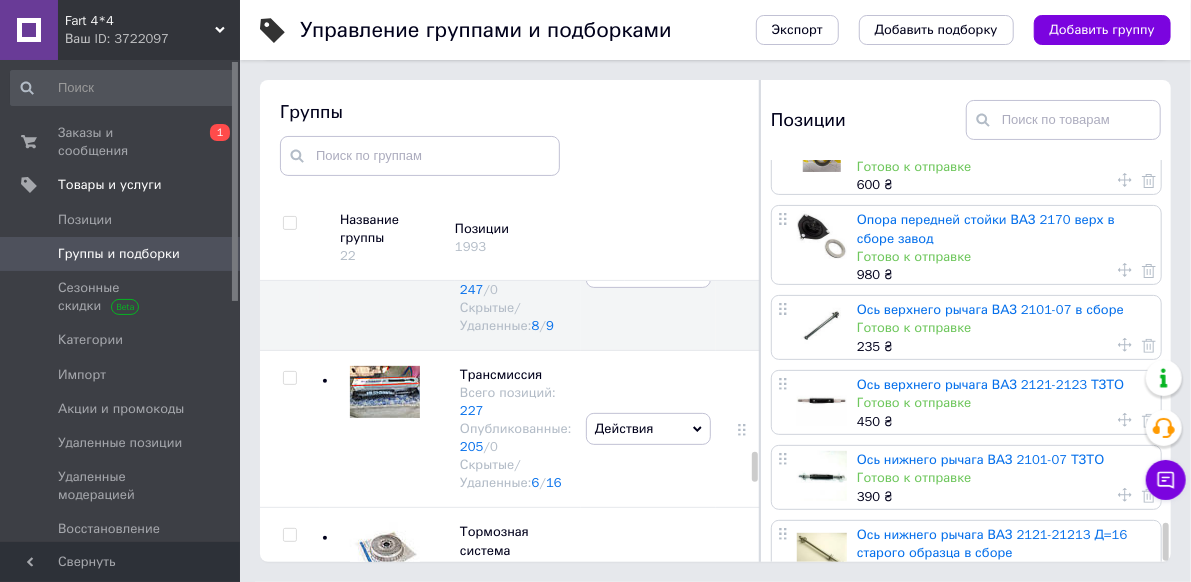 click 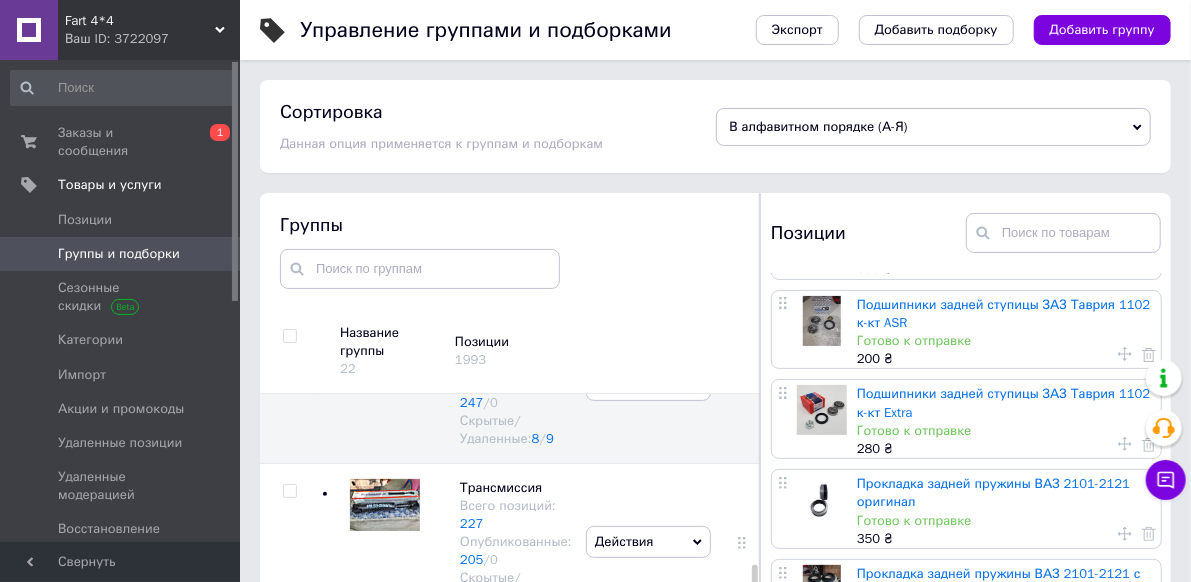 scroll, scrollTop: 4070, scrollLeft: 0, axis: vertical 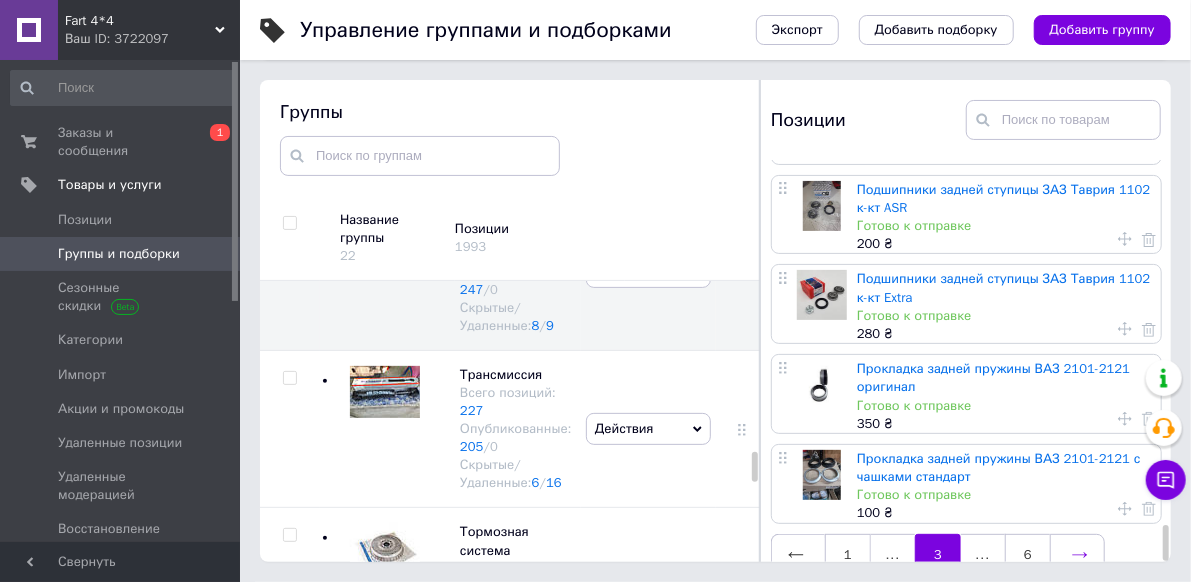 click 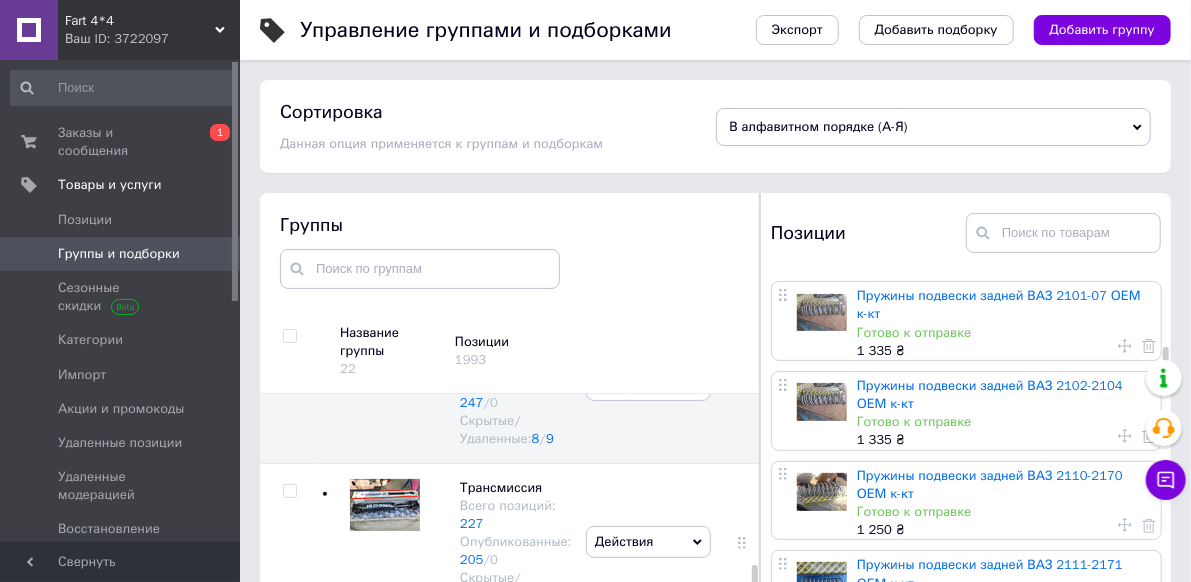 scroll, scrollTop: 900, scrollLeft: 0, axis: vertical 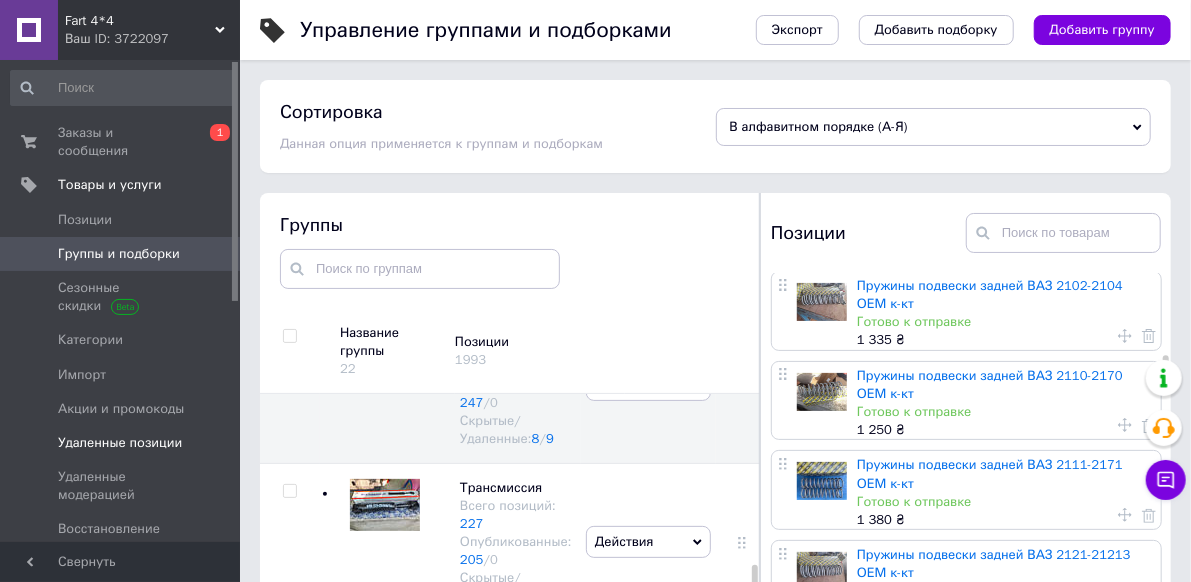 click on "Удаленные позиции" at bounding box center (120, 443) 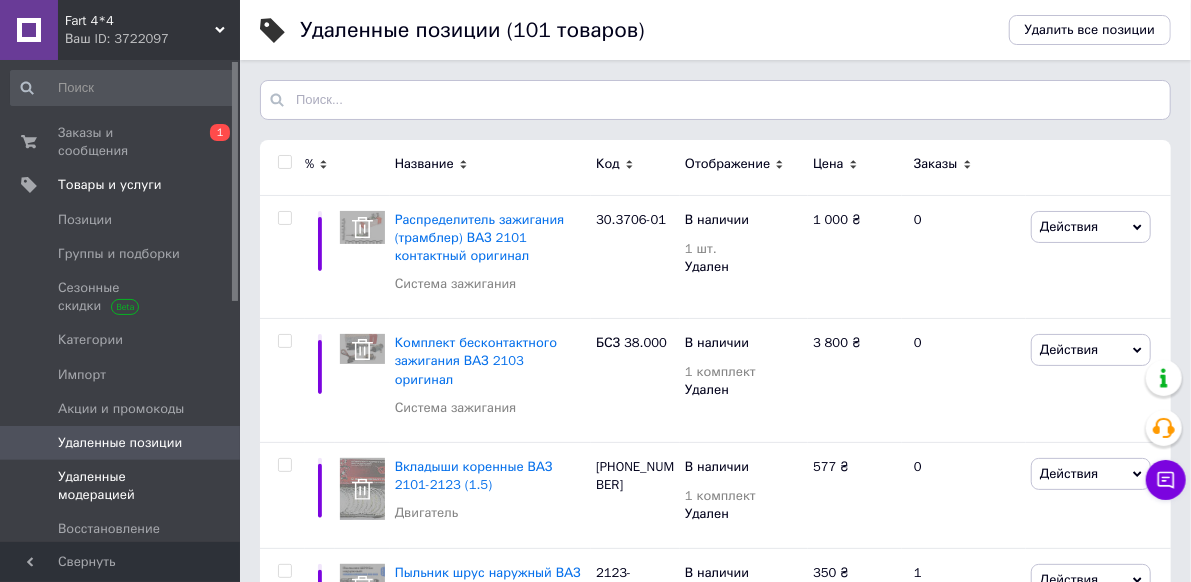 click on "Удаленные модерацией" at bounding box center [121, 486] 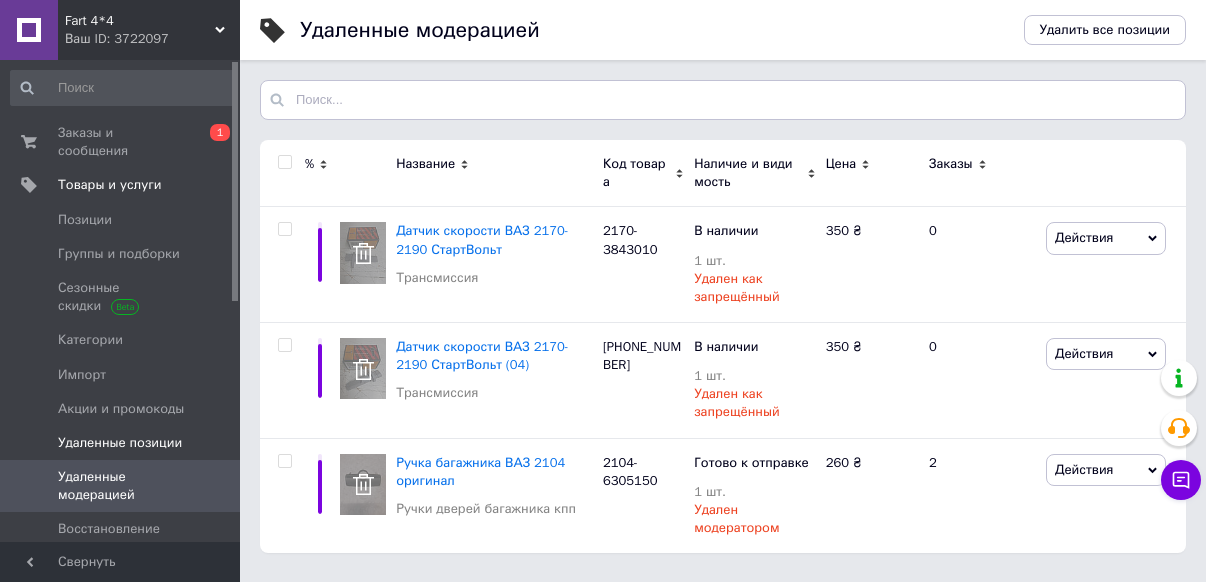 click on "Удаленные позиции" at bounding box center (120, 443) 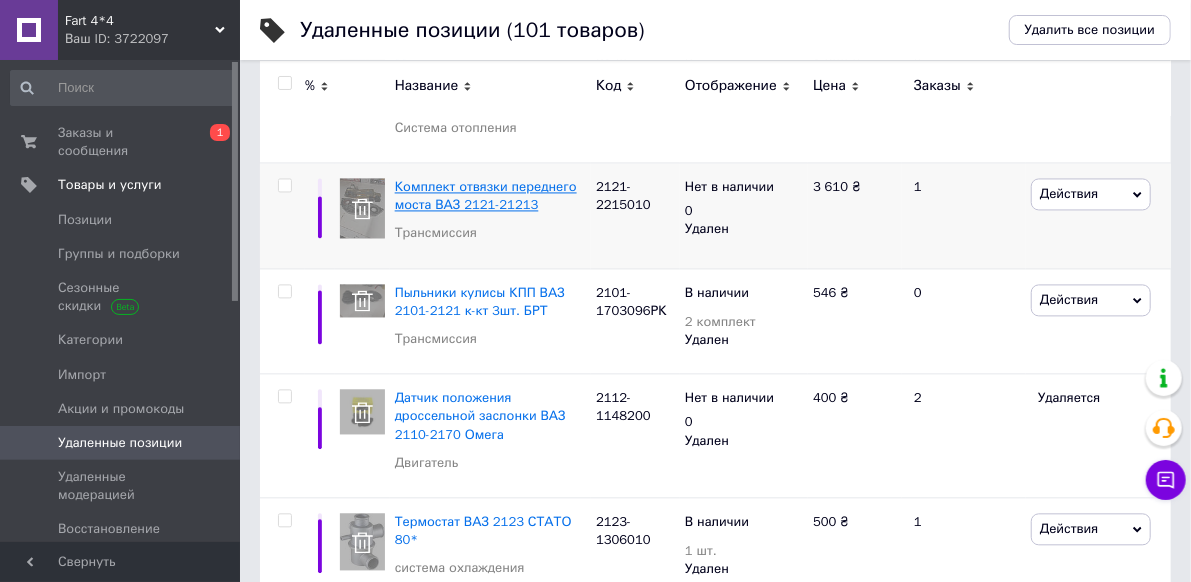 scroll, scrollTop: 1898, scrollLeft: 0, axis: vertical 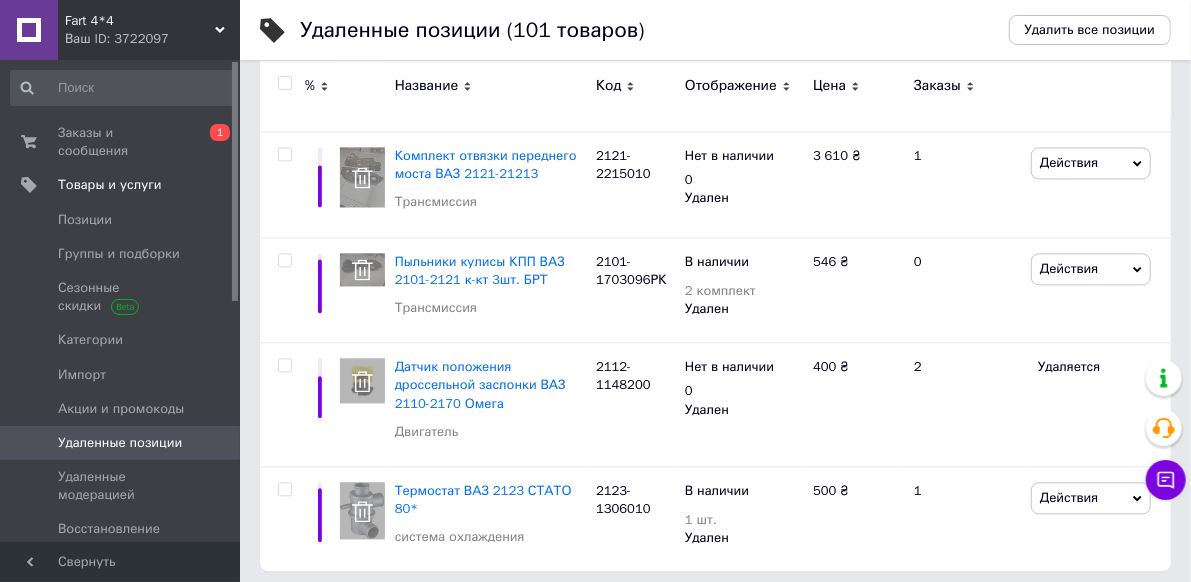 click on "2" at bounding box center (327, 612) 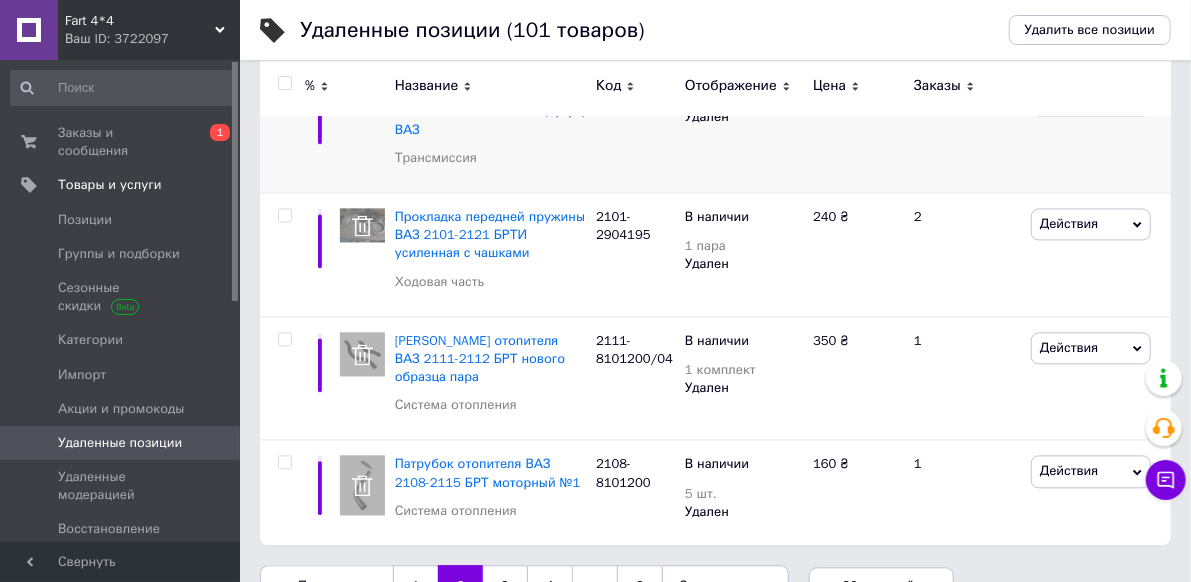 scroll, scrollTop: 1858, scrollLeft: 0, axis: vertical 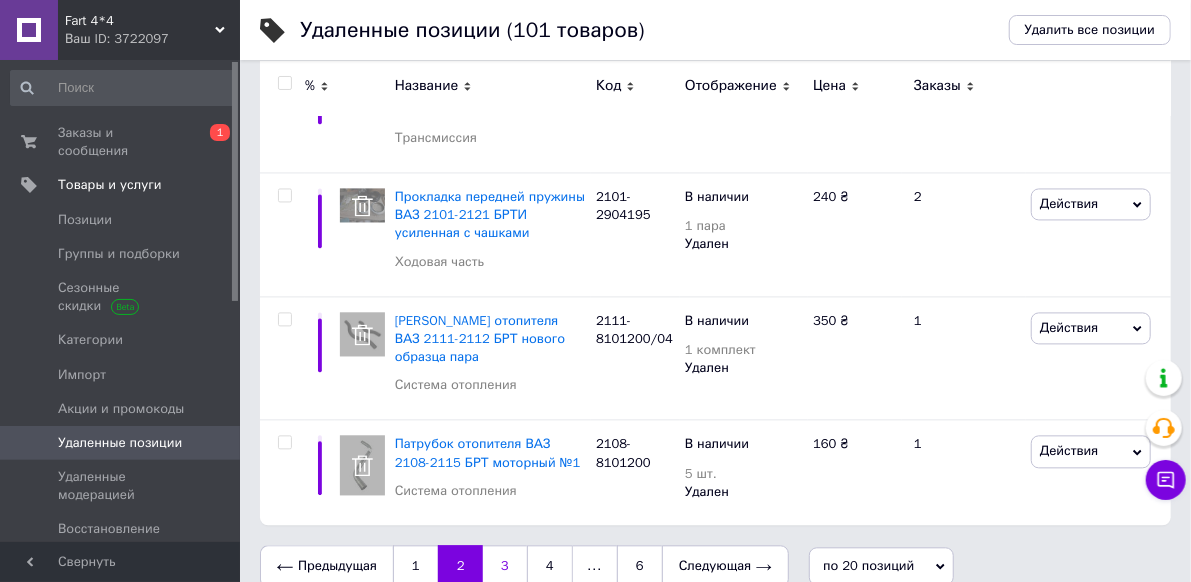 click on "3" at bounding box center [505, 566] 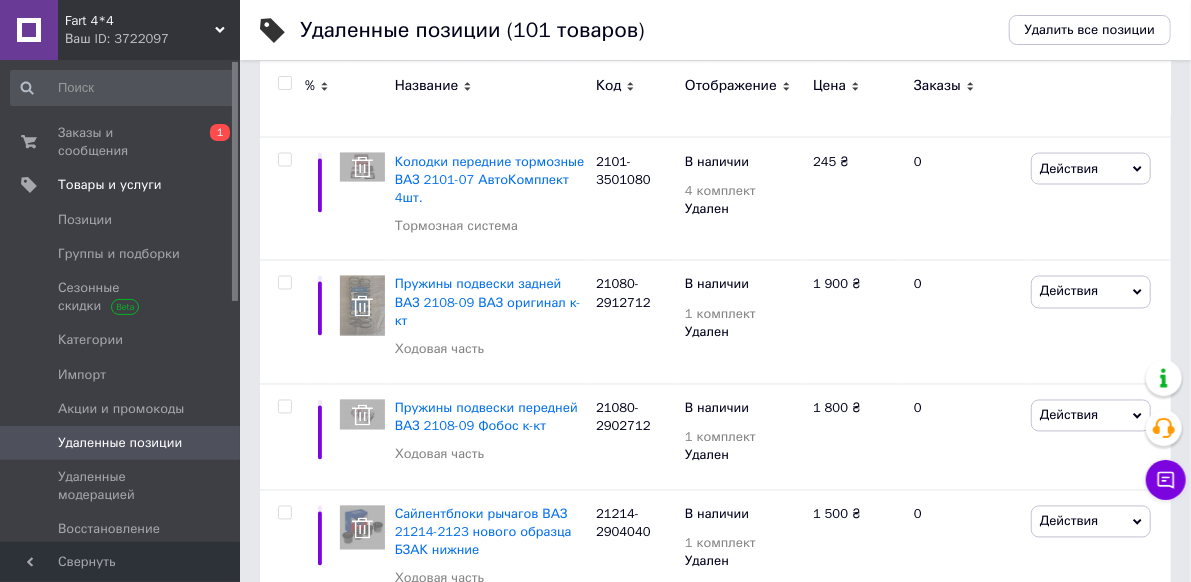 scroll, scrollTop: 1554, scrollLeft: 0, axis: vertical 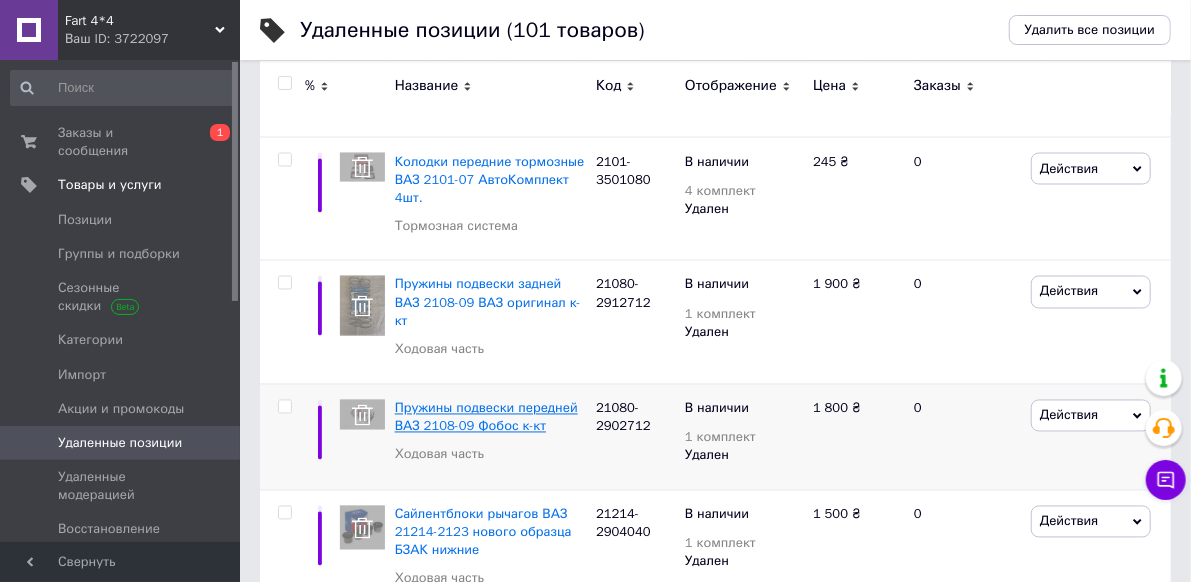 click on "Пружины подвески передней ВАЗ 2108-09 Фобос к-кт" at bounding box center (486, 417) 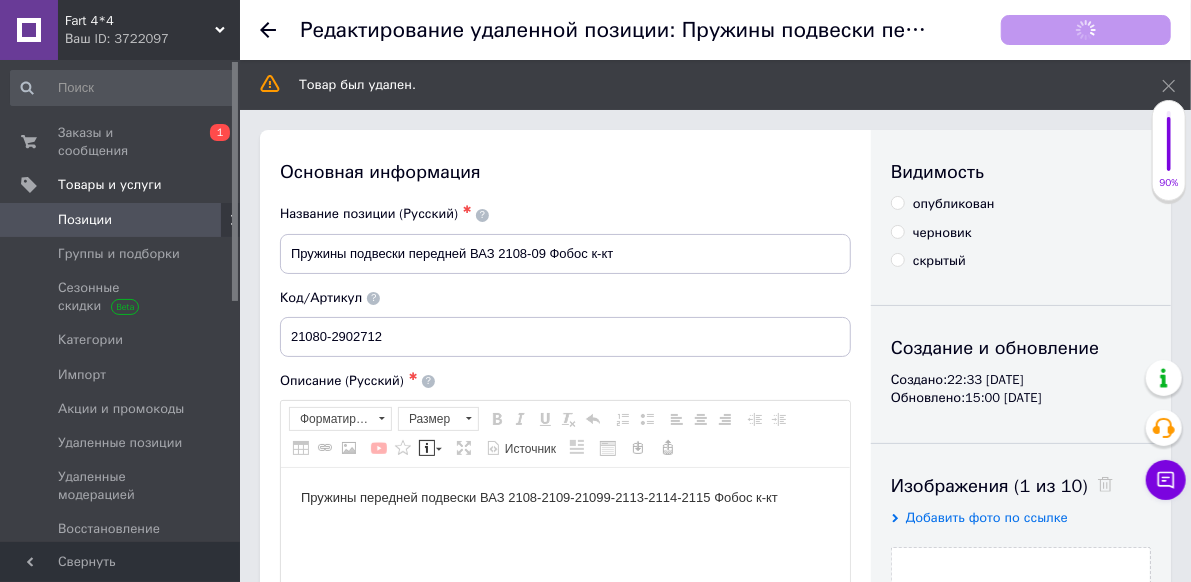 scroll, scrollTop: 0, scrollLeft: 0, axis: both 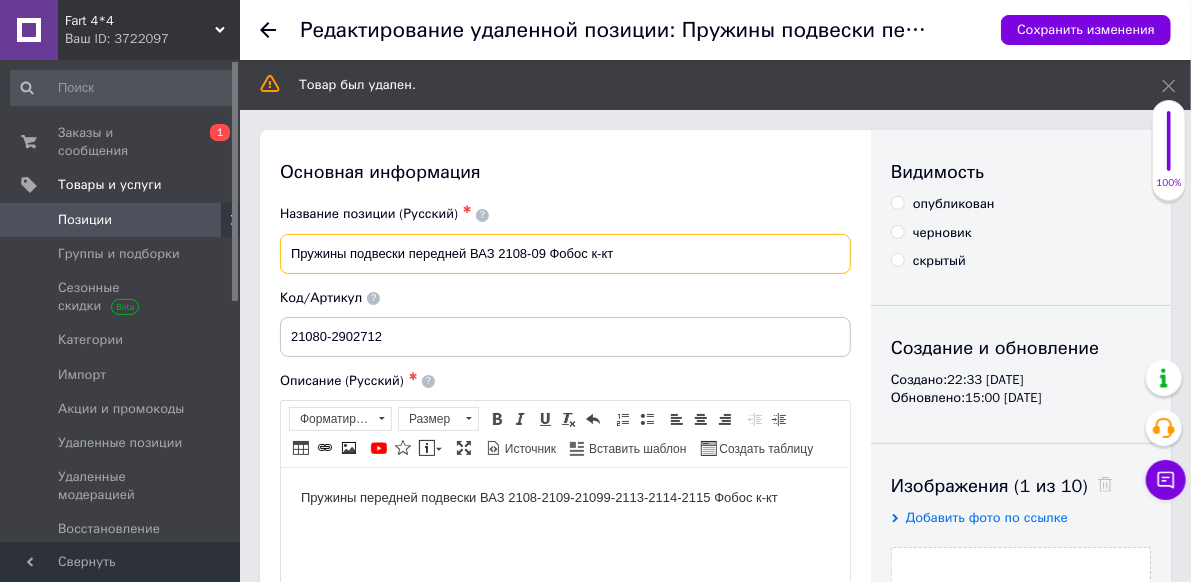 click on "Пружины подвески передней ВАЗ 2108-09 Фобос к-кт" at bounding box center (565, 254) 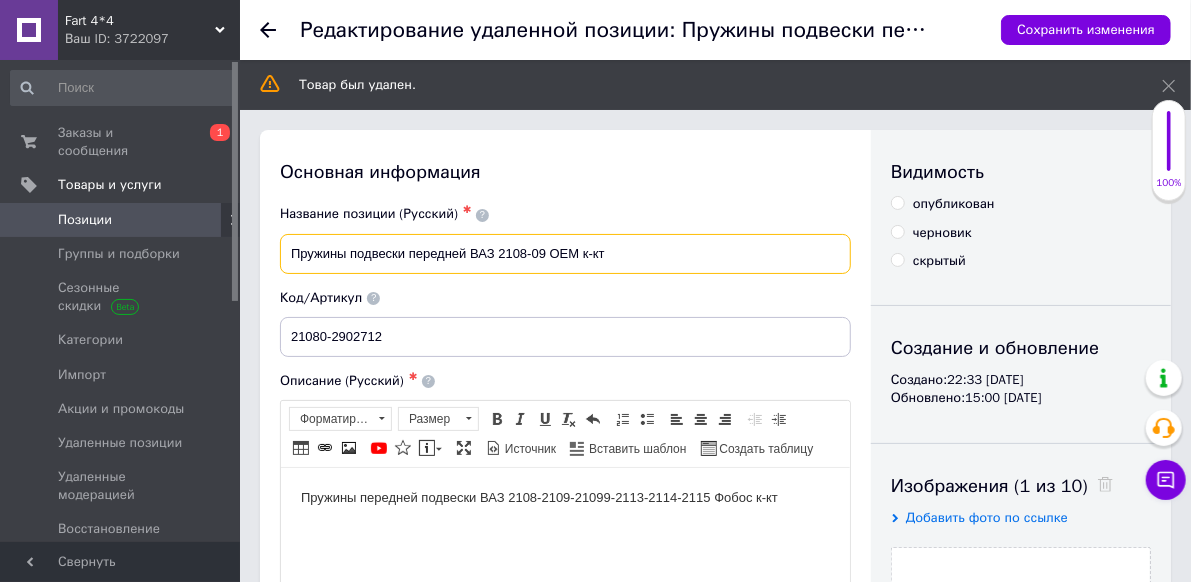 type on "Пружины подвески передней ВАЗ 2108-09 ОЕМ к-кт" 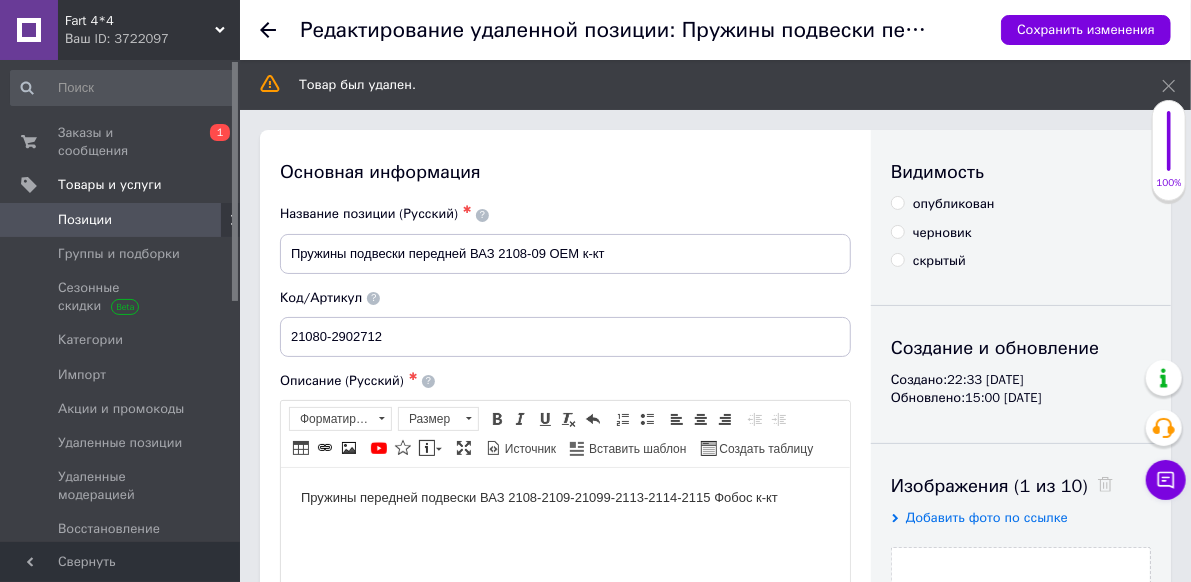 click on "Пружины передней подвески ВАЗ 2108-2109-21099-2113-2114-2115 Фобос к-кт" at bounding box center (564, 497) 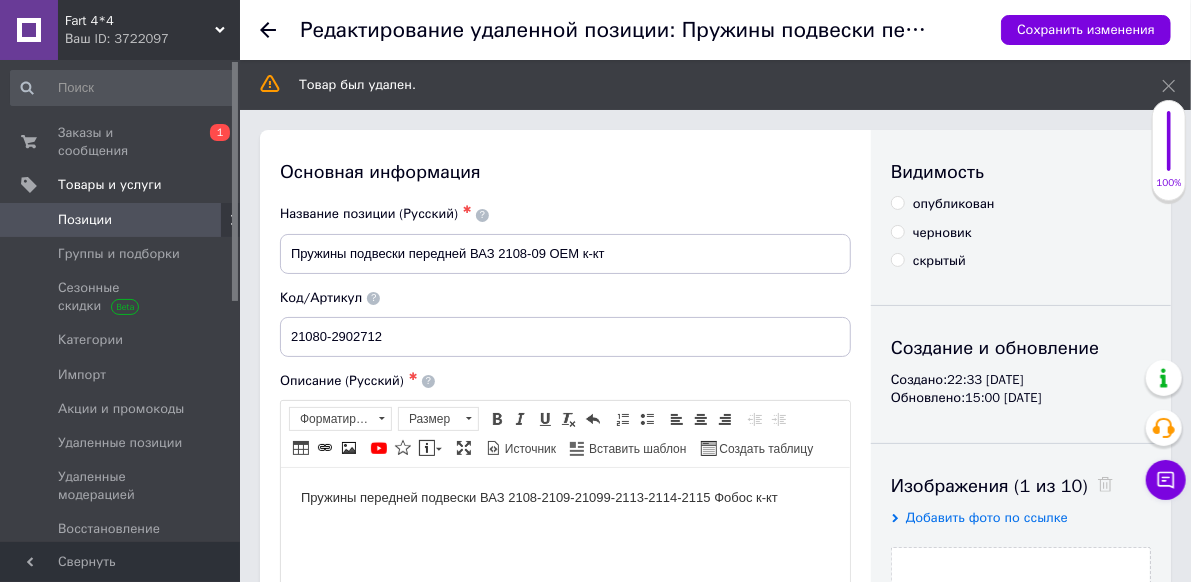 type 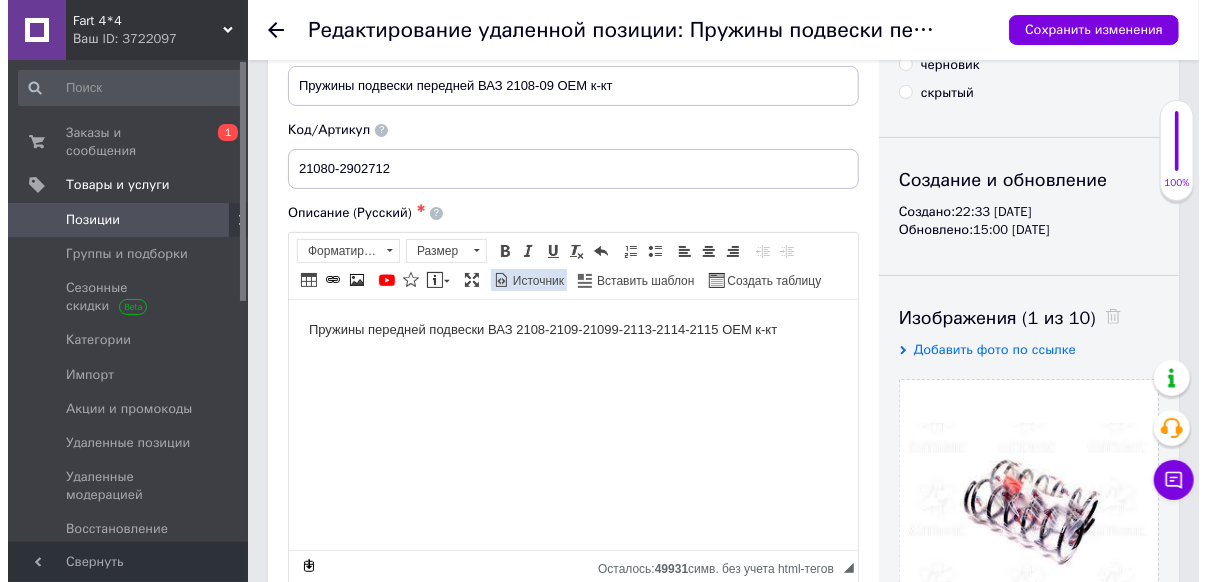 scroll, scrollTop: 200, scrollLeft: 0, axis: vertical 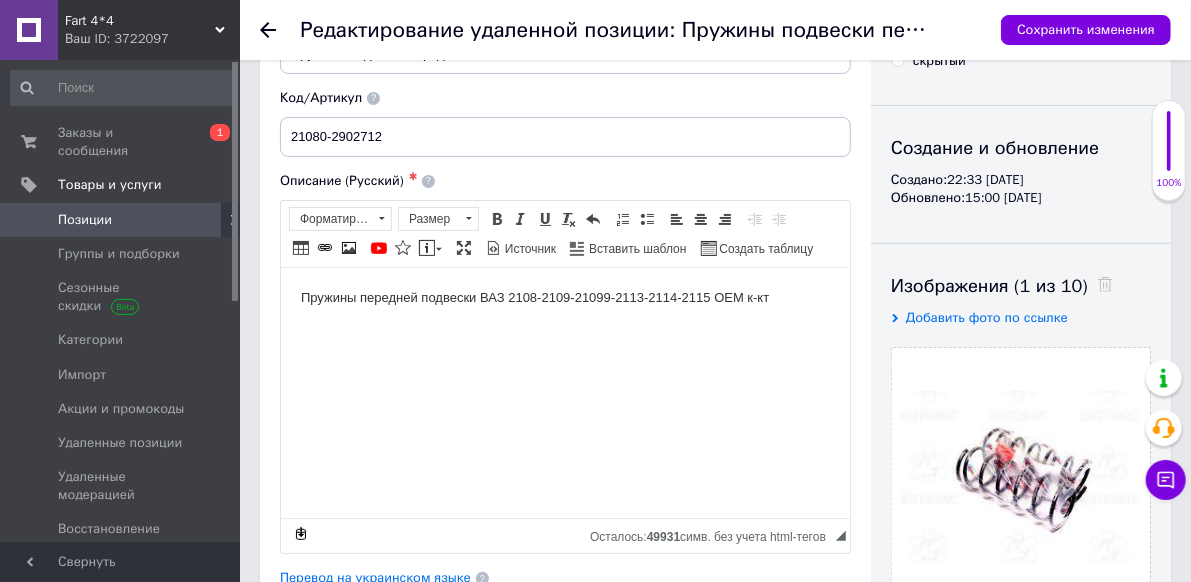 click on "Перевод на украинском языке" at bounding box center [375, 578] 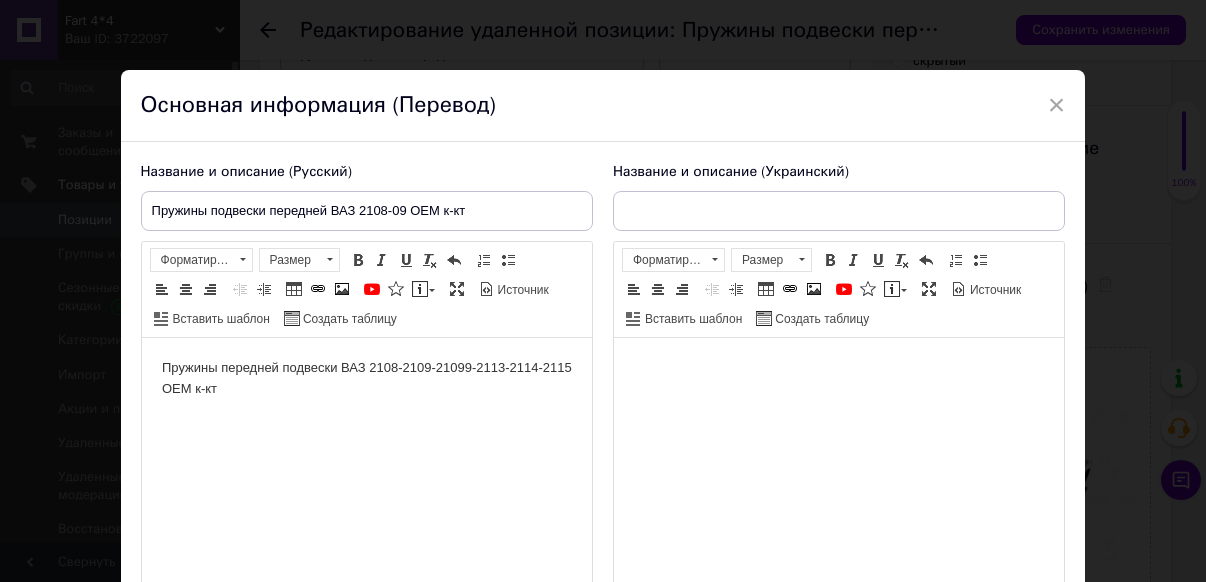 scroll, scrollTop: 0, scrollLeft: 0, axis: both 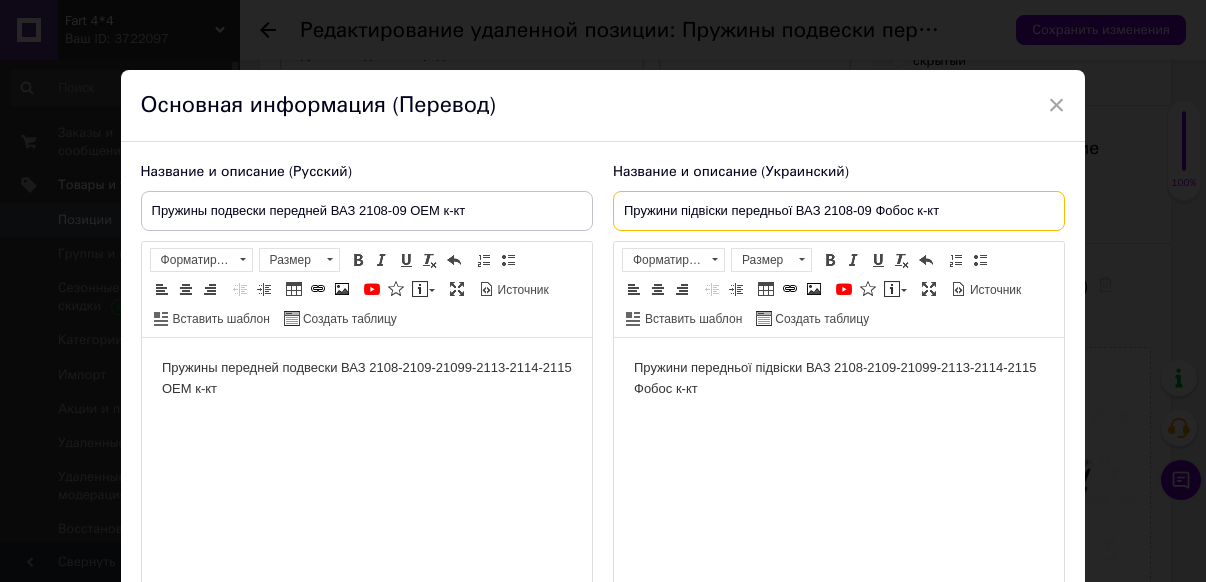 click on "Пружини підвіски передньої ВАЗ 2108-09 Фобос к-кт" at bounding box center (839, 211) 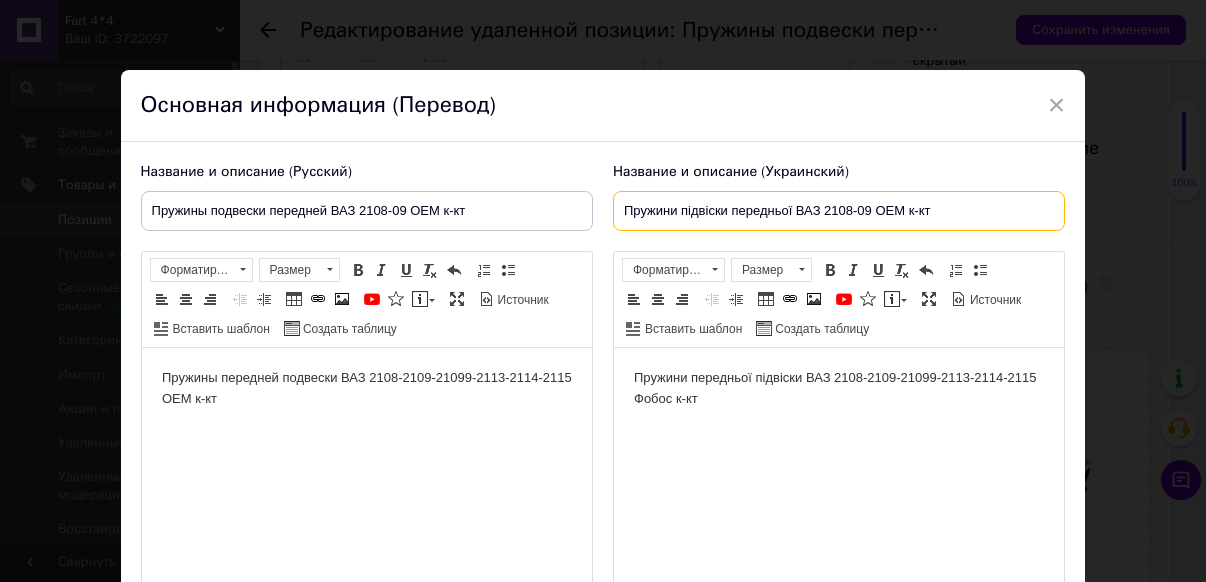 type on "Пружини підвіски передньої ВАЗ 2108-09 ОЕМ к-кт" 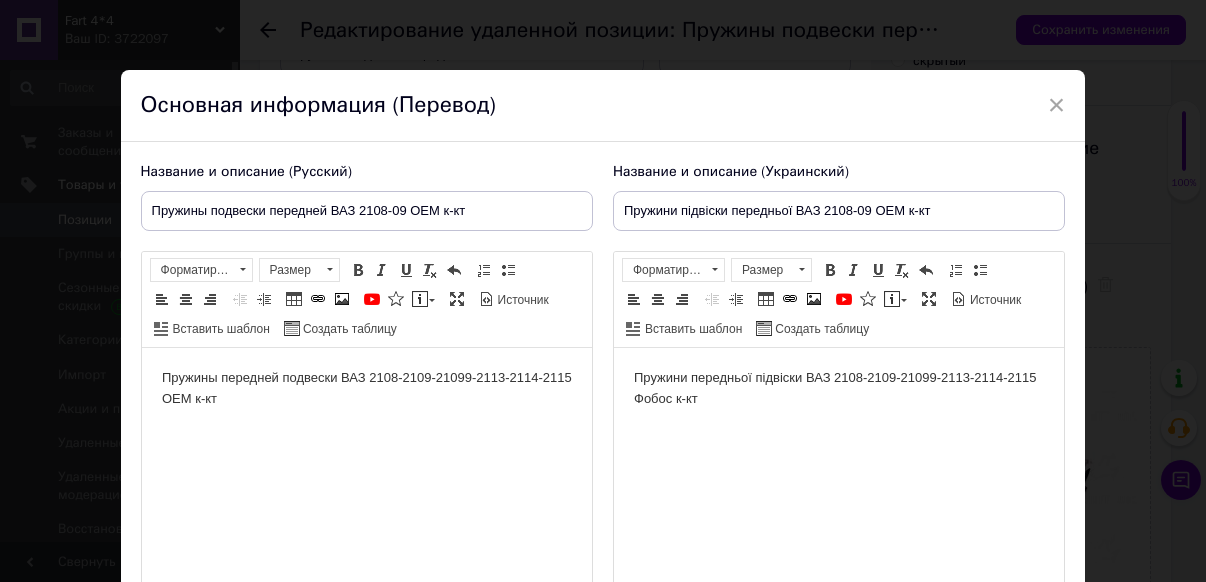 click on "Пружини передньої підвіски ВАЗ 2108-2109-21099-2113-2114-2115 Фобос к-кт" at bounding box center [838, 389] 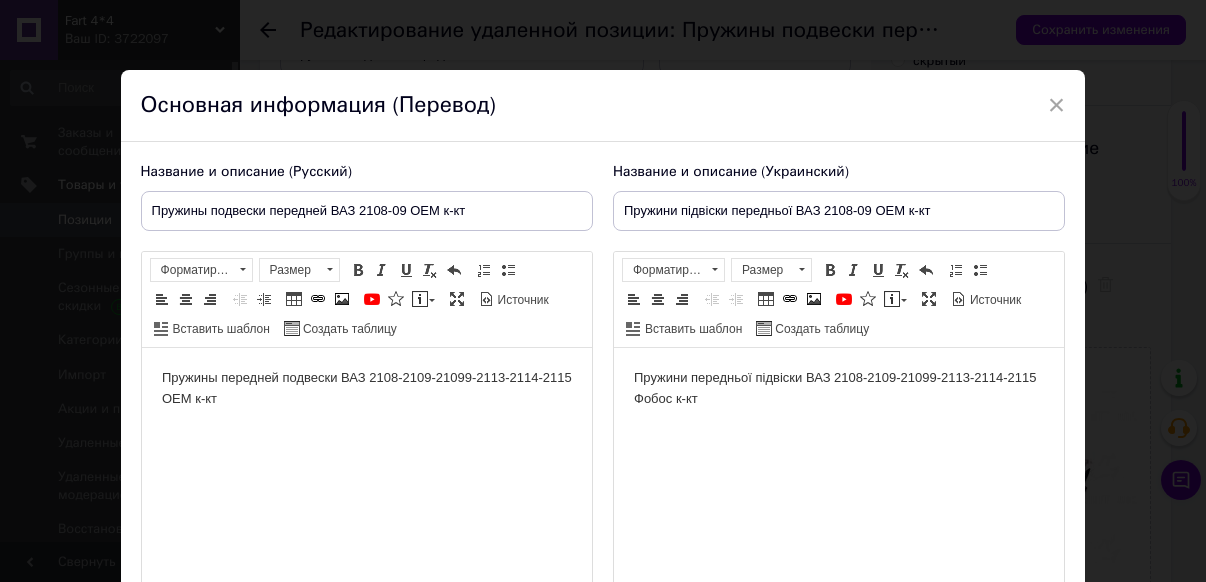 type 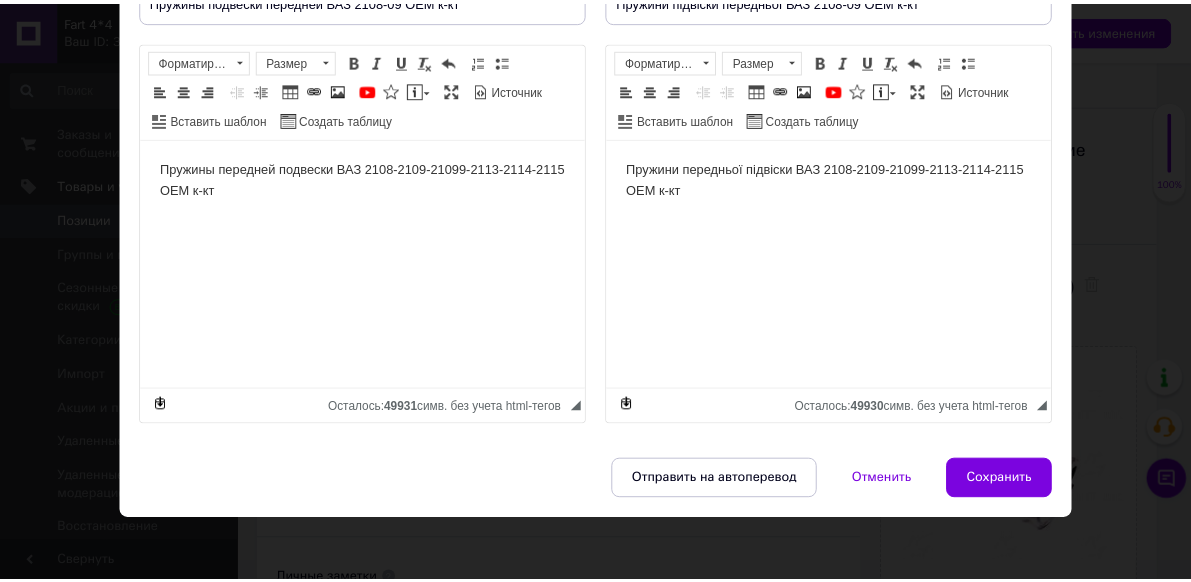scroll, scrollTop: 112, scrollLeft: 0, axis: vertical 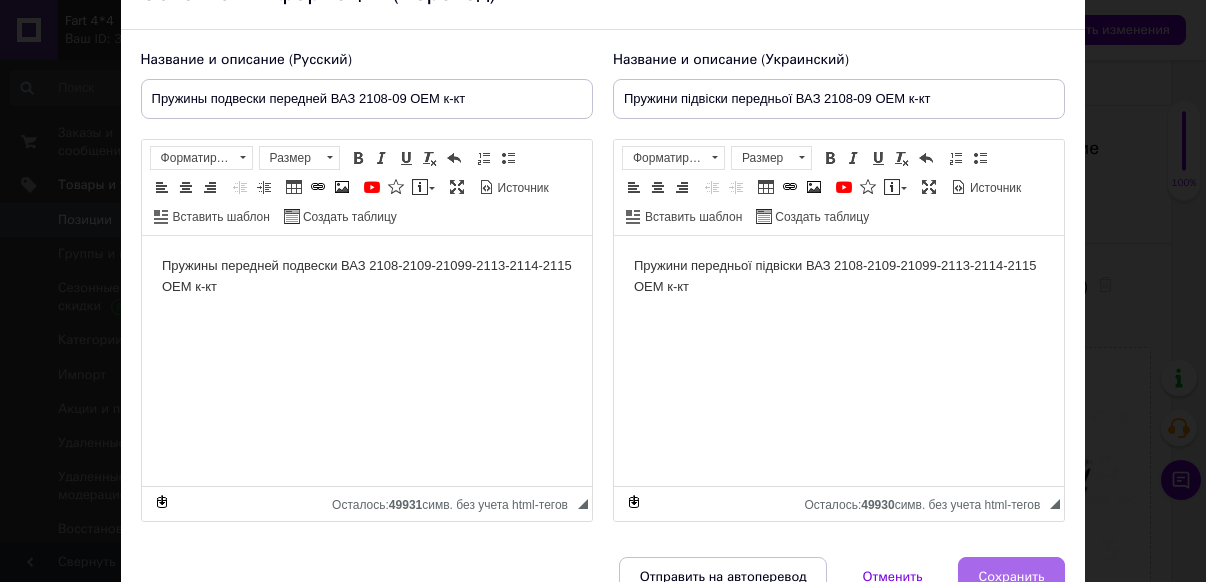 click on "Сохранить" at bounding box center [1012, 577] 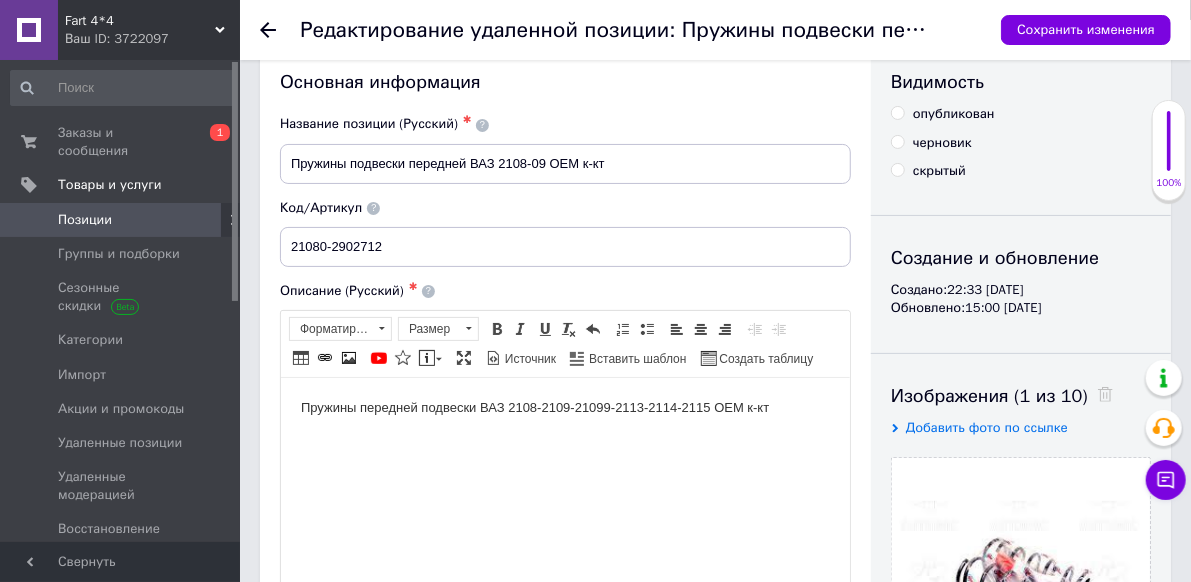 scroll, scrollTop: 0, scrollLeft: 0, axis: both 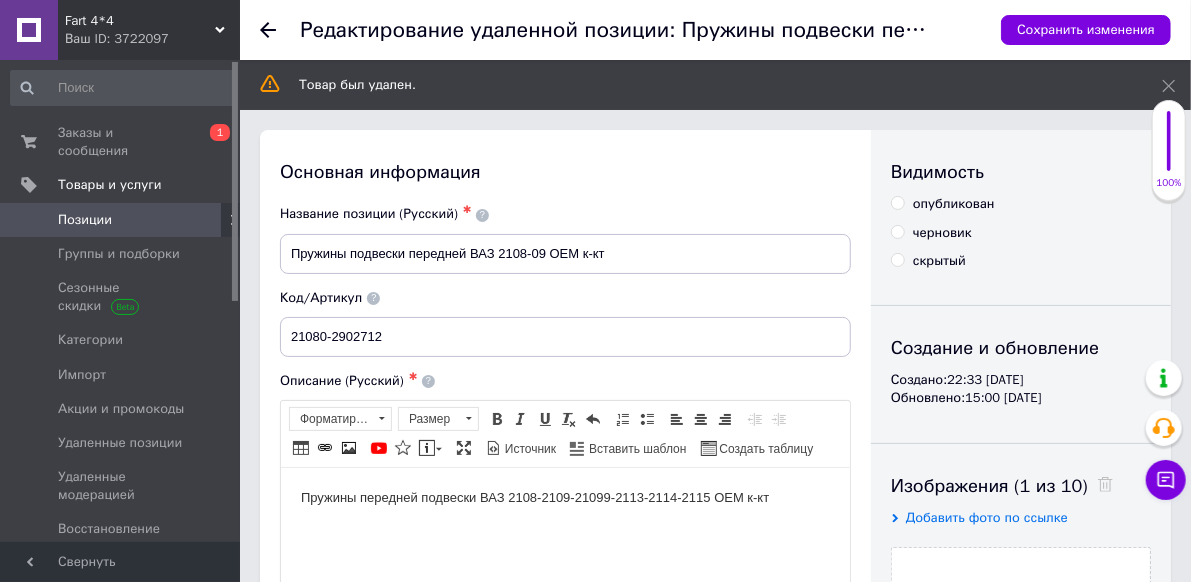 click on "опубликован" at bounding box center (897, 202) 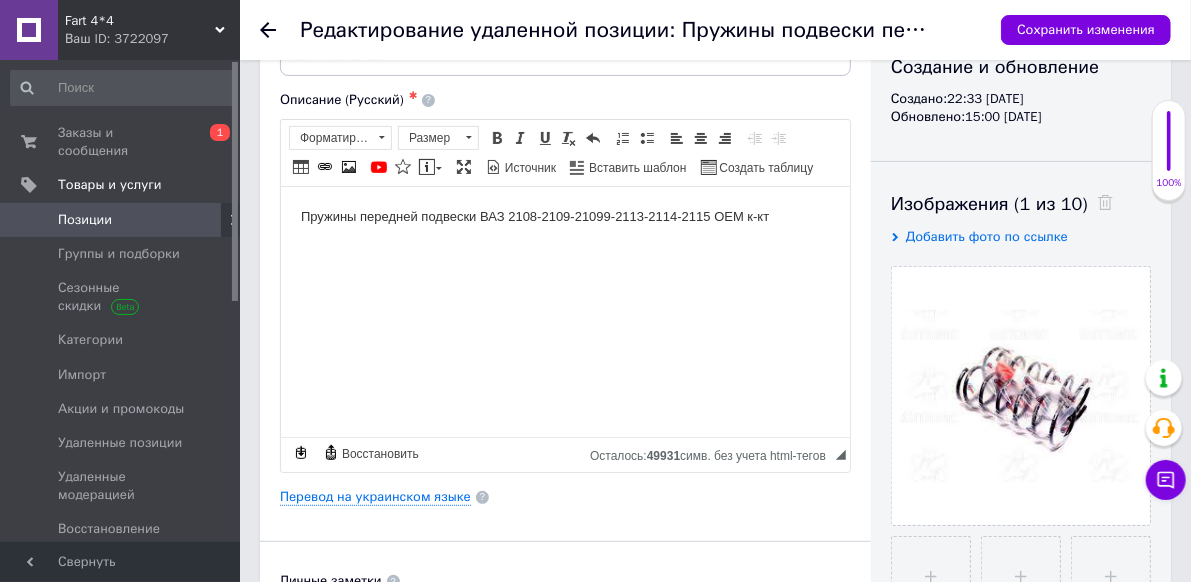 scroll, scrollTop: 400, scrollLeft: 0, axis: vertical 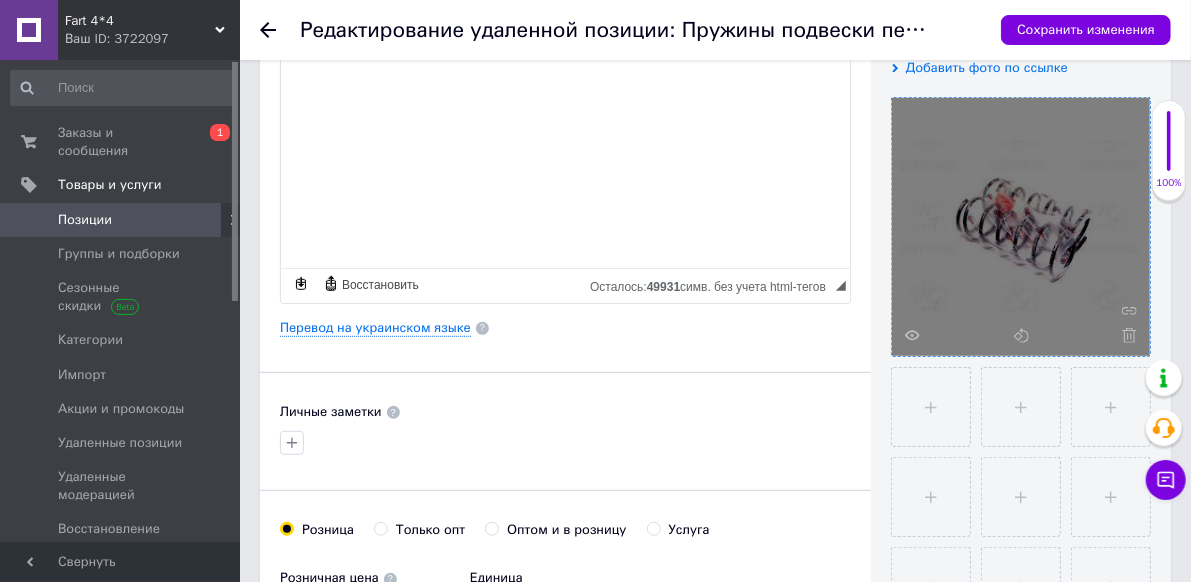 click 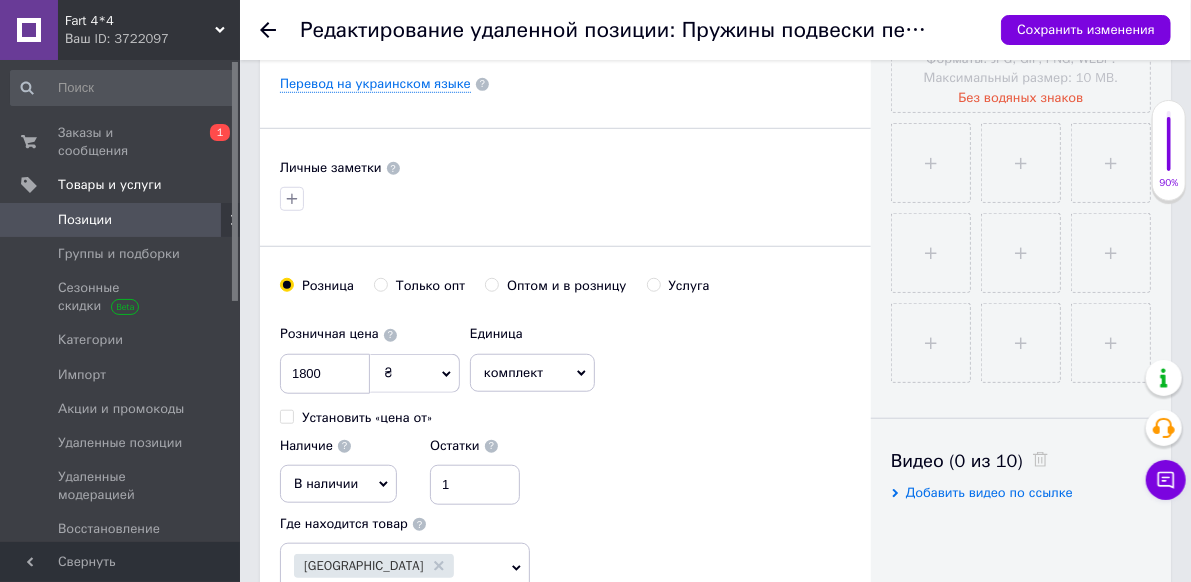 scroll, scrollTop: 700, scrollLeft: 0, axis: vertical 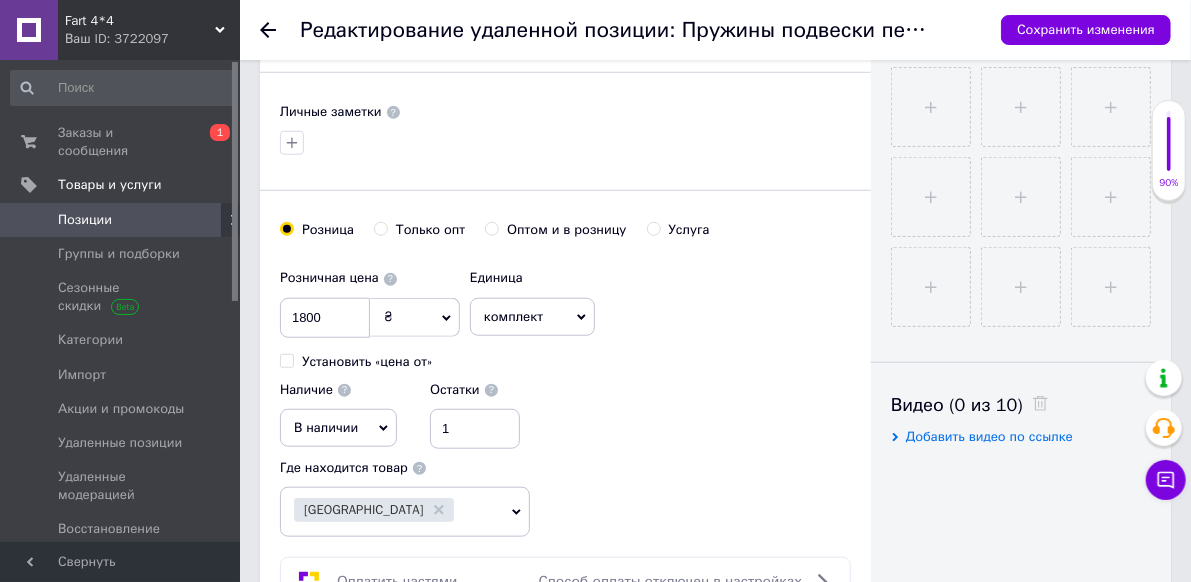 click on "В наличии" at bounding box center (338, 428) 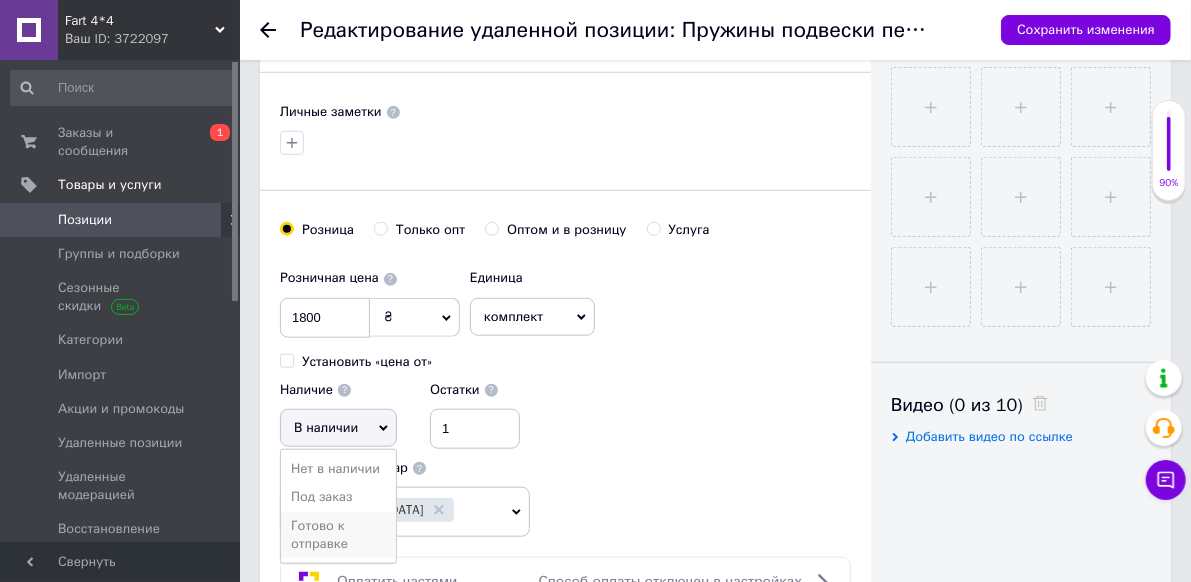click on "Готово к отправке" at bounding box center [338, 535] 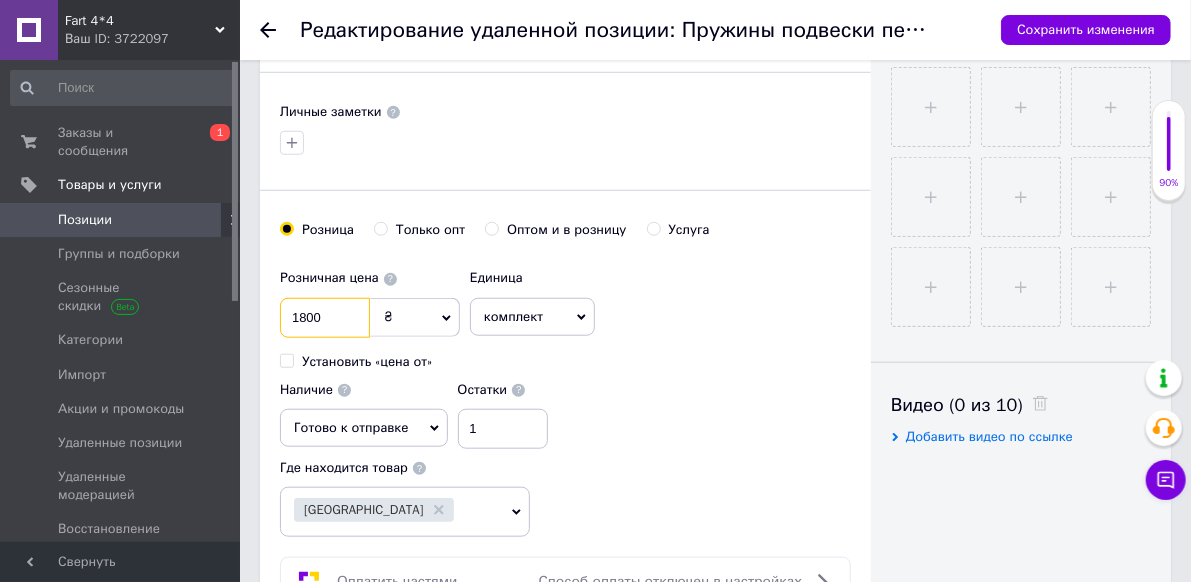 click on "1800" at bounding box center (325, 318) 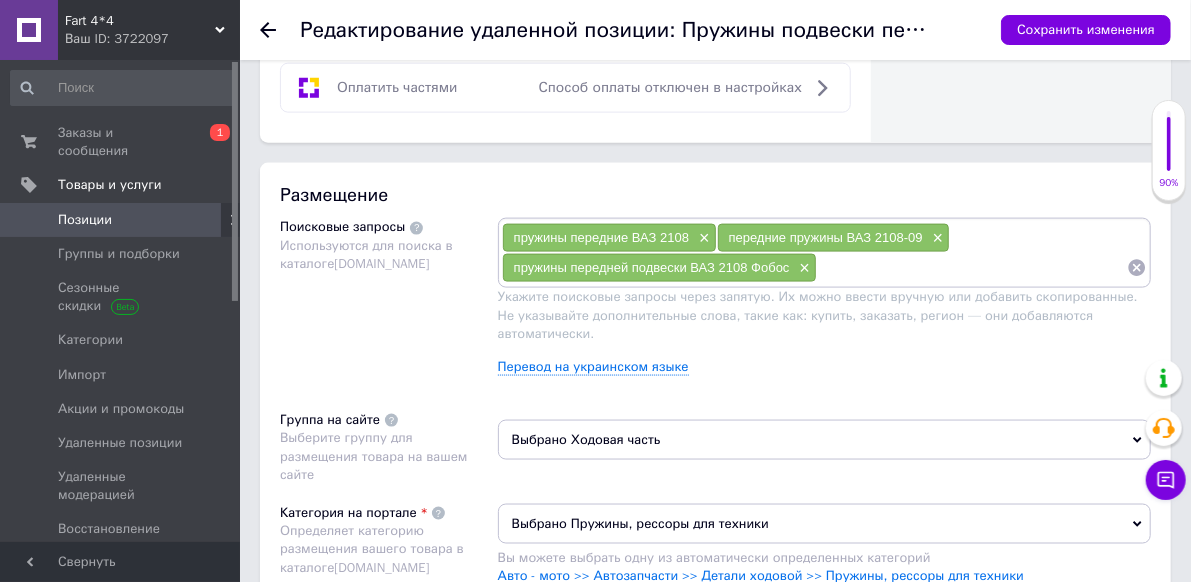scroll, scrollTop: 1200, scrollLeft: 0, axis: vertical 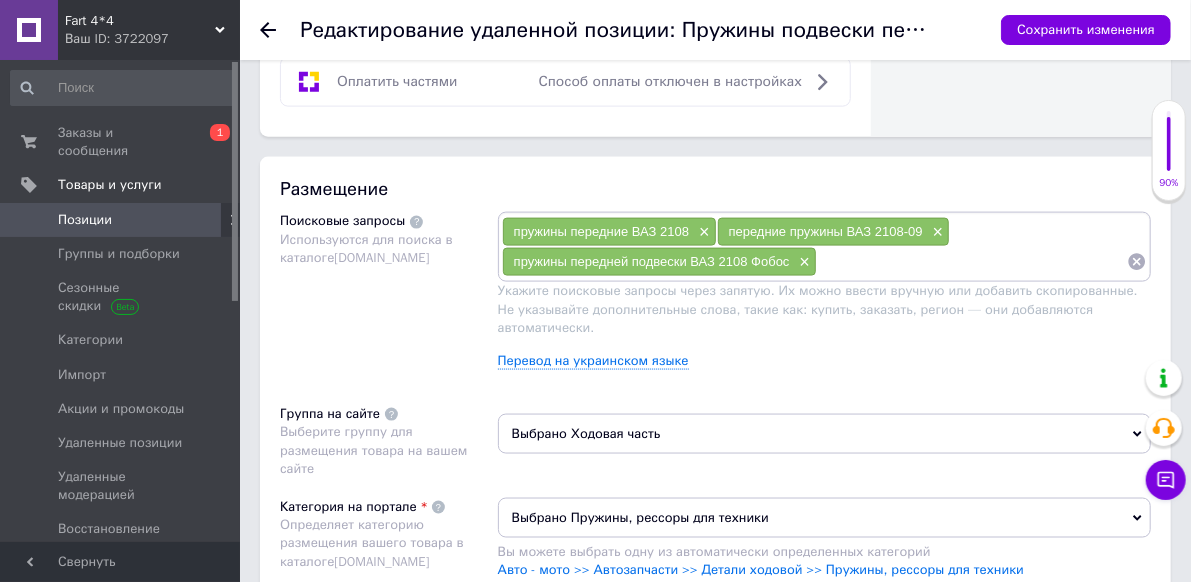 type on "1265" 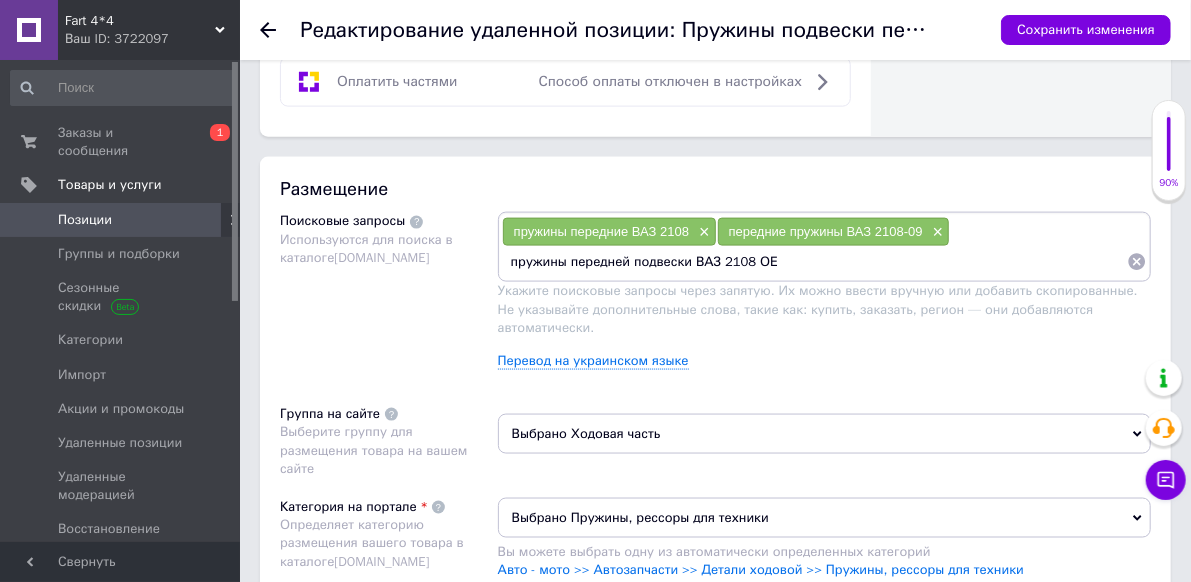 type on "пружины передней подвески ВАЗ 2108 ОЕМ" 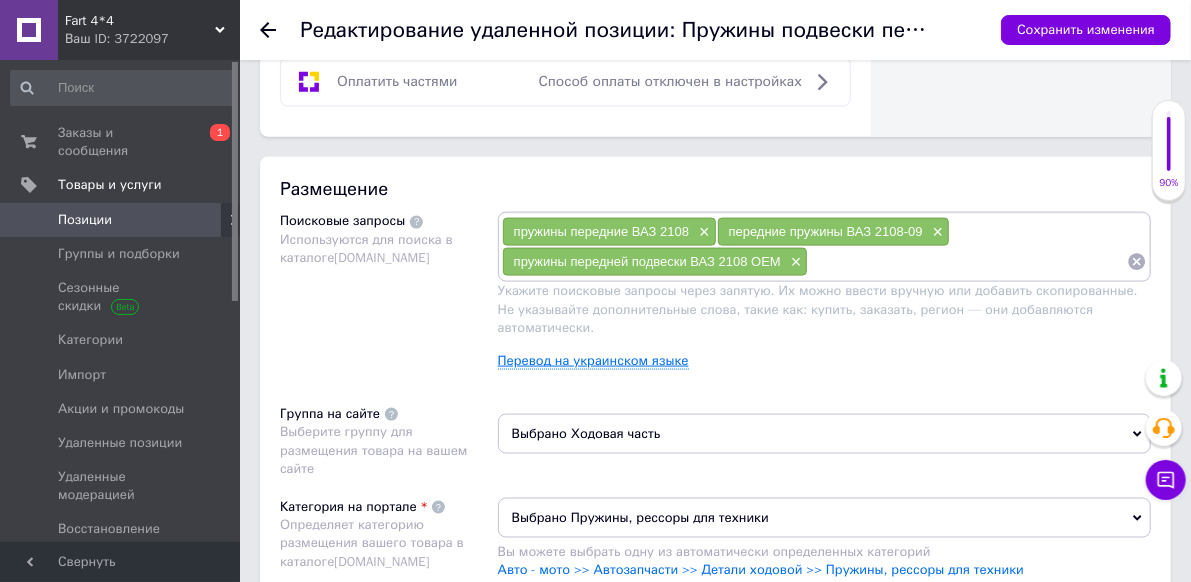 type 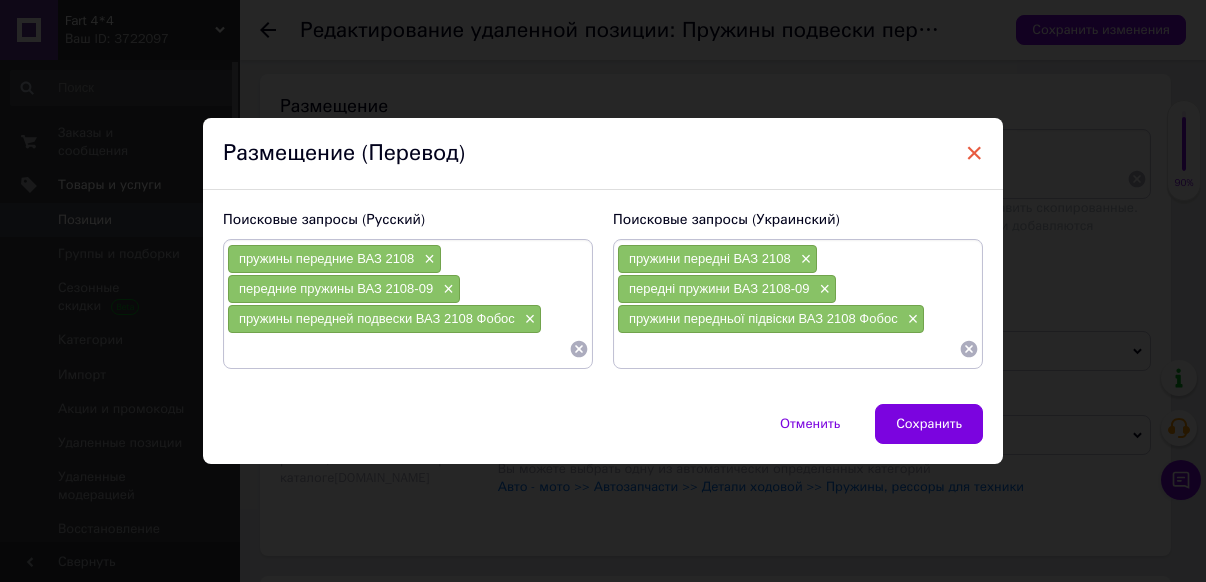click on "×" at bounding box center [974, 153] 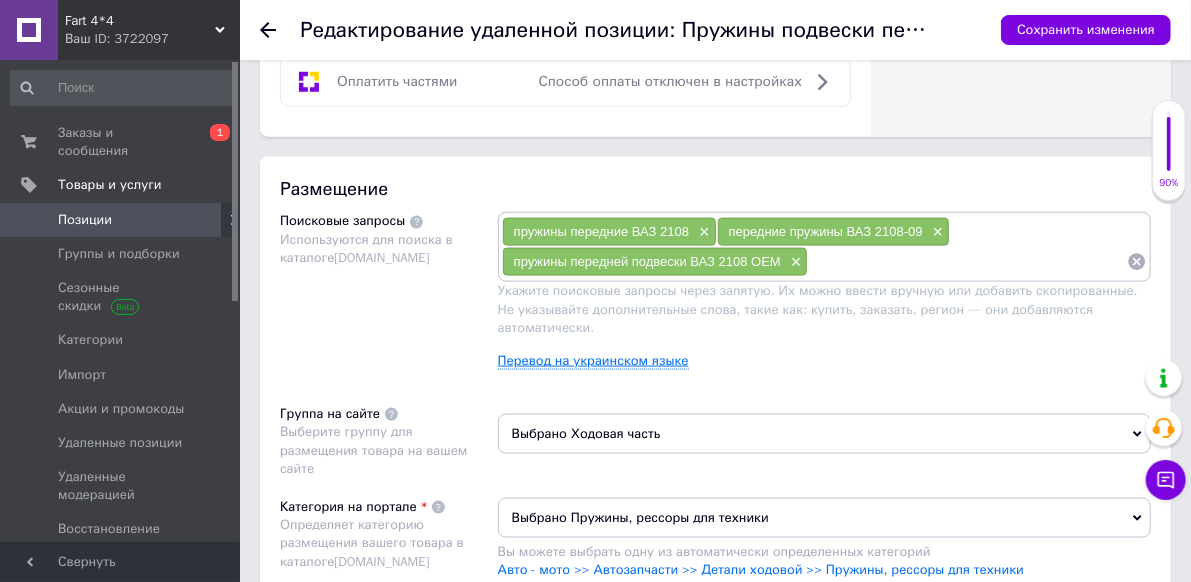 click on "Перевод на украинском языке" at bounding box center [593, 361] 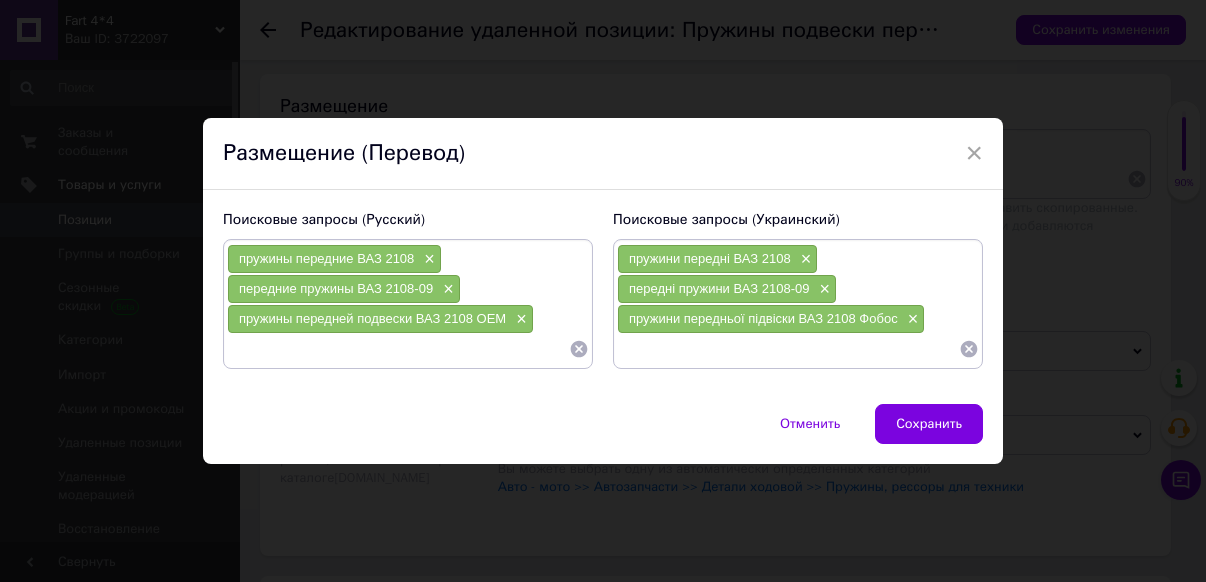 click at bounding box center (788, 349) 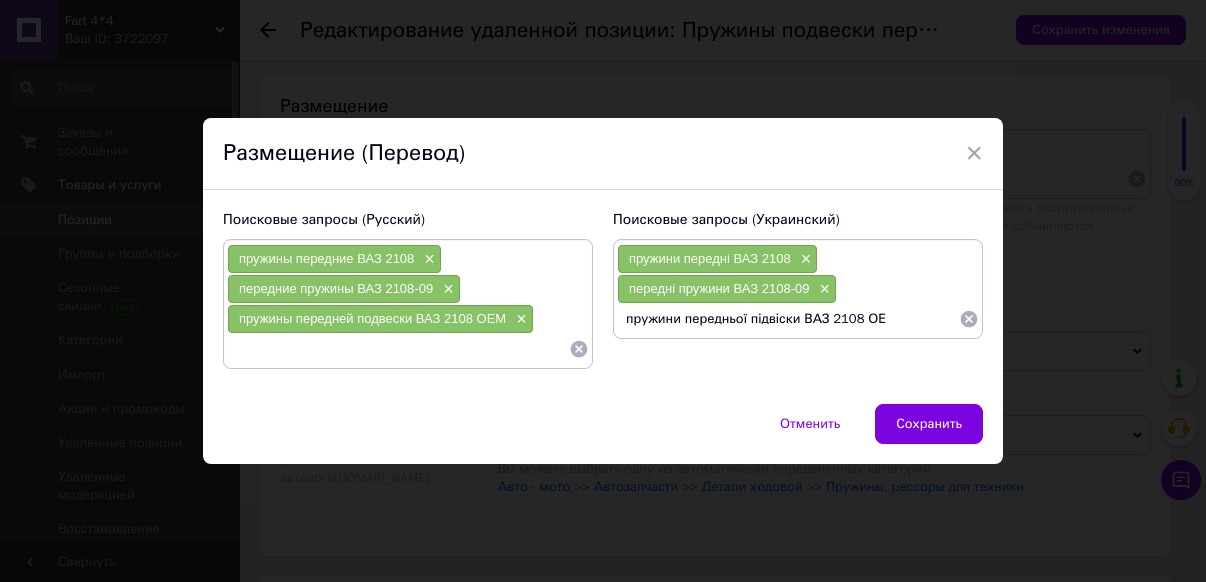 type on "пружини передньої підвіски ВАЗ 2108 ОЕМ" 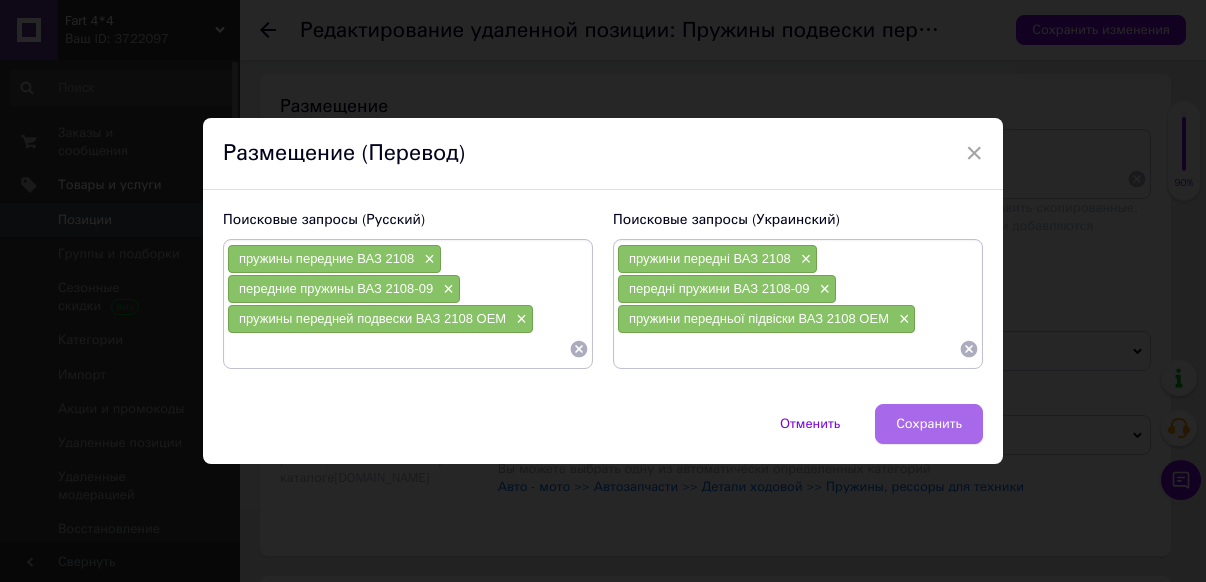 type 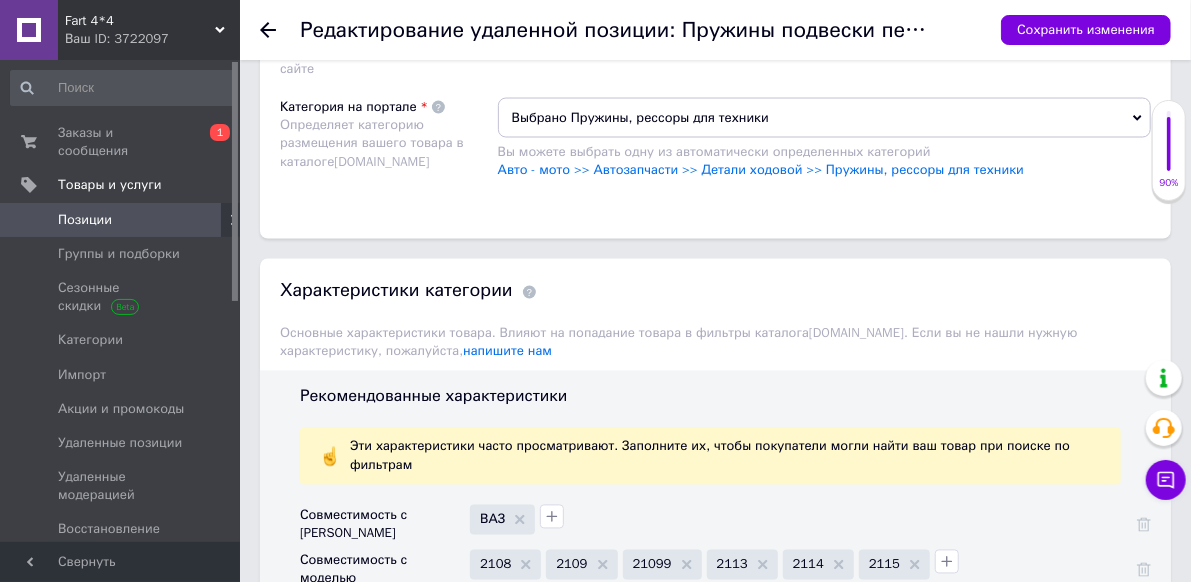 scroll, scrollTop: 1700, scrollLeft: 0, axis: vertical 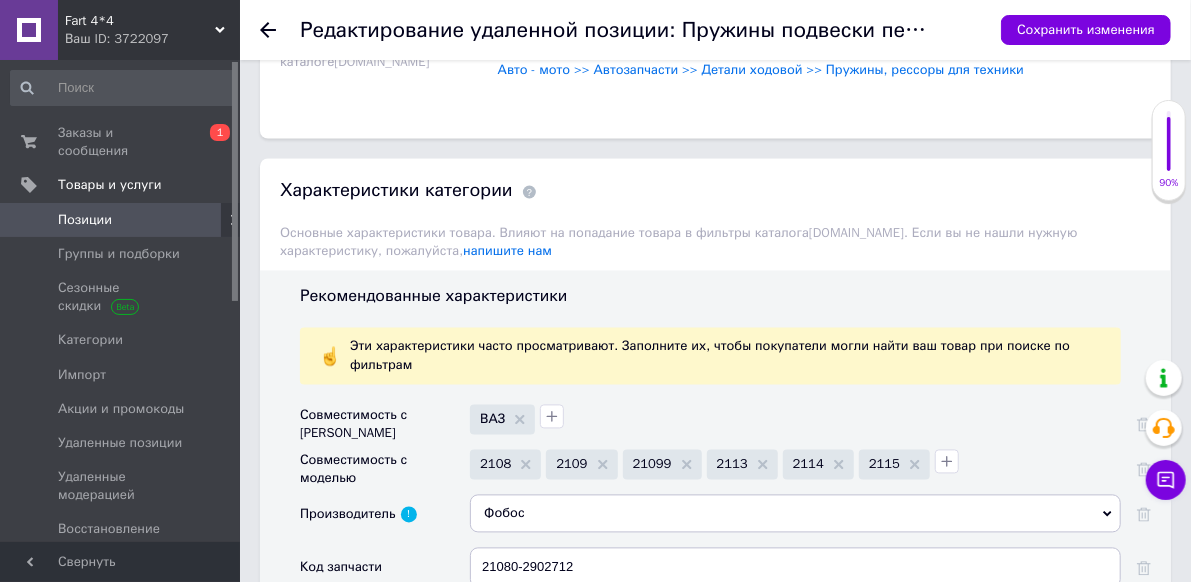 click on "Фобос" at bounding box center (795, 514) 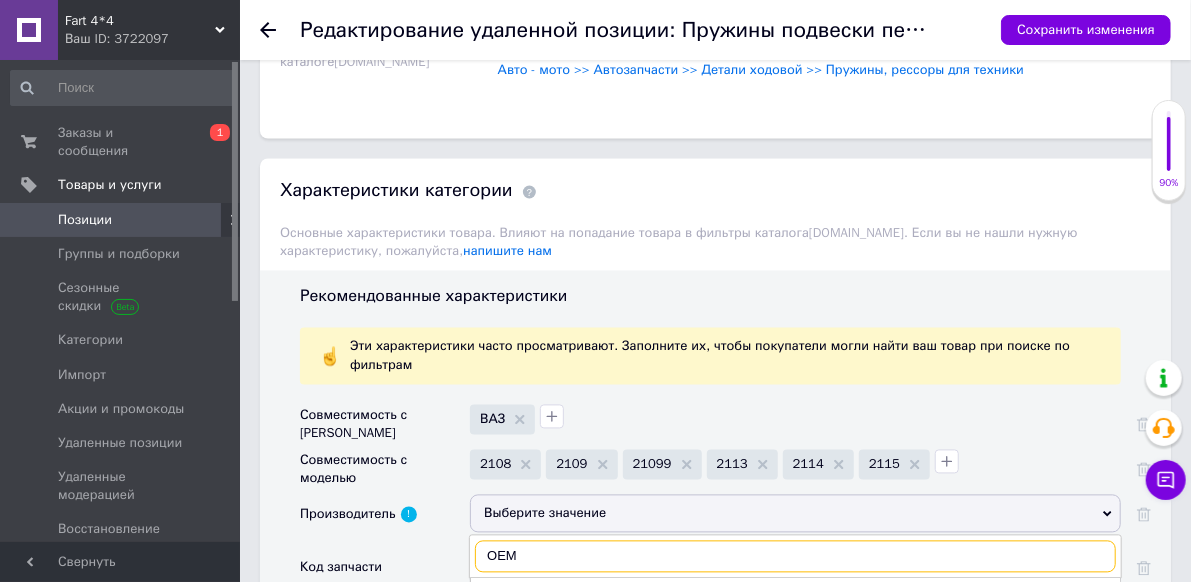type on "OEM" 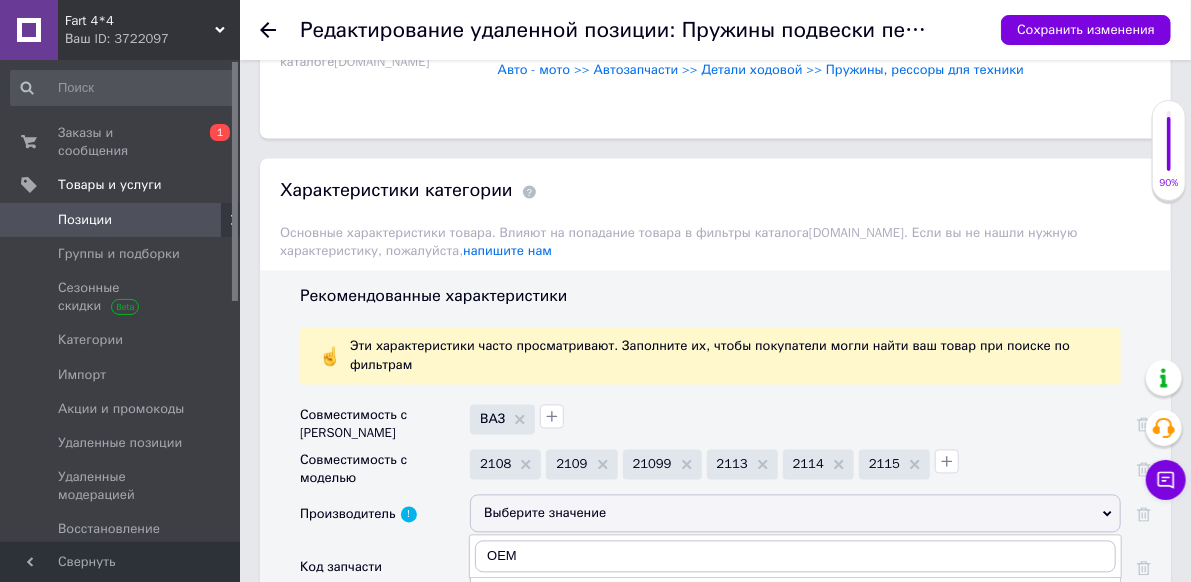 click on "OEM" at bounding box center [795, 598] 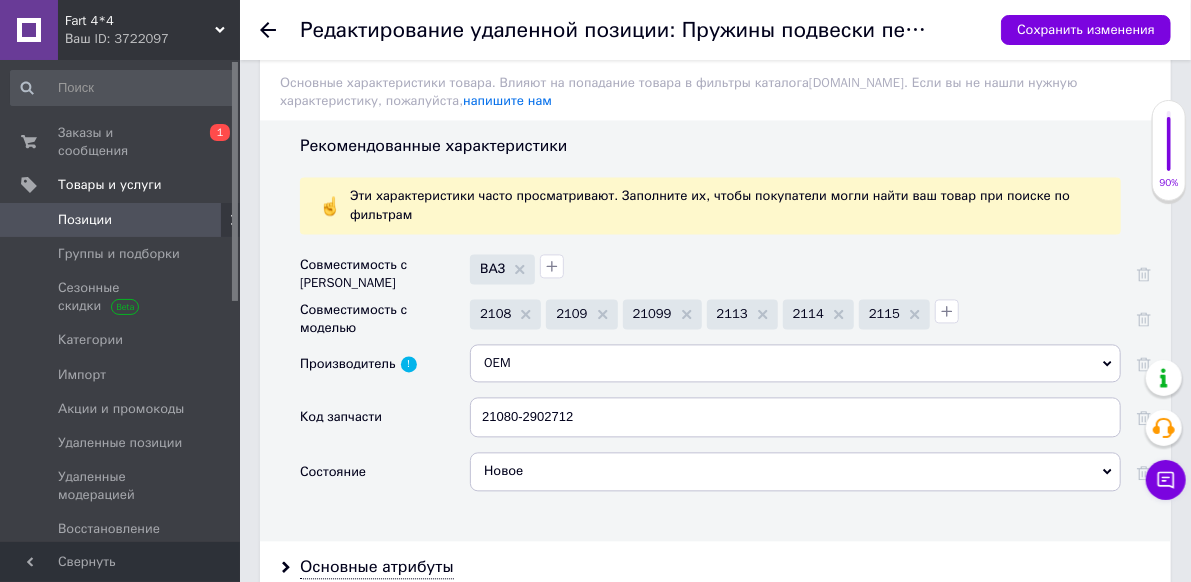 scroll, scrollTop: 1900, scrollLeft: 0, axis: vertical 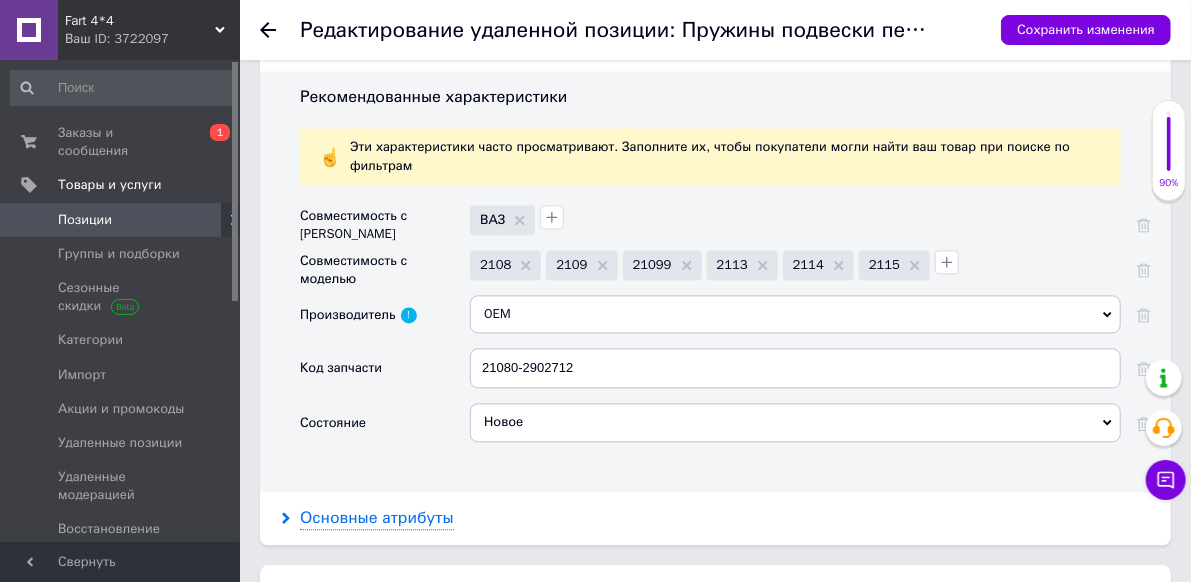 click on "Основные атрибуты" at bounding box center [377, 518] 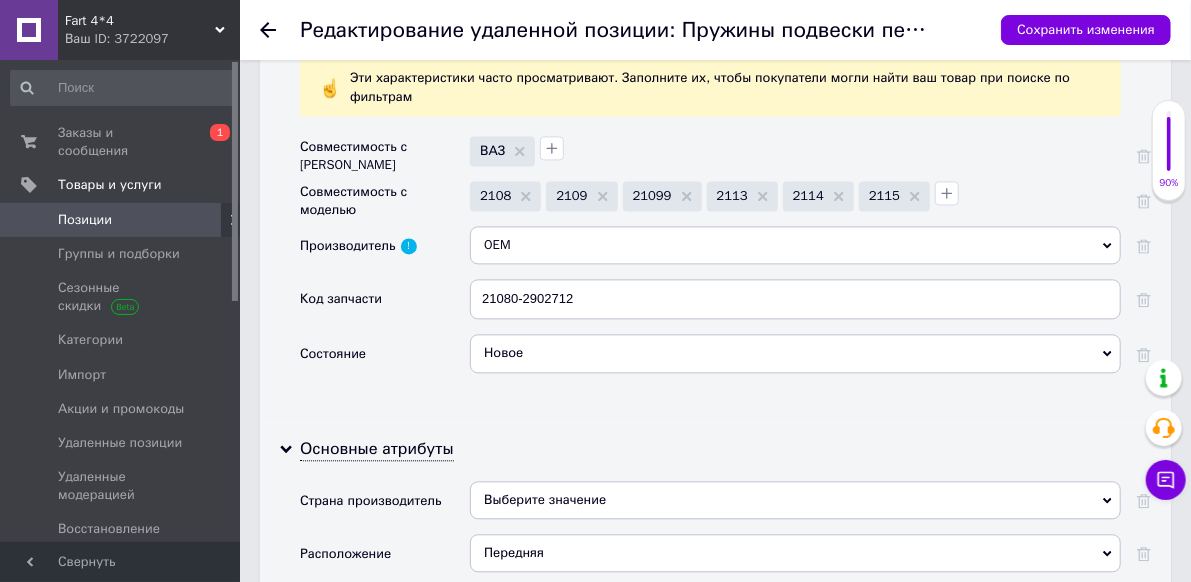 scroll, scrollTop: 2000, scrollLeft: 0, axis: vertical 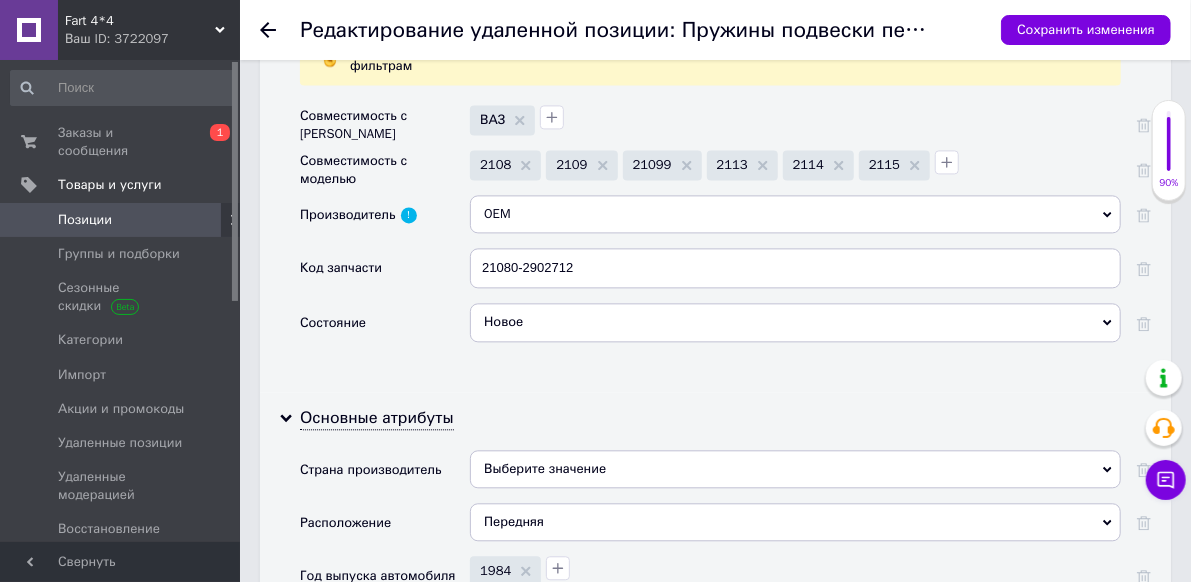 click on "Выберите значение" at bounding box center (795, 469) 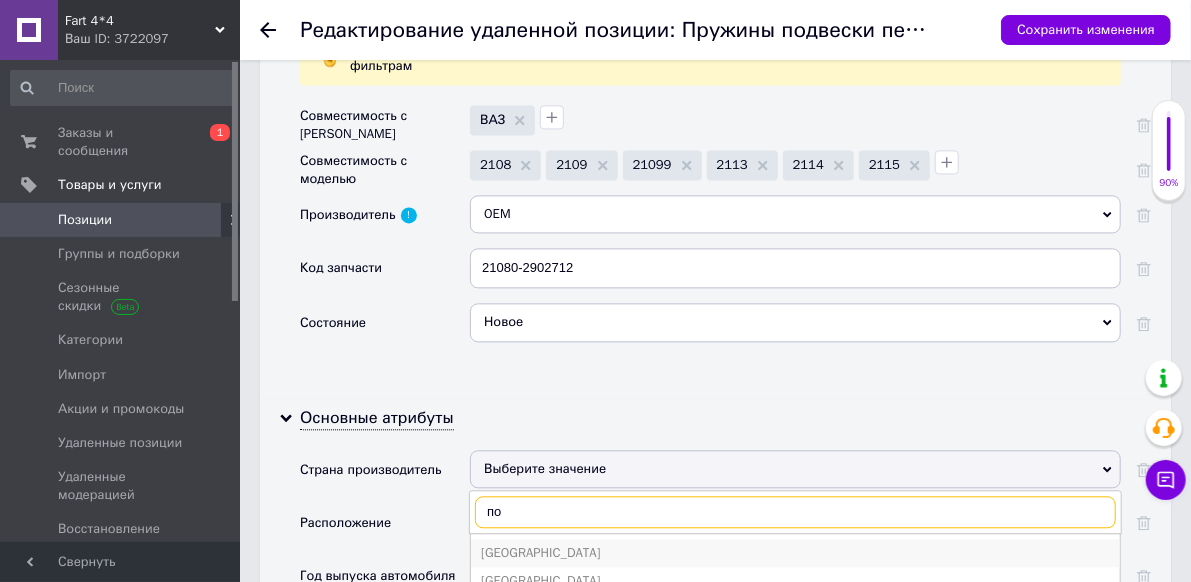 type on "по" 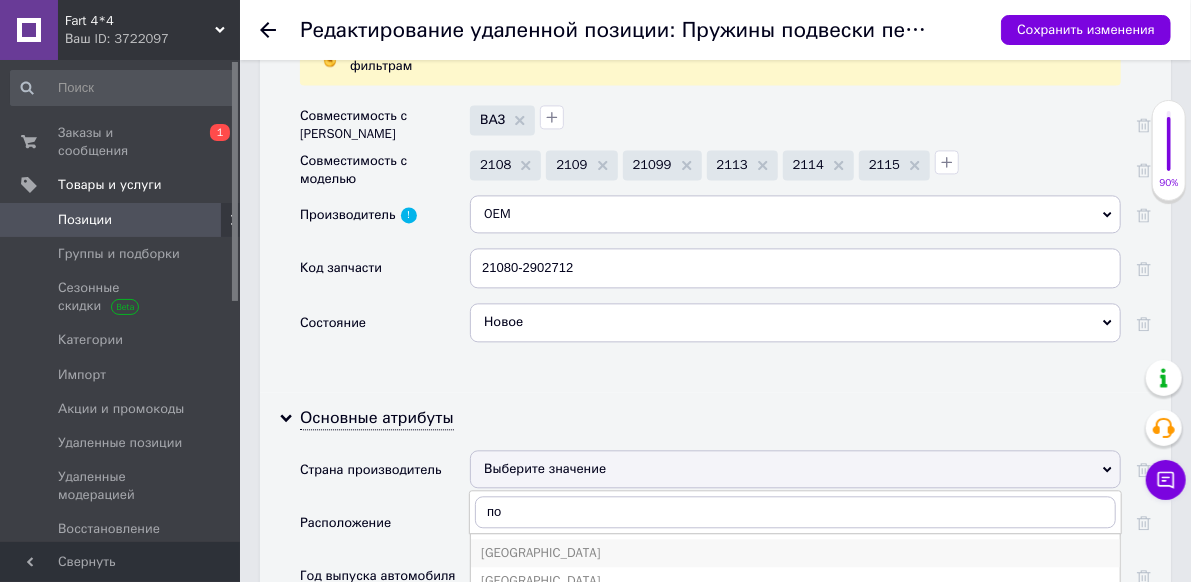 click on "[GEOGRAPHIC_DATA]" at bounding box center (795, 553) 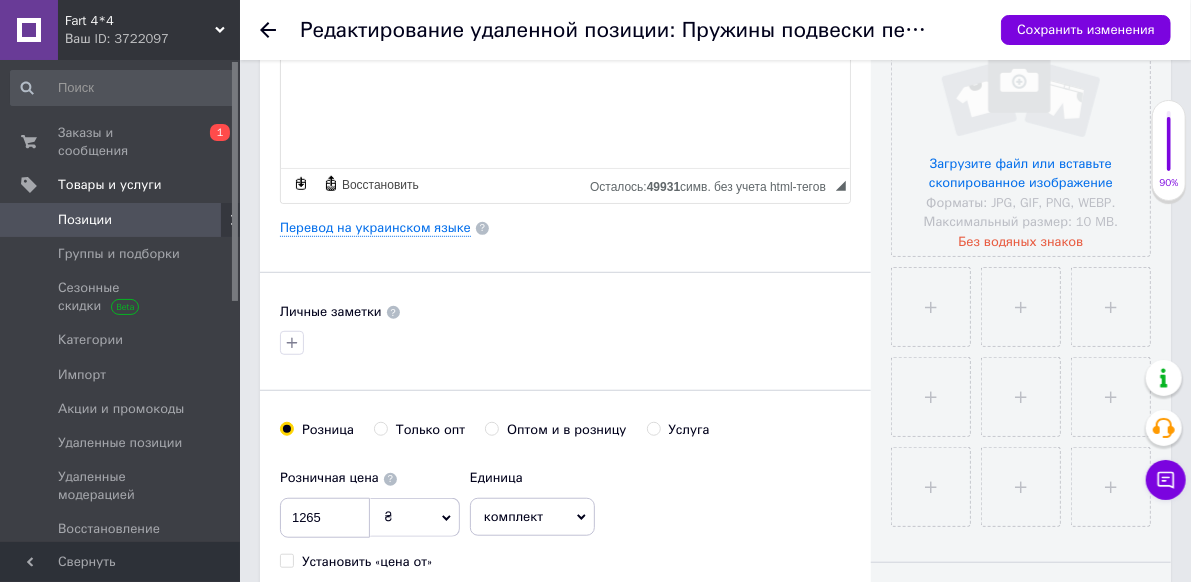 scroll, scrollTop: 400, scrollLeft: 0, axis: vertical 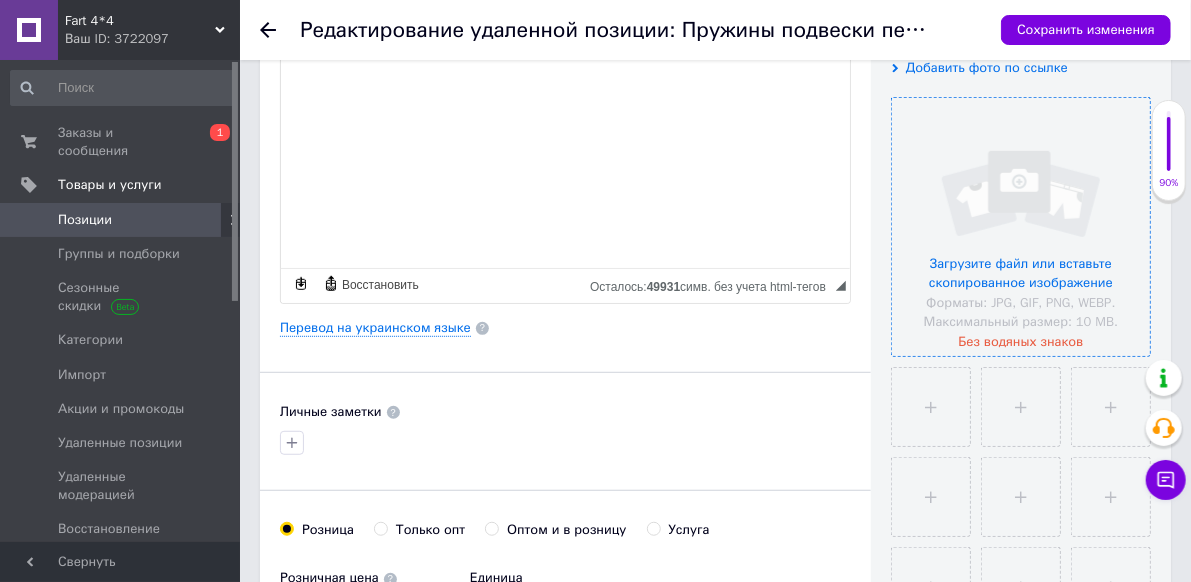 click at bounding box center [1021, 227] 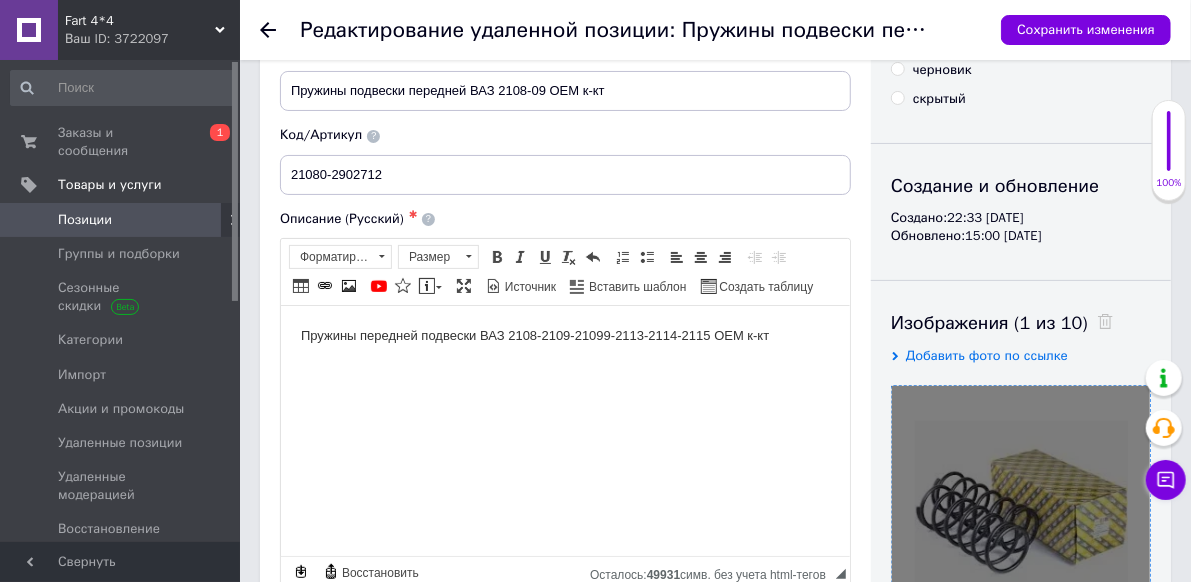 scroll, scrollTop: 0, scrollLeft: 0, axis: both 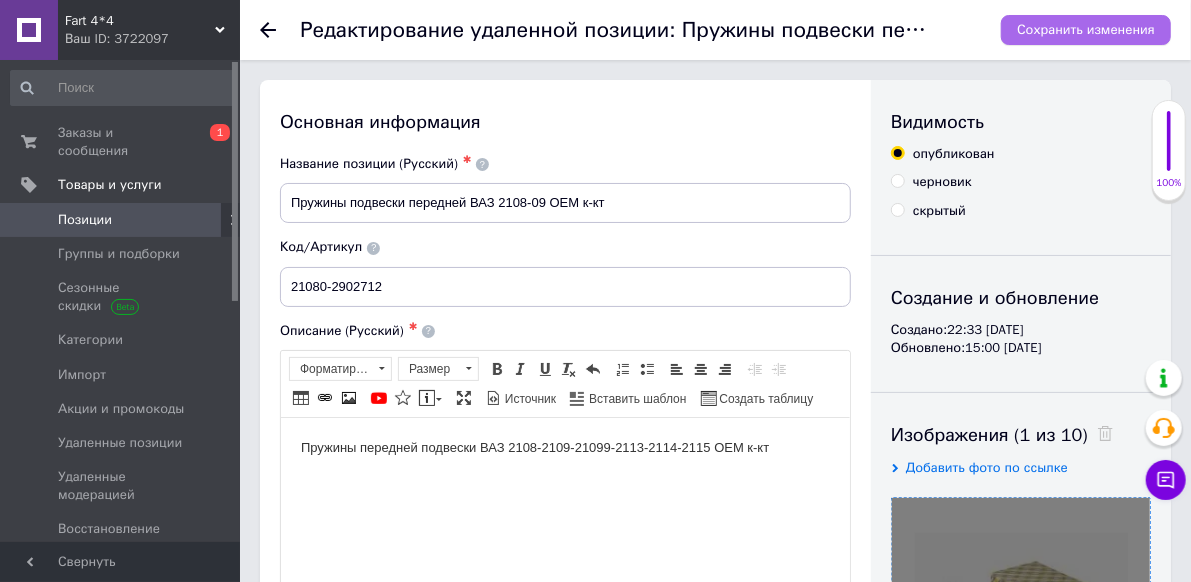 click on "Сохранить изменения" at bounding box center [1086, 29] 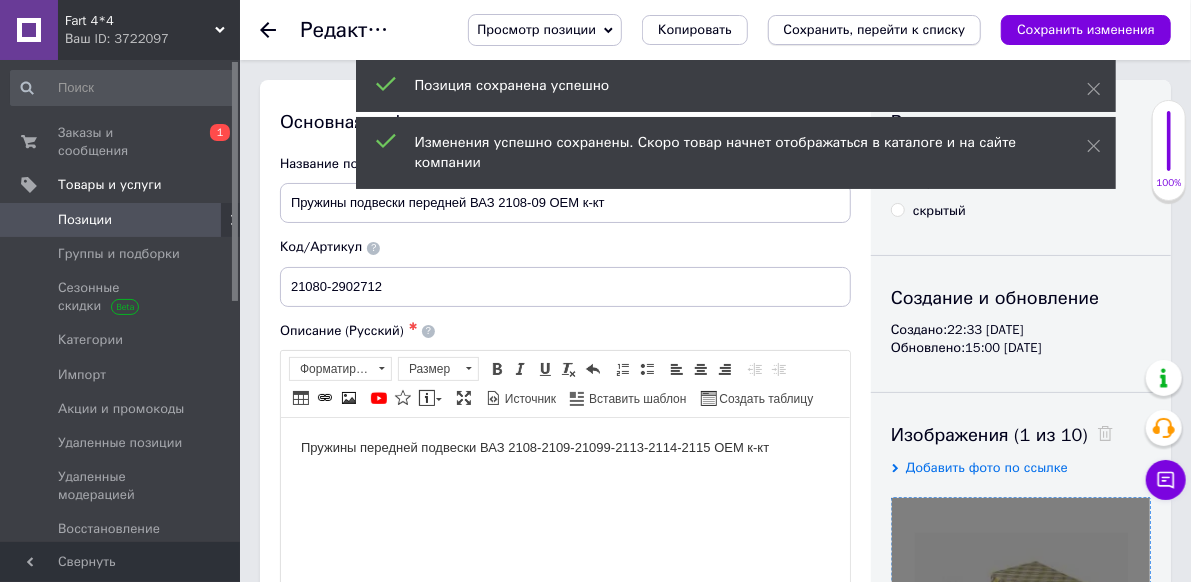 click on "Сохранить, перейти к списку" at bounding box center (875, 29) 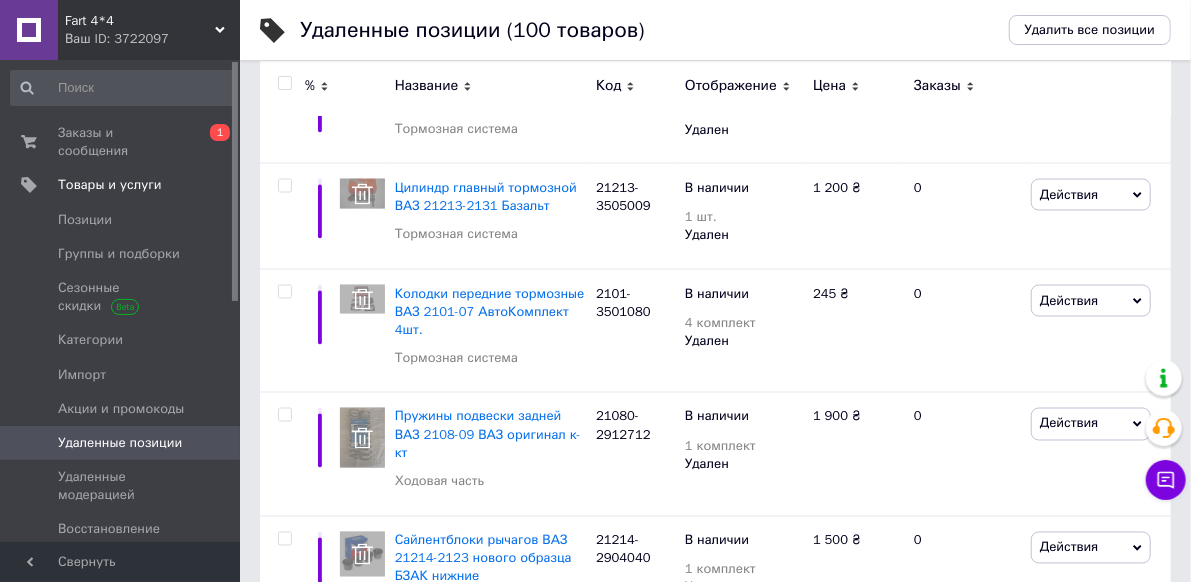 scroll, scrollTop: 1454, scrollLeft: 0, axis: vertical 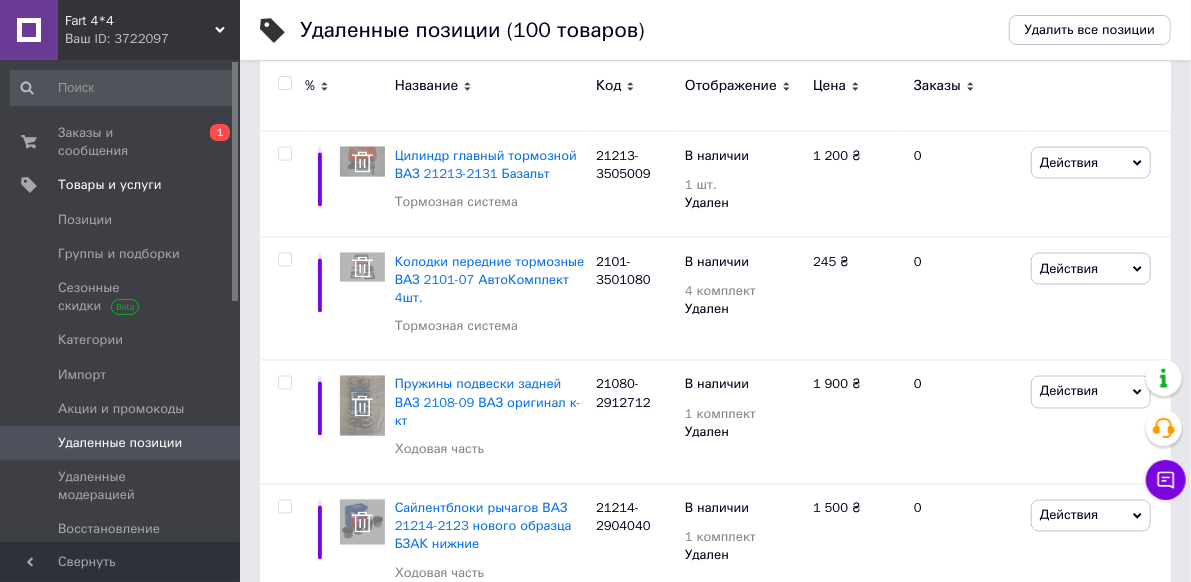 click on "Пружины подвески задней ВАЗ 2108-09 ВАЗ оригинал к-кт" at bounding box center [488, 402] 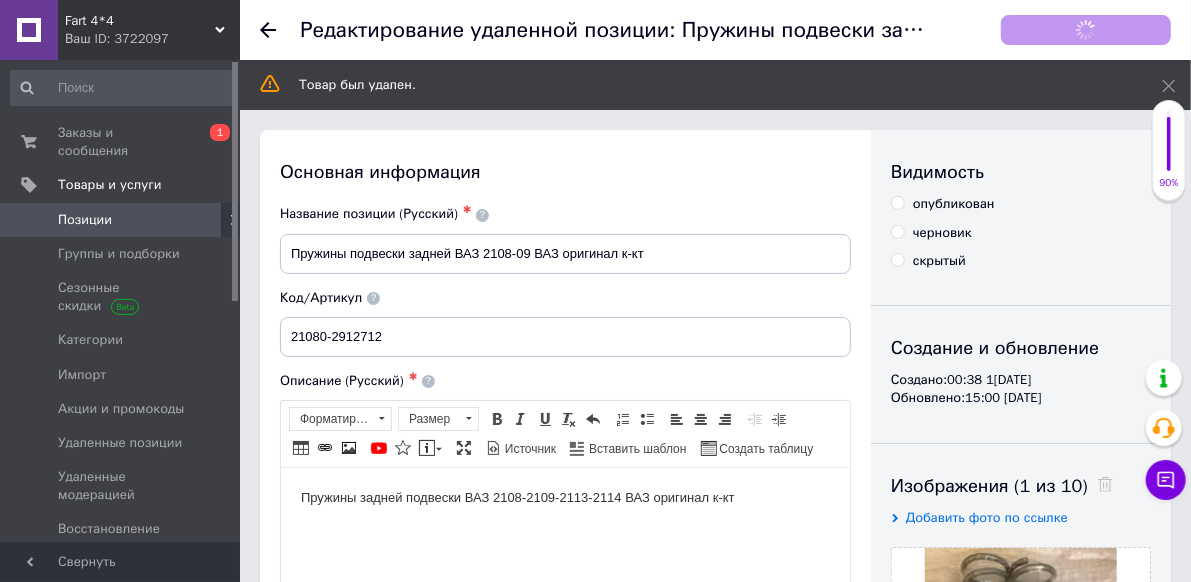 scroll, scrollTop: 0, scrollLeft: 0, axis: both 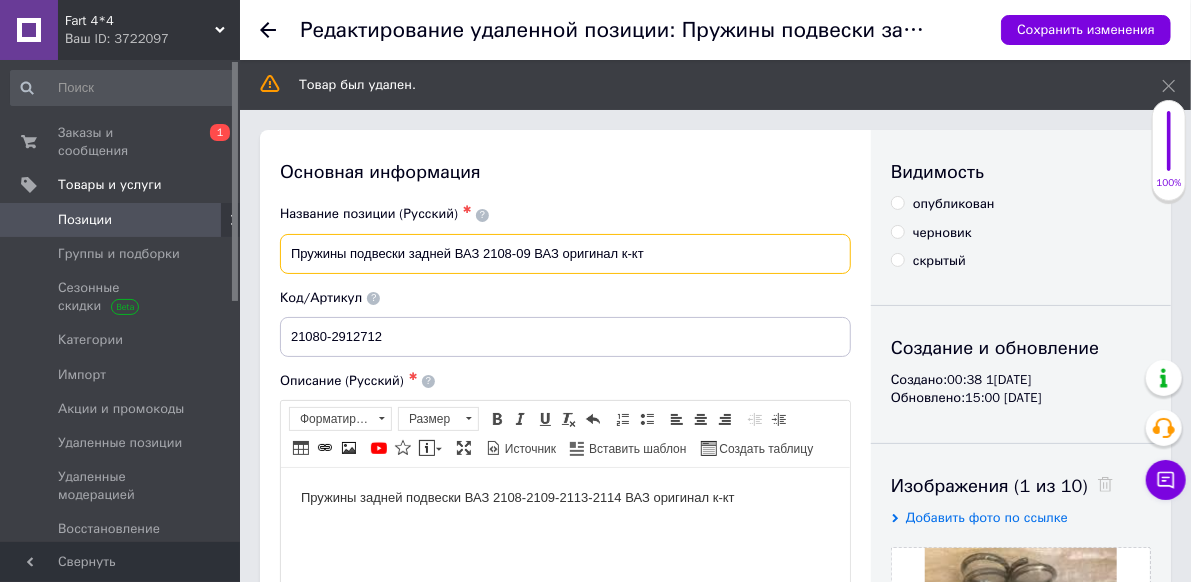 click on "Пружины подвески задней ВАЗ 2108-09 ВАЗ оригинал к-кт" at bounding box center (565, 254) 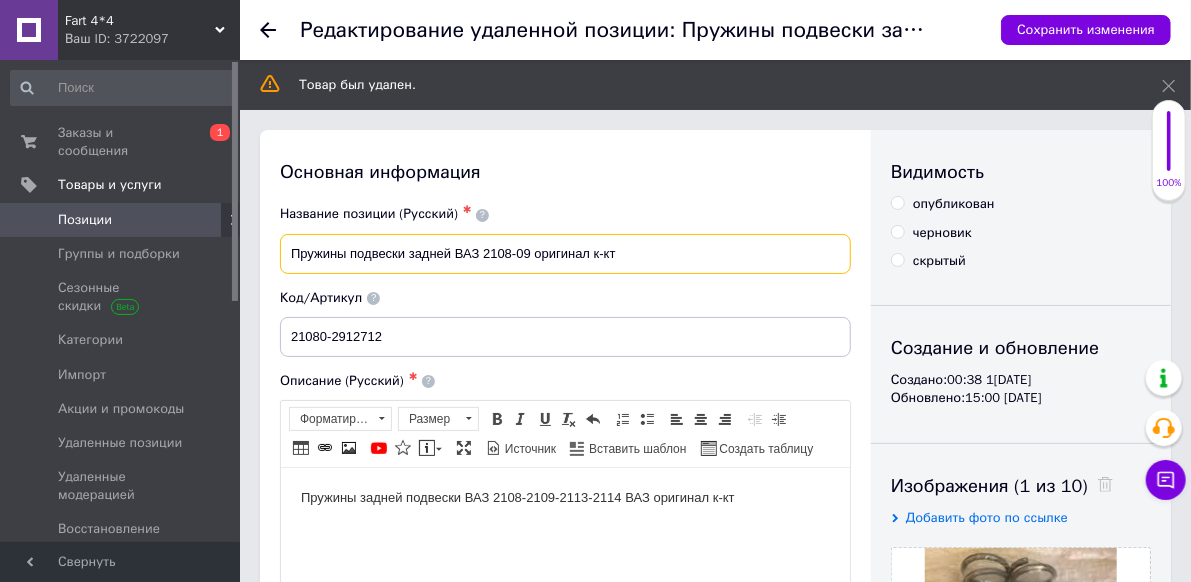 type on "Пружины подвески задней ВАЗ 2108-09 оригинал к-кт" 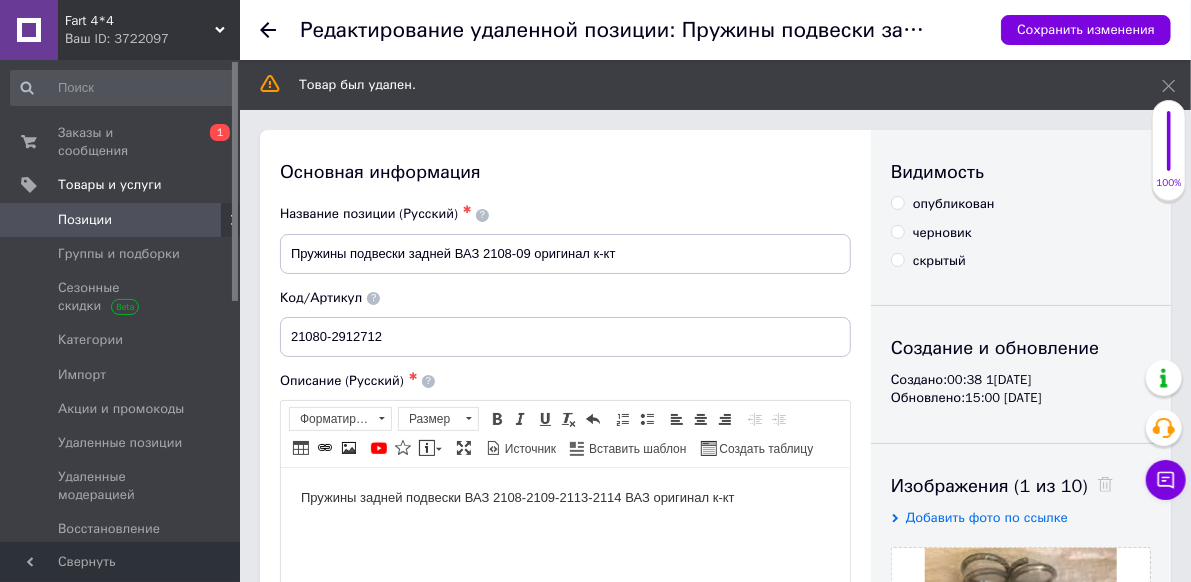 click on "Пружины задней подвески ВАЗ 2108-2109-2113-2114 ВАЗ оригинал к-кт" at bounding box center (564, 497) 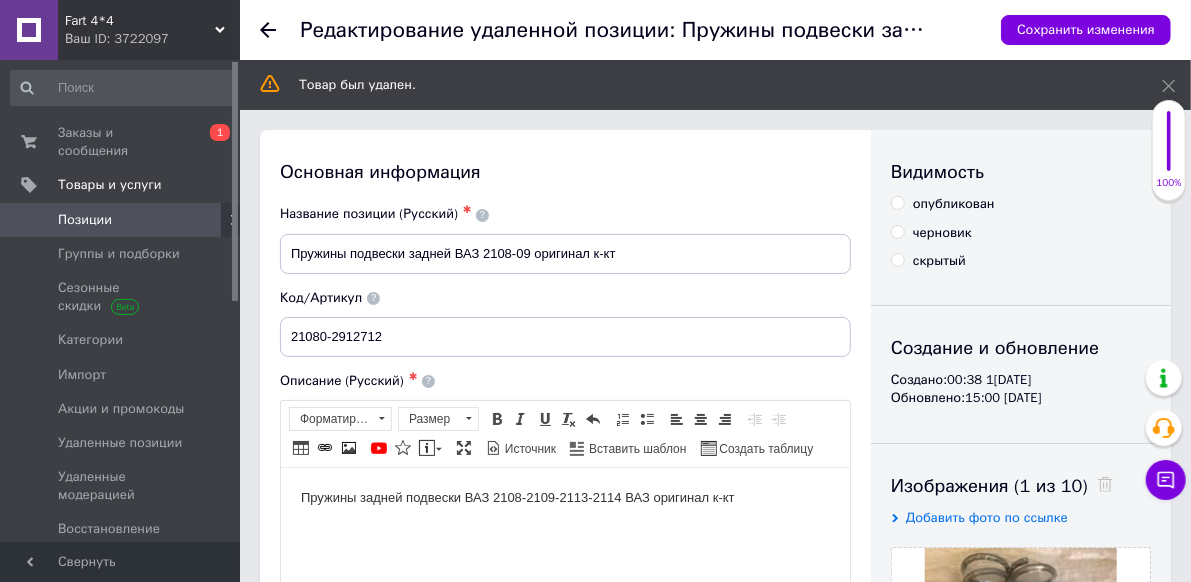 type 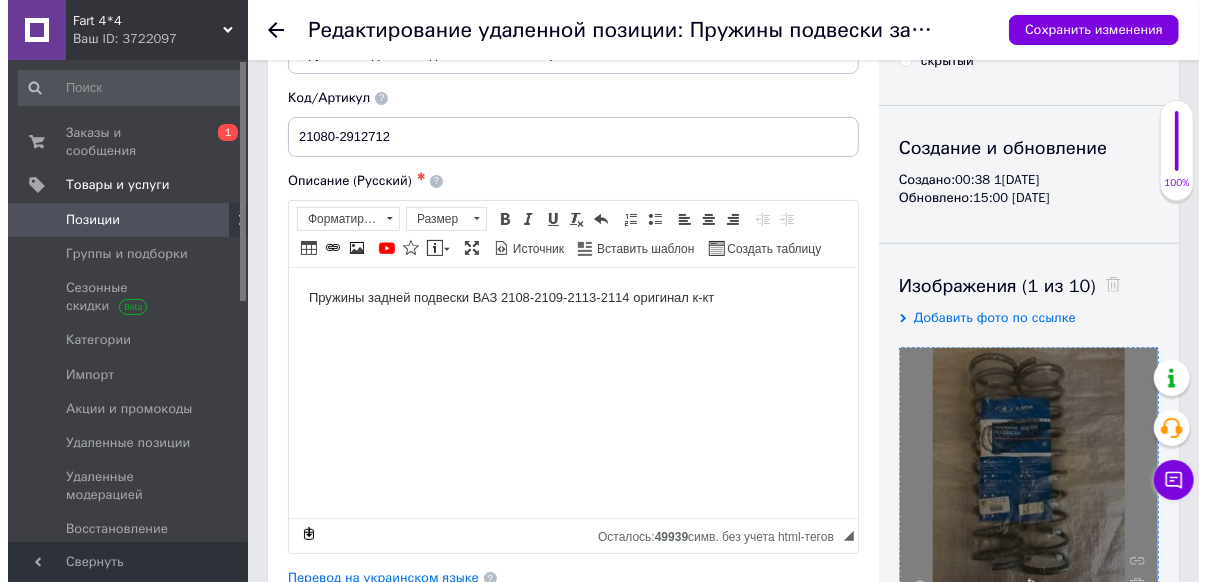 scroll, scrollTop: 300, scrollLeft: 0, axis: vertical 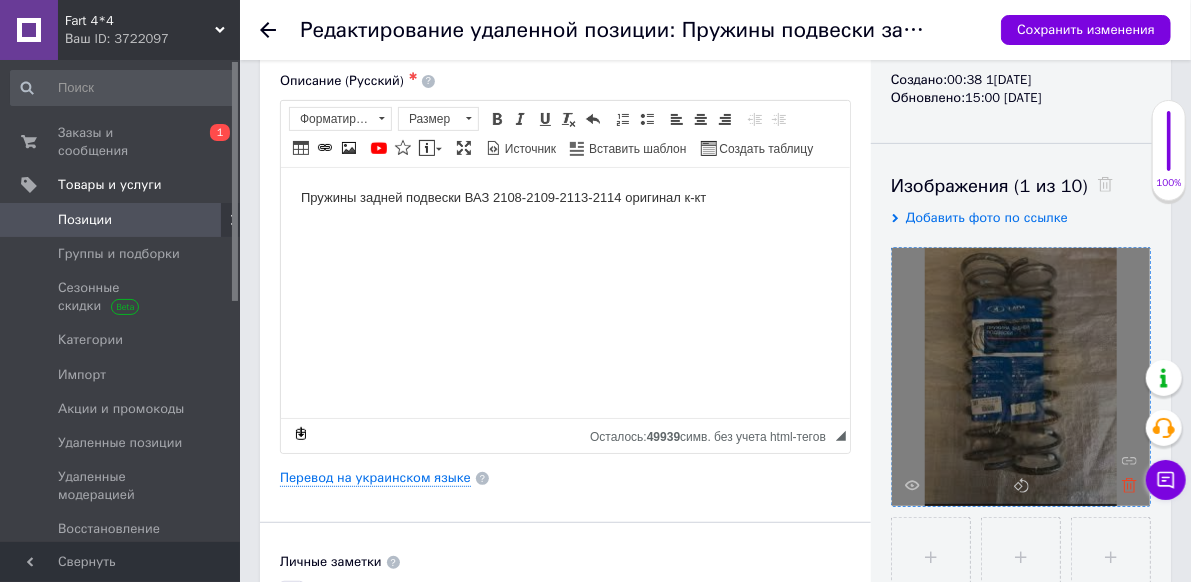 click 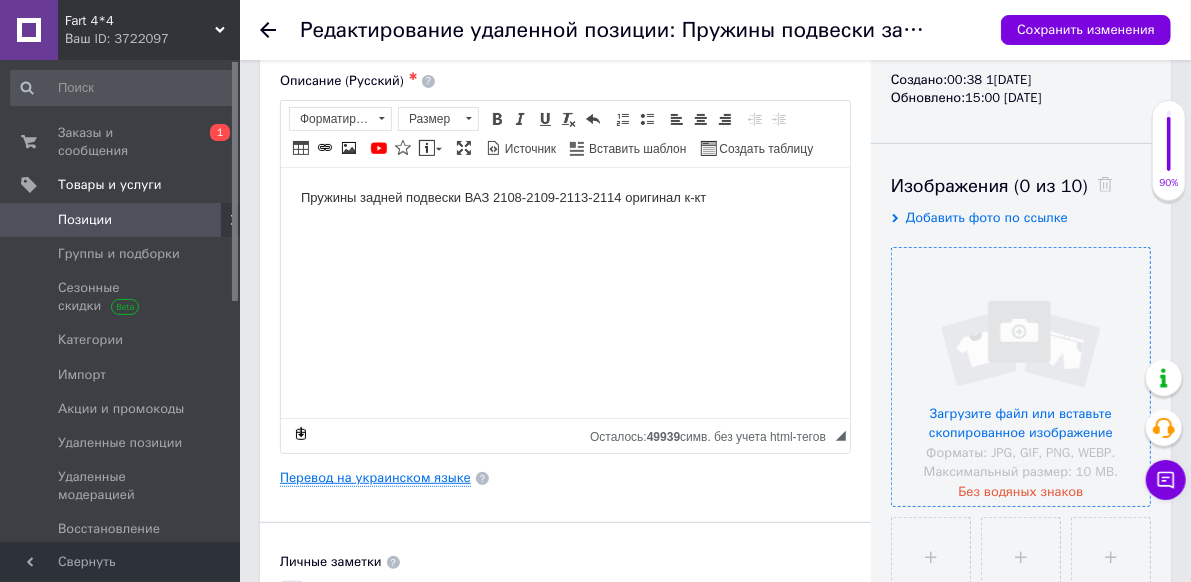 click on "Перевод на украинском языке" at bounding box center (375, 478) 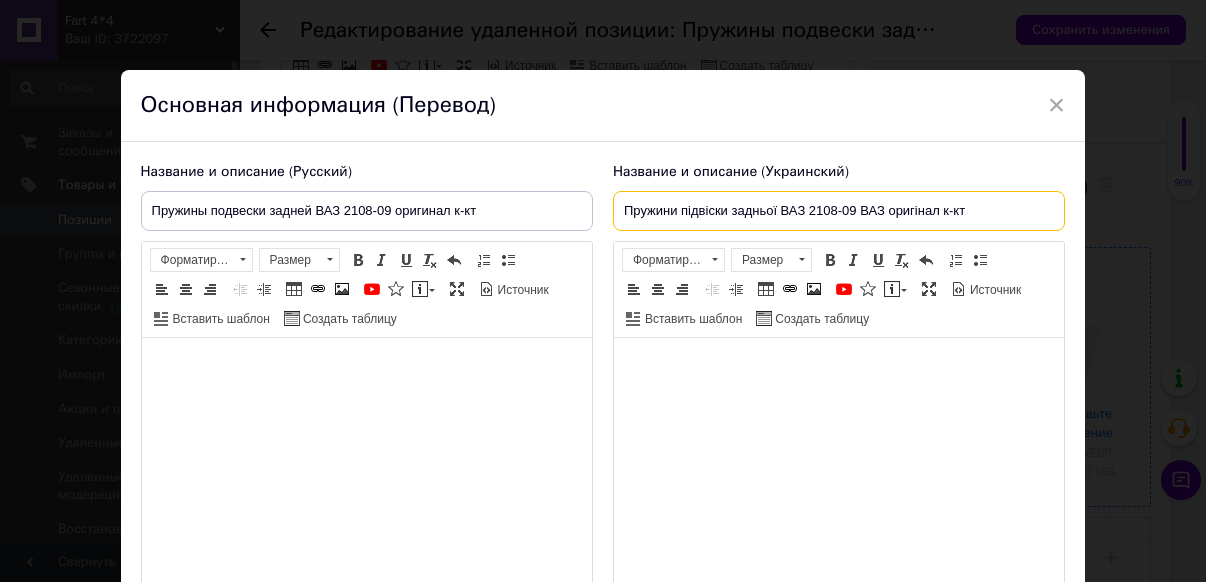 click on "Пружини підвіски задньої ВАЗ 2108-09 ВАЗ оригінал к-кт" at bounding box center [839, 211] 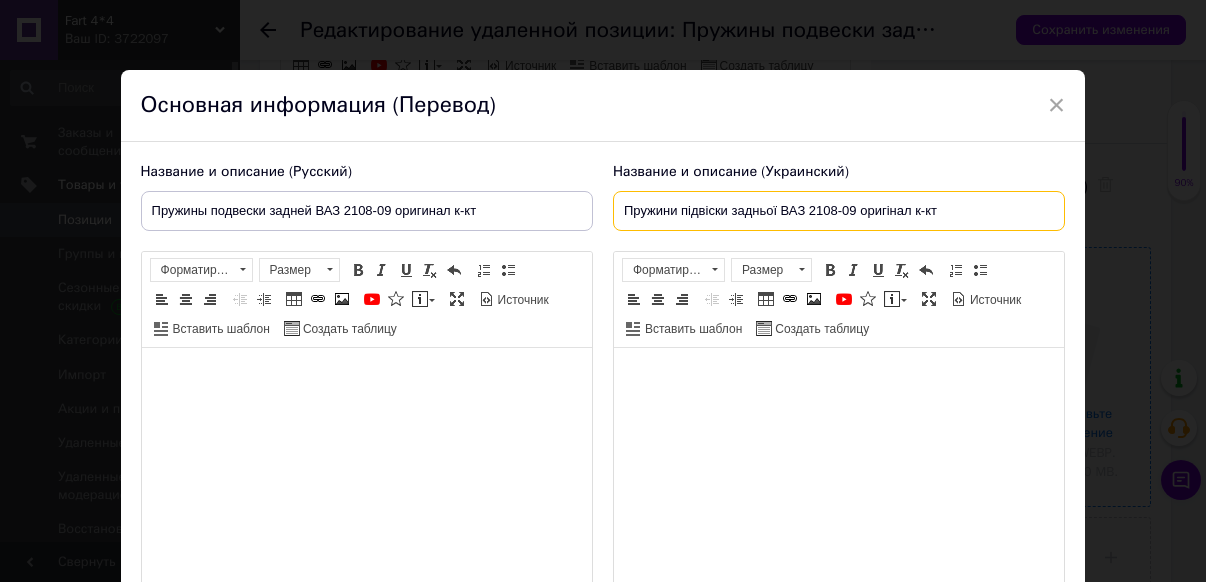 type on "Пружини підвіски задньої ВАЗ 2108-09 оригінал к-кт" 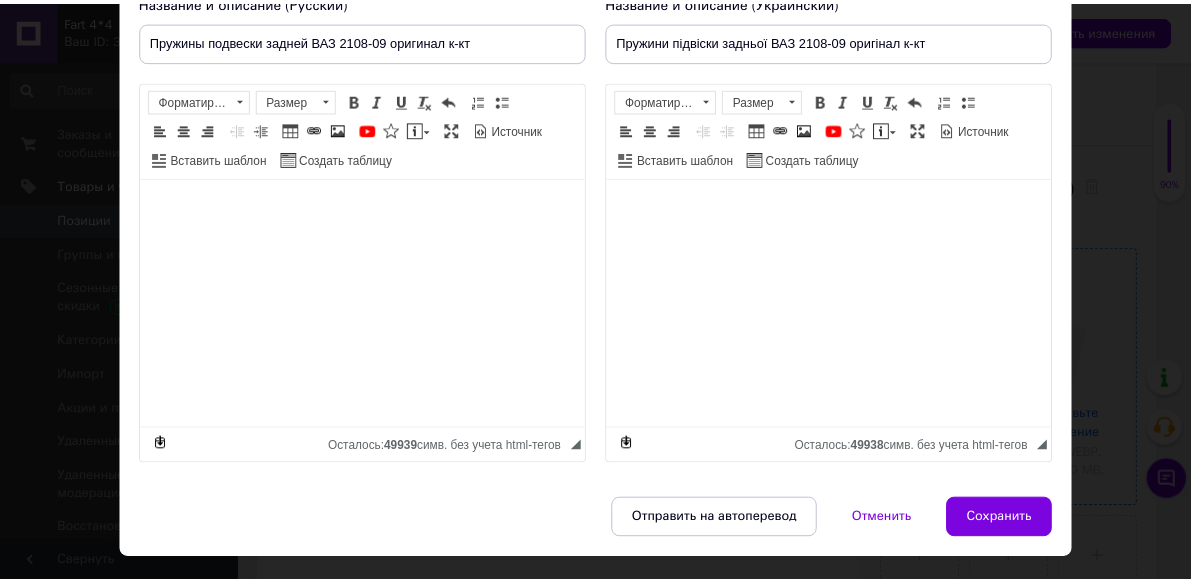 scroll, scrollTop: 200, scrollLeft: 0, axis: vertical 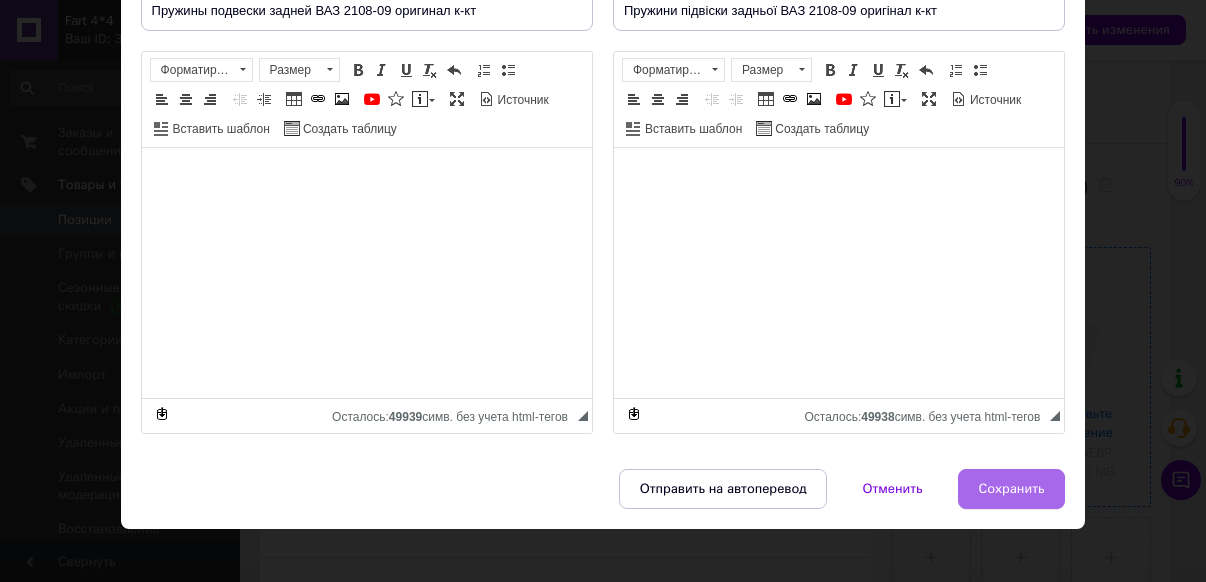 click on "Сохранить" at bounding box center [1012, 489] 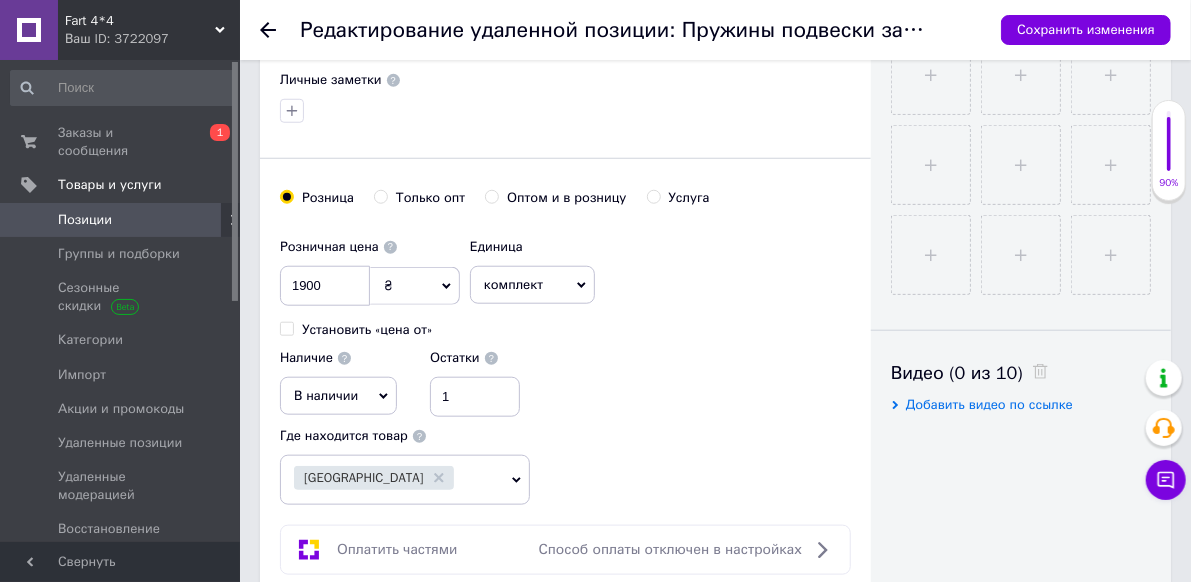 scroll, scrollTop: 800, scrollLeft: 0, axis: vertical 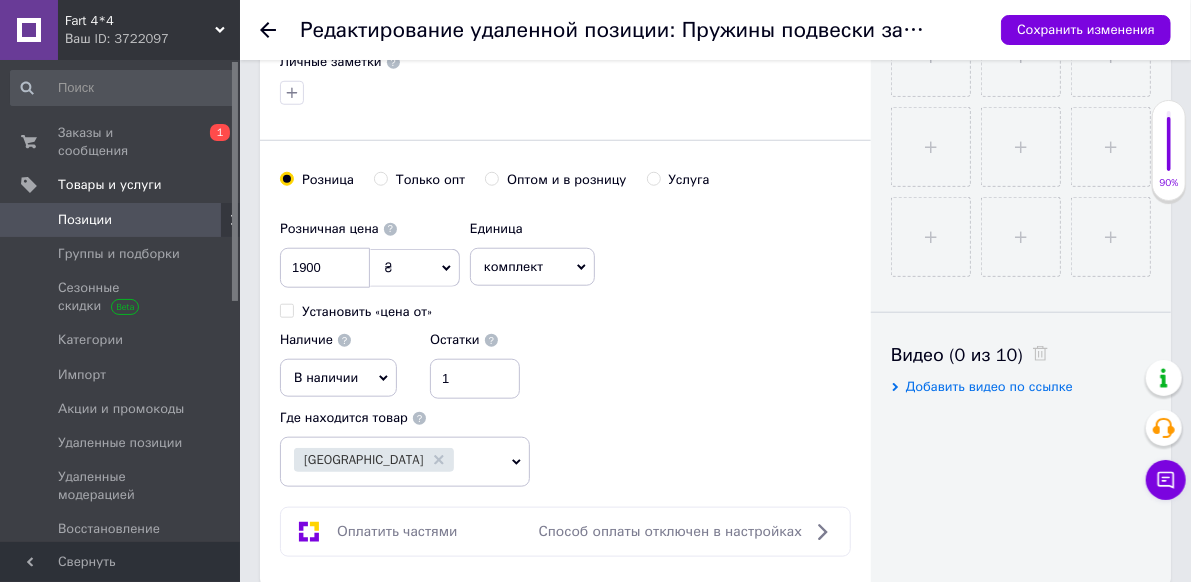 click on "В наличии" at bounding box center (326, 377) 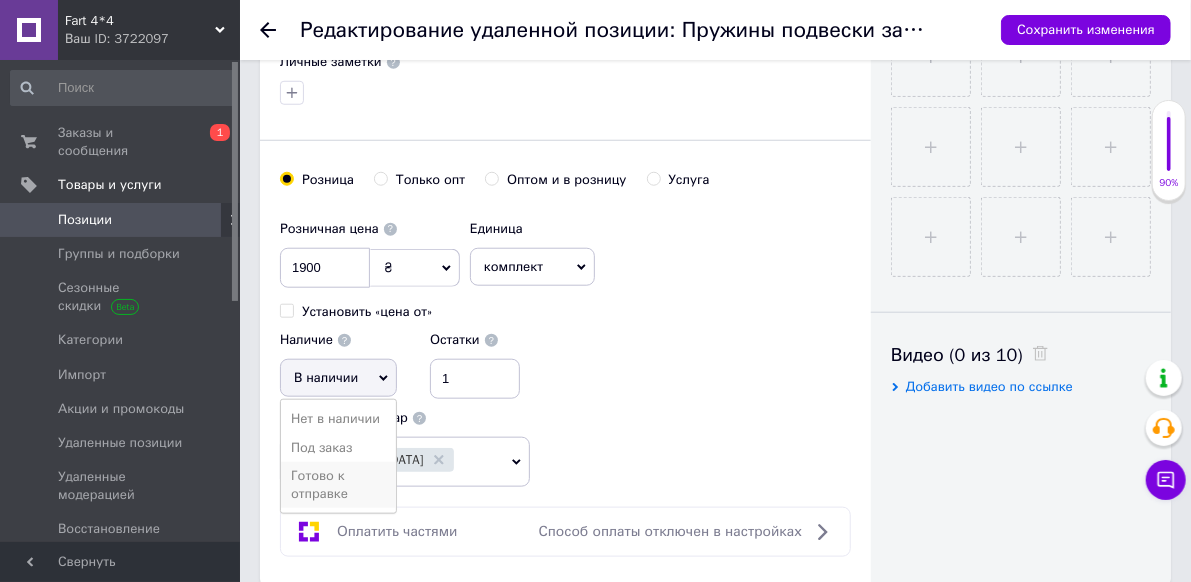 click on "Готово к отправке" at bounding box center (338, 485) 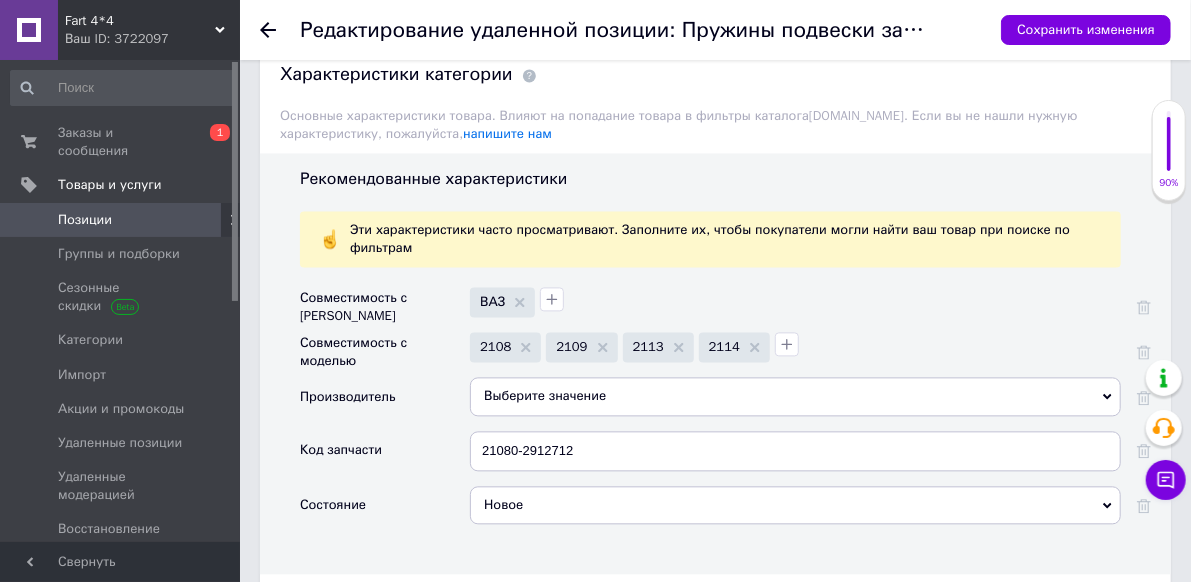 scroll, scrollTop: 1900, scrollLeft: 0, axis: vertical 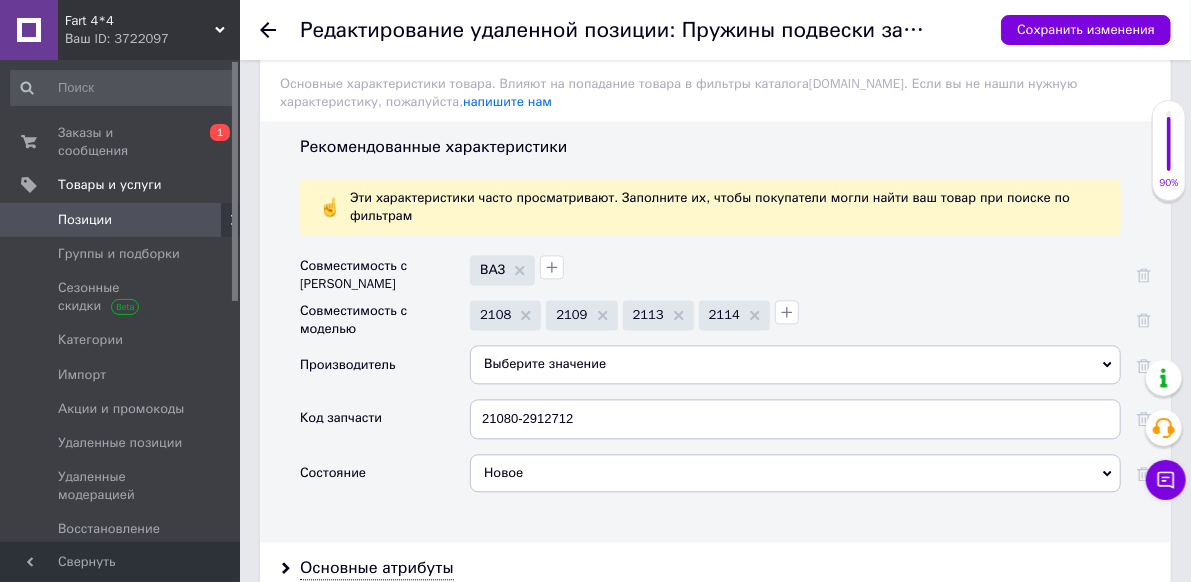 click on "Выберите значение" at bounding box center [795, 364] 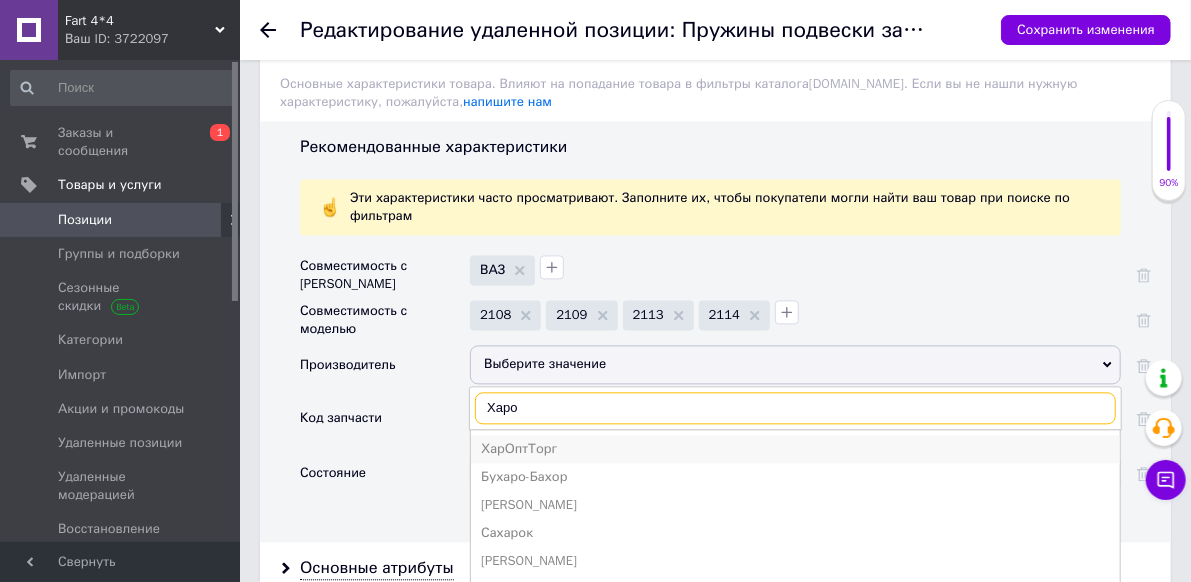 type on "Харо" 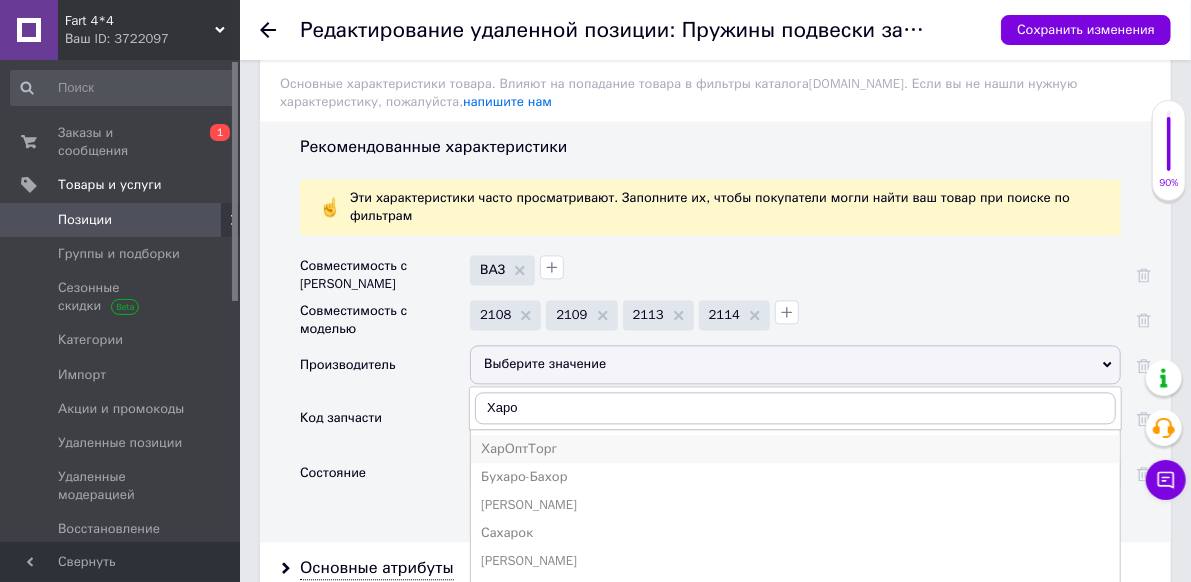 click on "ХарОптТорг" at bounding box center (795, 449) 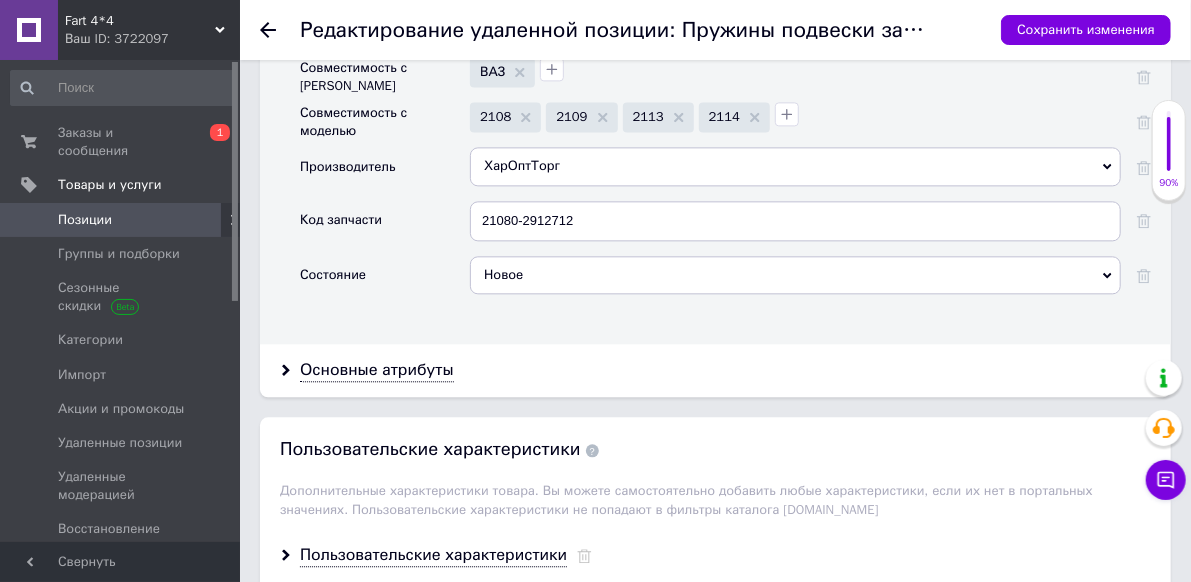 scroll, scrollTop: 2100, scrollLeft: 0, axis: vertical 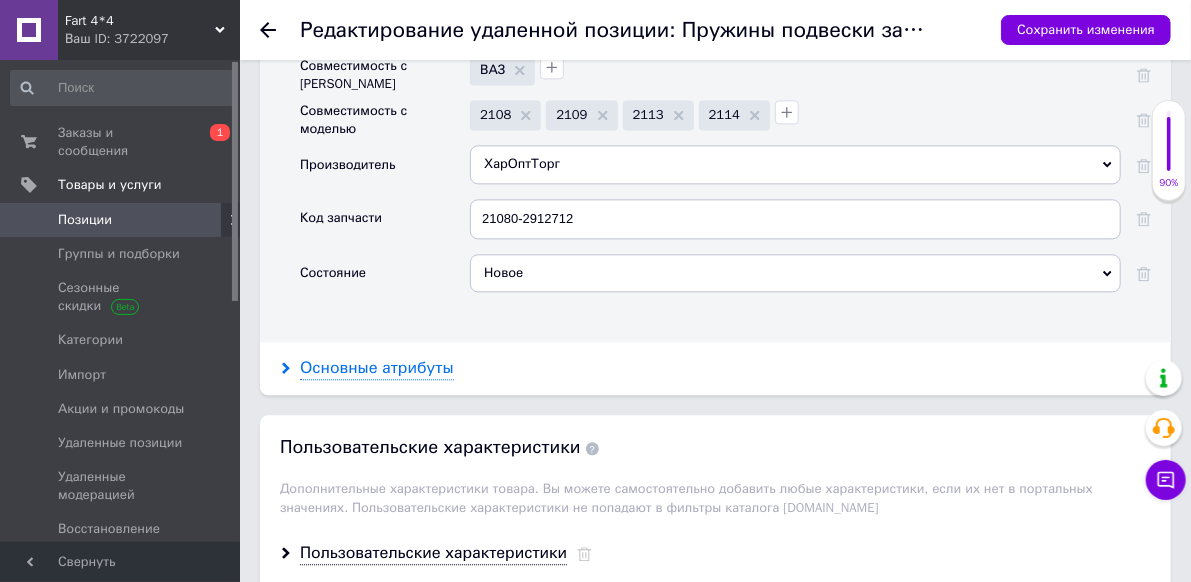click on "Основные атрибуты" at bounding box center (377, 368) 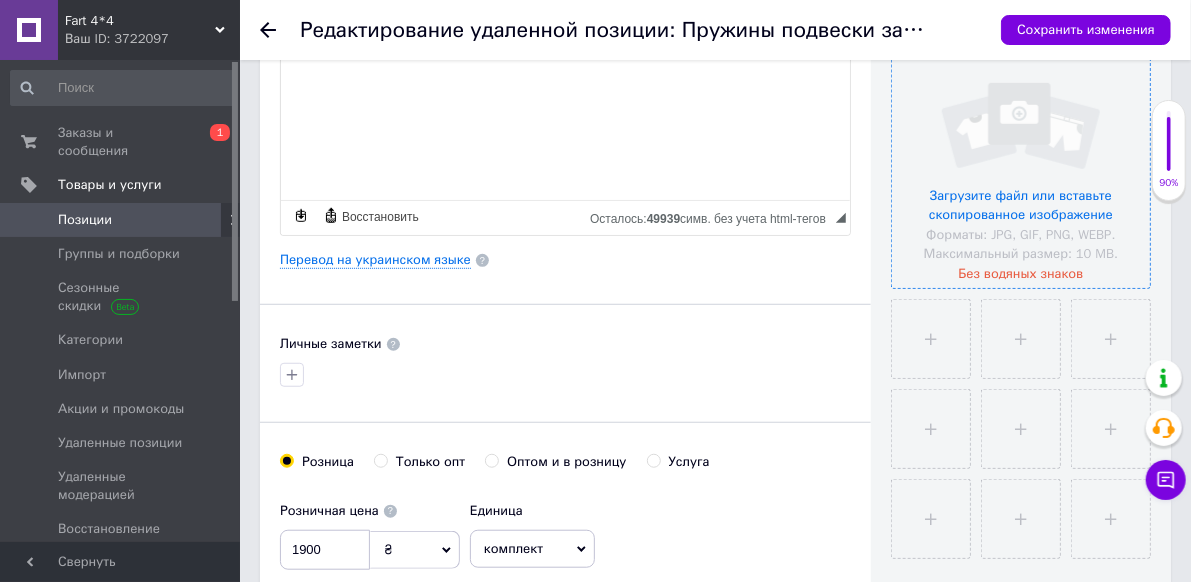 scroll, scrollTop: 500, scrollLeft: 0, axis: vertical 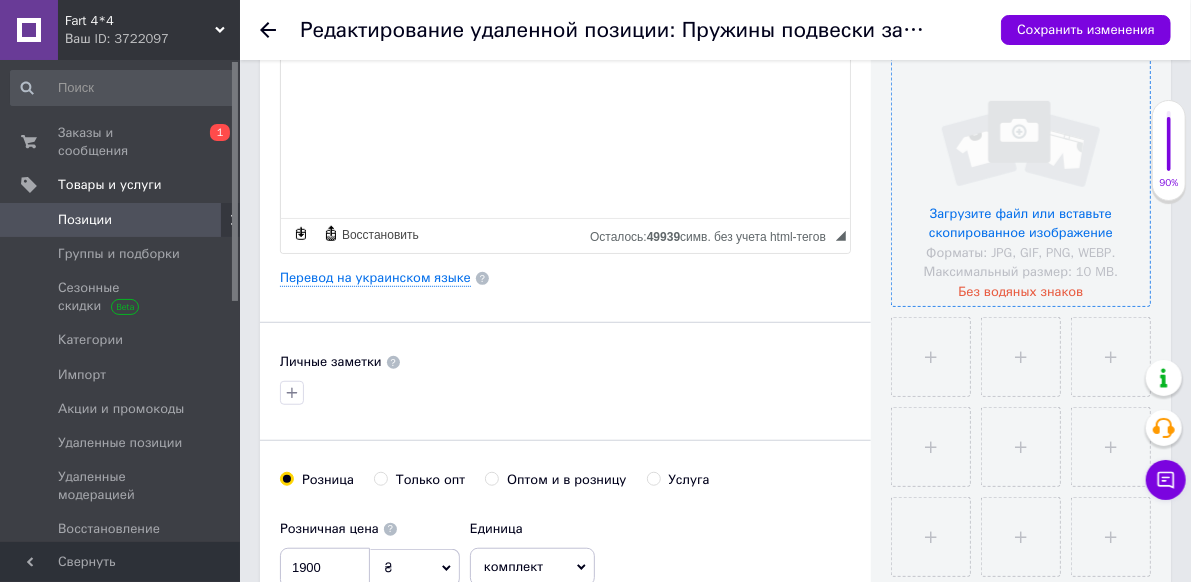 click at bounding box center [1021, 177] 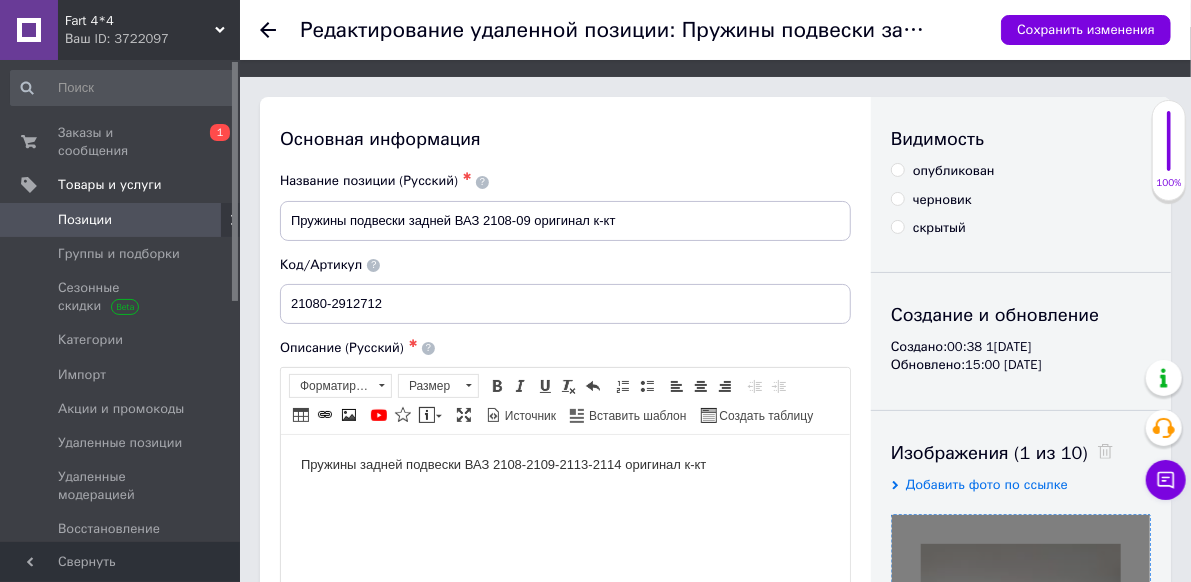 scroll, scrollTop: 0, scrollLeft: 0, axis: both 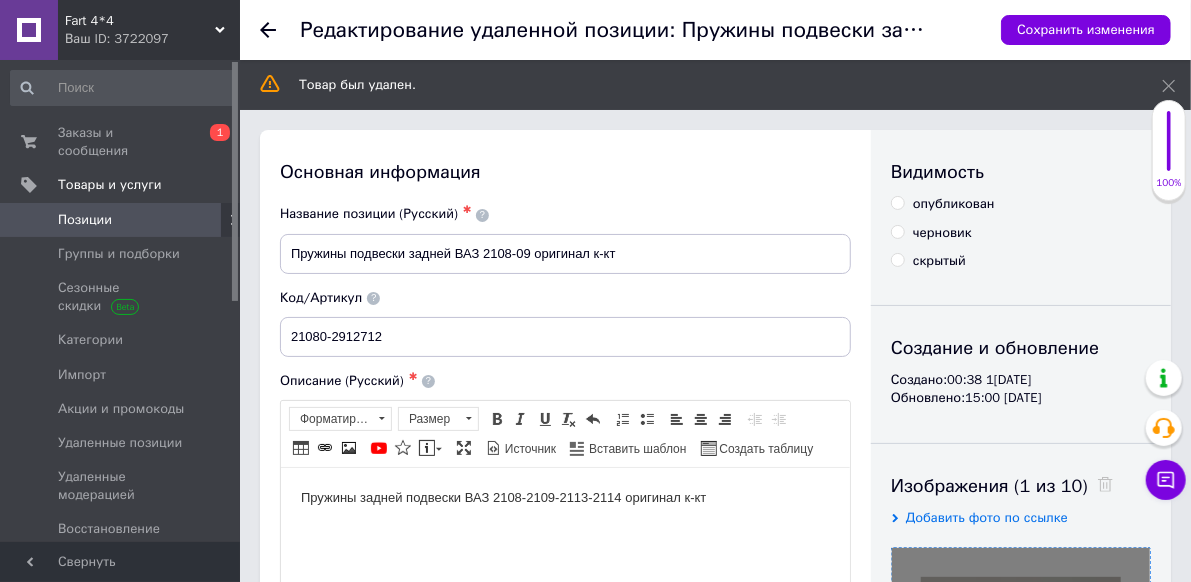 click on "опубликован" at bounding box center [897, 202] 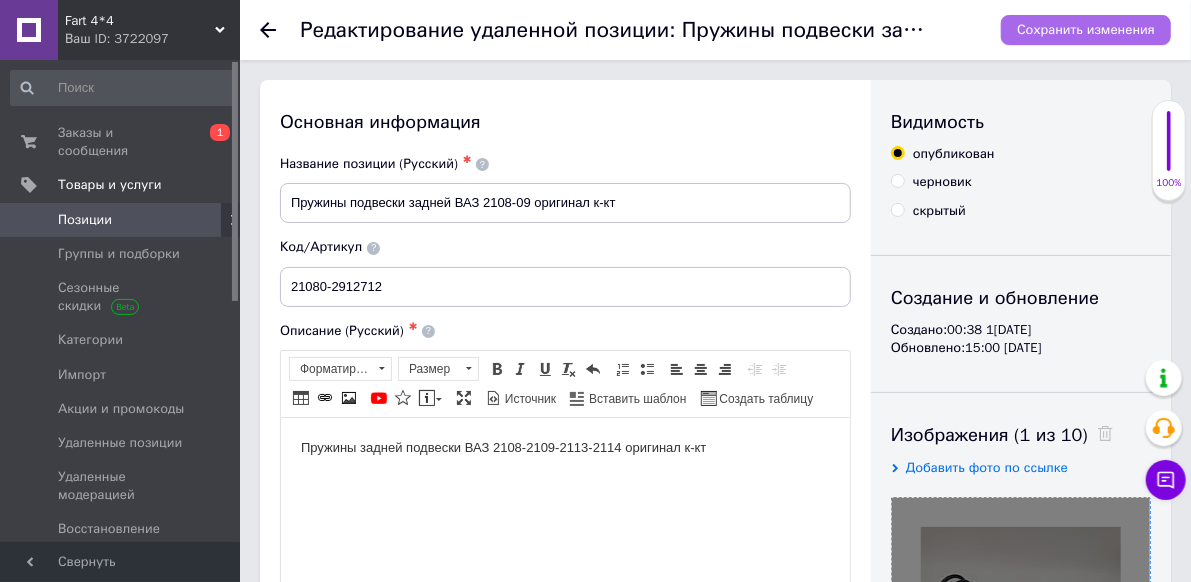 click on "Сохранить изменения" at bounding box center (1086, 29) 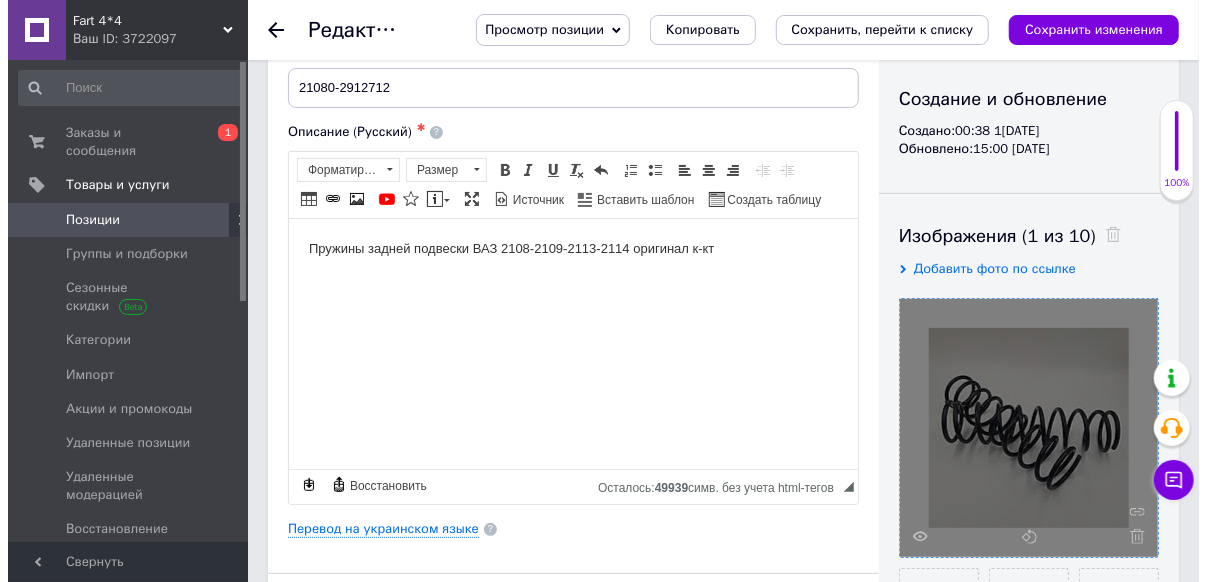 scroll, scrollTop: 200, scrollLeft: 0, axis: vertical 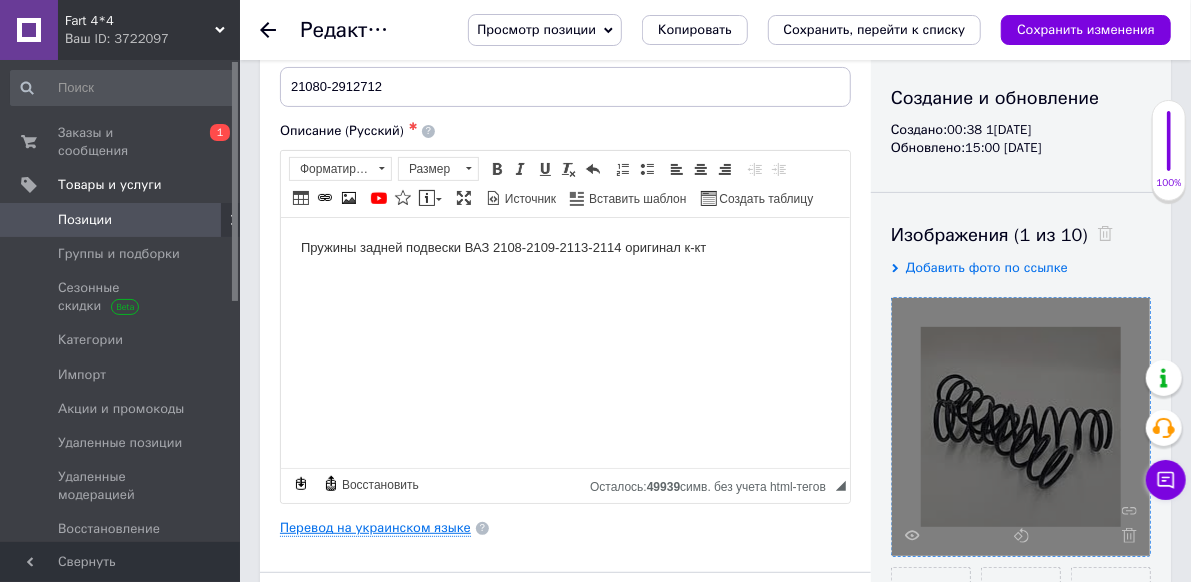 click on "Перевод на украинском языке" at bounding box center (375, 528) 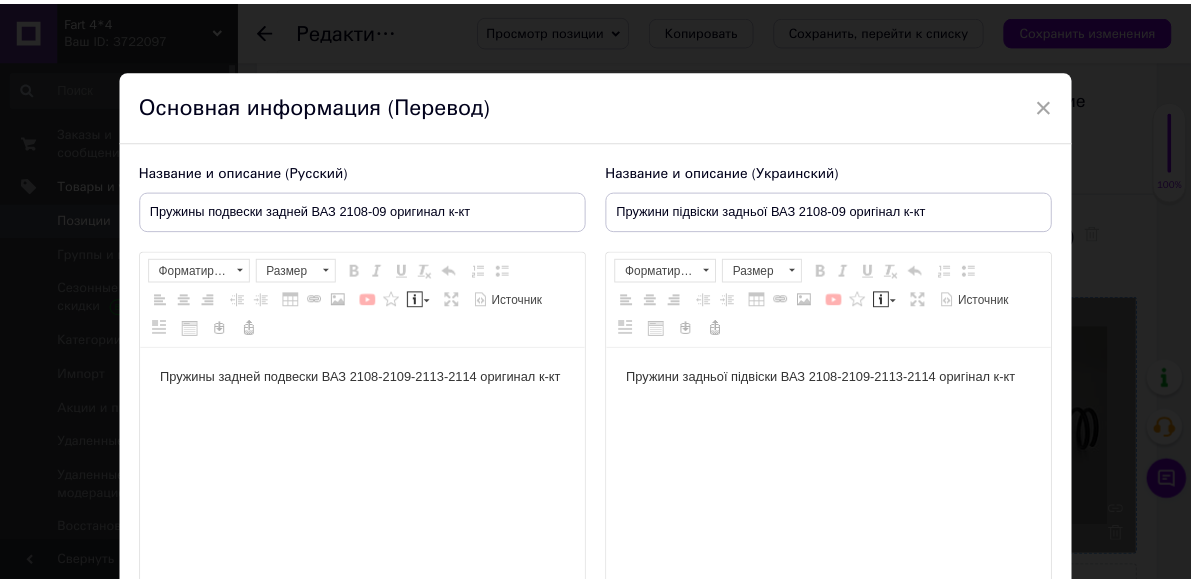 scroll, scrollTop: 0, scrollLeft: 0, axis: both 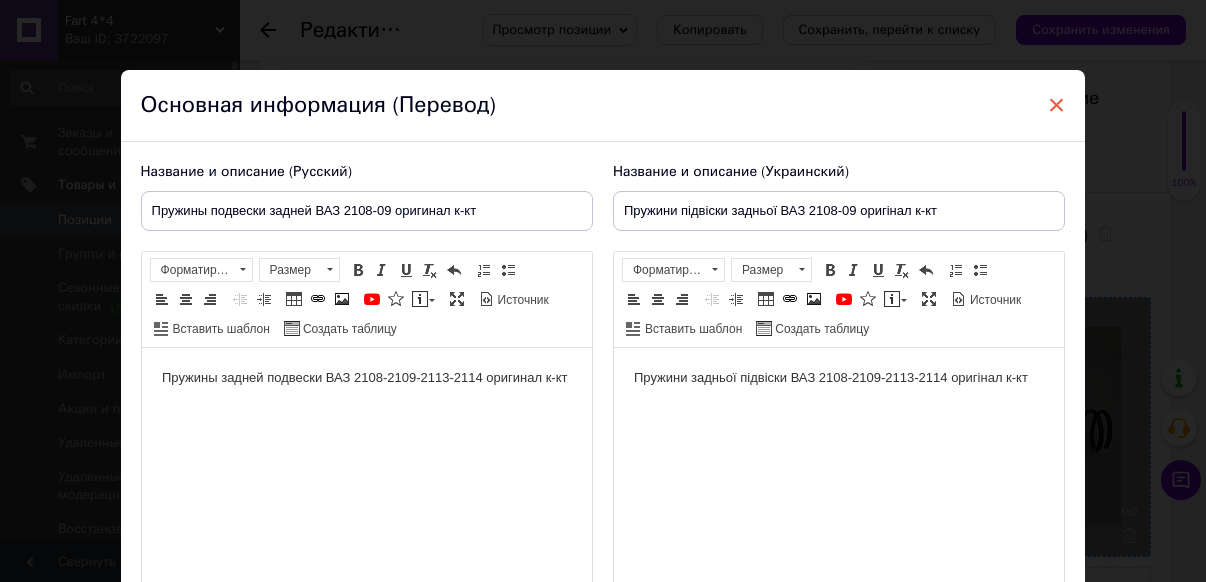 click on "×" at bounding box center [1057, 105] 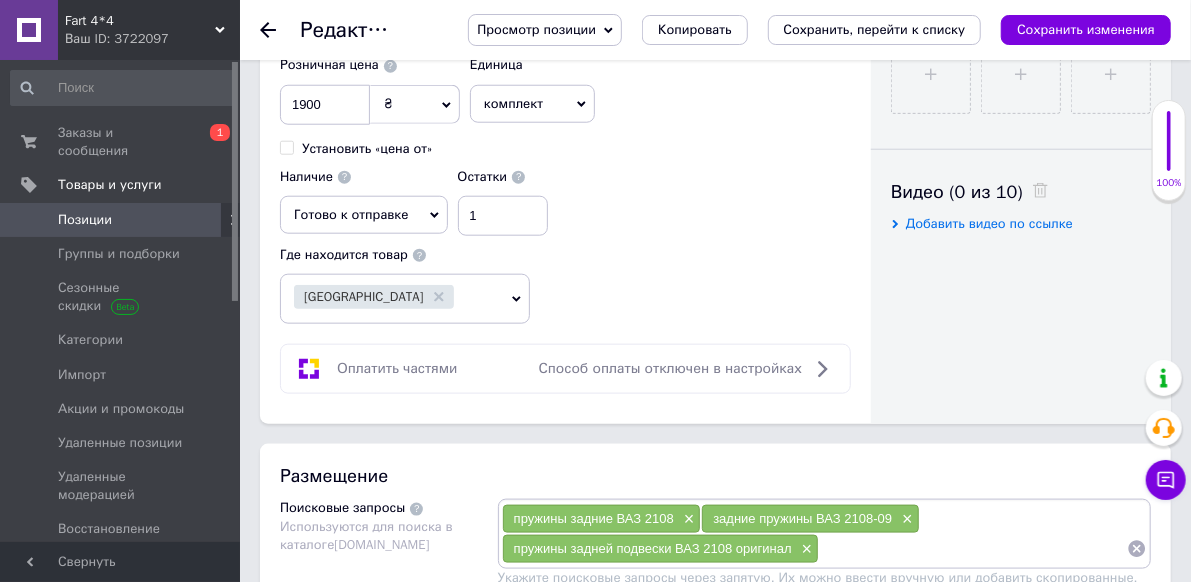 scroll, scrollTop: 1000, scrollLeft: 0, axis: vertical 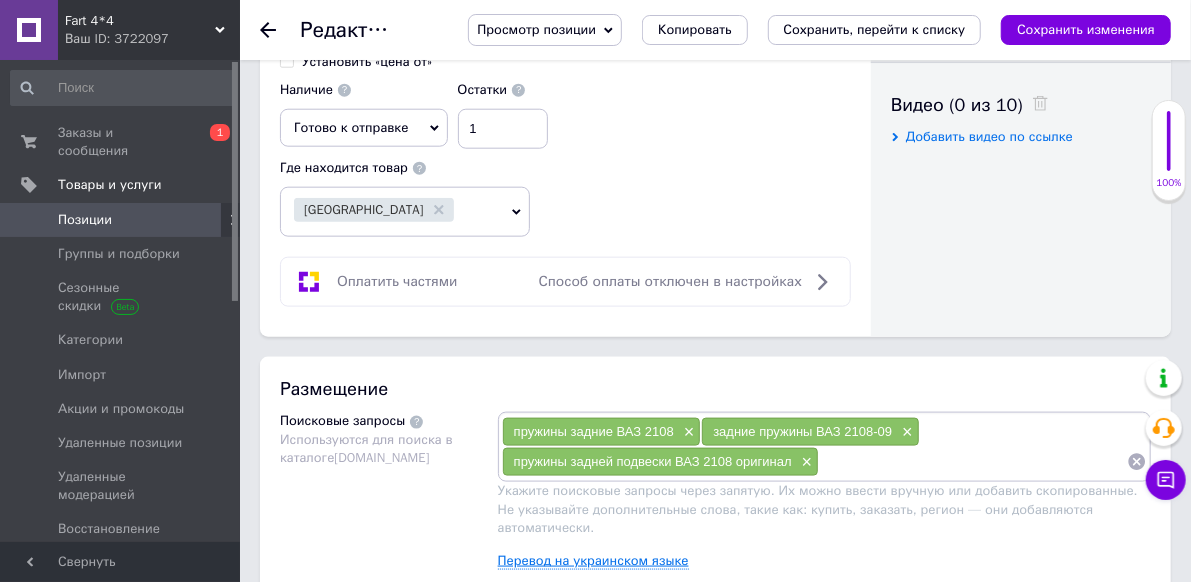 click on "Перевод на украинском языке" at bounding box center [593, 561] 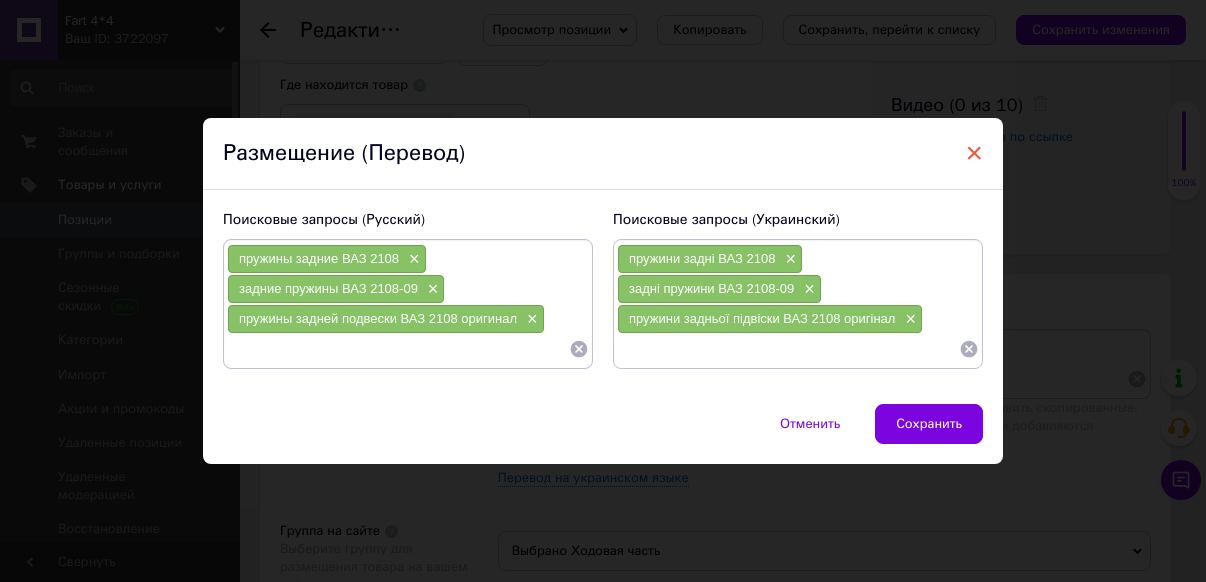 click on "×" at bounding box center [974, 153] 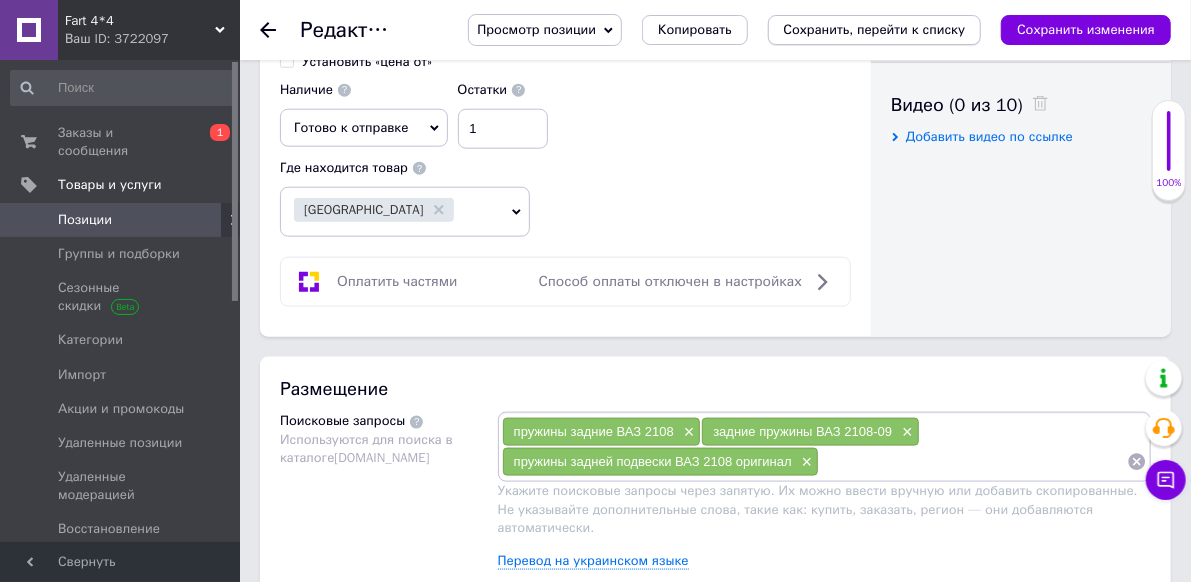 click on "Сохранить, перейти к списку" at bounding box center [875, 29] 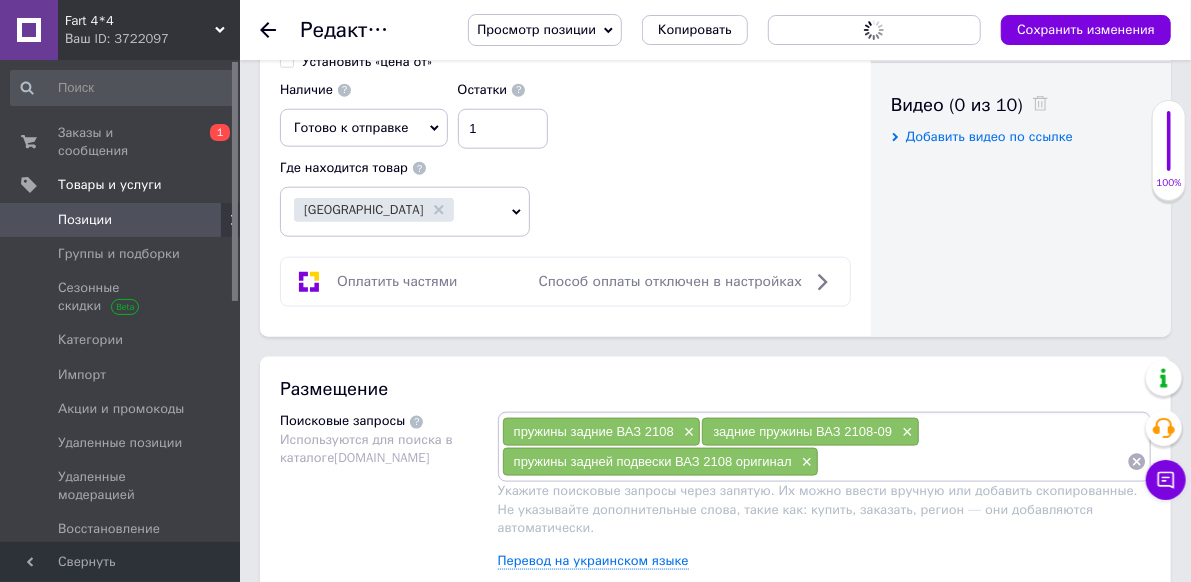 scroll, scrollTop: 0, scrollLeft: 0, axis: both 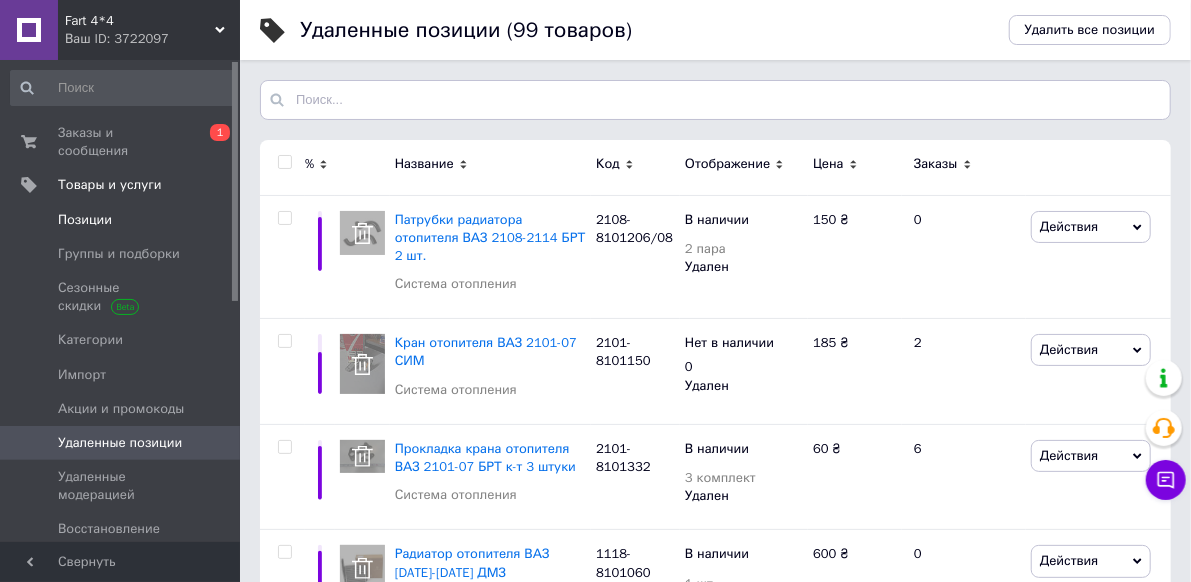 click on "Позиции" at bounding box center [85, 220] 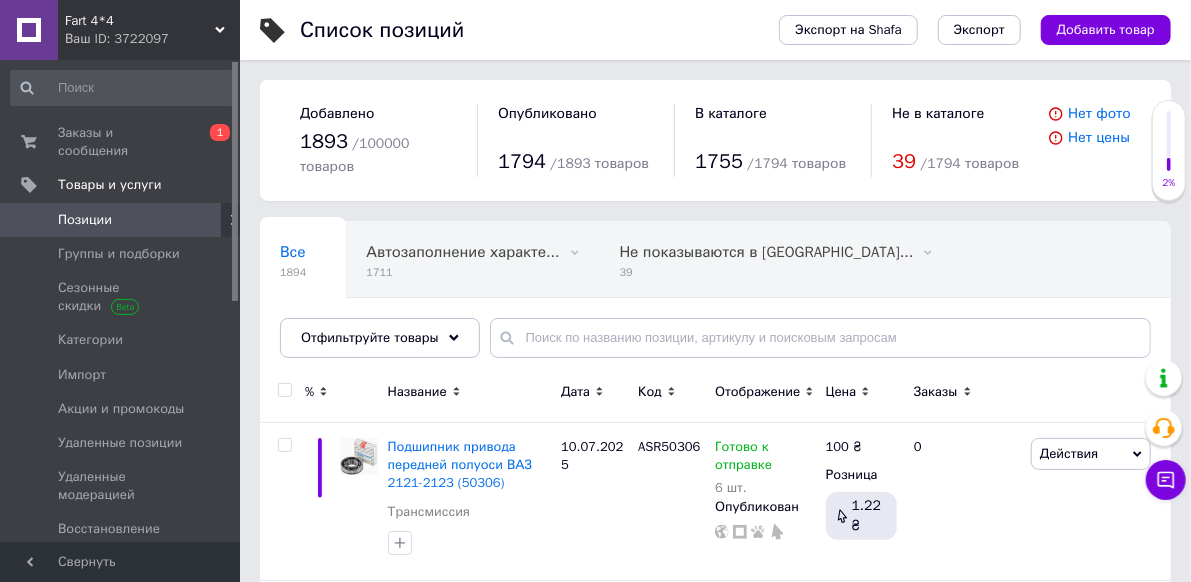 scroll, scrollTop: 69, scrollLeft: 0, axis: vertical 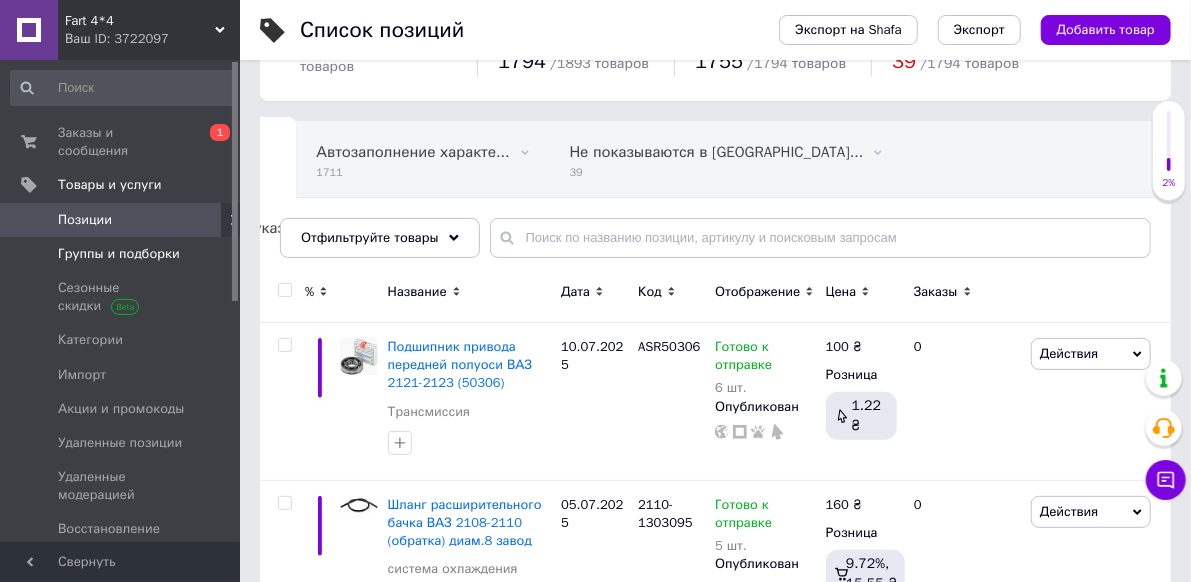 click on "Группы и подборки" at bounding box center (119, 254) 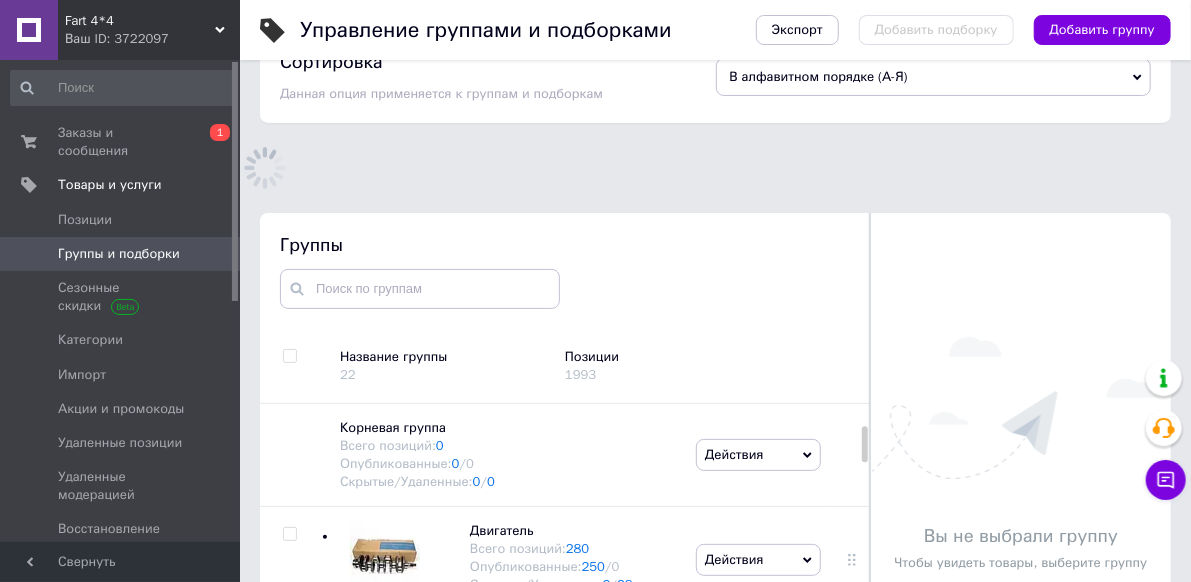 scroll, scrollTop: 113, scrollLeft: 0, axis: vertical 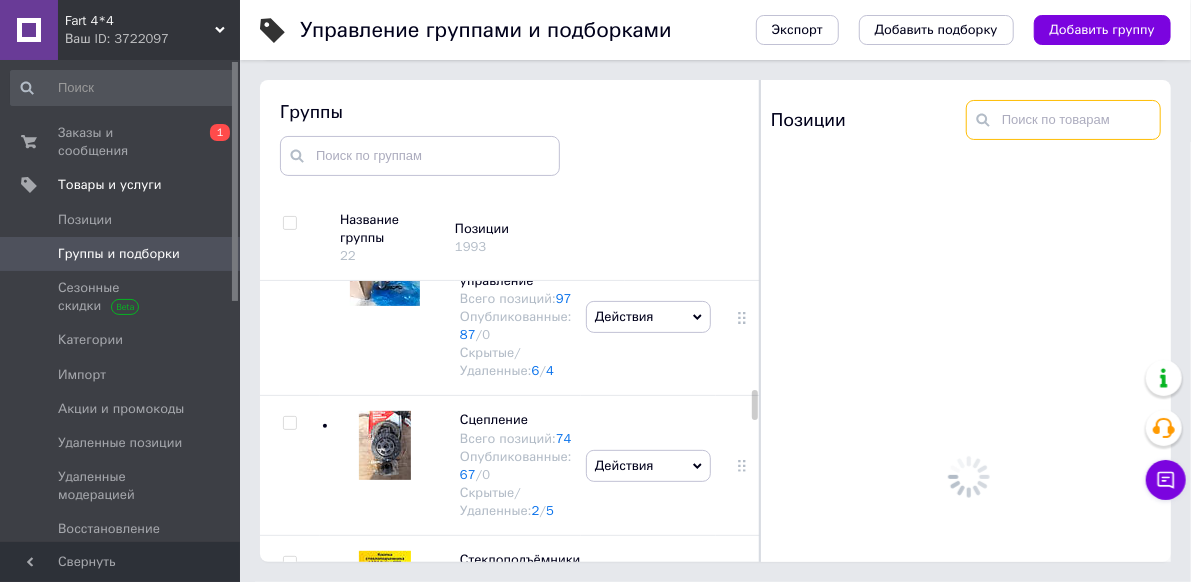 click at bounding box center [1063, 120] 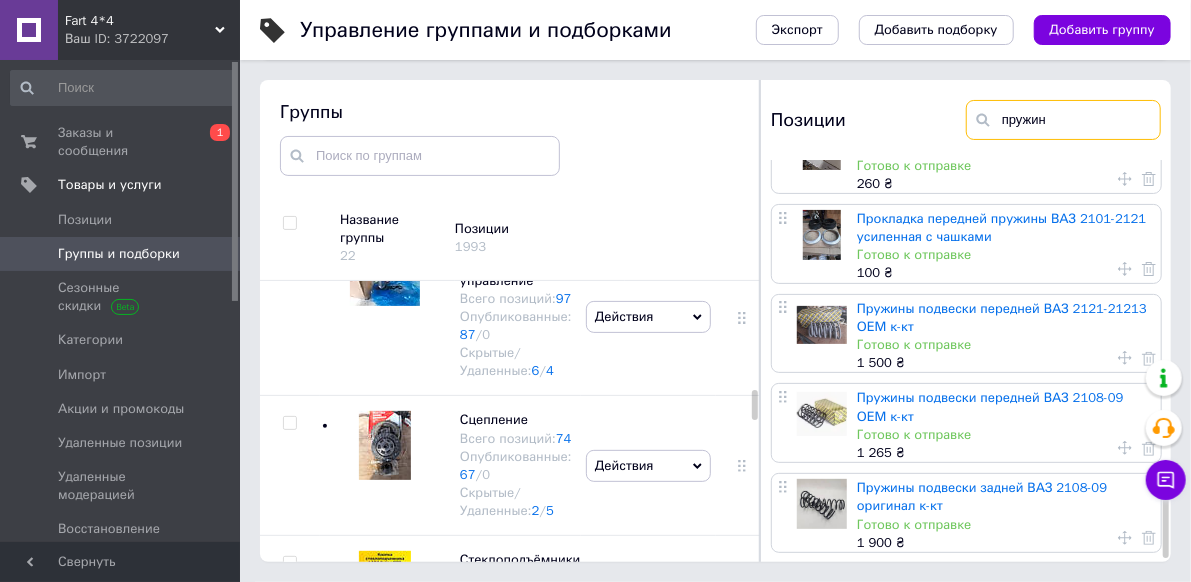 scroll, scrollTop: 2184, scrollLeft: 0, axis: vertical 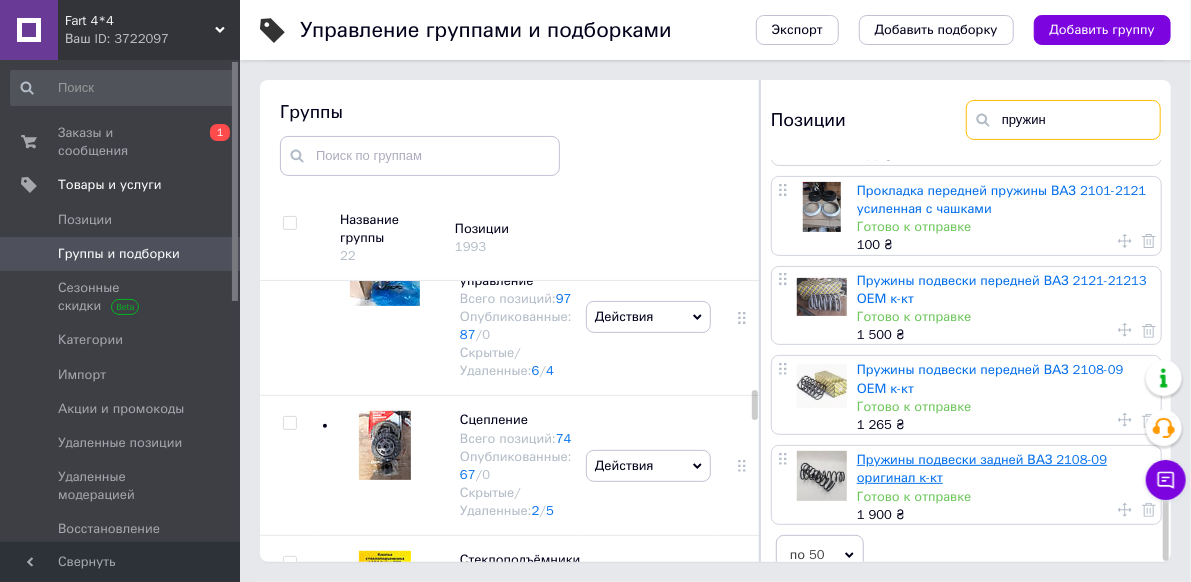 type on "пружин" 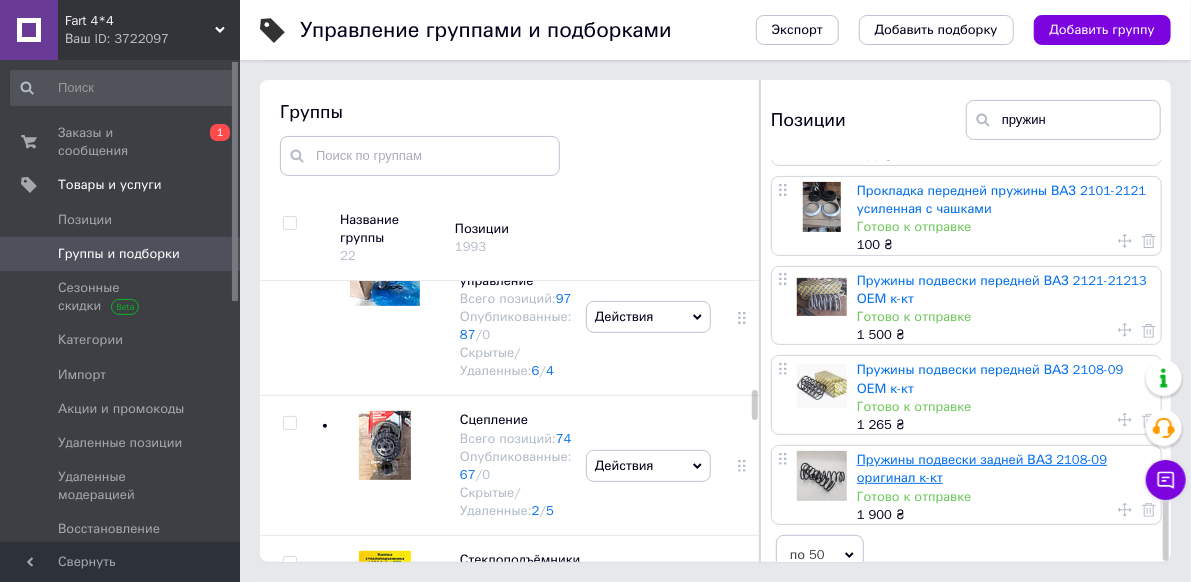 click on "Пружины подвески задней ВАЗ 2108-09 оригинал к-кт" at bounding box center [982, 468] 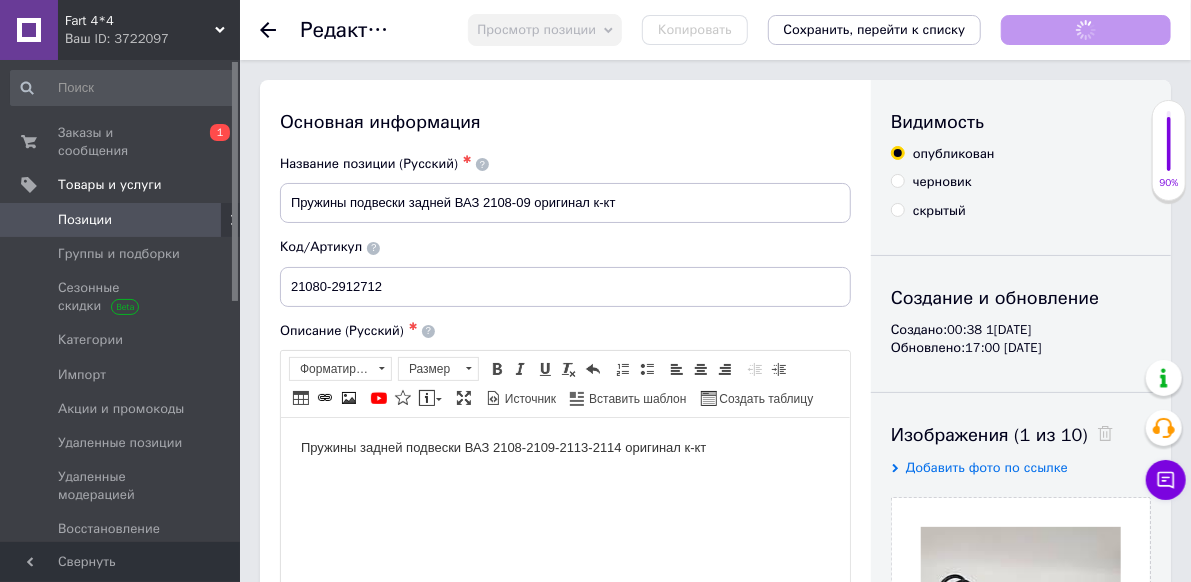 scroll, scrollTop: 0, scrollLeft: 0, axis: both 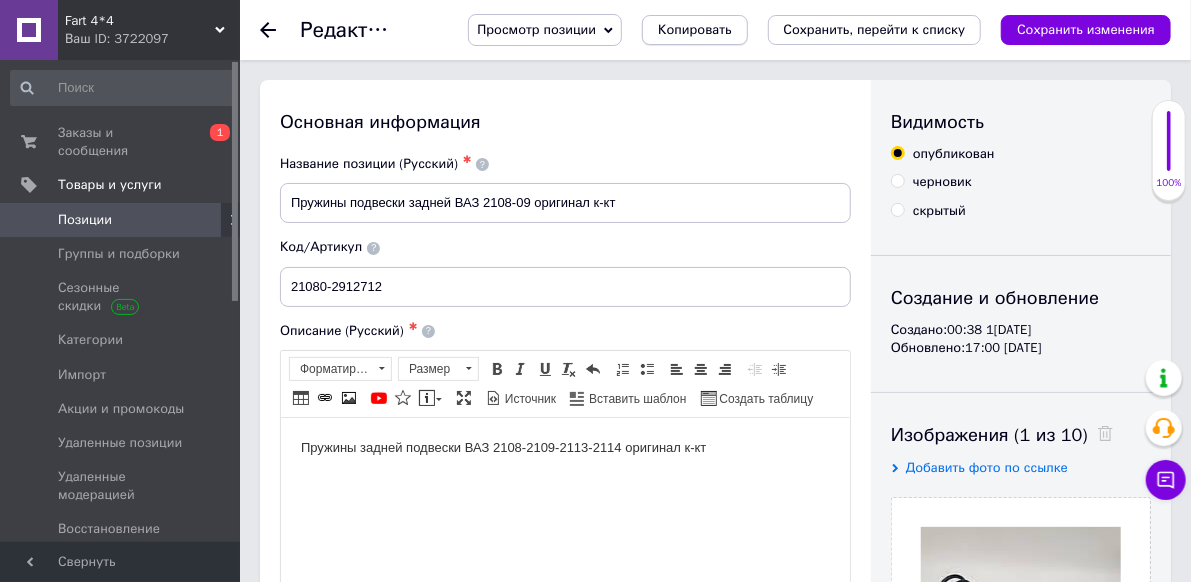 click on "Копировать" at bounding box center (694, 30) 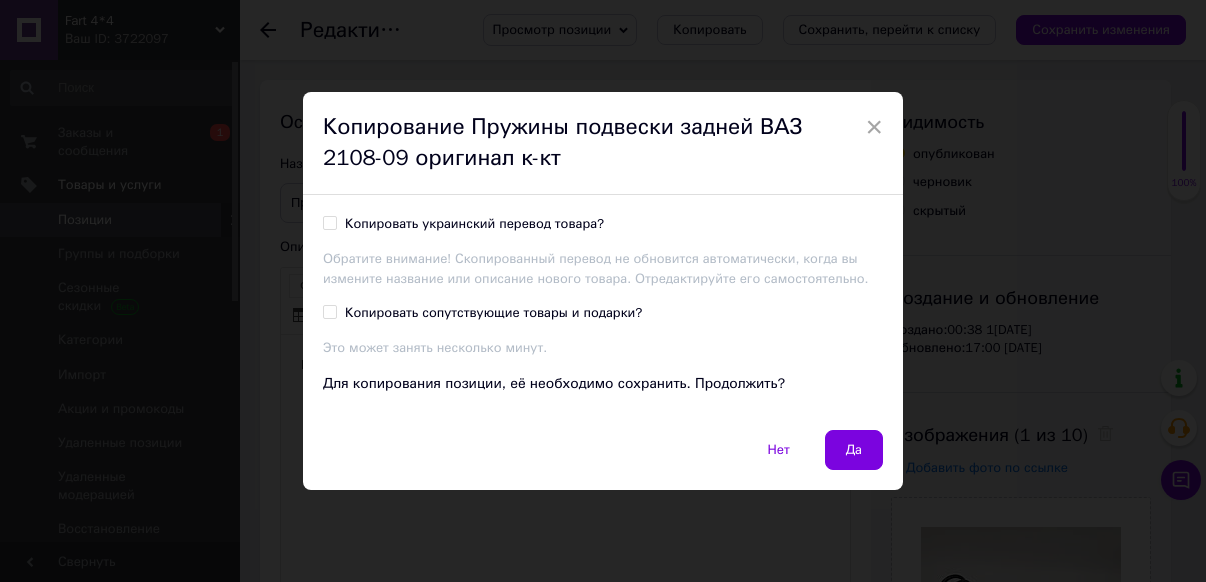 click on "Копировать украинский перевод товара?" at bounding box center (329, 222) 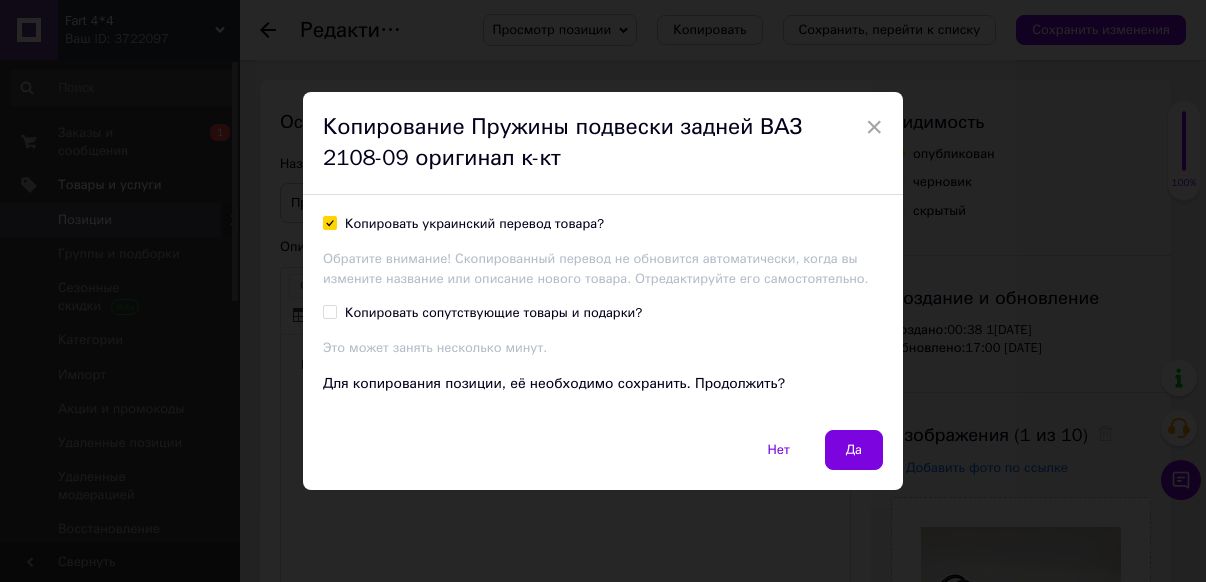 checkbox on "true" 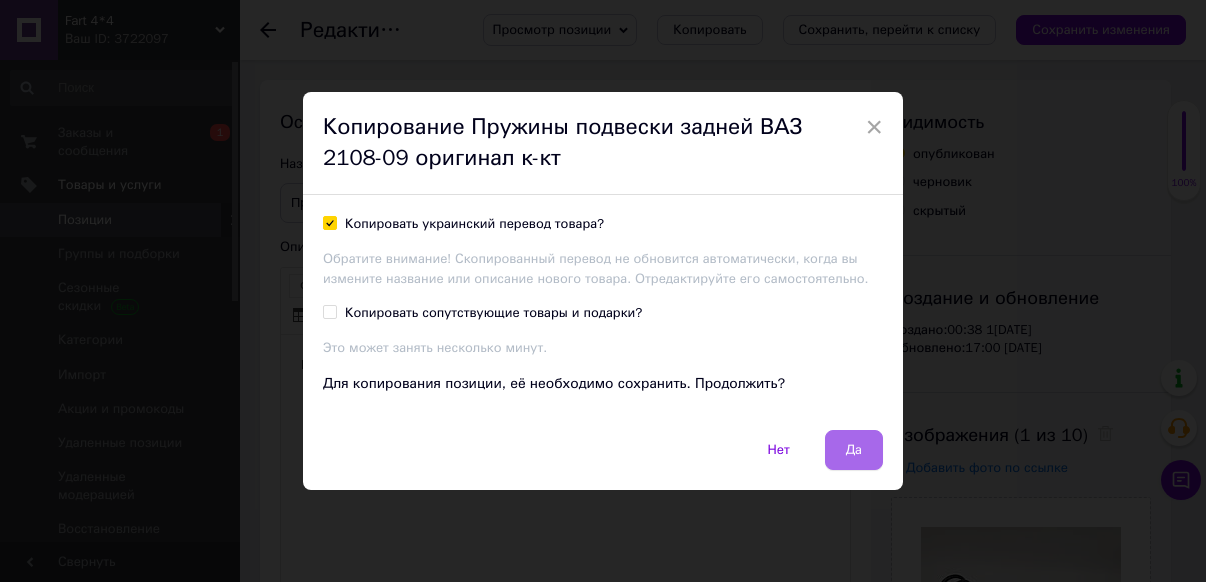 drag, startPoint x: 825, startPoint y: 448, endPoint x: 546, endPoint y: 117, distance: 432.89954 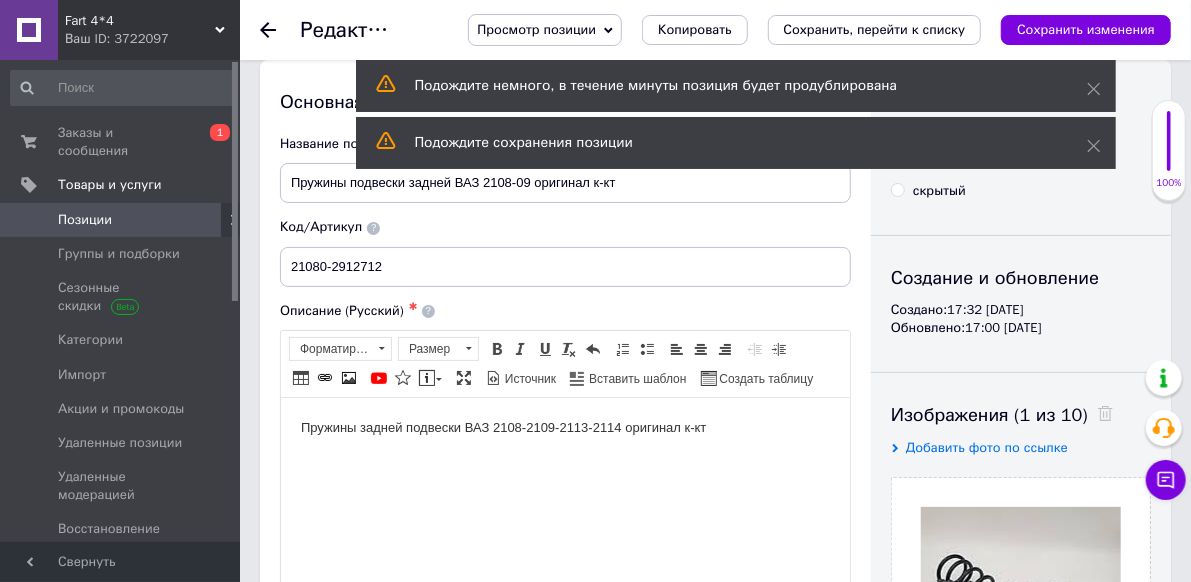 scroll, scrollTop: 0, scrollLeft: 0, axis: both 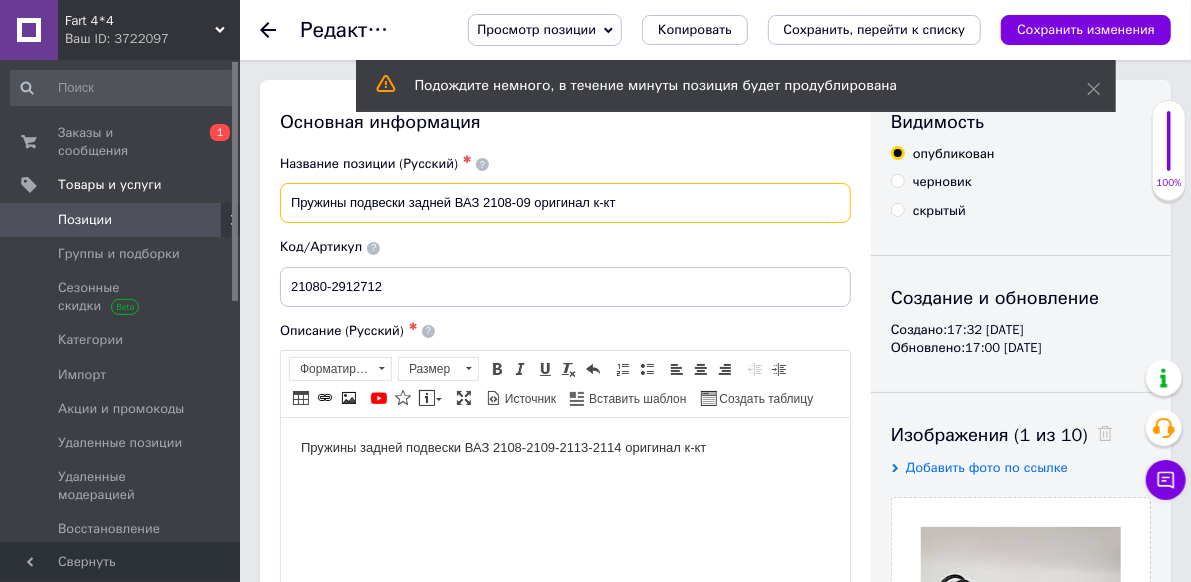 click on "Пружины подвески задней ВАЗ 2108-09 оригинал к-кт" at bounding box center (565, 203) 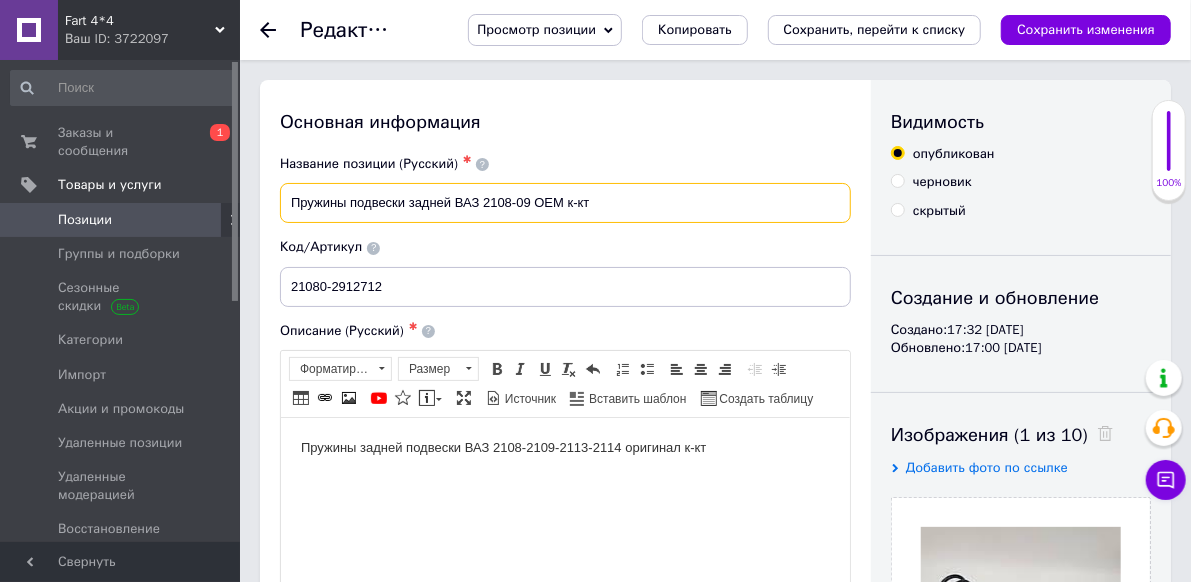 type on "Пружины подвески задней ВАЗ 2108-09 ОЕМ к-кт" 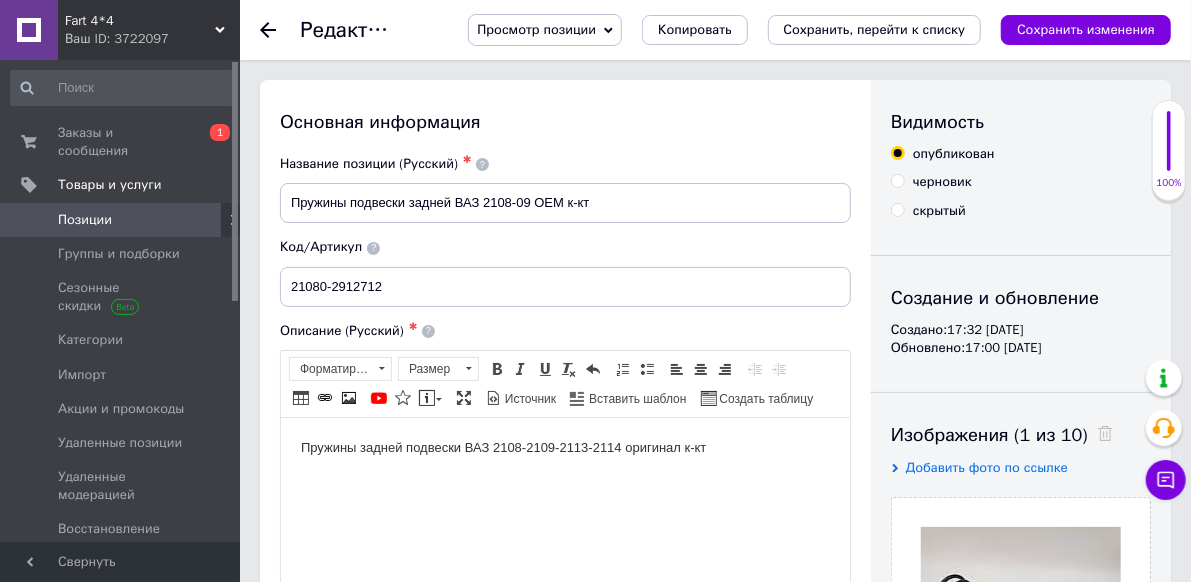 click on "Пружины задней подвески ВАЗ 2108-2109-2113-2114 оригинал к-кт" at bounding box center (564, 447) 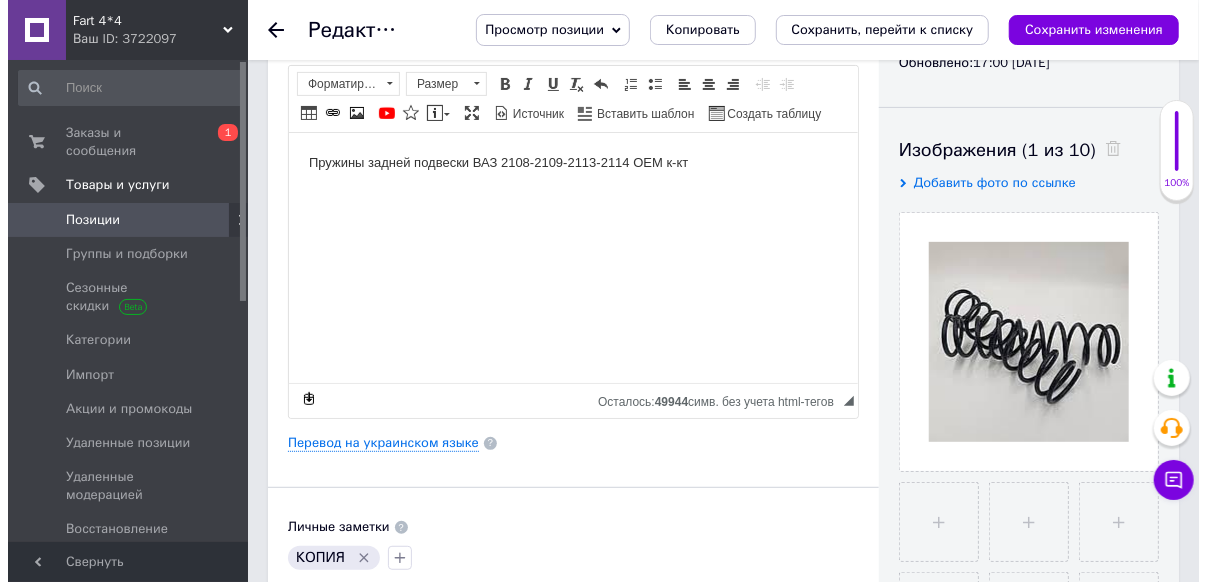 scroll, scrollTop: 300, scrollLeft: 0, axis: vertical 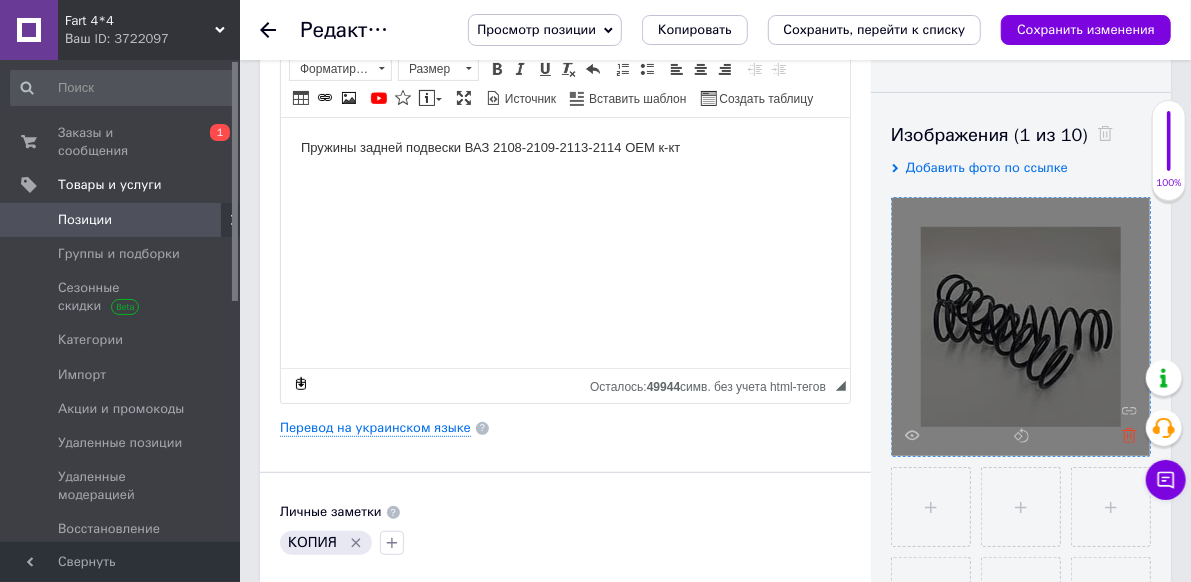 click 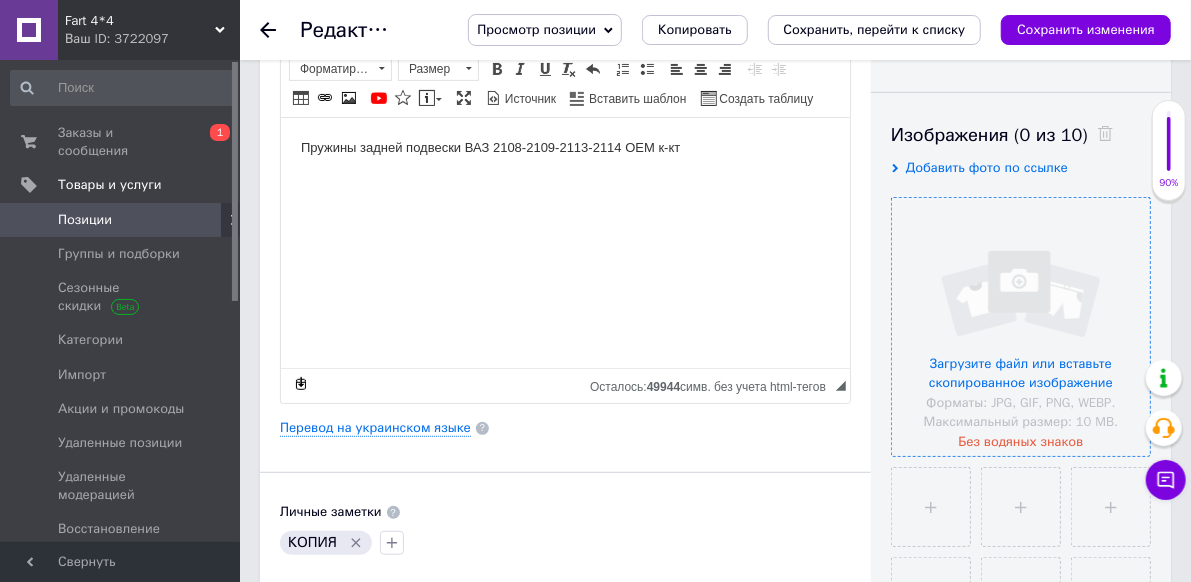 click 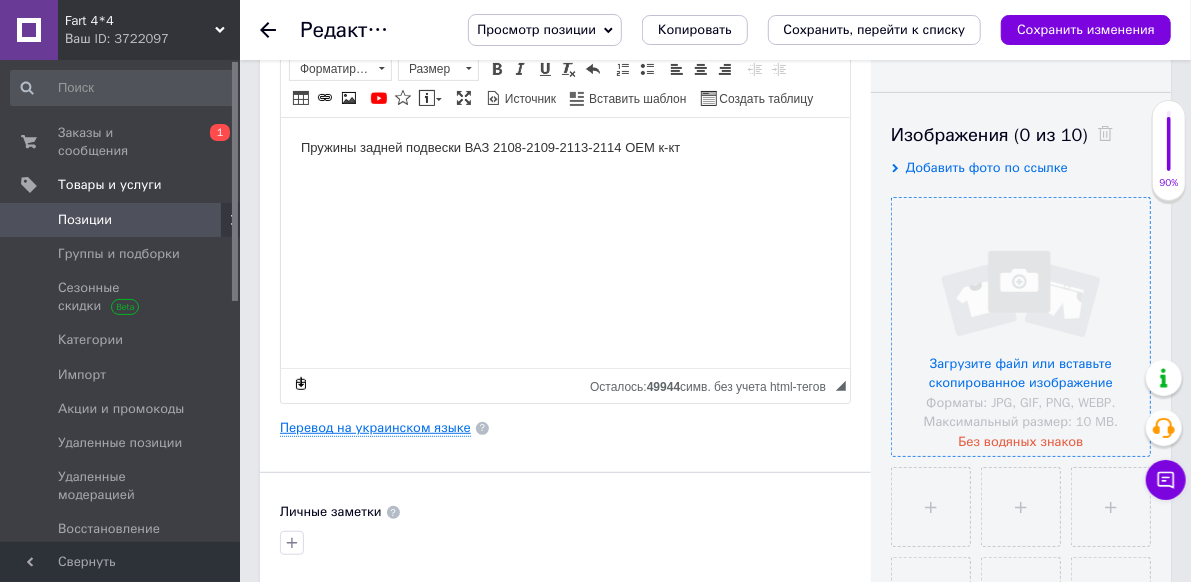 click on "Перевод на украинском языке" at bounding box center (375, 428) 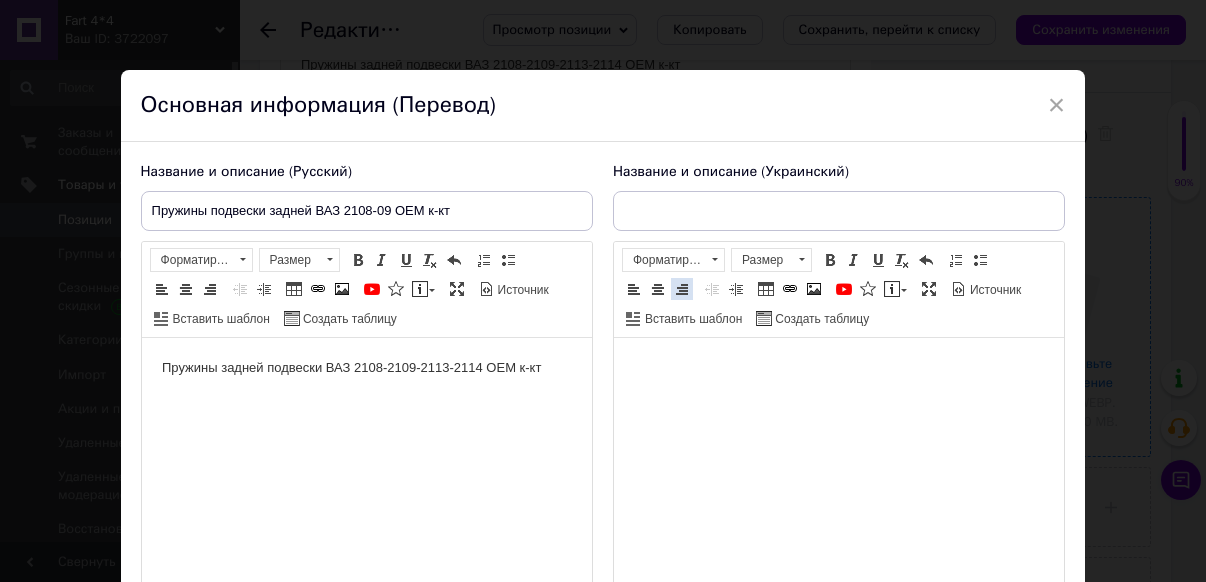 scroll, scrollTop: 0, scrollLeft: 0, axis: both 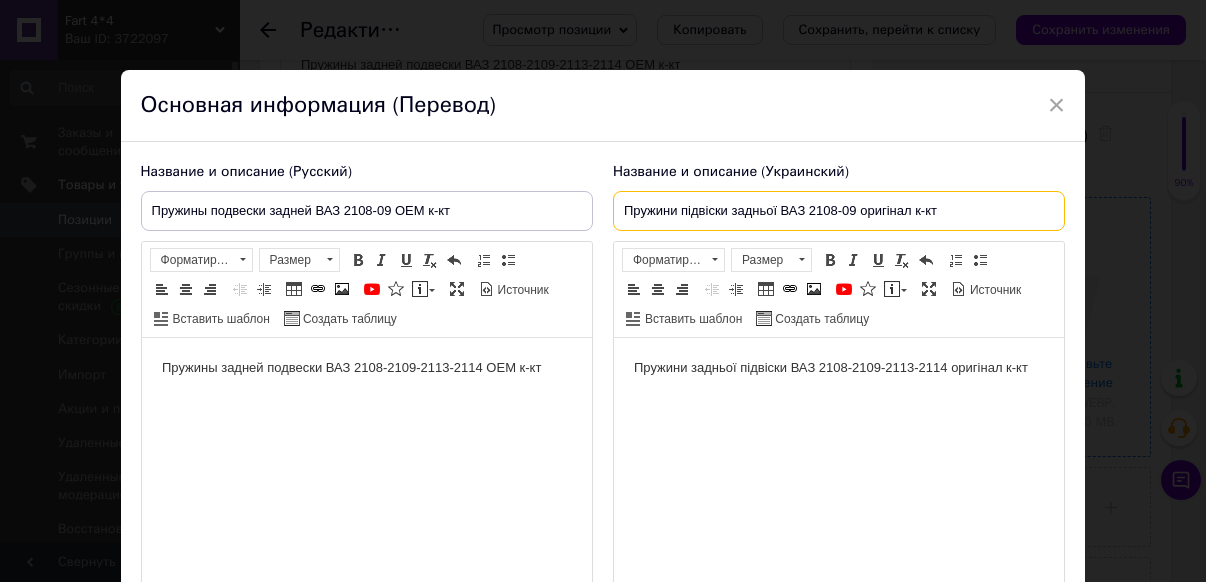 click on "Пружини підвіски задньої ВАЗ 2108-09 оригінал к-кт" at bounding box center [839, 211] 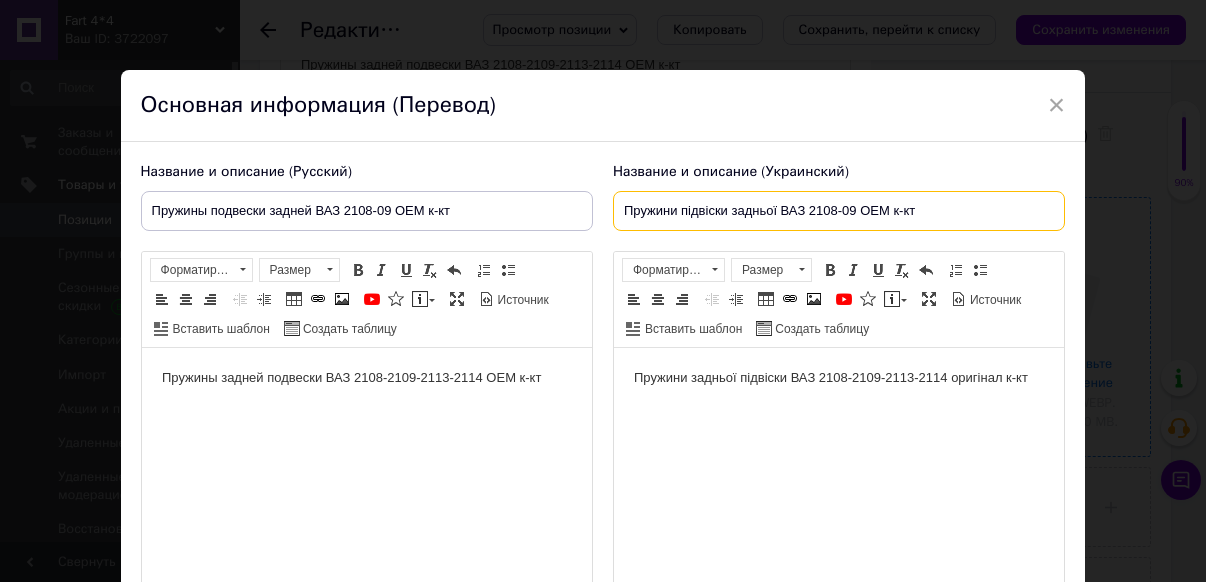 type on "Пружини підвіски задньої ВАЗ 2108-09 ОЕМ к-кт" 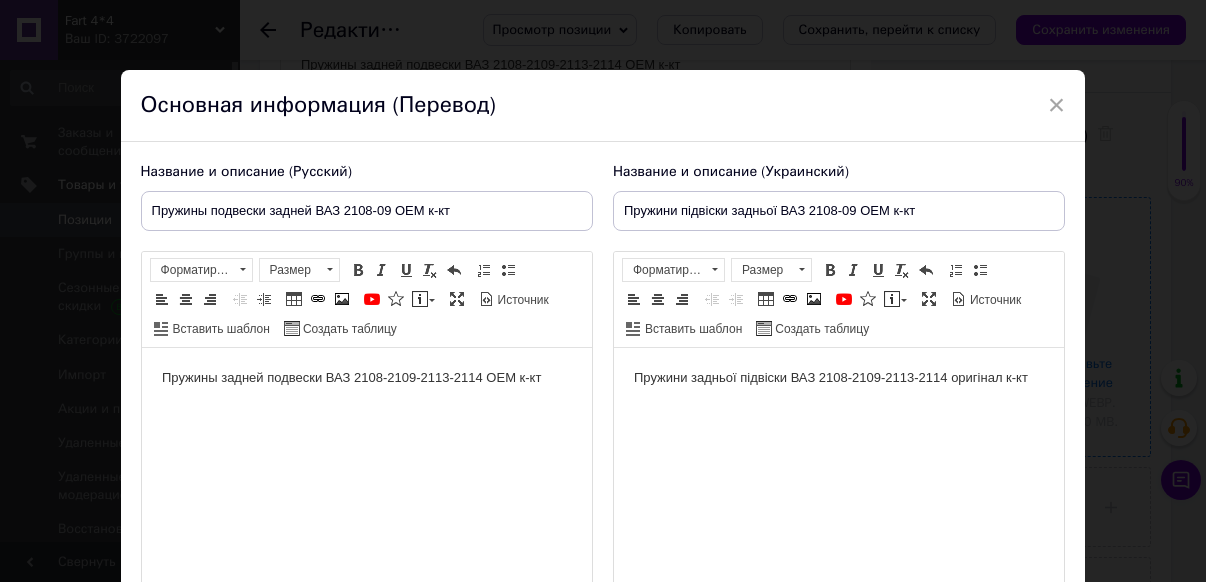click on "Пружини задньої підвіски ВАЗ 2108-2109-2113-2114 оригінал к-кт" at bounding box center (838, 378) 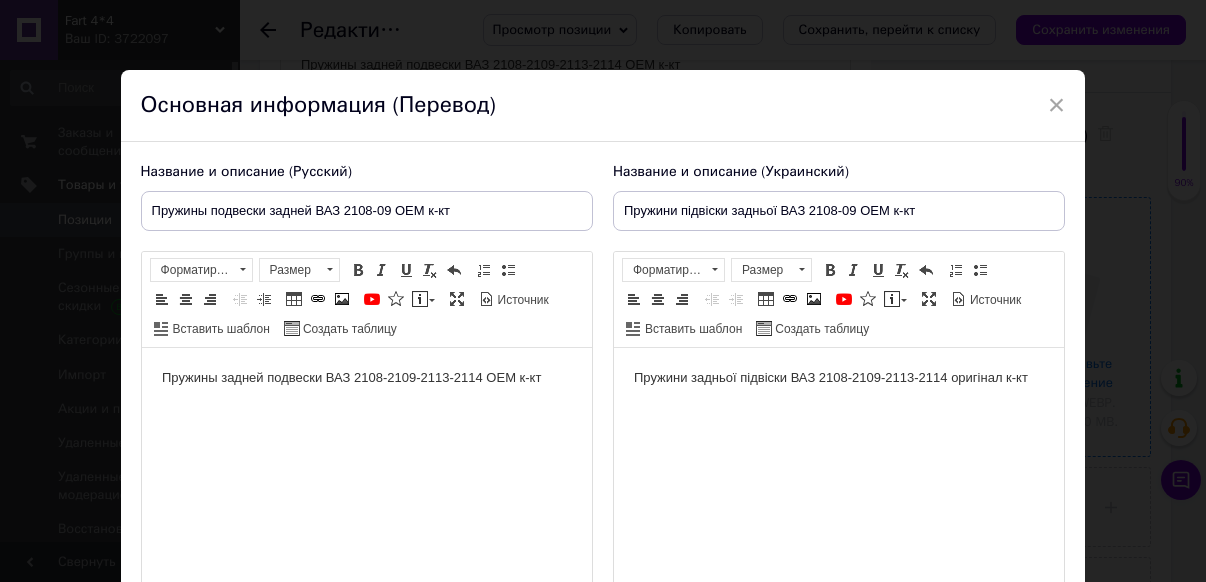 type 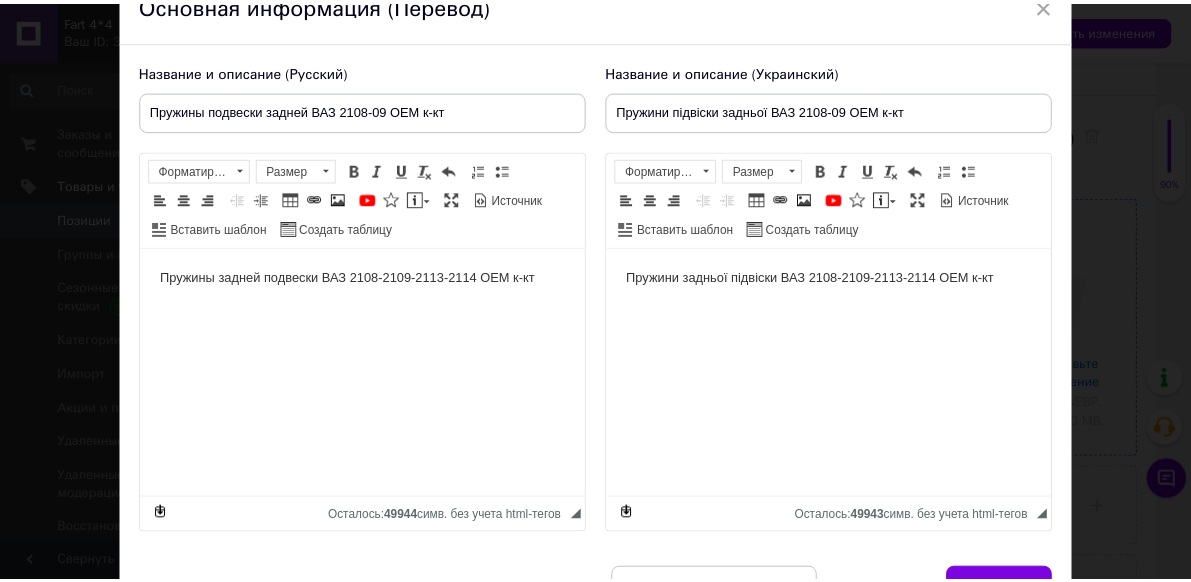 scroll, scrollTop: 200, scrollLeft: 0, axis: vertical 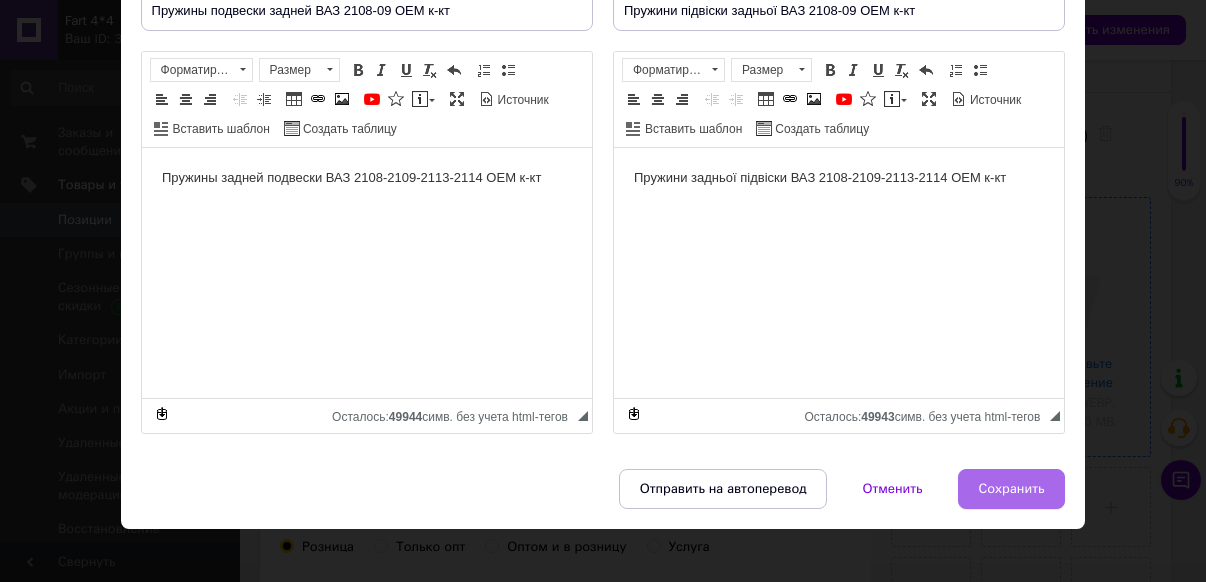 click on "Сохранить" at bounding box center (1012, 489) 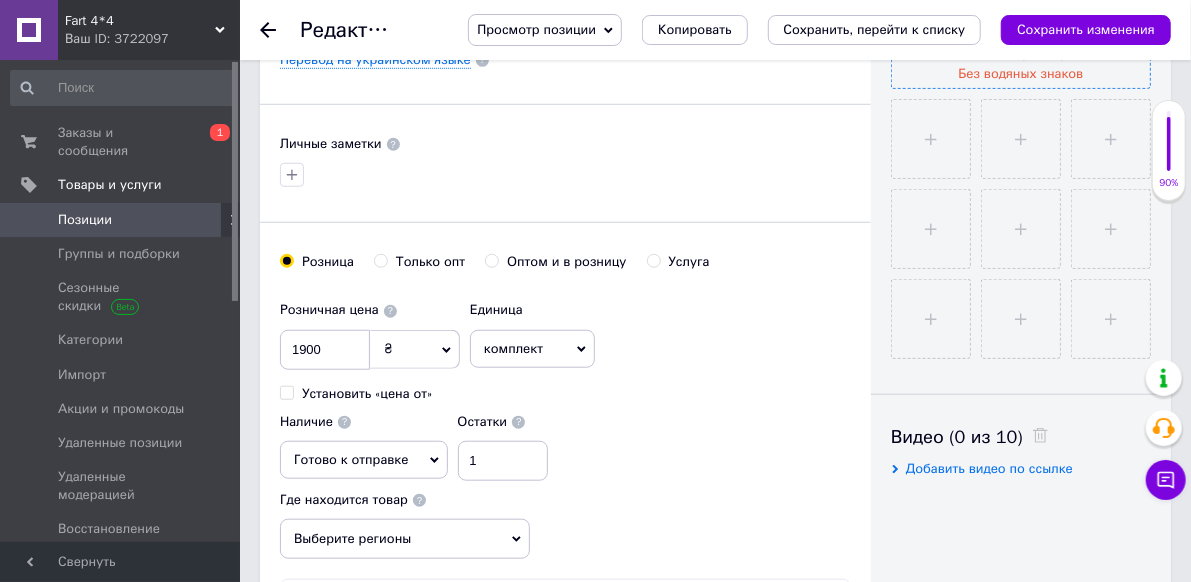 scroll, scrollTop: 700, scrollLeft: 0, axis: vertical 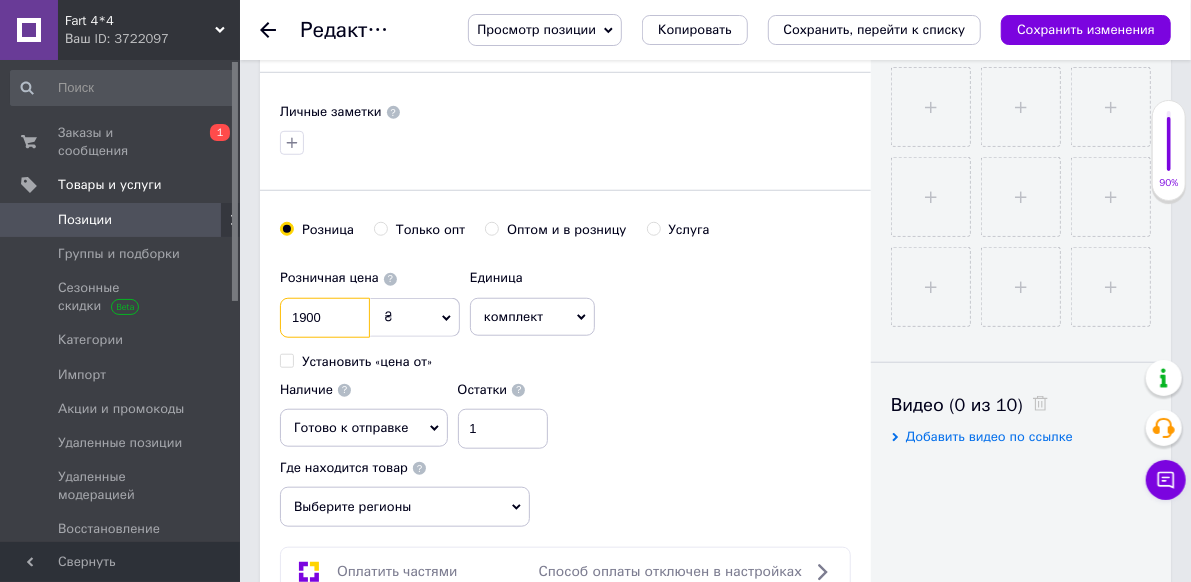 click on "1900" at bounding box center (325, 318) 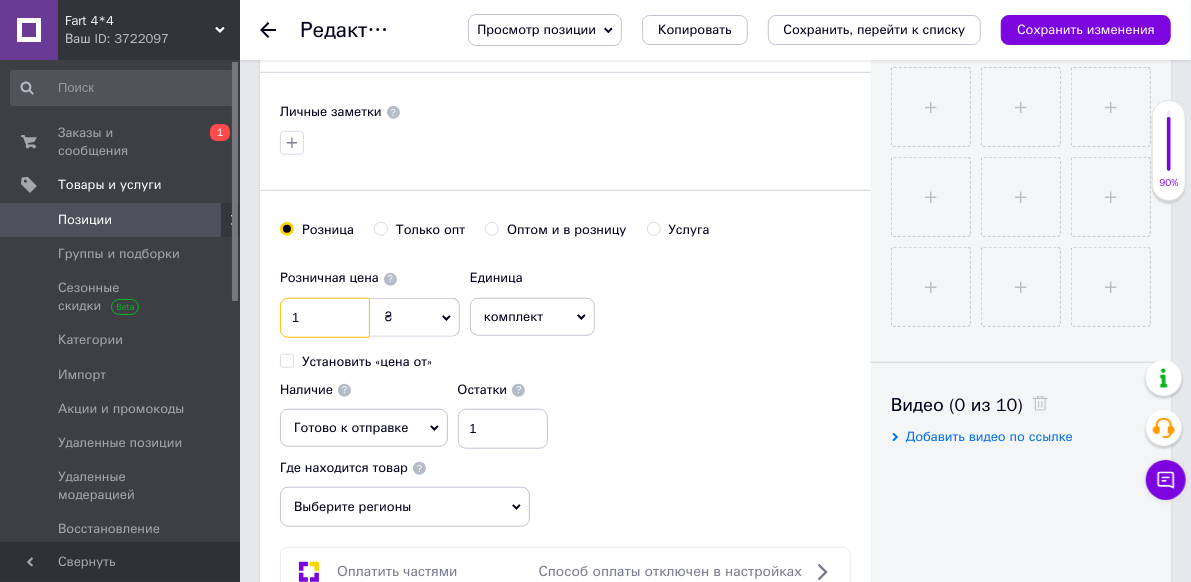 type on "1" 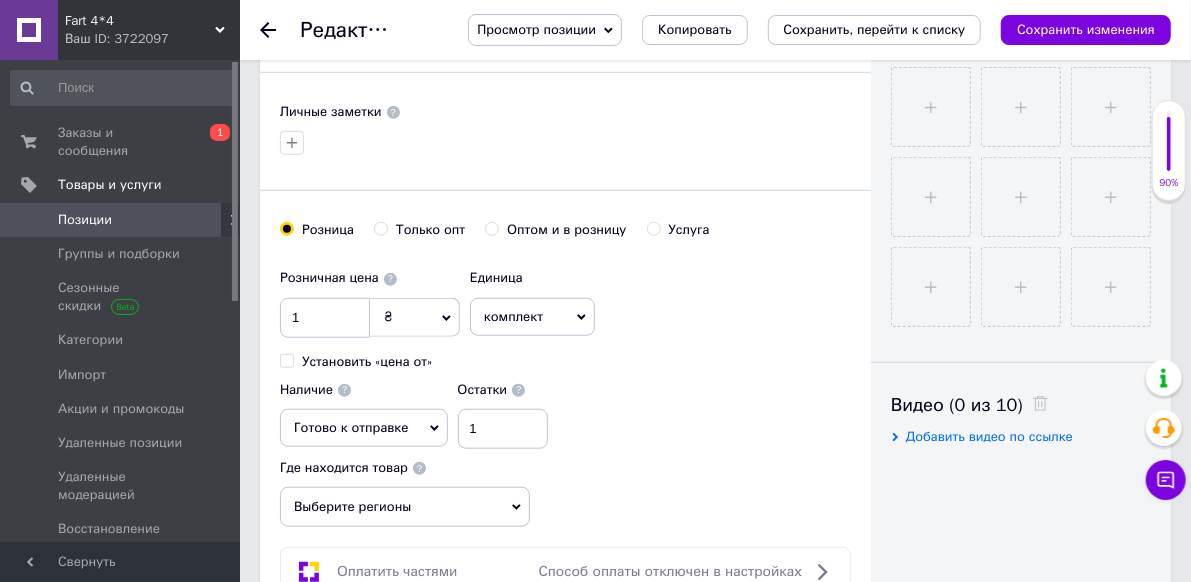 click on "Выберите регионы" at bounding box center (405, 507) 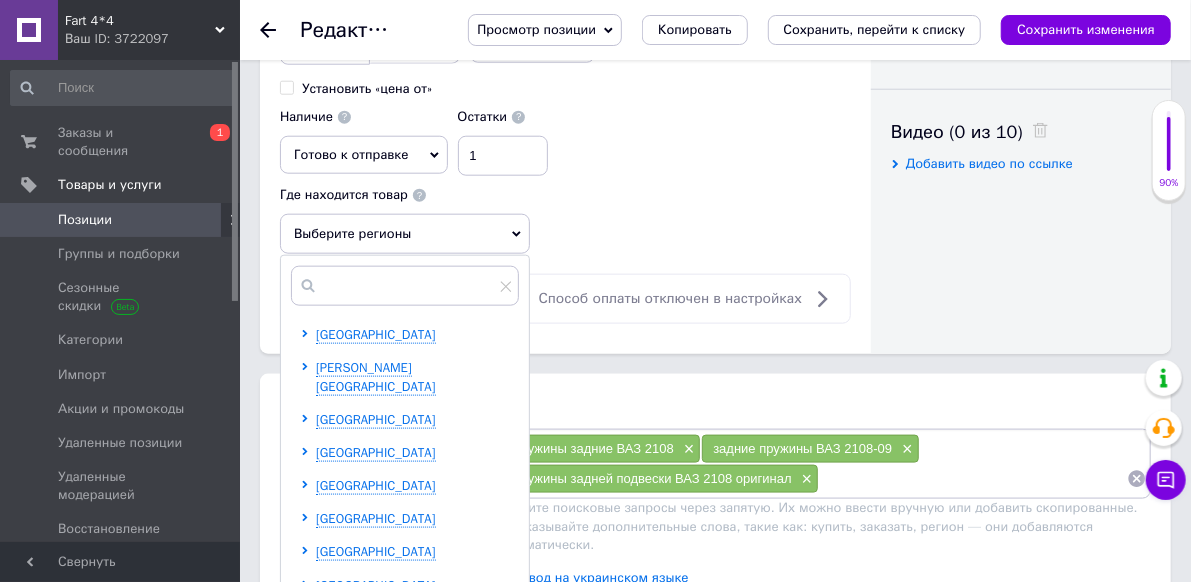 scroll, scrollTop: 1000, scrollLeft: 0, axis: vertical 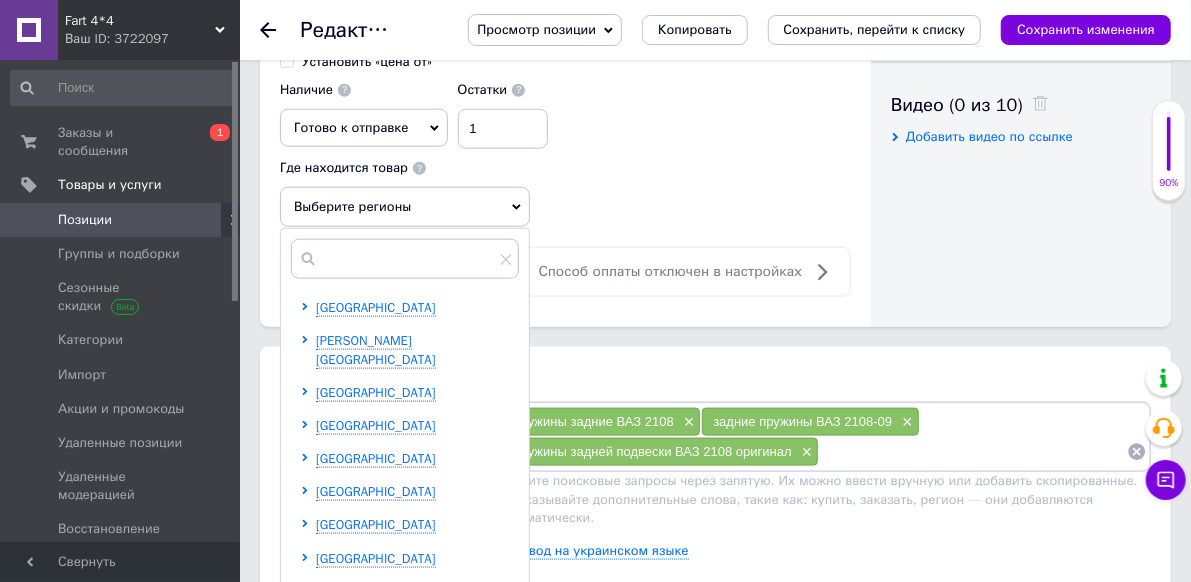 click on "[GEOGRAPHIC_DATA]" at bounding box center (376, 524) 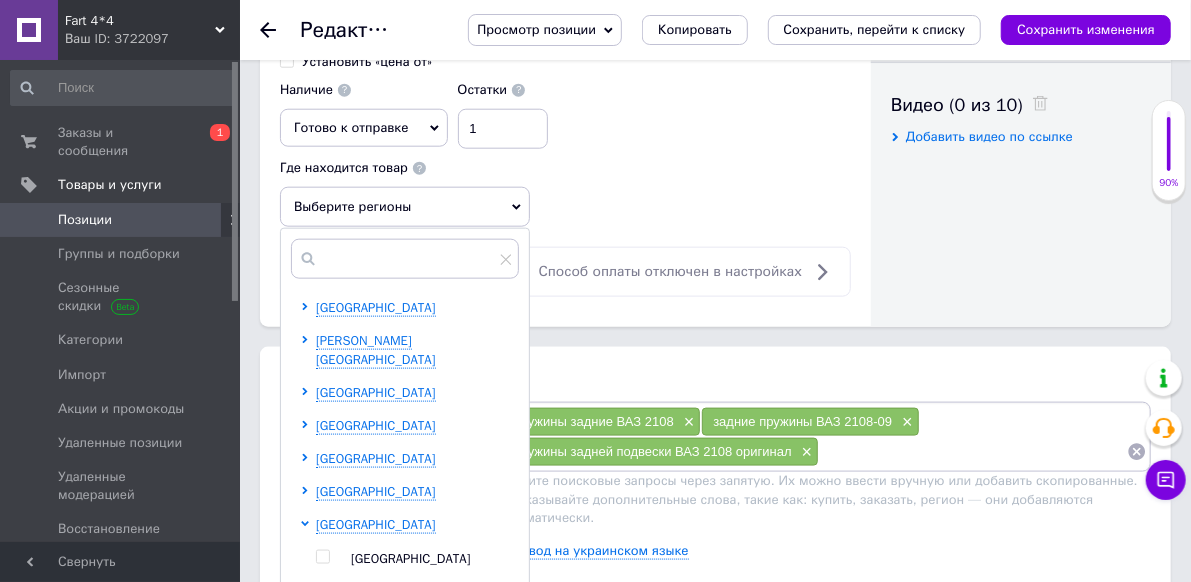 click on "[GEOGRAPHIC_DATA]" at bounding box center (411, 624) 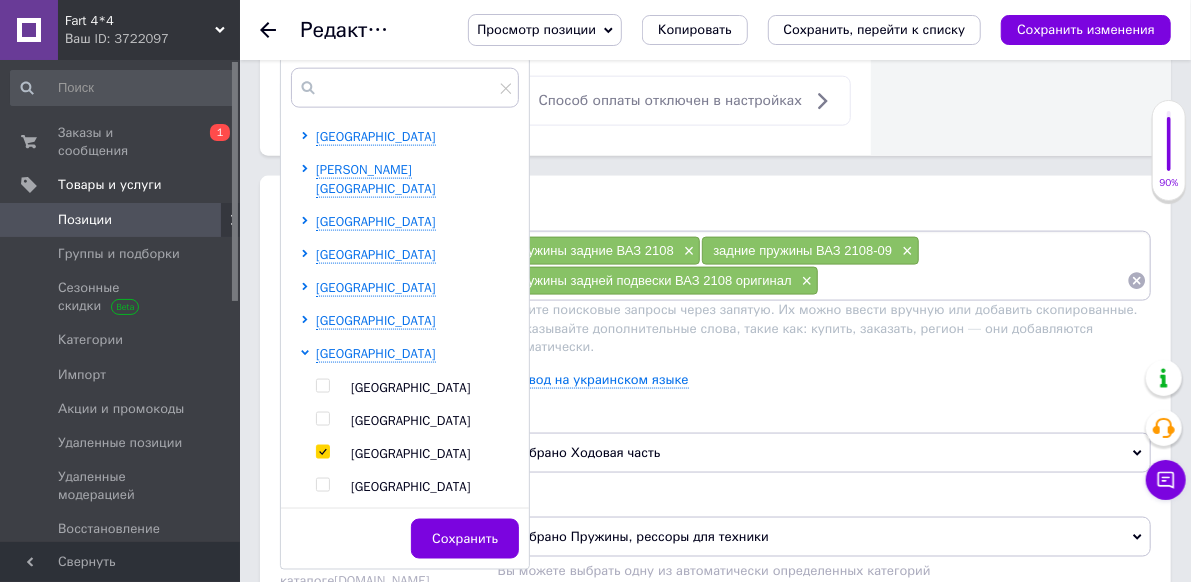 scroll, scrollTop: 1200, scrollLeft: 0, axis: vertical 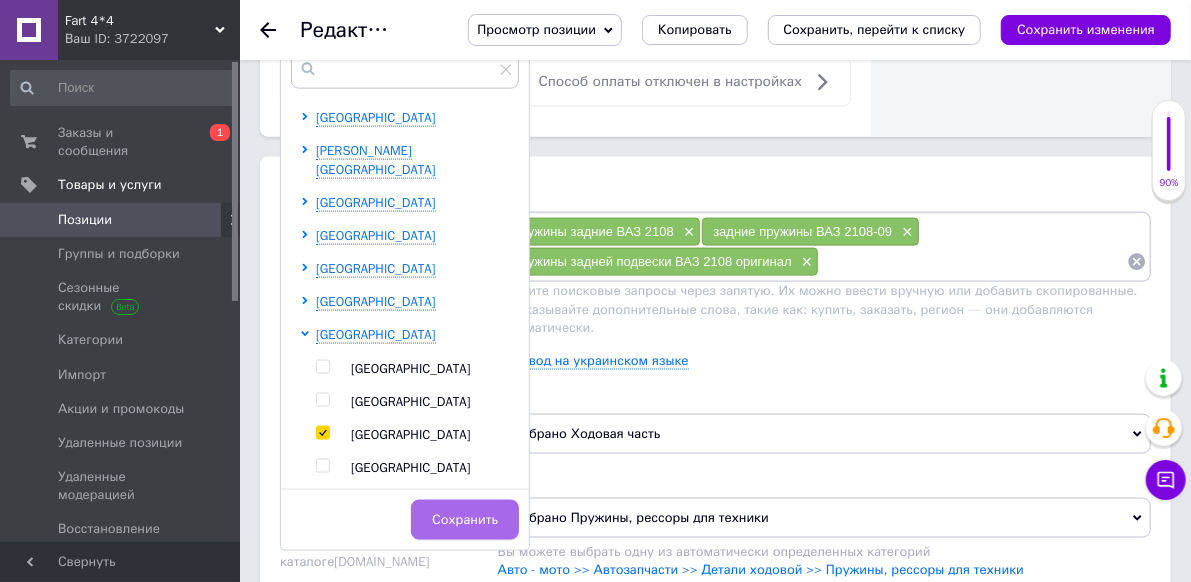 click on "Сохранить" at bounding box center (465, 520) 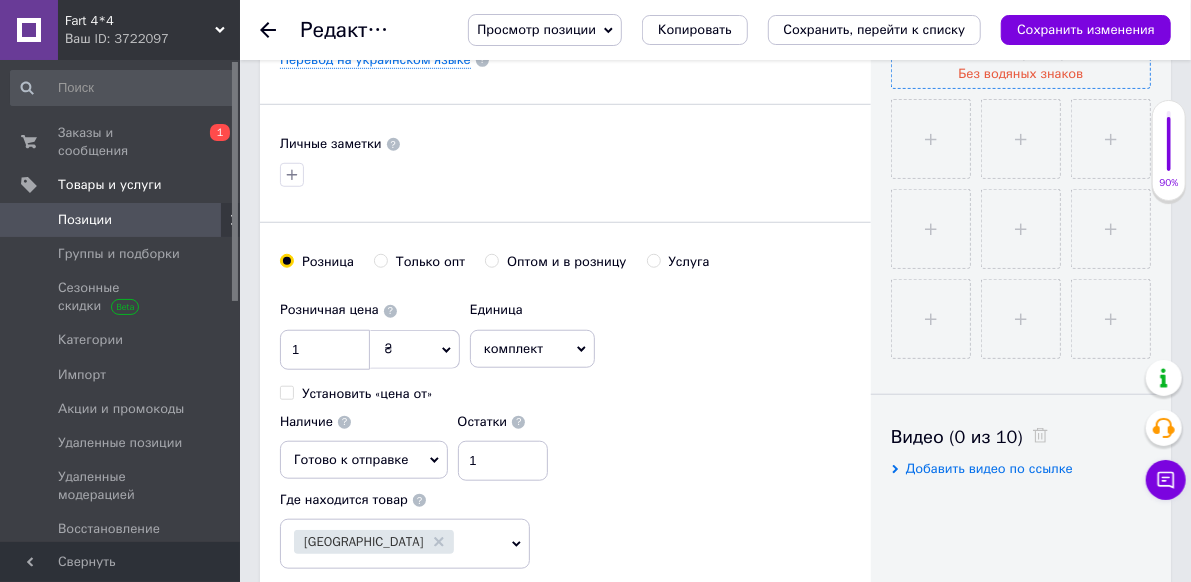scroll, scrollTop: 700, scrollLeft: 0, axis: vertical 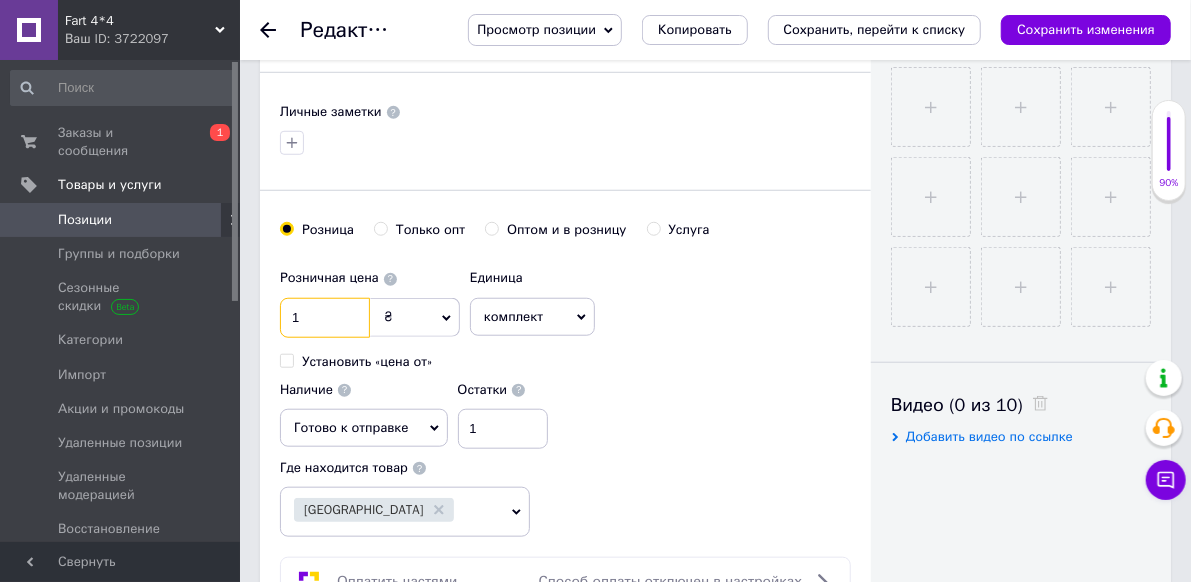 click on "1" at bounding box center [325, 318] 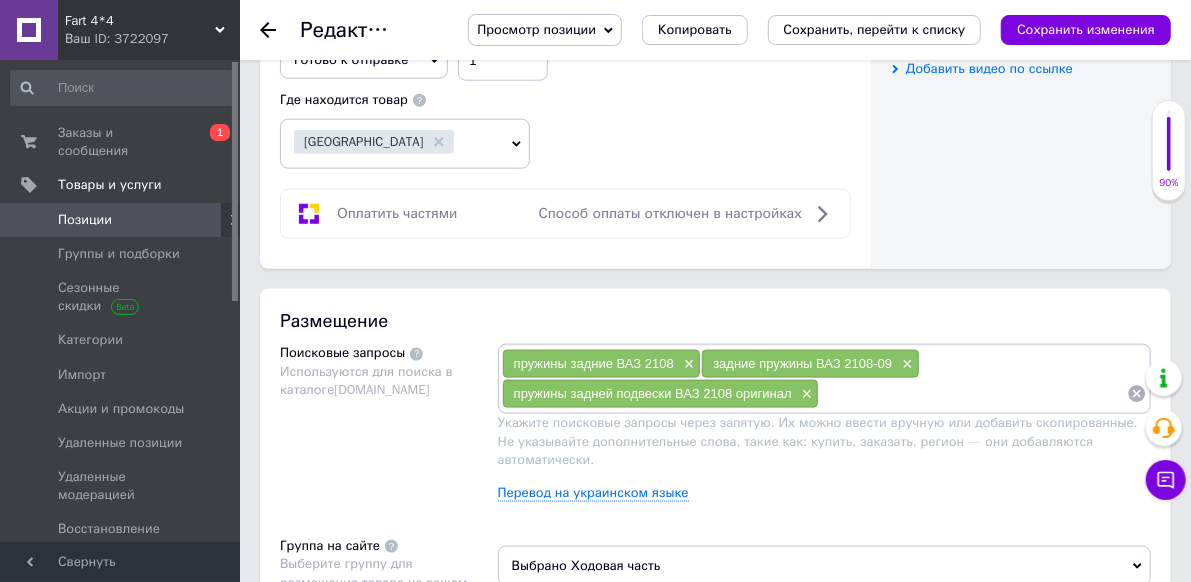 scroll, scrollTop: 1100, scrollLeft: 0, axis: vertical 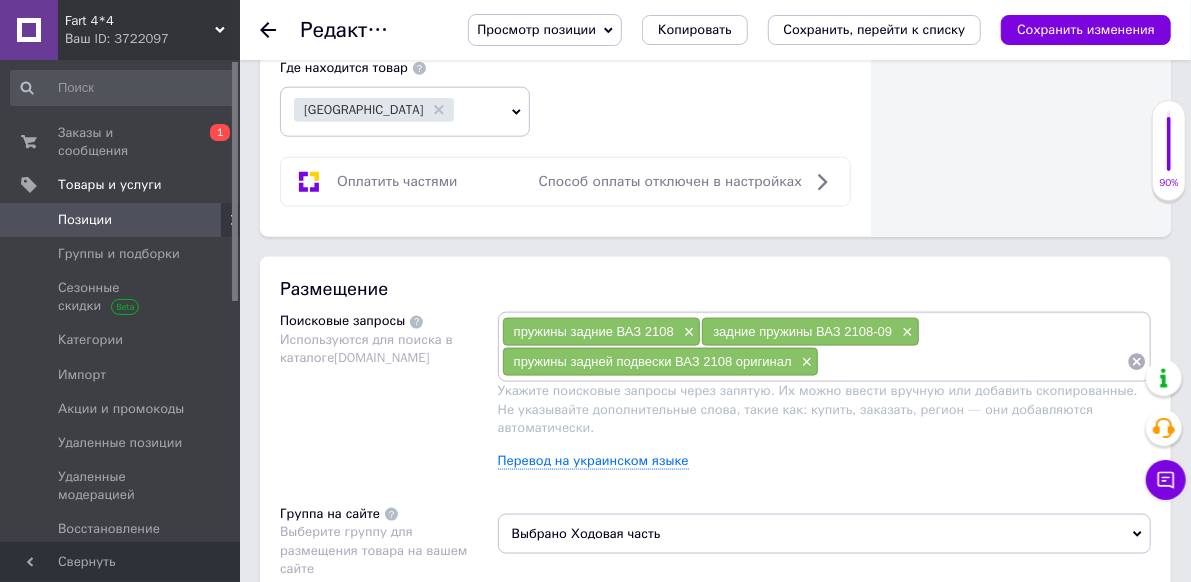 type on "1114" 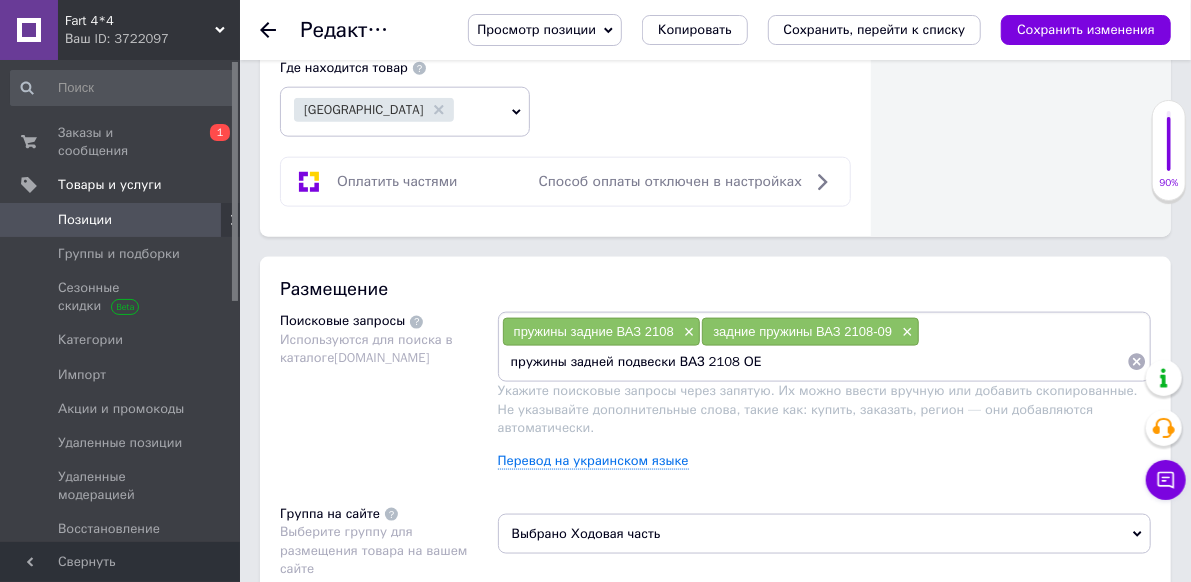 type on "пружины задней подвески ВАЗ 2108 ОЕМ" 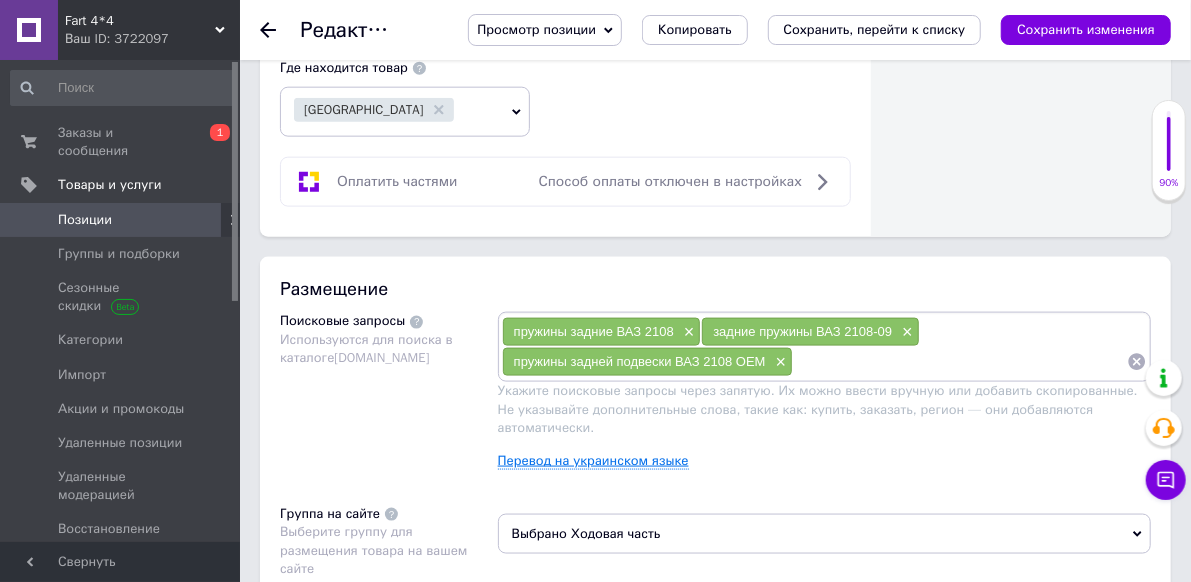 type 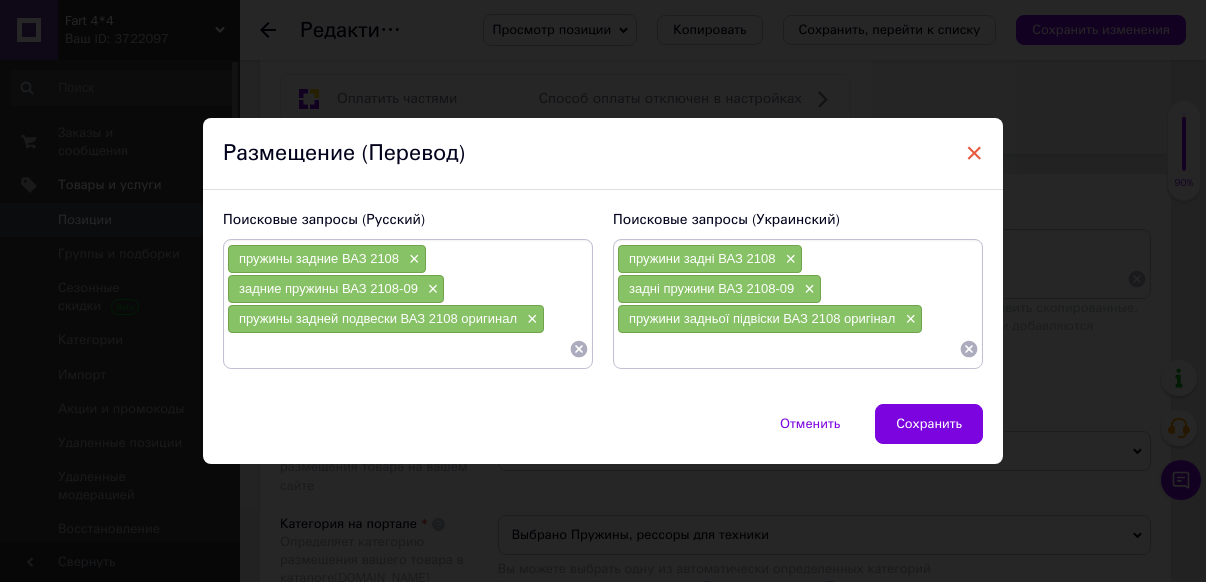 click on "×" at bounding box center (974, 153) 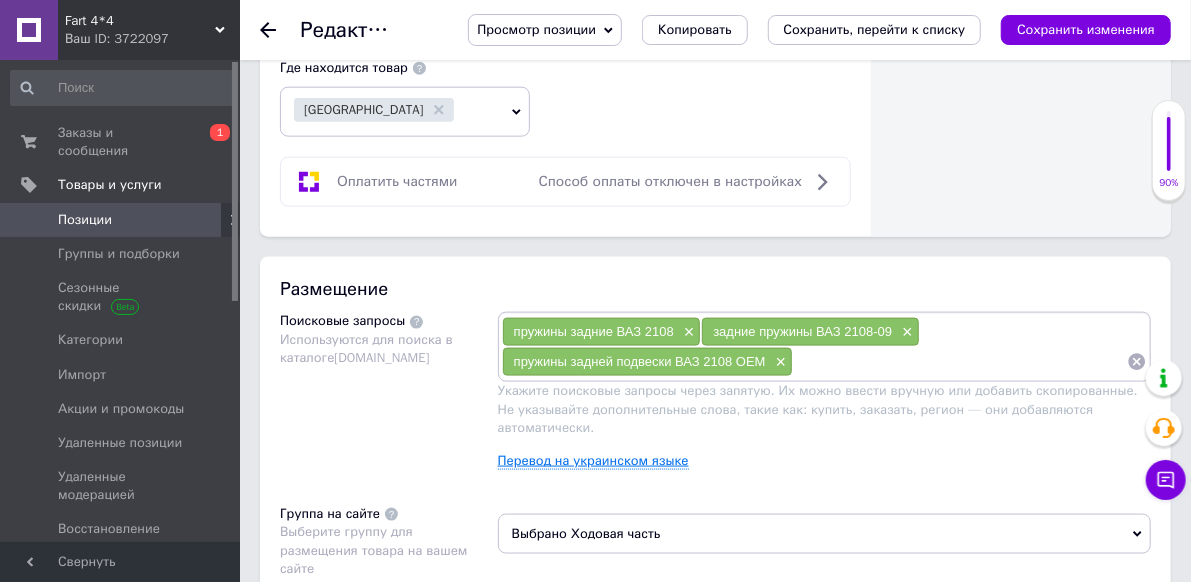 click on "Перевод на украинском языке" at bounding box center [593, 461] 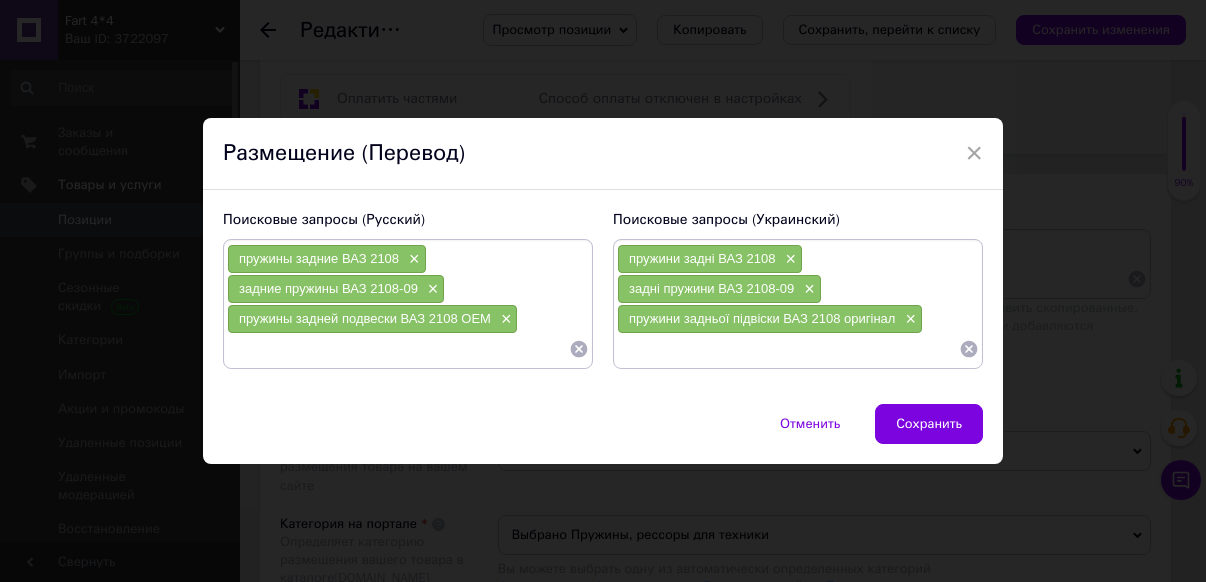 click at bounding box center [788, 349] 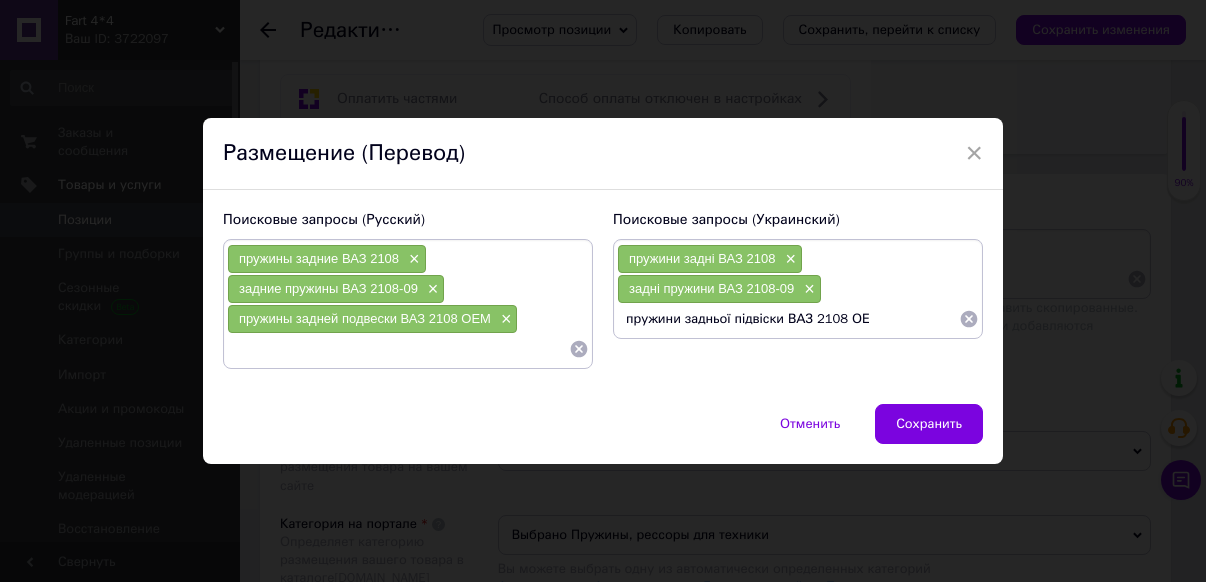type on "пружини задньої підвіски ВАЗ 2108 ОЕМ" 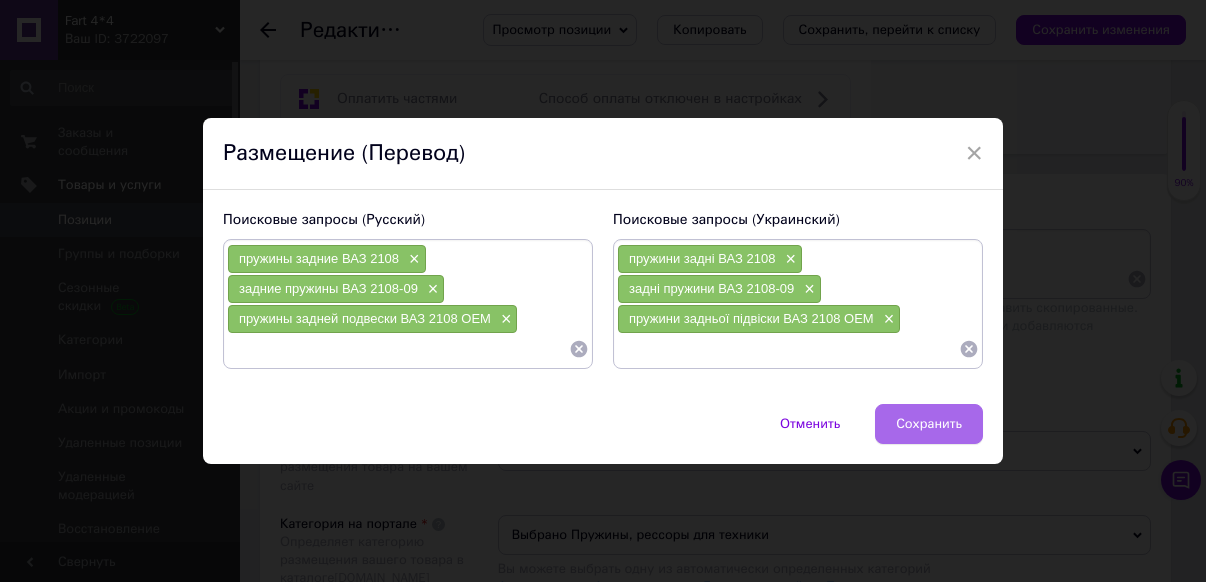type 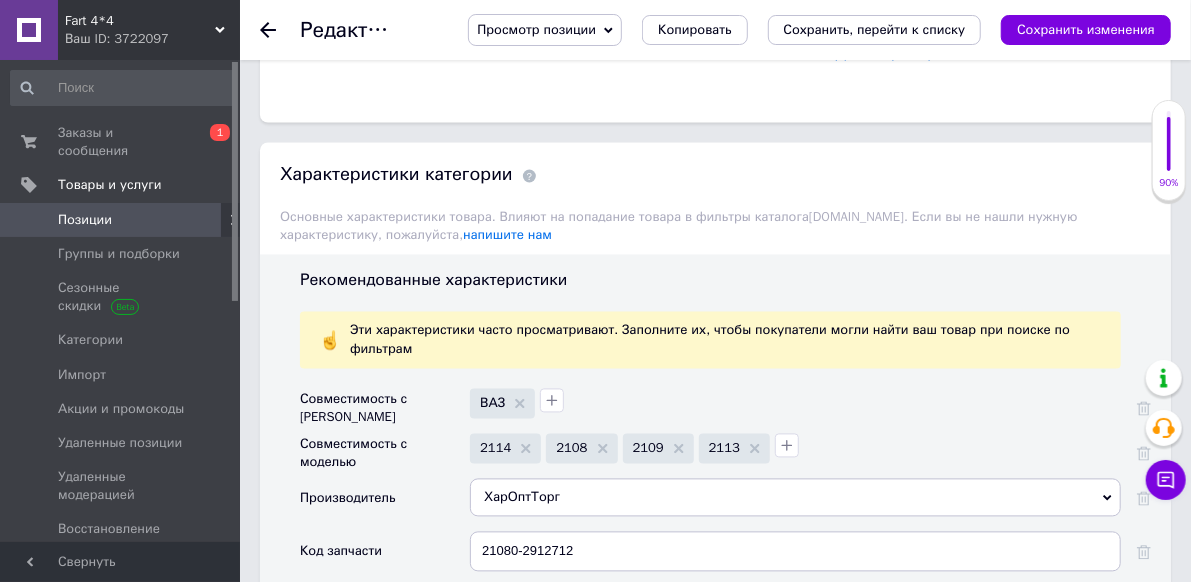 scroll, scrollTop: 1800, scrollLeft: 0, axis: vertical 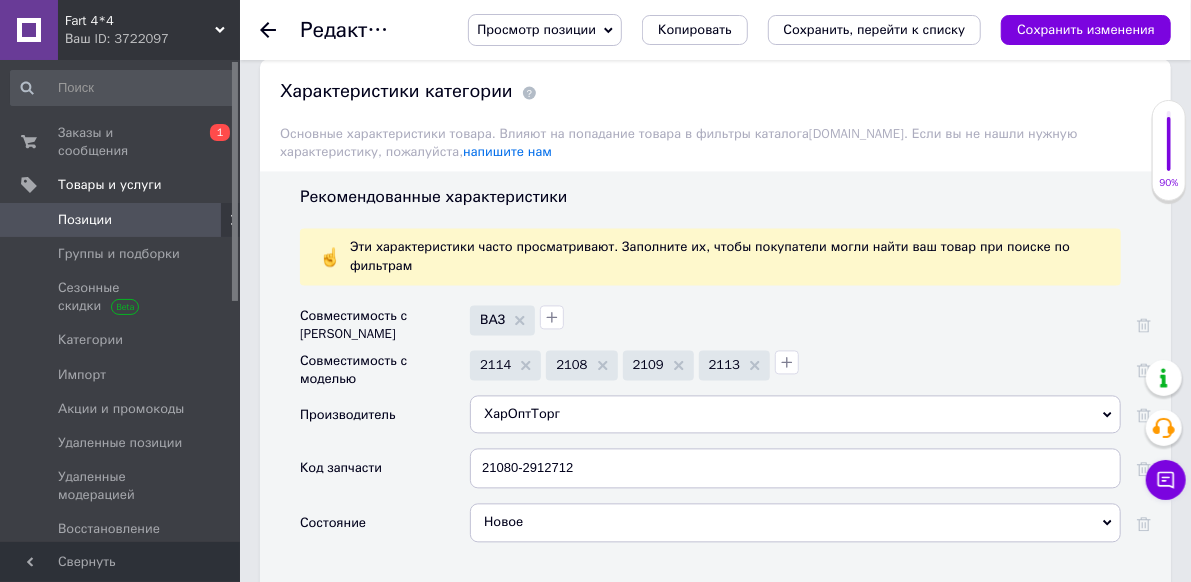 click on "ХарОптТорг" at bounding box center (795, 414) 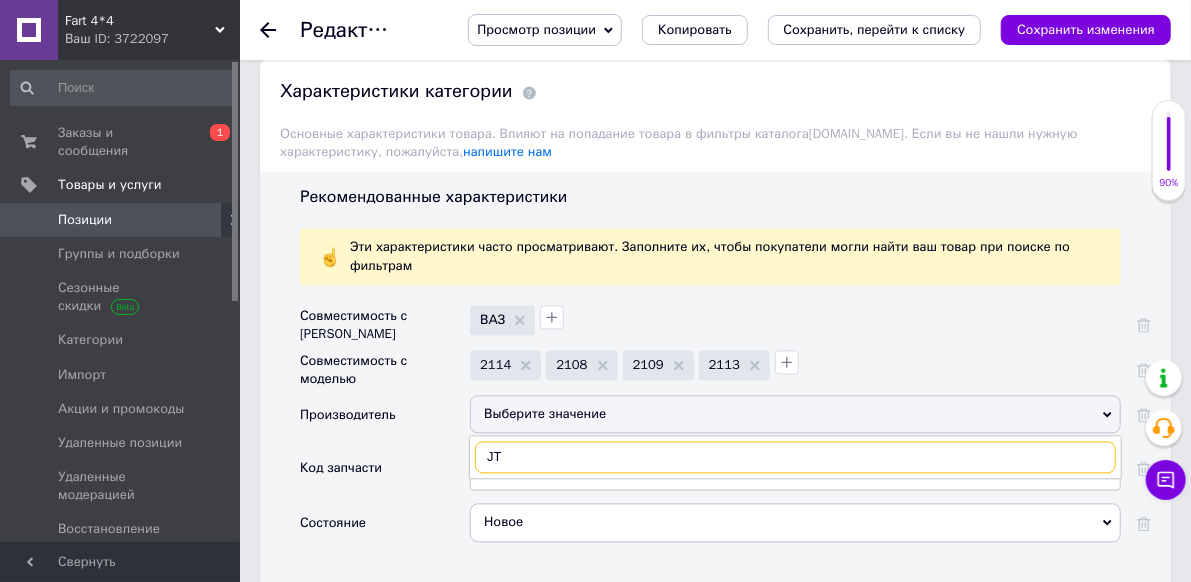 type on "J" 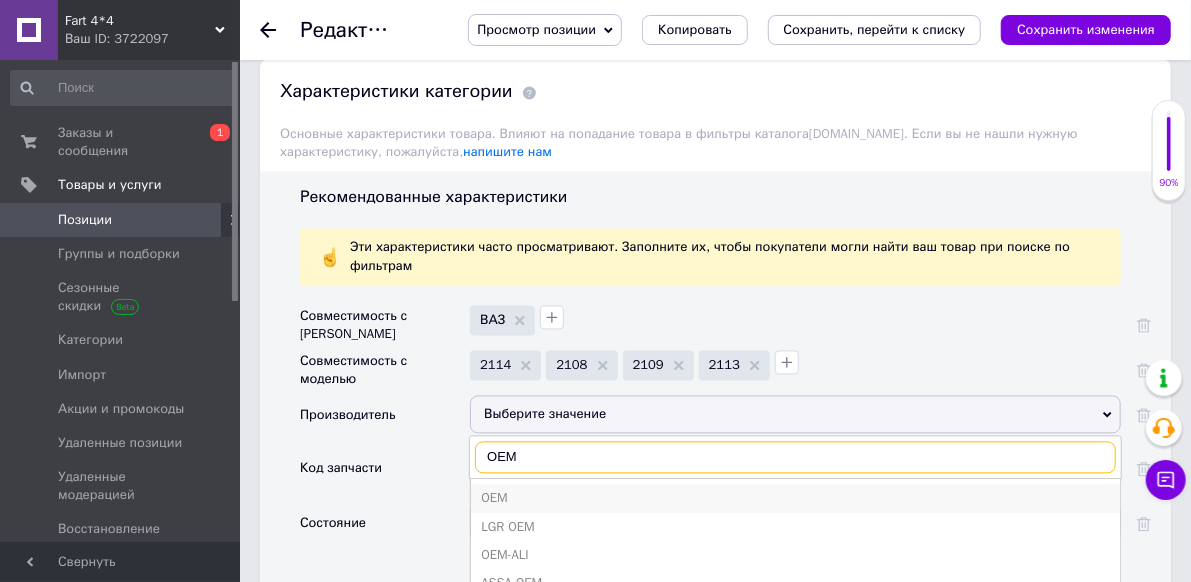 type on "OEM" 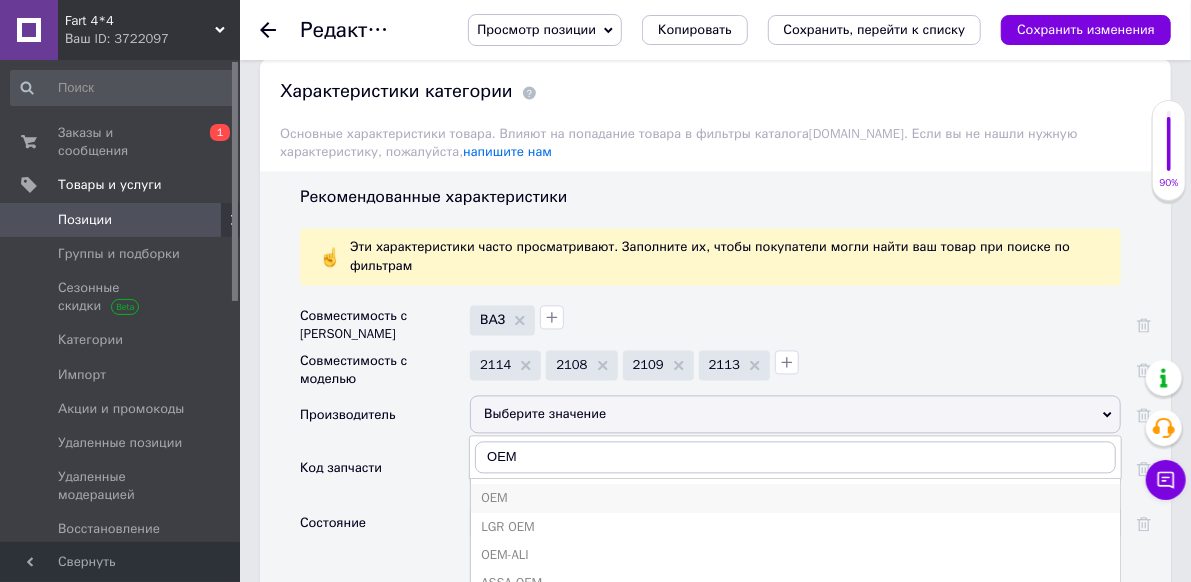 click on "OEM" at bounding box center [795, 498] 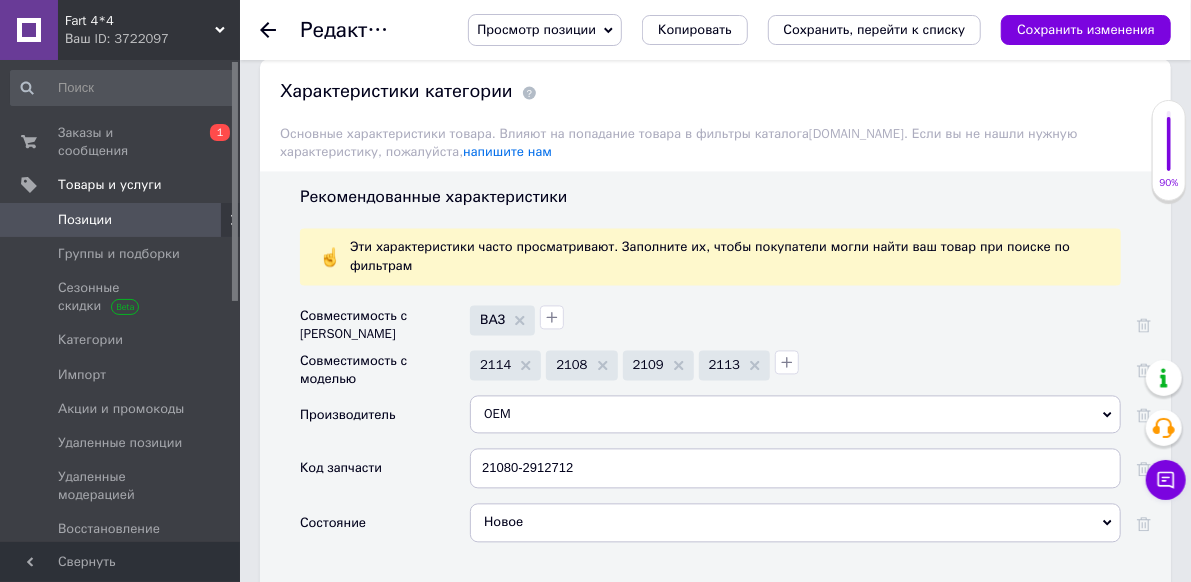 click on "Основные атрибуты" at bounding box center (377, 618) 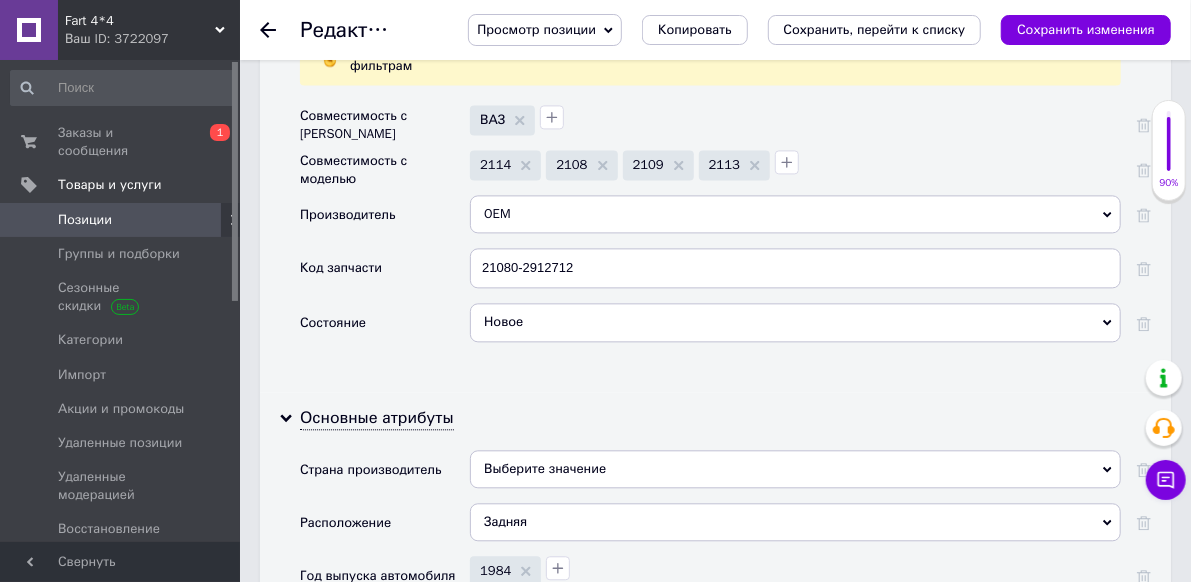 click on "Выберите значение" at bounding box center [795, 469] 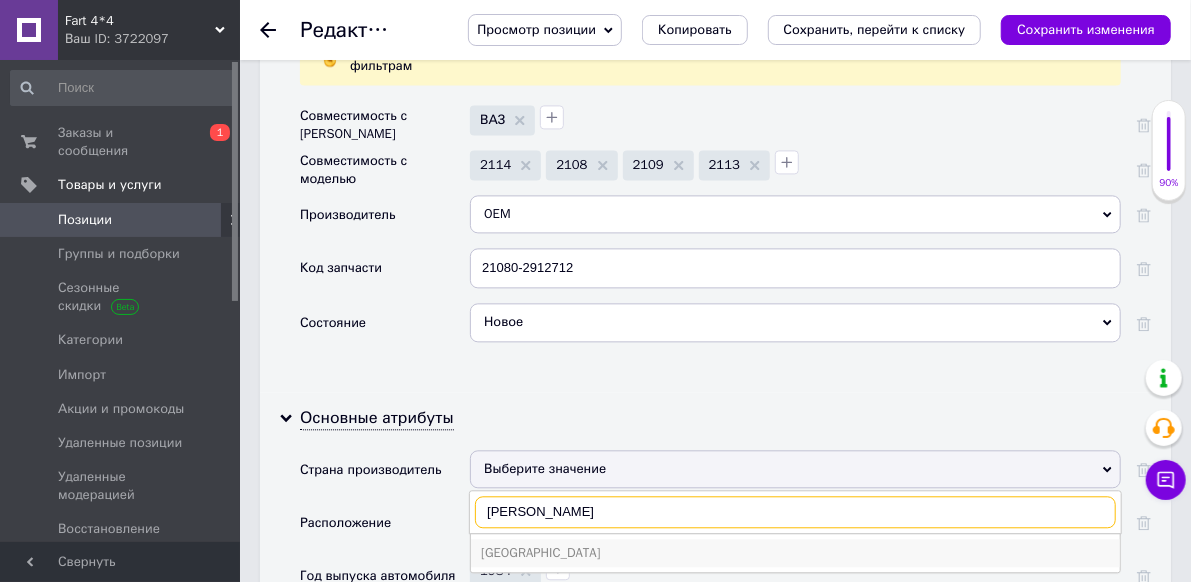 type on "[PERSON_NAME]" 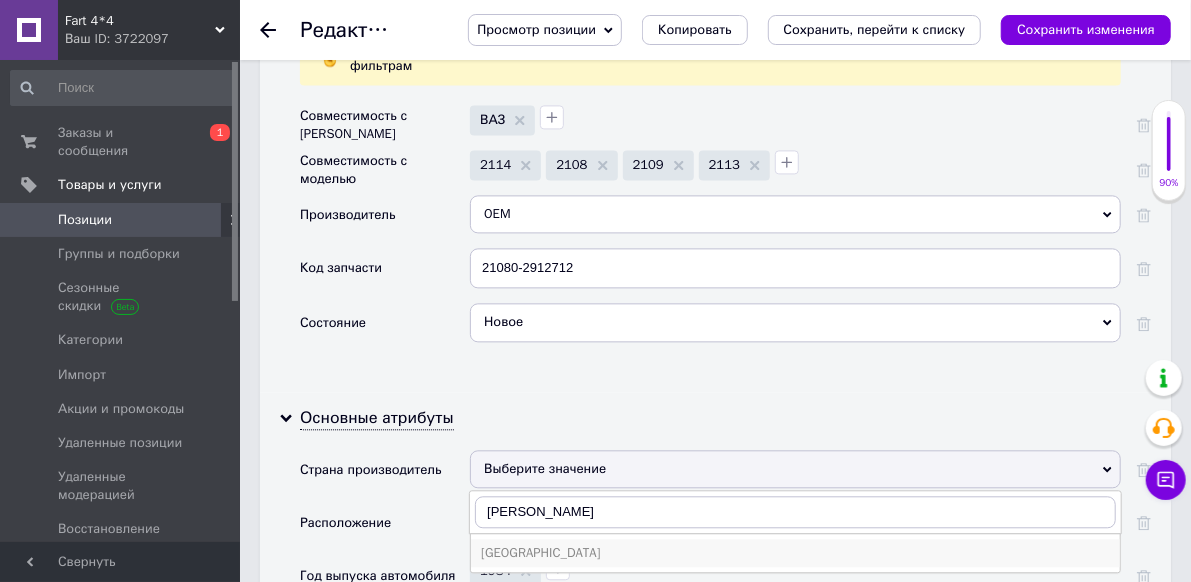 click on "[GEOGRAPHIC_DATA]" at bounding box center [795, 553] 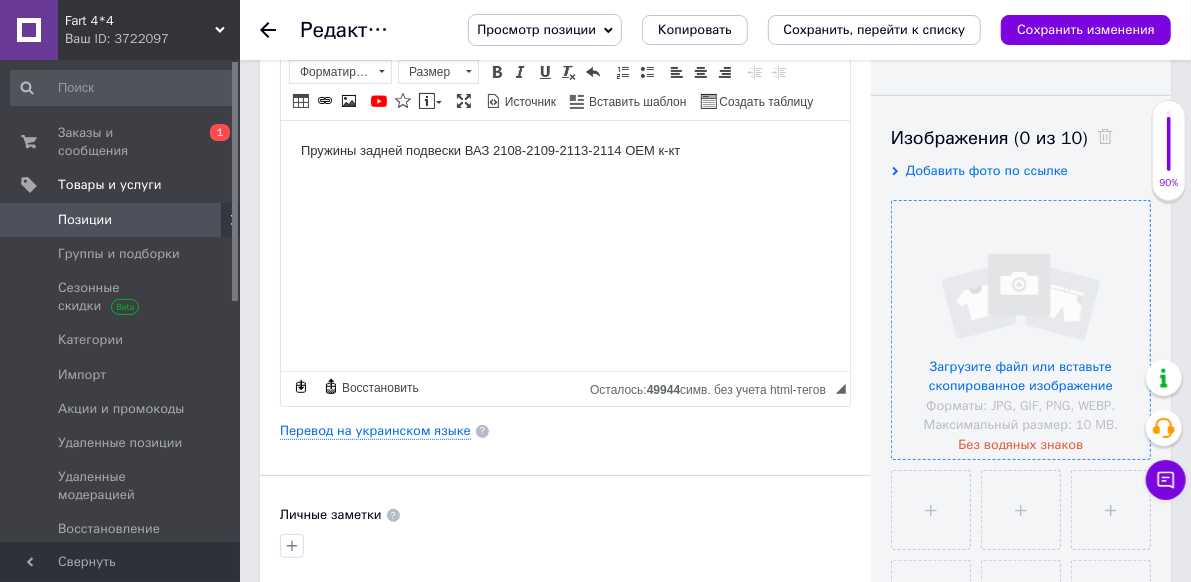 scroll, scrollTop: 300, scrollLeft: 0, axis: vertical 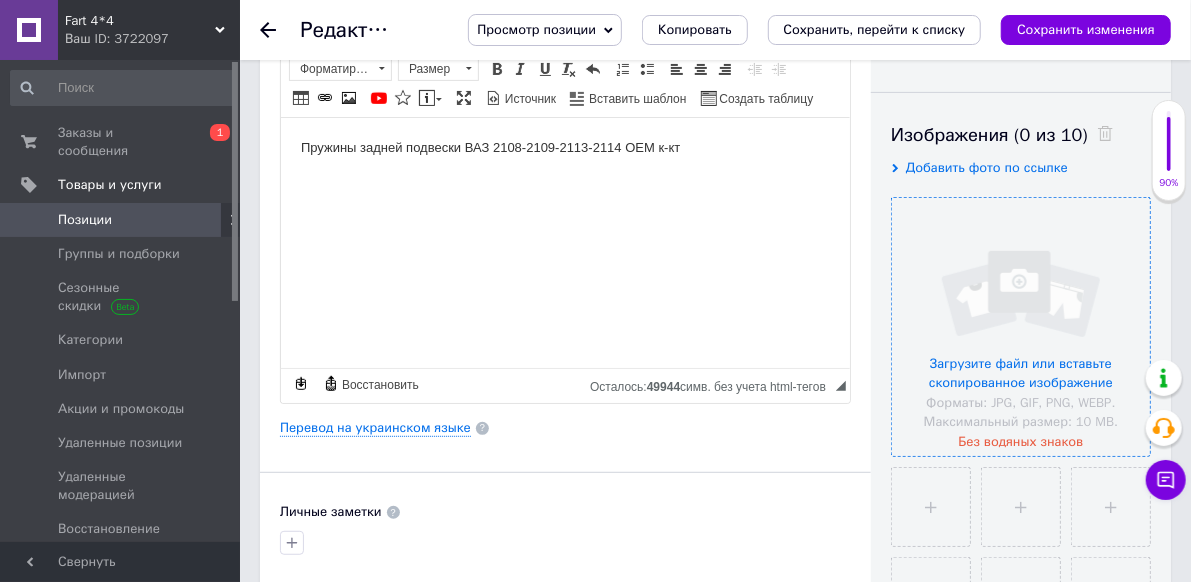 click at bounding box center (1021, 327) 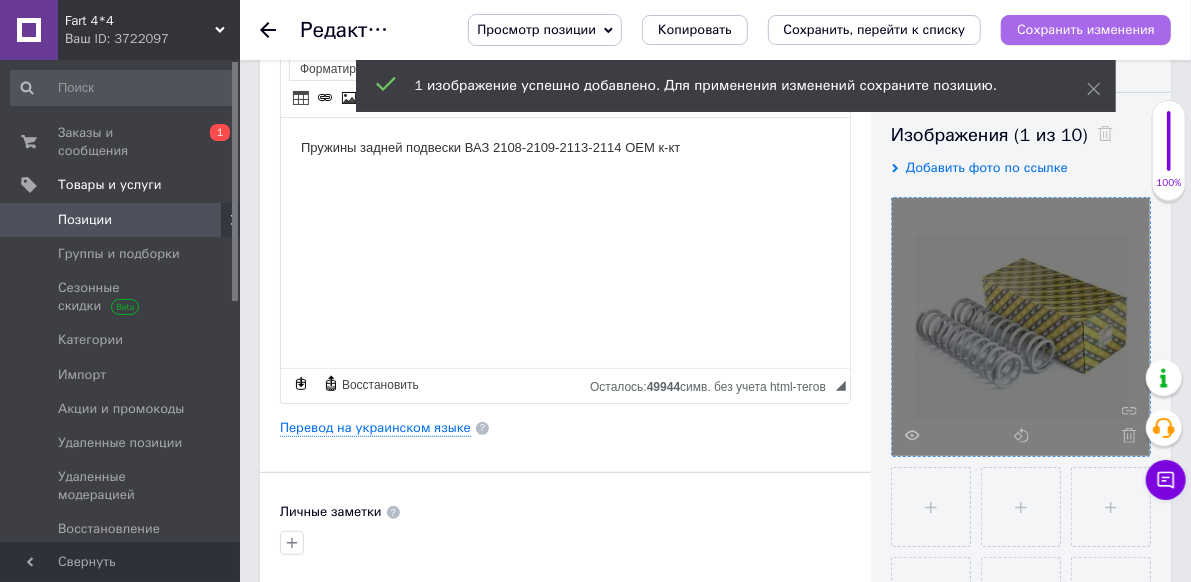 click on "Сохранить изменения" at bounding box center [1086, 29] 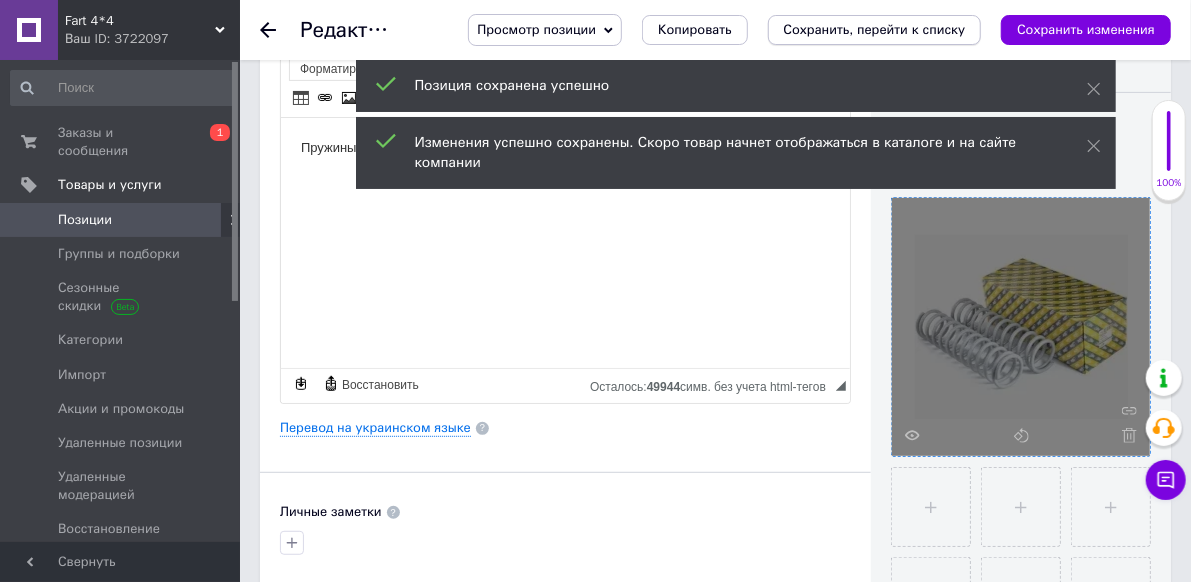 click on "Сохранить, перейти к списку" at bounding box center [875, 29] 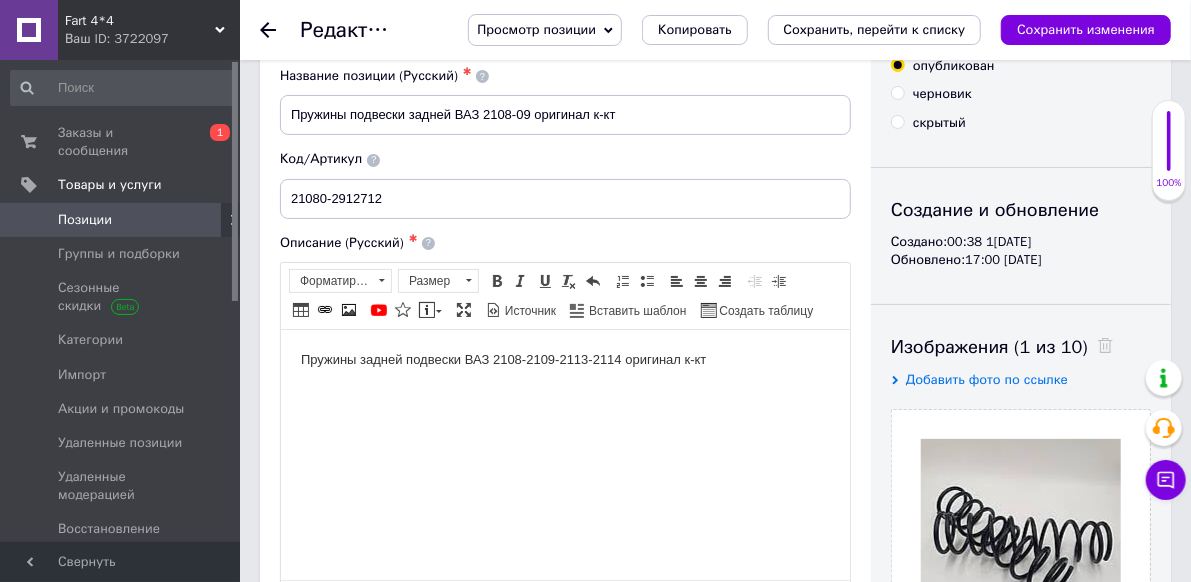 scroll, scrollTop: 0, scrollLeft: 0, axis: both 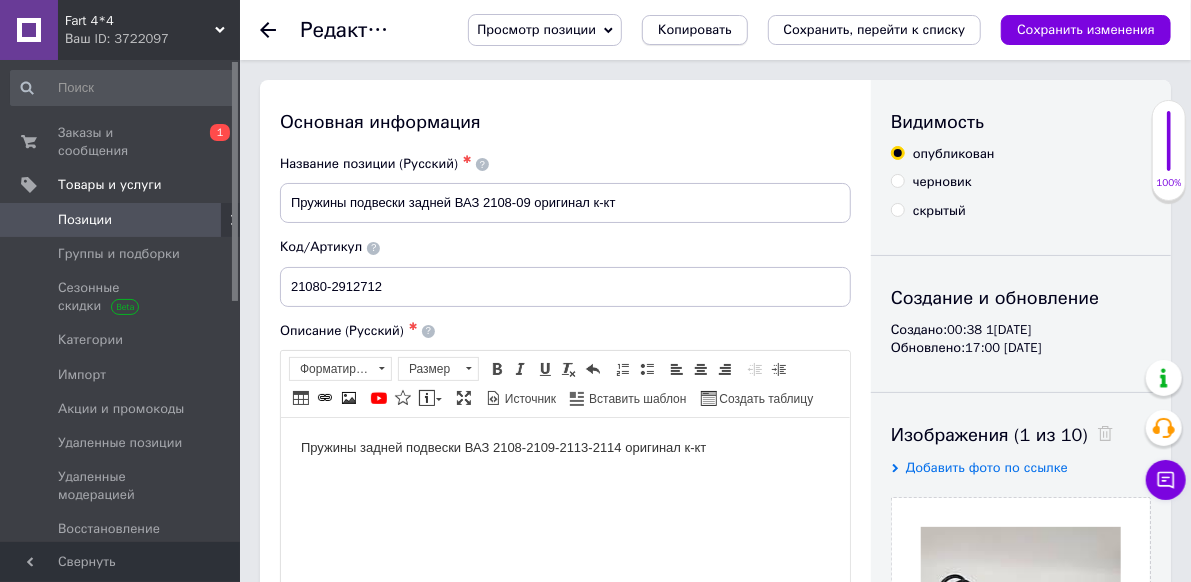 click on "Копировать" at bounding box center [694, 30] 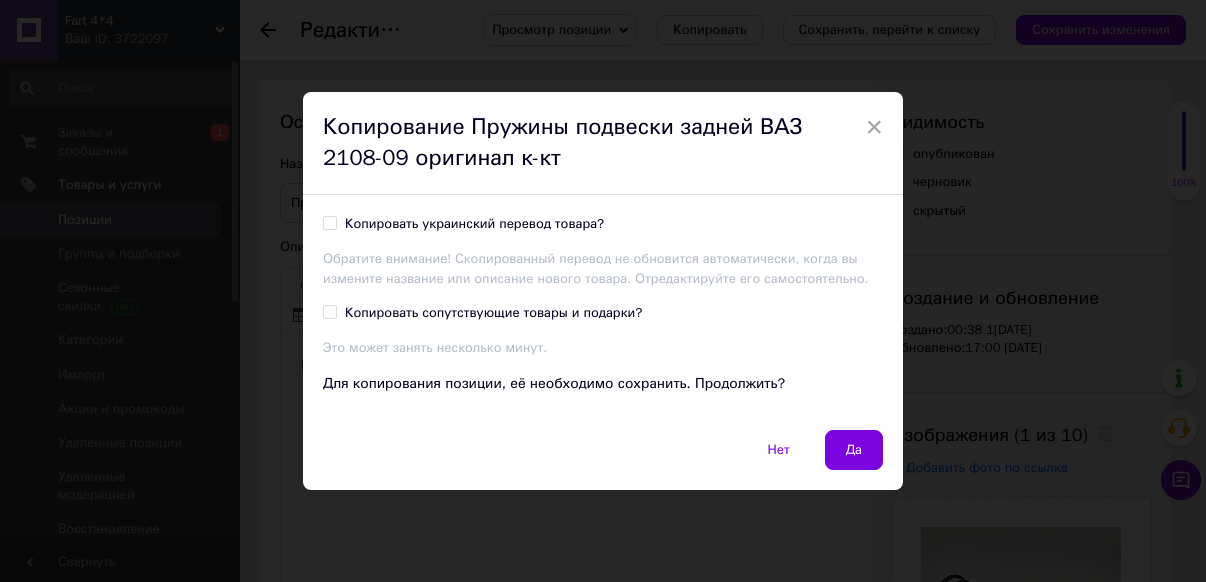 click on "Копировать украинский перевод товара?" at bounding box center (329, 222) 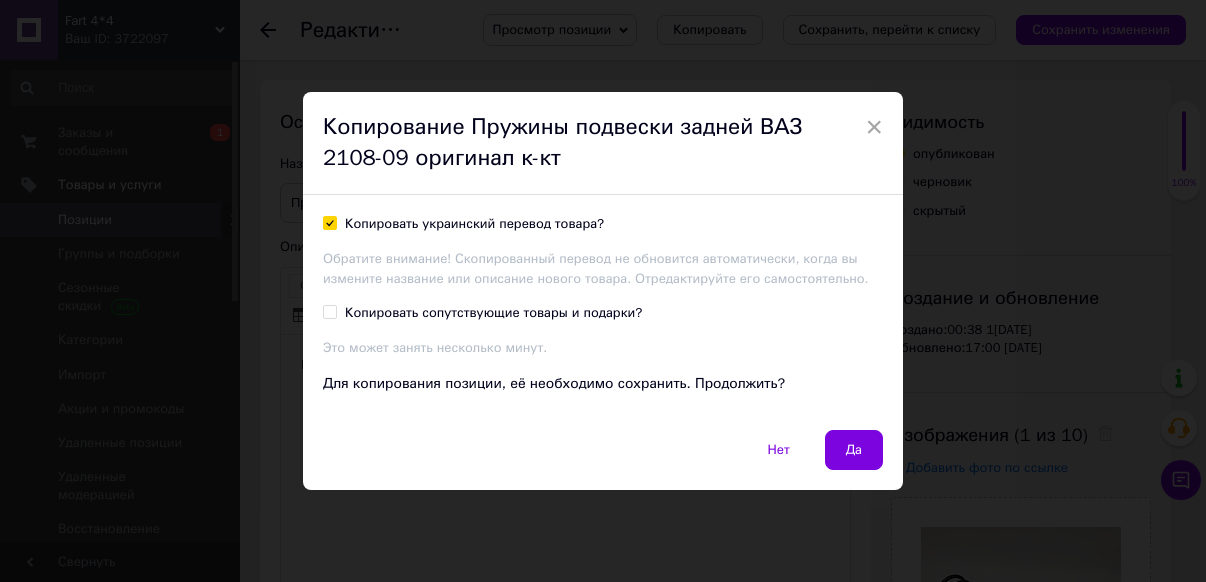 checkbox on "true" 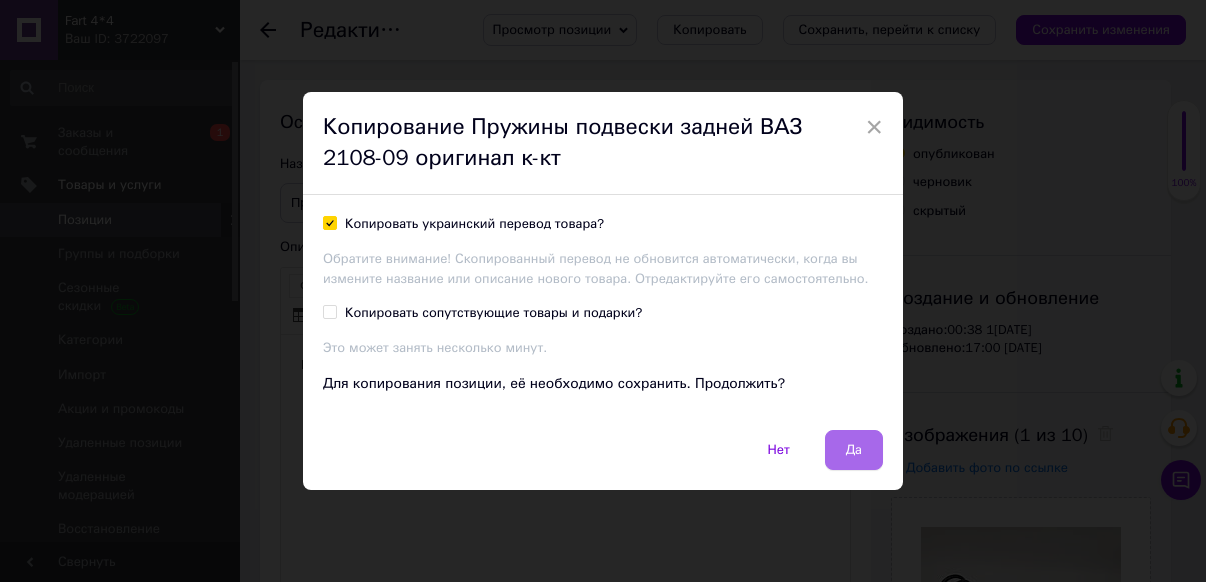 click on "Да" at bounding box center (854, 450) 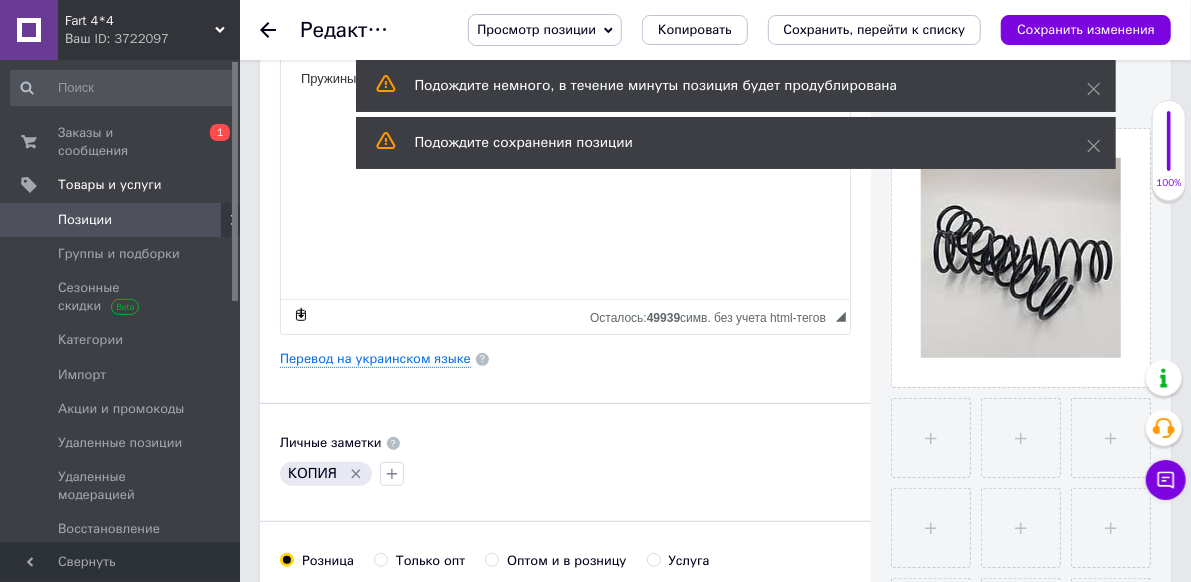 scroll, scrollTop: 400, scrollLeft: 0, axis: vertical 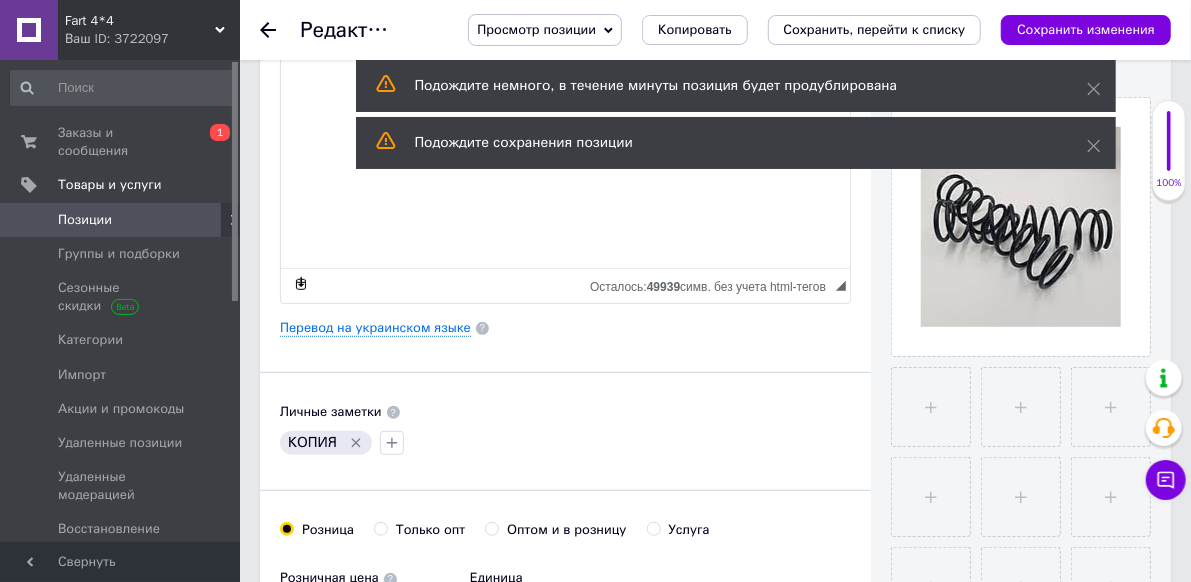 click 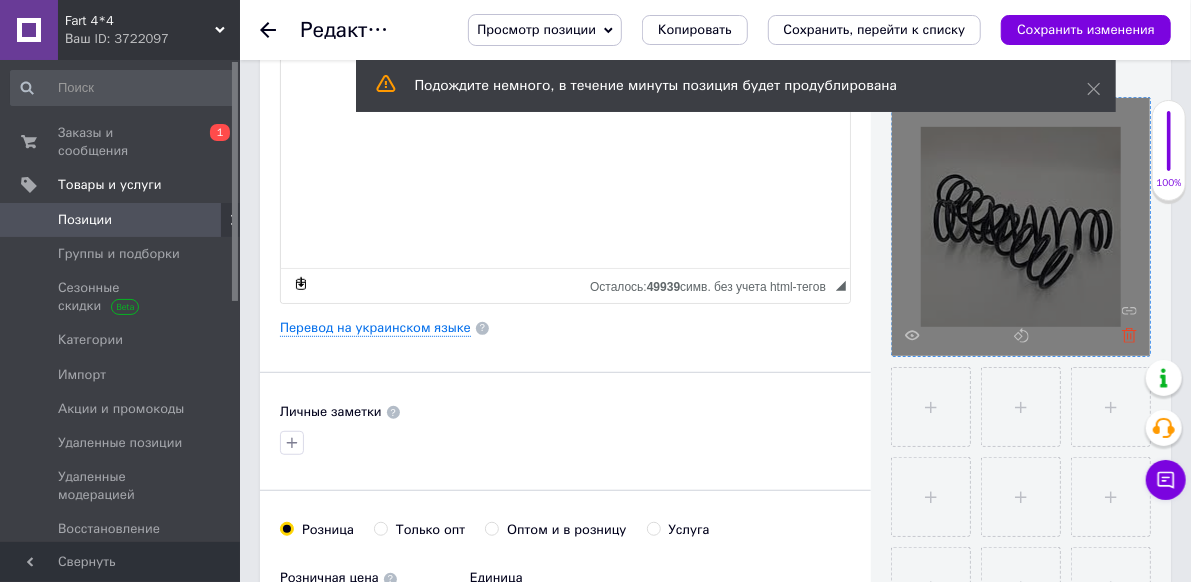 click 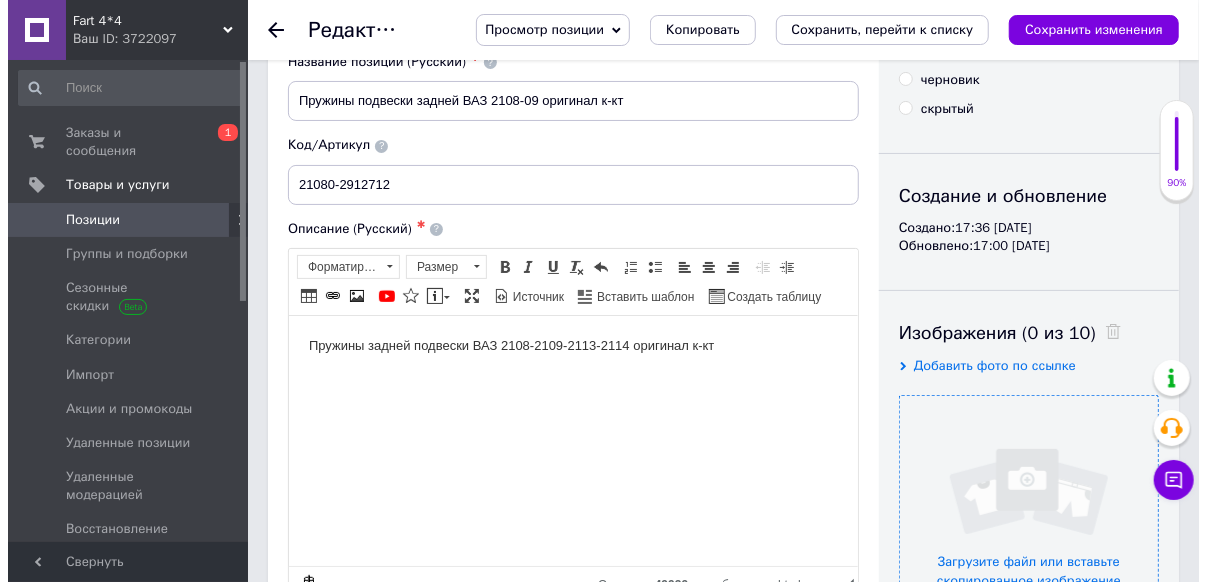 scroll, scrollTop: 100, scrollLeft: 0, axis: vertical 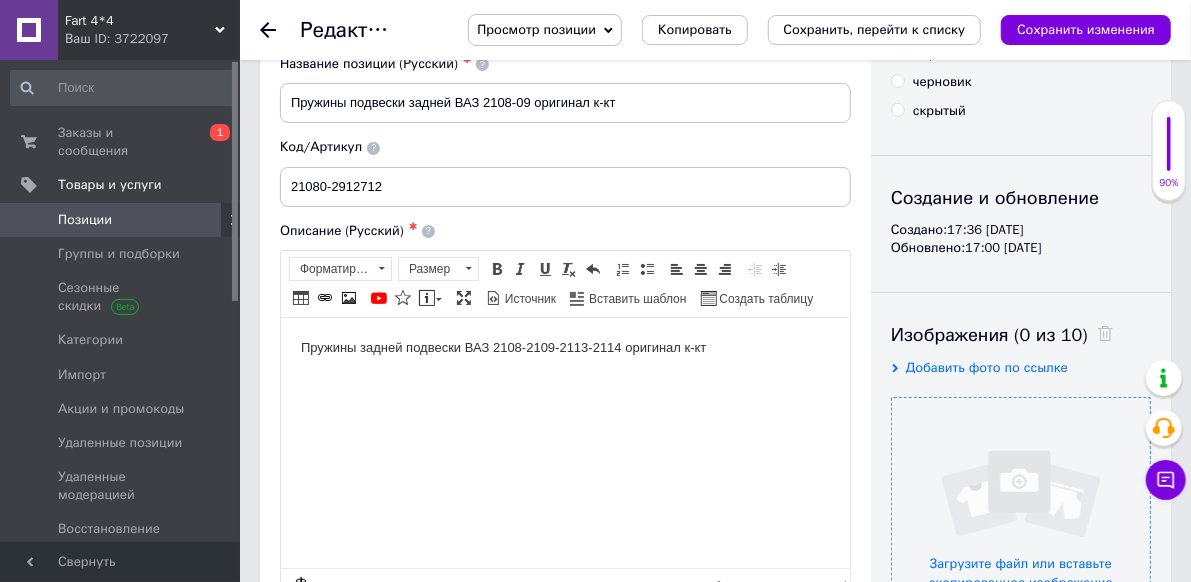 click on "Пружины задней подвески ВАЗ 2108-2109-2113-2114 оригинал к-кт" at bounding box center (564, 347) 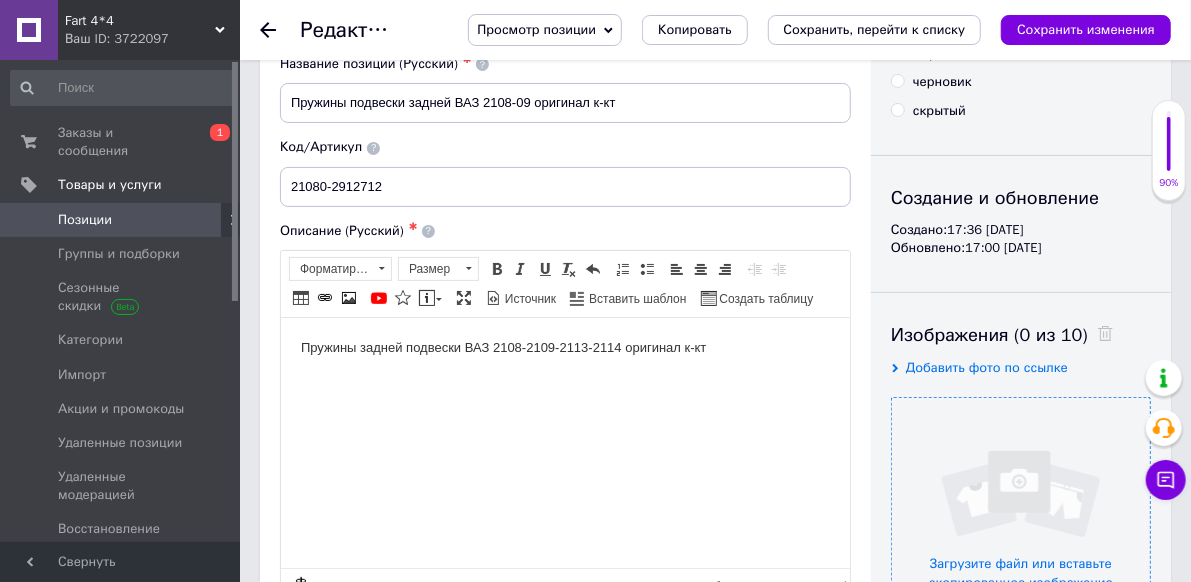 type 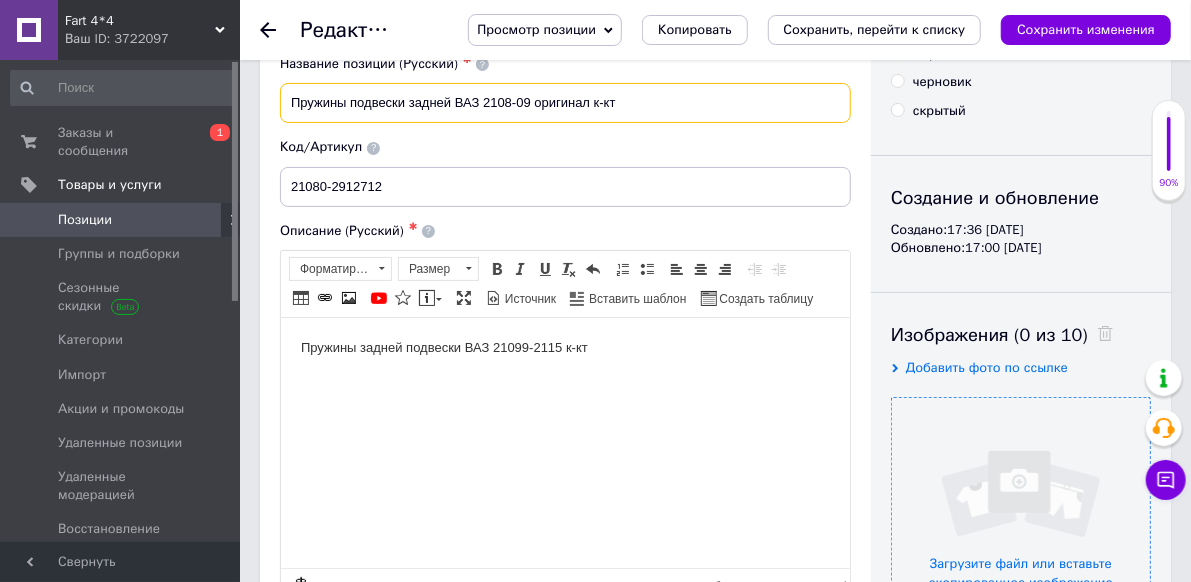 click on "Пружины подвески задней ВАЗ 2108-09 оригинал к-кт" at bounding box center (565, 103) 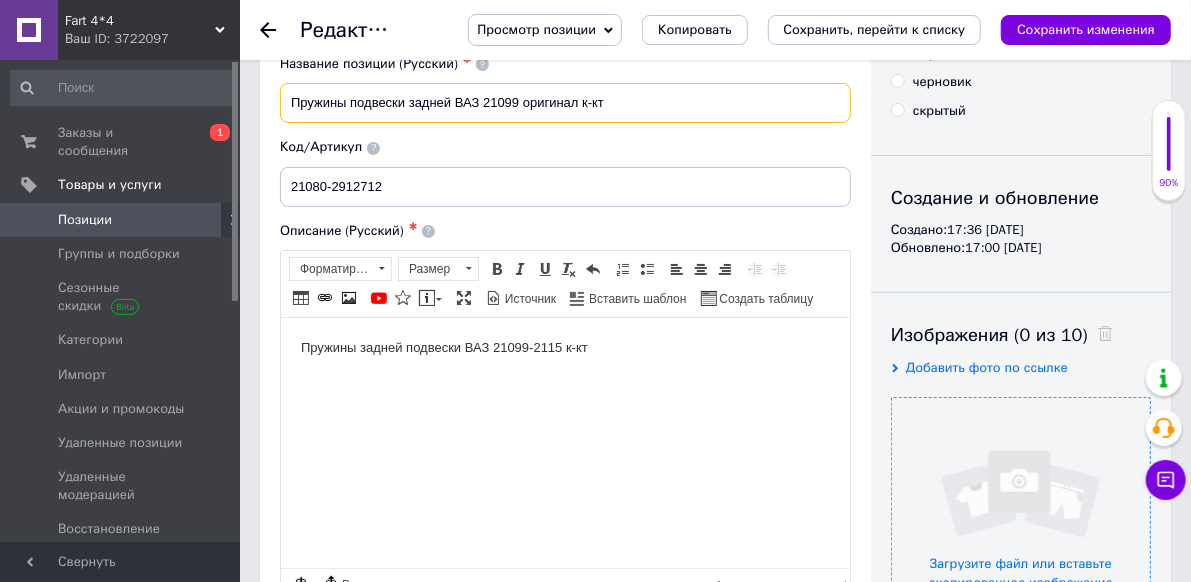 click on "Пружины подвески задней ВАЗ 21099 оригинал к-кт" at bounding box center [565, 103] 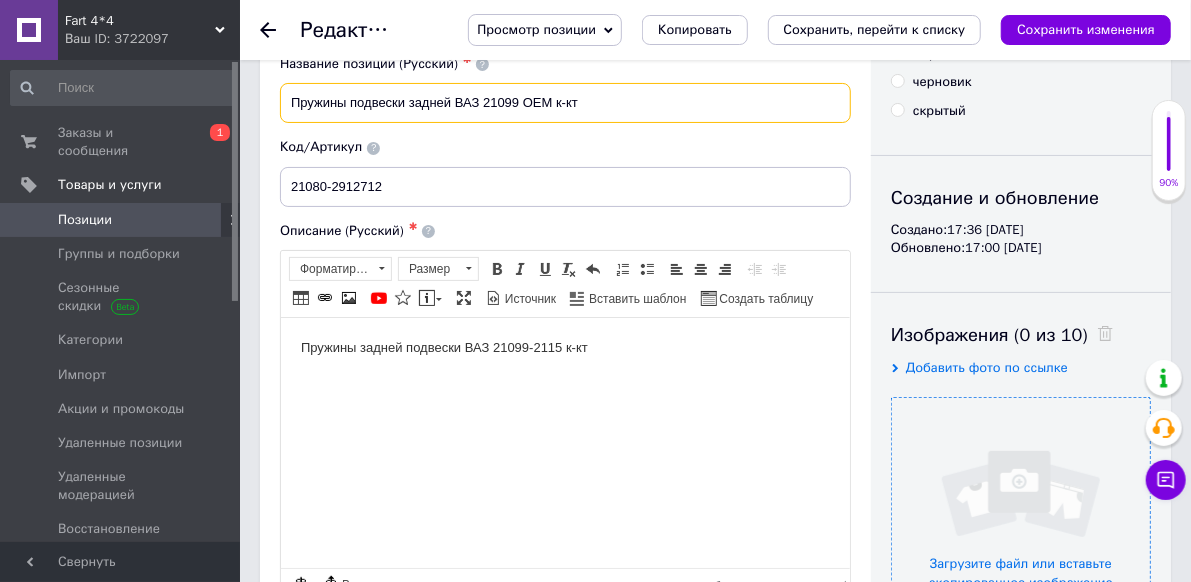 type on "Пружины подвески задней ВАЗ 21099 ОЕМ к-кт" 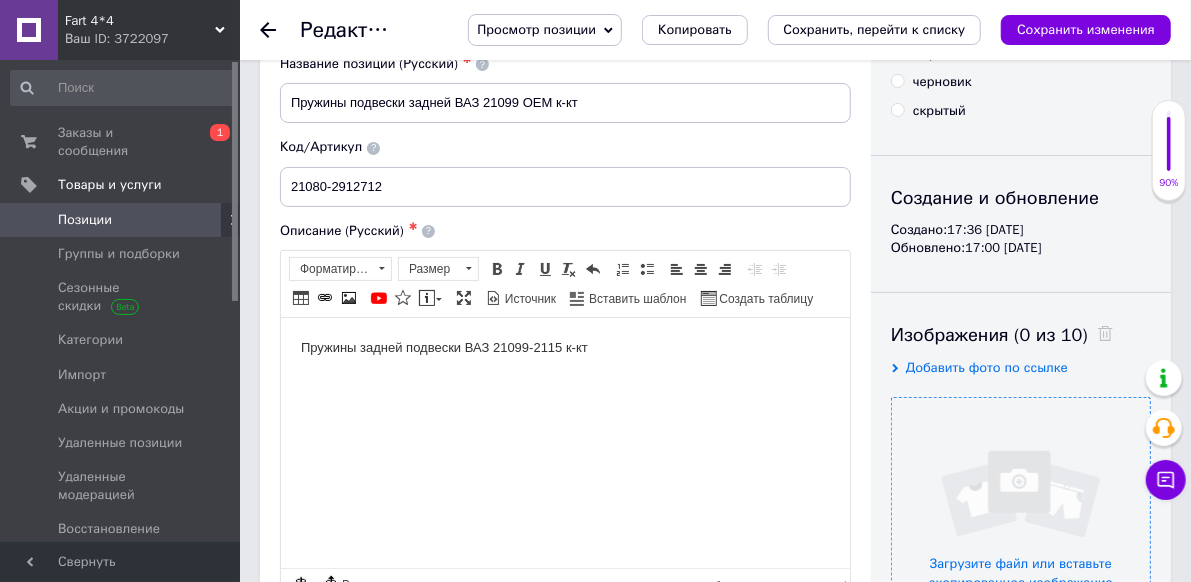 click on "Пружины задней подвески ВАЗ 21099-2115 к-кт" at bounding box center [564, 347] 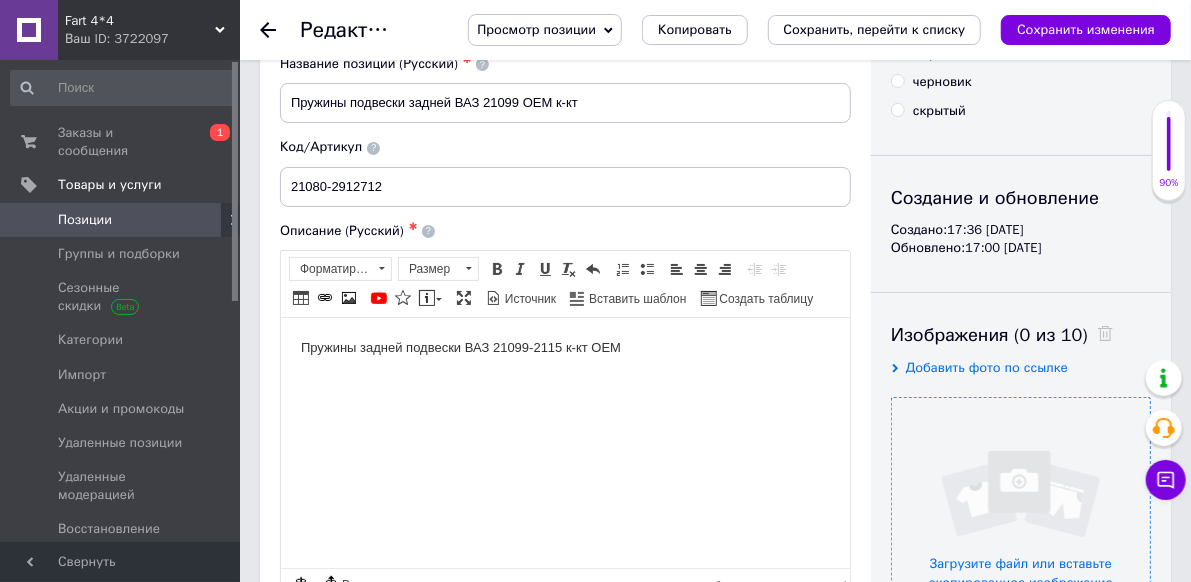 click on "Перевод на украинском языке" at bounding box center [375, 628] 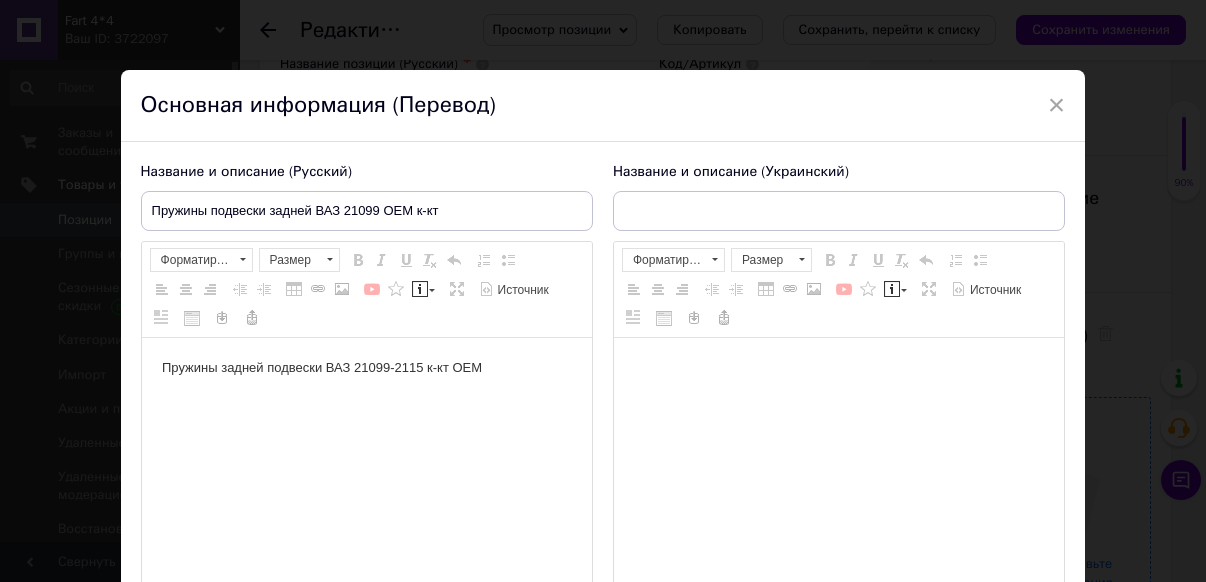 scroll, scrollTop: 0, scrollLeft: 0, axis: both 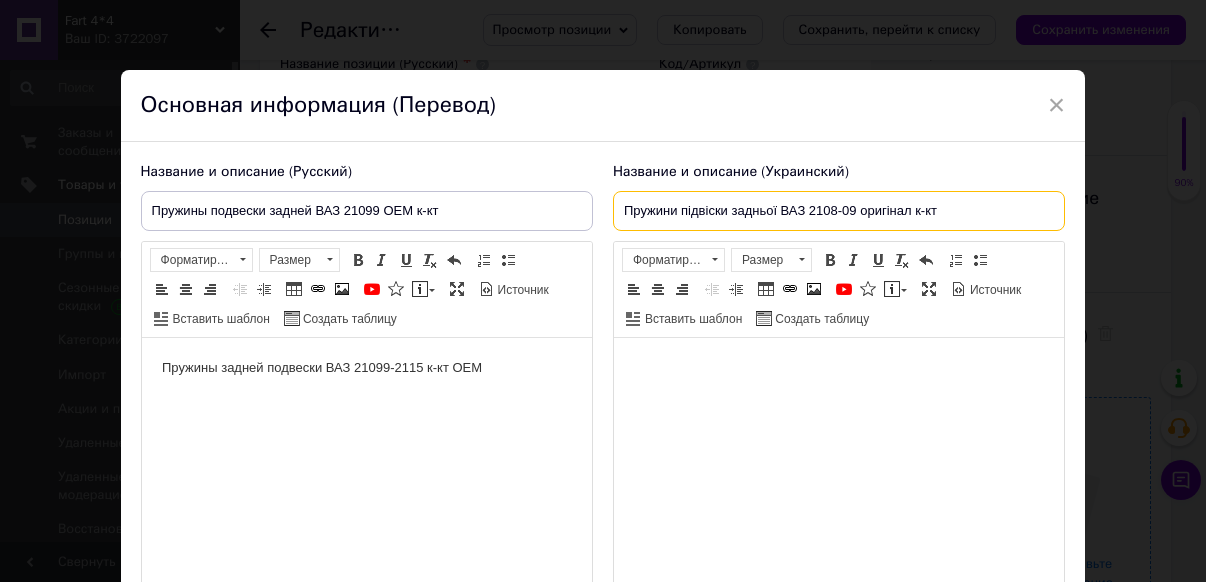click on "Пружини підвіски задньої ВАЗ 2108-09 оригінал к-кт" at bounding box center (839, 211) 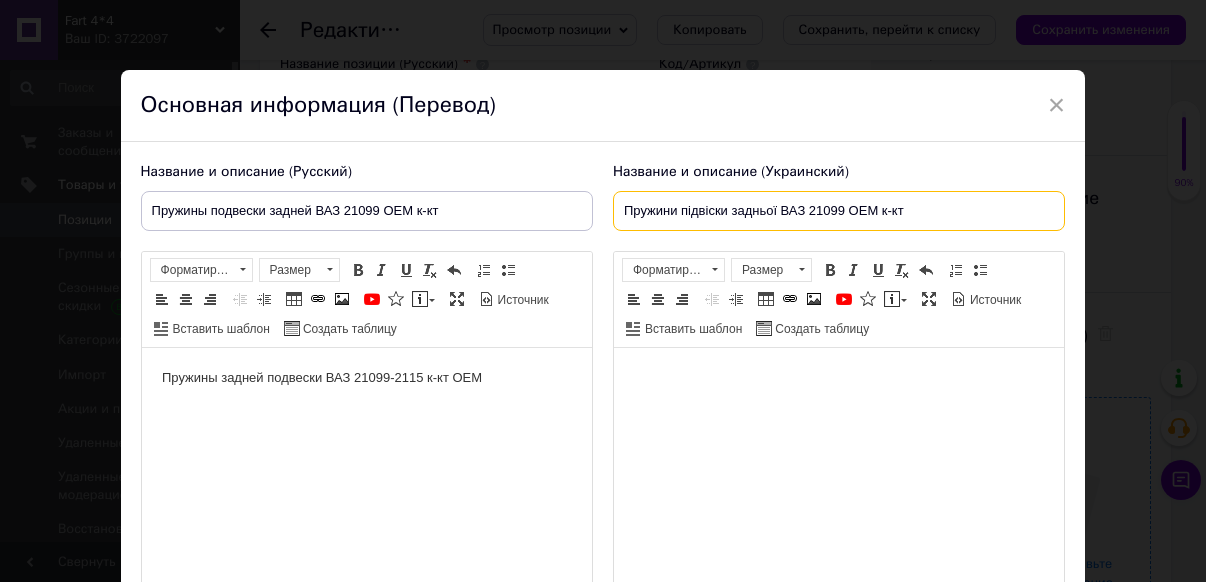 type on "Пружини підвіски задньої ВАЗ 21099 ОЕМ к-кт" 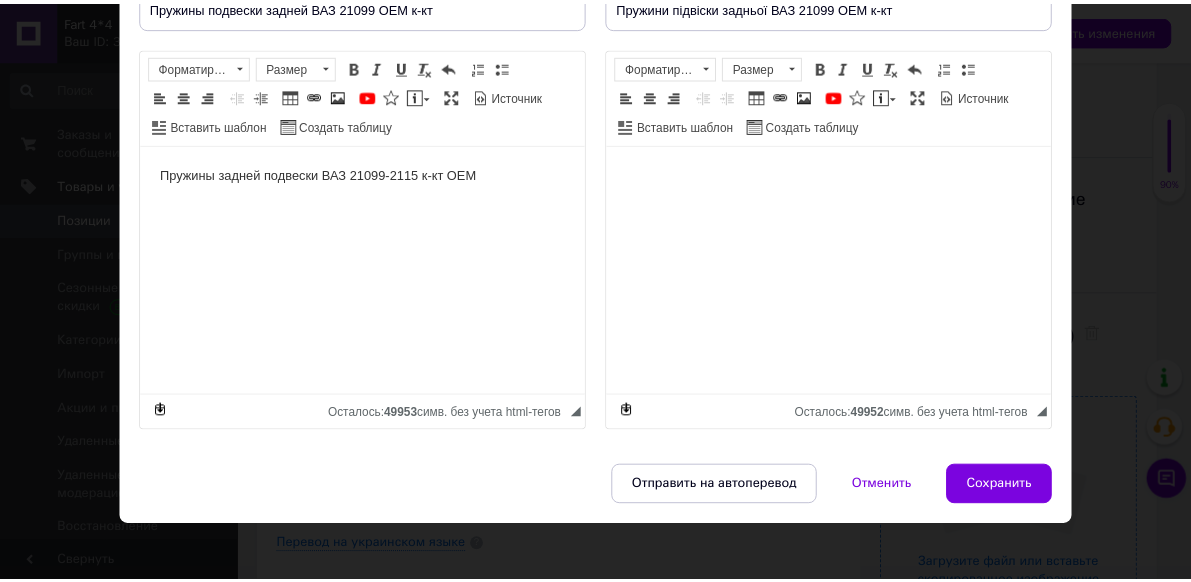 scroll, scrollTop: 212, scrollLeft: 0, axis: vertical 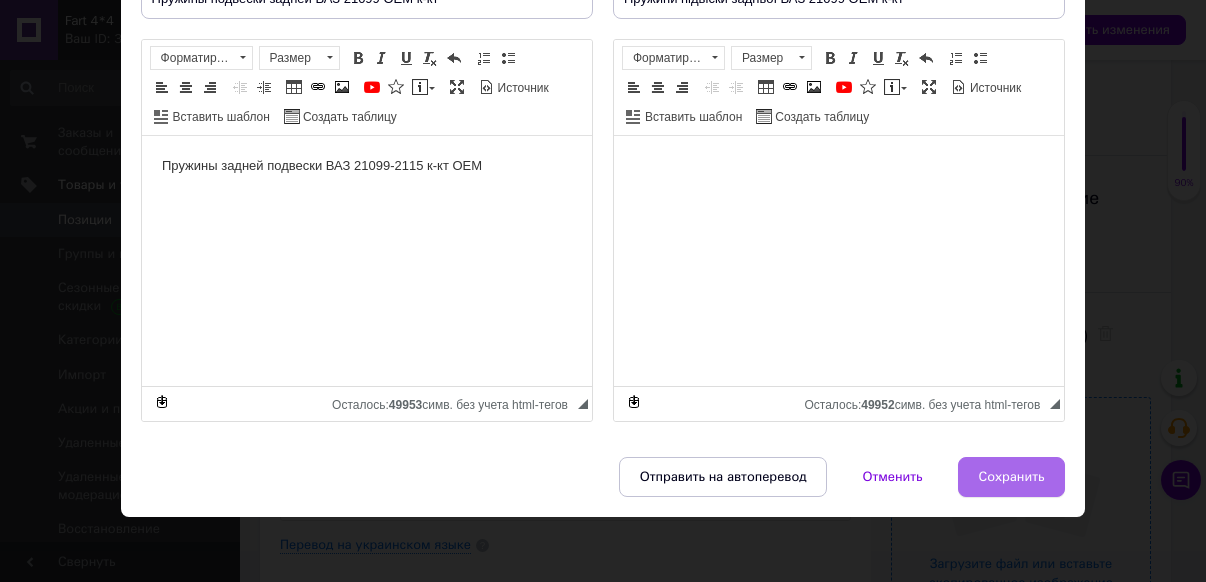 click on "Сохранить" at bounding box center (1012, 477) 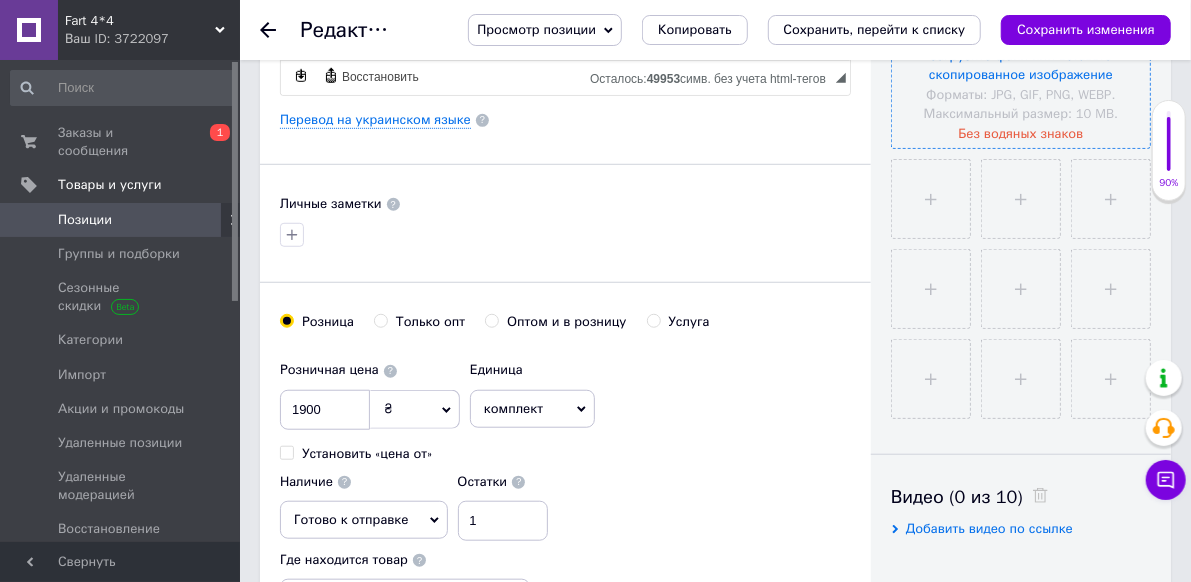 scroll, scrollTop: 700, scrollLeft: 0, axis: vertical 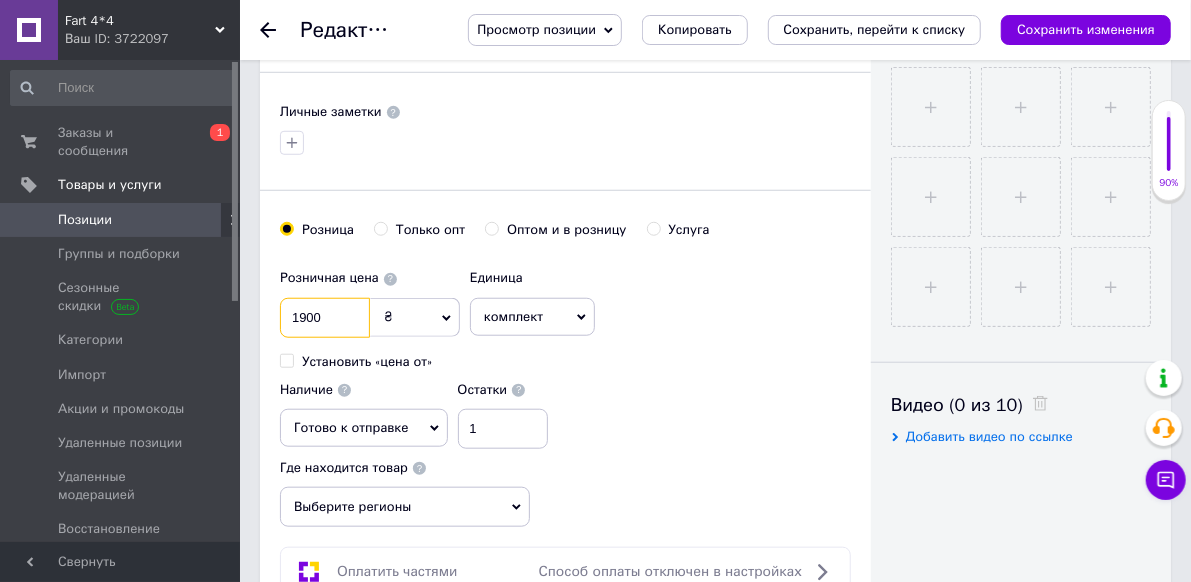 click on "1900" at bounding box center [325, 318] 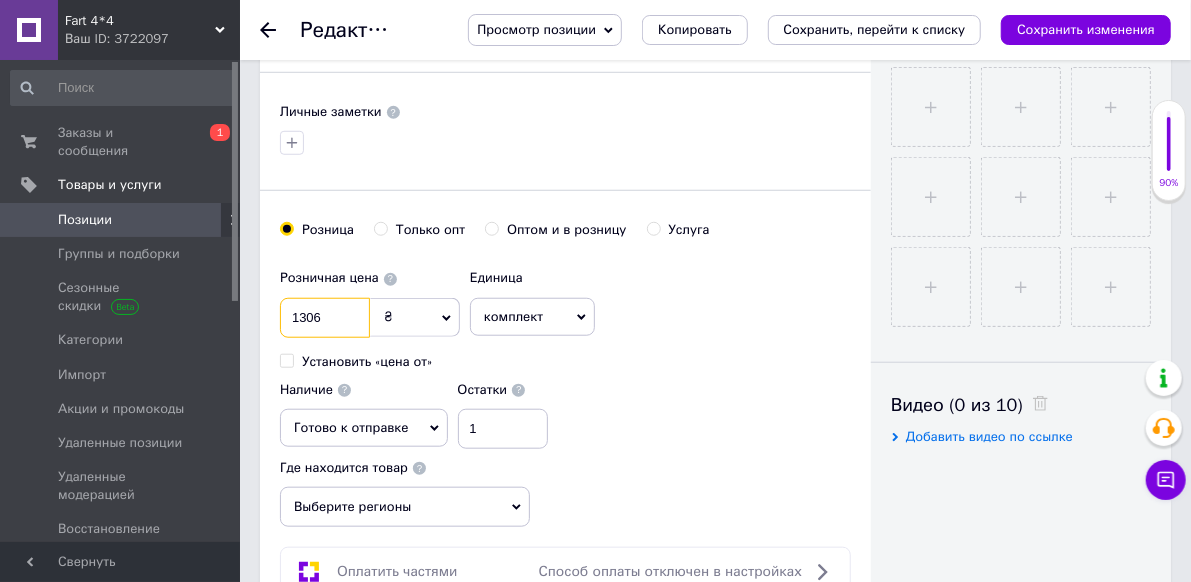 type on "1306" 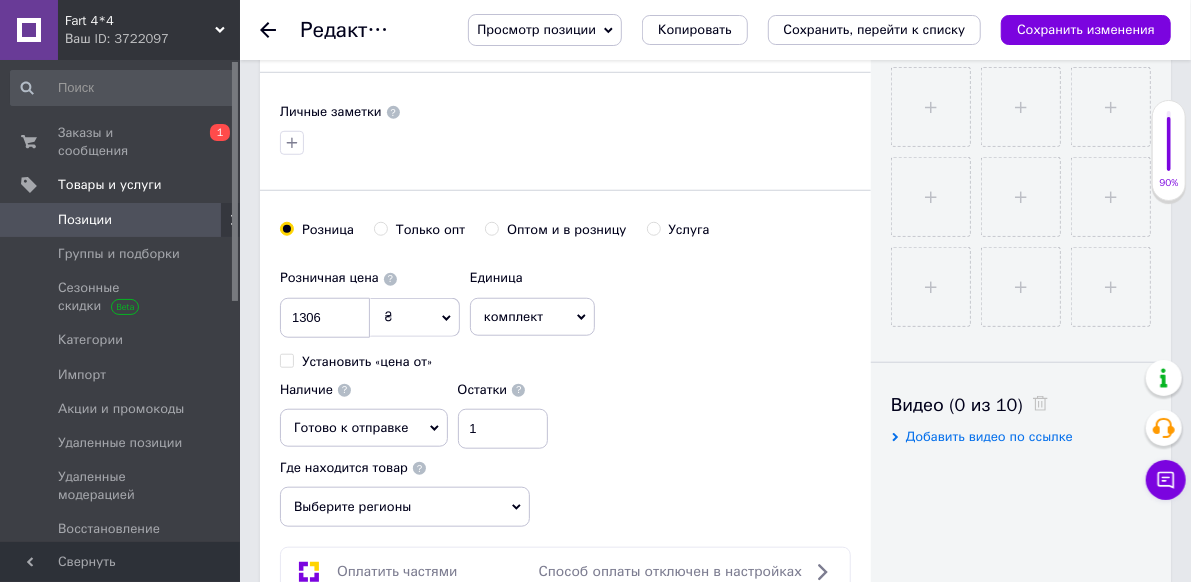 click on "Выберите регионы" at bounding box center [405, 507] 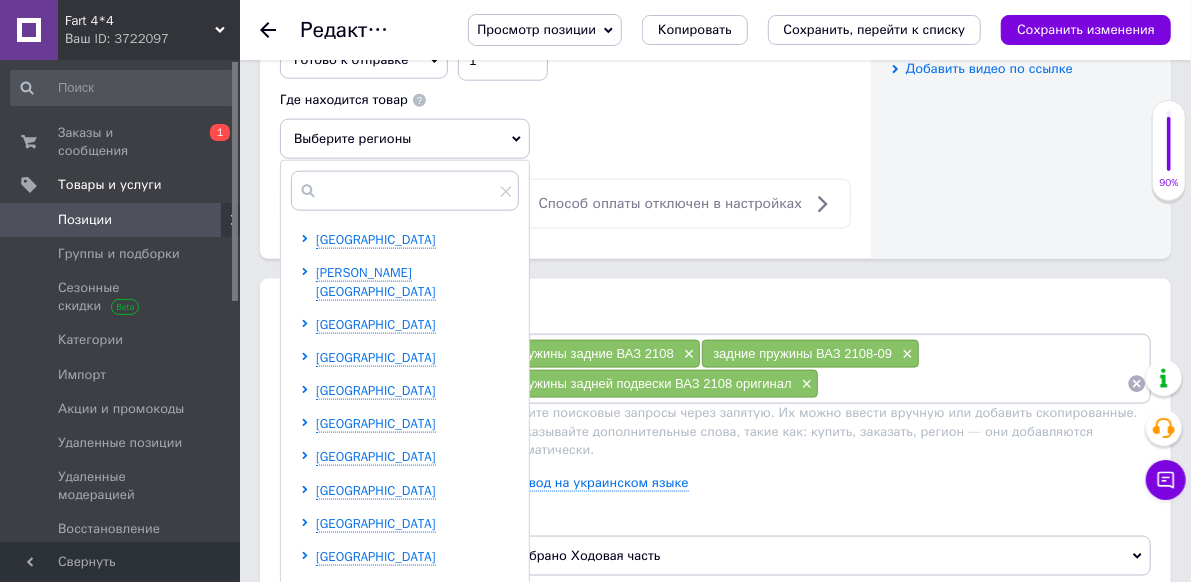 scroll, scrollTop: 1100, scrollLeft: 0, axis: vertical 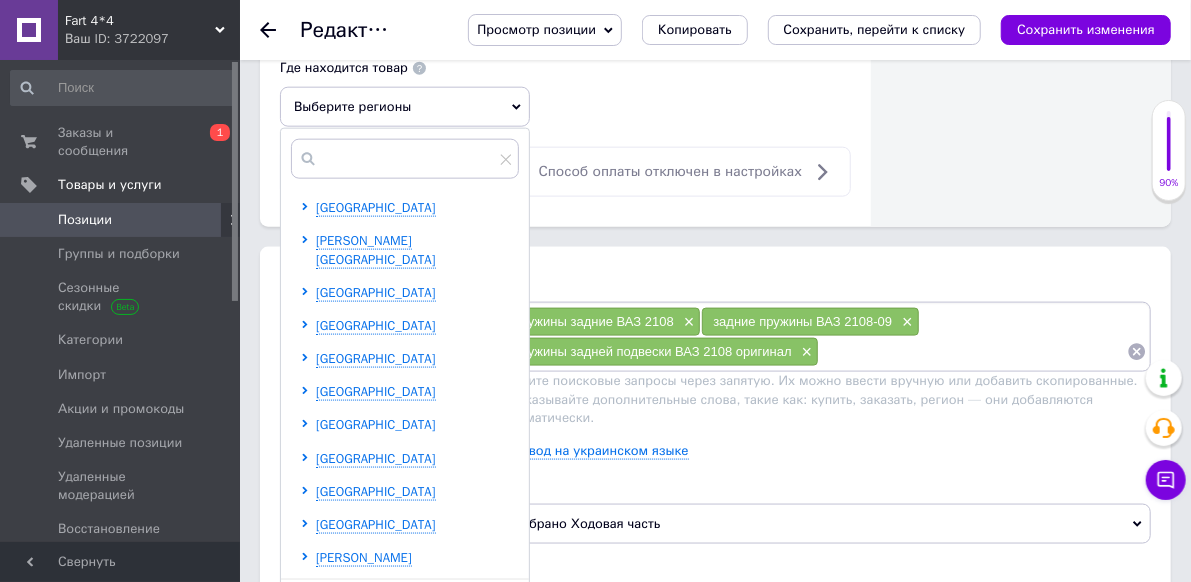 click on "[GEOGRAPHIC_DATA]" at bounding box center (376, 424) 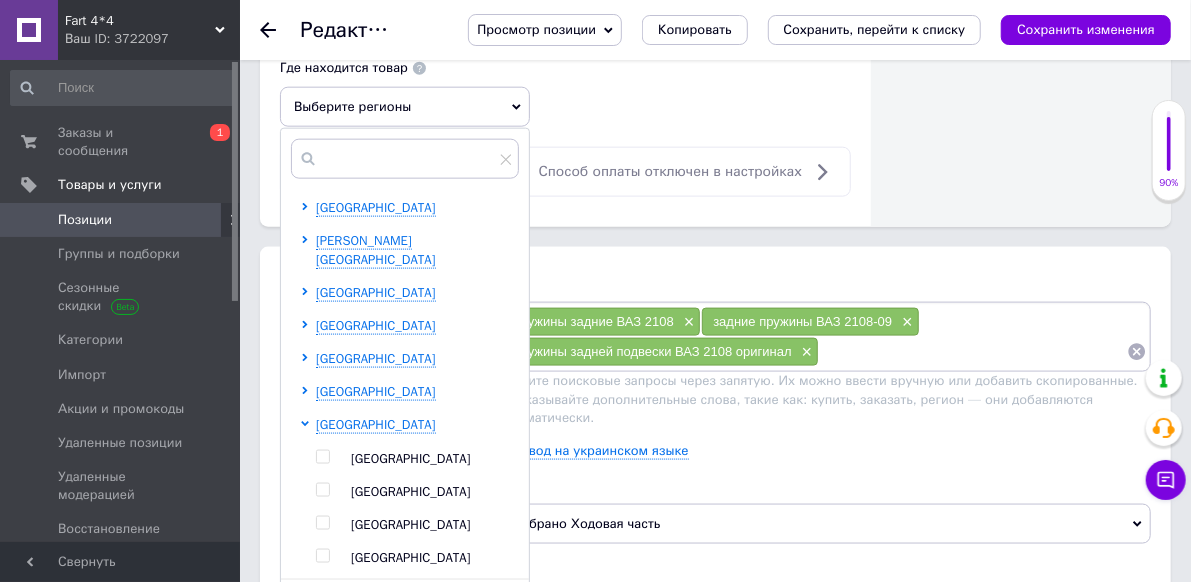 click at bounding box center (343, 525) 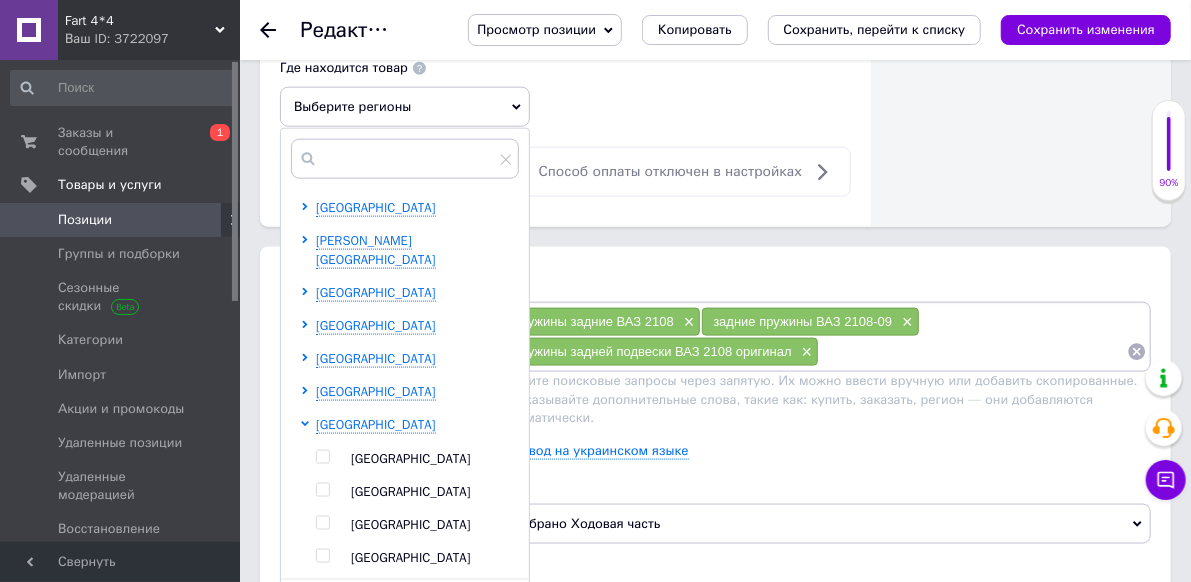 click on "[GEOGRAPHIC_DATA]" at bounding box center (411, 524) 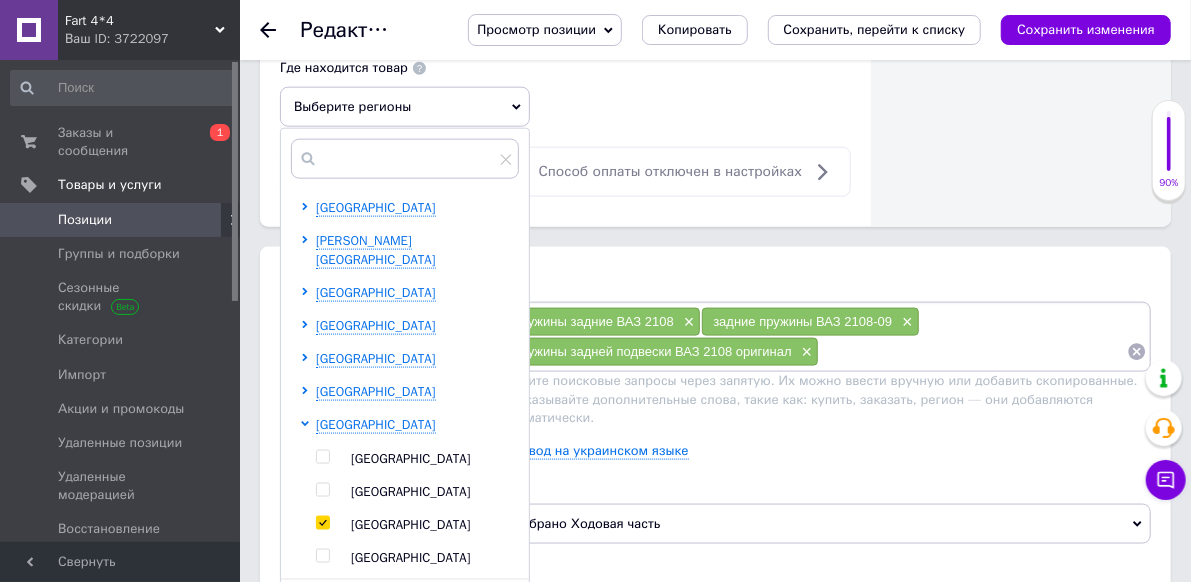 checkbox on "true" 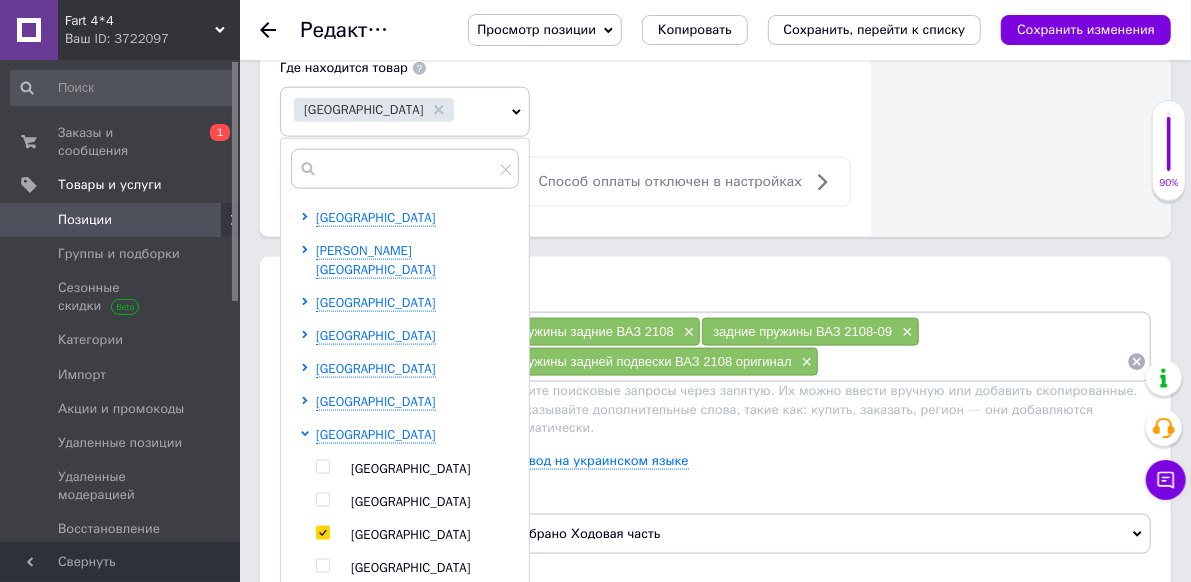 click on "Сохранить" at bounding box center (465, 620) 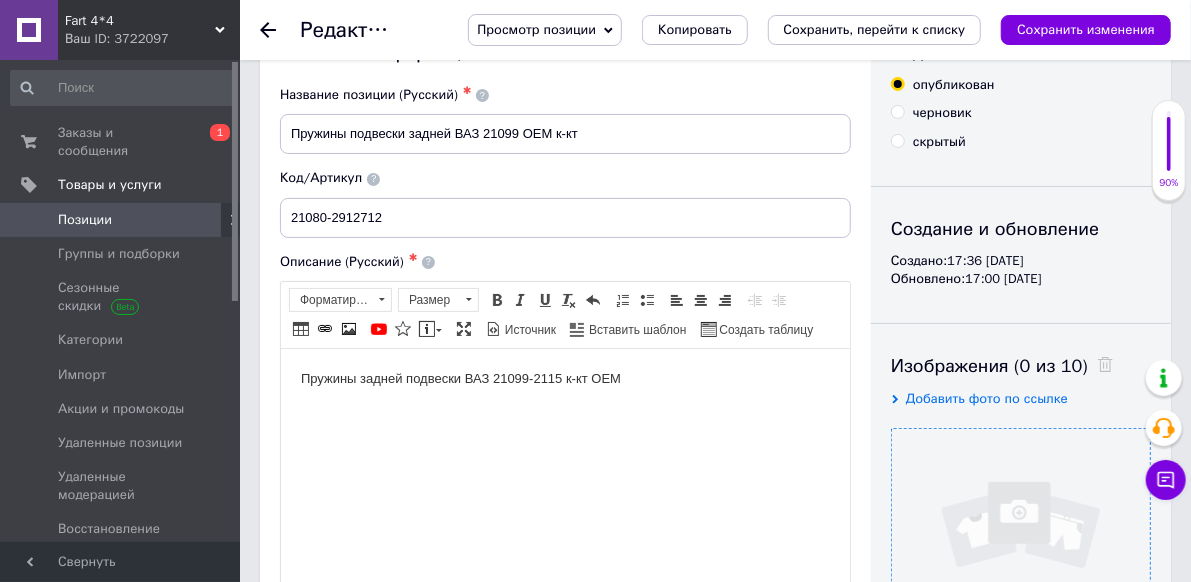 scroll, scrollTop: 100, scrollLeft: 0, axis: vertical 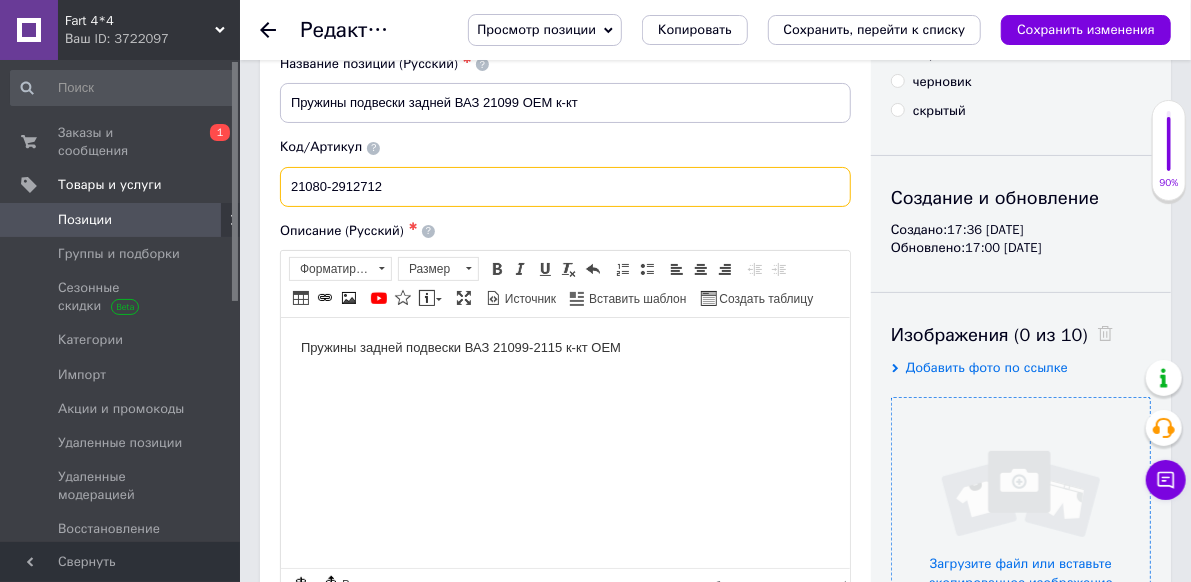 click on "21080-2912712" at bounding box center (565, 187) 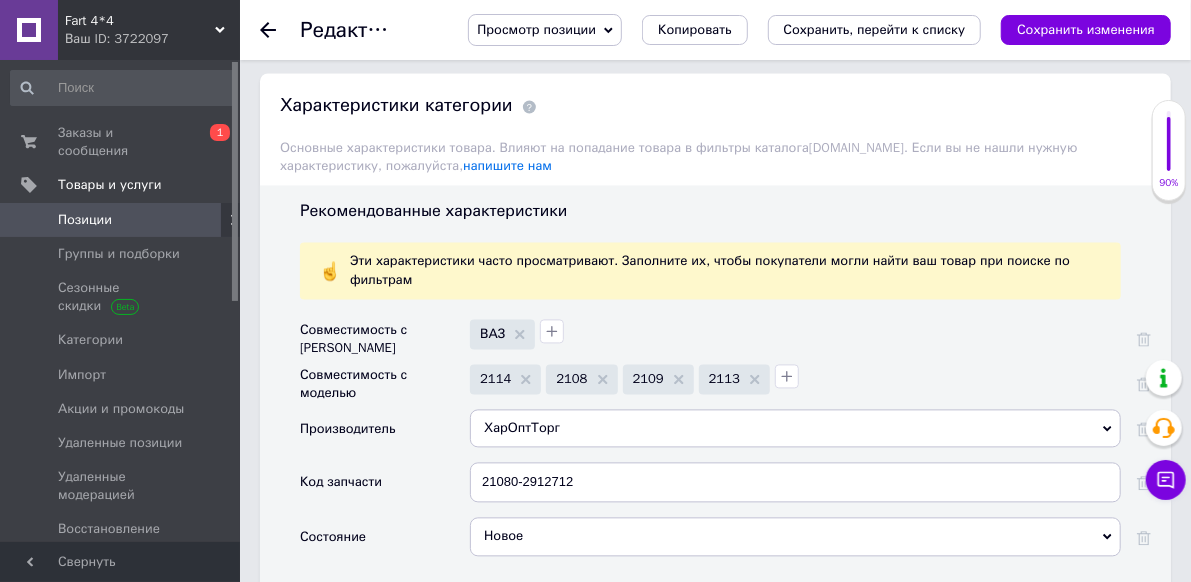 scroll, scrollTop: 1800, scrollLeft: 0, axis: vertical 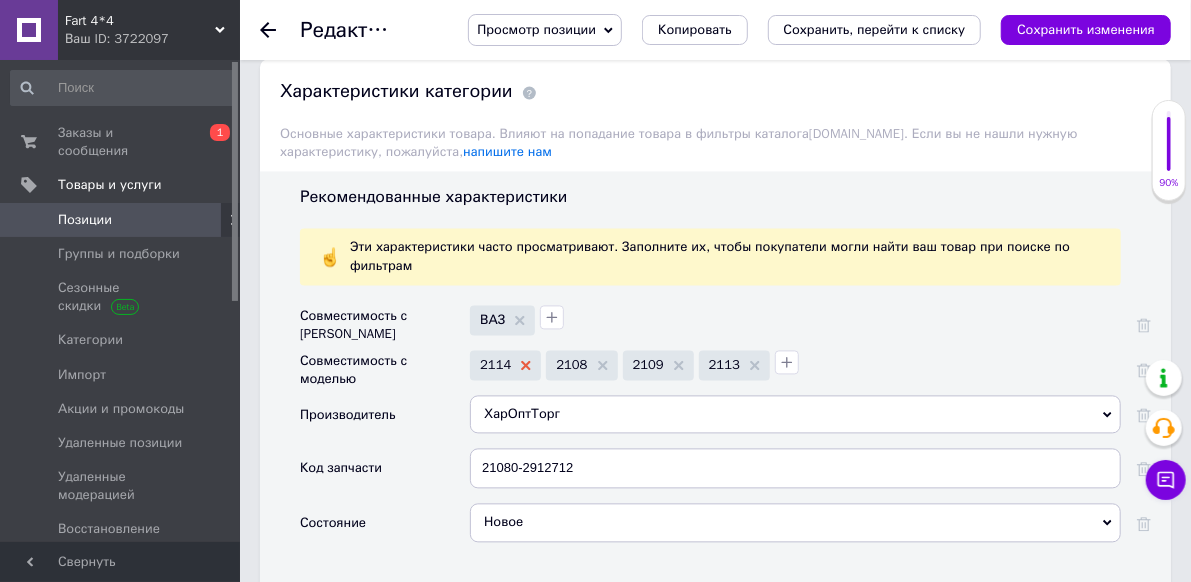 type on "21099-2912712" 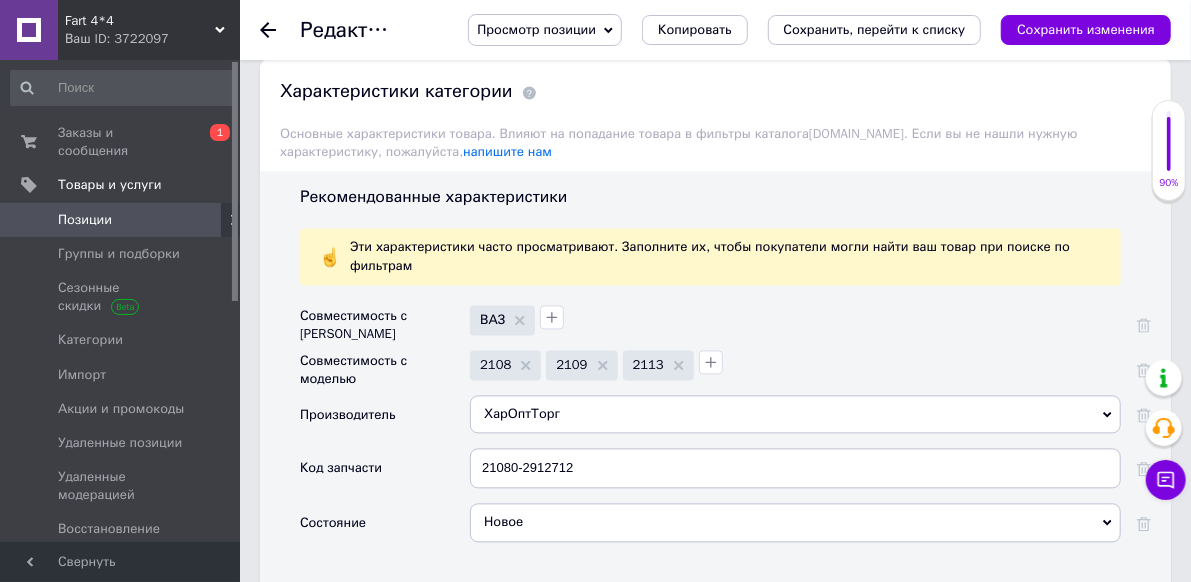 click 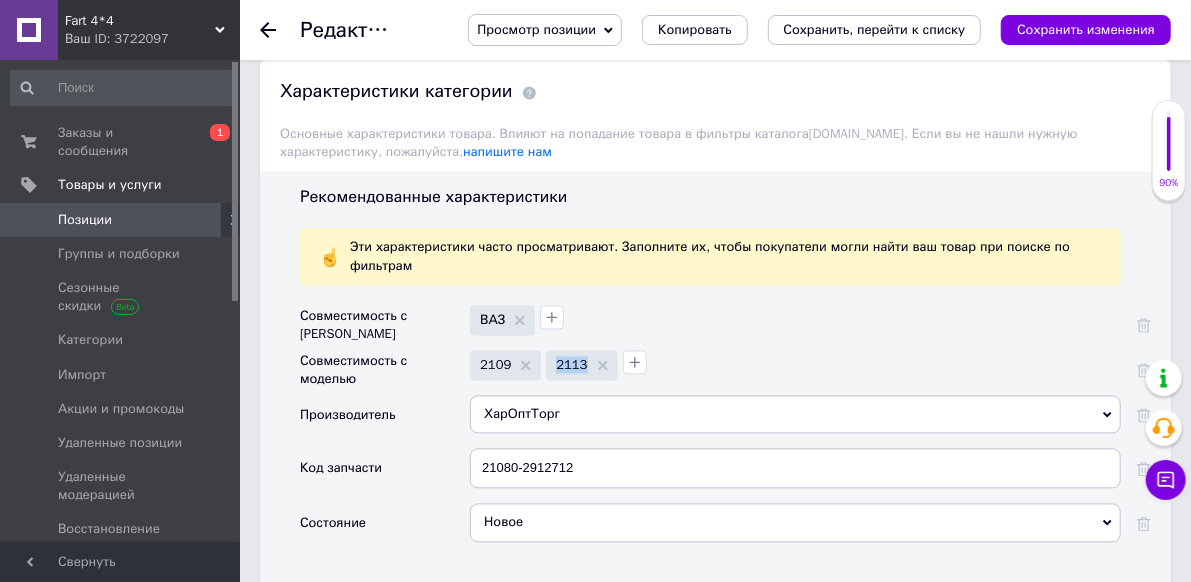click 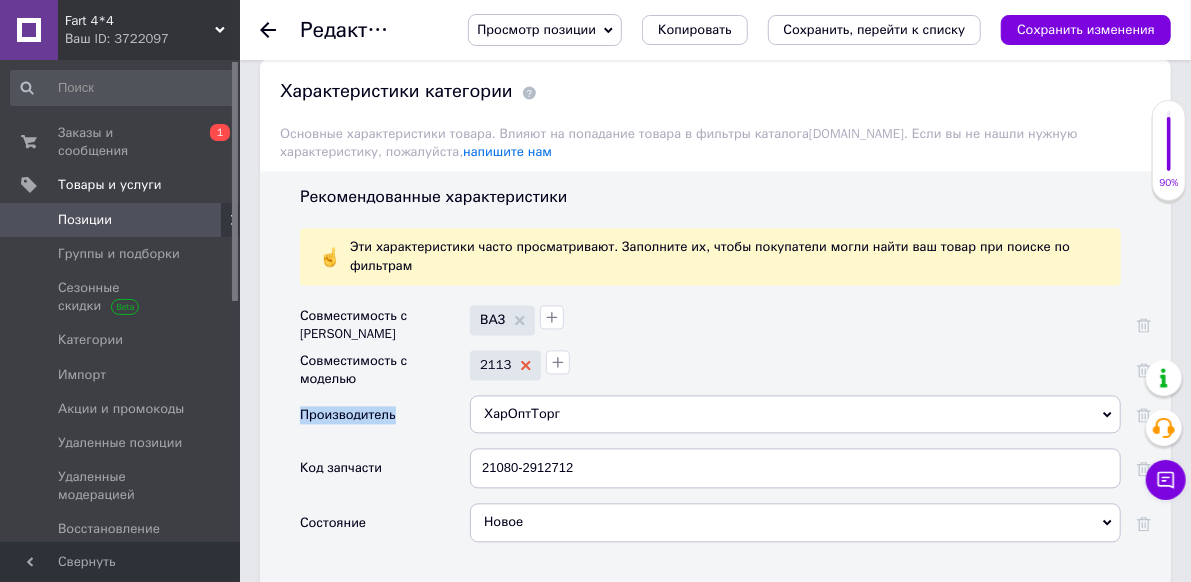 click 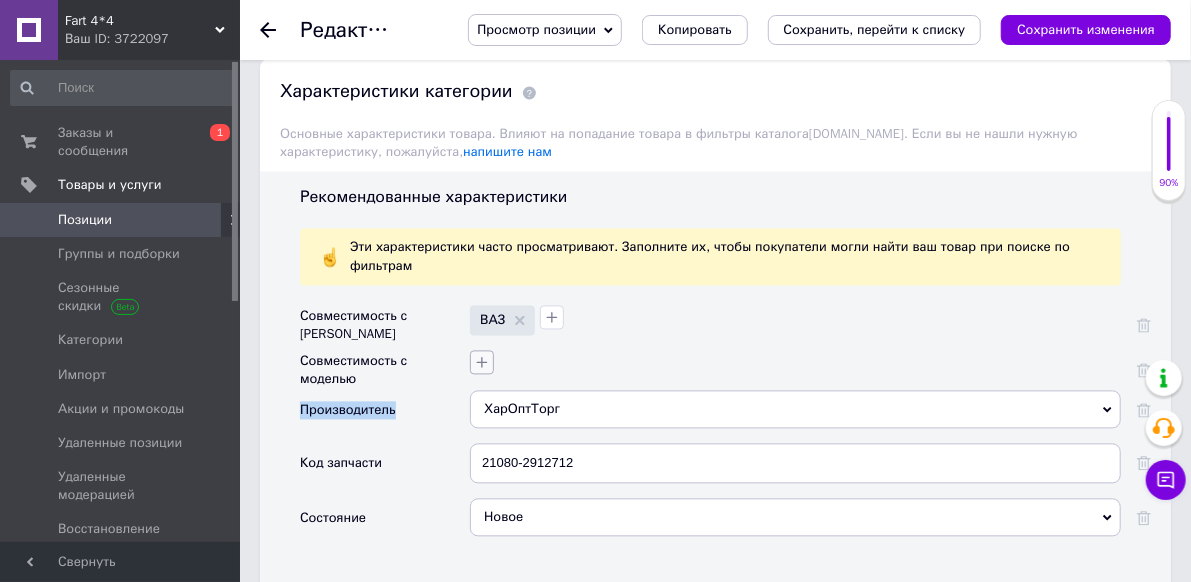 click 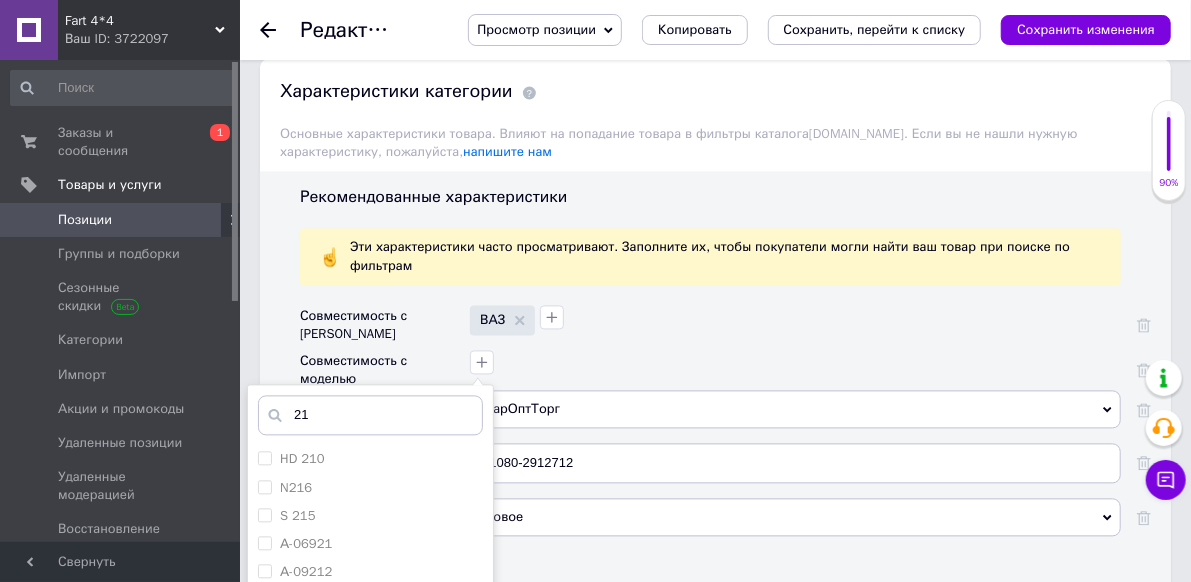 scroll, scrollTop: 0, scrollLeft: 0, axis: both 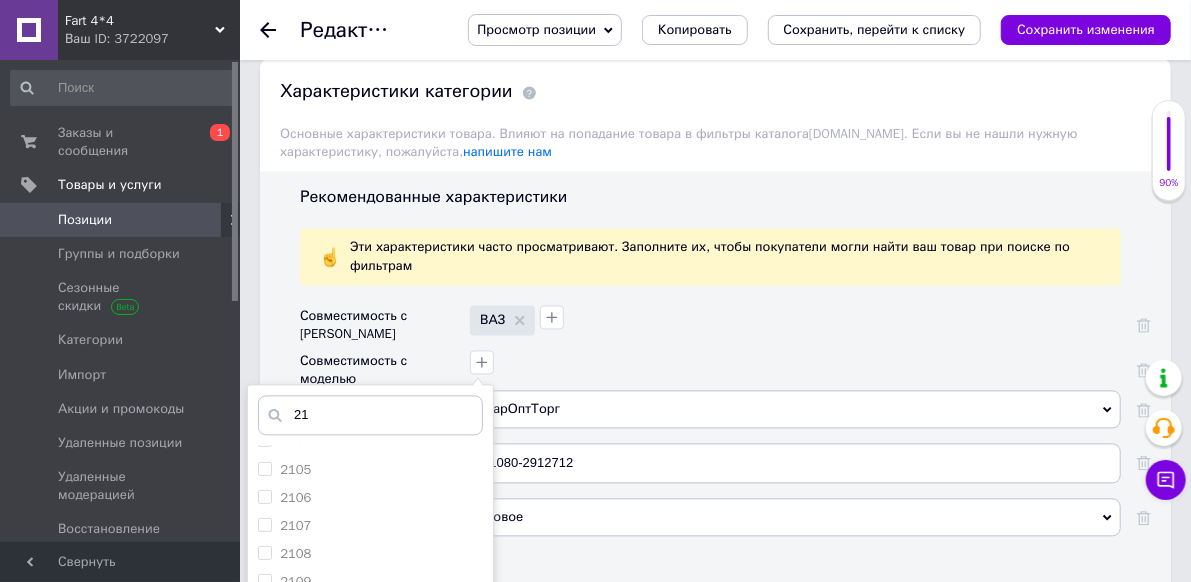 type on "21" 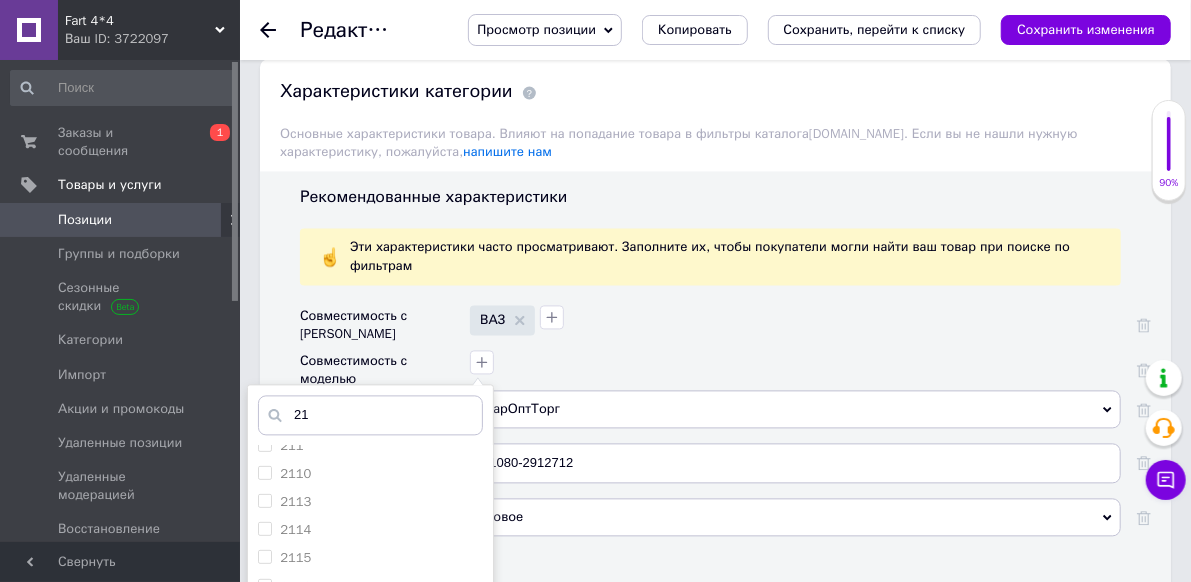 scroll, scrollTop: 500, scrollLeft: 0, axis: vertical 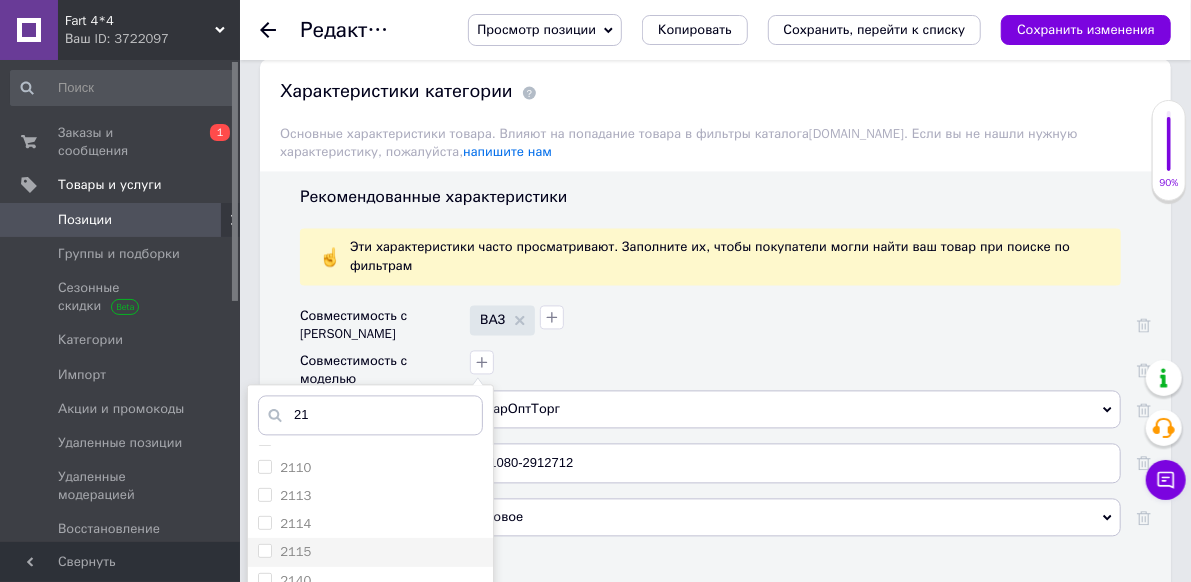 click on "2115" at bounding box center (370, 551) 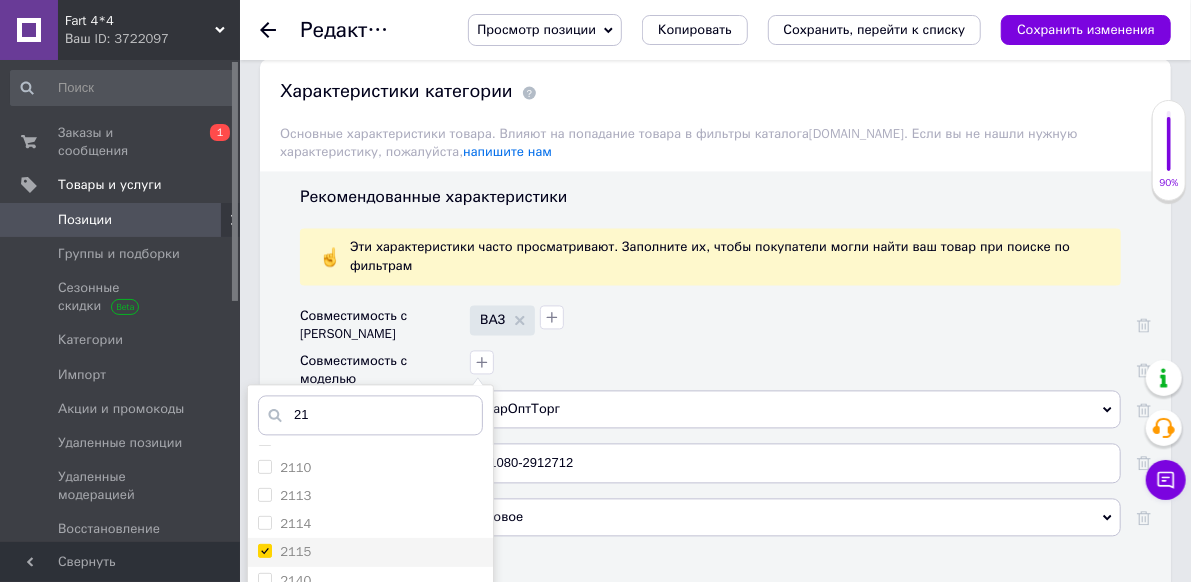 checkbox on "true" 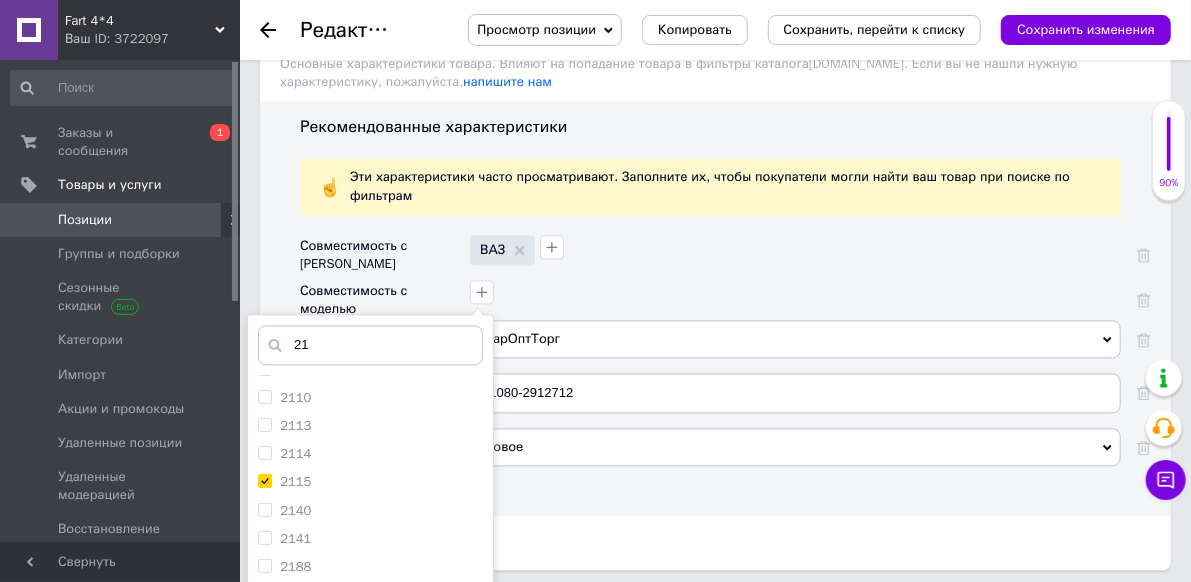 scroll, scrollTop: 1900, scrollLeft: 0, axis: vertical 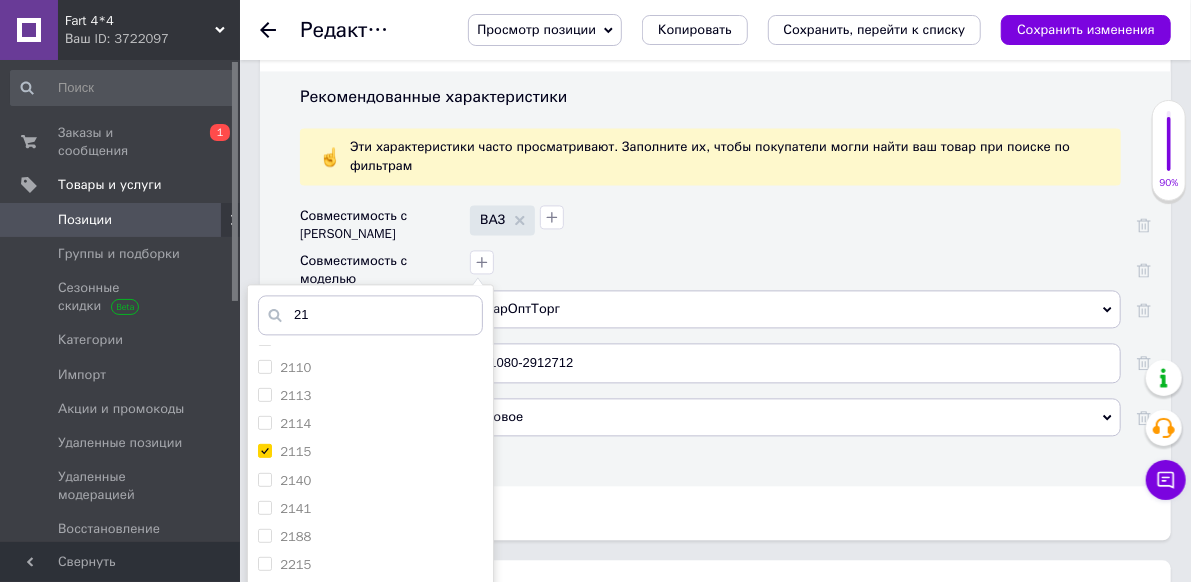 click on "Сохранить" at bounding box center [370, 681] 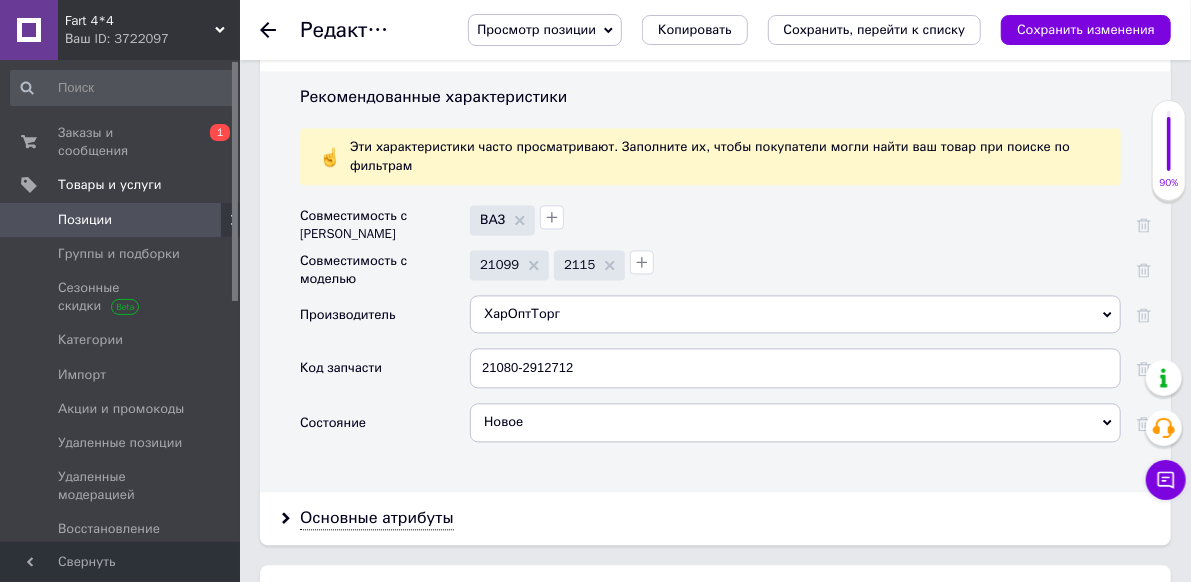 click on "ХарОптТорг" at bounding box center [795, 314] 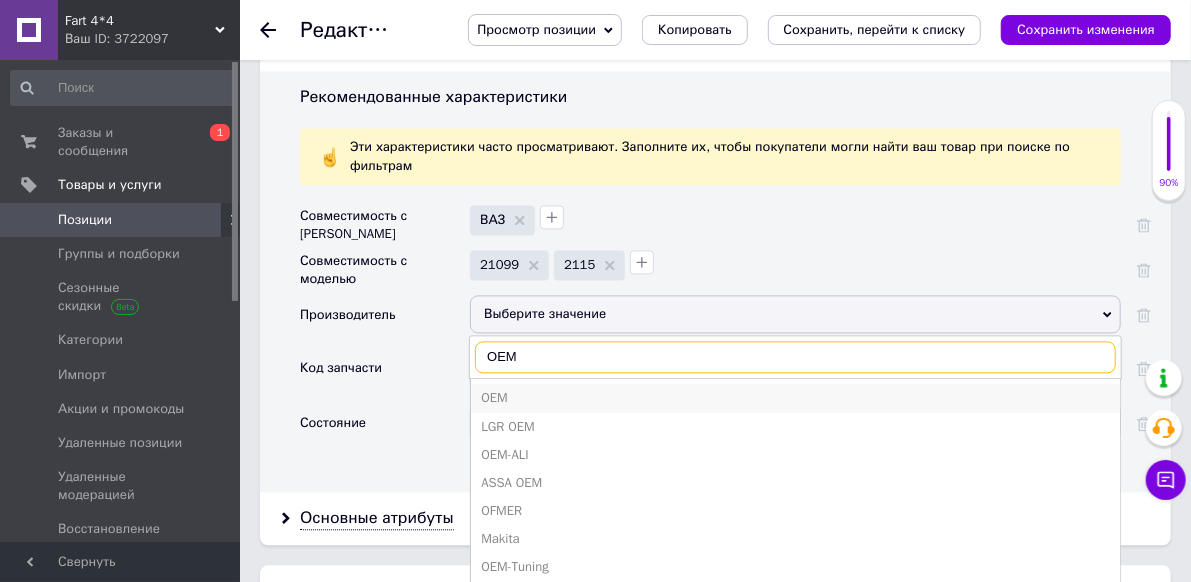 type on "OEM" 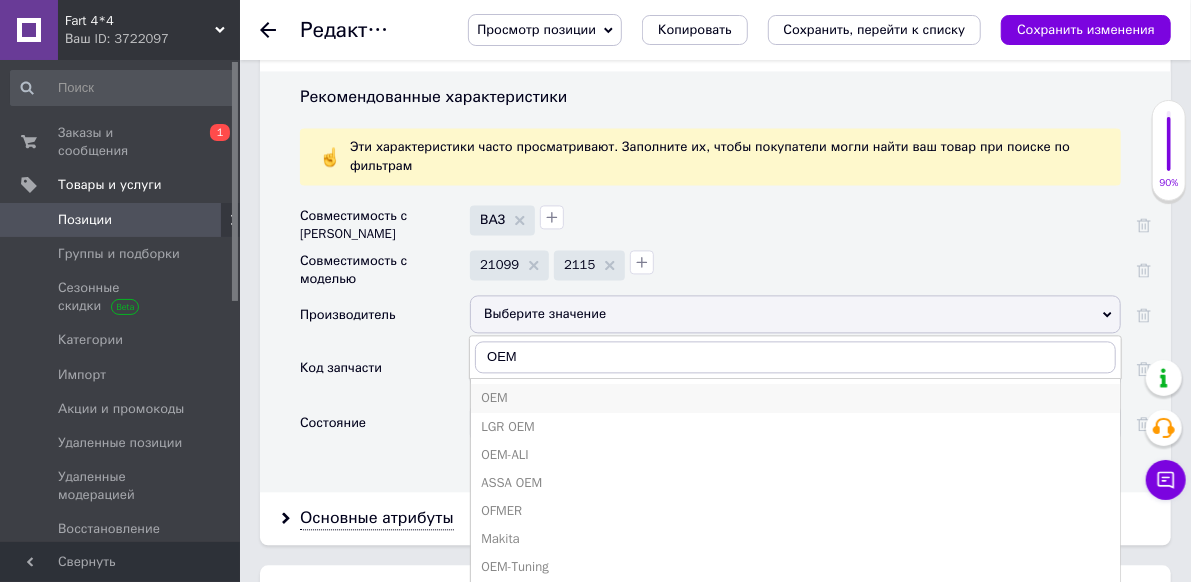 click on "OEM" at bounding box center (795, 398) 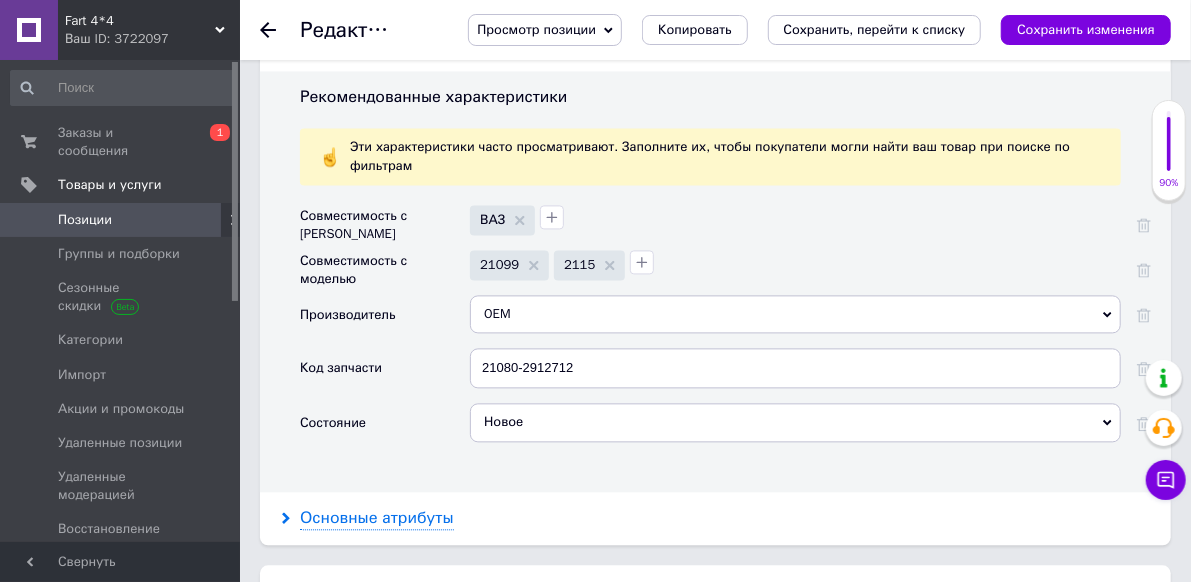 click on "Основные атрибуты" at bounding box center (377, 518) 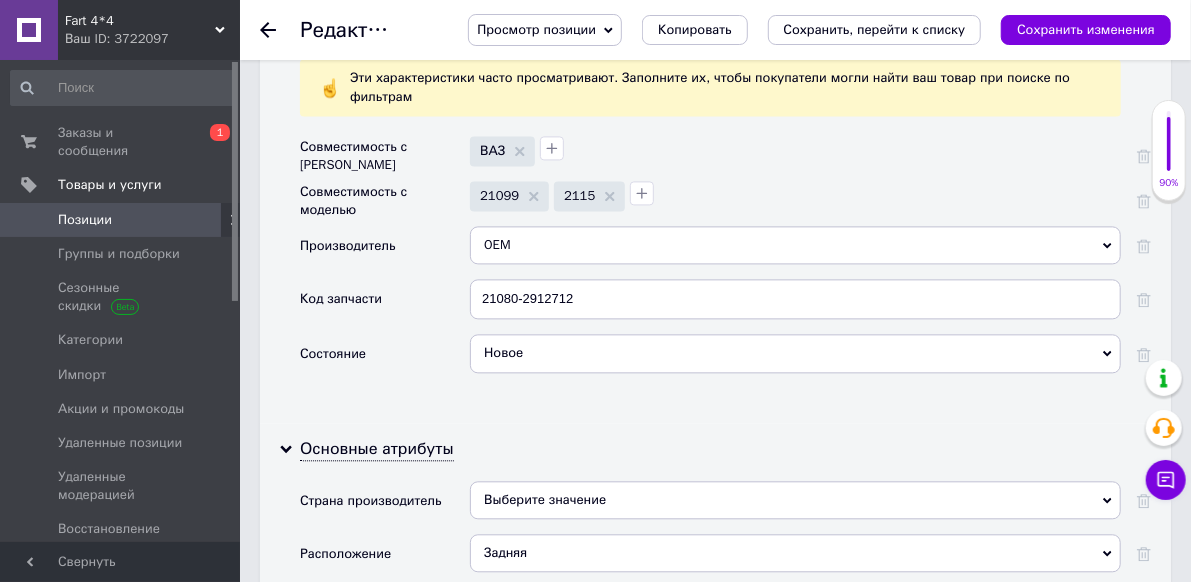scroll, scrollTop: 2000, scrollLeft: 0, axis: vertical 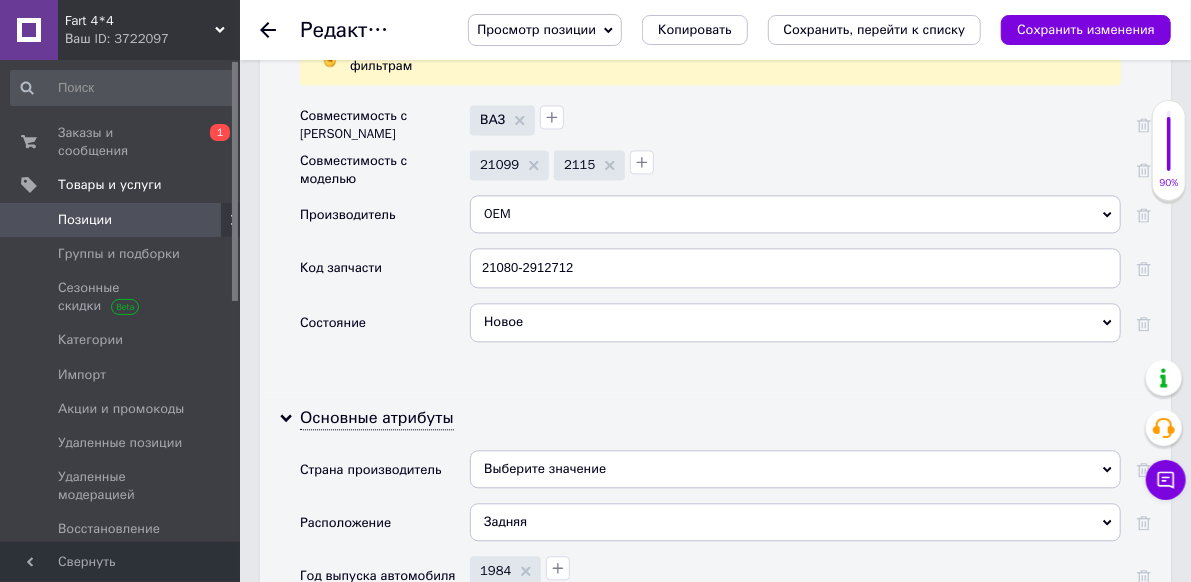 click on "Выберите значение" at bounding box center [795, 469] 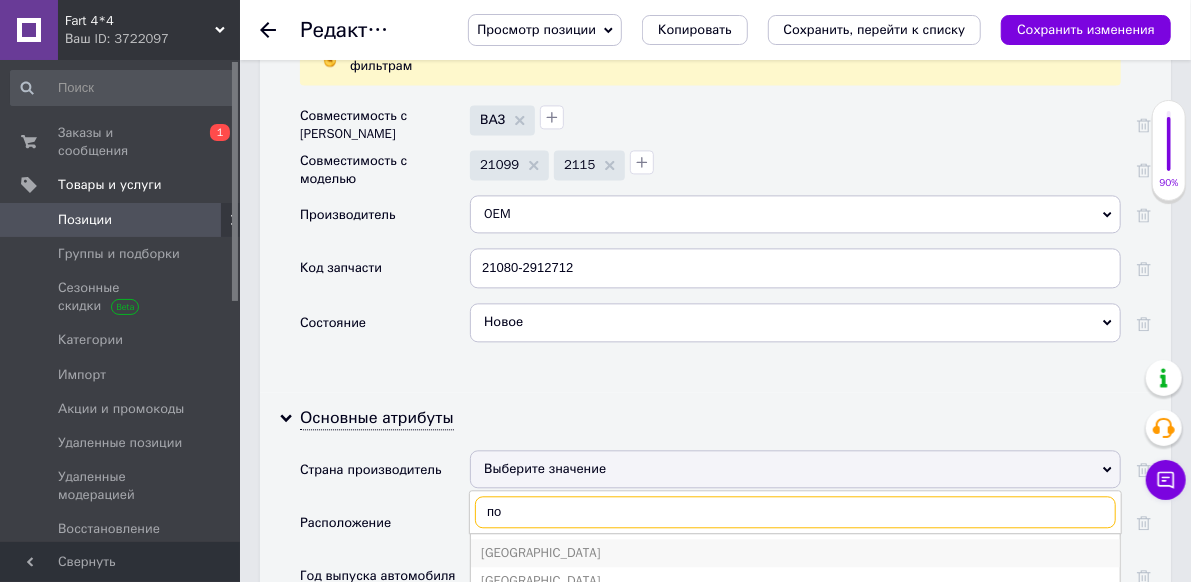 type on "по" 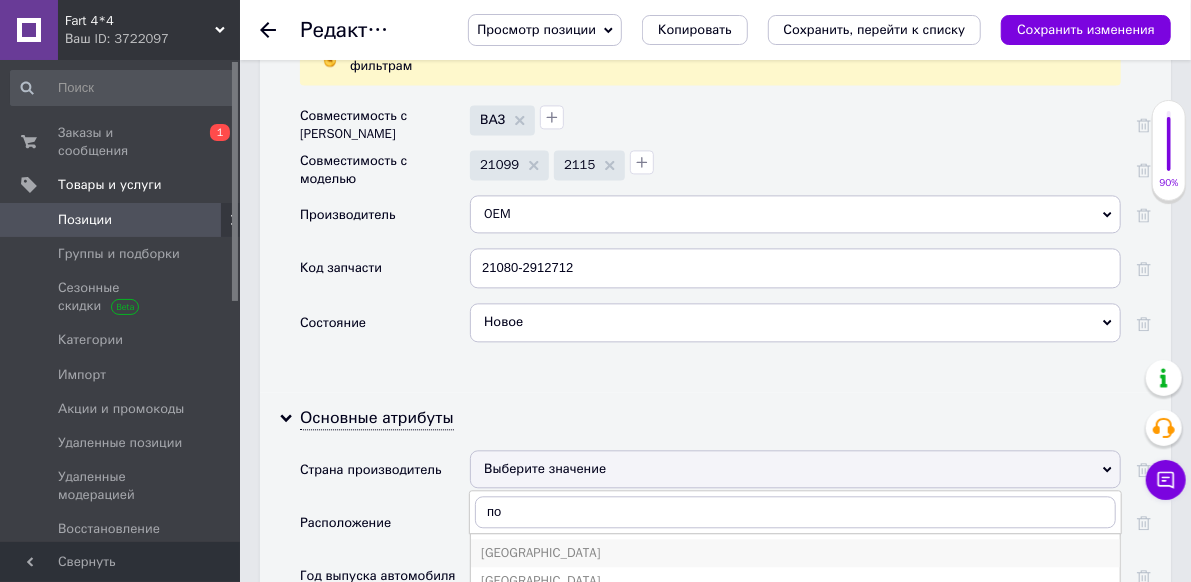 click on "[GEOGRAPHIC_DATA]" at bounding box center [795, 553] 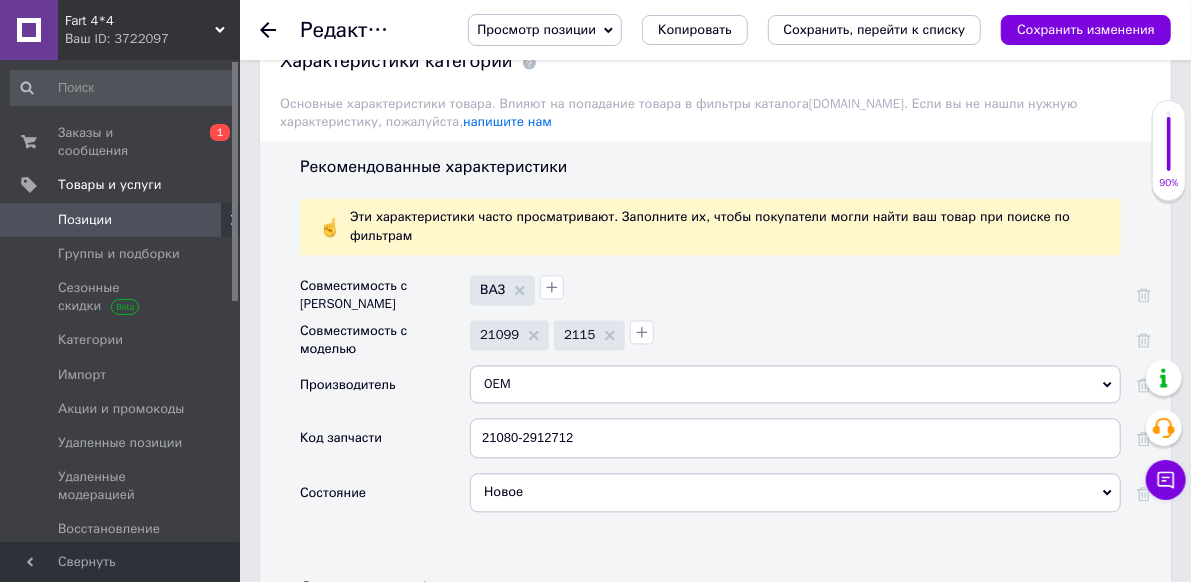 scroll, scrollTop: 1800, scrollLeft: 0, axis: vertical 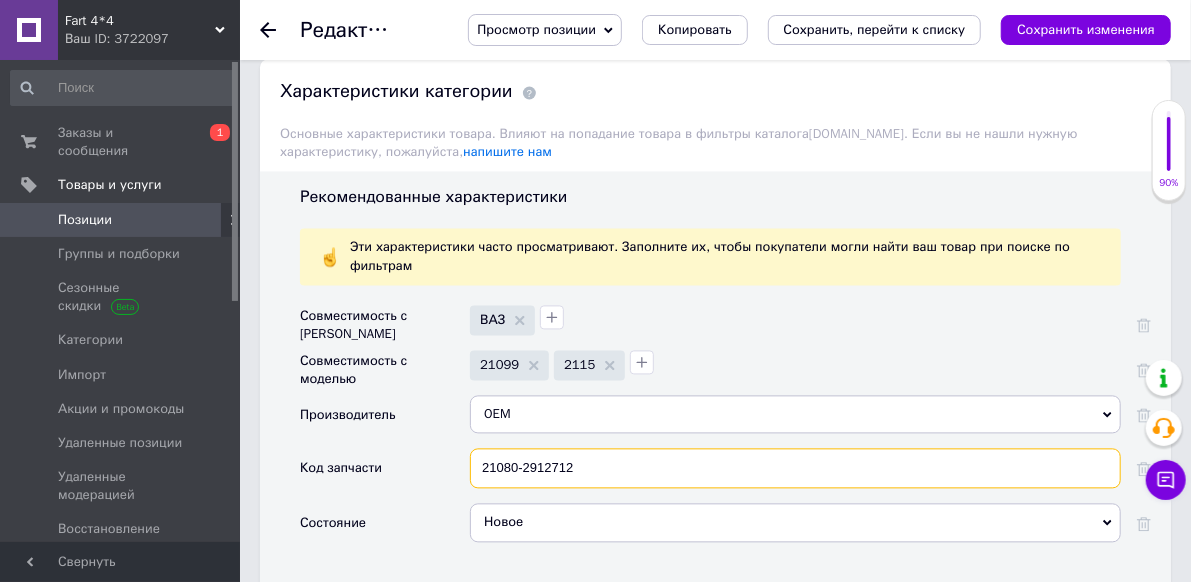 click on "21080-2912712" at bounding box center [795, 468] 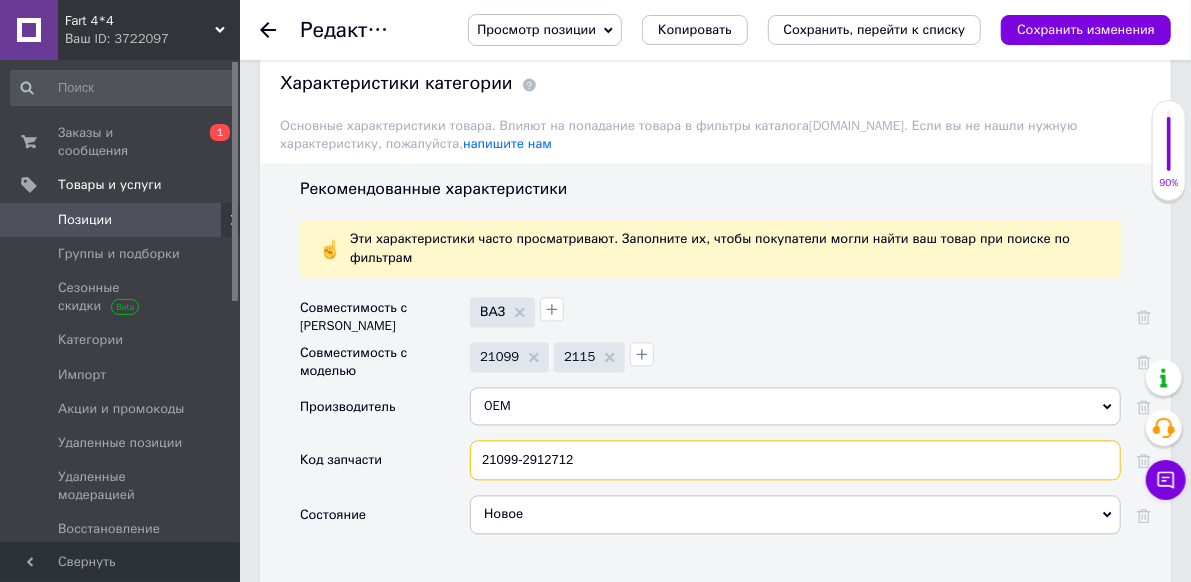 scroll, scrollTop: 1800, scrollLeft: 0, axis: vertical 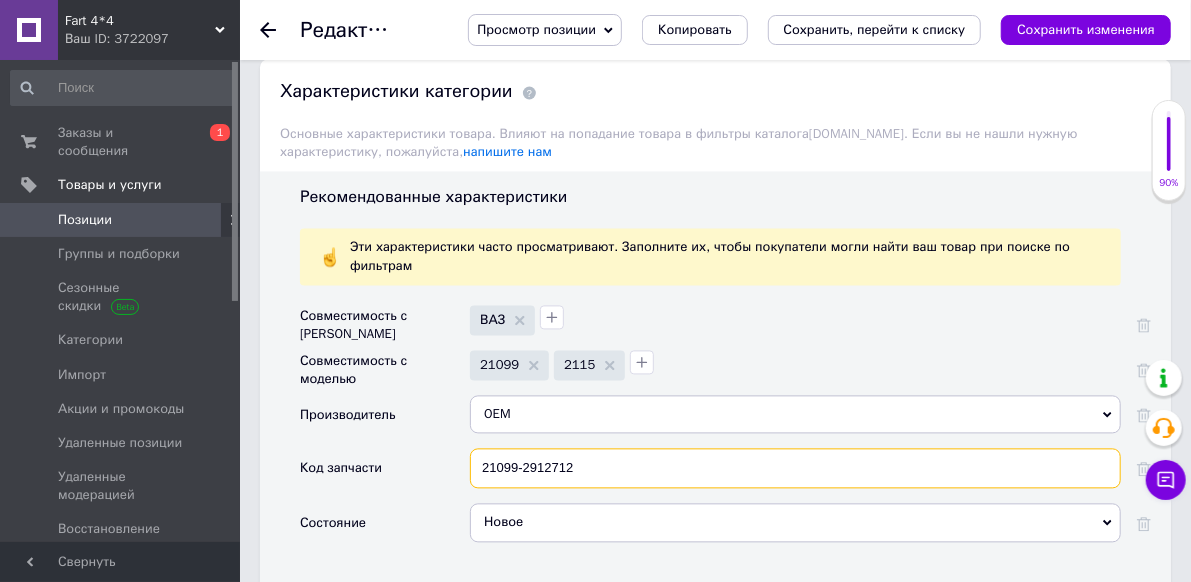 type on "21099-2912712" 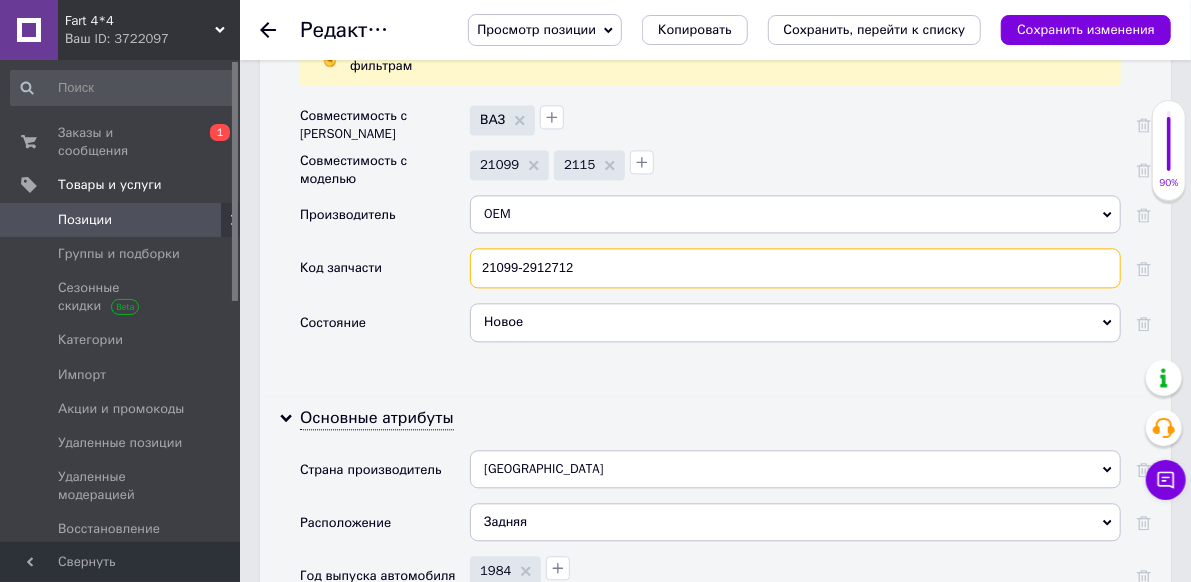scroll, scrollTop: 2100, scrollLeft: 0, axis: vertical 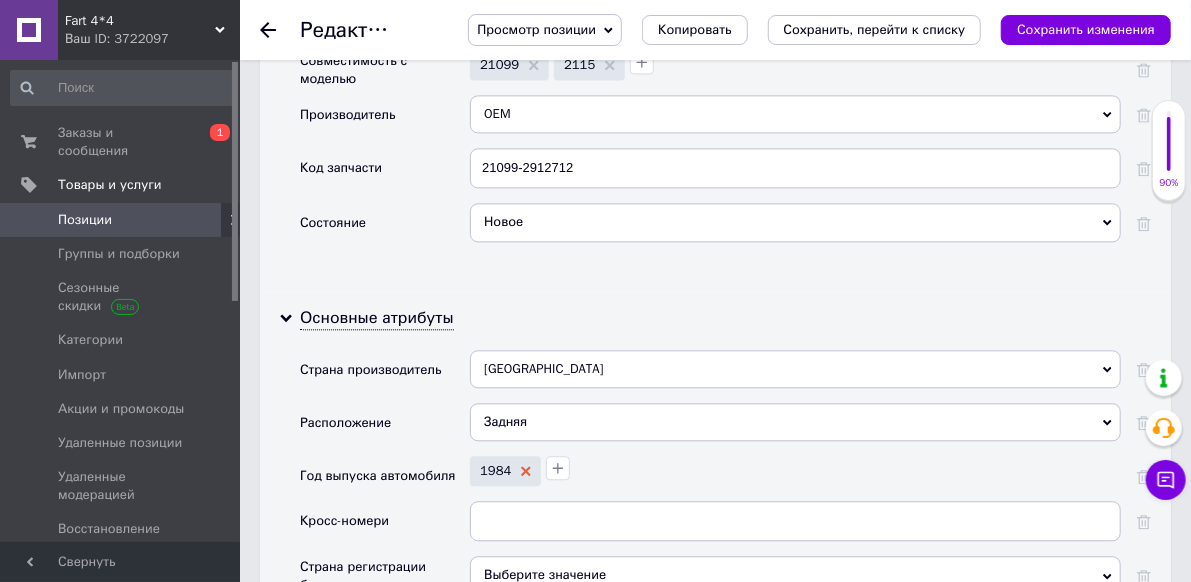 click 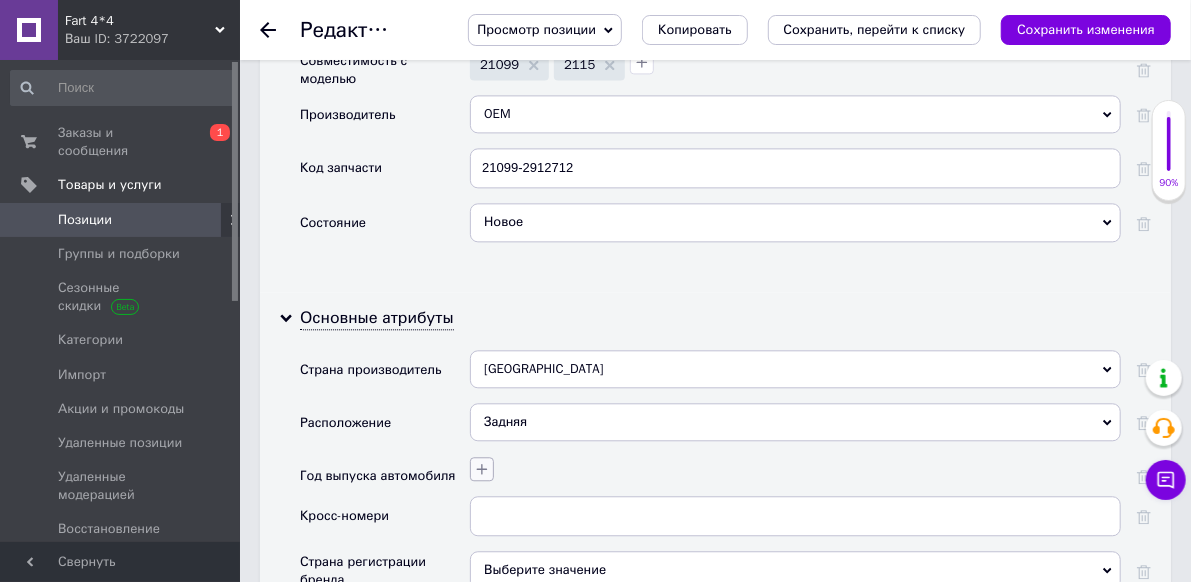 click 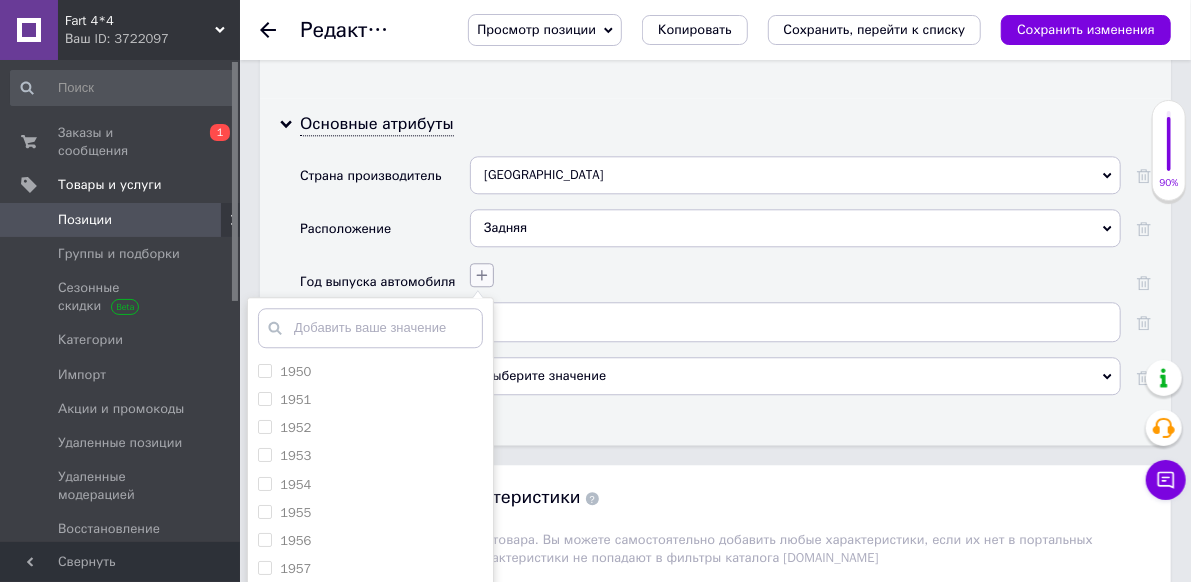 scroll, scrollTop: 2300, scrollLeft: 0, axis: vertical 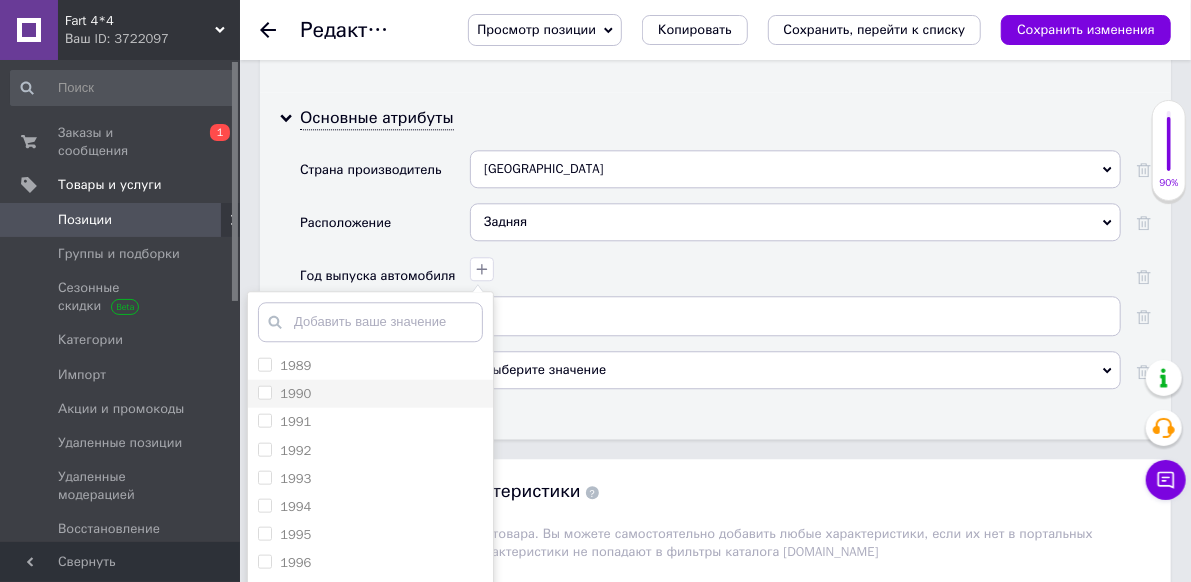 click on "1990" at bounding box center (370, 393) 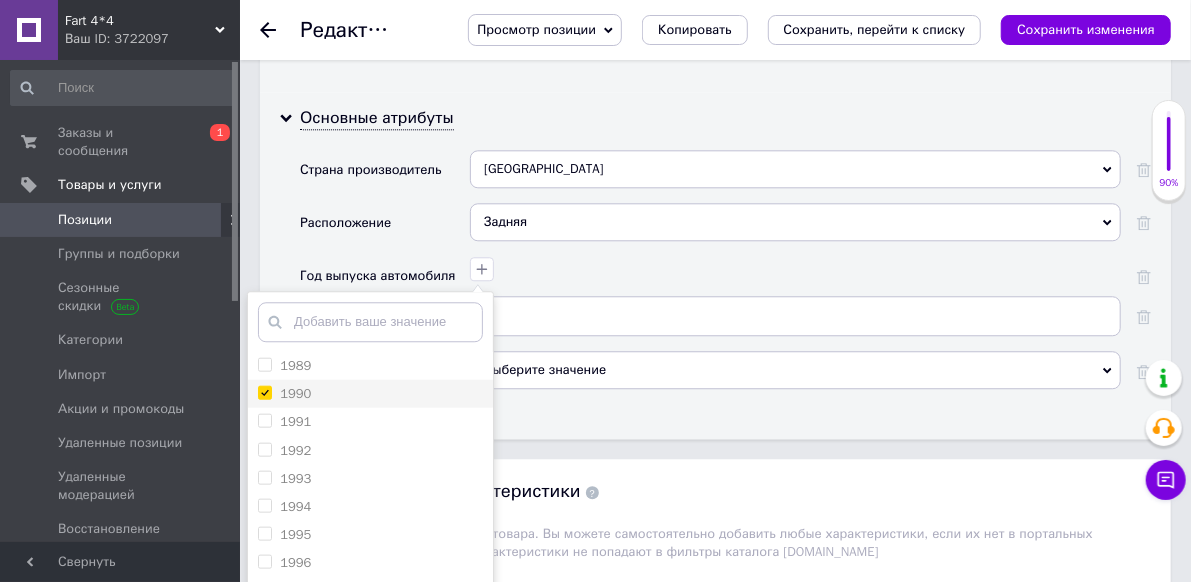 checkbox on "true" 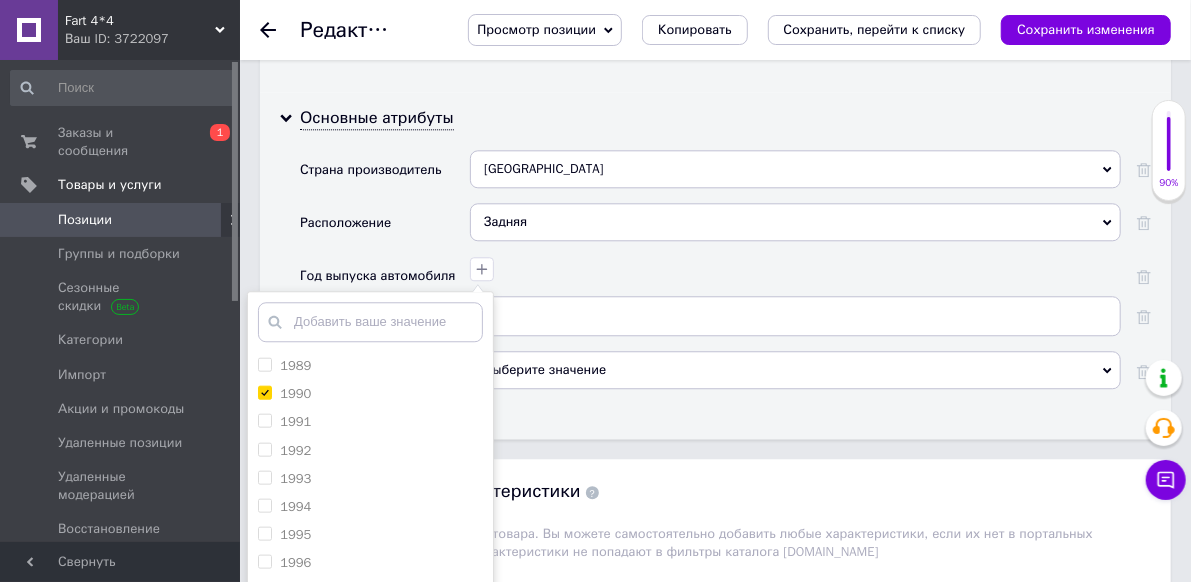 click on "Сохранить" at bounding box center (370, 688) 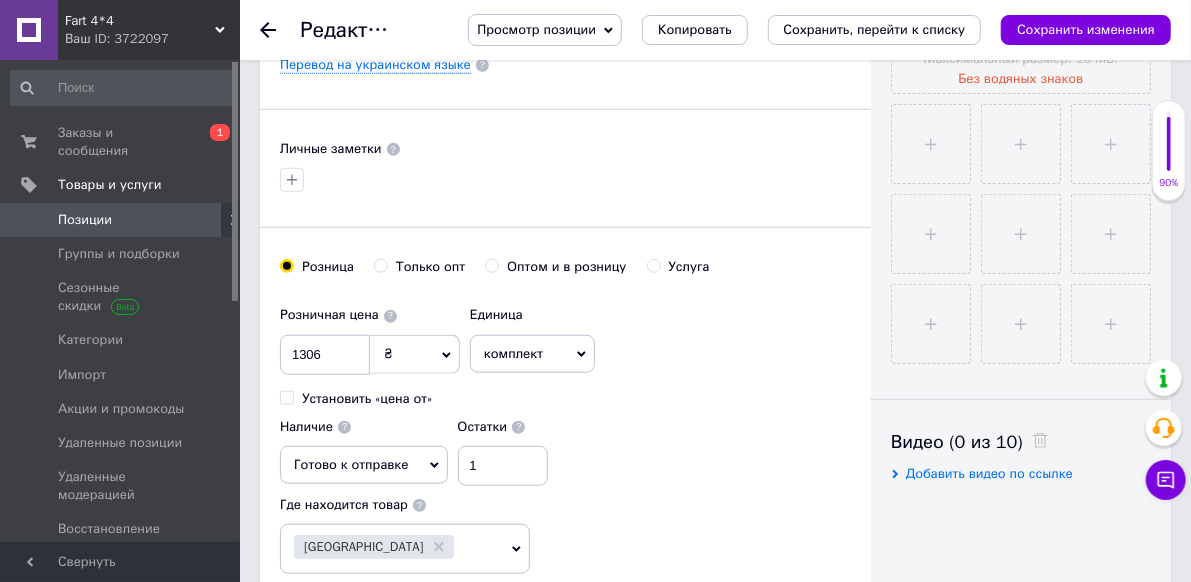 scroll, scrollTop: 400, scrollLeft: 0, axis: vertical 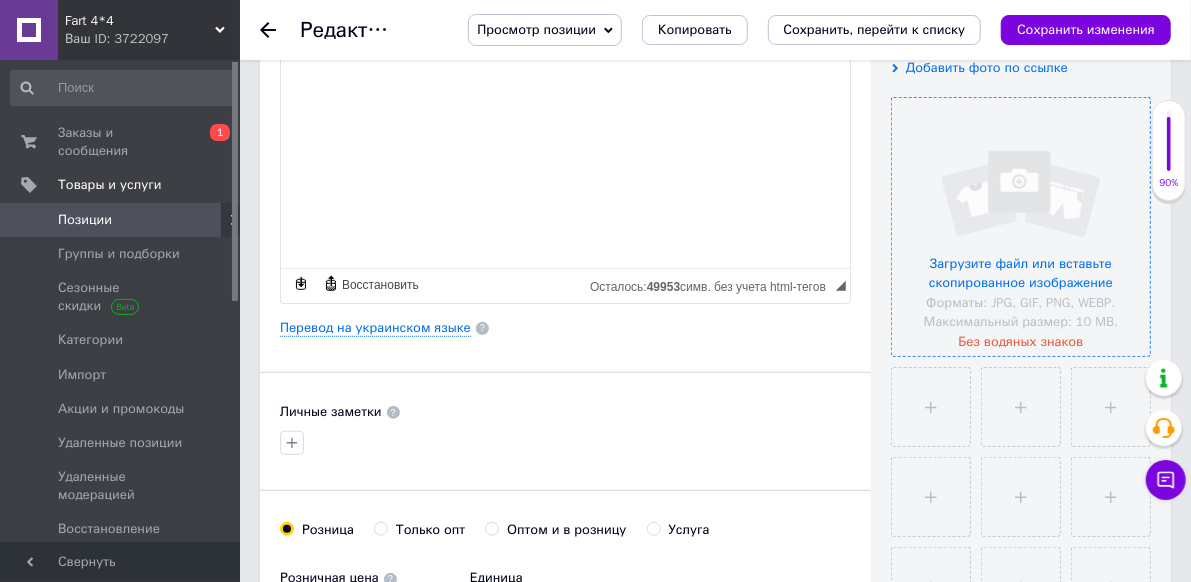 click at bounding box center (1021, 227) 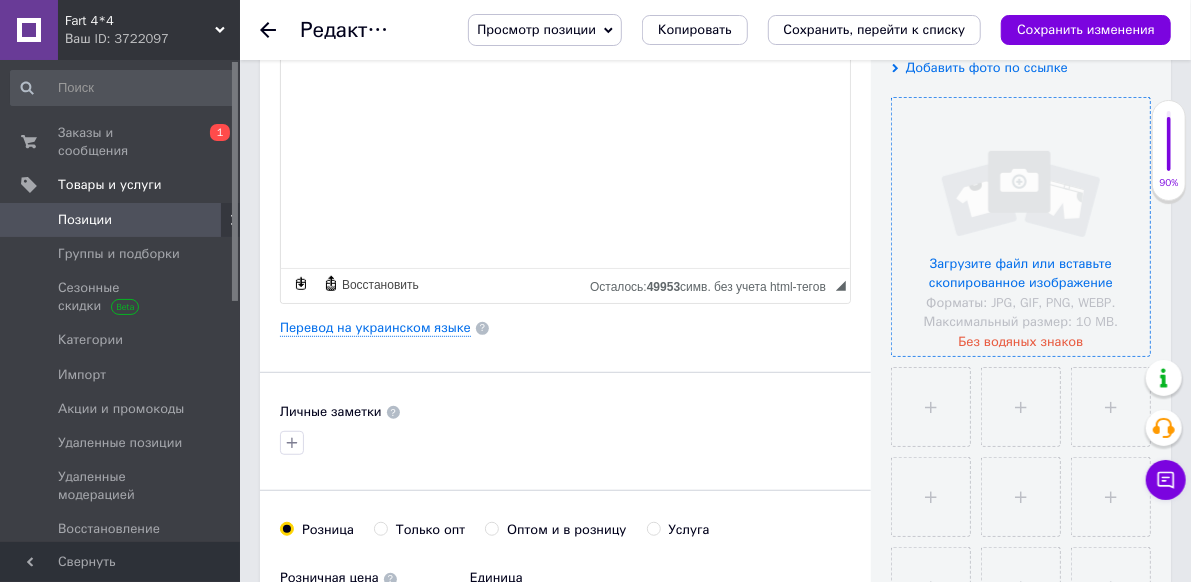 click at bounding box center (1021, 227) 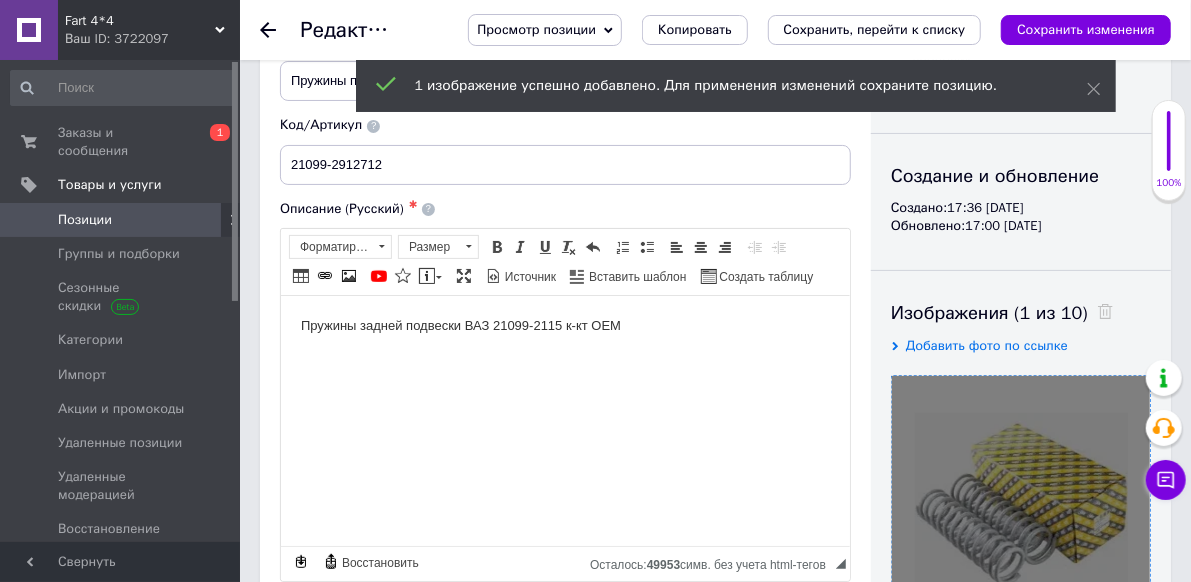 scroll, scrollTop: 100, scrollLeft: 0, axis: vertical 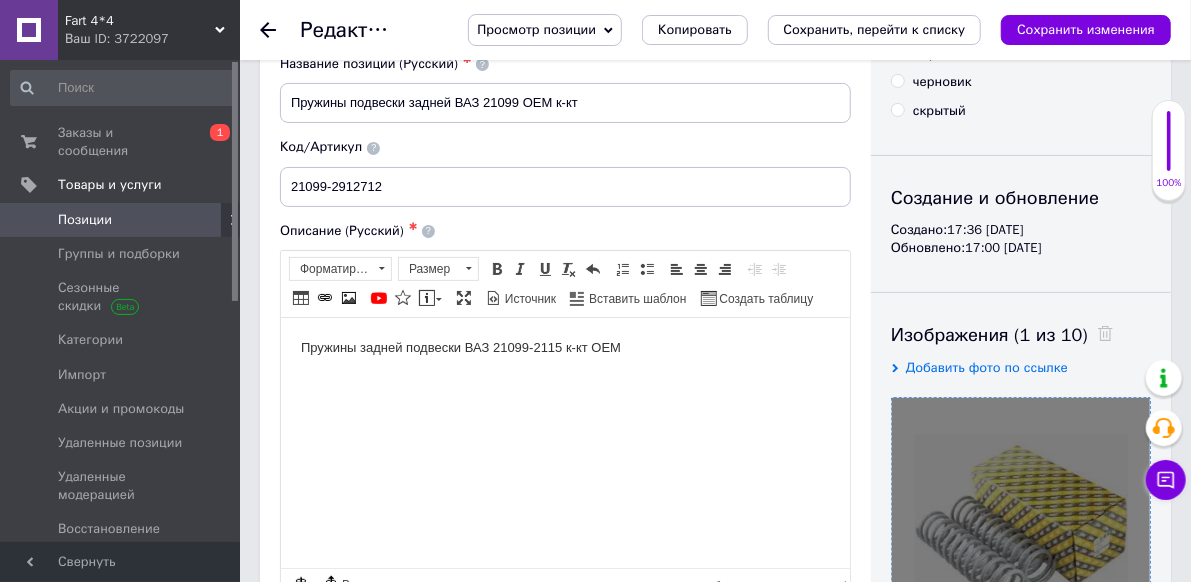click on "Пружины задней подвески ВАЗ 21099-2115 к-кт ОЕМ" at bounding box center [564, 347] 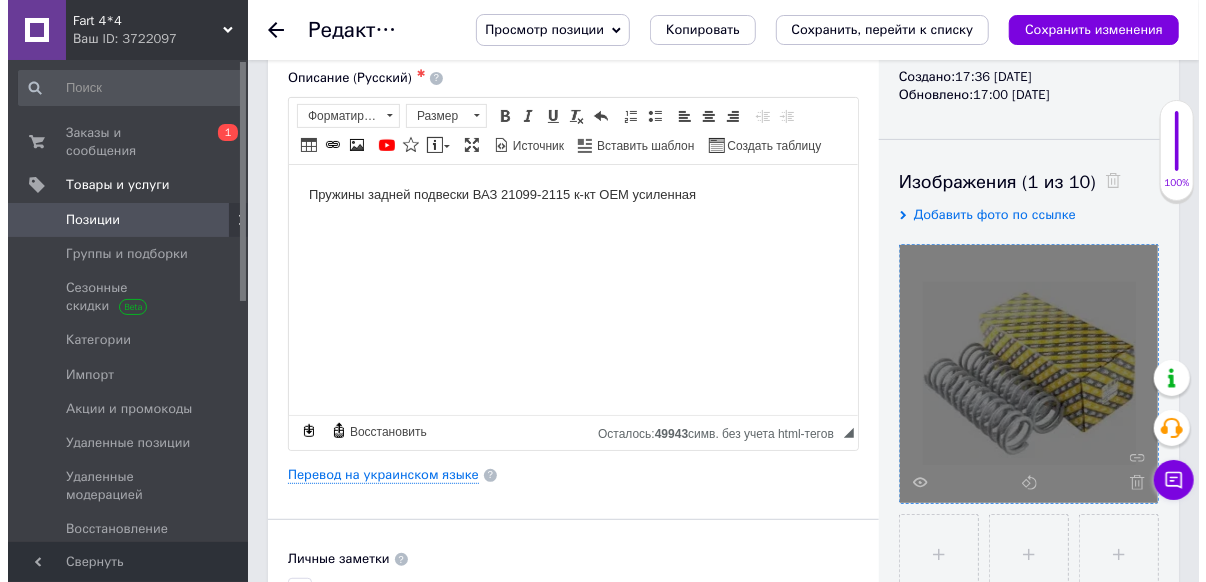 scroll, scrollTop: 300, scrollLeft: 0, axis: vertical 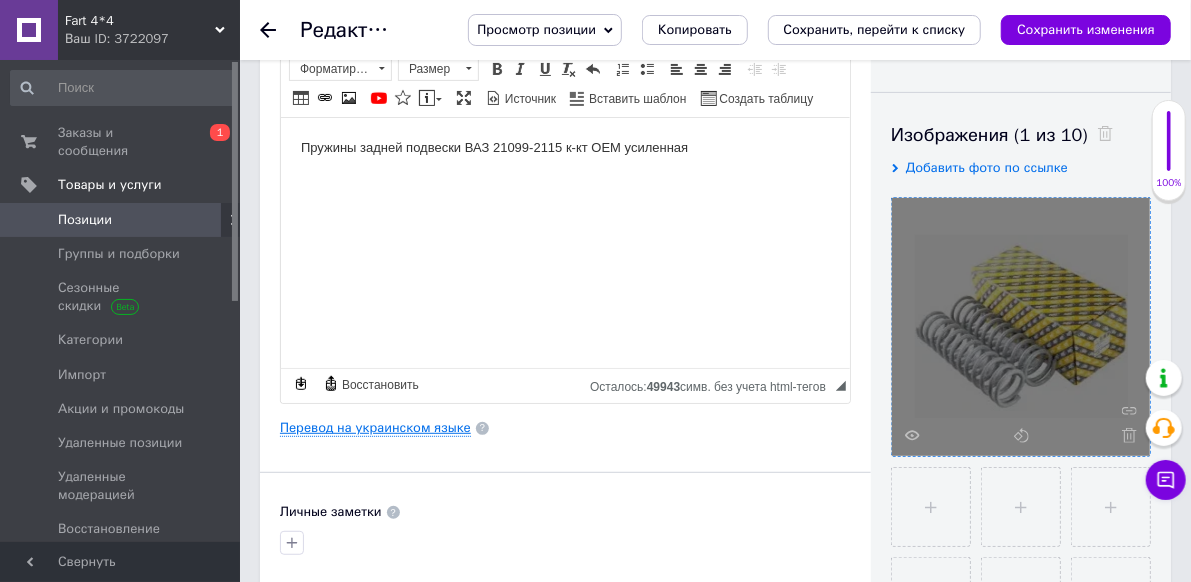 click on "Перевод на украинском языке" at bounding box center (375, 428) 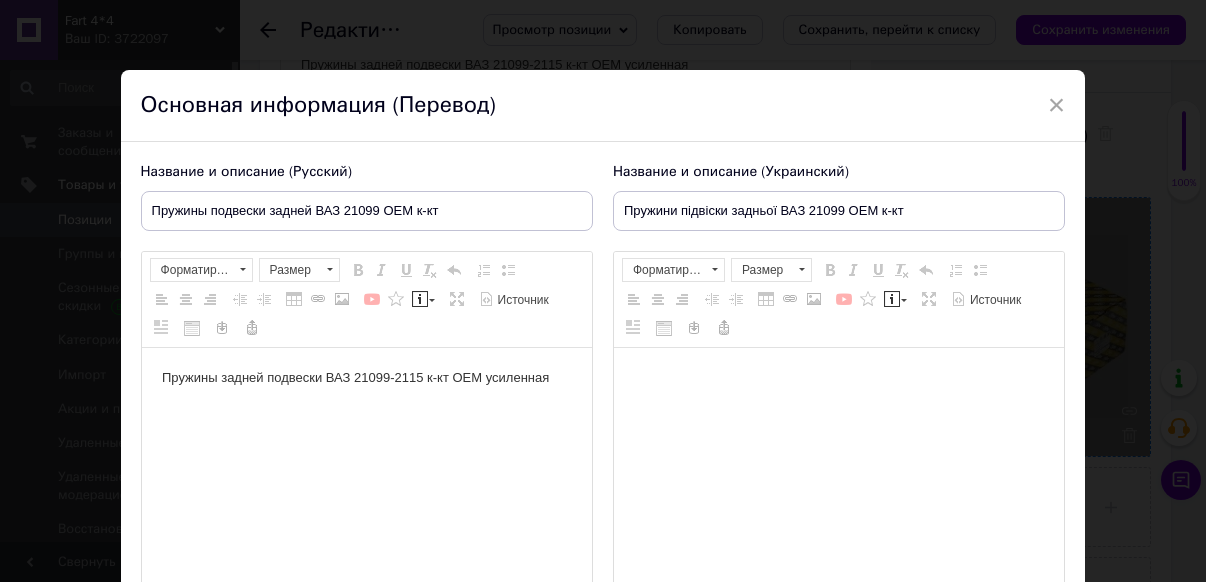 scroll, scrollTop: 0, scrollLeft: 0, axis: both 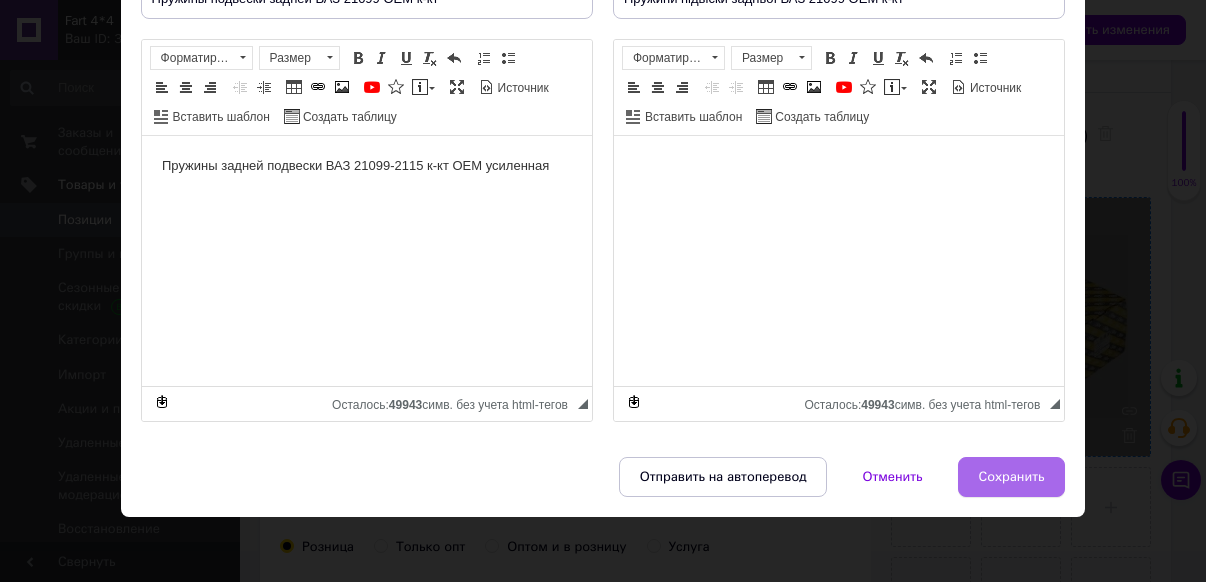 click on "Сохранить" at bounding box center [1012, 477] 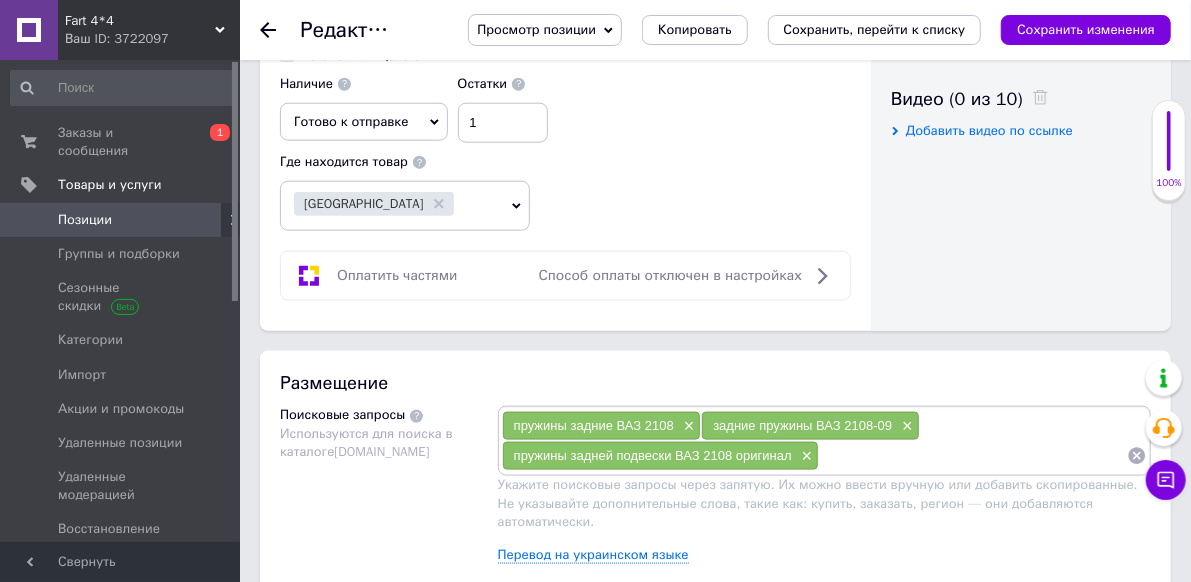 scroll, scrollTop: 1000, scrollLeft: 0, axis: vertical 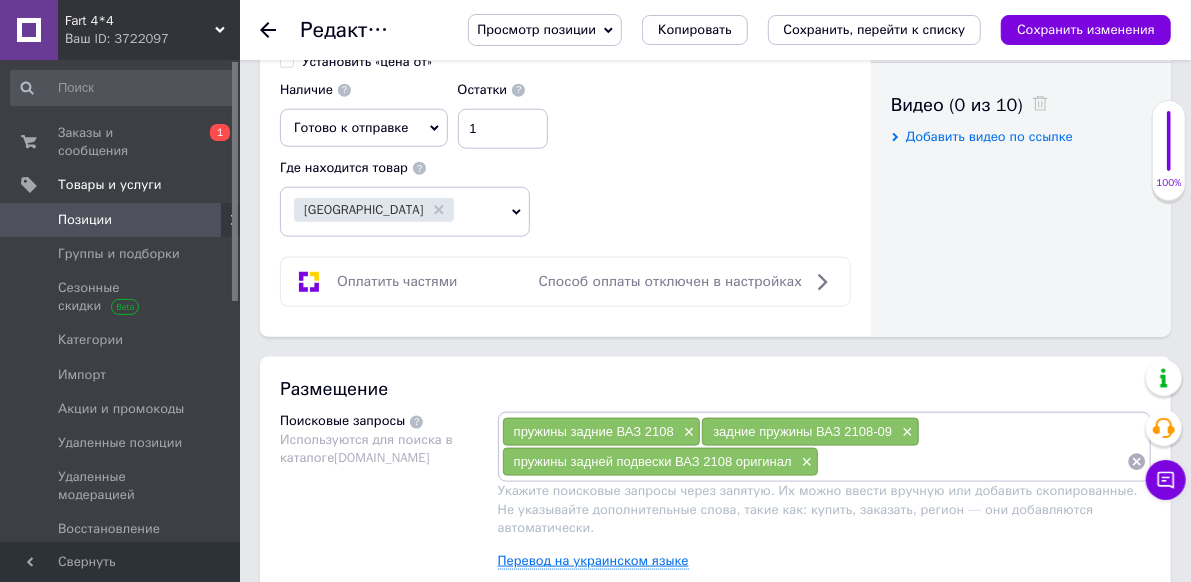 click on "Перевод на украинском языке" at bounding box center [593, 561] 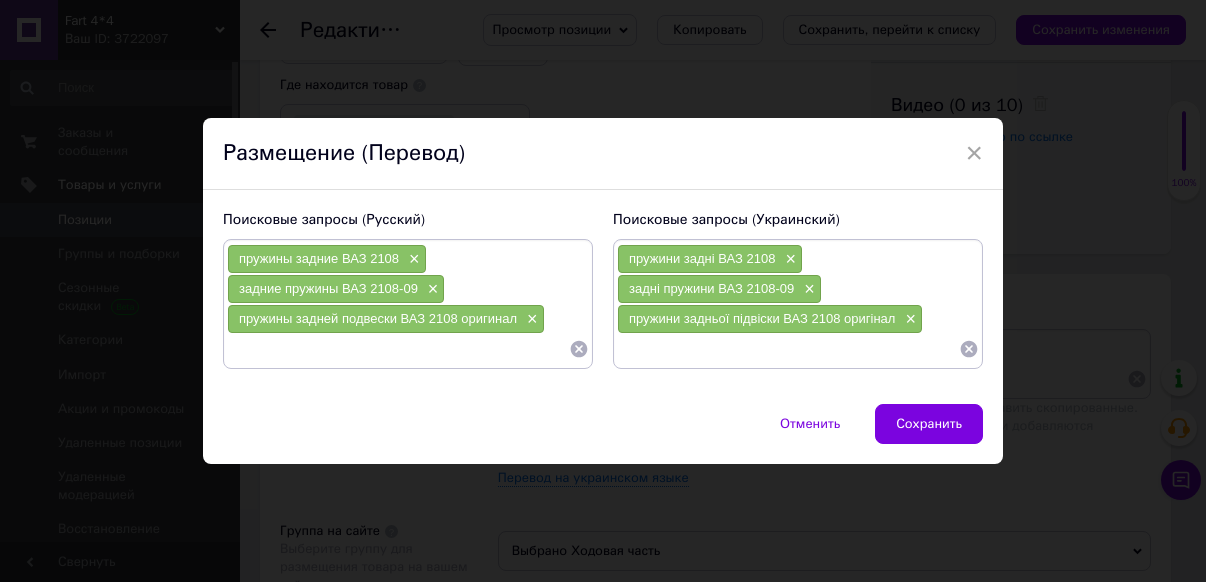 click at bounding box center (398, 349) 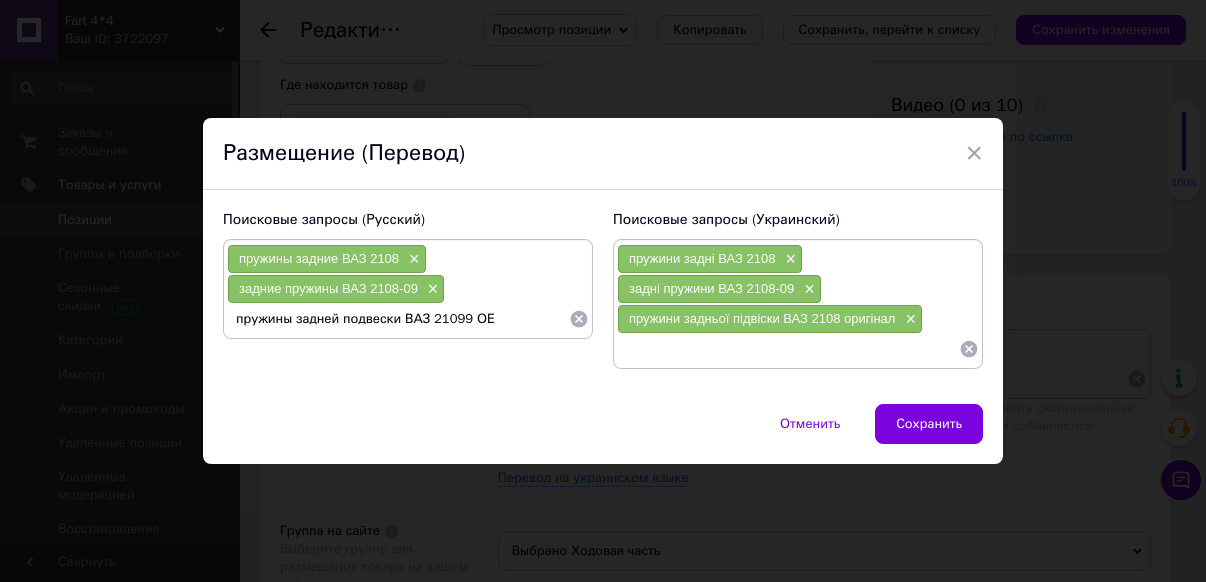 type on "пружины задней подвески ВАЗ 21099 ОЕМ" 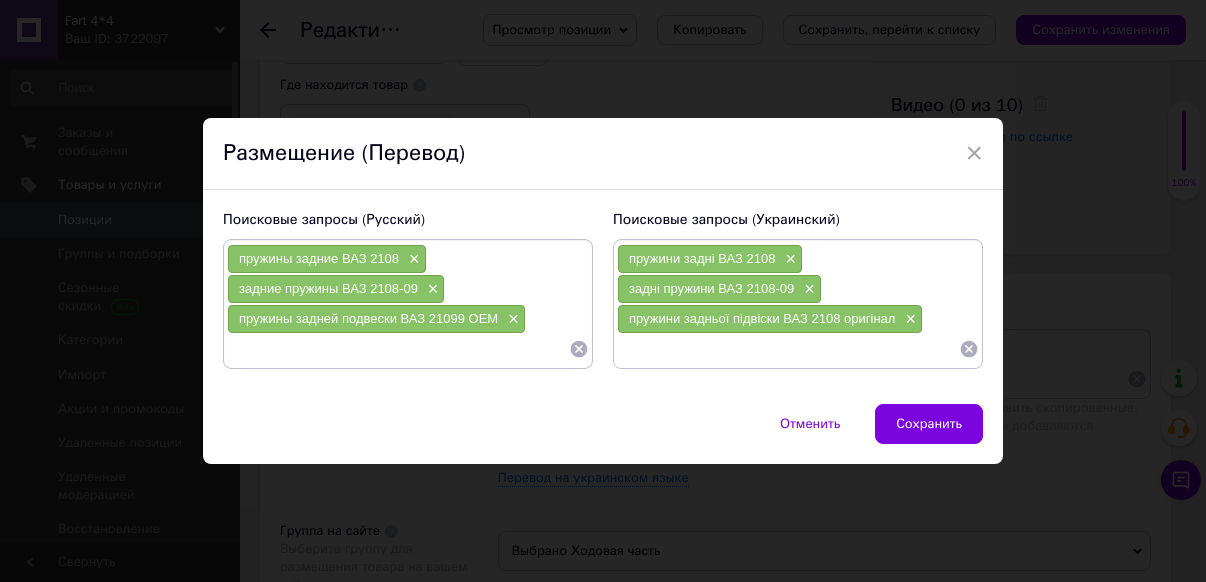 type 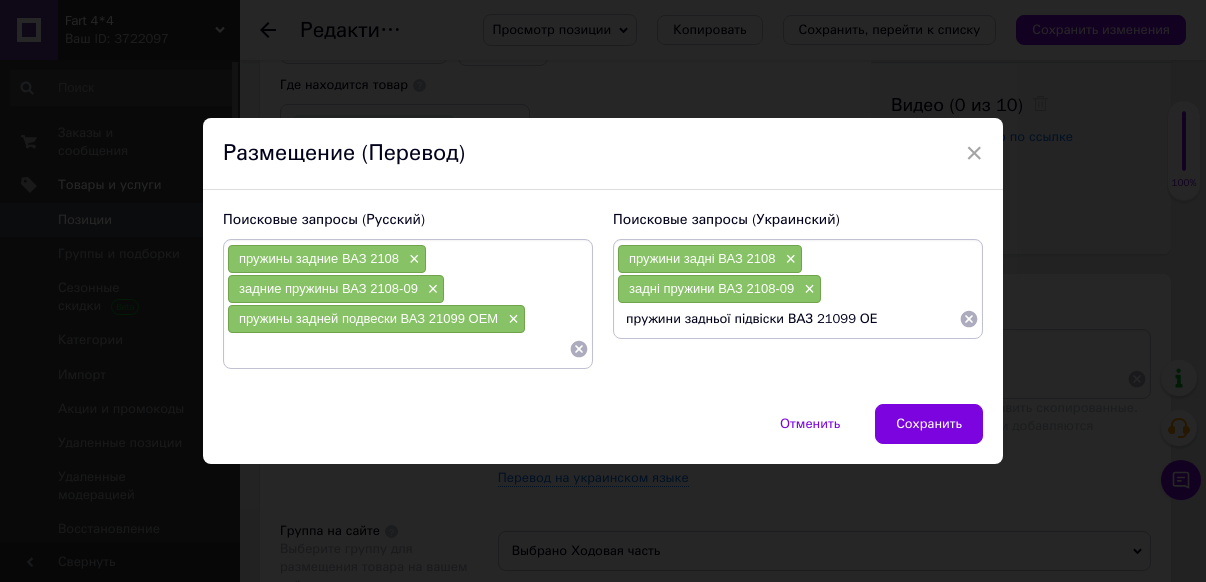 type on "пружини задньої підвіски ВАЗ 21099 ОЕМ" 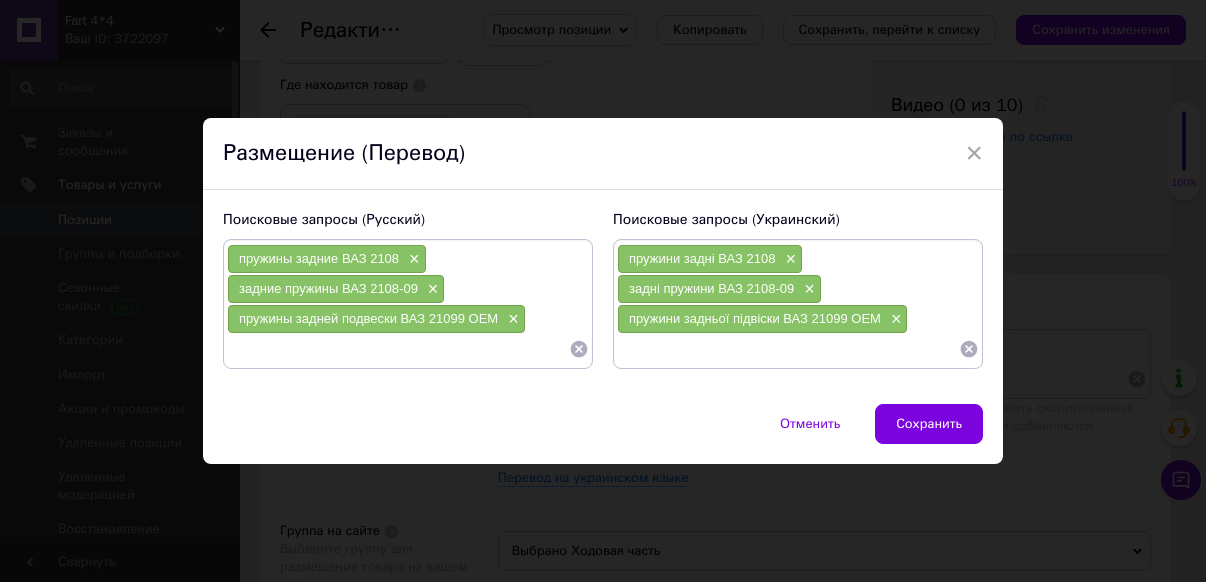 type 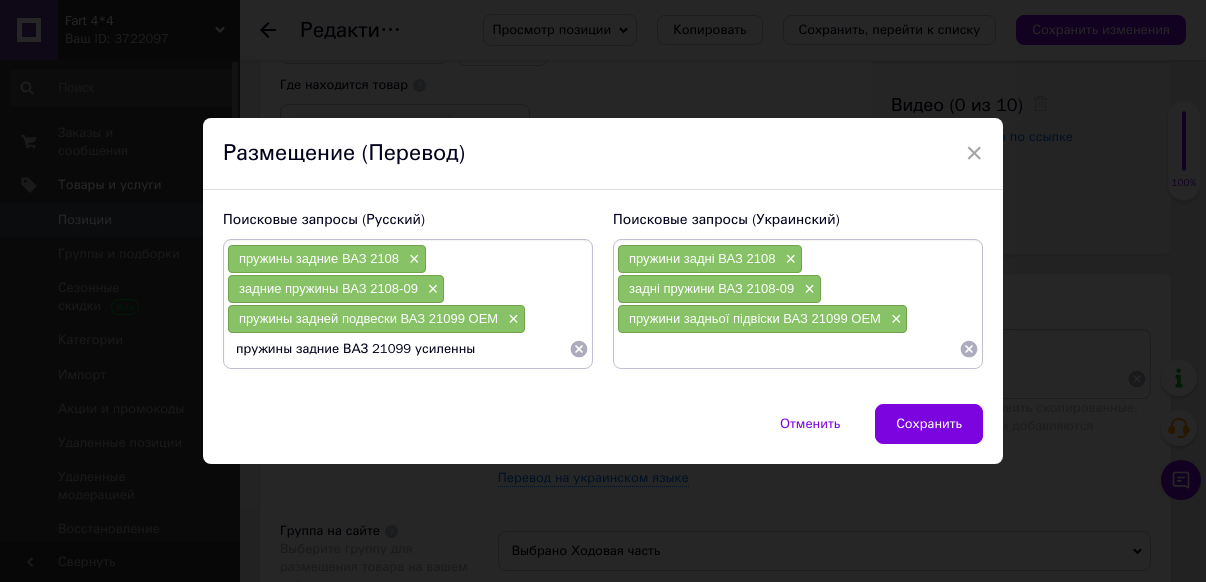 type on "пружины задние ВАЗ 21099 усиленные" 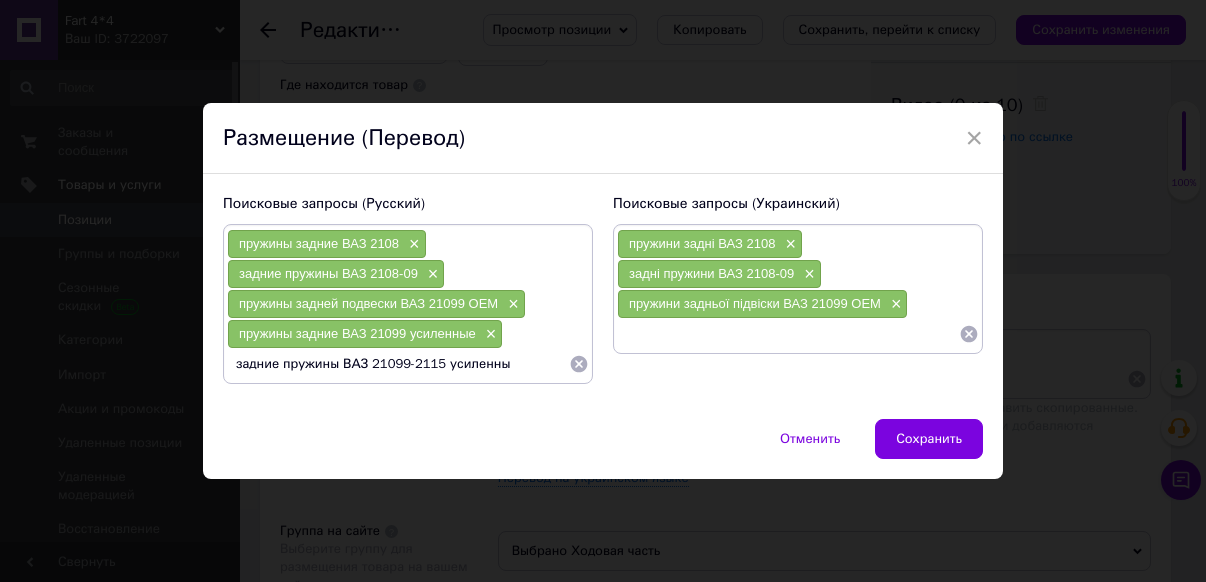 type on "задние пружины ВАЗ 21099-2115 усиленные" 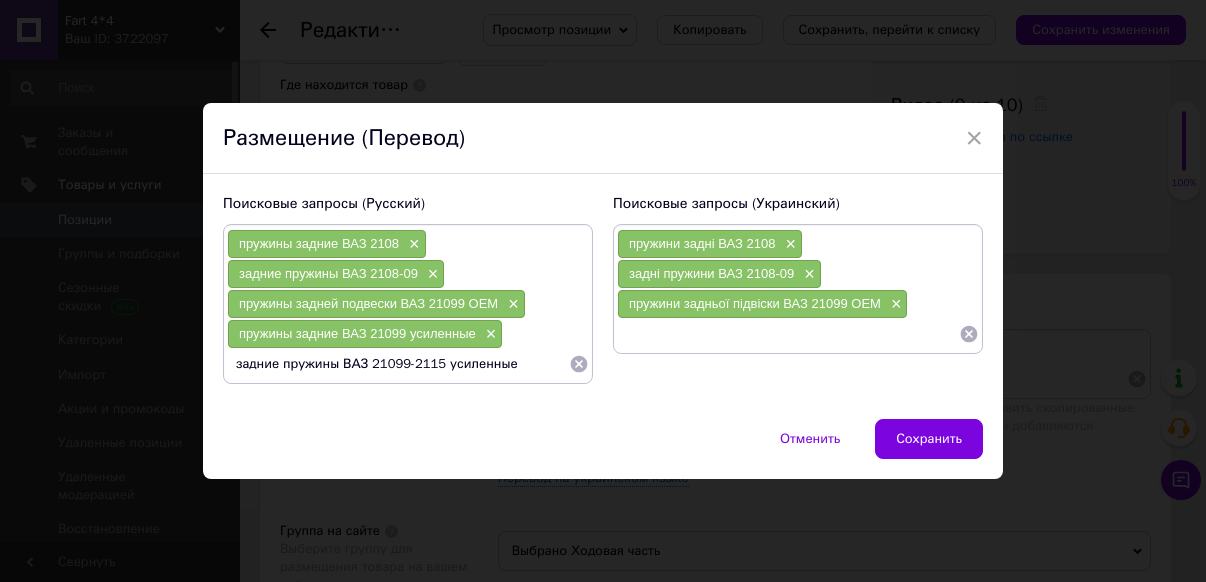 type 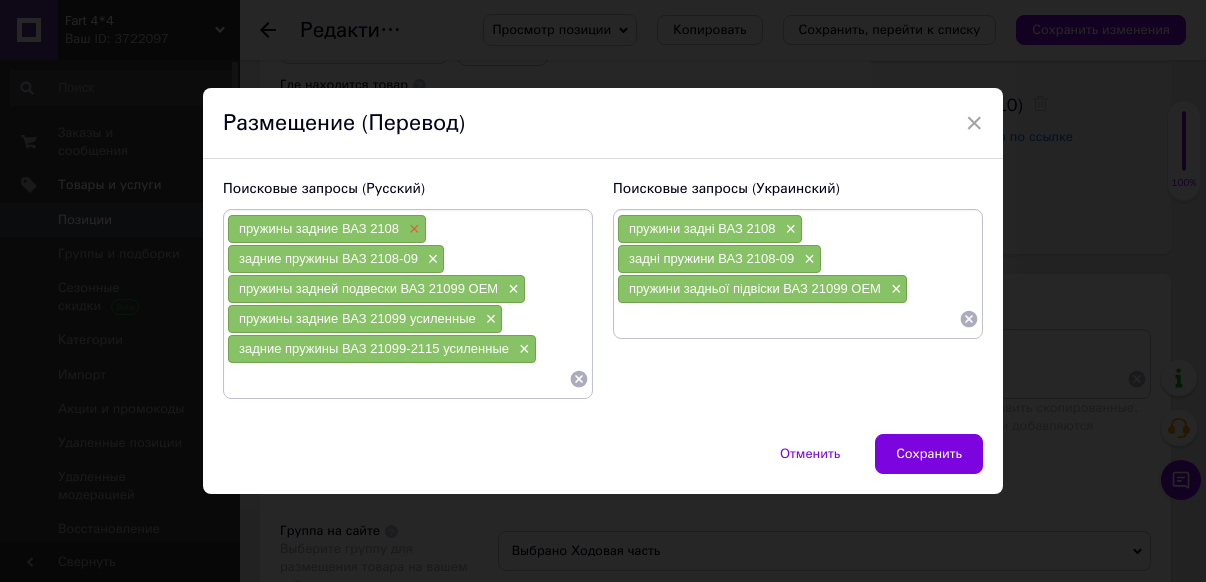 click on "×" at bounding box center (412, 229) 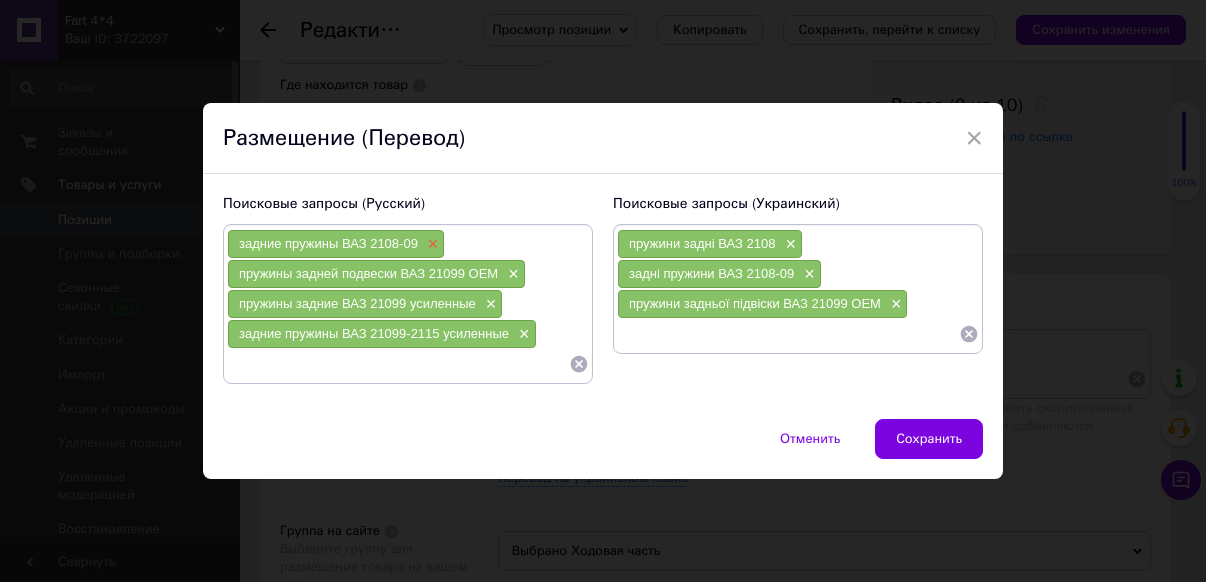click on "×" at bounding box center [431, 244] 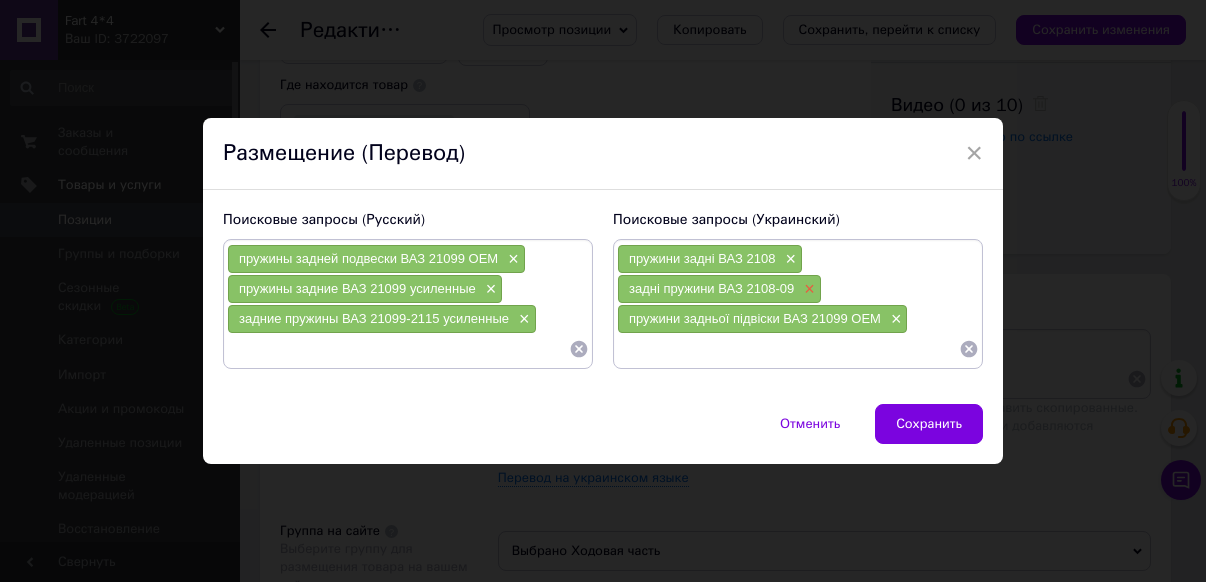click on "×" at bounding box center [807, 289] 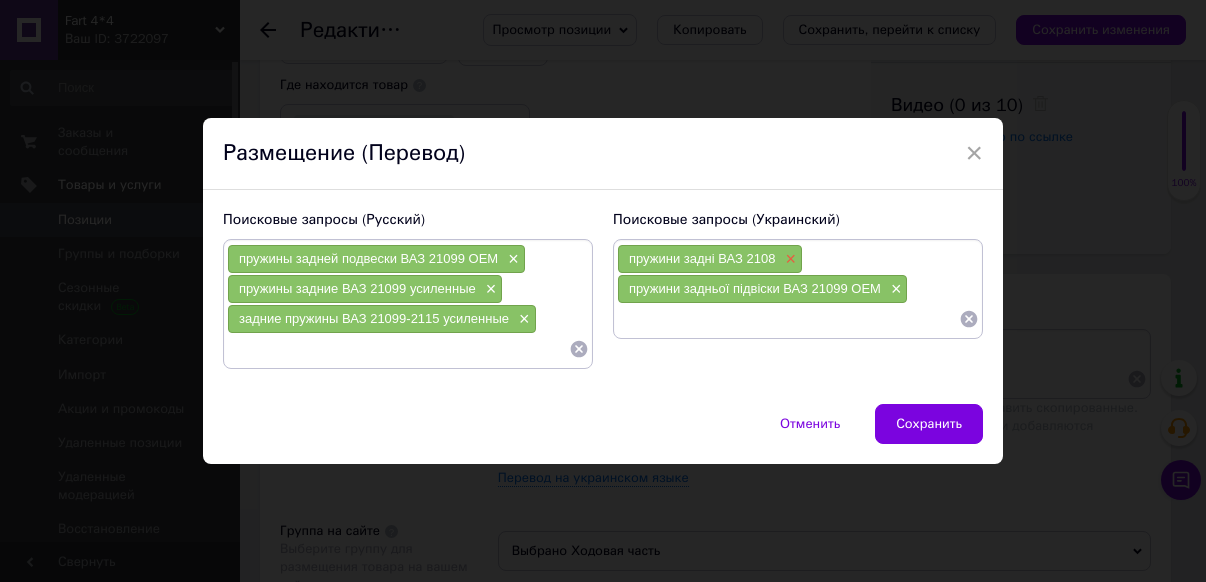 click on "×" at bounding box center (788, 259) 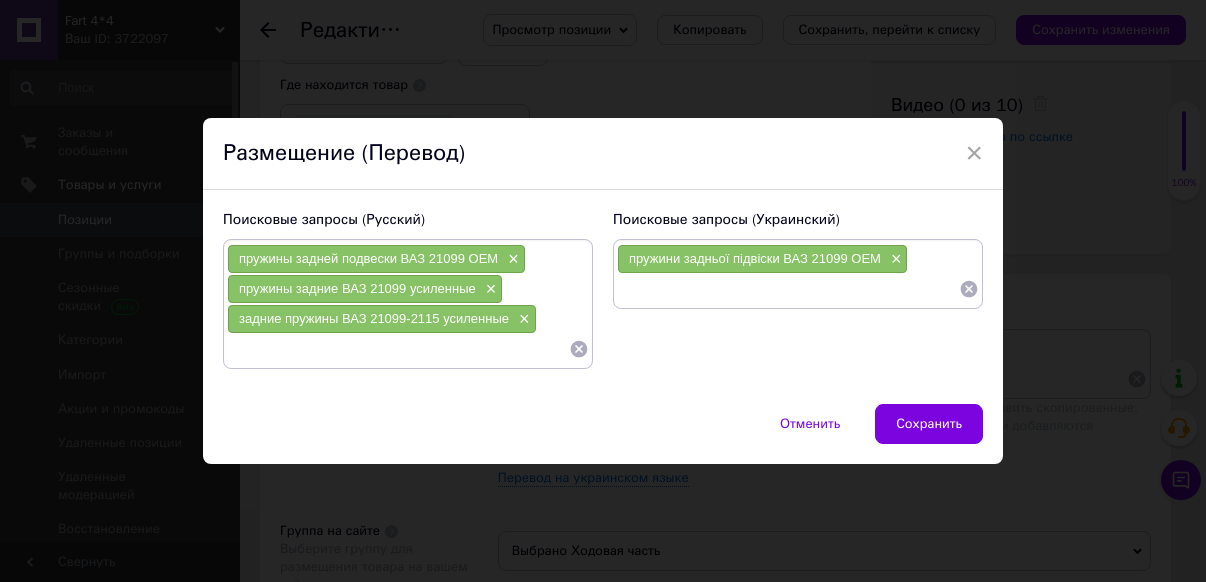 click at bounding box center [788, 289] 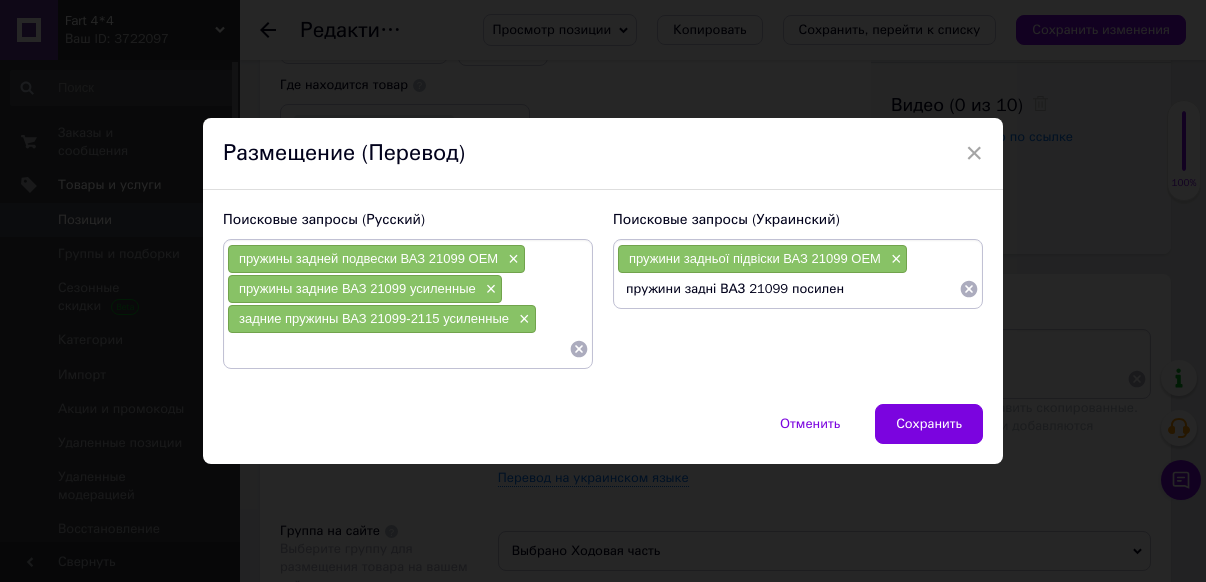 type on "пружини задні ВАЗ 21099 посилені" 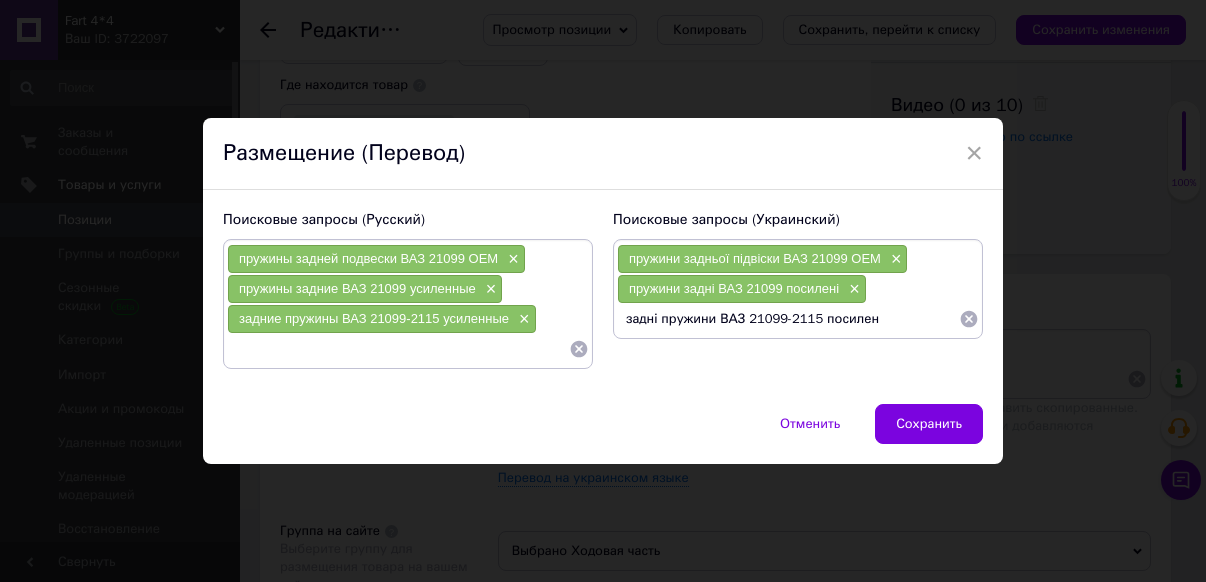 type on "задні пружини ВАЗ 21099-2115 посилені" 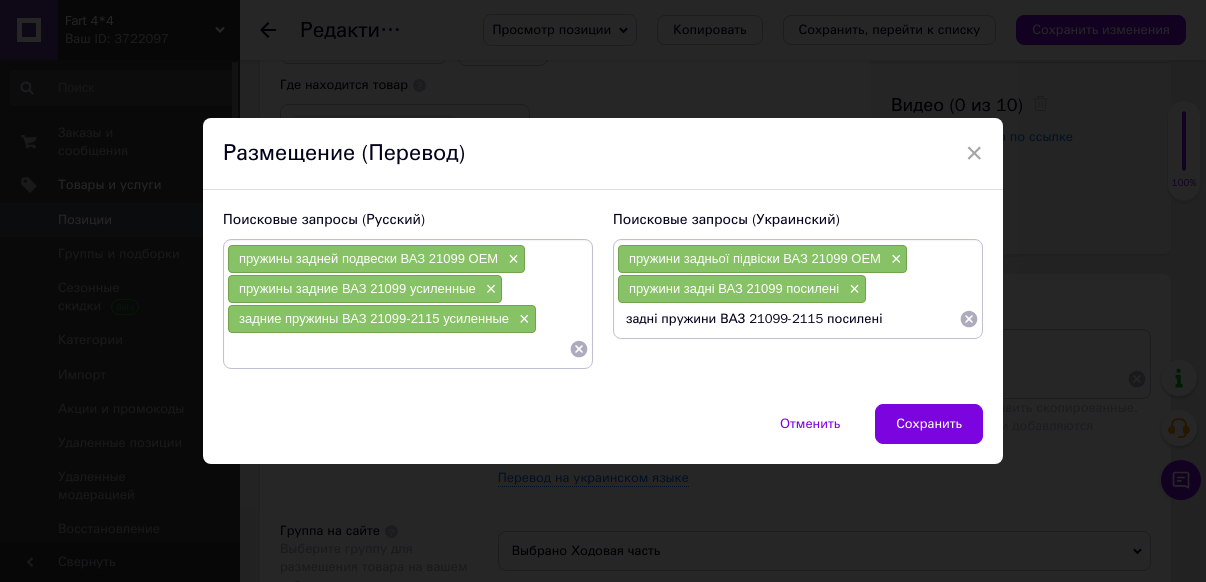 type 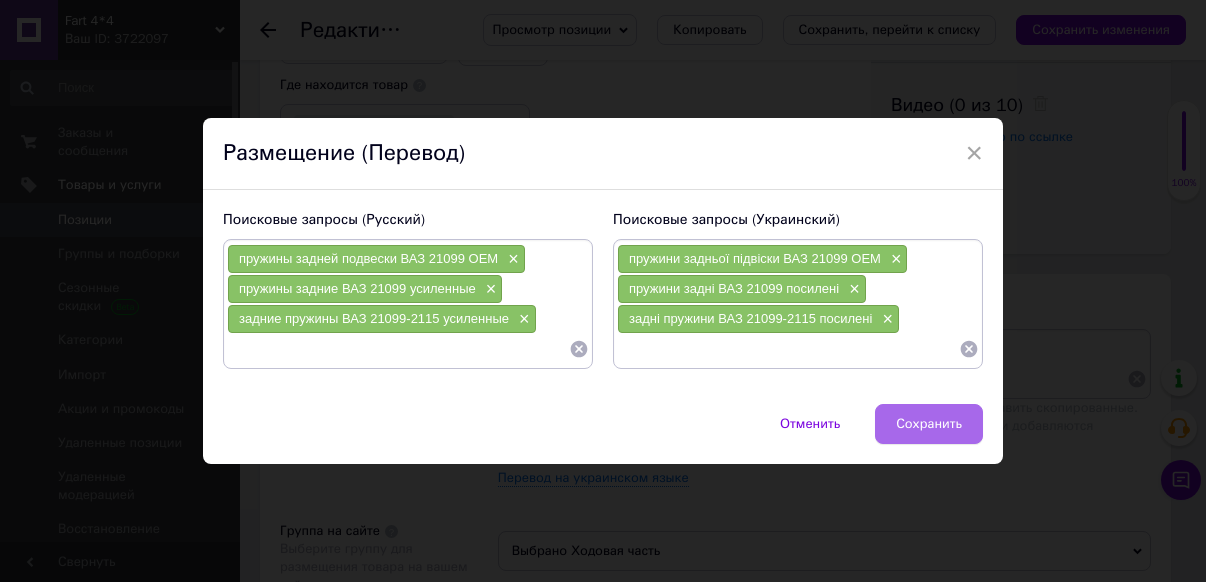 click on "Сохранить" at bounding box center [929, 424] 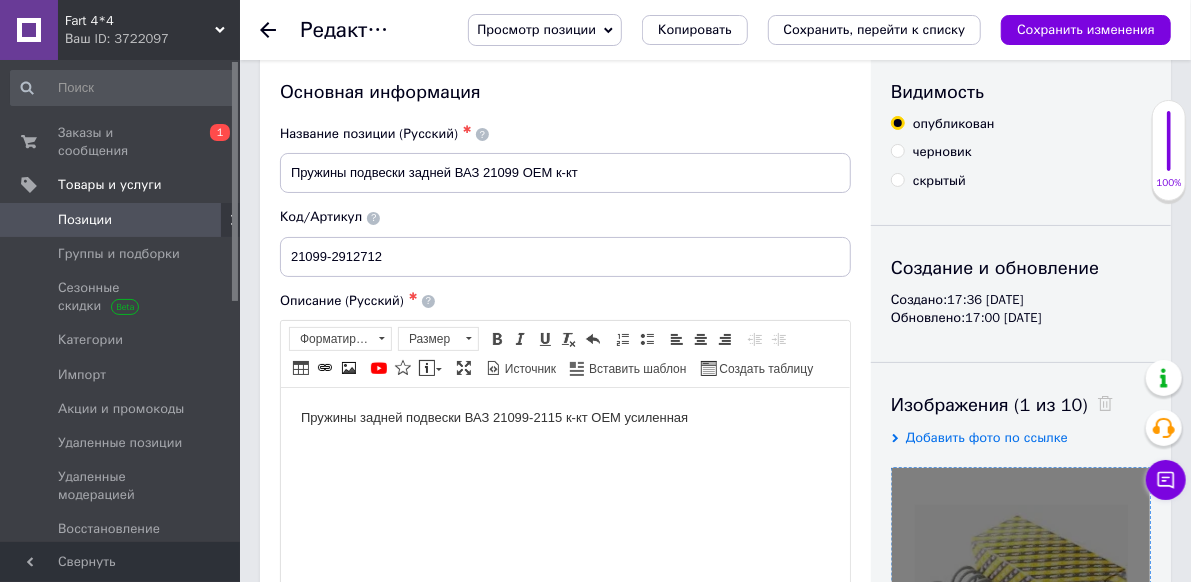scroll, scrollTop: 0, scrollLeft: 0, axis: both 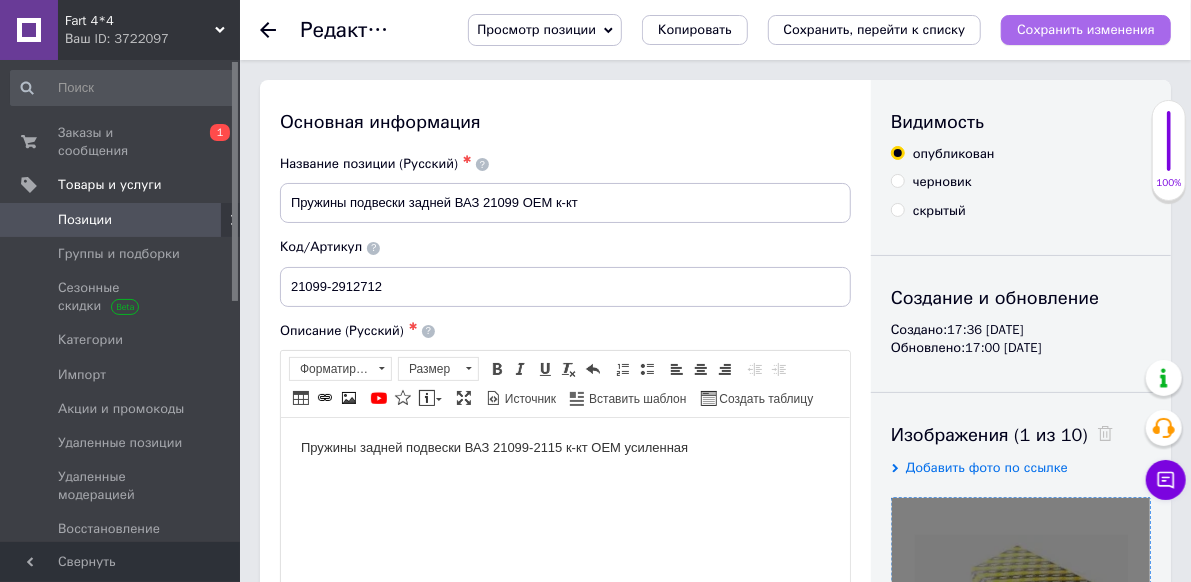 click on "Сохранить изменения" at bounding box center [1086, 29] 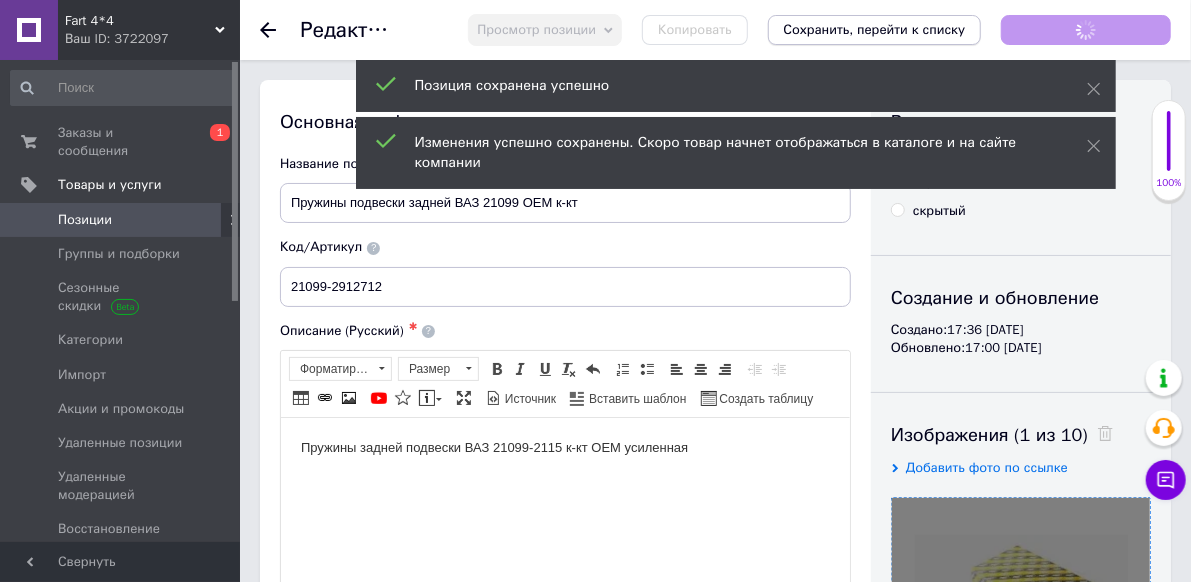 click on "Сохранить, перейти к списку" at bounding box center [875, 29] 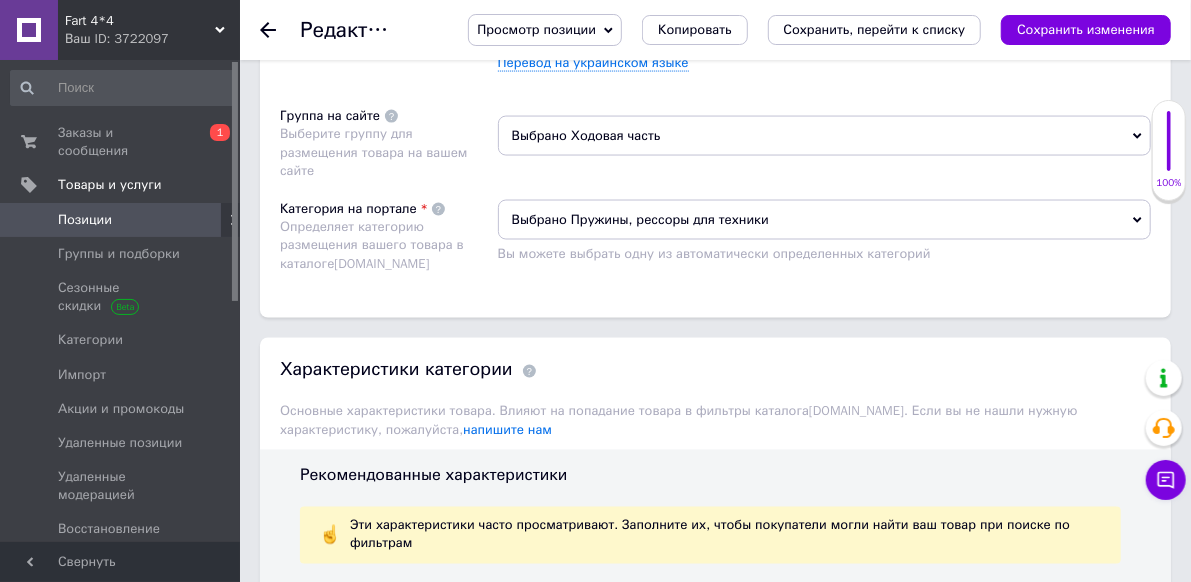 scroll, scrollTop: 1300, scrollLeft: 0, axis: vertical 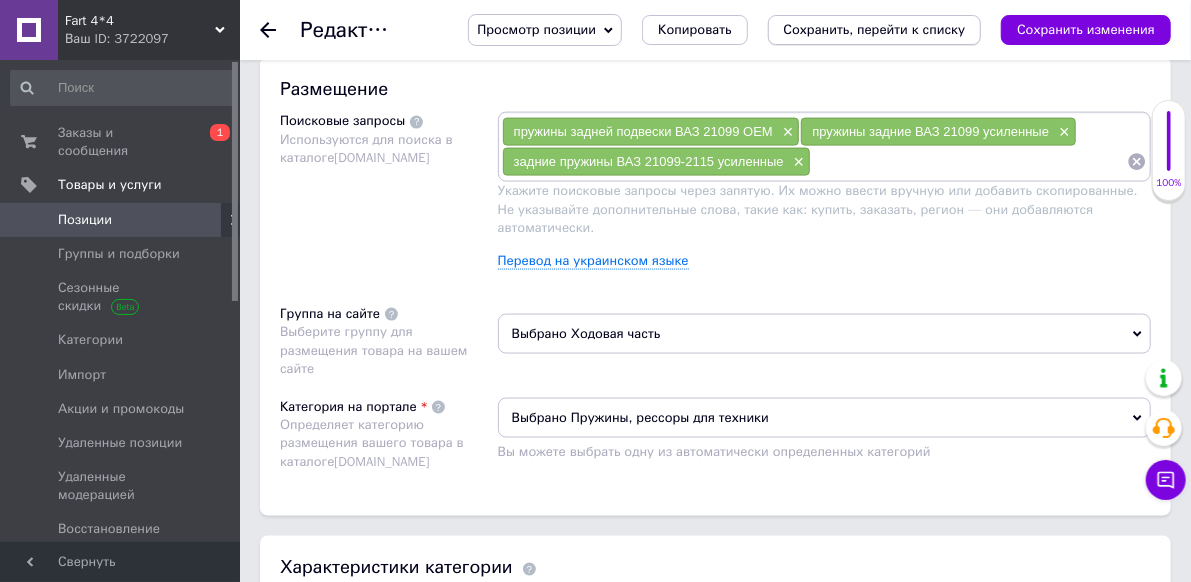 click on "Сохранить, перейти к списку" at bounding box center (875, 29) 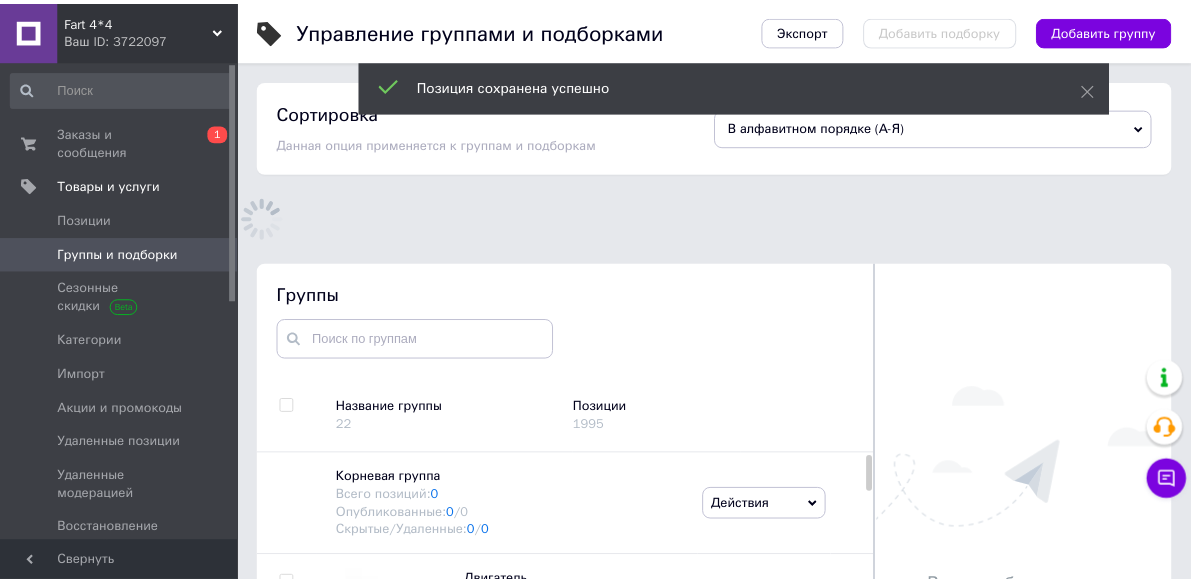 scroll, scrollTop: 154, scrollLeft: 0, axis: vertical 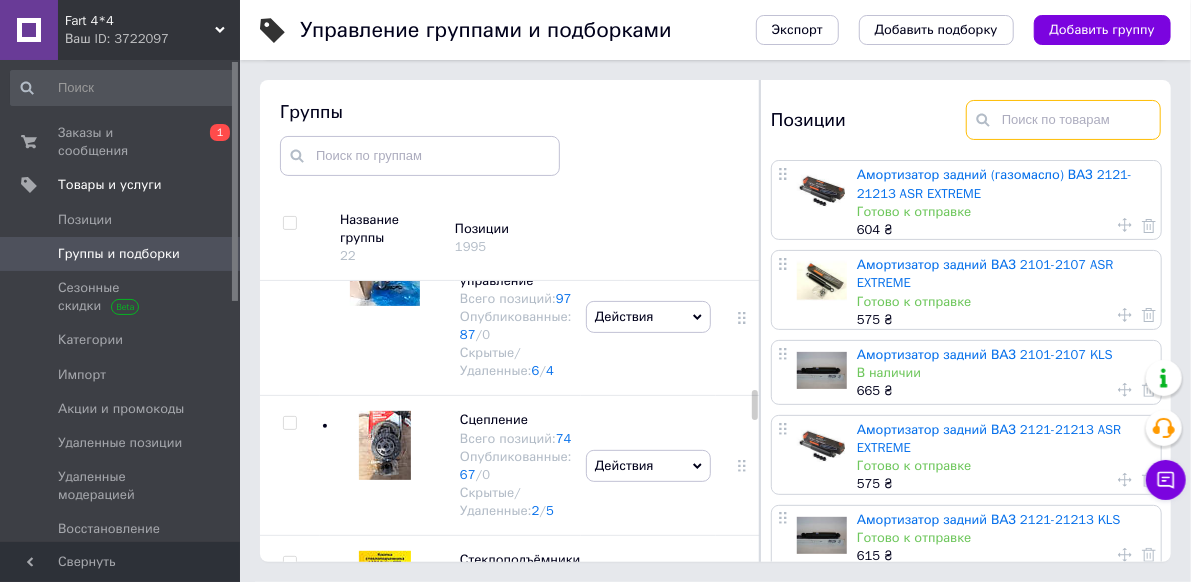 click at bounding box center (1063, 120) 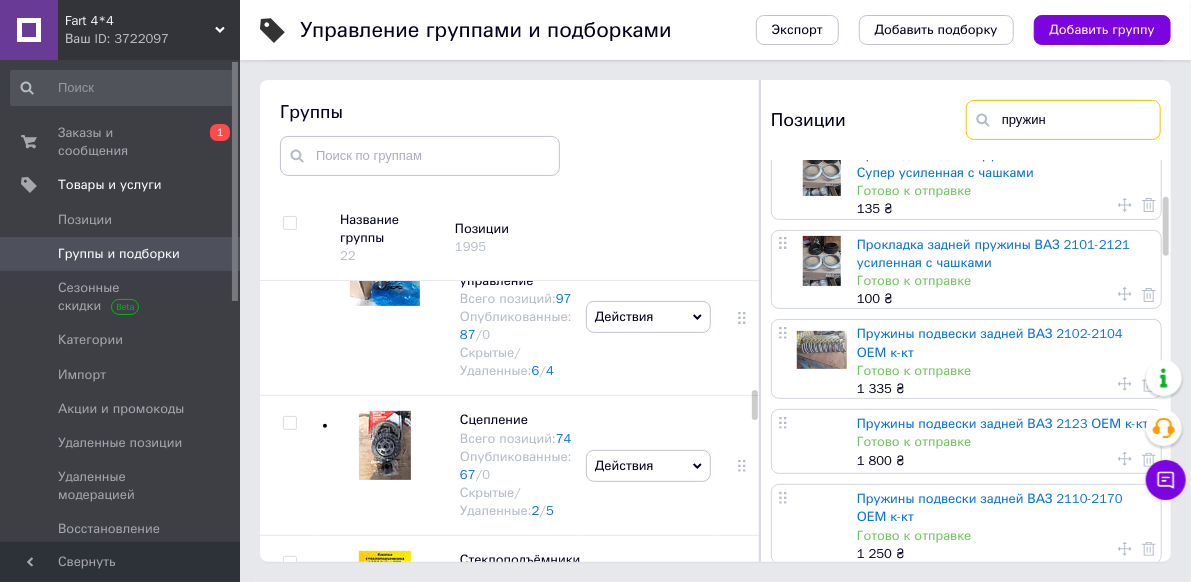 scroll, scrollTop: 300, scrollLeft: 0, axis: vertical 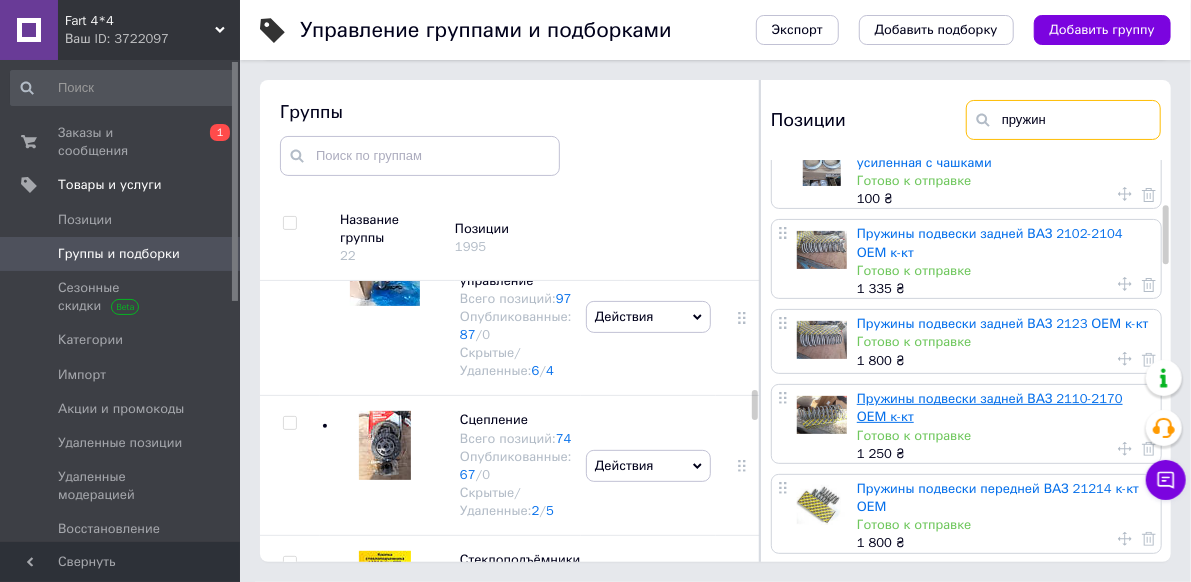 type on "пружин" 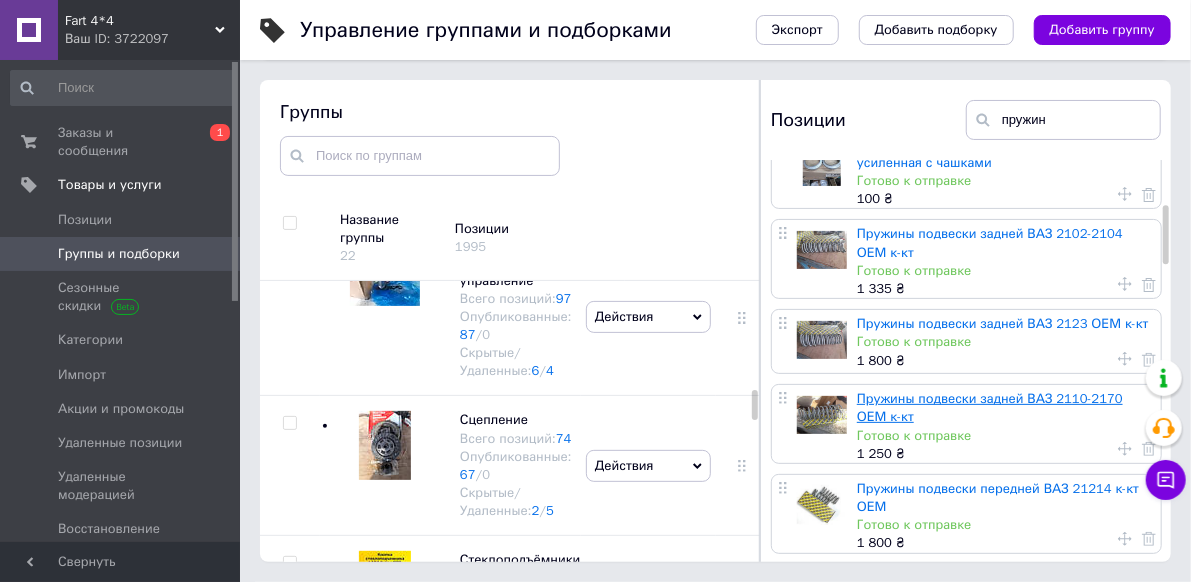 click on "Пружины подвески задней ВАЗ 2110-2170 ОЕМ к-кт" at bounding box center [990, 407] 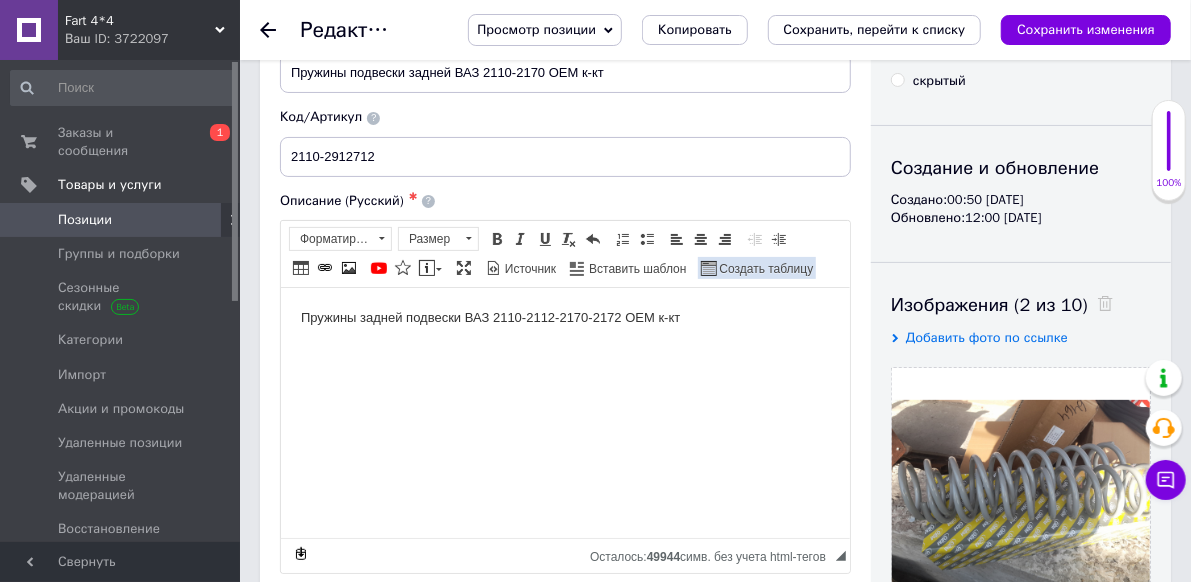 scroll, scrollTop: 100, scrollLeft: 0, axis: vertical 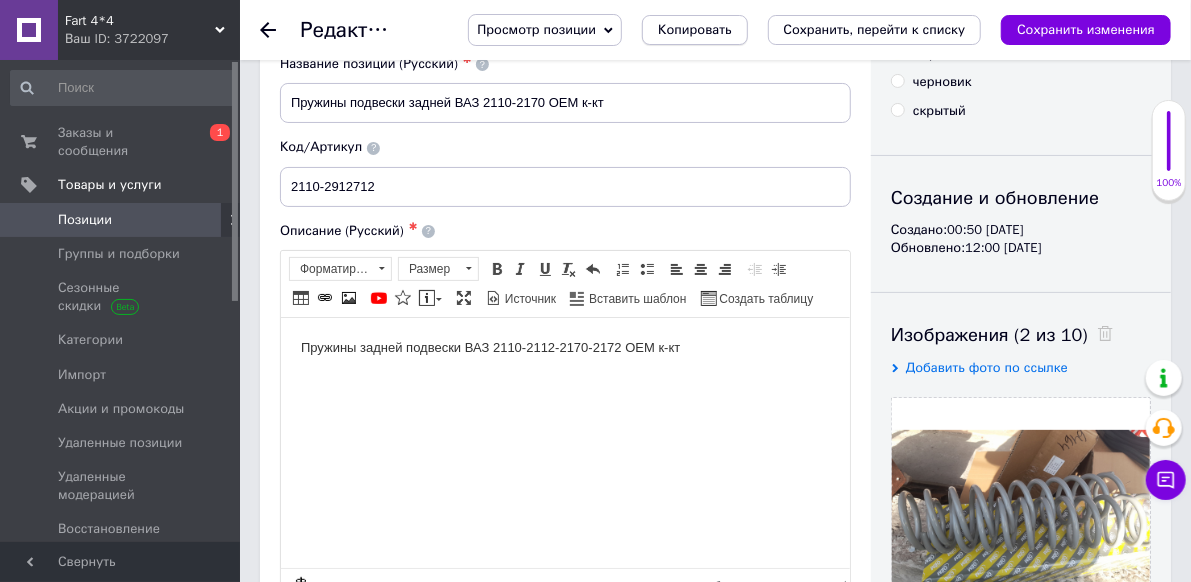click on "Копировать" at bounding box center [694, 30] 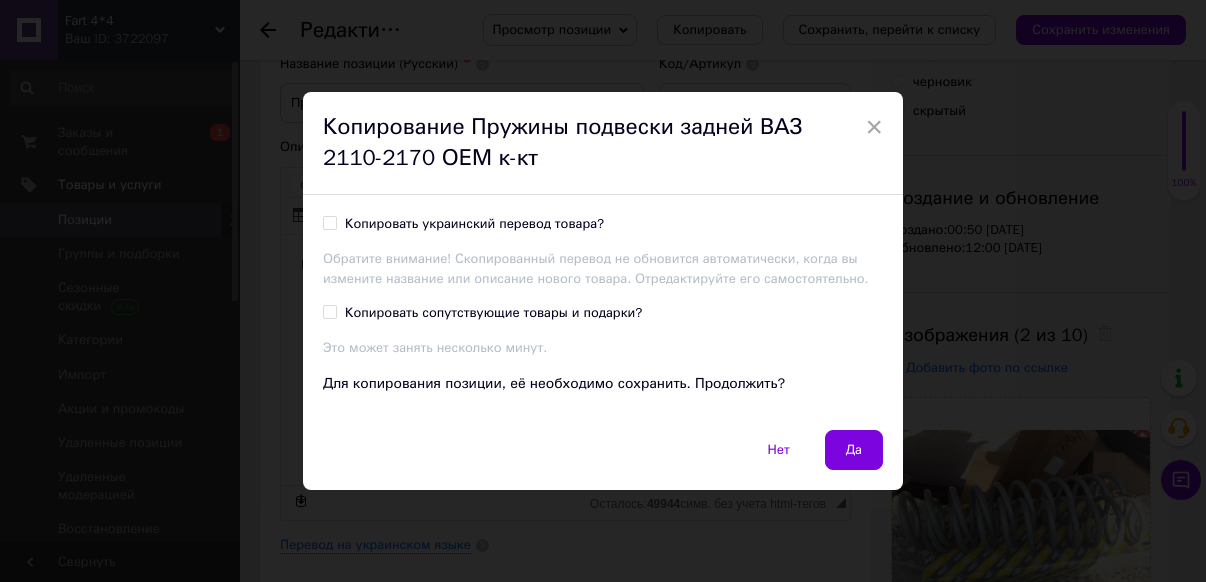 click on "Копировать украинский перевод товара?" at bounding box center (474, 224) 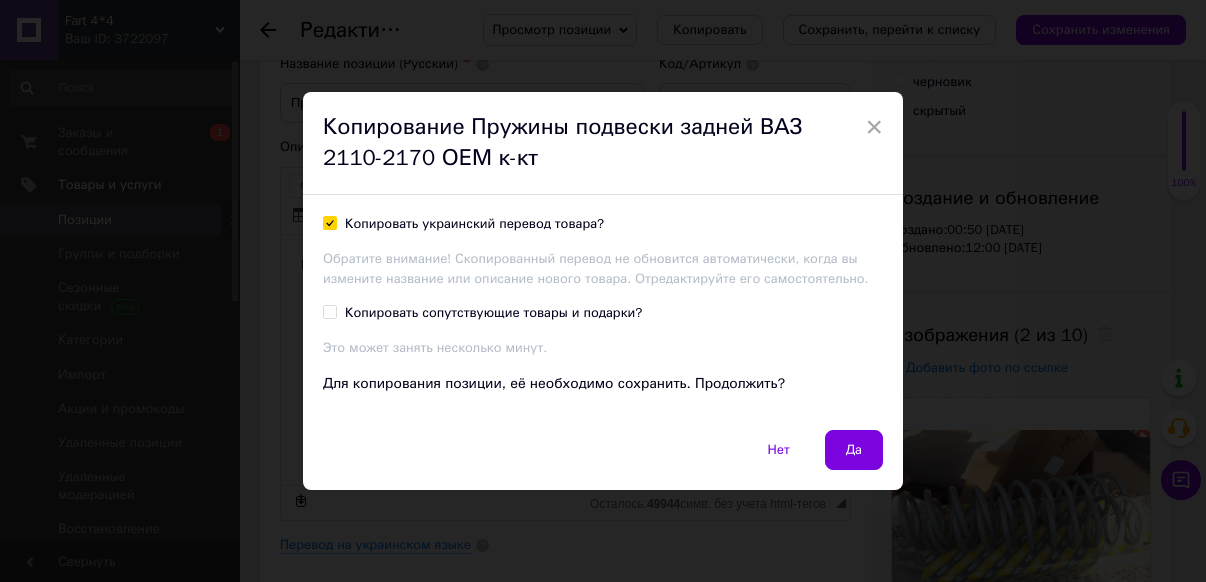 checkbox on "true" 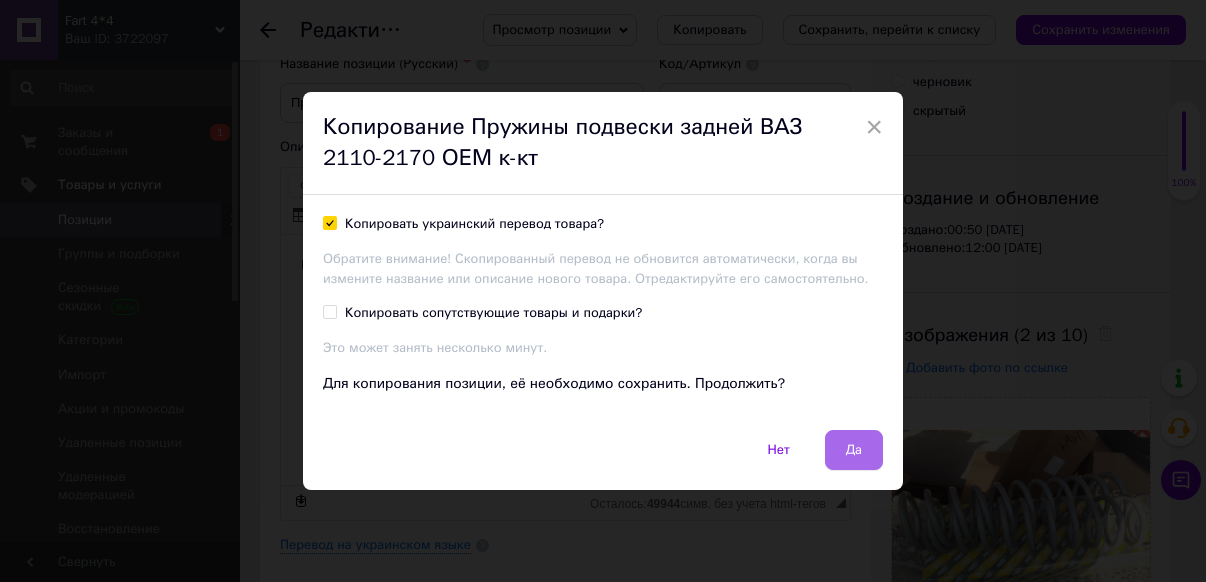 click on "Да" at bounding box center [854, 450] 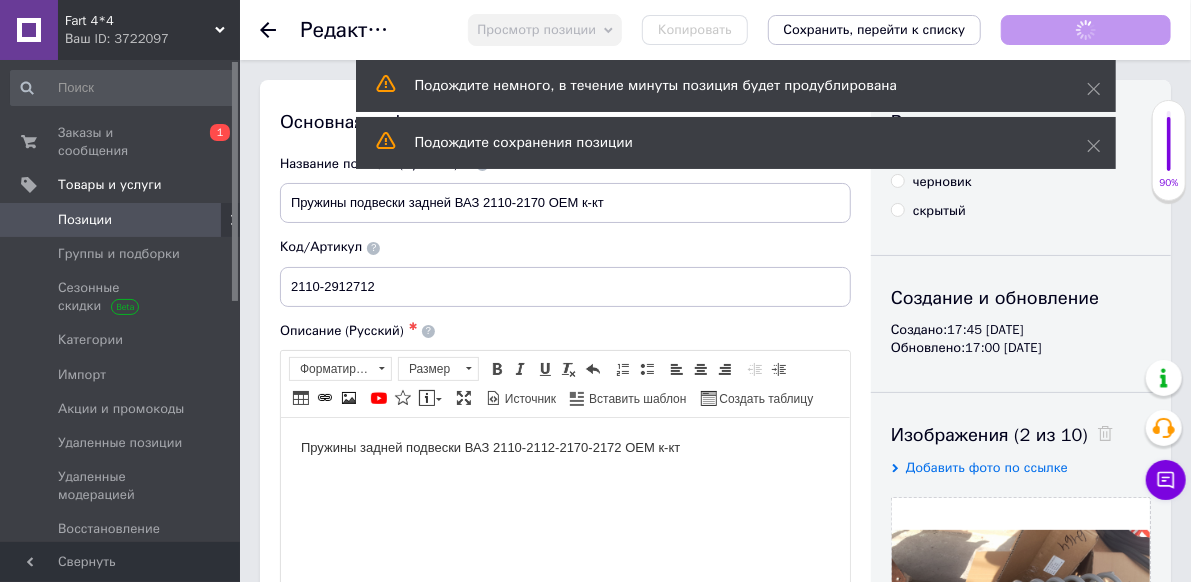 scroll, scrollTop: 0, scrollLeft: 0, axis: both 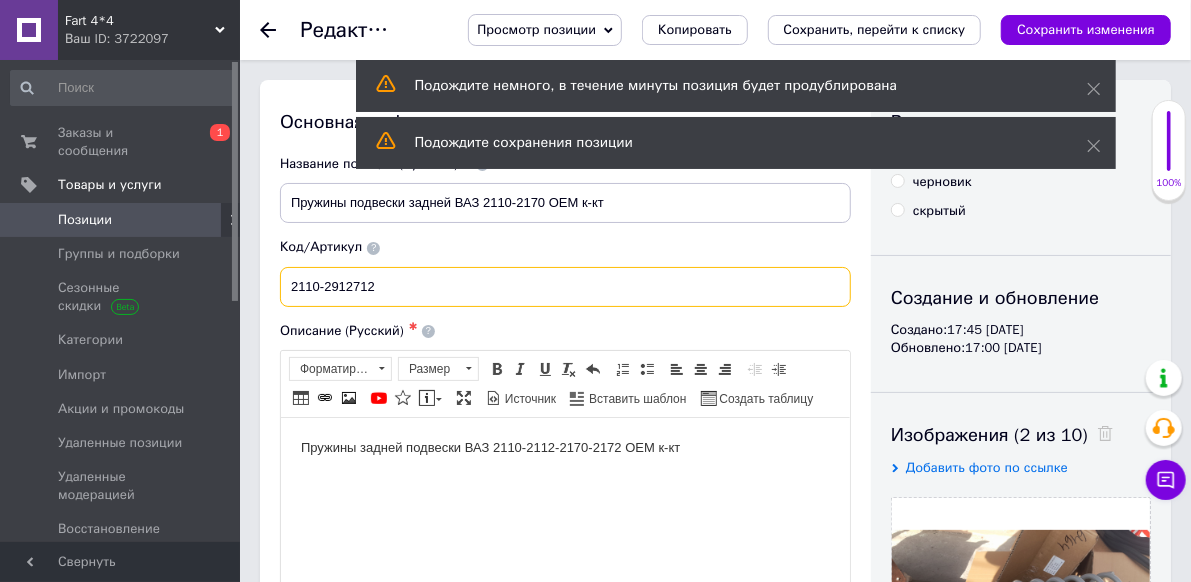 click on "2110-2912712" at bounding box center [565, 287] 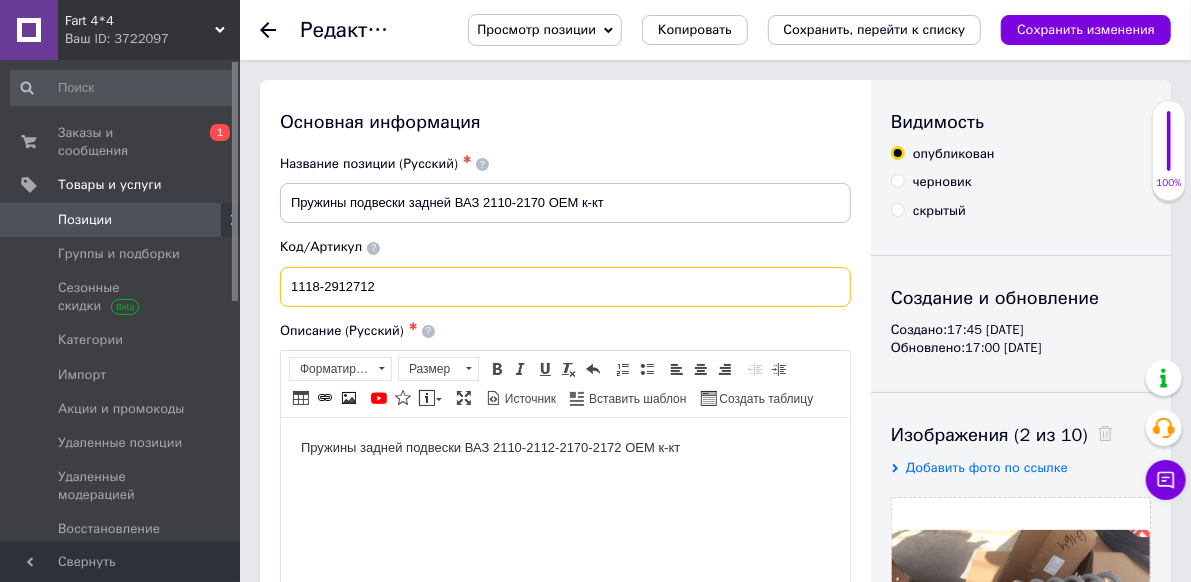 type on "1118-2912712" 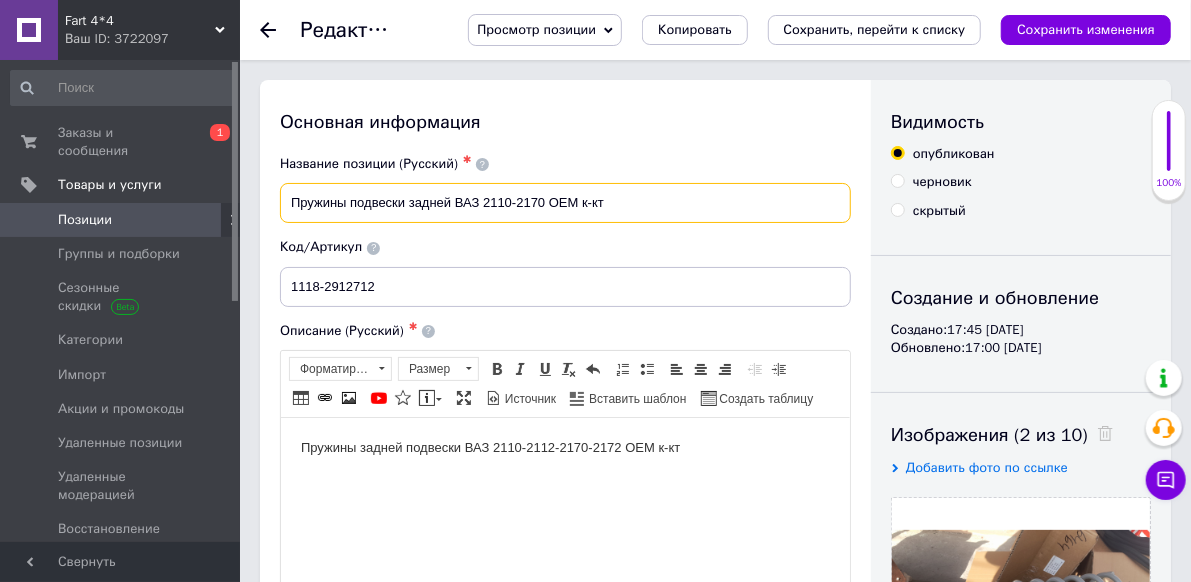 click on "Пружины подвески задней ВАЗ 2110-2170 ОЕМ к-кт" at bounding box center [565, 203] 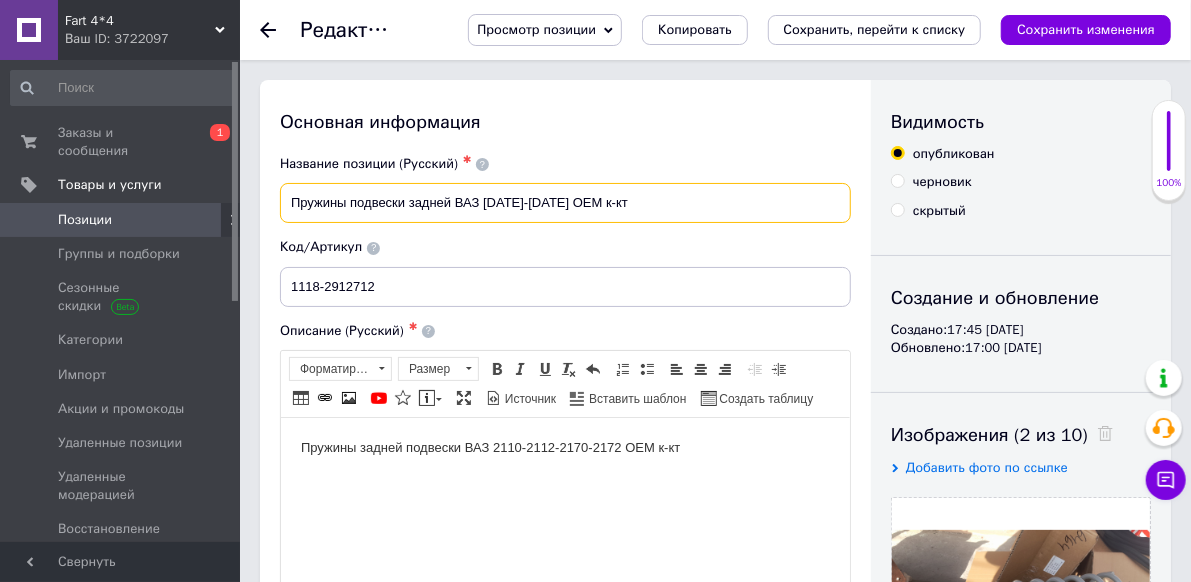 type on "Пружины подвески задней ВАЗ 1117-1118 ОЕМ к-кт" 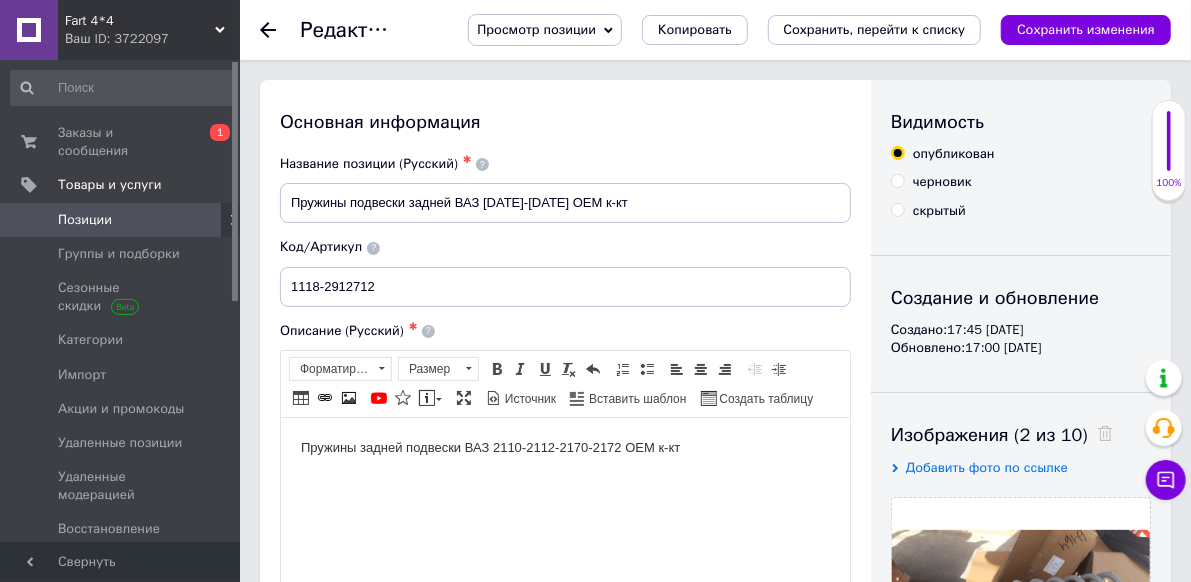 click on "Пружины задней подвески ВАЗ 2110-2112-2170-2172 ОЕМ к-кт" at bounding box center [564, 447] 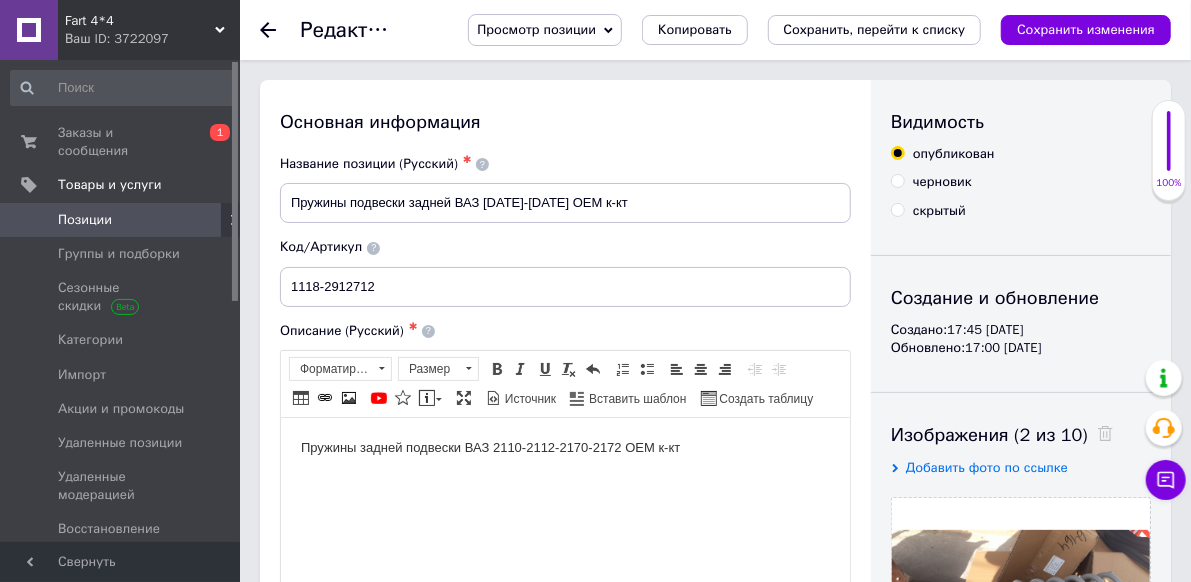 type 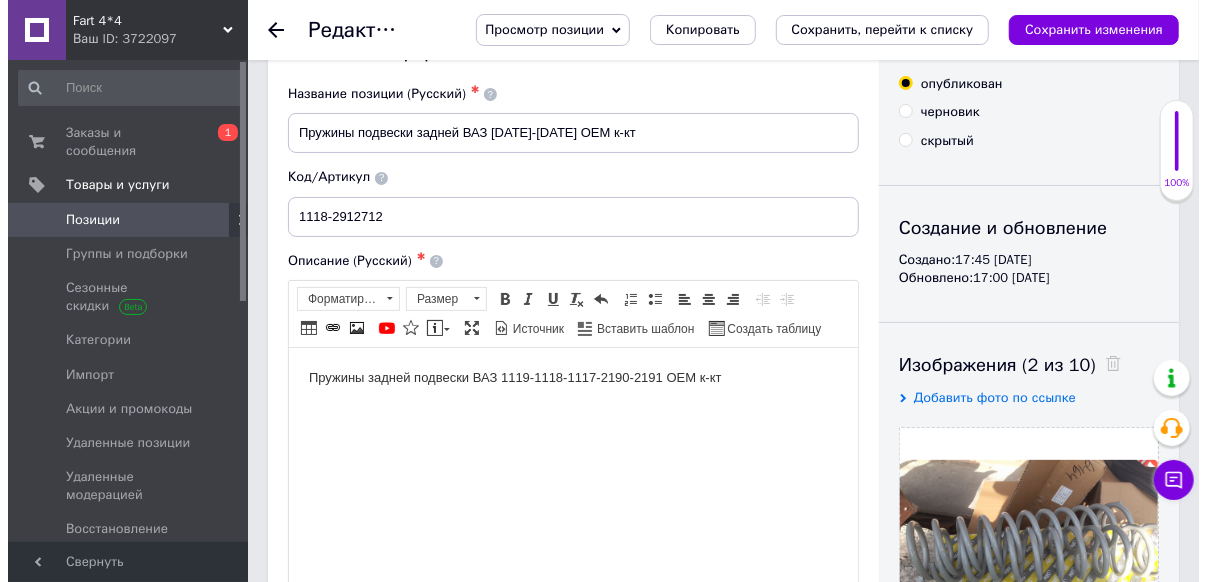 scroll, scrollTop: 100, scrollLeft: 0, axis: vertical 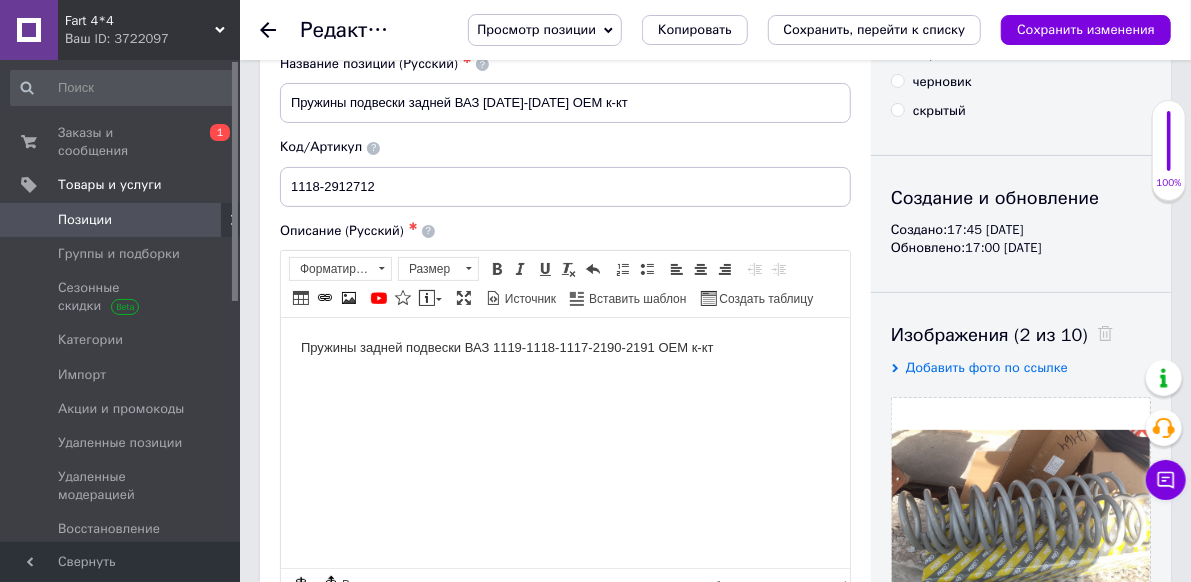 click on "Перевод на украинском языке" at bounding box center (375, 628) 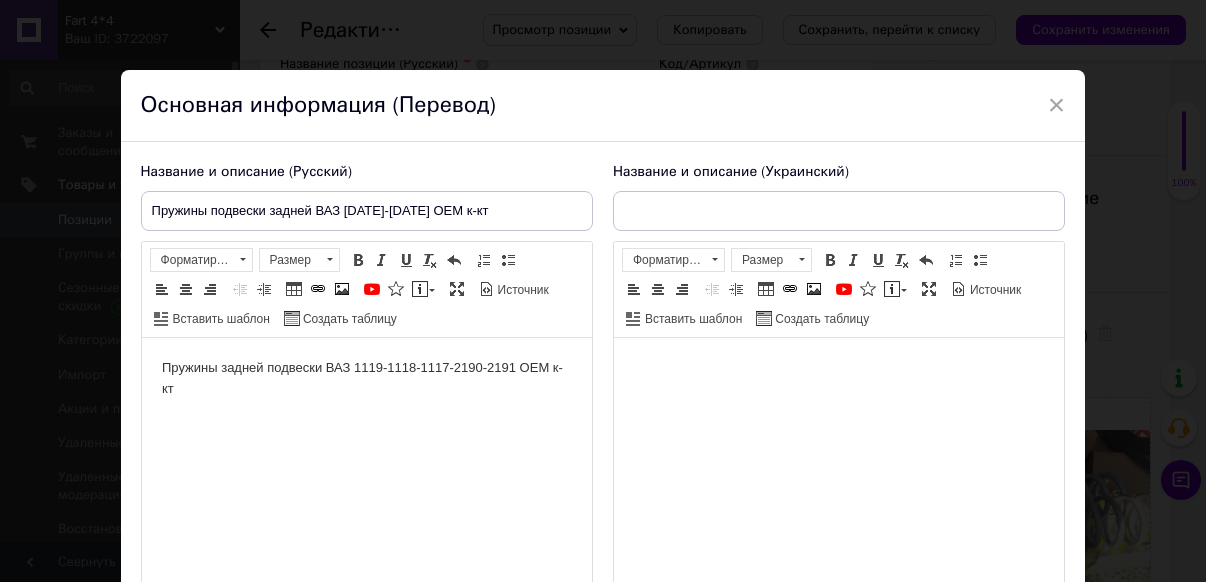 scroll, scrollTop: 0, scrollLeft: 0, axis: both 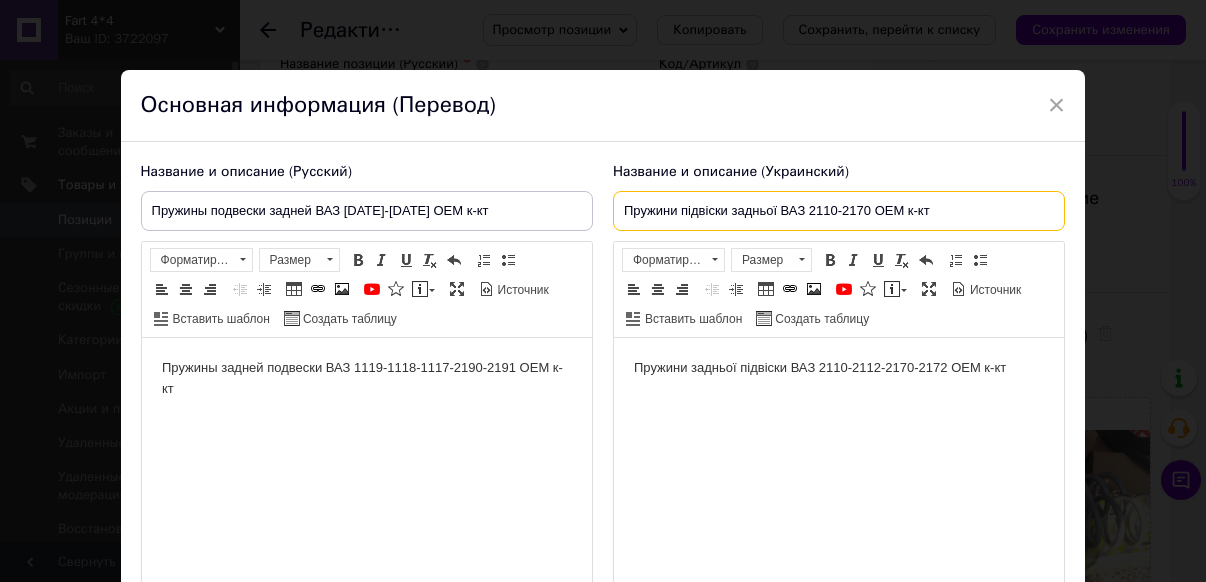 click on "Пружини підвіски задньої ВАЗ 2110-2170 ОЕМ к-кт" at bounding box center (839, 211) 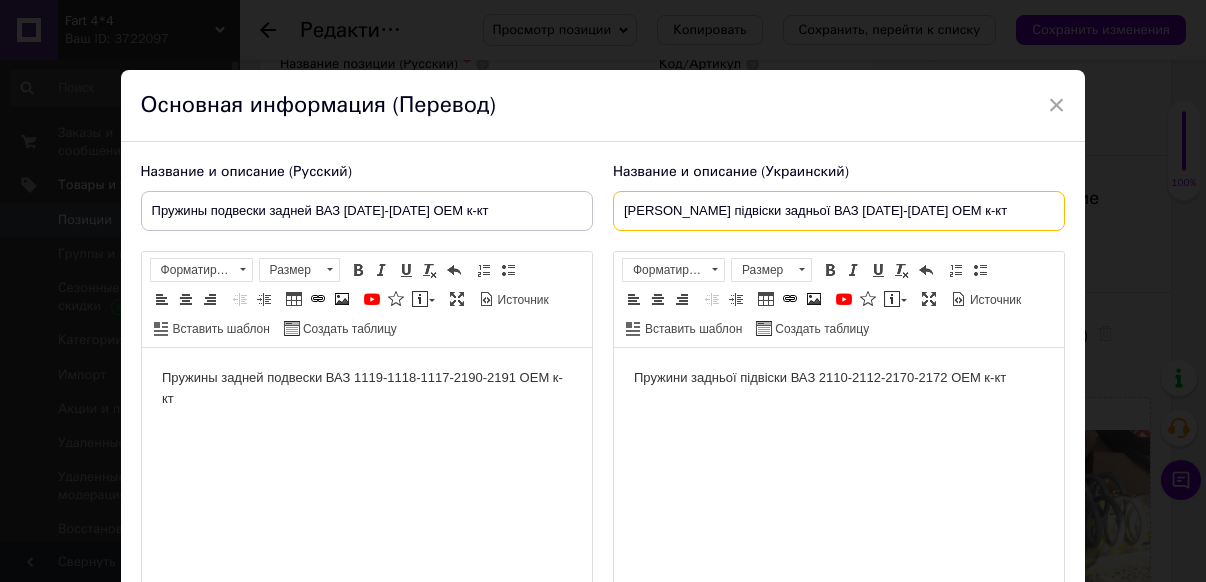 type on "Пружини підвіски задньої ВАЗ 1117-1118 ОЕМ к-кт" 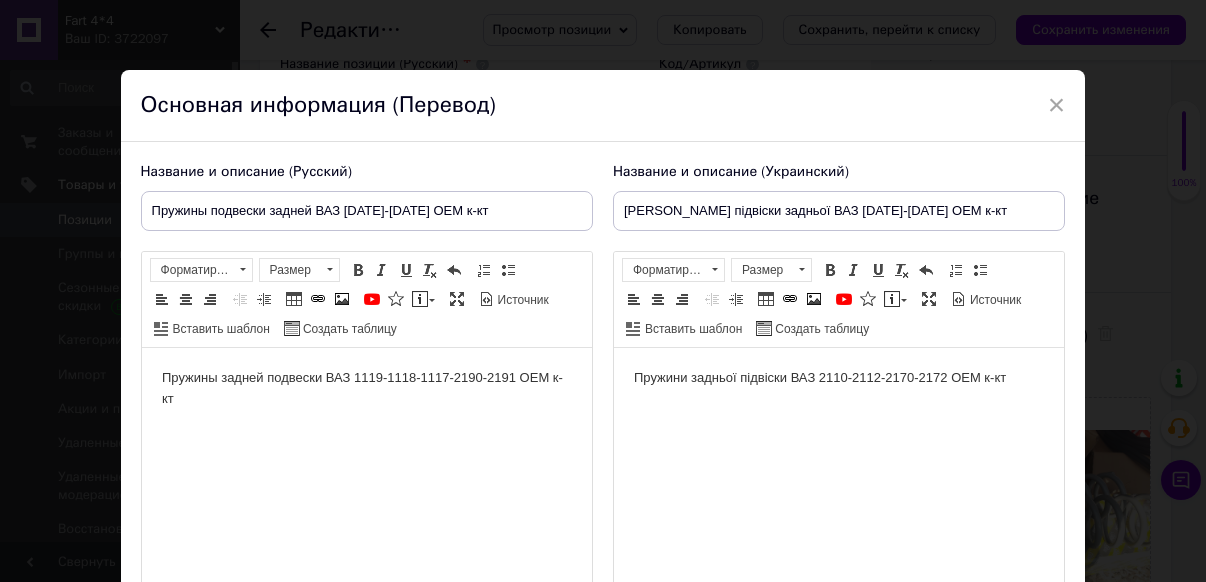 click on "Пружини задньої підвіски ВАЗ 2110-2112-2170-2172 ОЕМ к-кт" at bounding box center (838, 378) 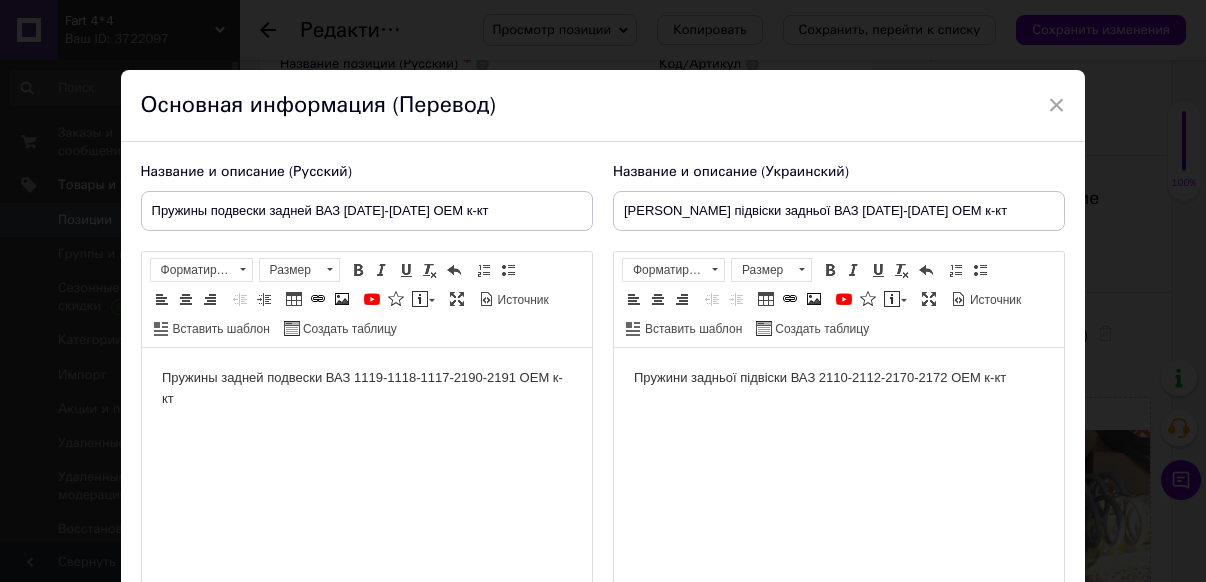 type 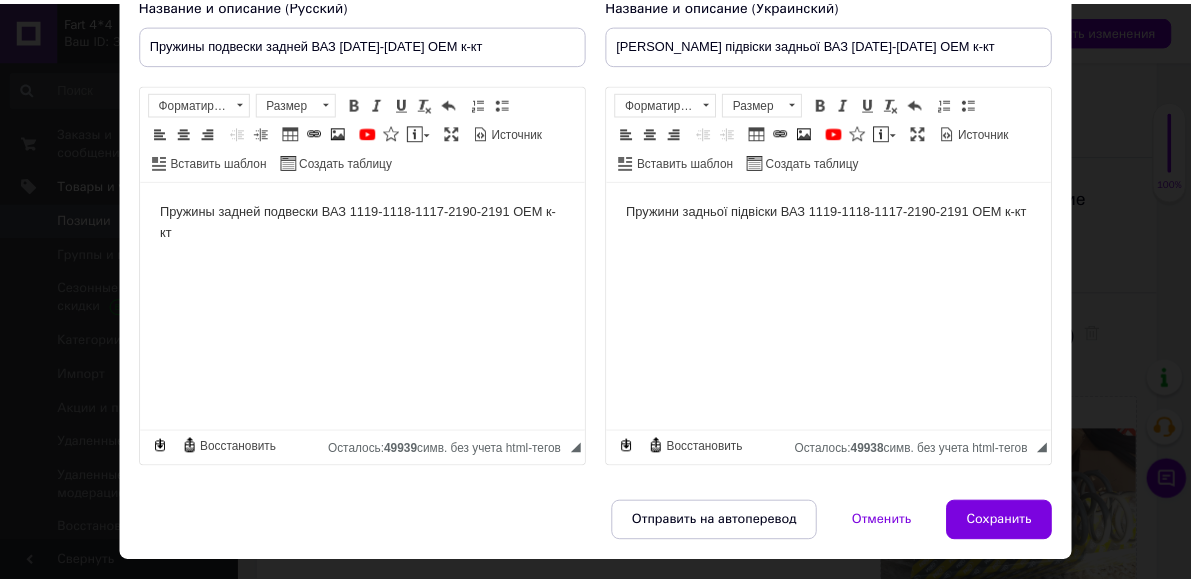 scroll, scrollTop: 200, scrollLeft: 0, axis: vertical 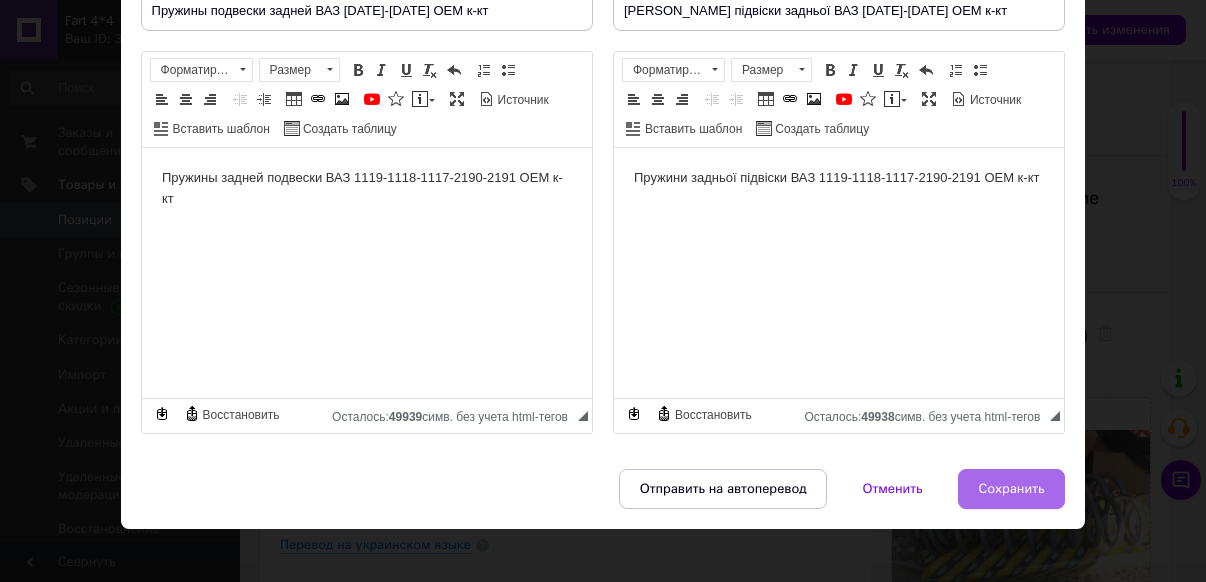 click on "Сохранить" at bounding box center [1012, 489] 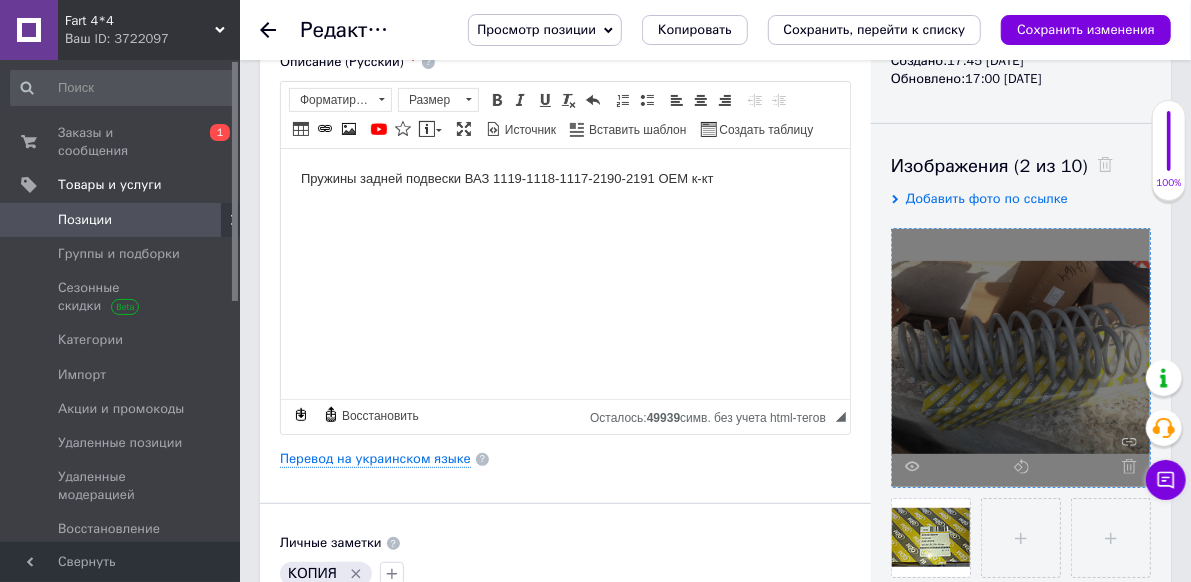scroll, scrollTop: 300, scrollLeft: 0, axis: vertical 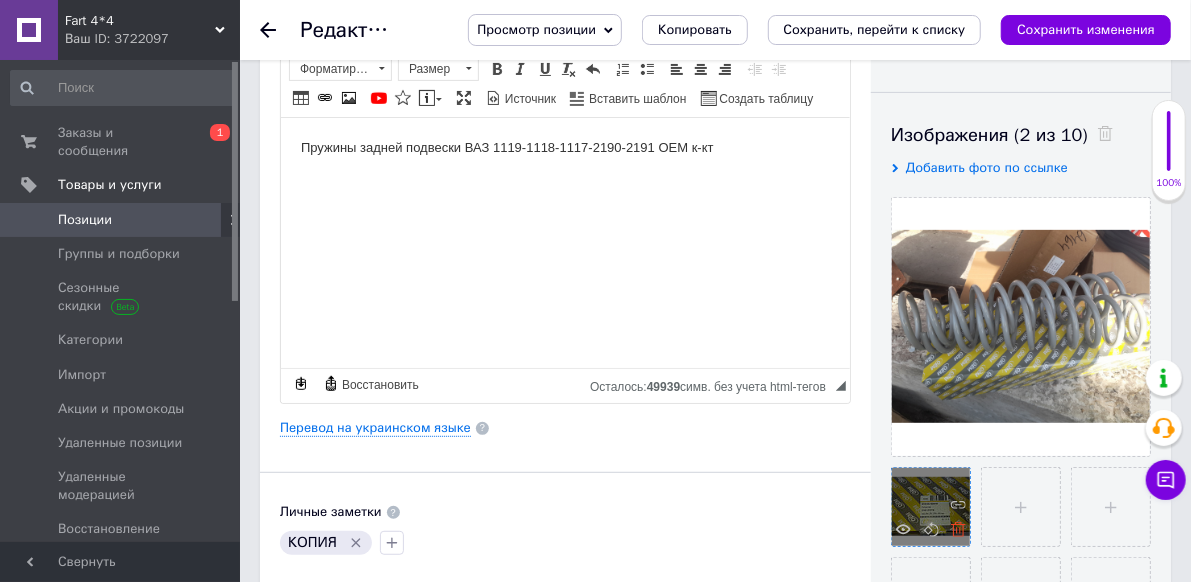 click 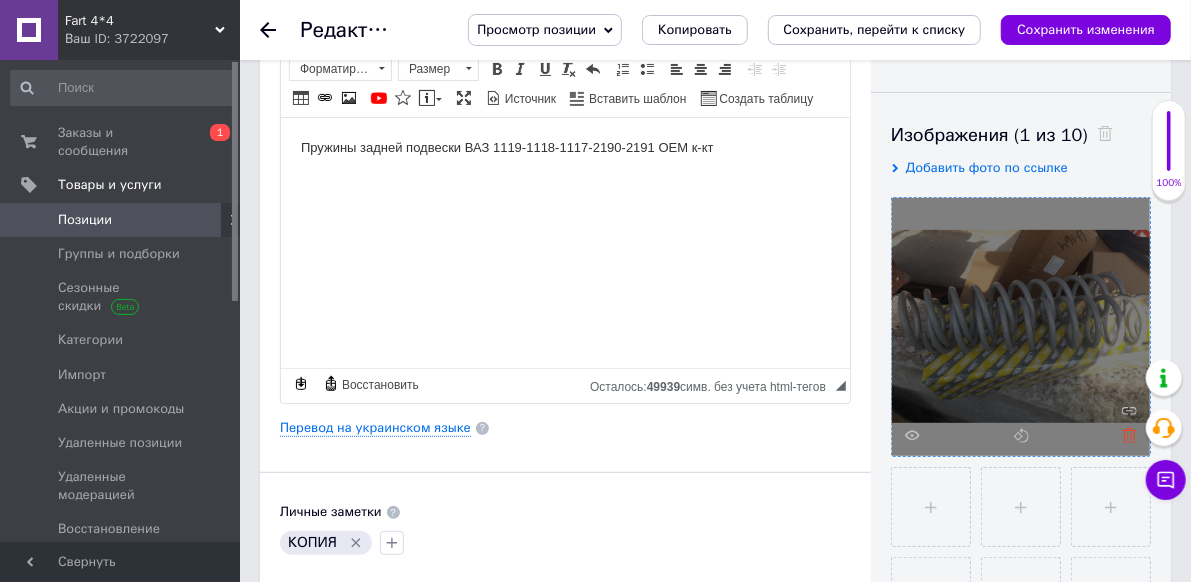 click 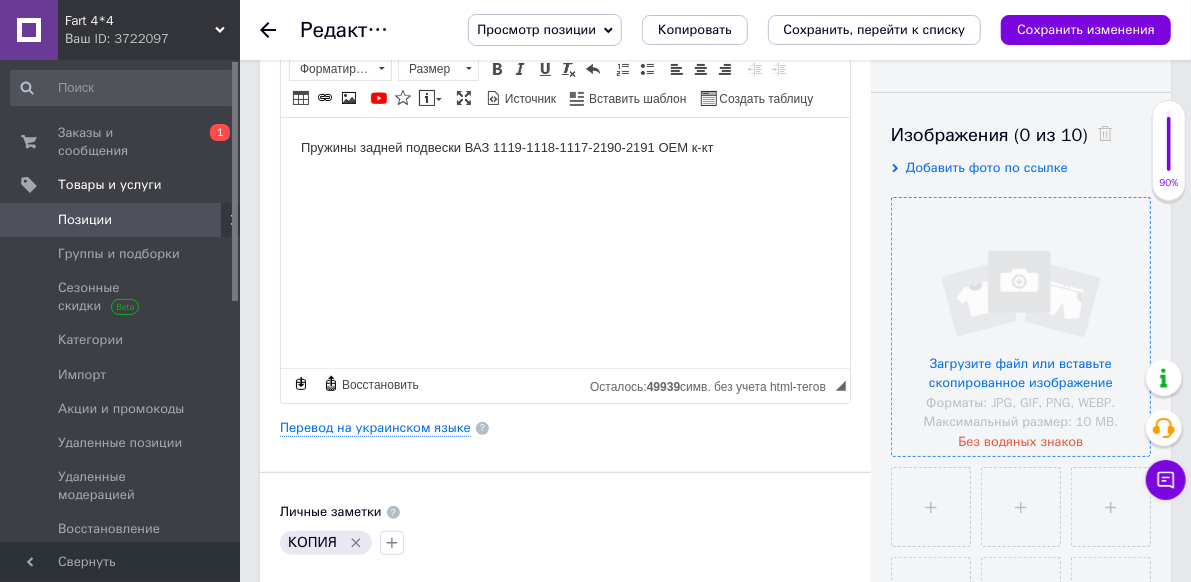 click at bounding box center [1021, 327] 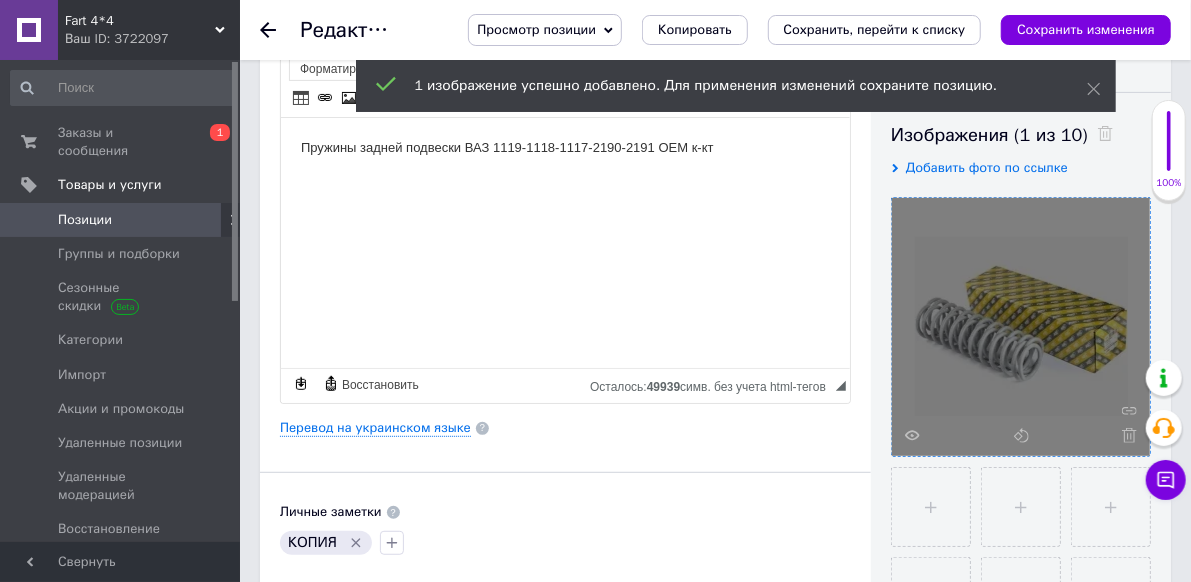 click 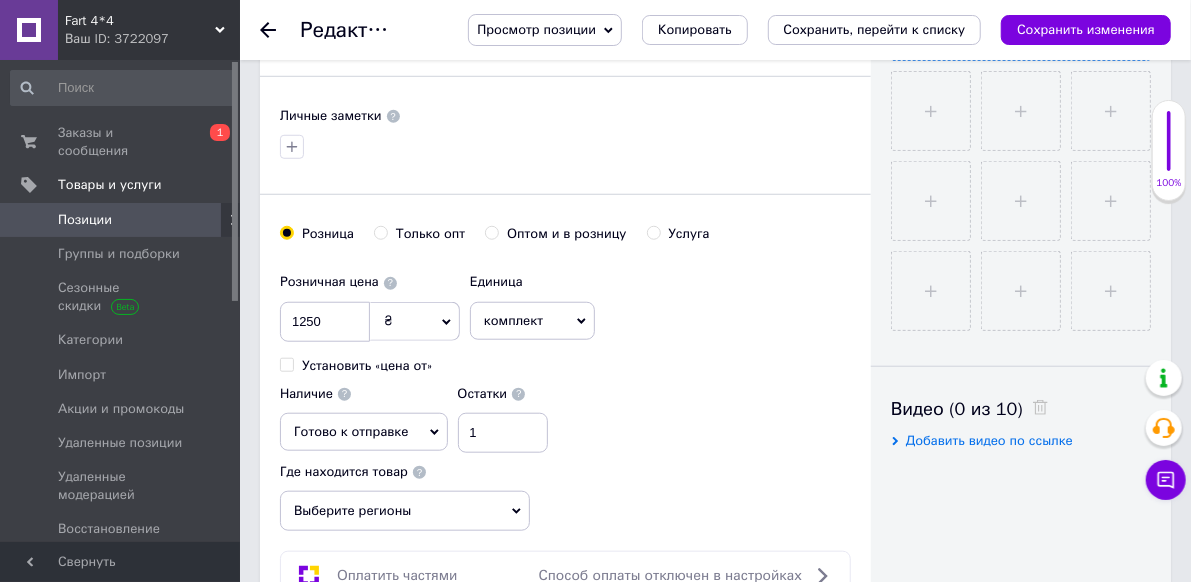 scroll, scrollTop: 700, scrollLeft: 0, axis: vertical 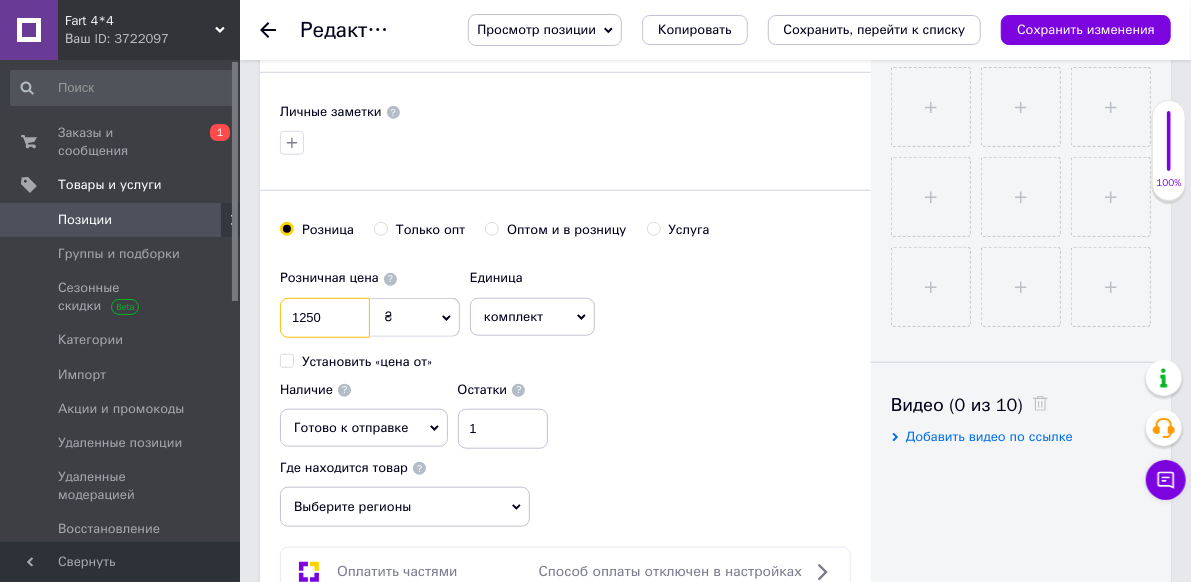 click on "1250" at bounding box center (325, 318) 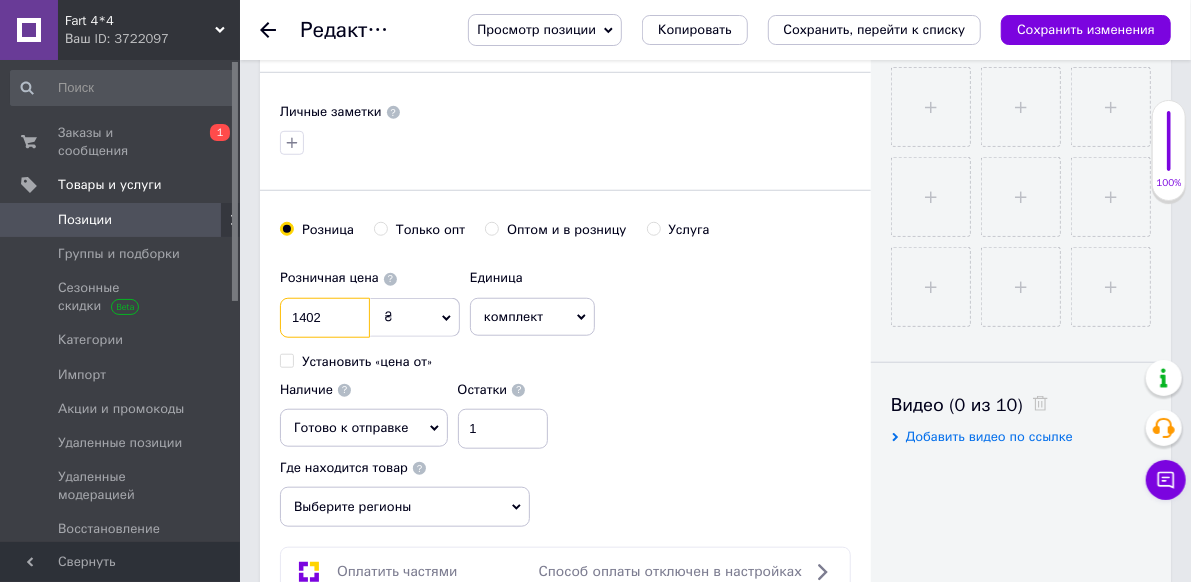 type on "1402" 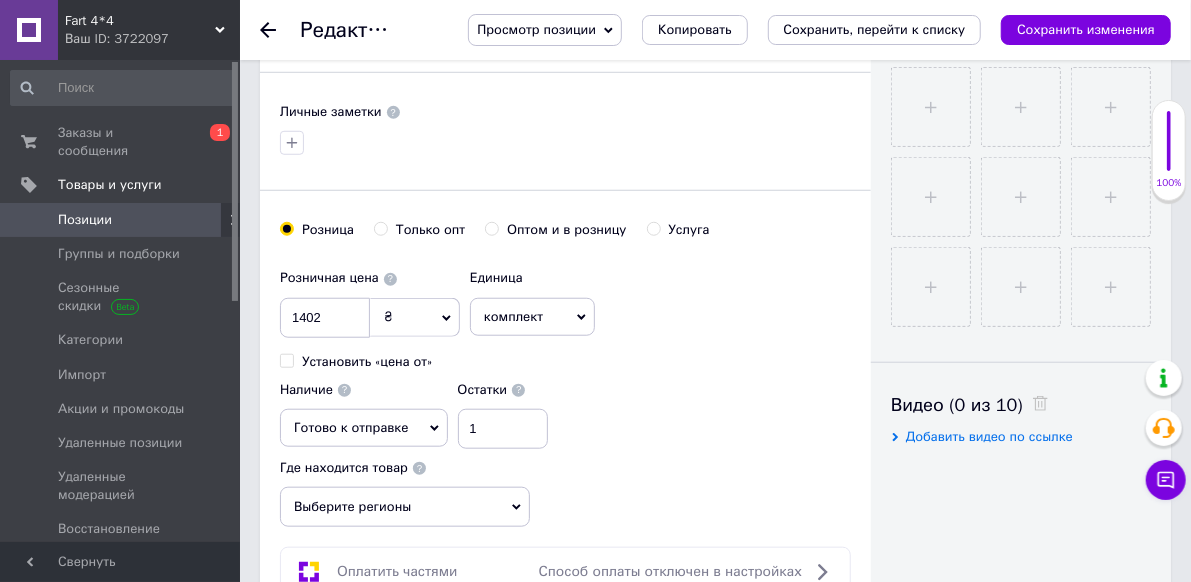 click on "Выберите регионы" at bounding box center (405, 507) 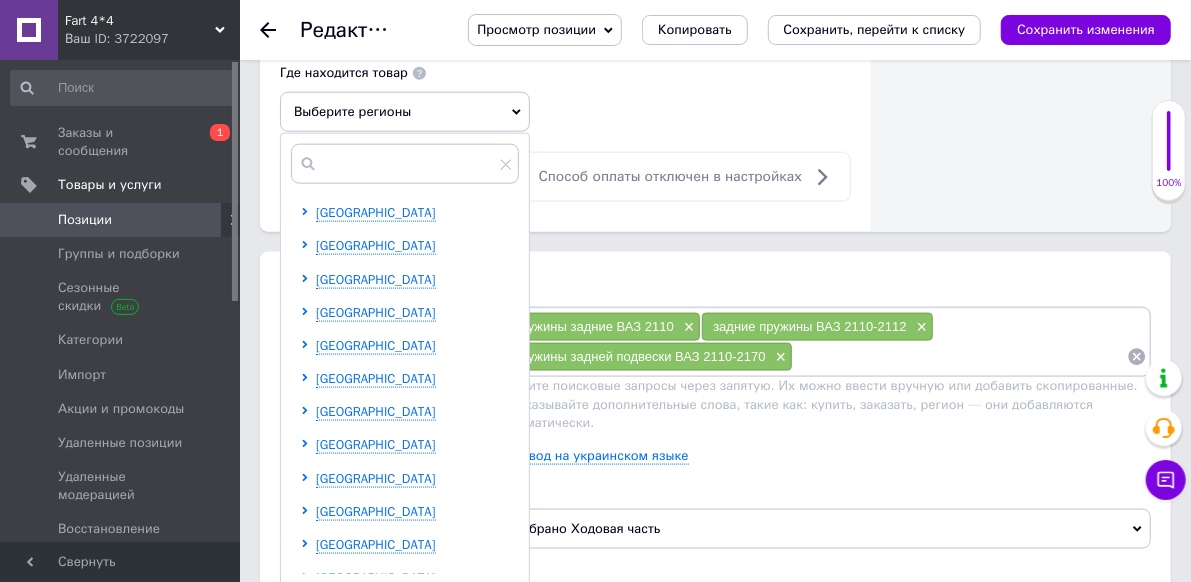 scroll, scrollTop: 1100, scrollLeft: 0, axis: vertical 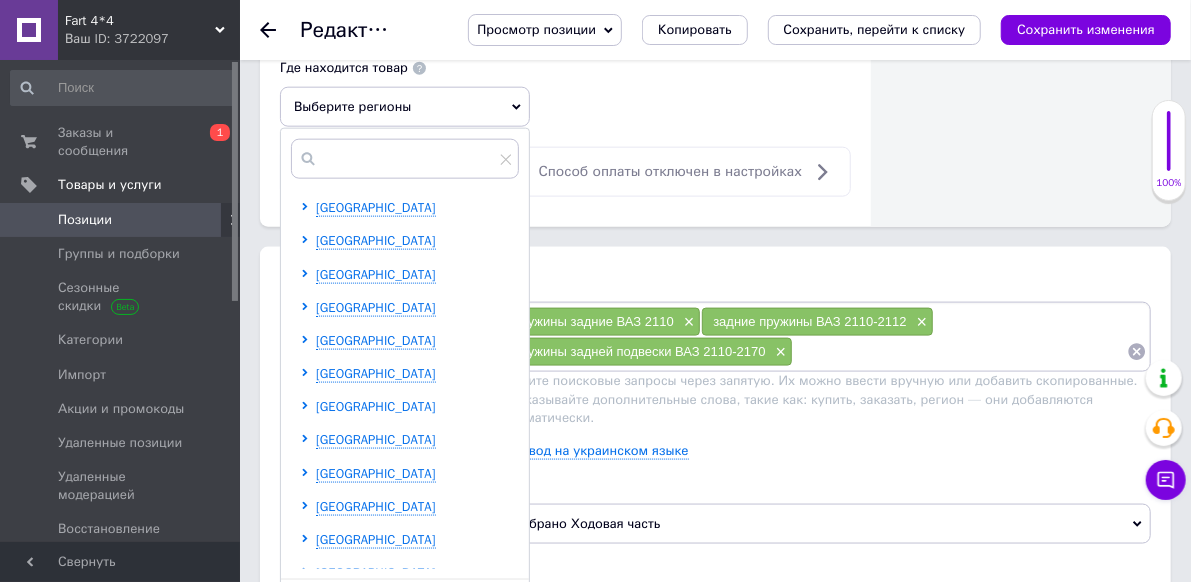 click on "[GEOGRAPHIC_DATA]" at bounding box center [376, 406] 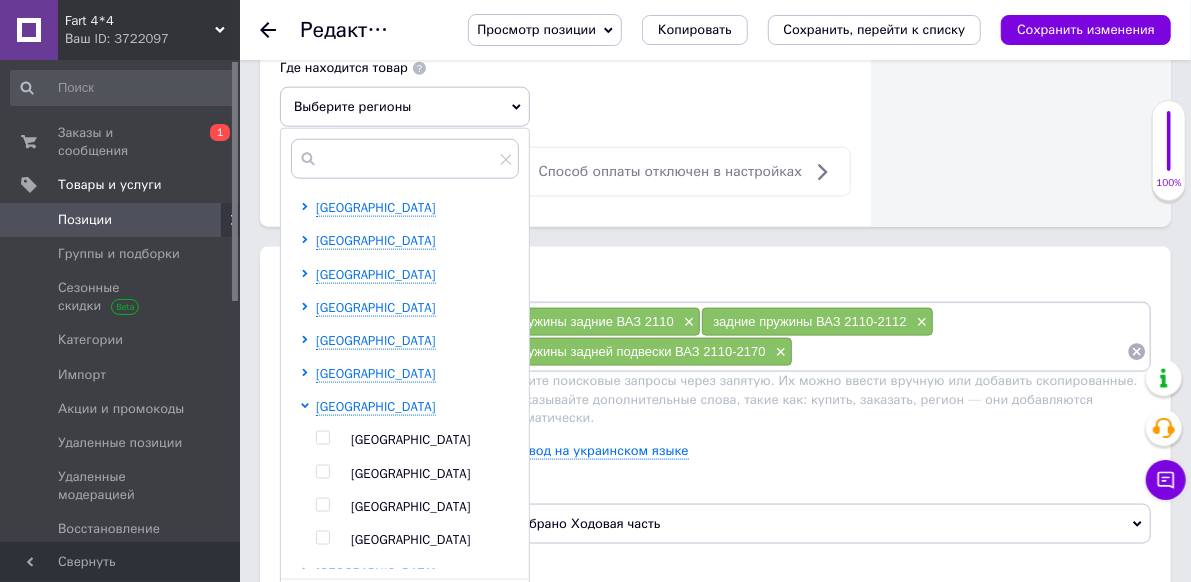 click on "[GEOGRAPHIC_DATA]" at bounding box center (411, 506) 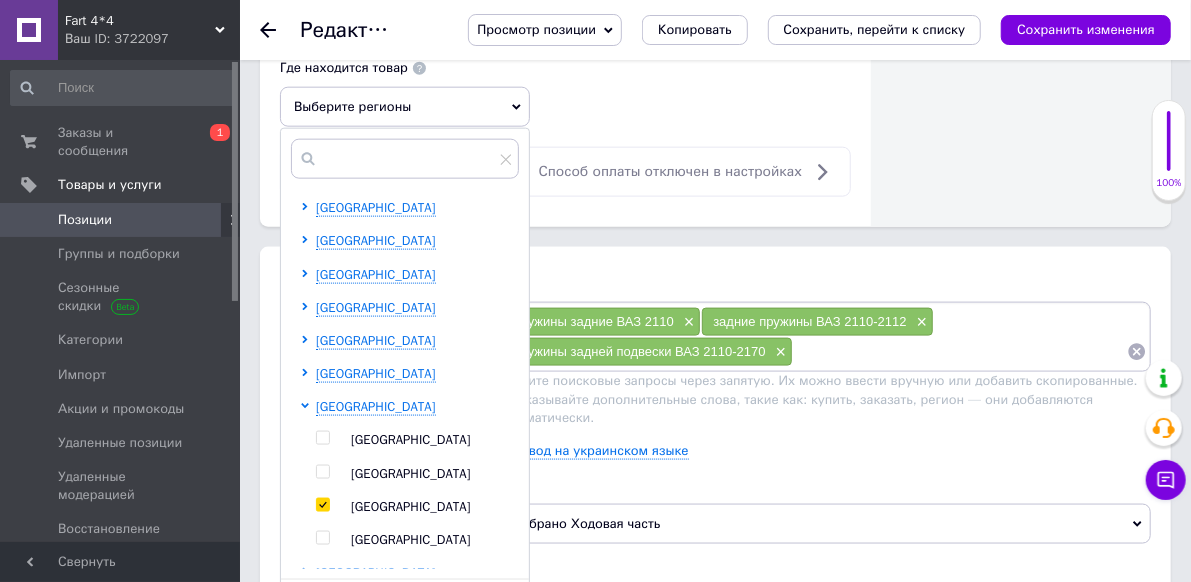 checkbox on "true" 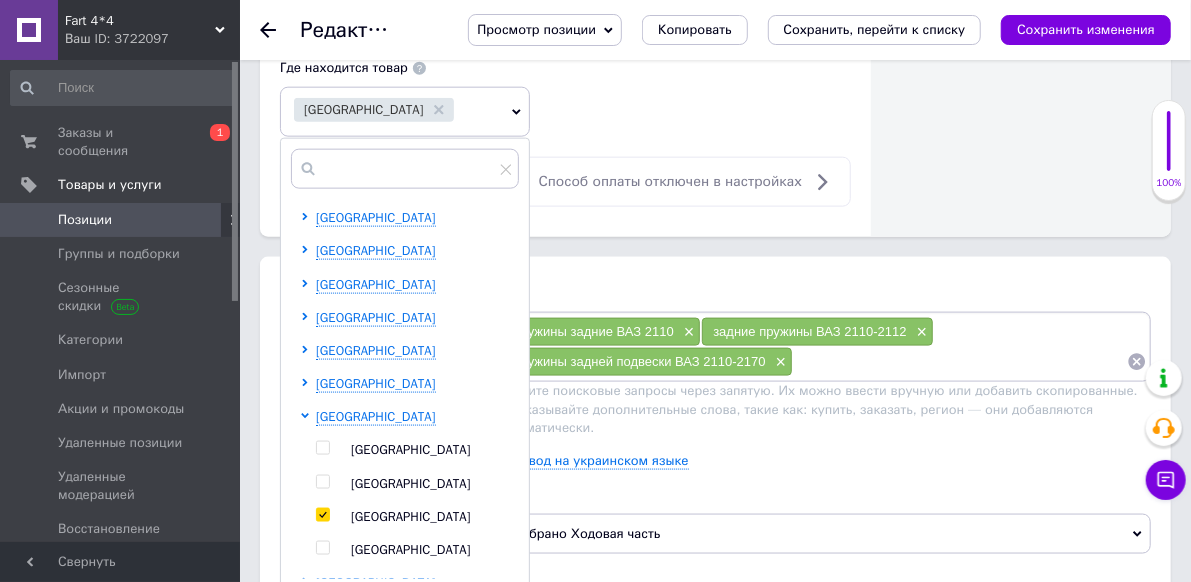 click on "Сохранить" at bounding box center [465, 620] 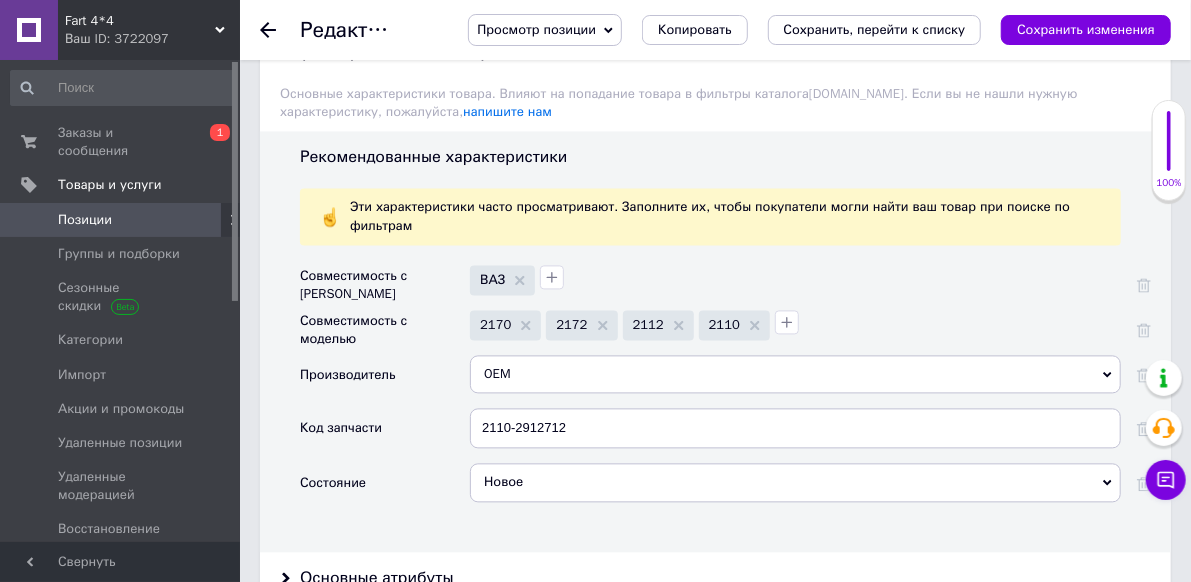 scroll, scrollTop: 1900, scrollLeft: 0, axis: vertical 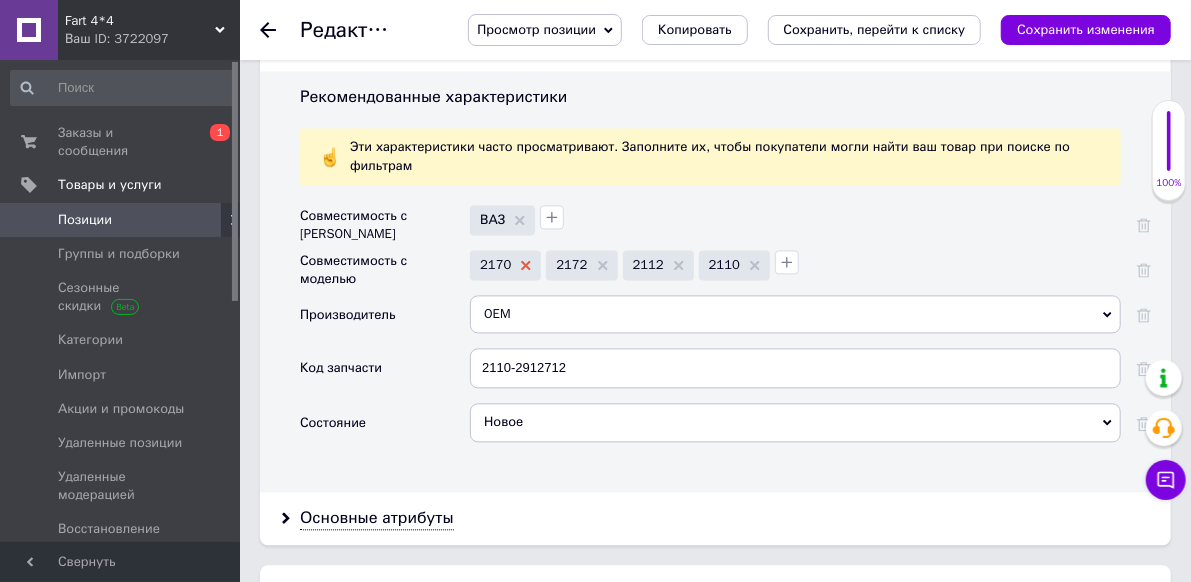 click 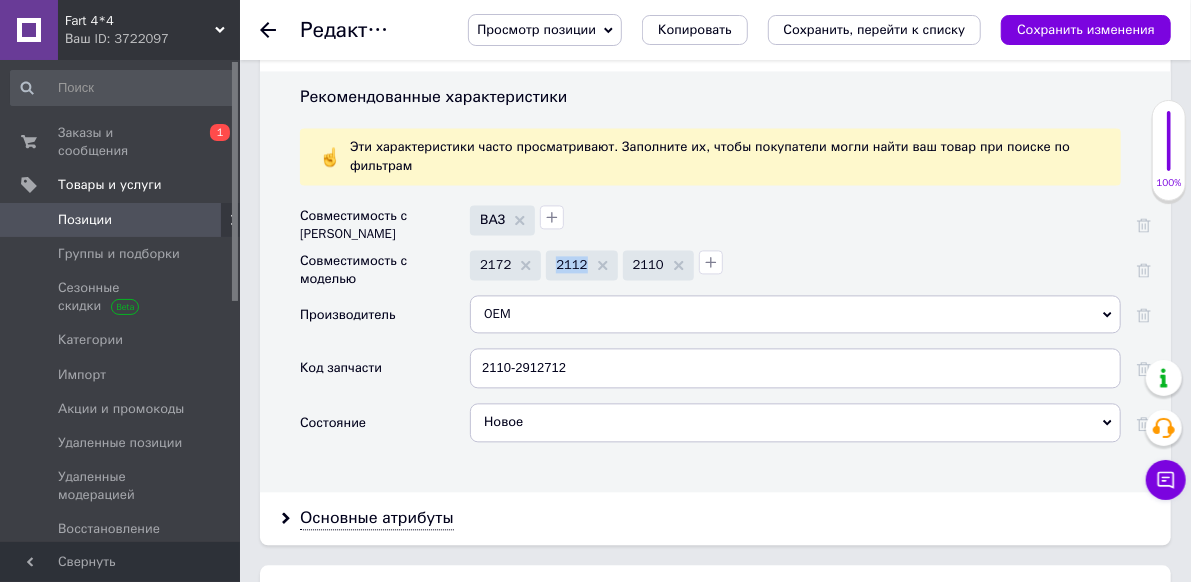 click 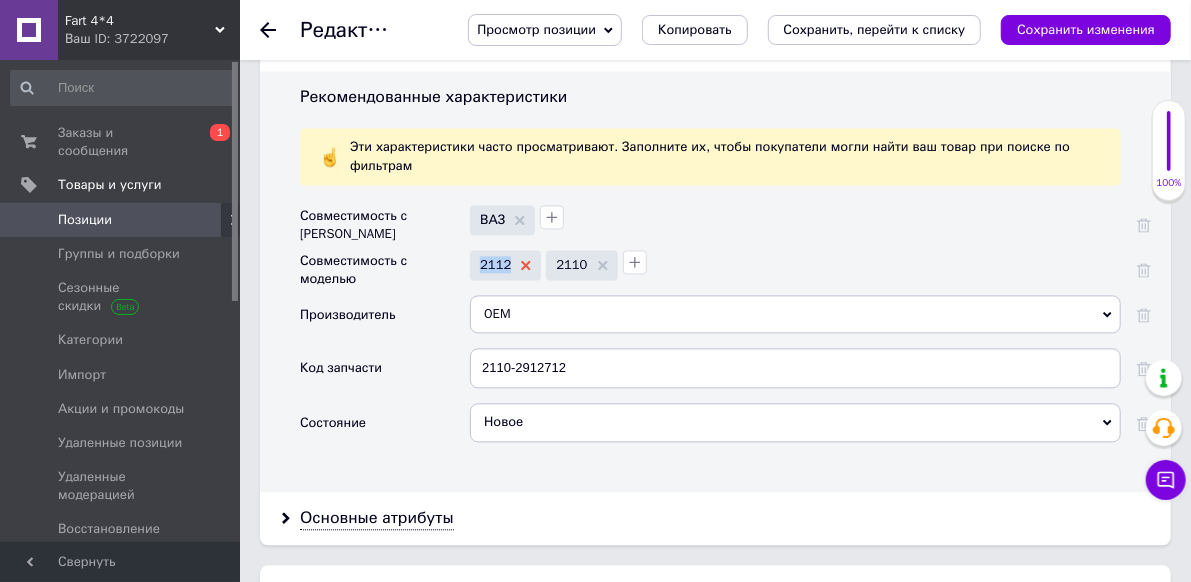 click 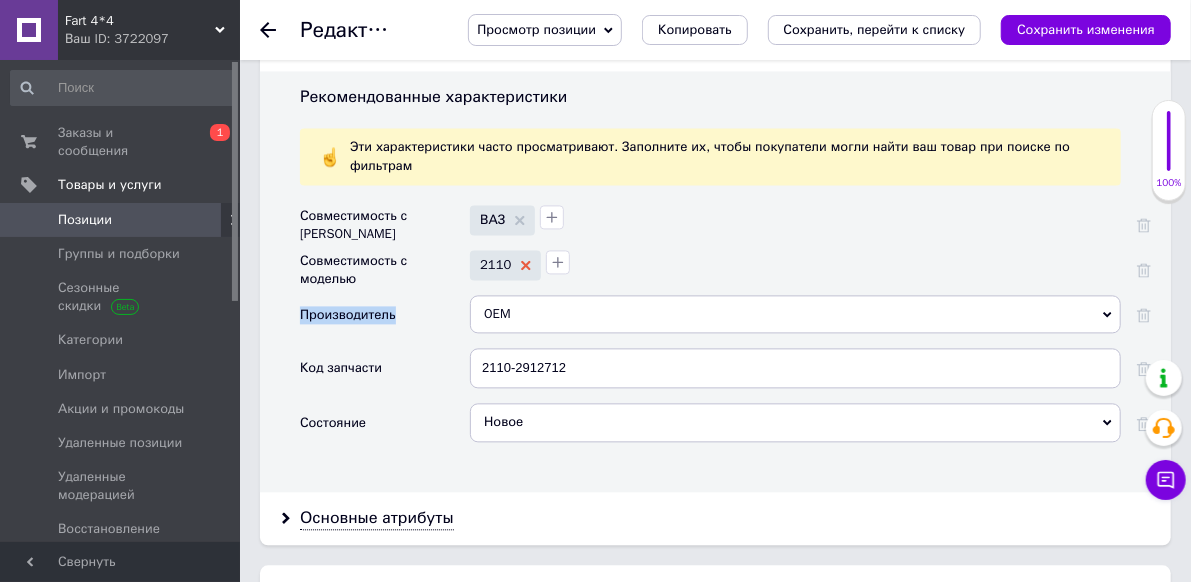 click 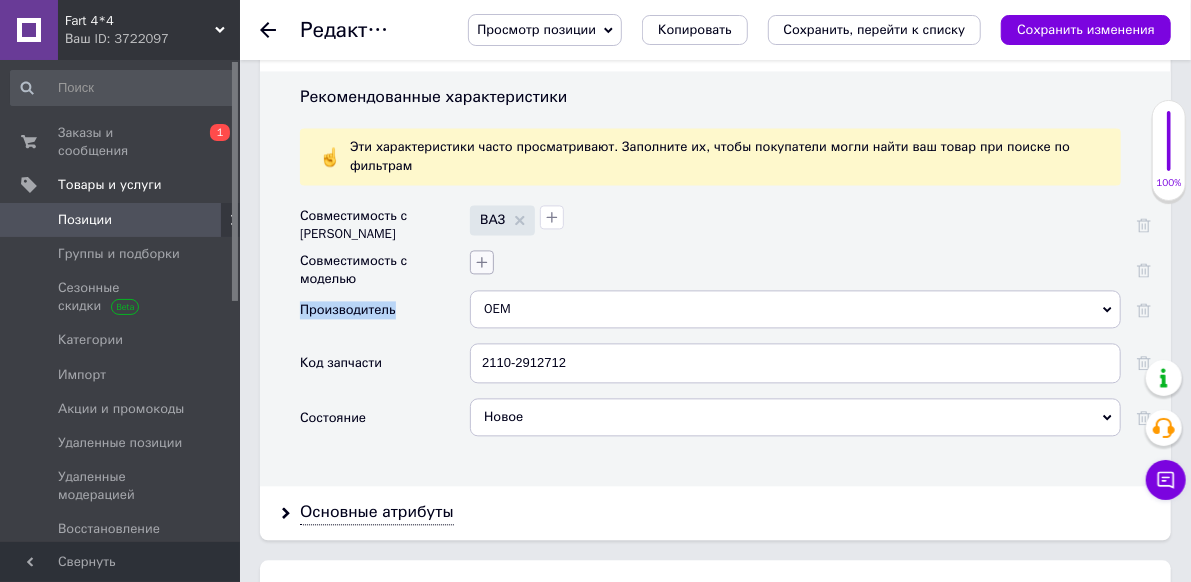 click 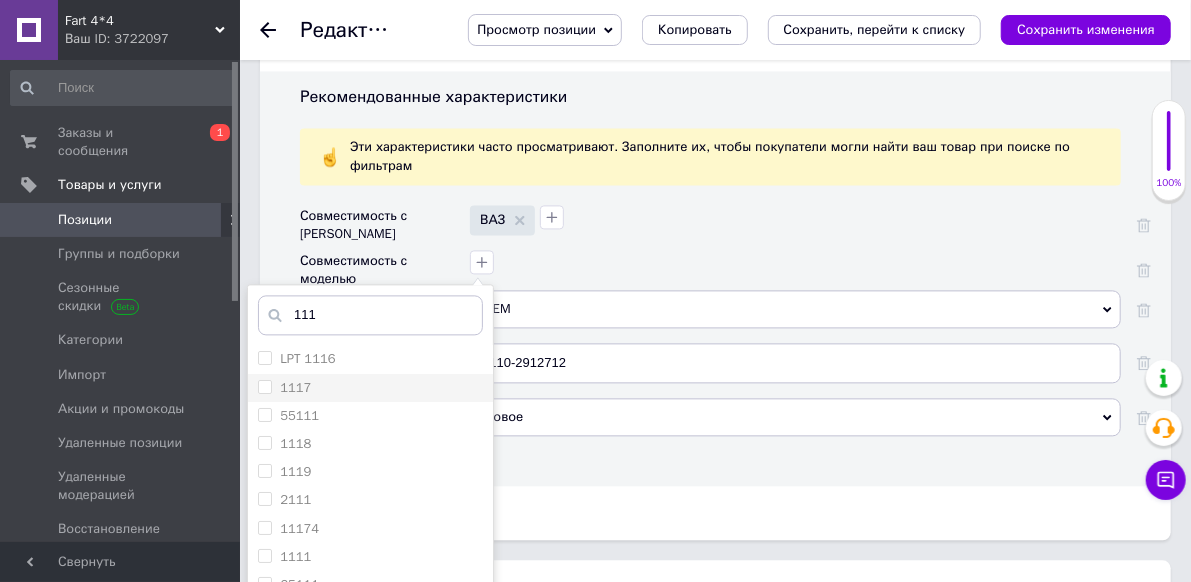 type on "111" 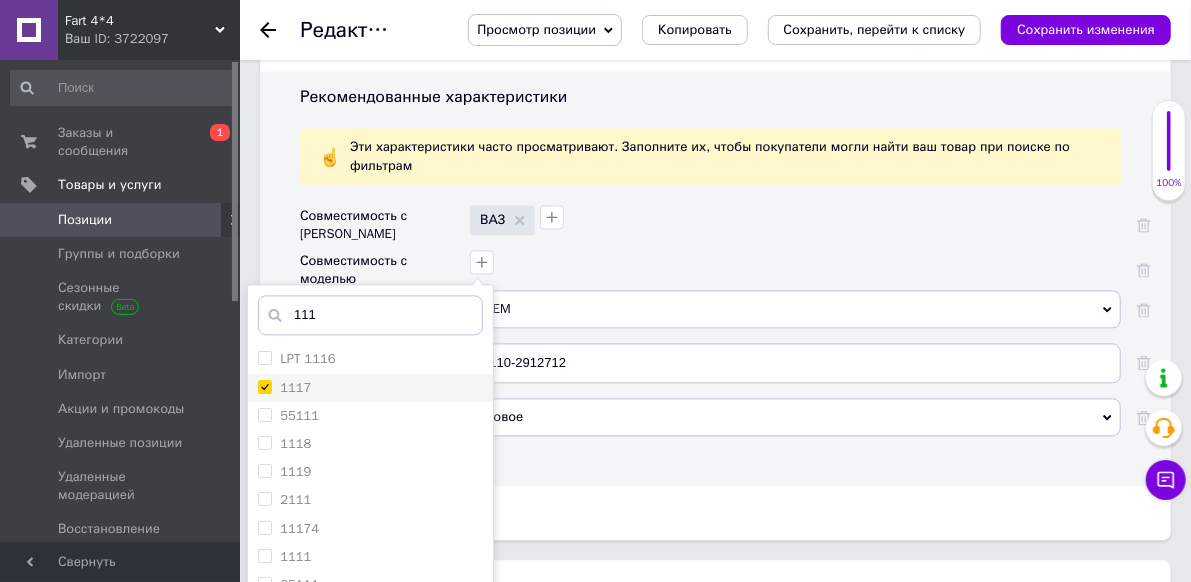 checkbox on "true" 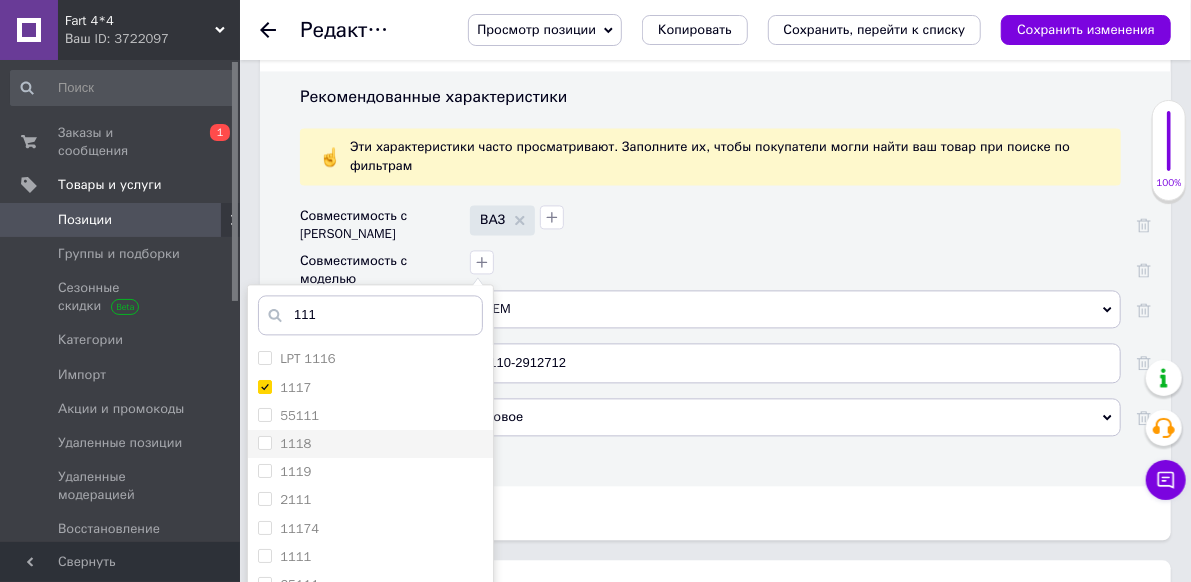 click on "1118" at bounding box center [370, 444] 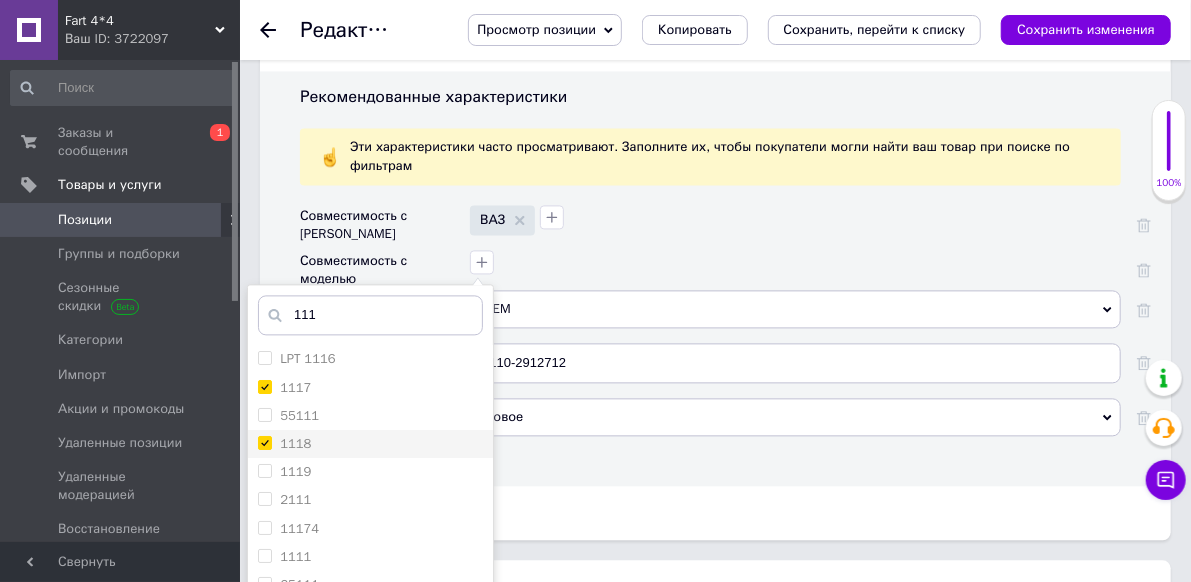 checkbox on "true" 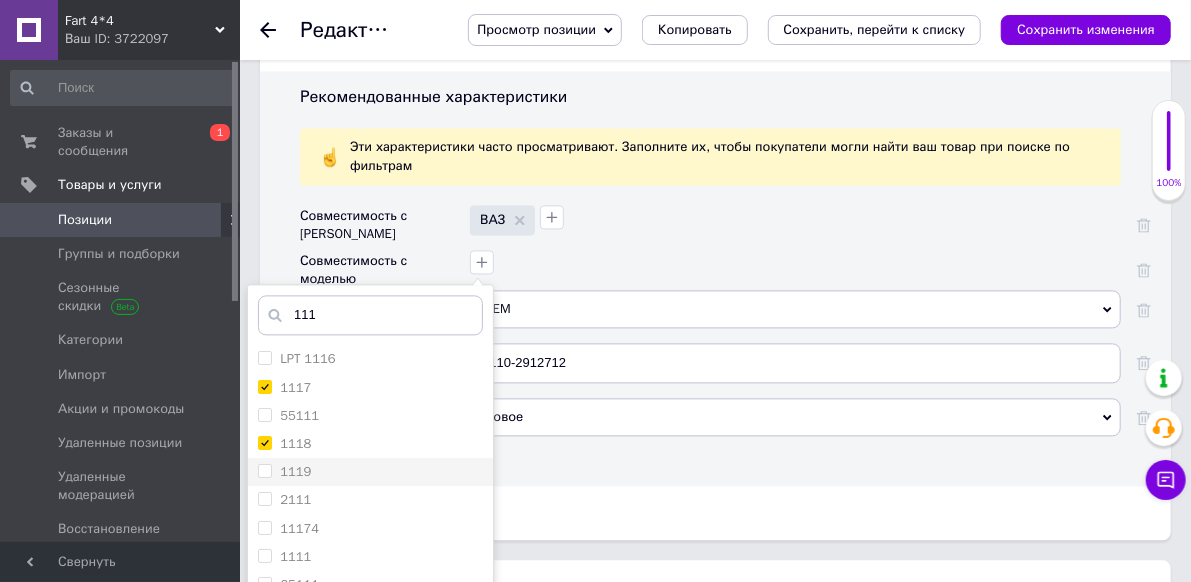 click on "1119" at bounding box center [370, 472] 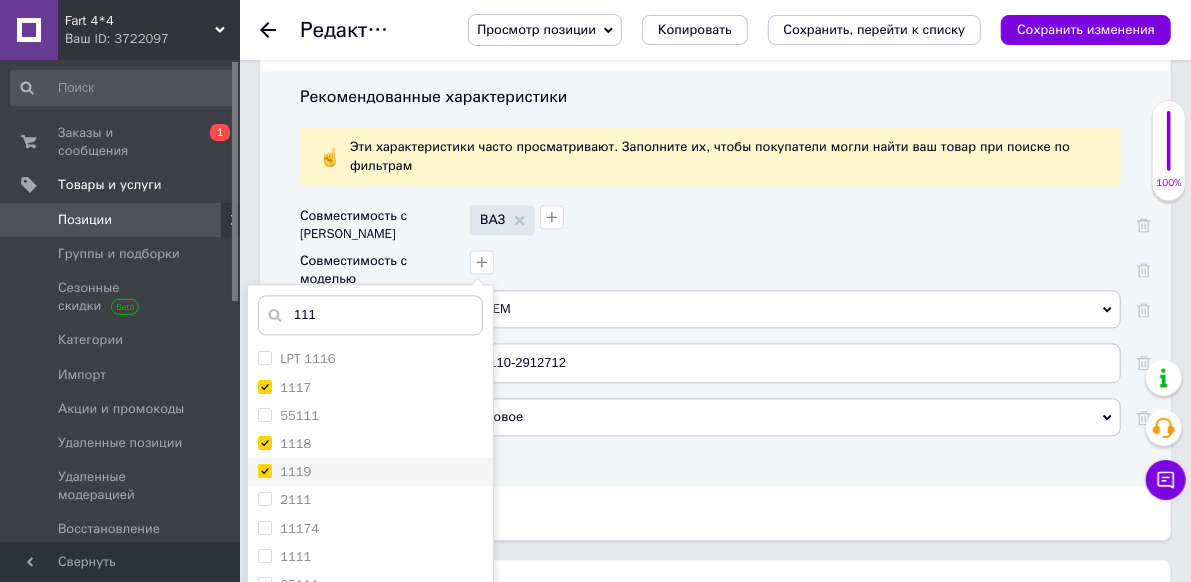 checkbox on "true" 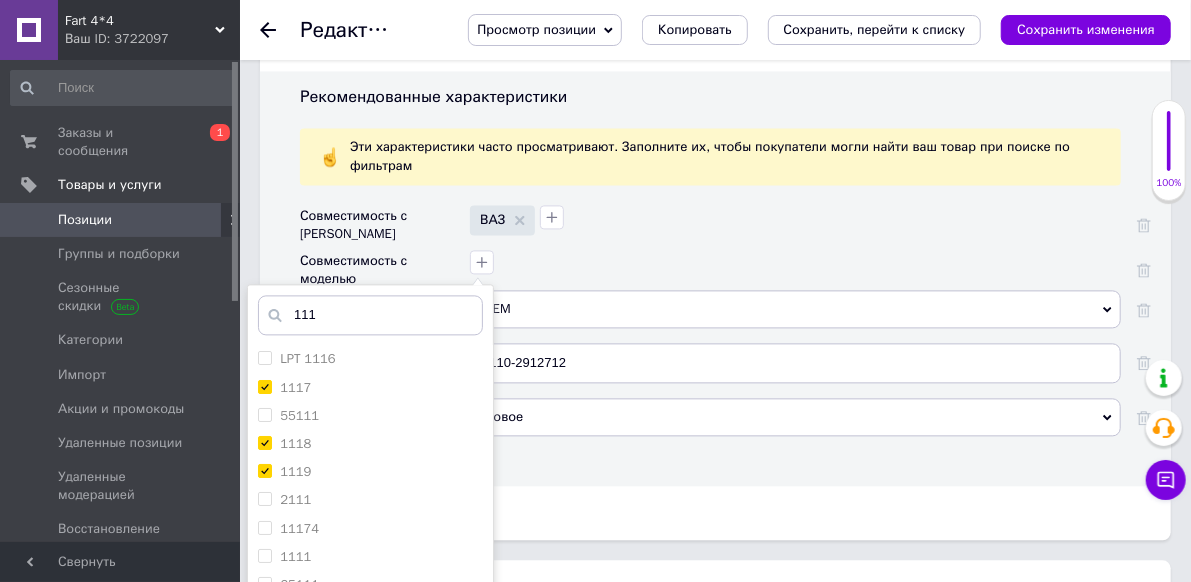 click on "Сохранить" at bounding box center (370, 681) 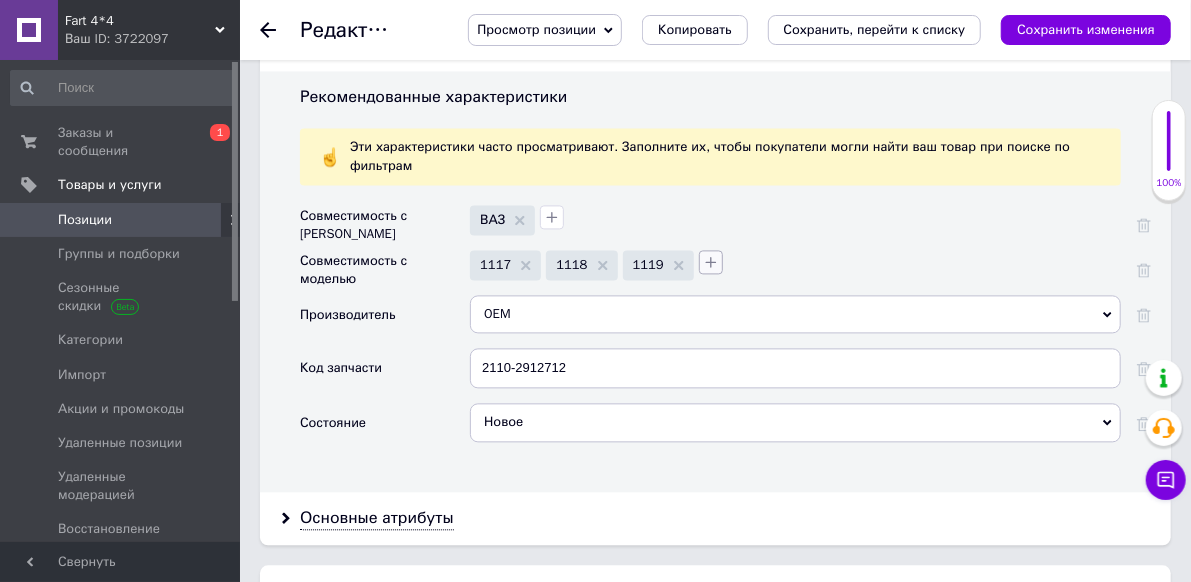 click 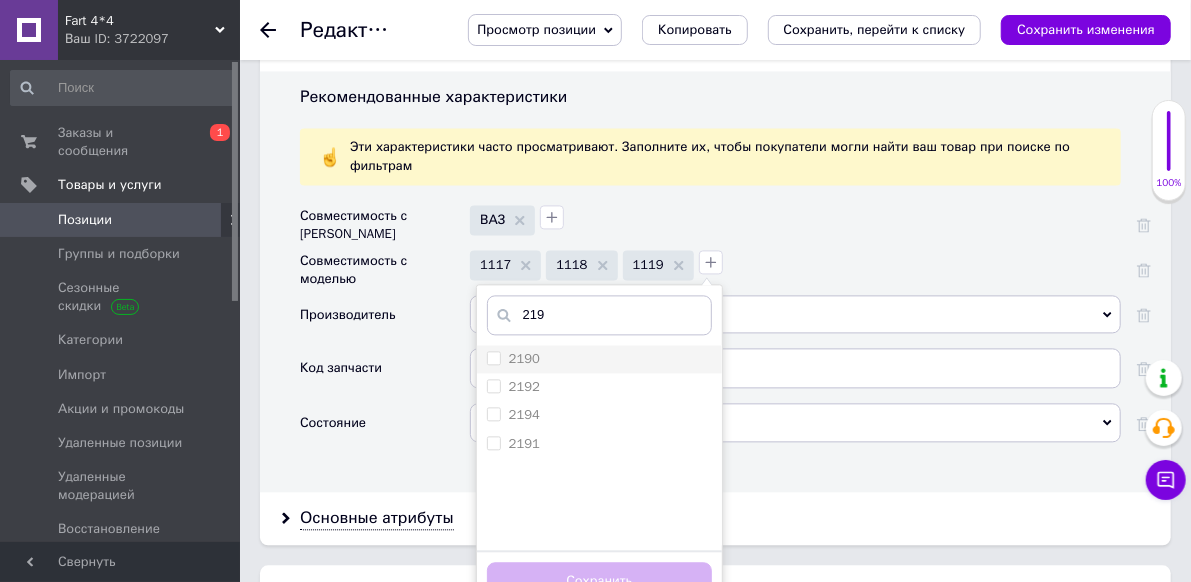 type on "219" 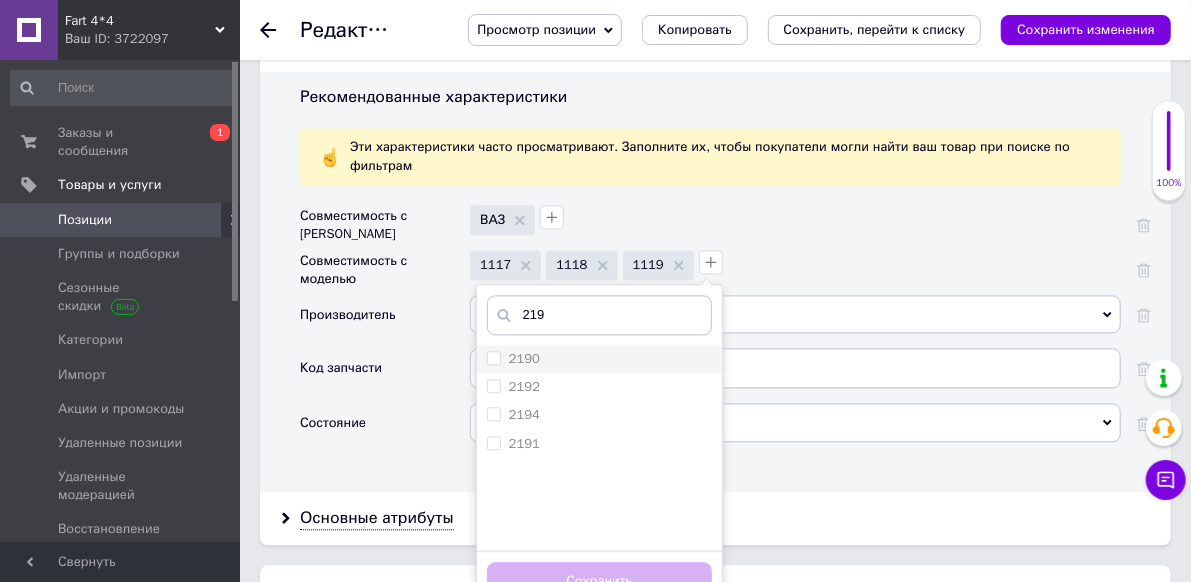 click on "2190" at bounding box center (599, 359) 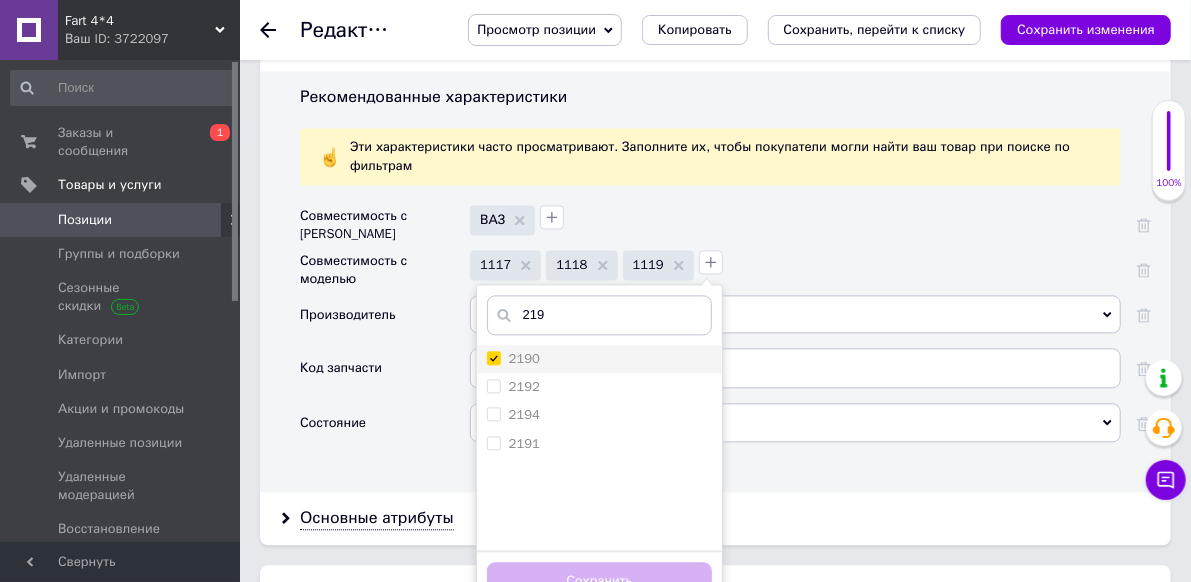 checkbox on "true" 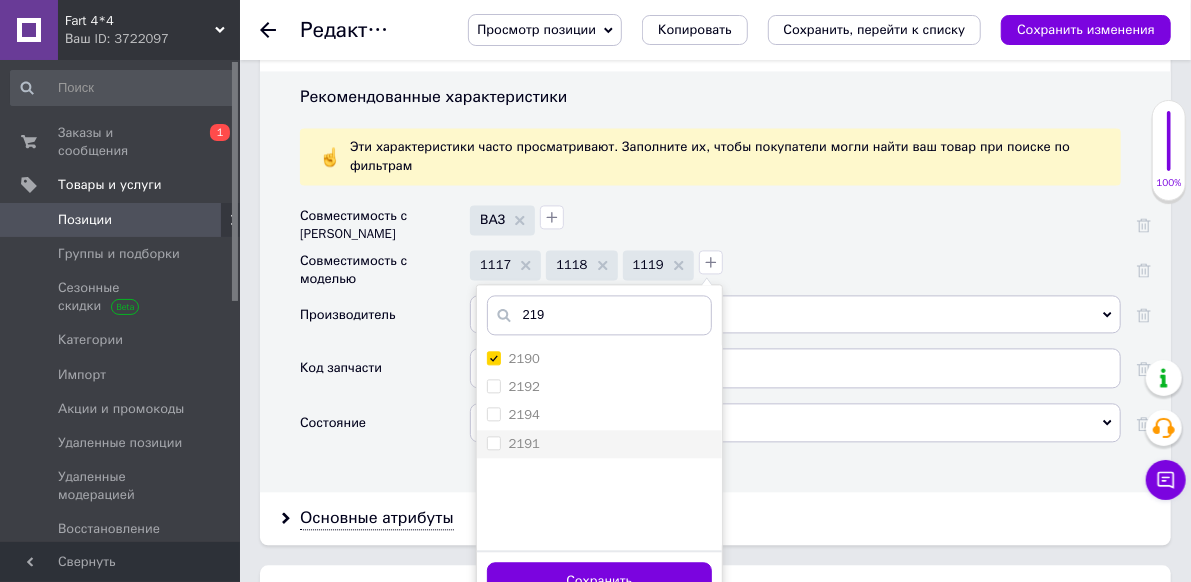 click on "2191" at bounding box center (524, 443) 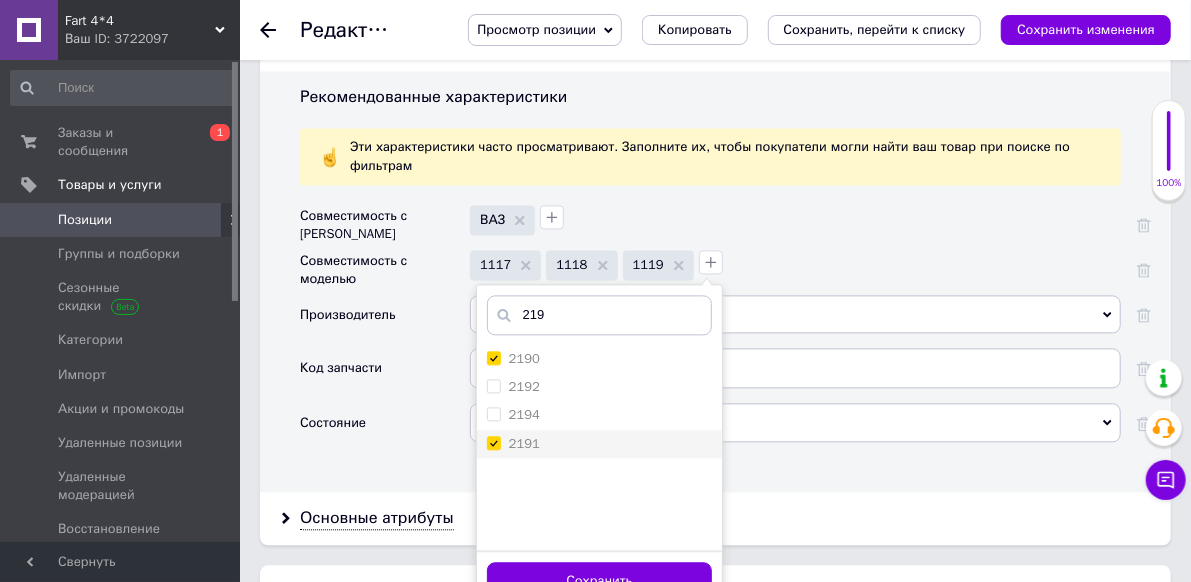 checkbox on "true" 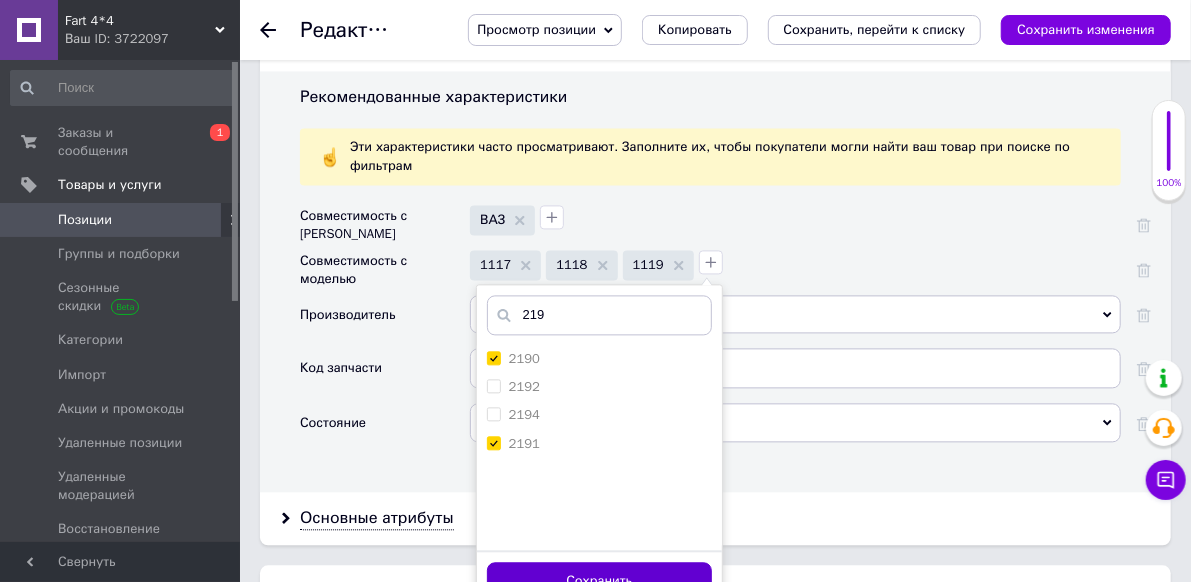 click on "Сохранить" at bounding box center [599, 581] 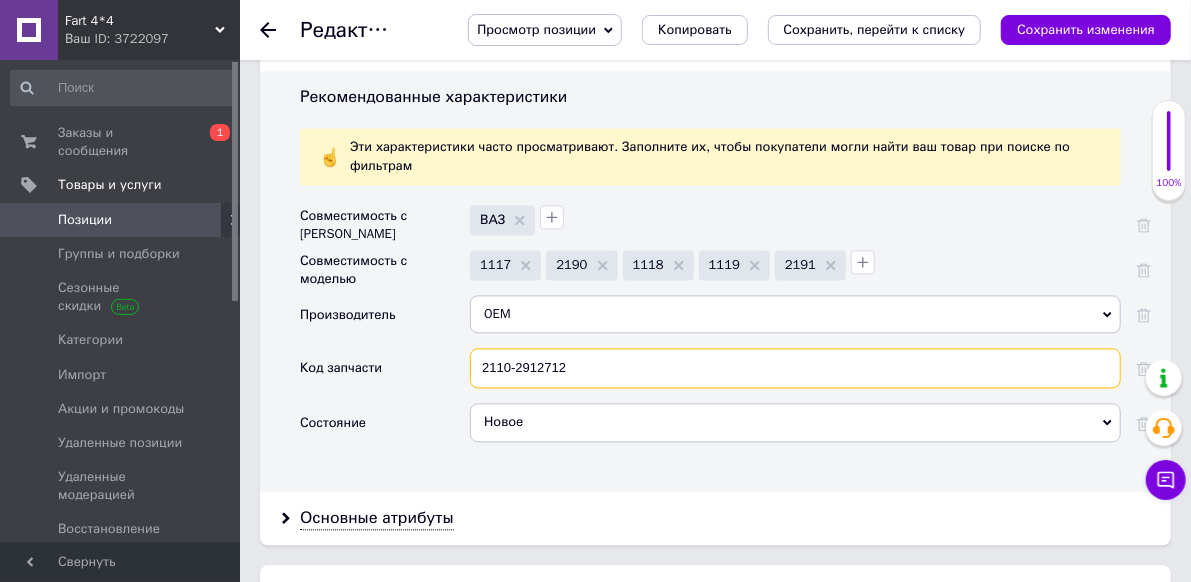 click on "2110-2912712" at bounding box center (795, 368) 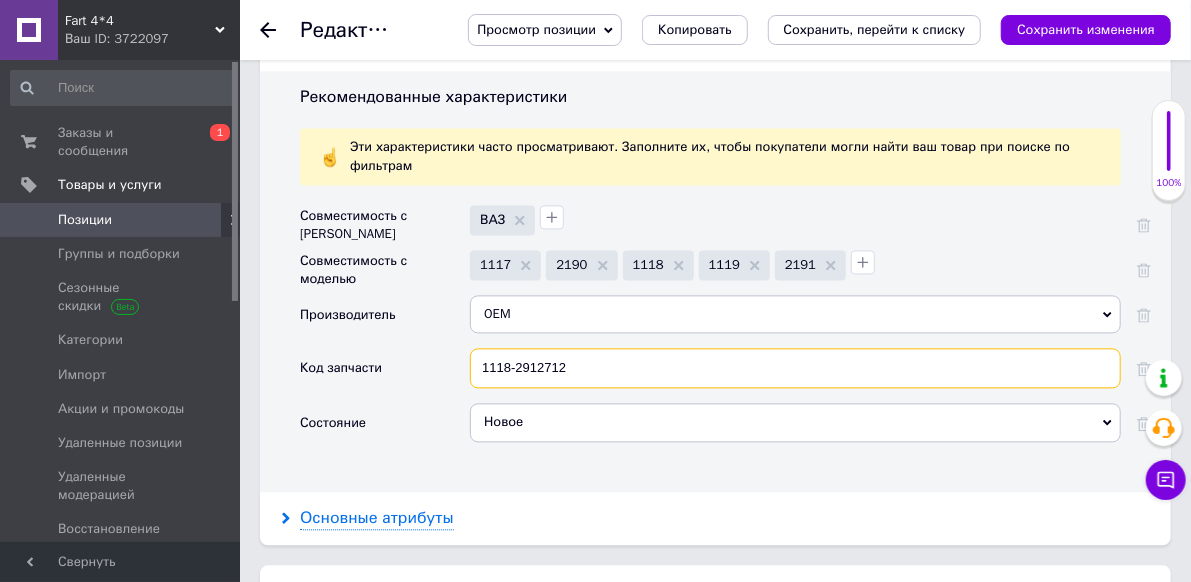 type on "1118-2912712" 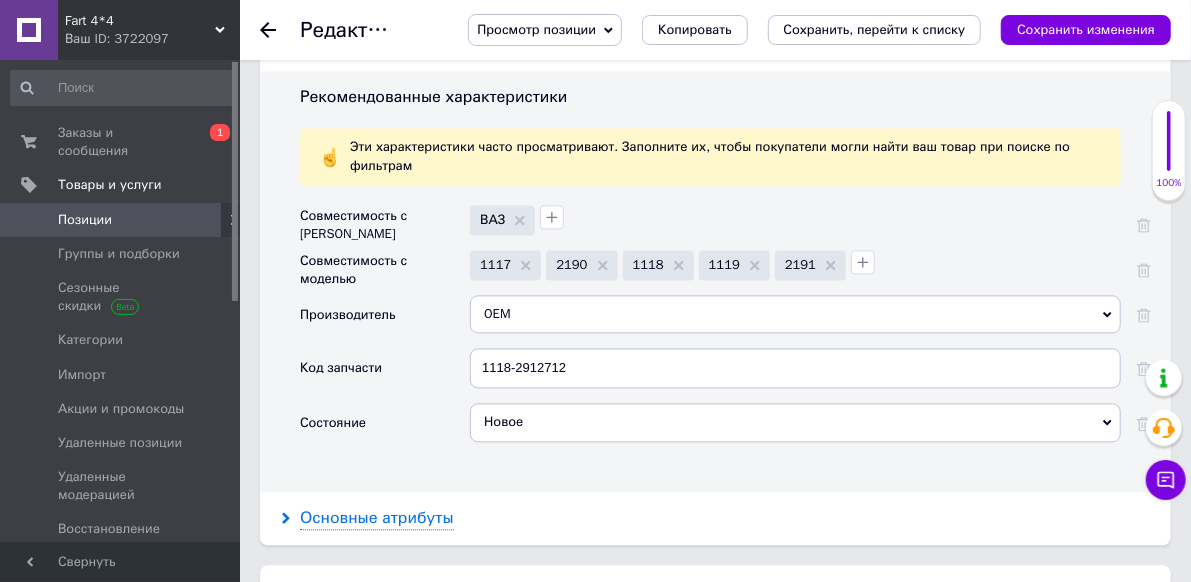 click on "Основные атрибуты" at bounding box center [377, 518] 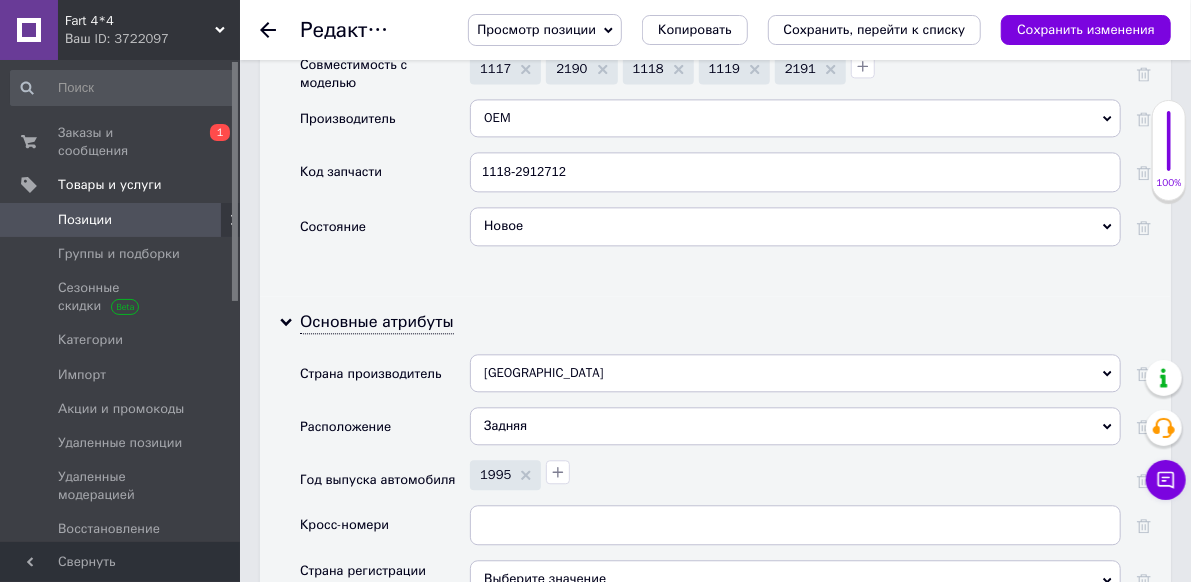scroll, scrollTop: 2100, scrollLeft: 0, axis: vertical 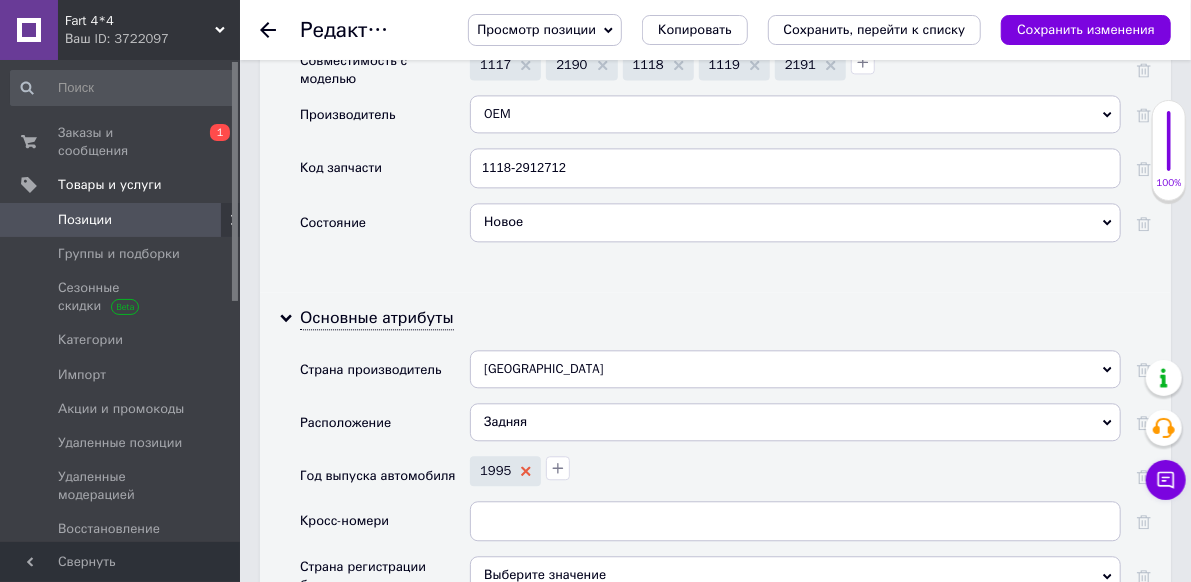 click 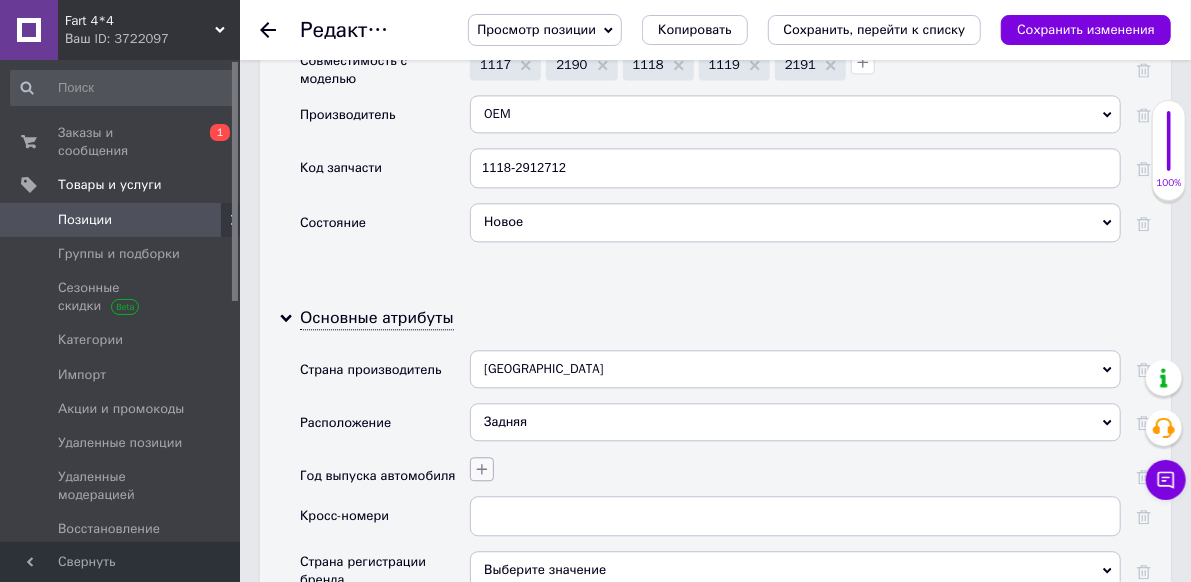 click 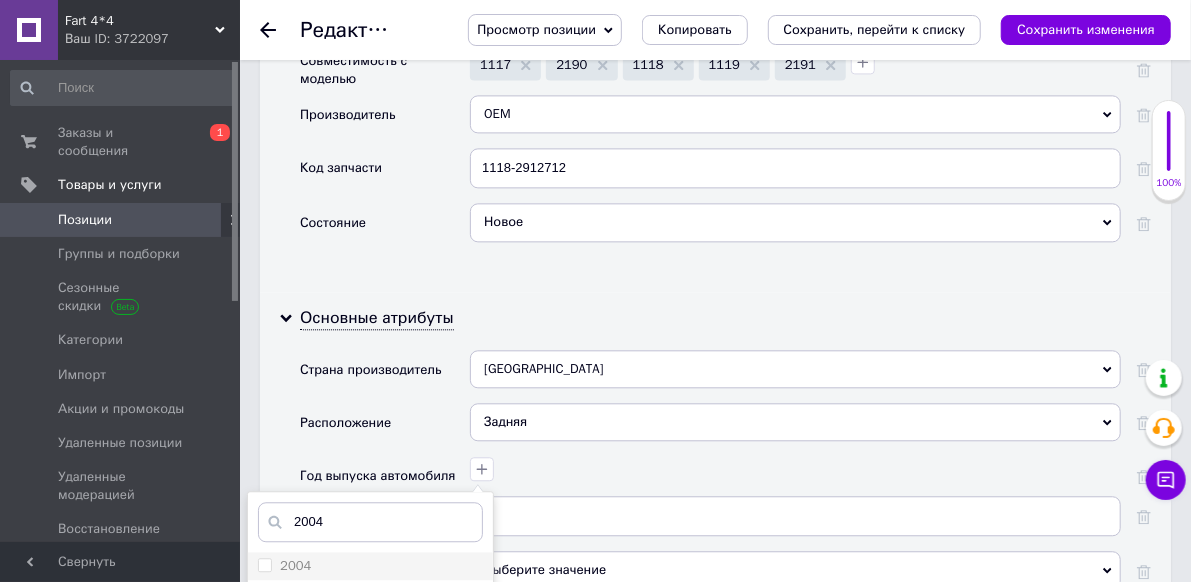 type on "2004" 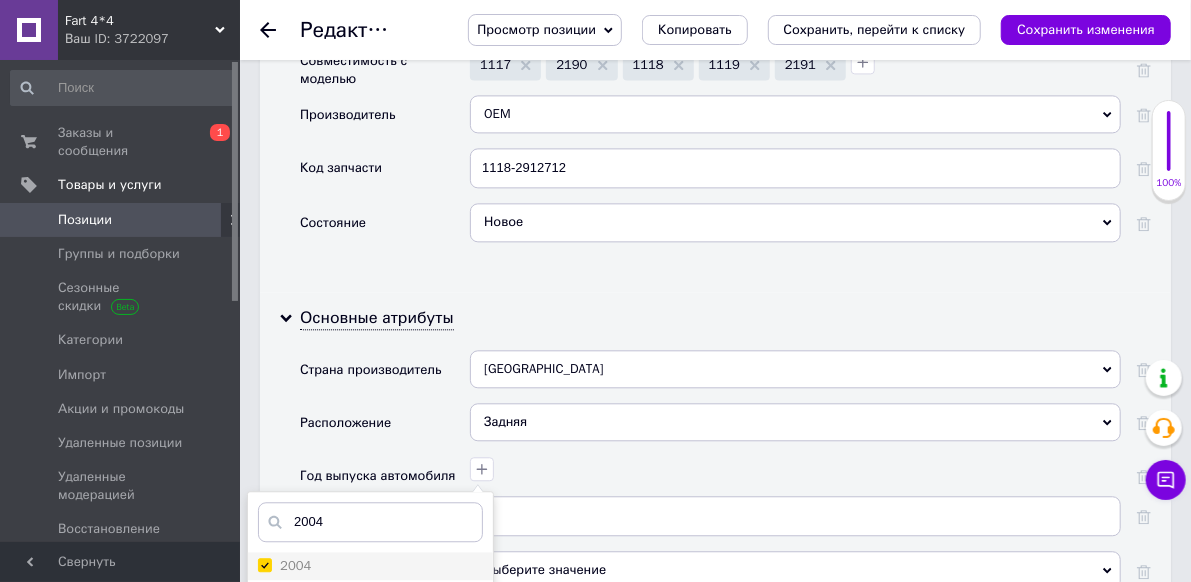 checkbox on "true" 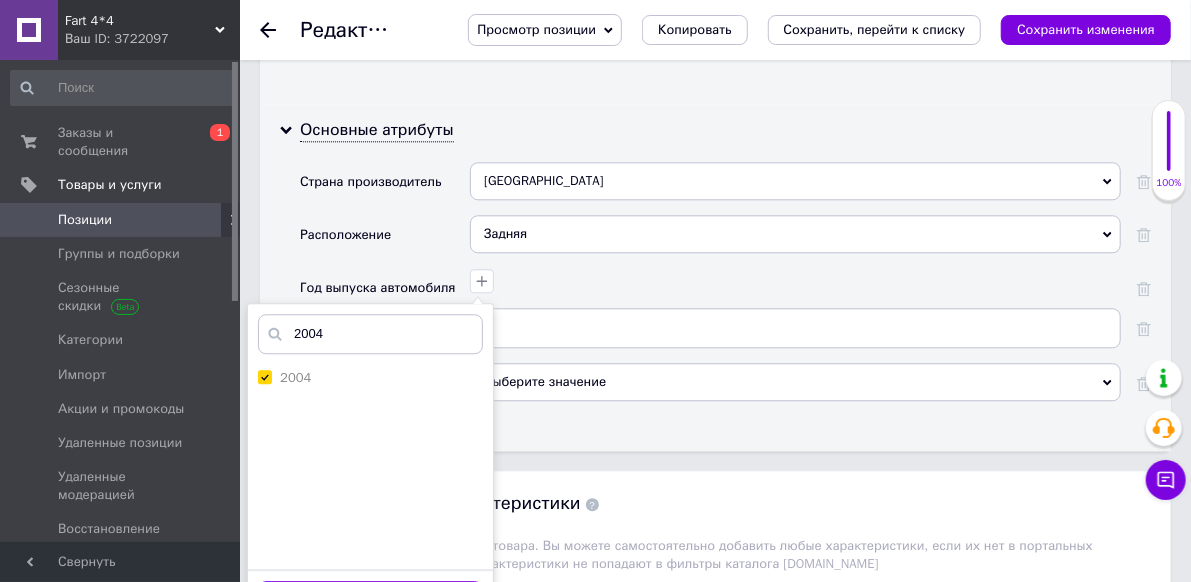 scroll, scrollTop: 2300, scrollLeft: 0, axis: vertical 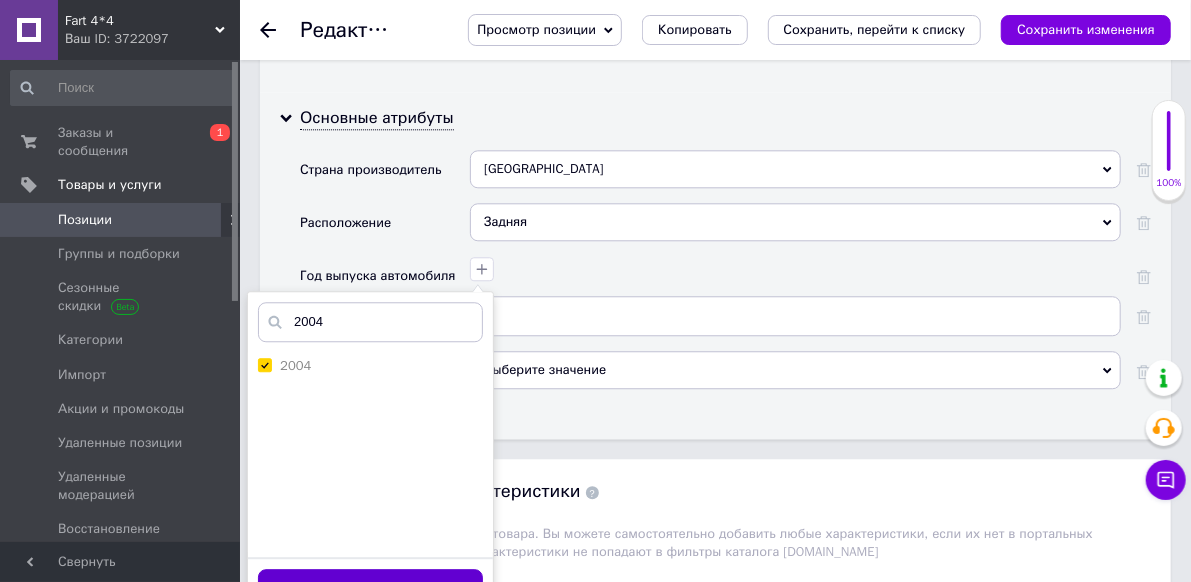 click on "Сохранить" at bounding box center (370, 588) 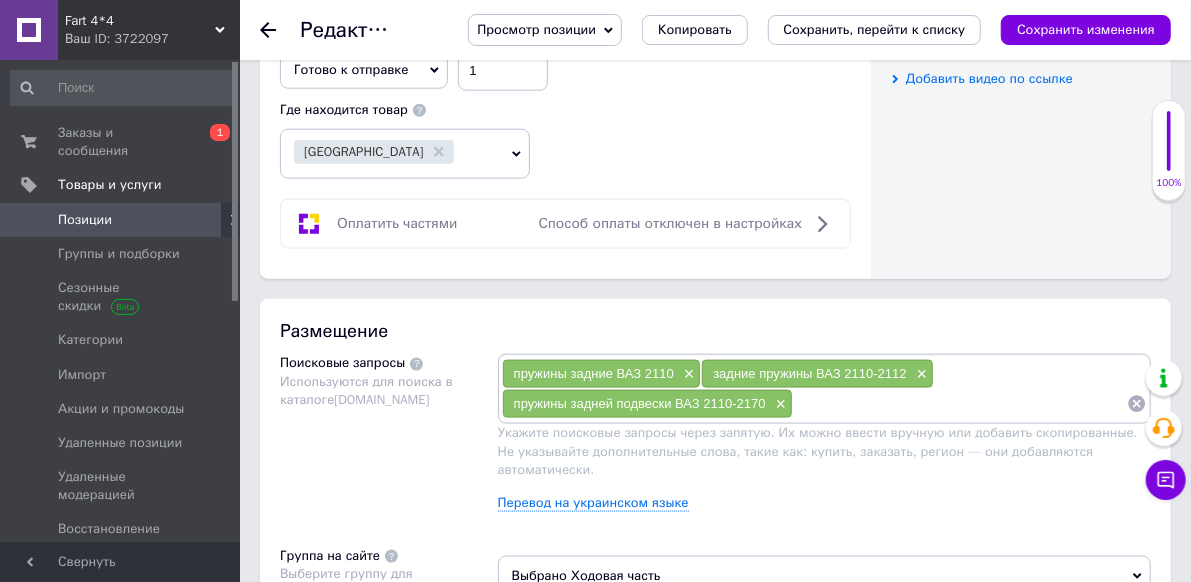 scroll, scrollTop: 1100, scrollLeft: 0, axis: vertical 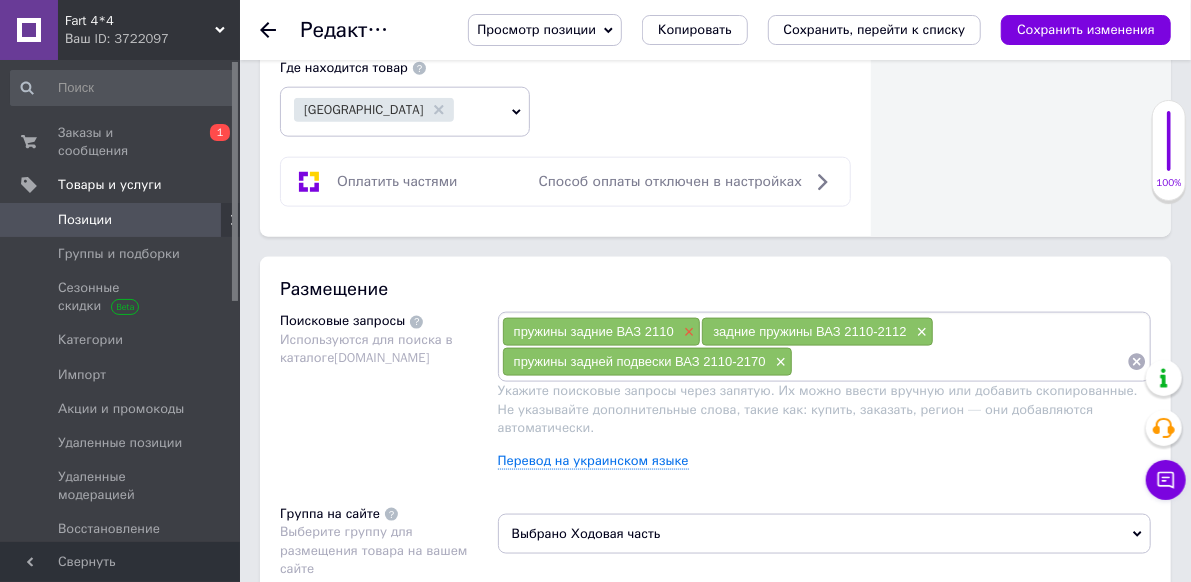 click on "×" at bounding box center (687, 332) 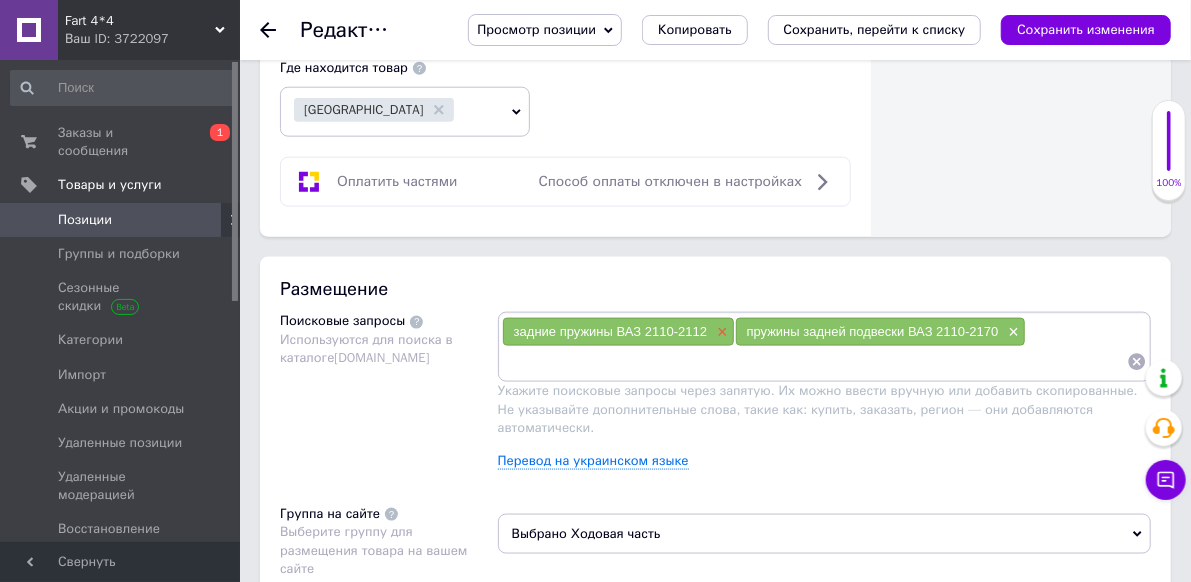 click on "×" at bounding box center [720, 332] 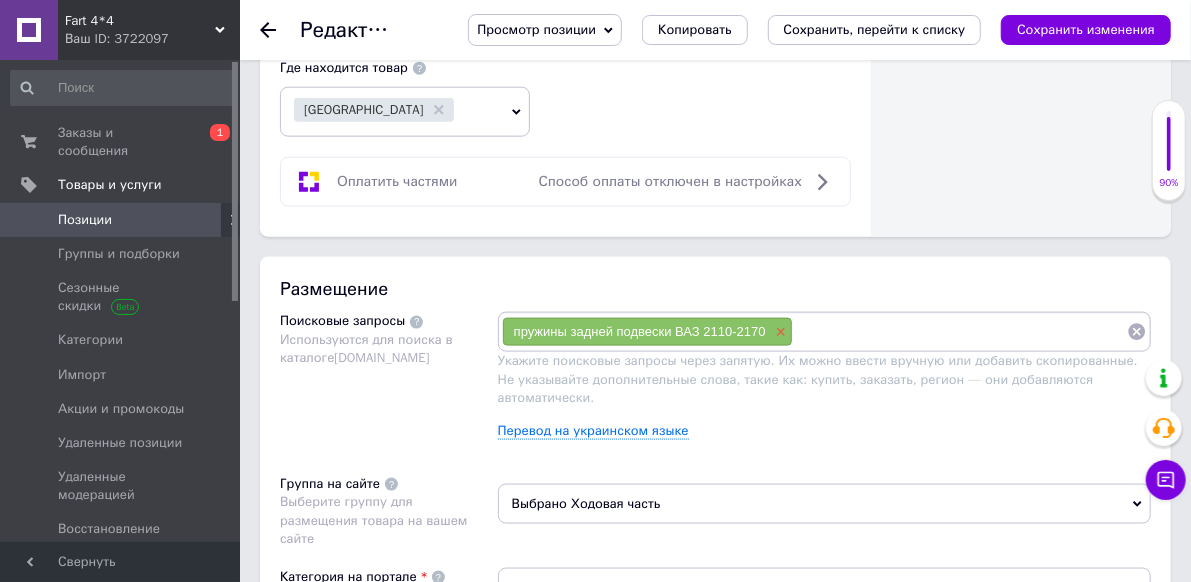 click on "×" at bounding box center [779, 332] 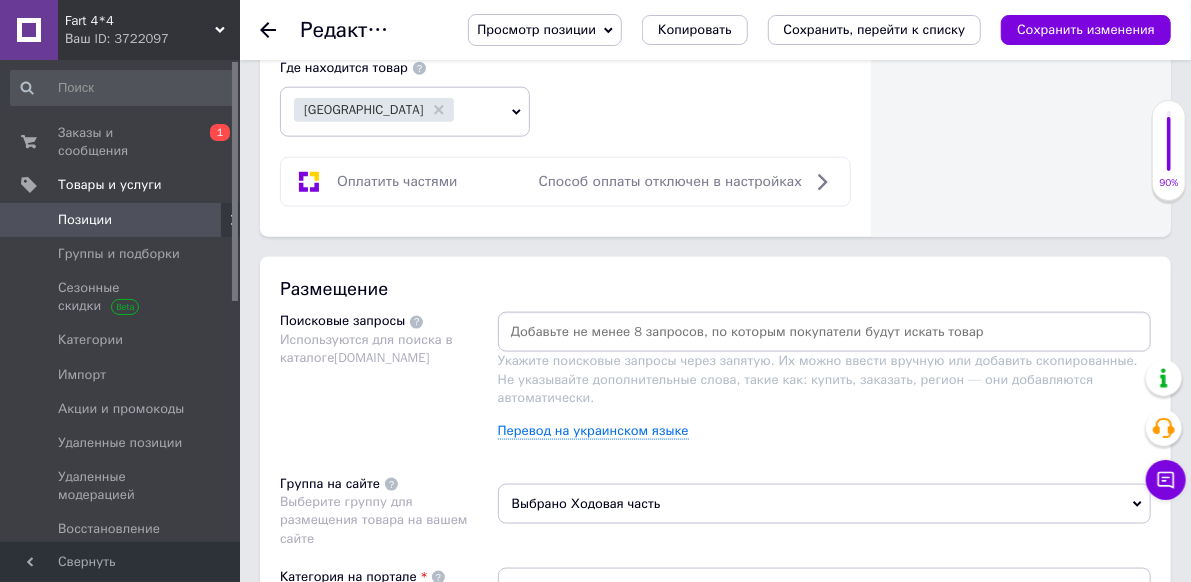 click at bounding box center [824, 332] 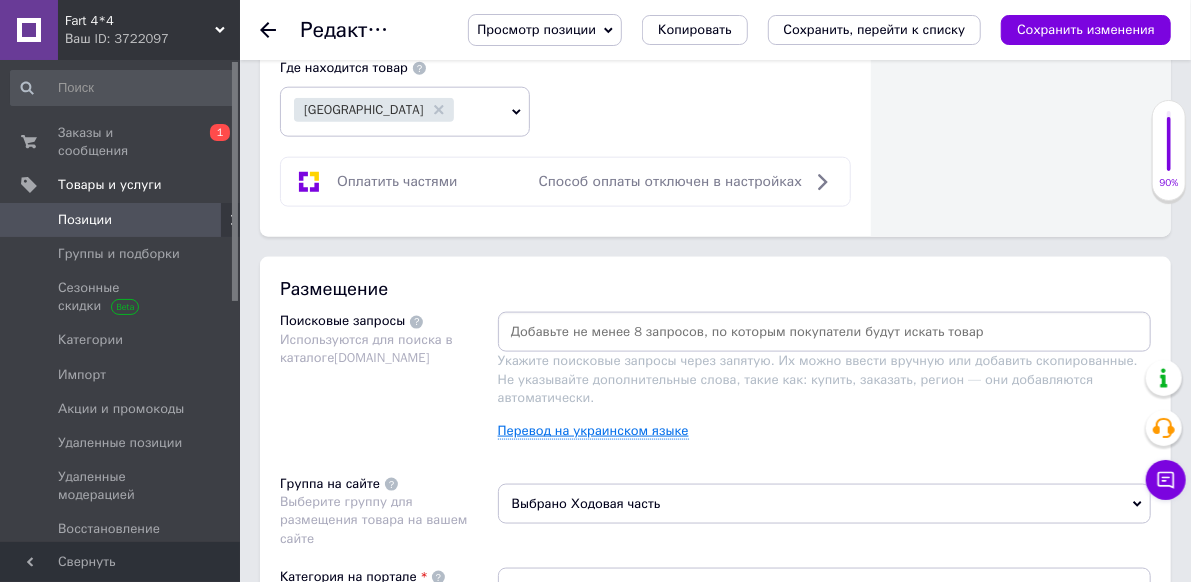 click on "Перевод на украинском языке" at bounding box center (593, 431) 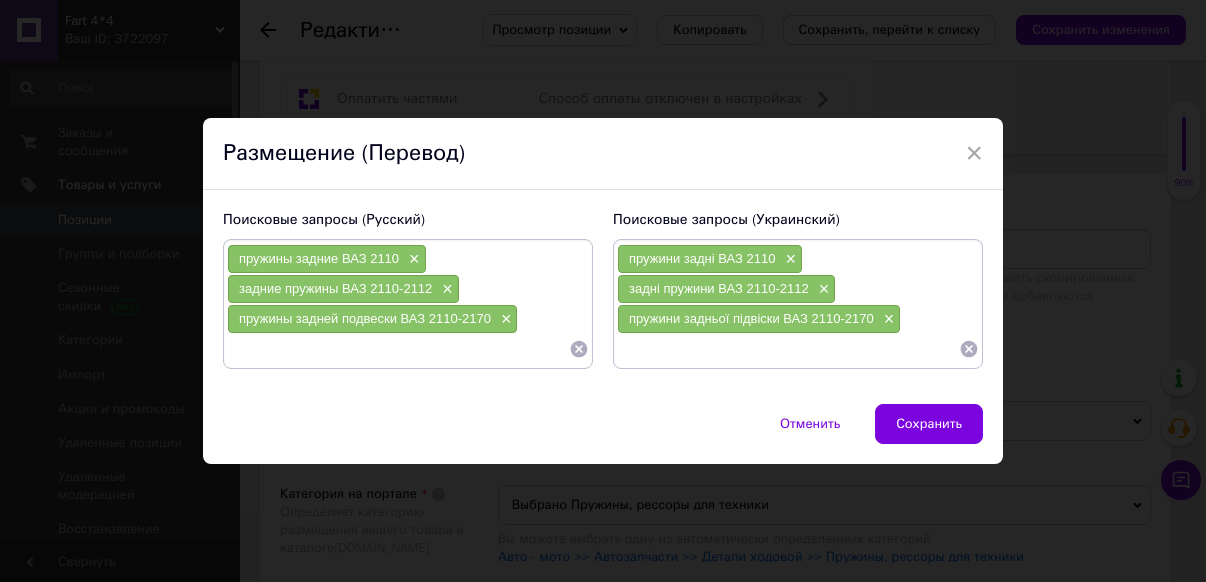 click at bounding box center [398, 349] 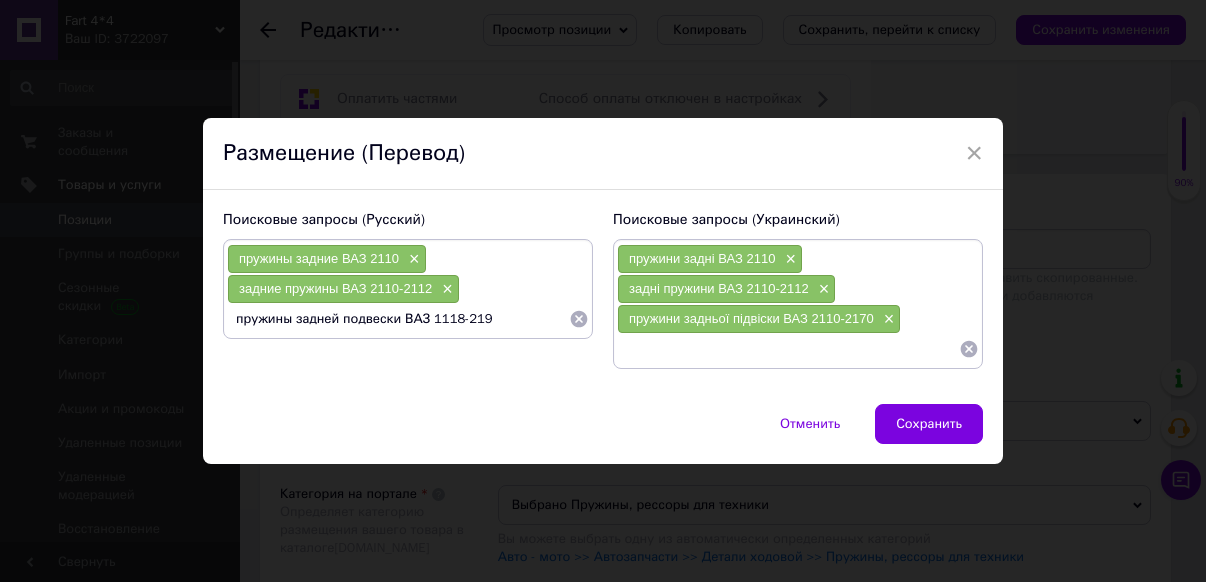 type on "пружины задней подвески ВАЗ 1118-2190" 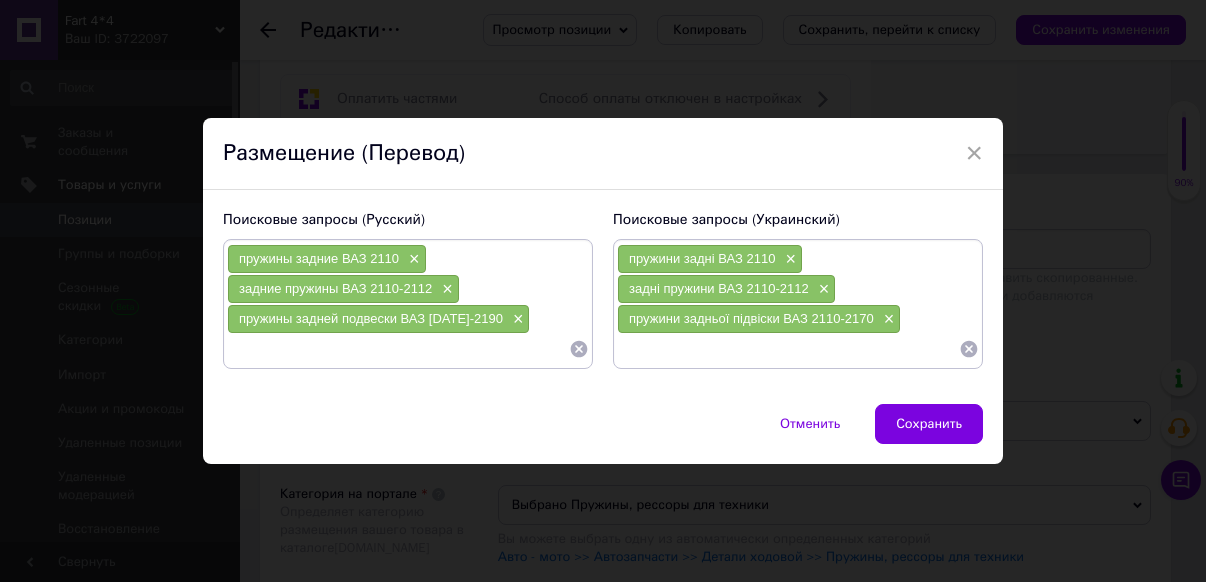 click at bounding box center [398, 349] 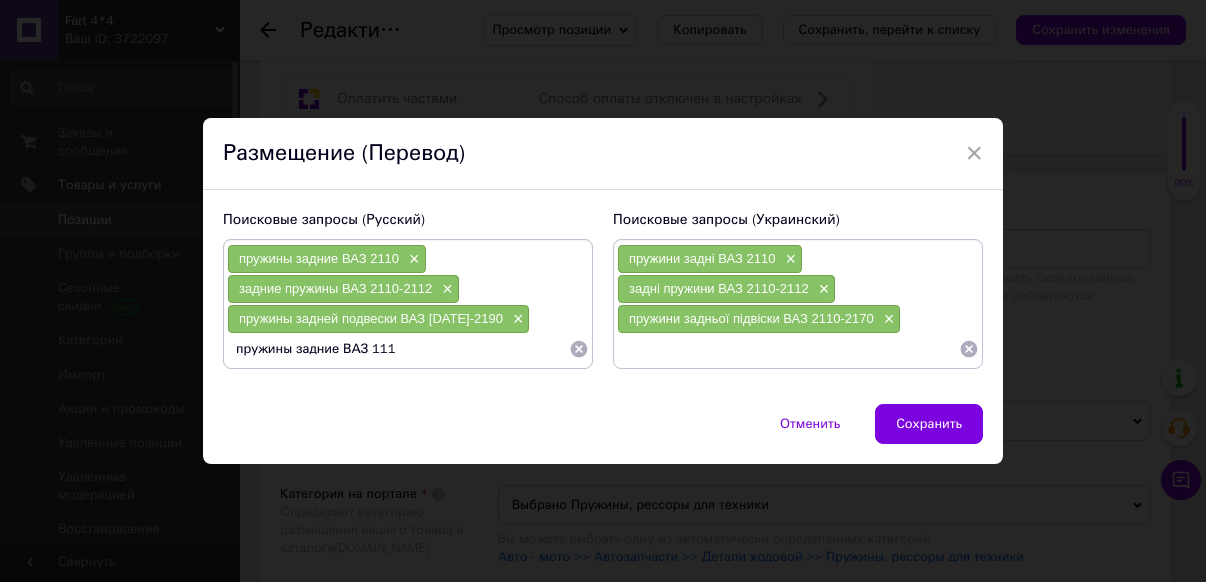 type on "пружины задние ВАЗ 1118" 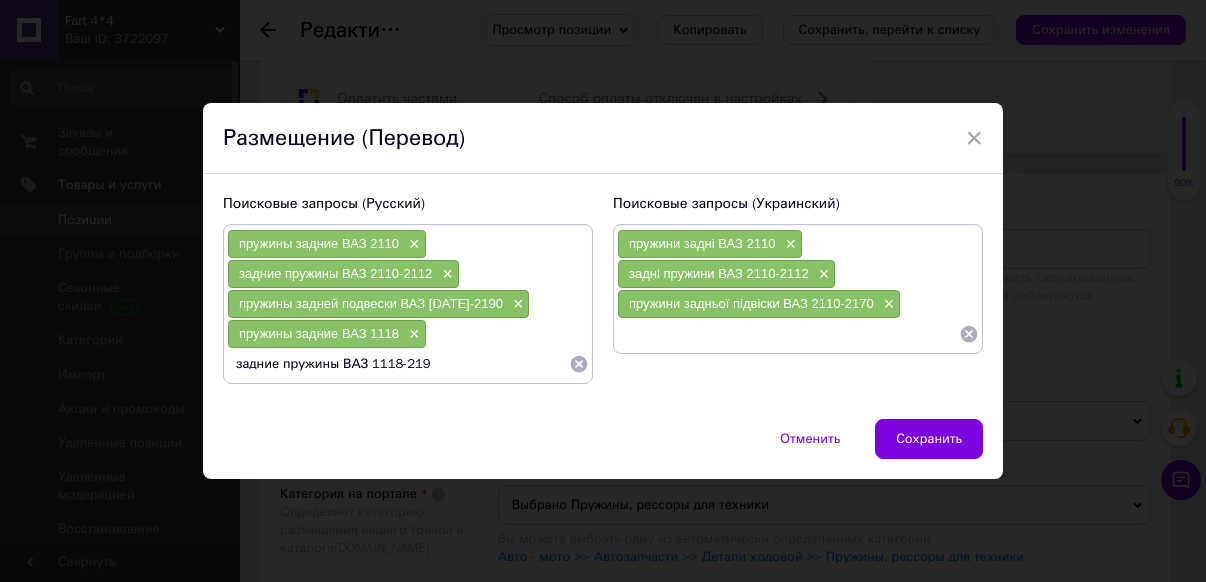 type on "задние пружины ВАЗ 1118-2190" 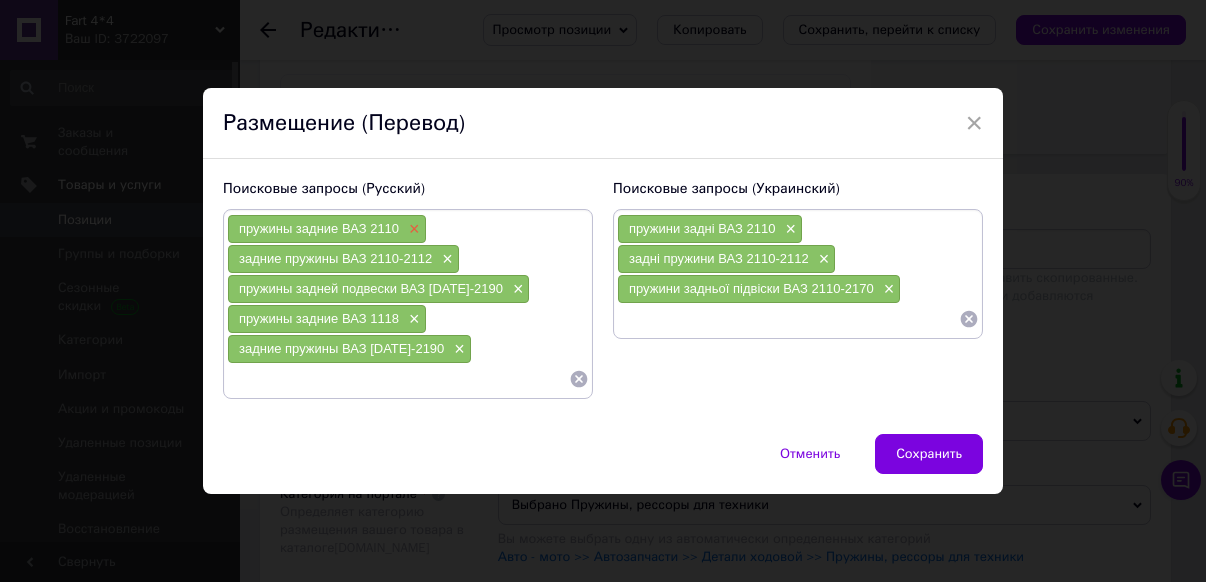 type 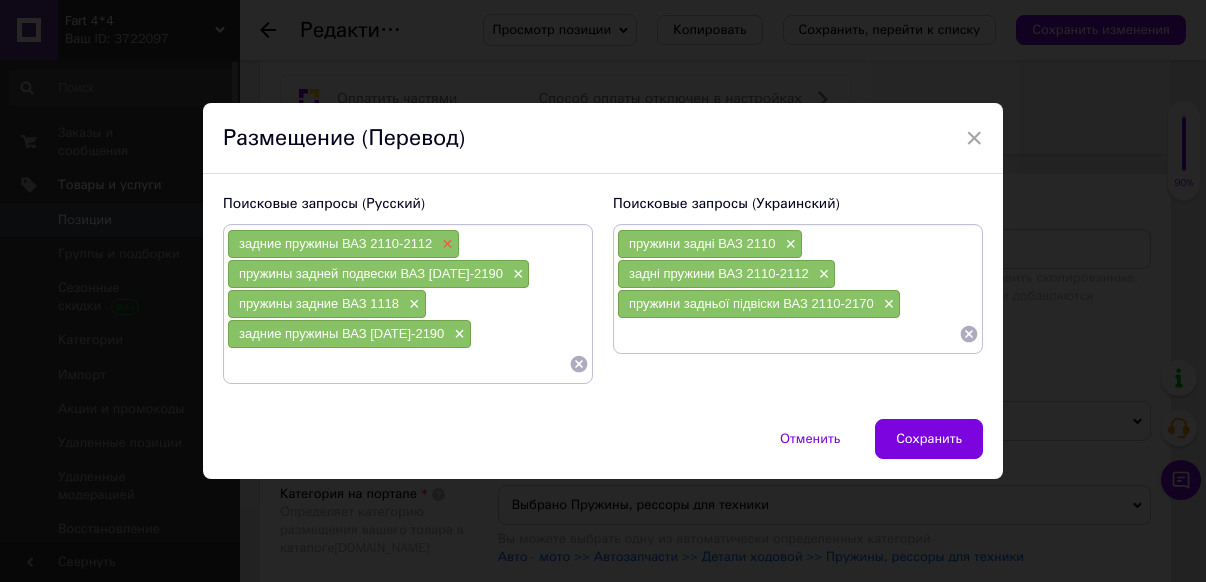 click on "×" at bounding box center [445, 244] 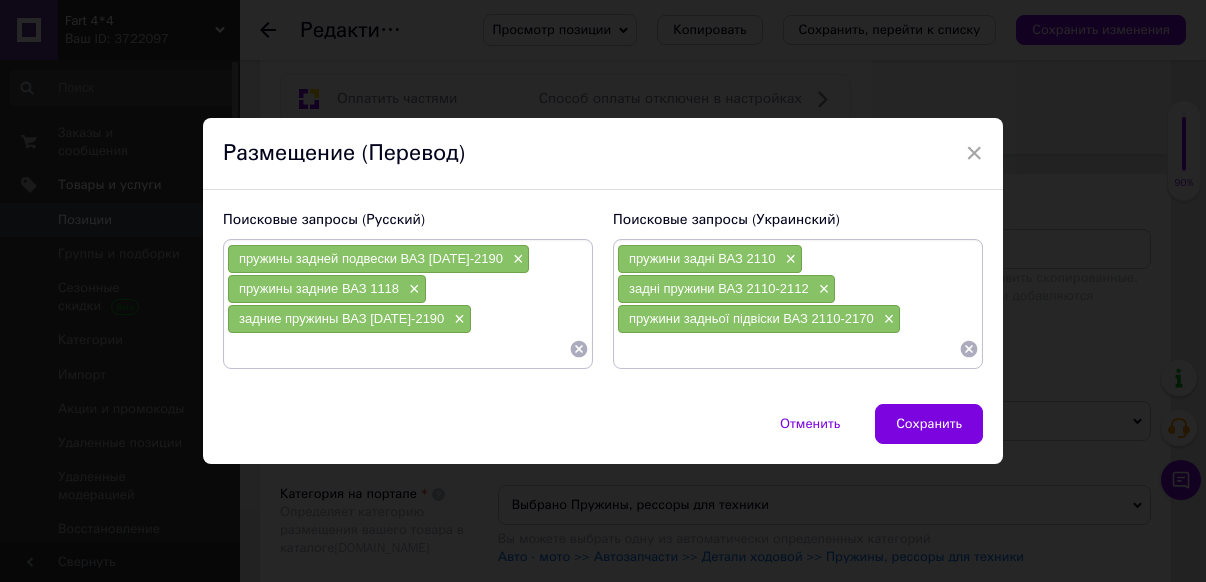 click at bounding box center [788, 349] 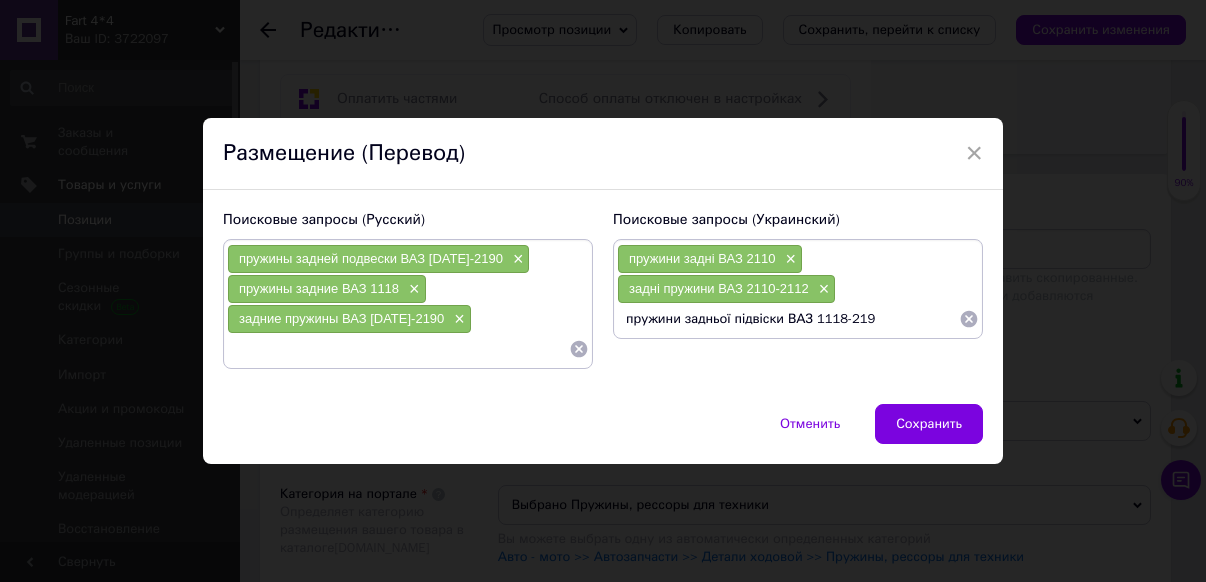 type on "пружини задньої підвіски ВАЗ 1118-2190" 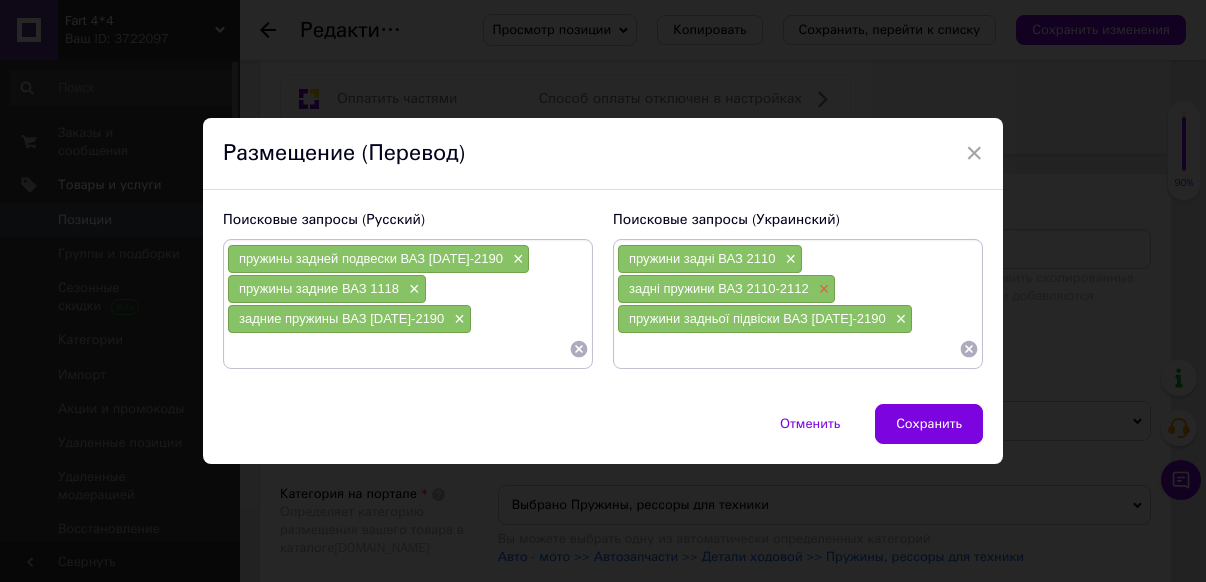 click on "×" at bounding box center [822, 289] 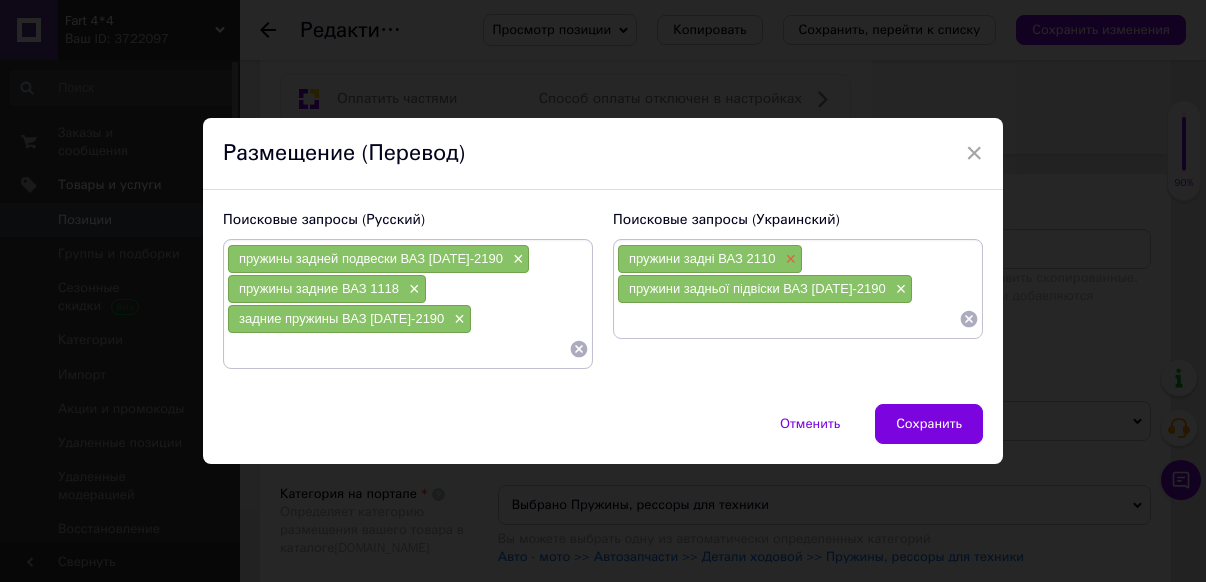 click on "×" at bounding box center [788, 259] 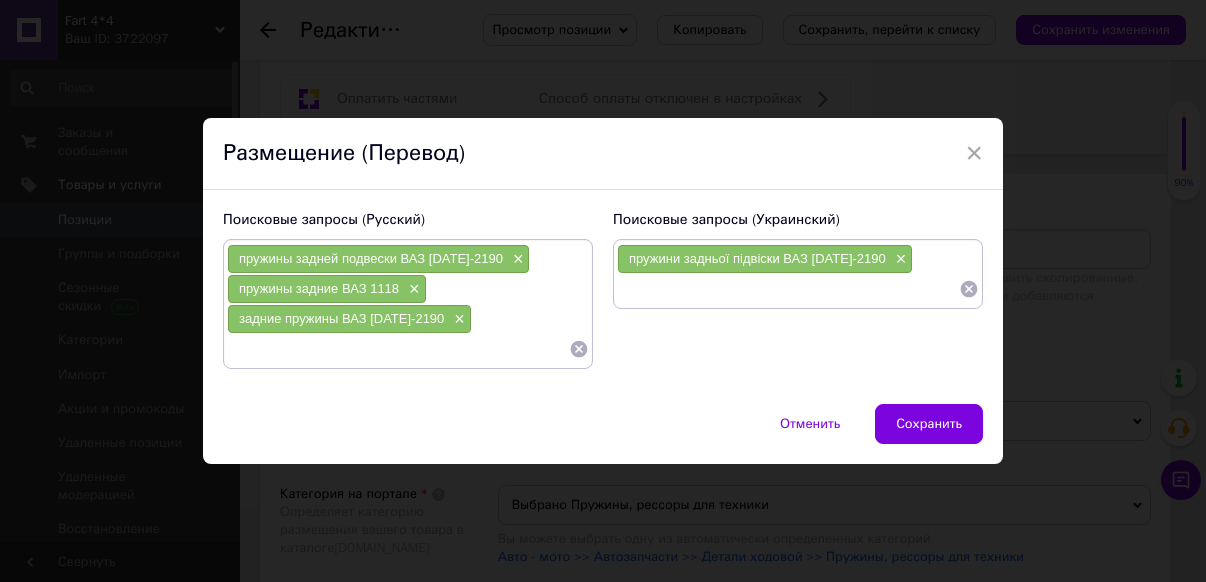 click at bounding box center (788, 289) 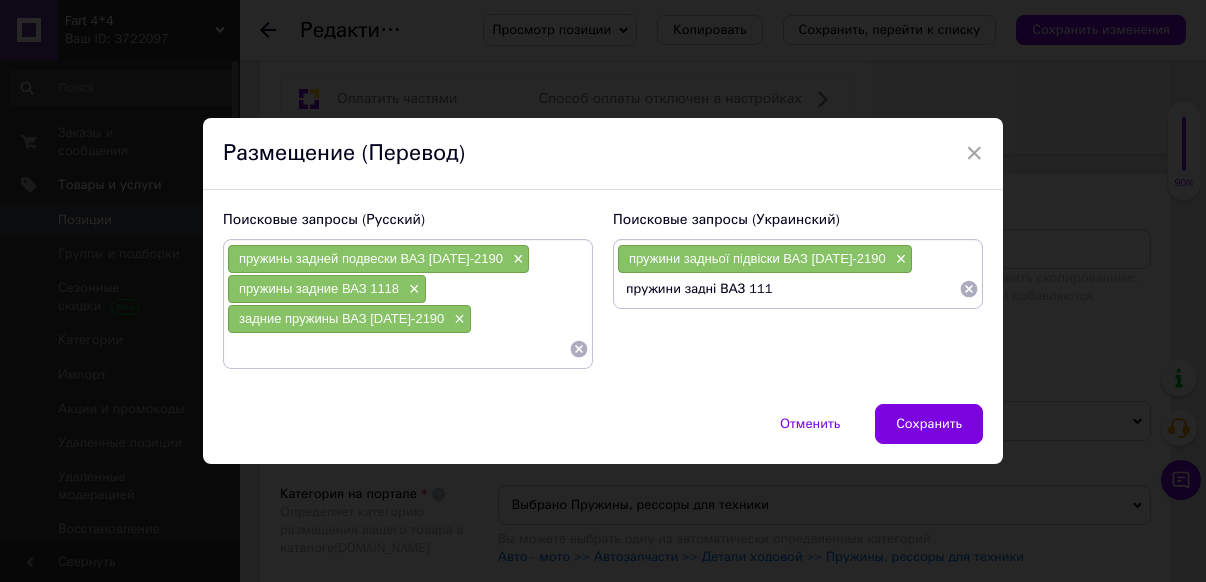 type on "пружини задні ВАЗ 1118" 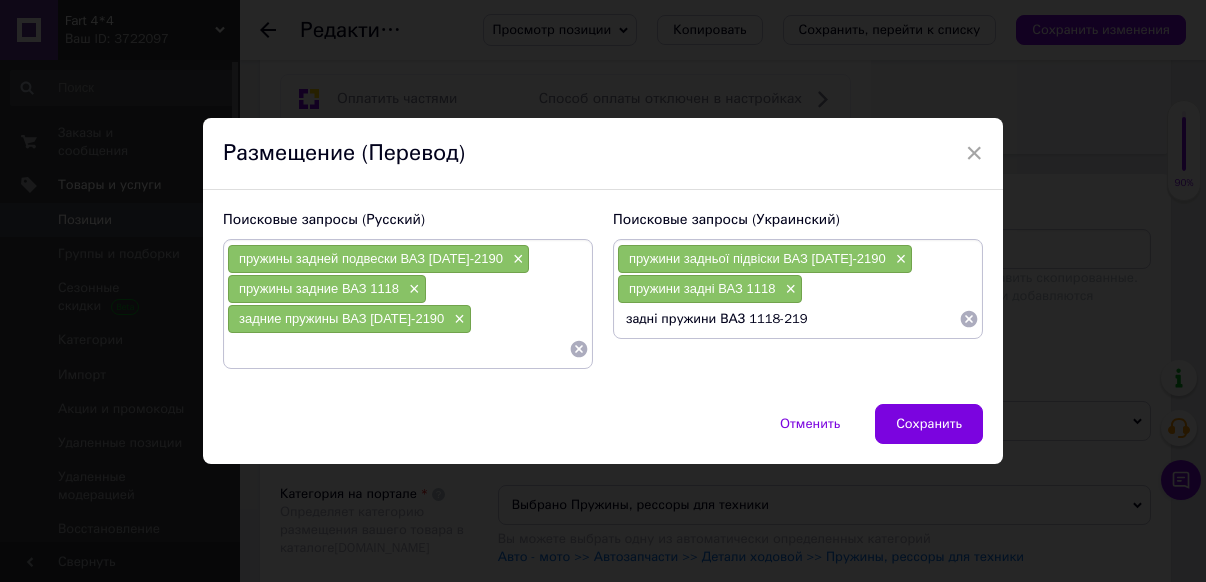 type on "задні пружини ВАЗ 1118-2190" 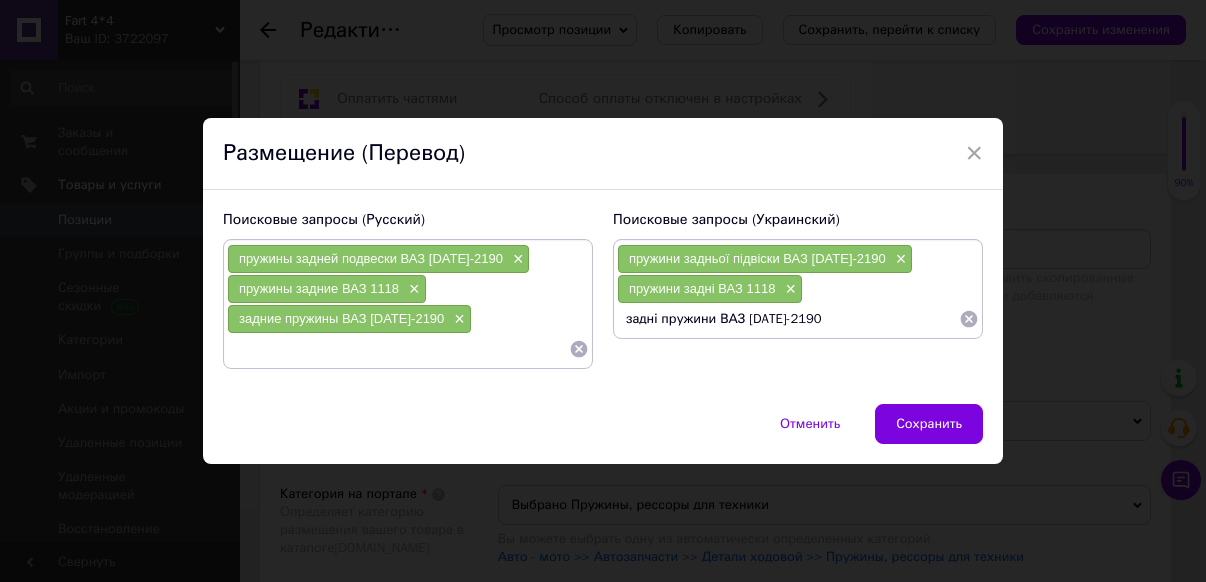 type 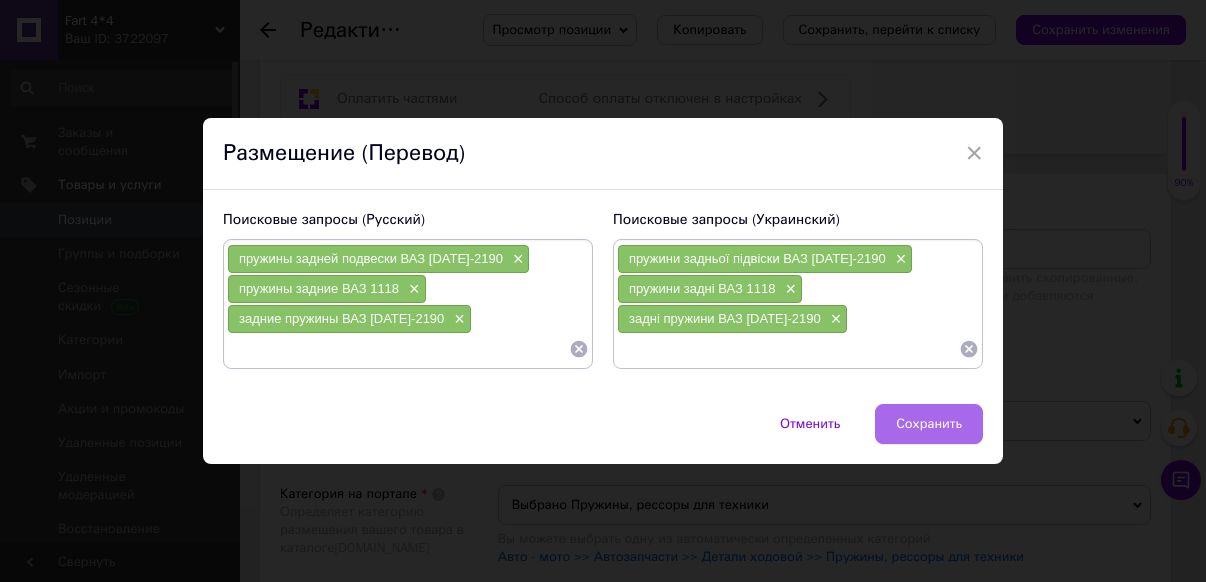 click on "Сохранить" at bounding box center [929, 424] 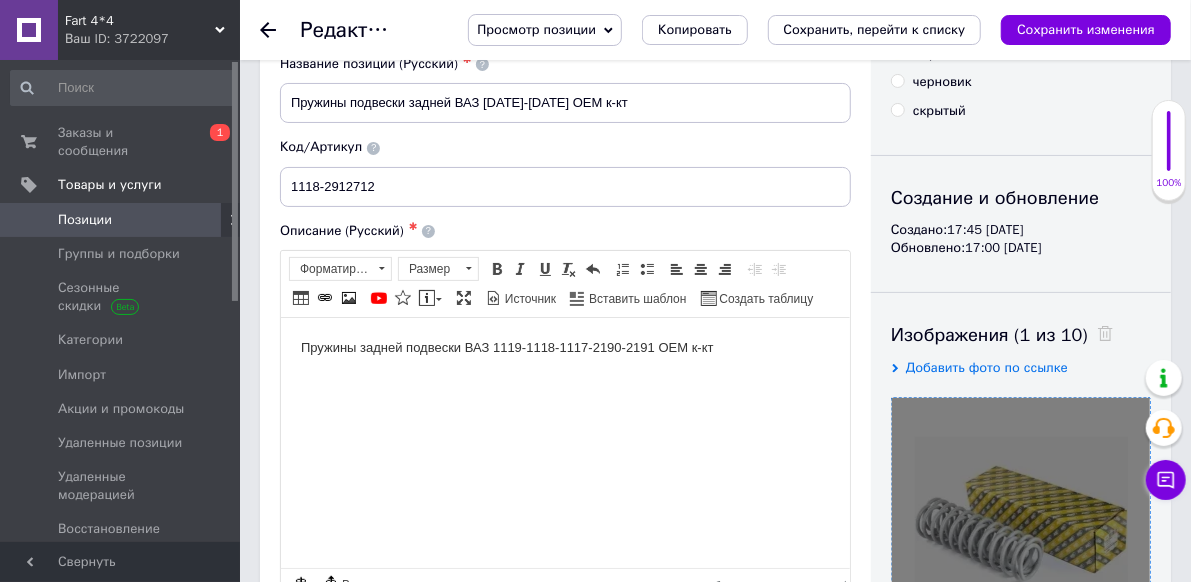scroll, scrollTop: 0, scrollLeft: 0, axis: both 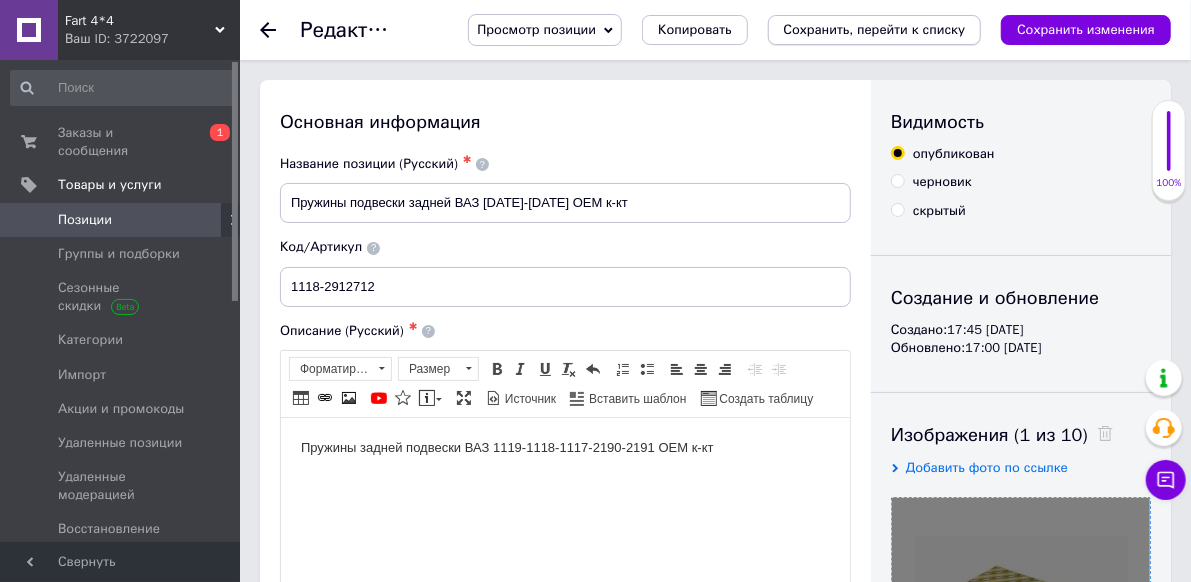 click on "Сохранить, перейти к списку" at bounding box center [875, 29] 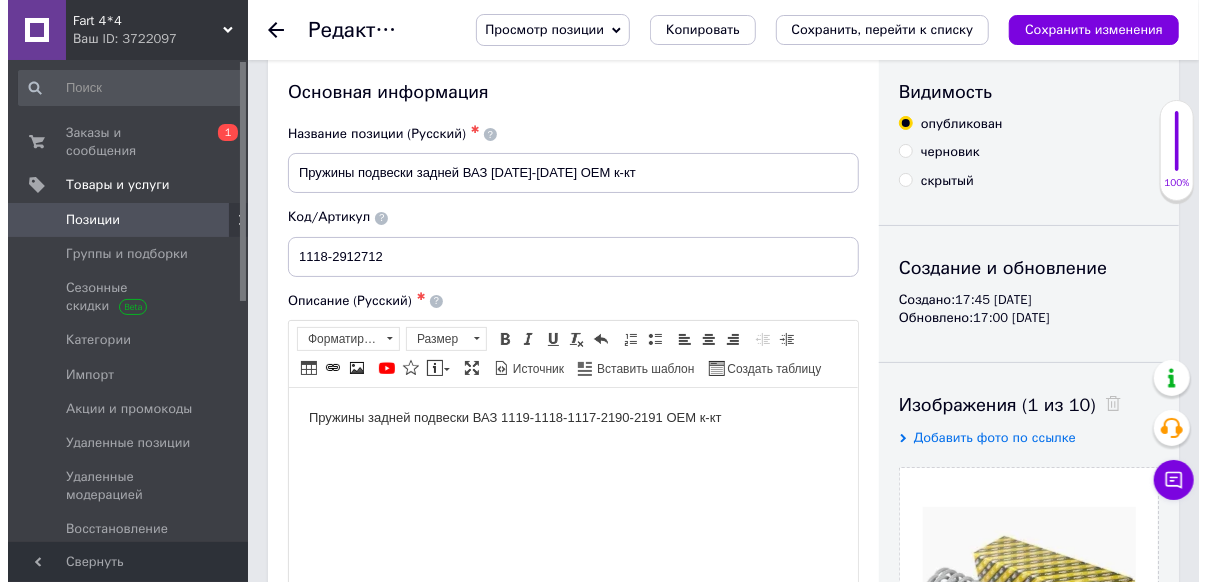scroll, scrollTop: 0, scrollLeft: 0, axis: both 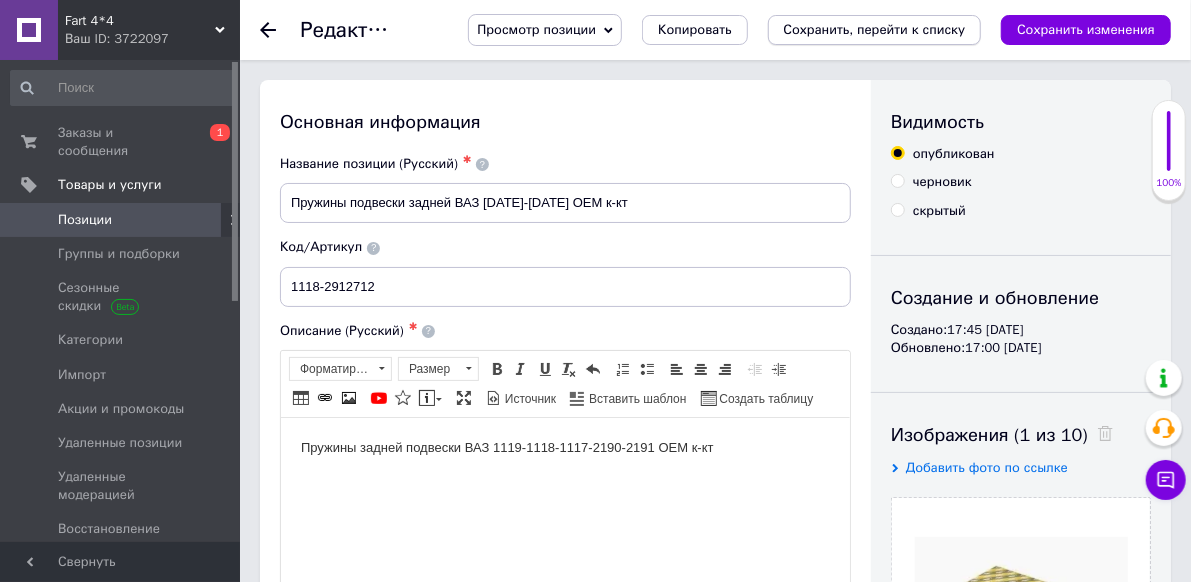 click on "Сохранить, перейти к списку" at bounding box center [875, 29] 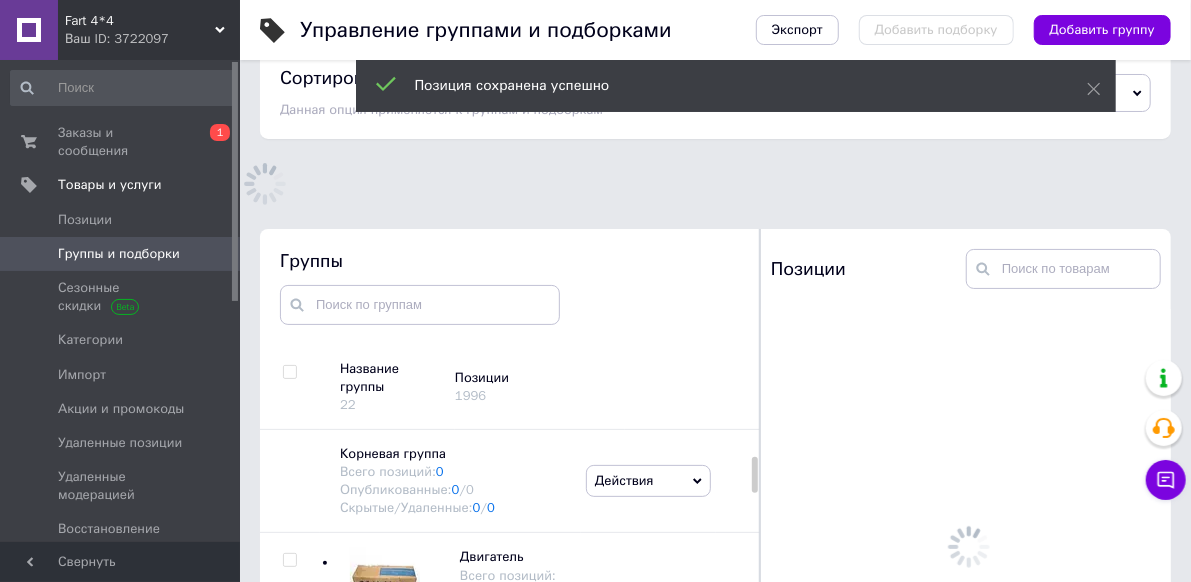 scroll, scrollTop: 113, scrollLeft: 0, axis: vertical 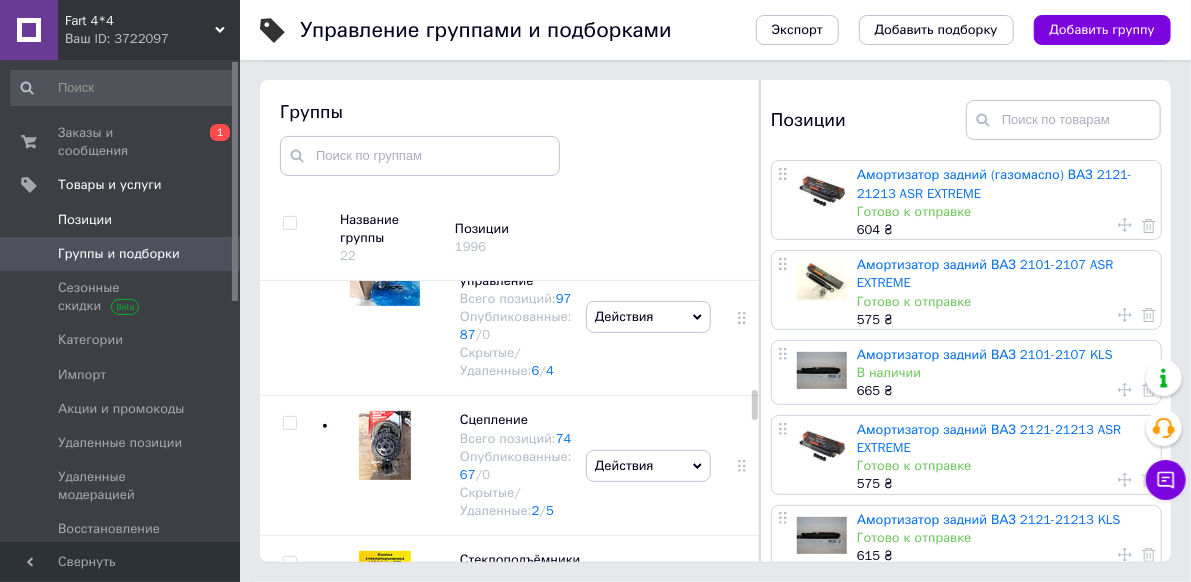 click on "Позиции" at bounding box center [85, 220] 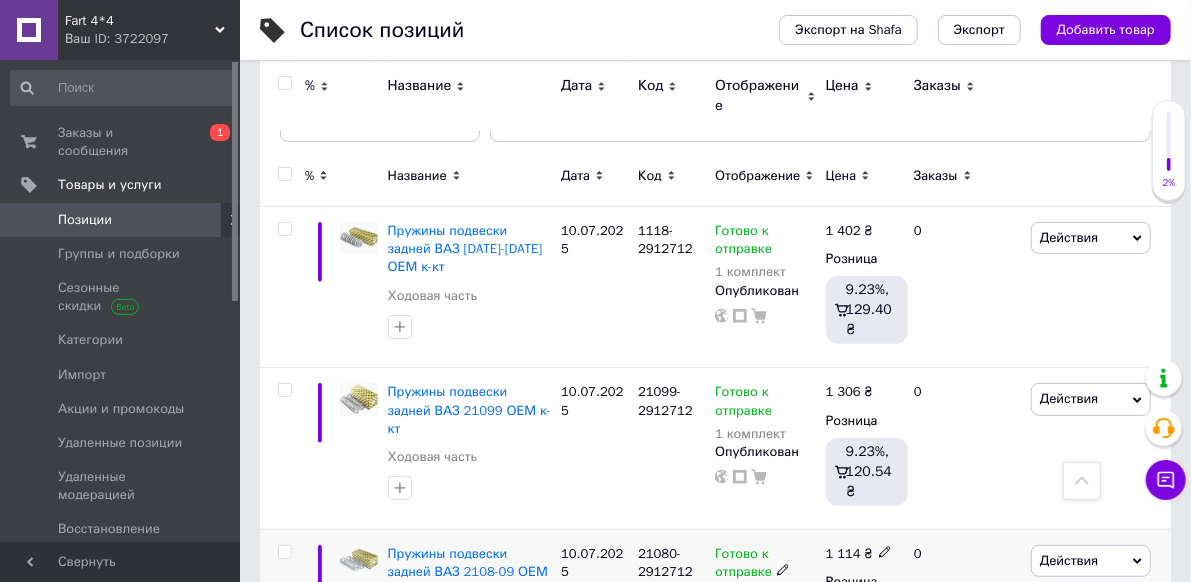 scroll, scrollTop: 200, scrollLeft: 0, axis: vertical 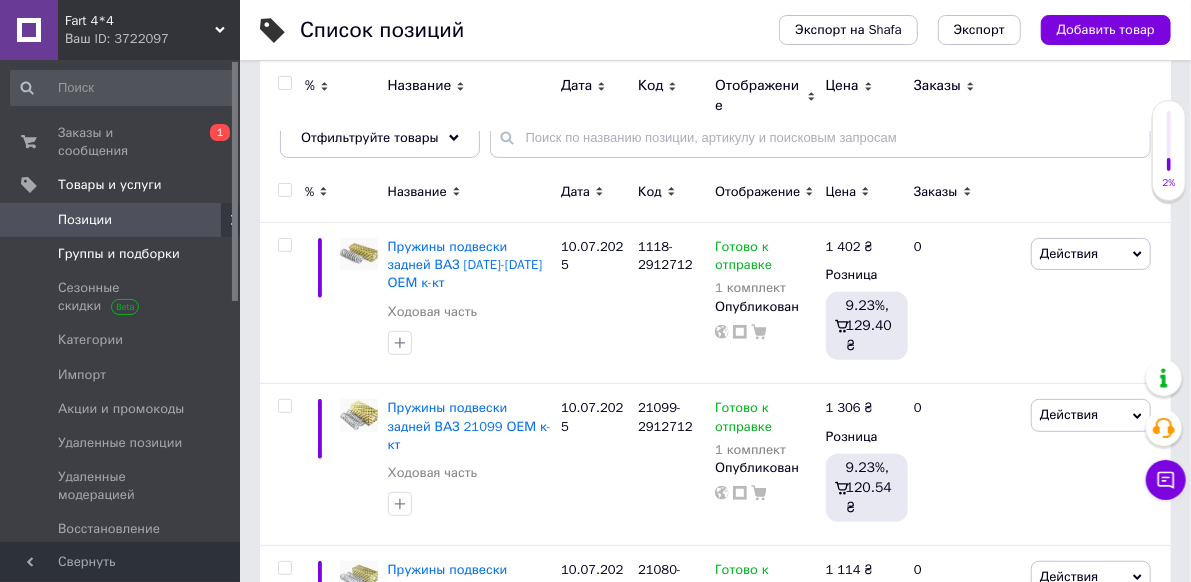 click on "Группы и подборки" at bounding box center (119, 254) 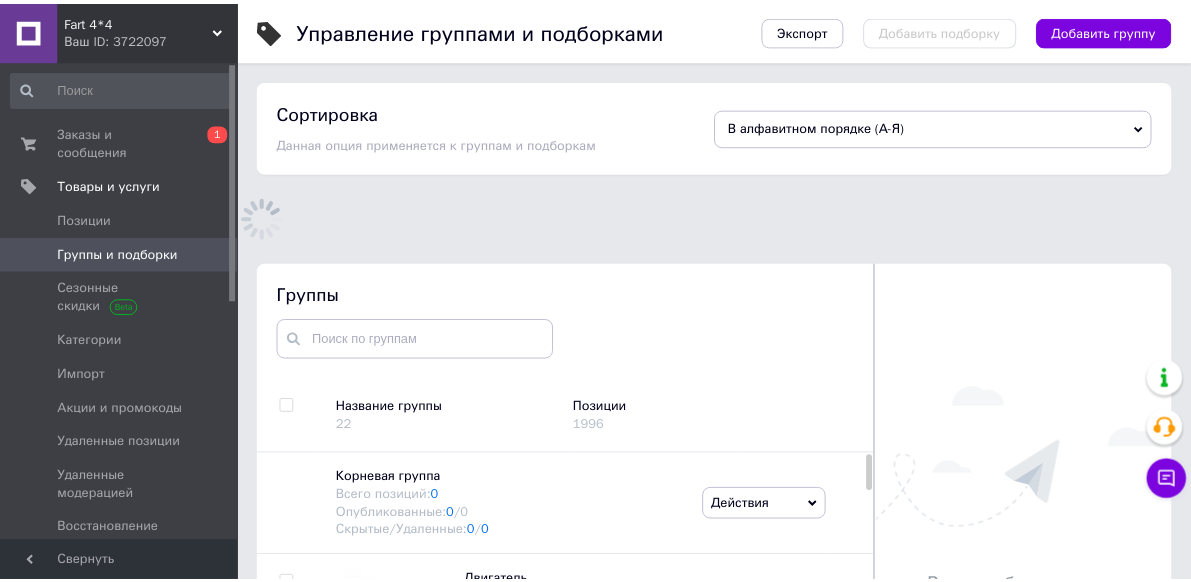 scroll, scrollTop: 50, scrollLeft: 0, axis: vertical 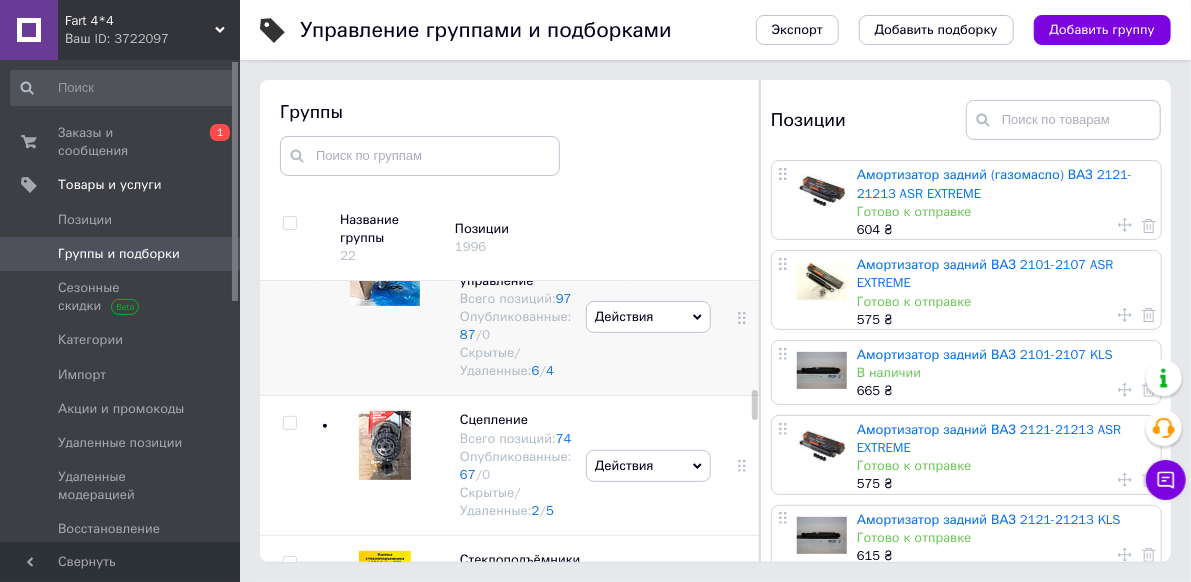 click at bounding box center (380, 317) 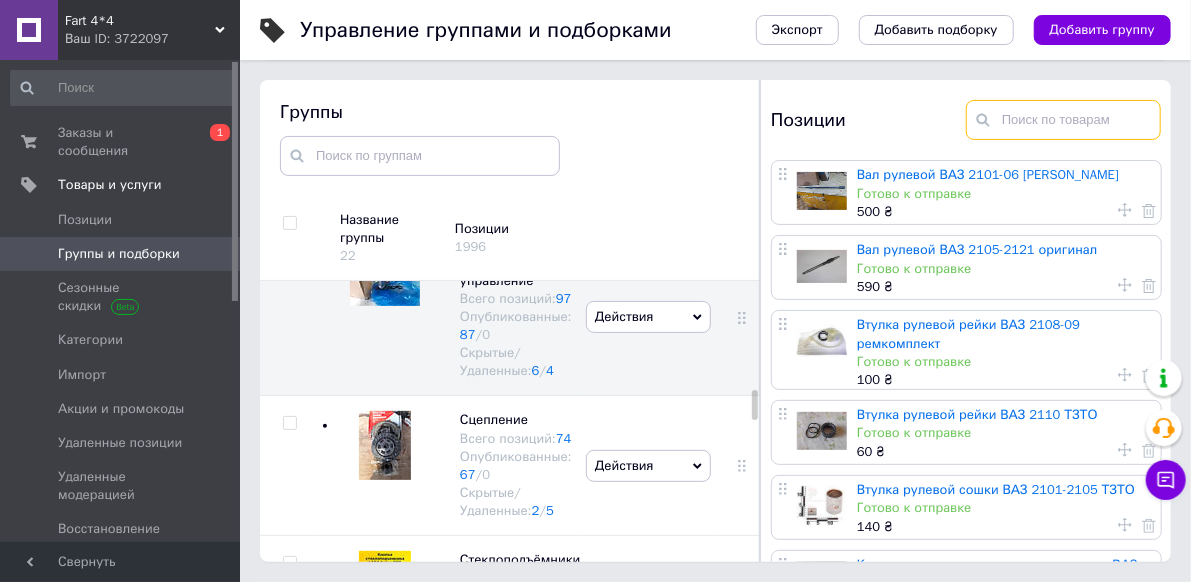 click at bounding box center (1063, 120) 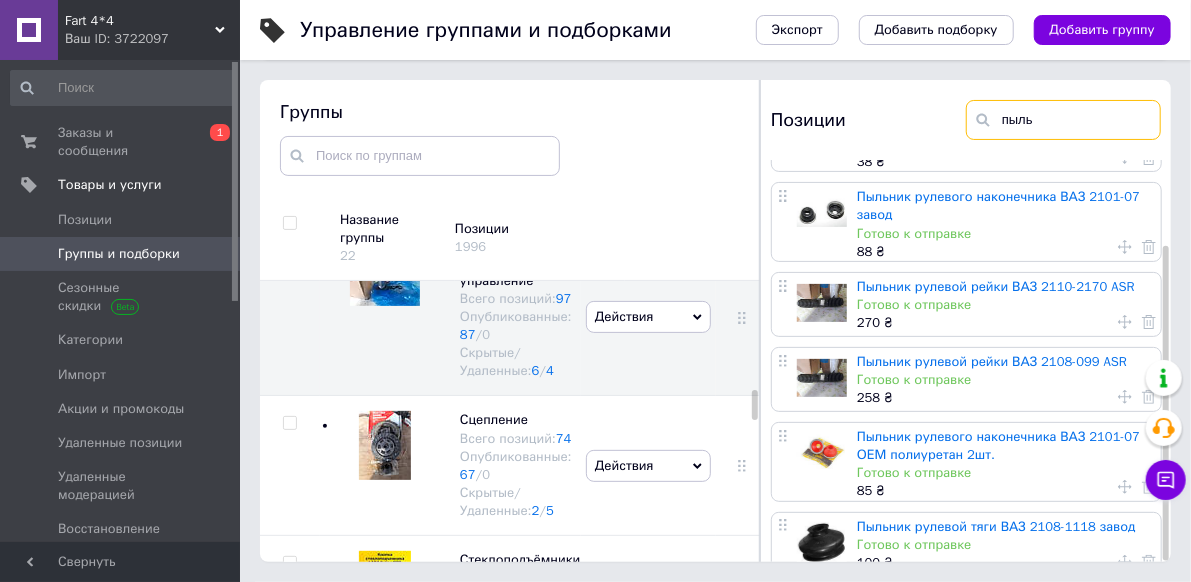 scroll, scrollTop: 110, scrollLeft: 0, axis: vertical 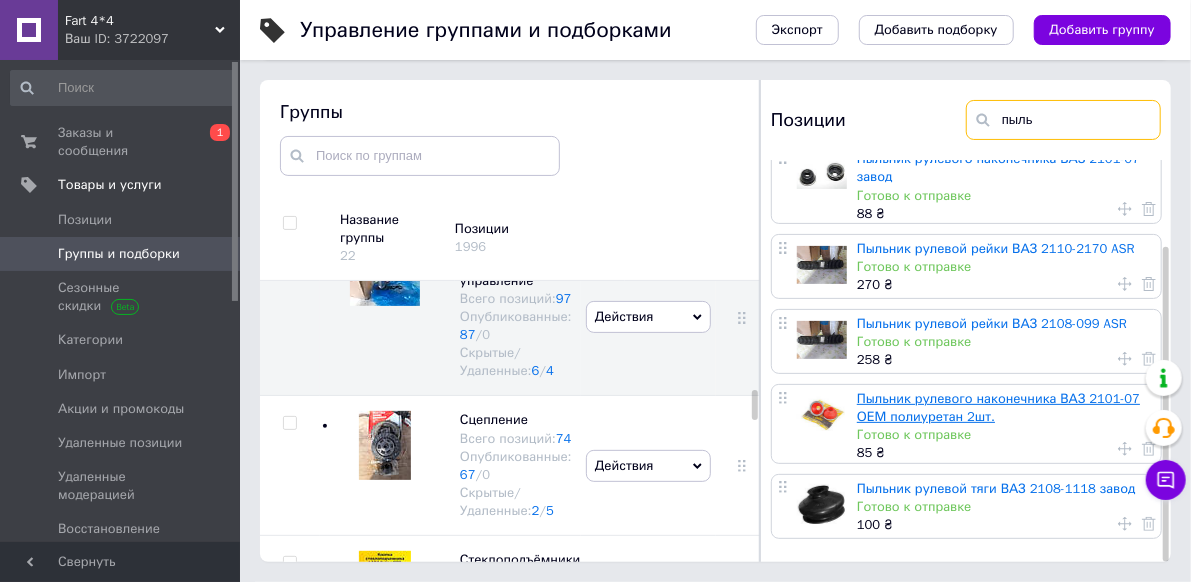 type on "пыль" 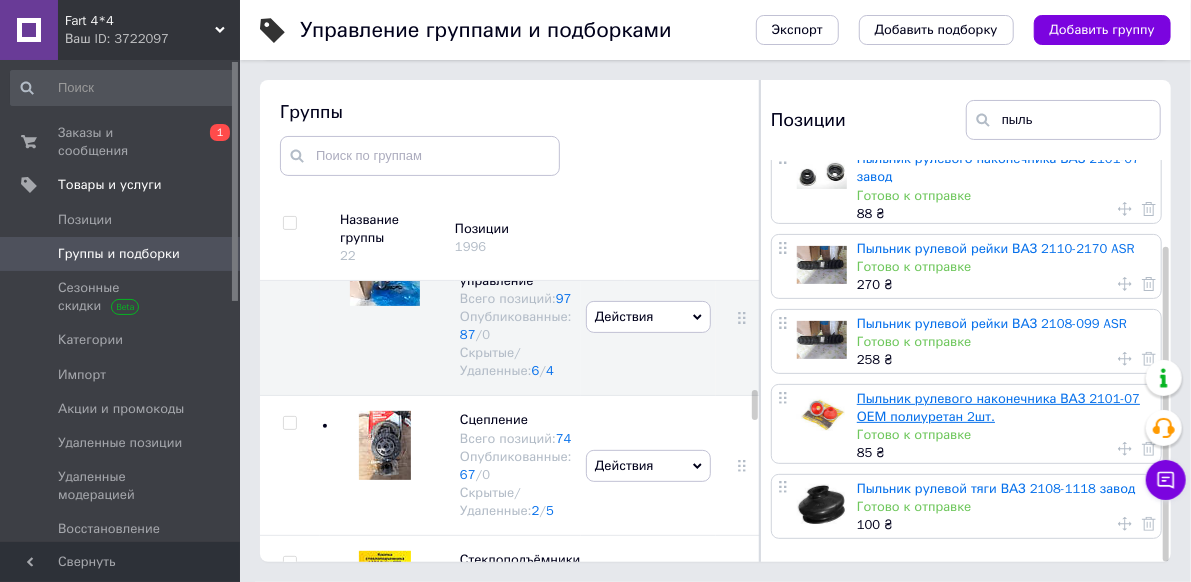 click on "Пыльник рулевого наконечника ВАЗ 2101-07 ОЕМ полиуретан 2шт." at bounding box center (998, 407) 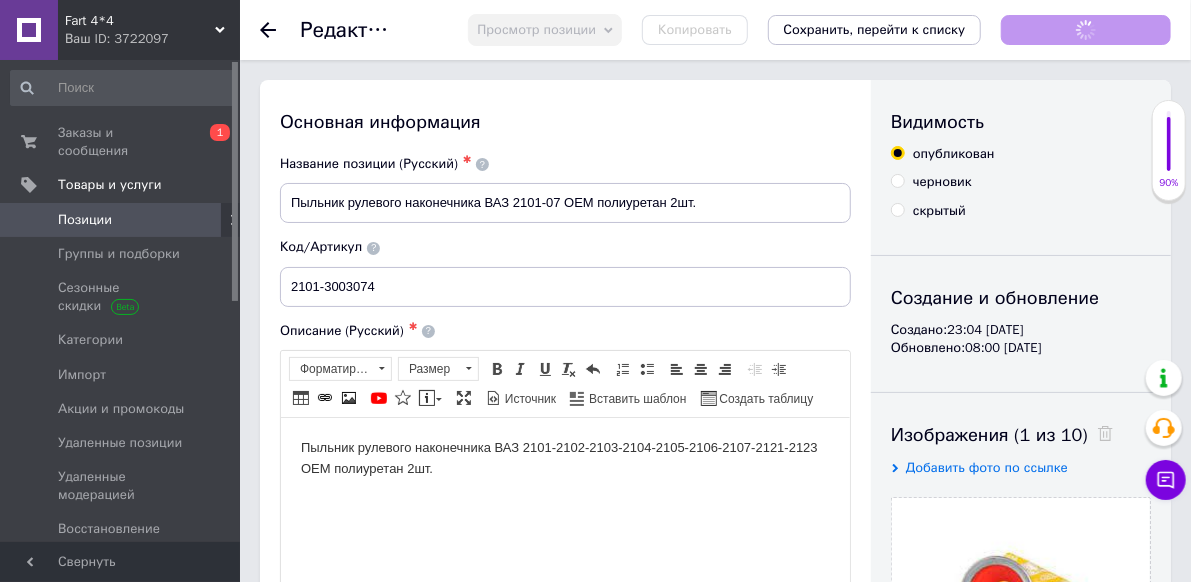 scroll, scrollTop: 0, scrollLeft: 0, axis: both 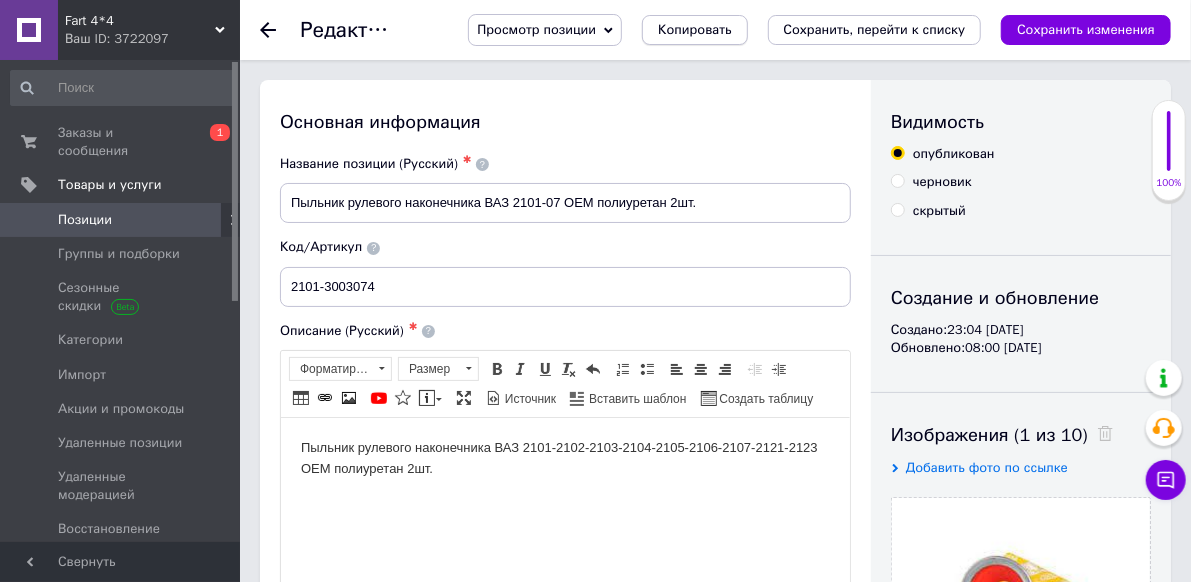click on "Копировать" at bounding box center [694, 30] 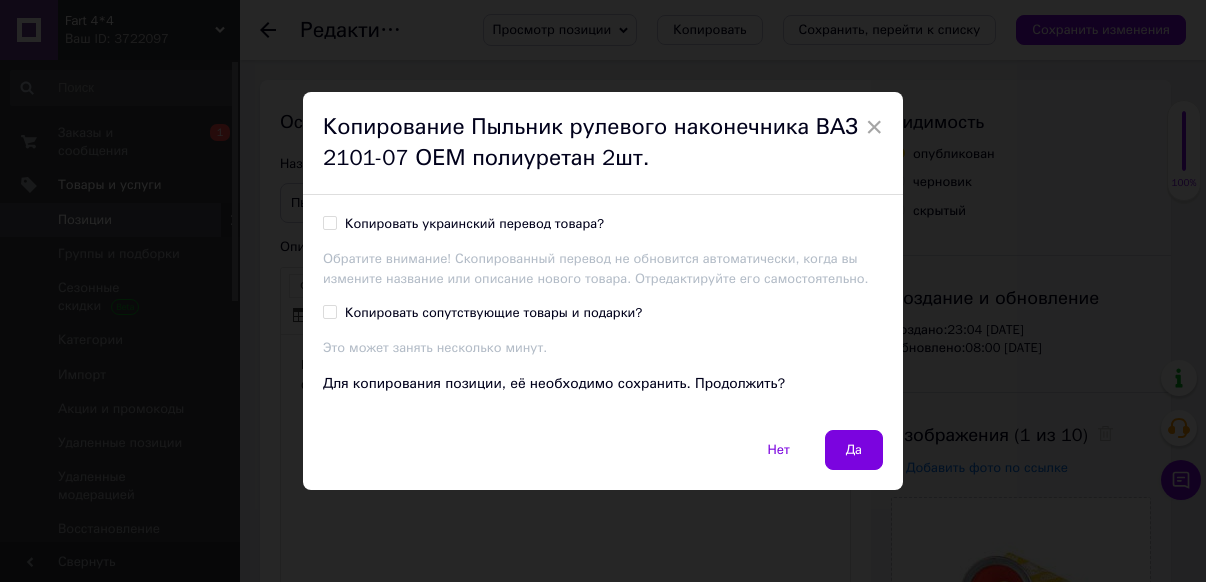 click on "Копировать украинский перевод товара?" at bounding box center (474, 224) 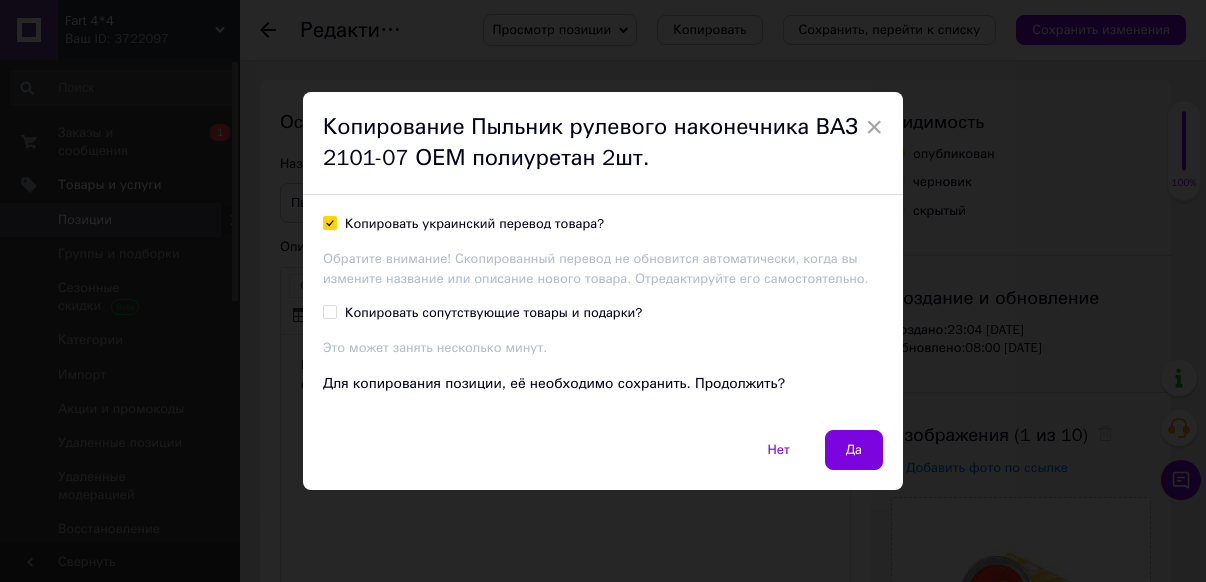 checkbox on "true" 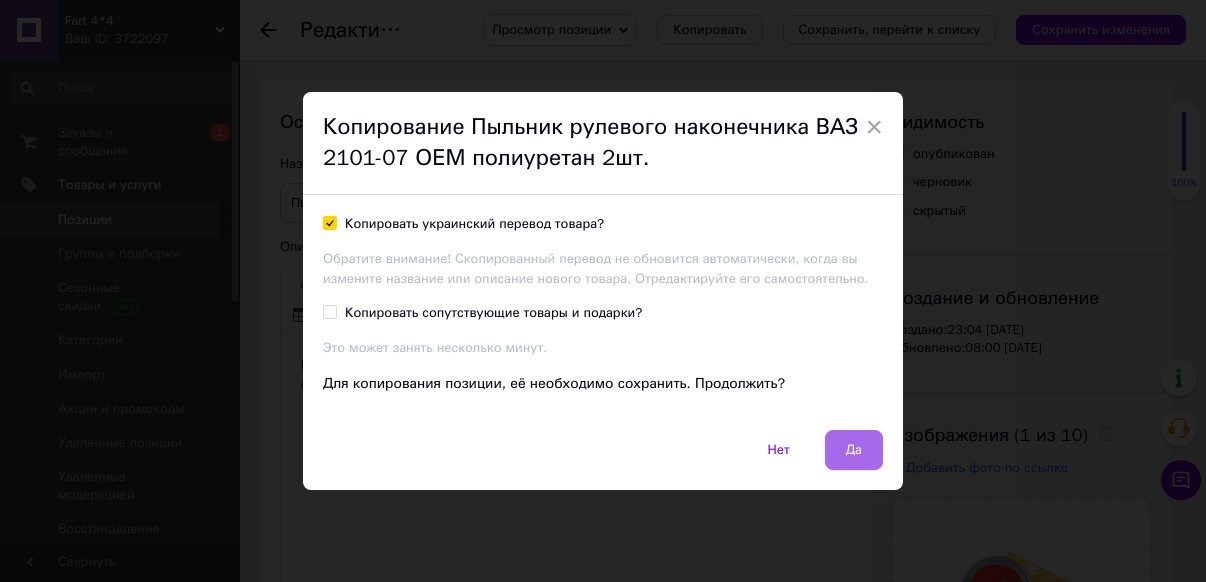click on "Да" at bounding box center (854, 450) 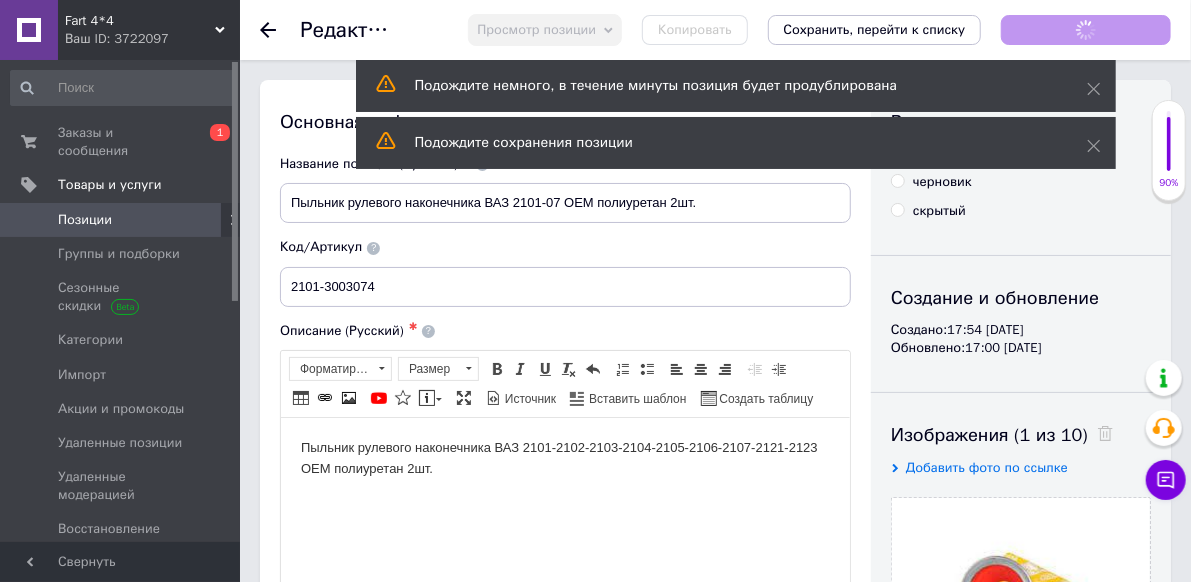 scroll, scrollTop: 0, scrollLeft: 0, axis: both 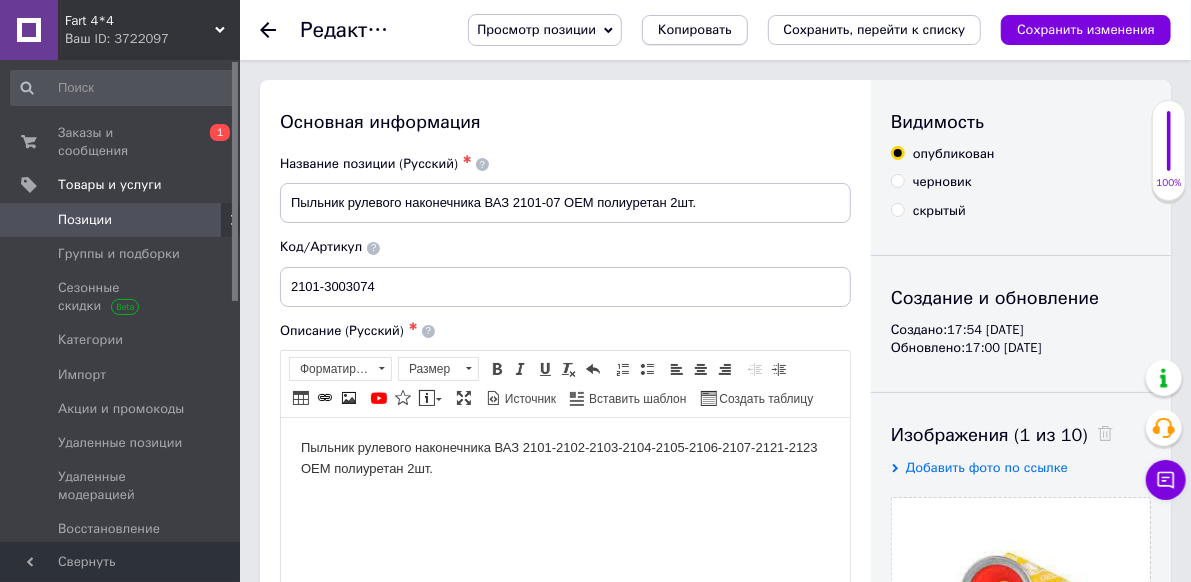 click on "Копировать" at bounding box center [694, 30] 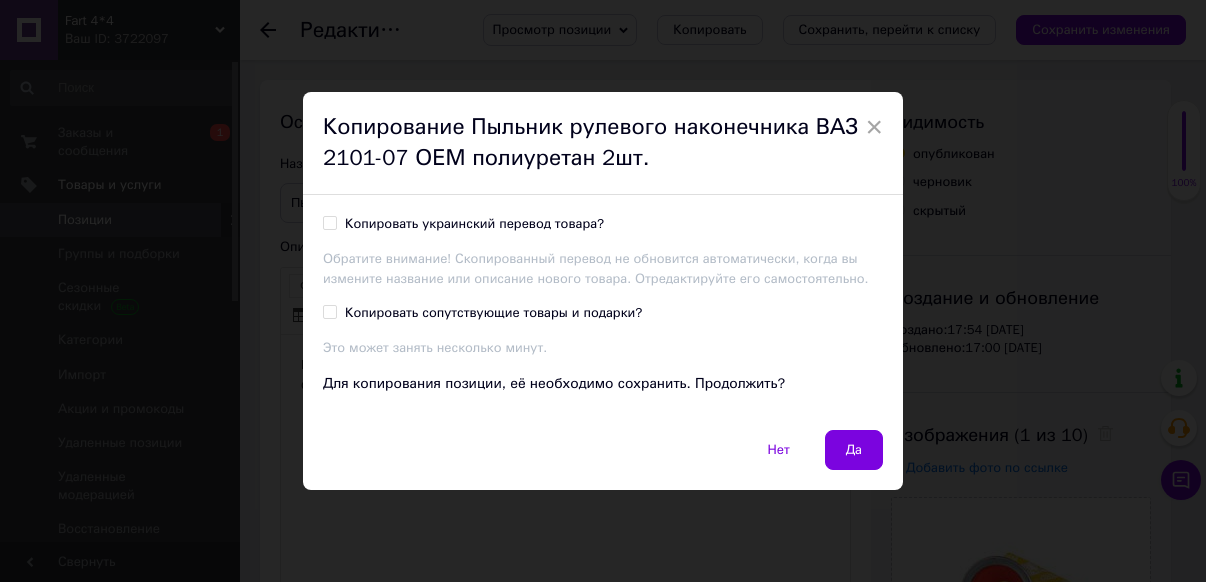 click on "Копировать украинский перевод товара?" at bounding box center (474, 224) 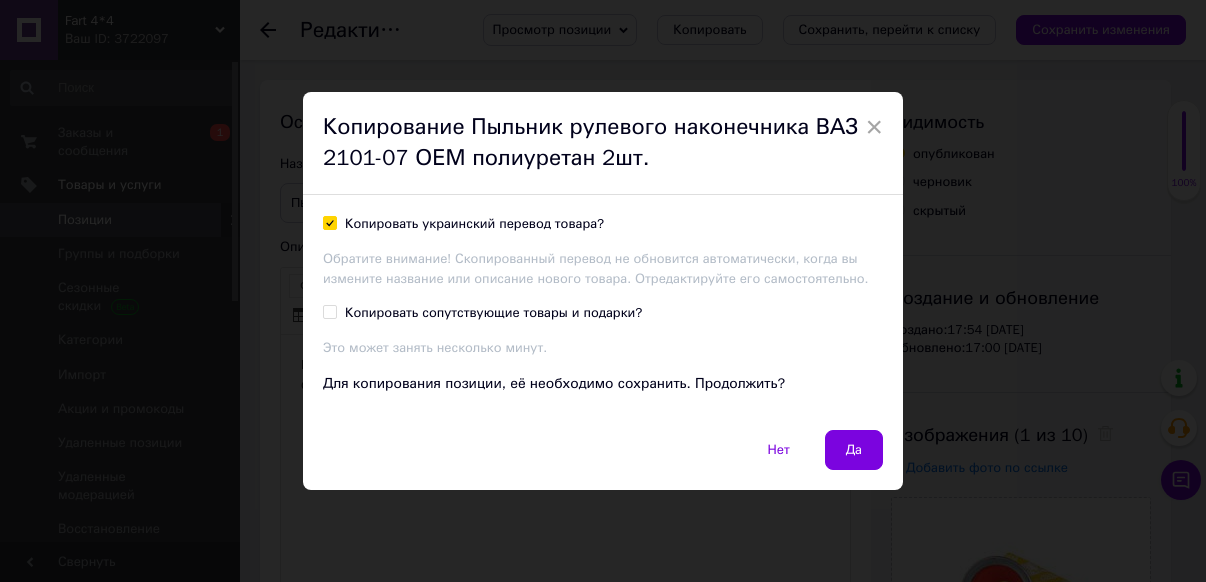 checkbox on "true" 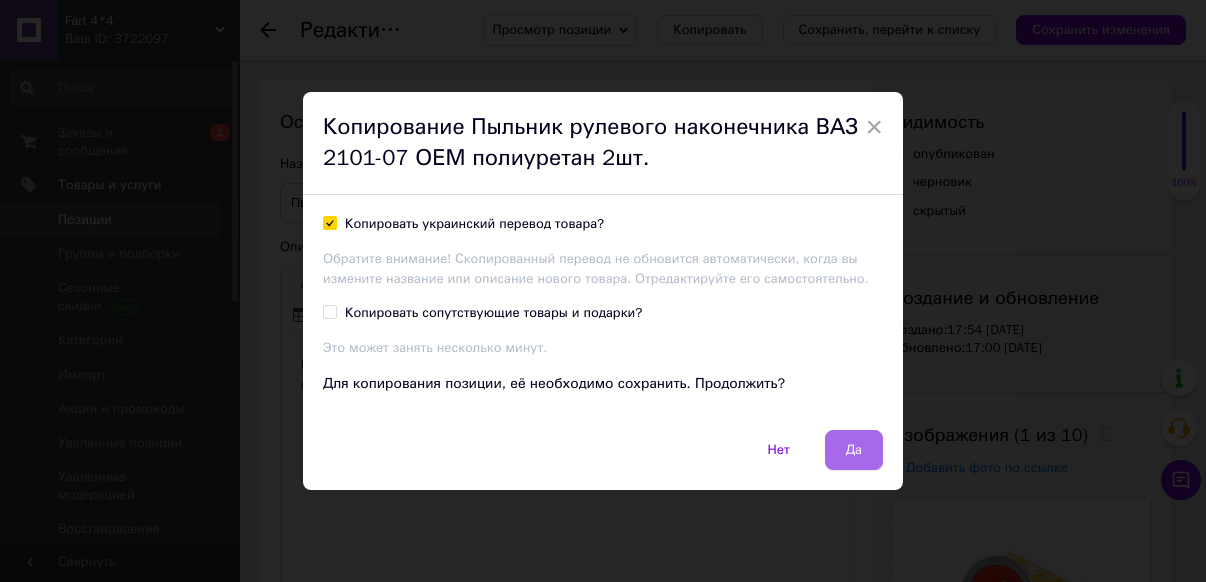 click on "Да" at bounding box center (854, 450) 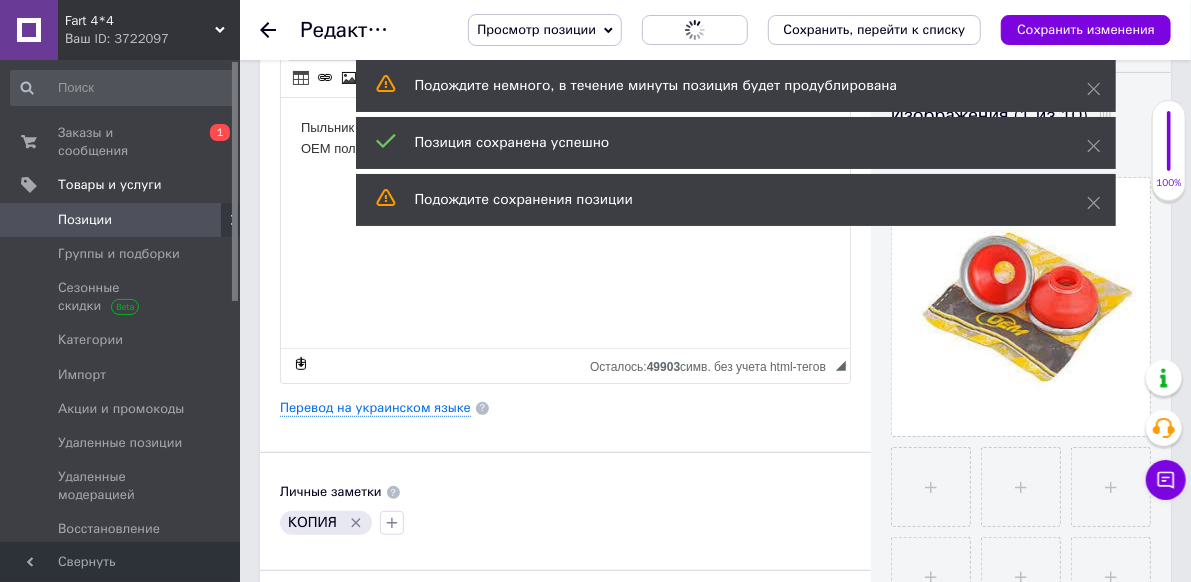 scroll, scrollTop: 200, scrollLeft: 0, axis: vertical 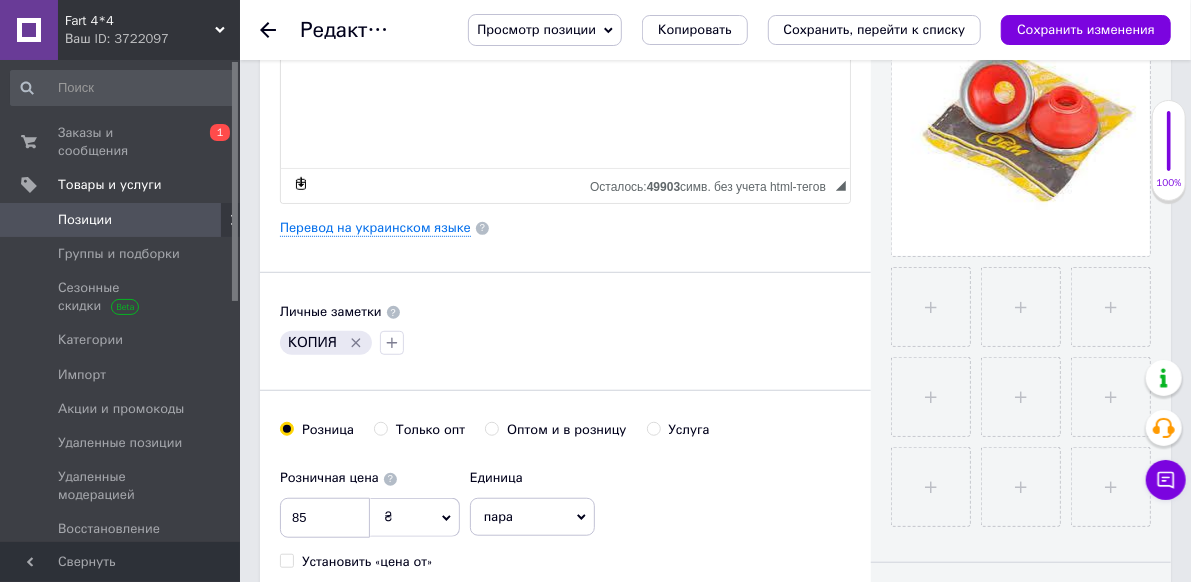 click 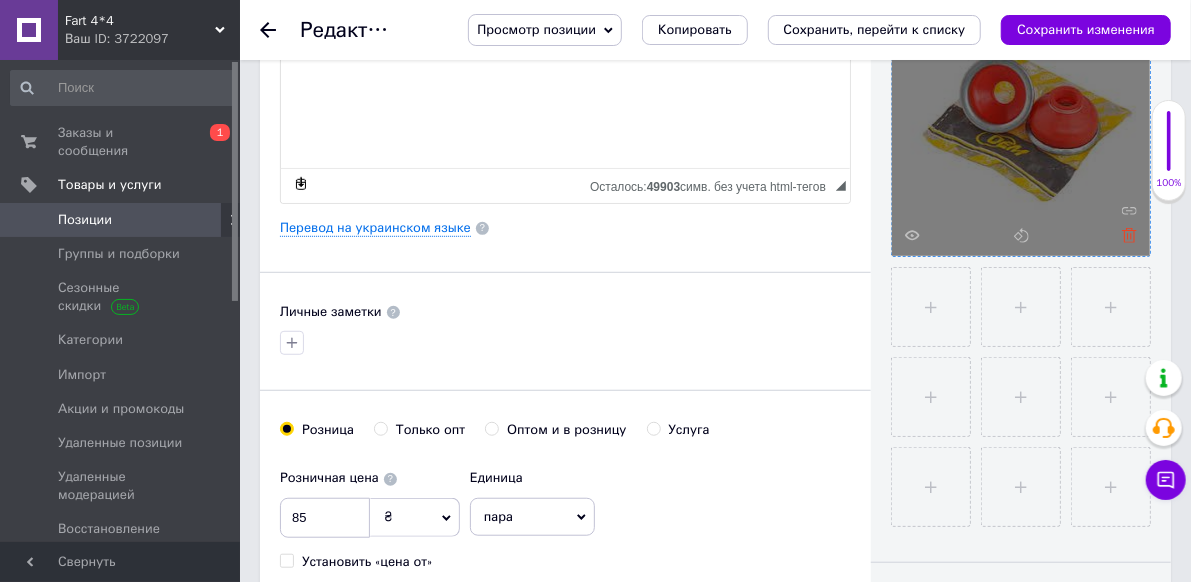 click 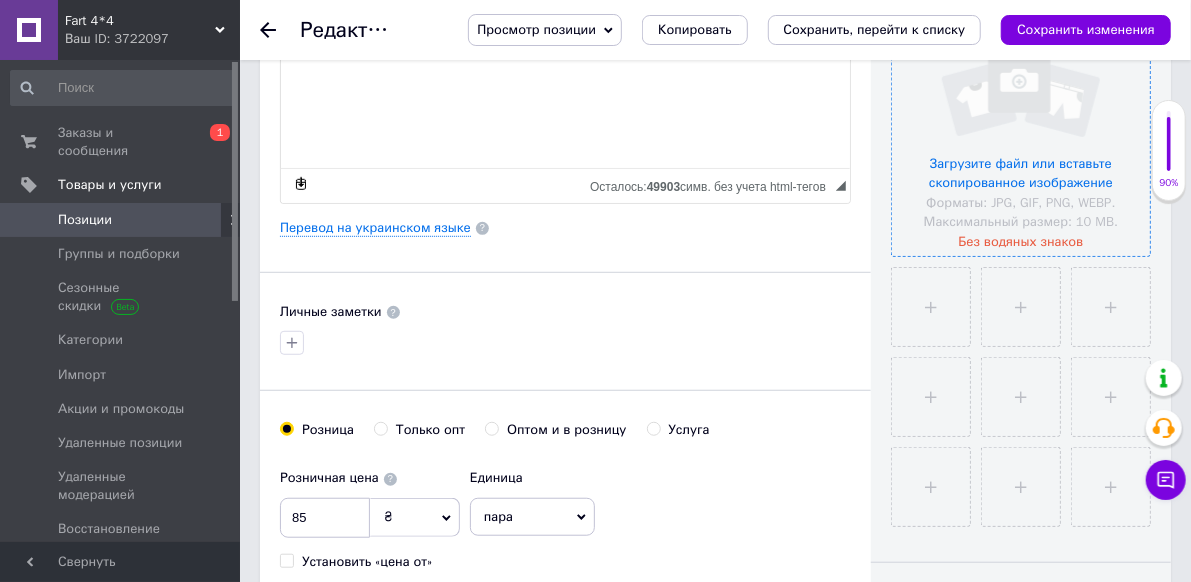 click on "пара" at bounding box center [532, 517] 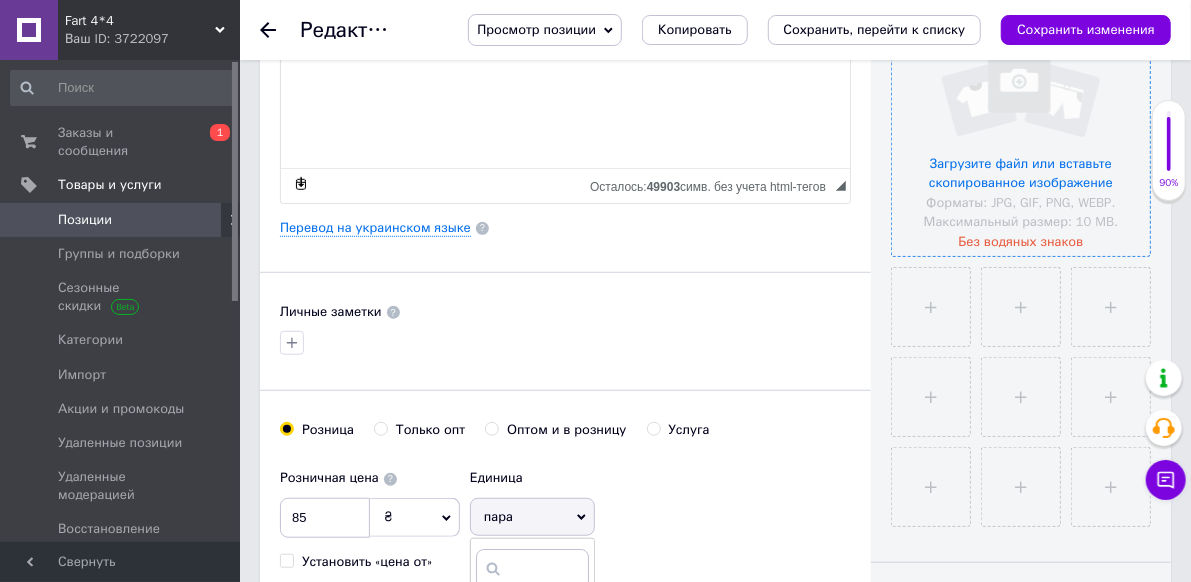 click on "шт." at bounding box center (532, 636) 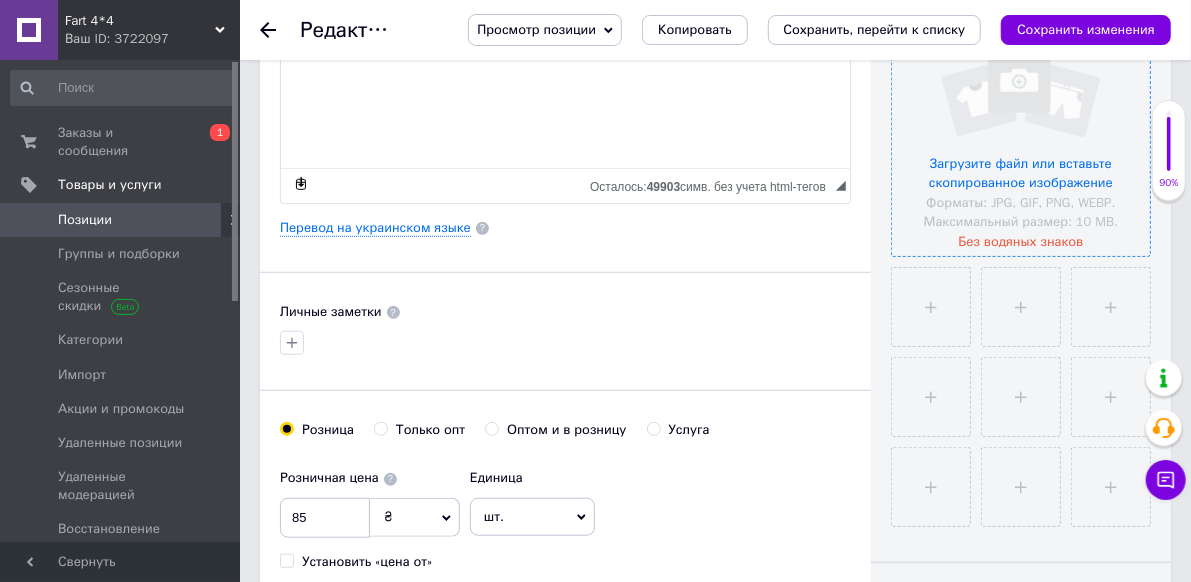 click on "2" at bounding box center [503, 629] 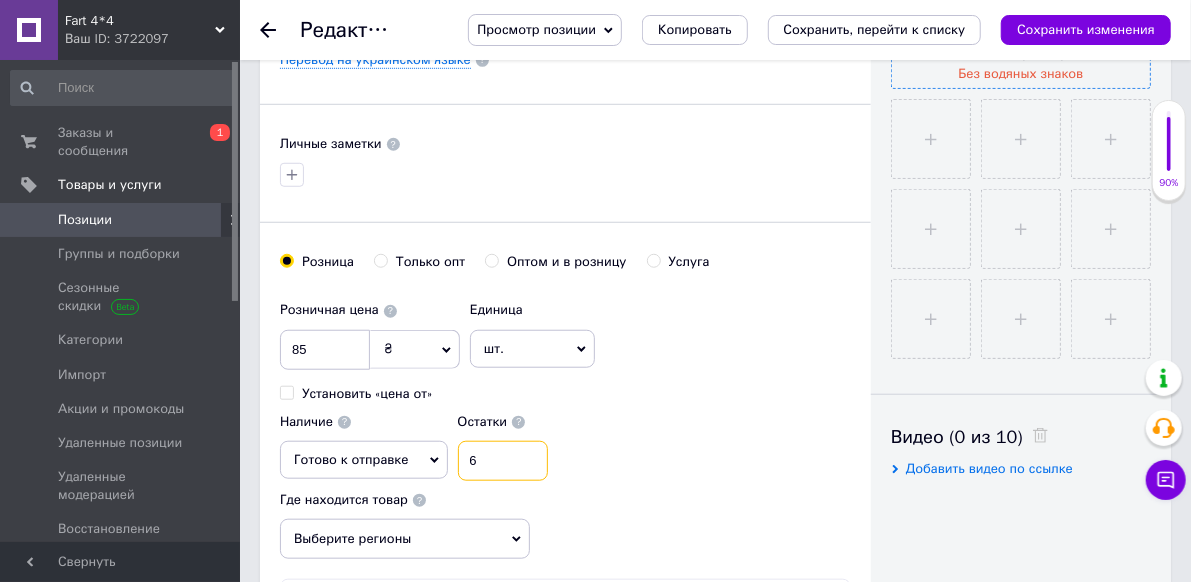 scroll, scrollTop: 700, scrollLeft: 0, axis: vertical 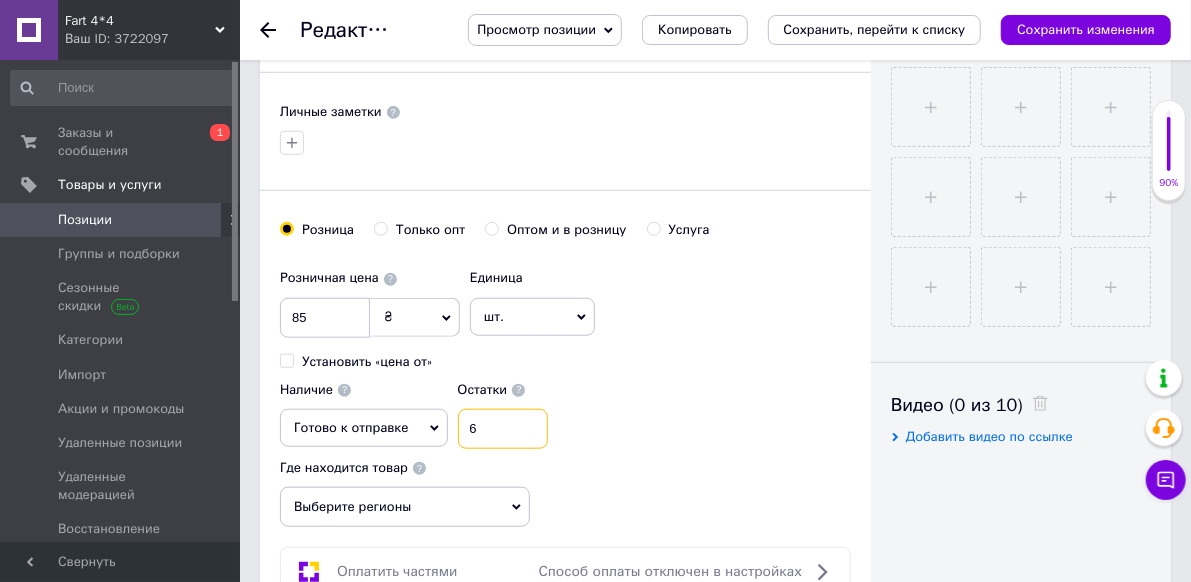 type on "6" 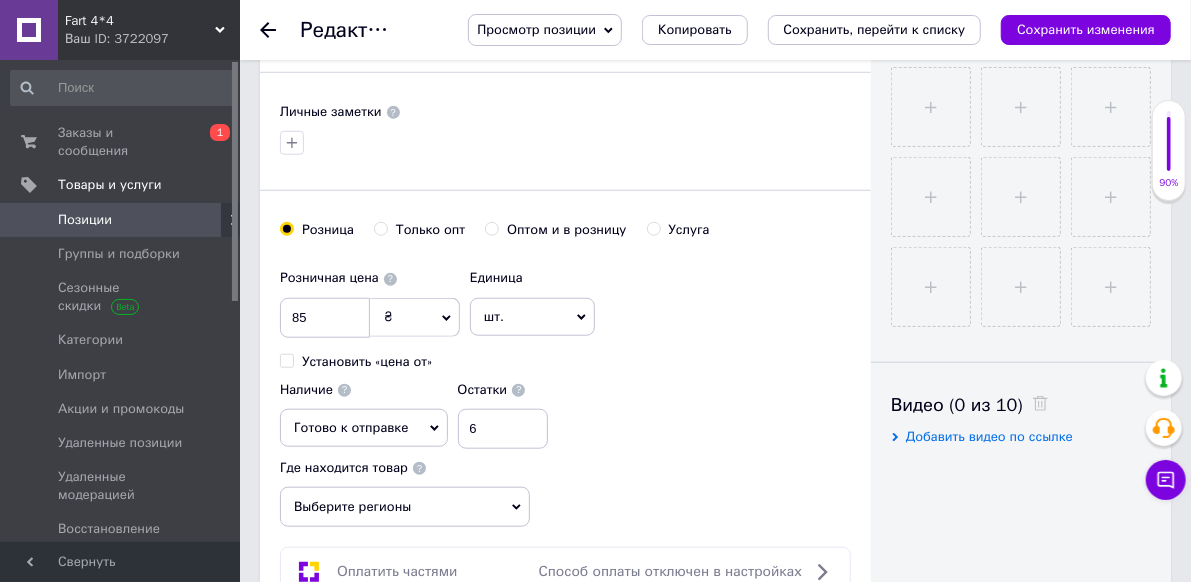 click on "Выберите регионы" at bounding box center [405, 507] 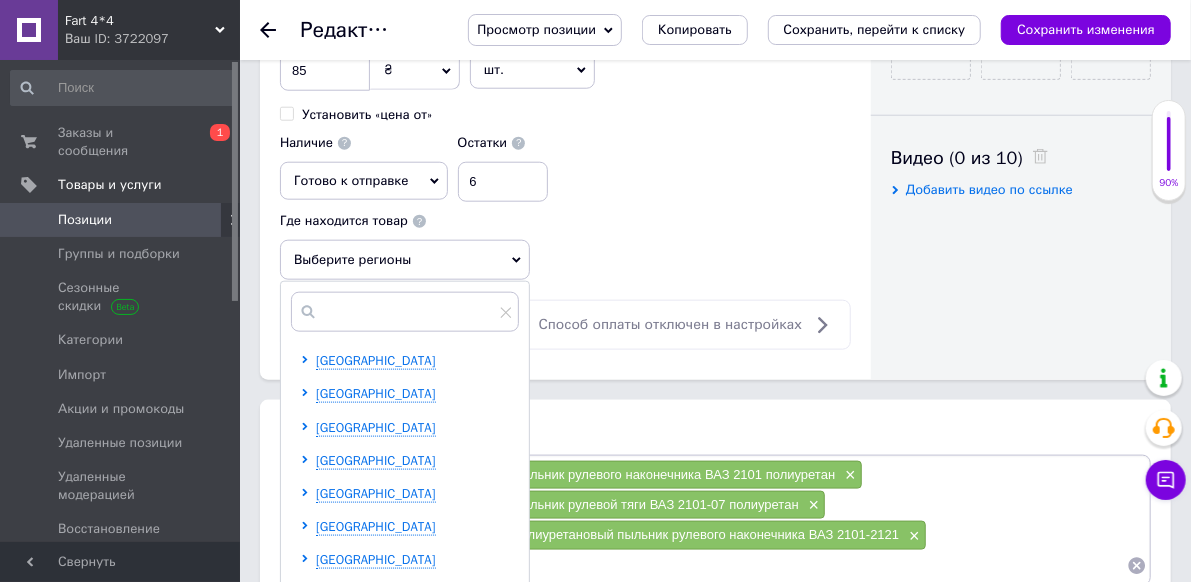 scroll, scrollTop: 1000, scrollLeft: 0, axis: vertical 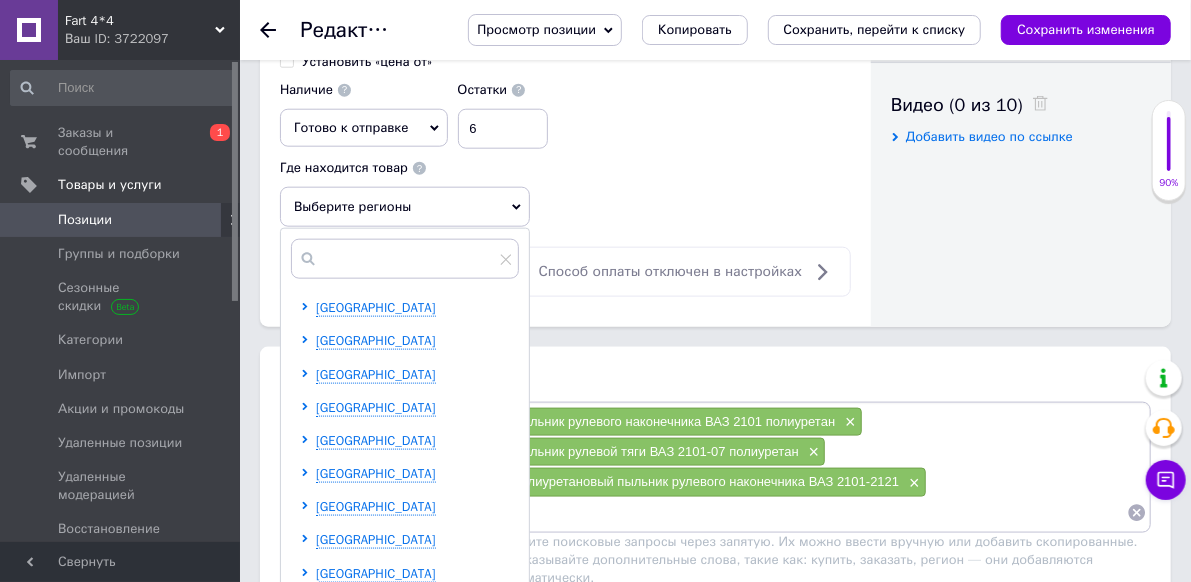 click on "Винницкая область Волынская область Днепропетровская область Донецкая область Житомирская область Закарпатская область Запорожская область Ивано-Франковская область Киевская область Кировоградская область Луганская область Львовская область Николаевская область Одесская область Полтавская область Ровненская область Сумская область Тернопольская область Харьковская область Херсонская область Хмельницкая область Черкасская область Черниговская область Черновицкая область" at bounding box center [409, 699] 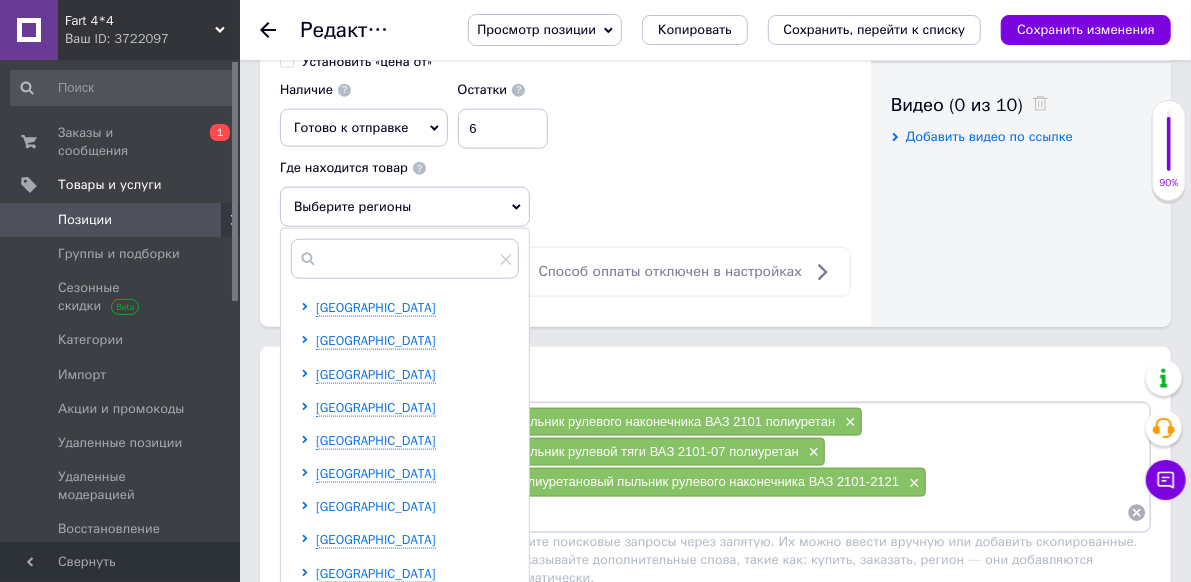 click on "[GEOGRAPHIC_DATA]" at bounding box center [376, 506] 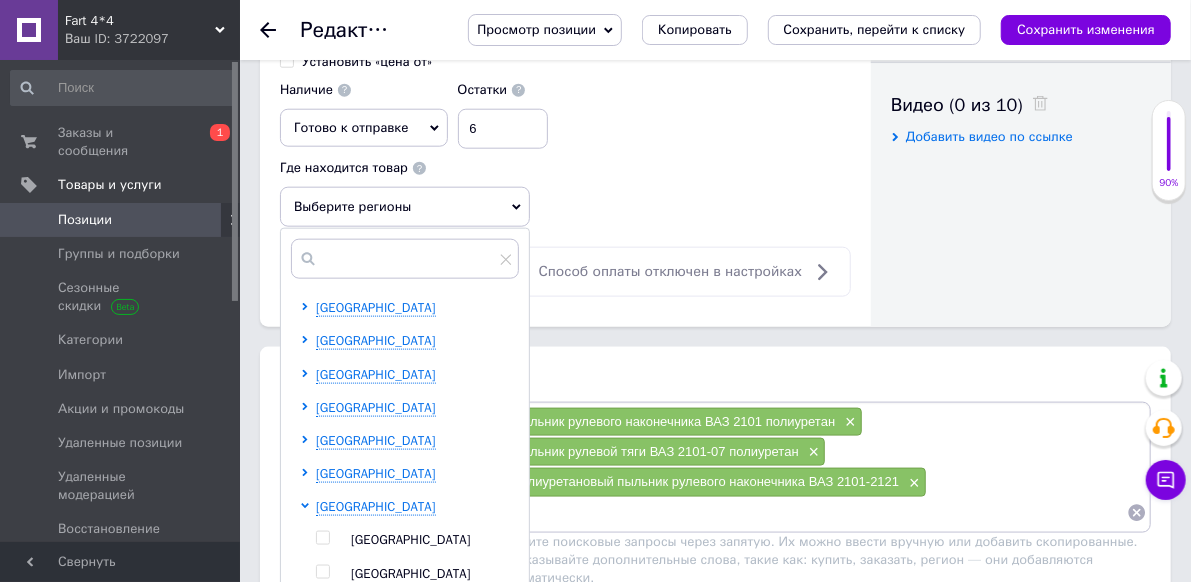 click on "[GEOGRAPHIC_DATA]" at bounding box center [411, 606] 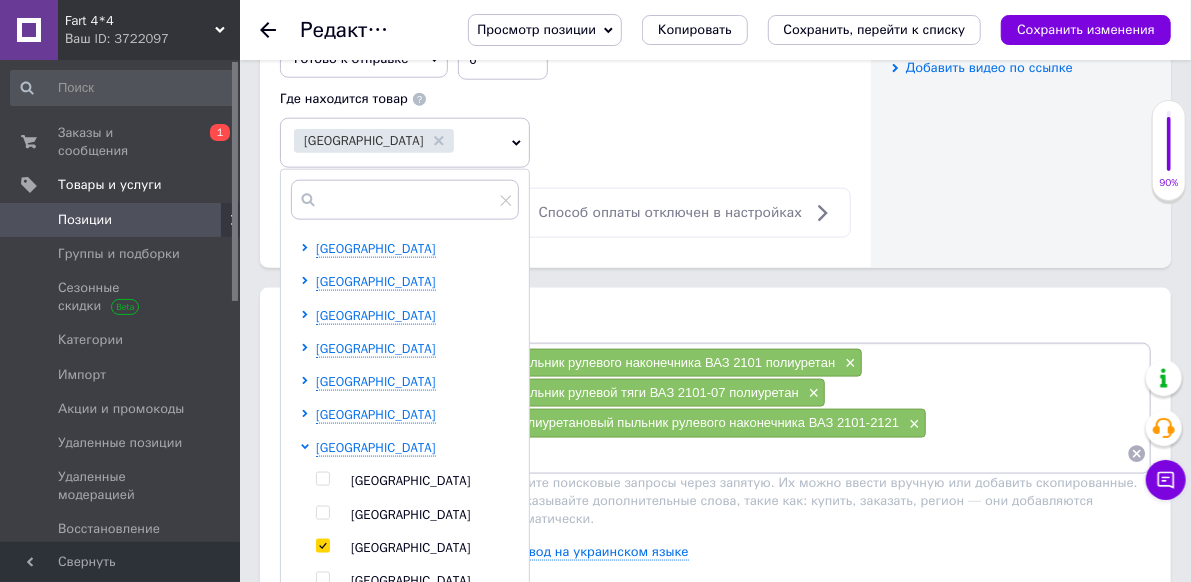 scroll, scrollTop: 1100, scrollLeft: 0, axis: vertical 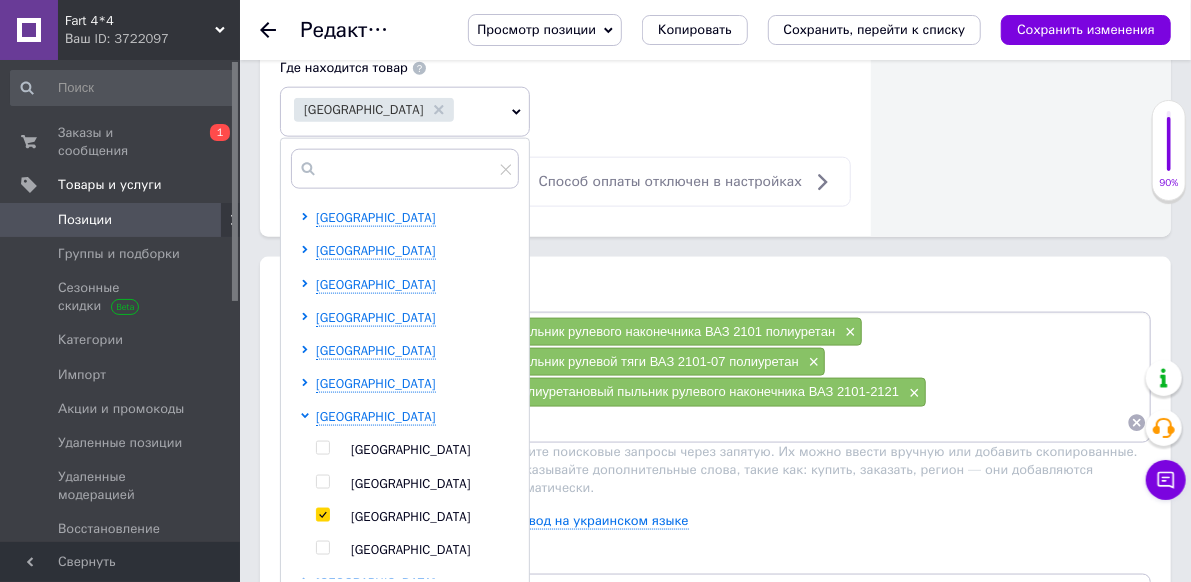 click on "Сохранить" at bounding box center [465, 620] 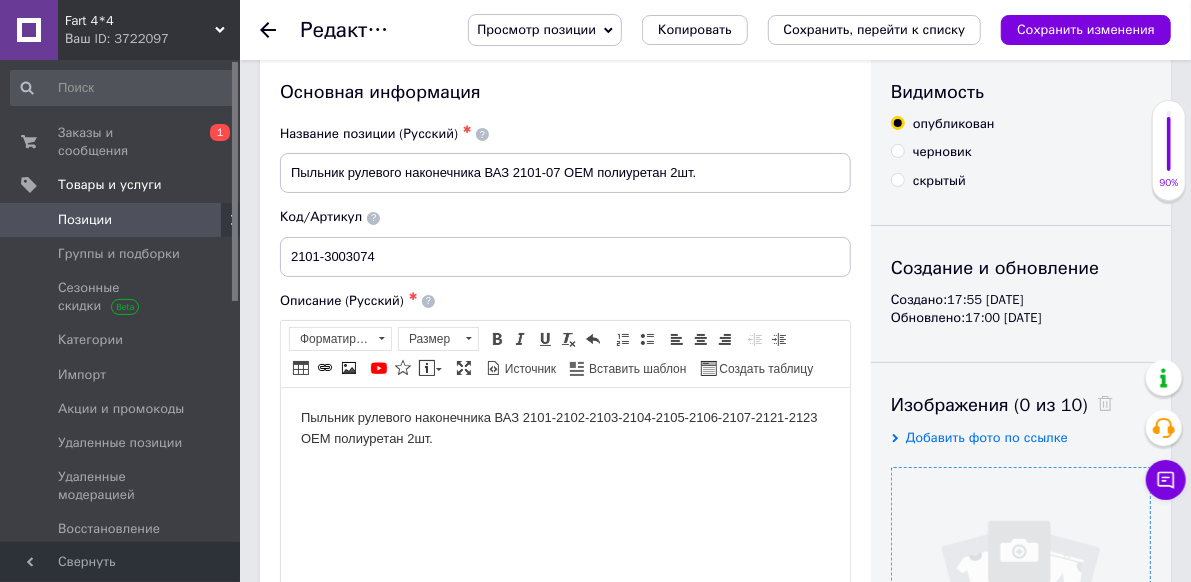 scroll, scrollTop: 0, scrollLeft: 0, axis: both 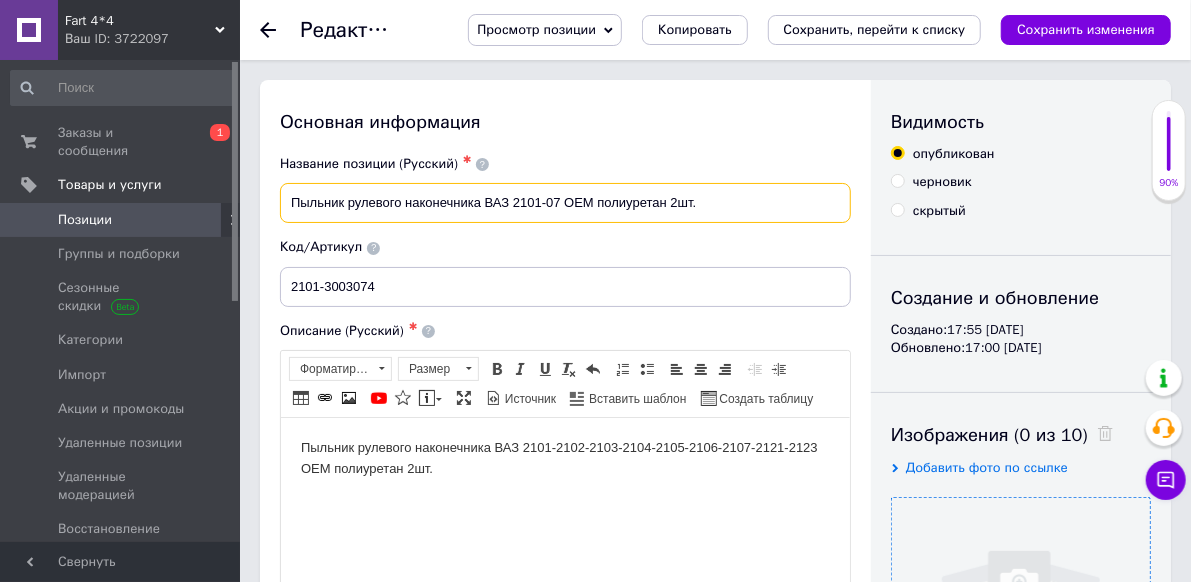 click on "Пыльник рулевого наконечника ВАЗ 2101-07 ОЕМ полиуретан 2шт." at bounding box center [565, 203] 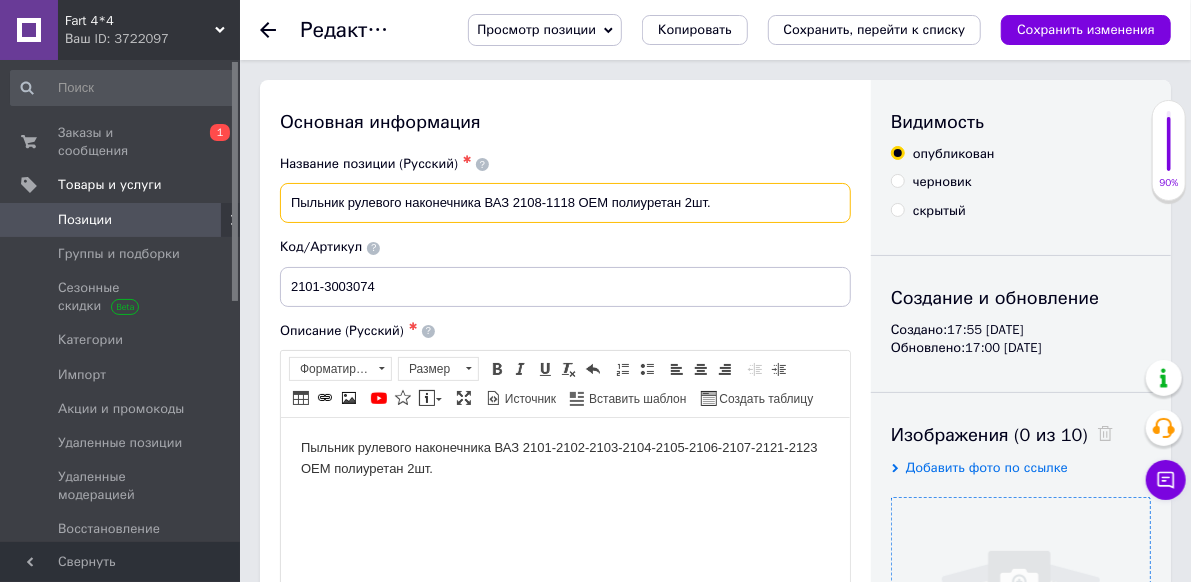 type on "Пыльник рулевого наконечника ВАЗ 2108-1118 ОЕМ полиуретан 2шт." 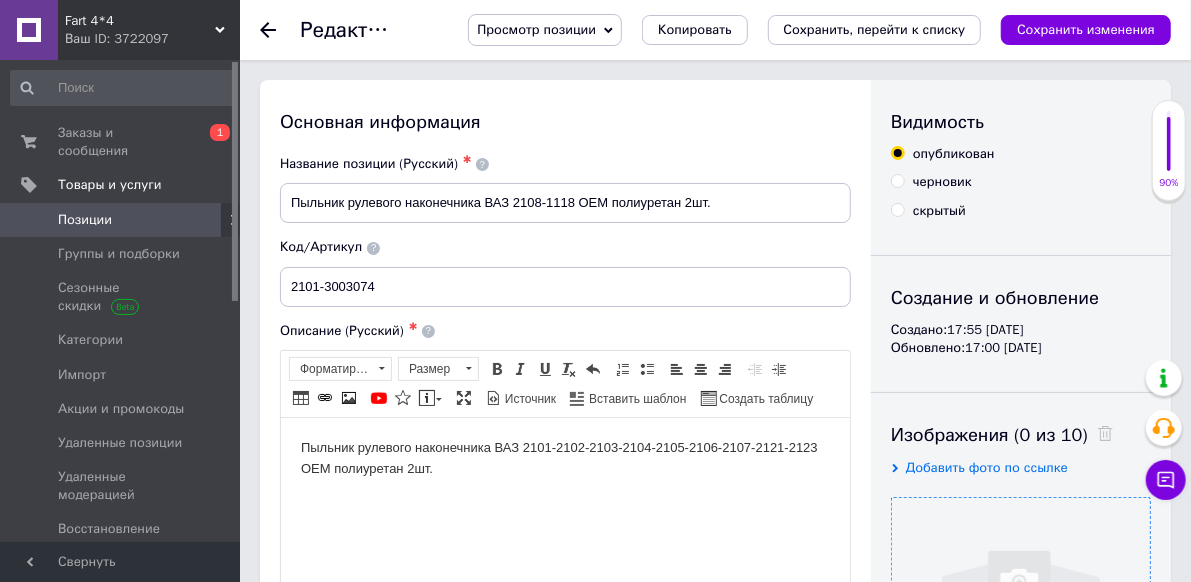 click on "Пыльник рулевого наконечника ВАЗ 2101-2102-2103-2104-2105-2106-2107-2121-2123 ОЕМ полиуретан 2шт." at bounding box center [564, 458] 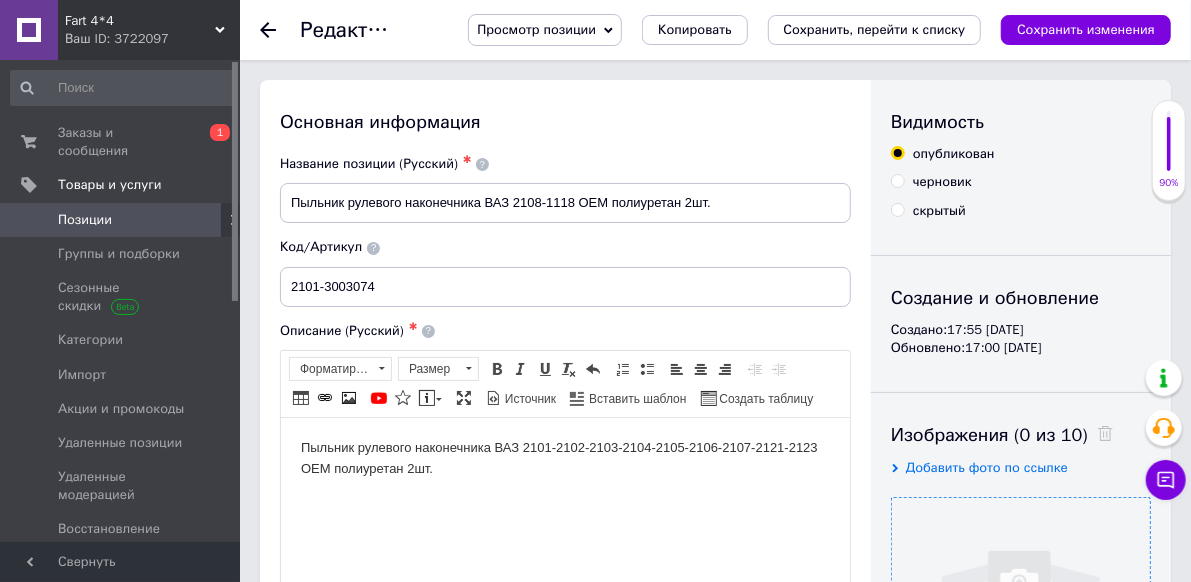 type 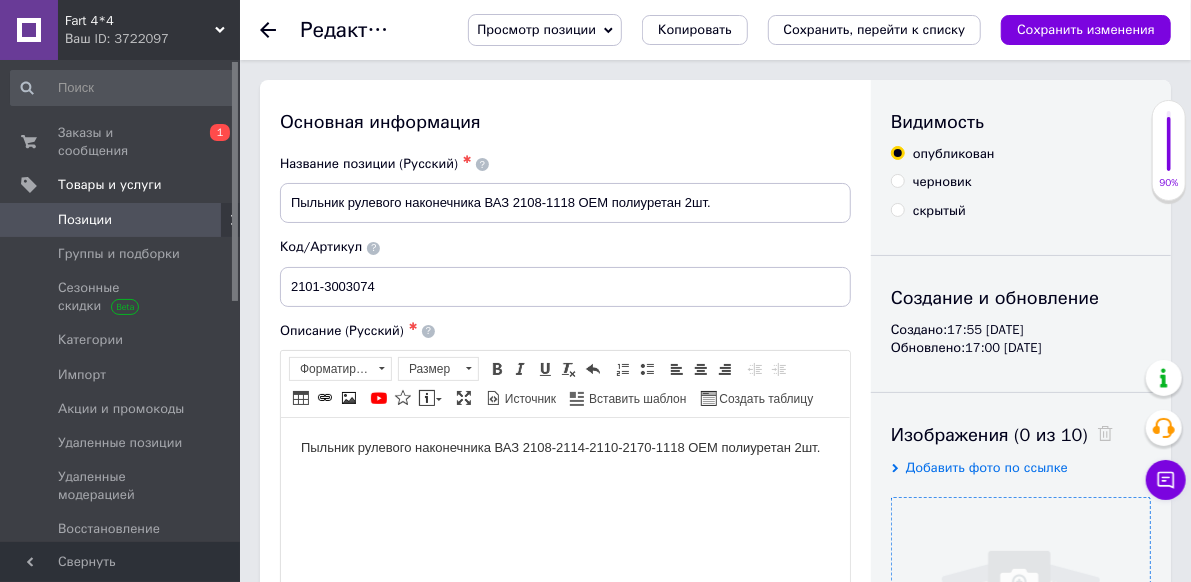 click on "Пыльник рулевого наконечника ВАЗ 2108-2114-2110-2170-1118 ОЕМ полиуретан 2шт." at bounding box center (564, 447) 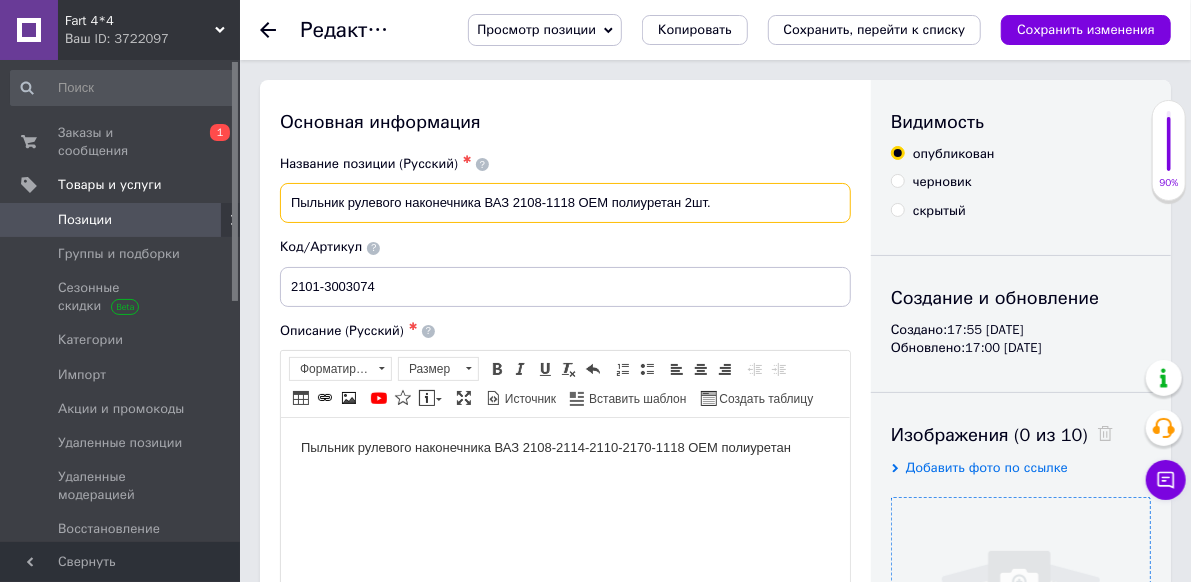 click on "Пыльник рулевого наконечника ВАЗ 2108-1118 ОЕМ полиуретан 2шт." at bounding box center [565, 203] 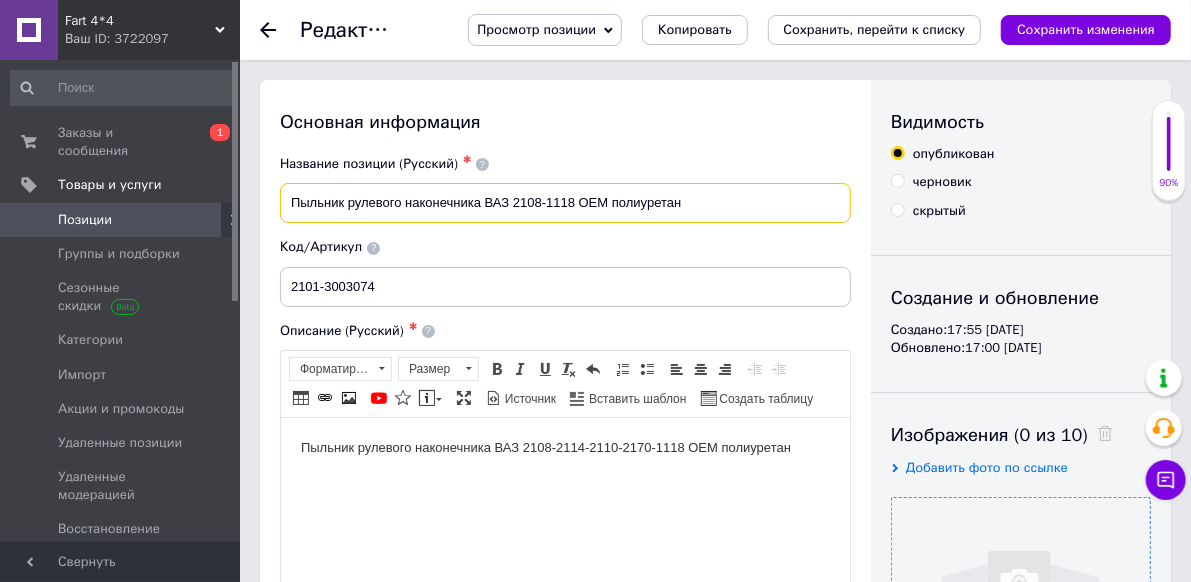 scroll, scrollTop: 0, scrollLeft: 43, axis: horizontal 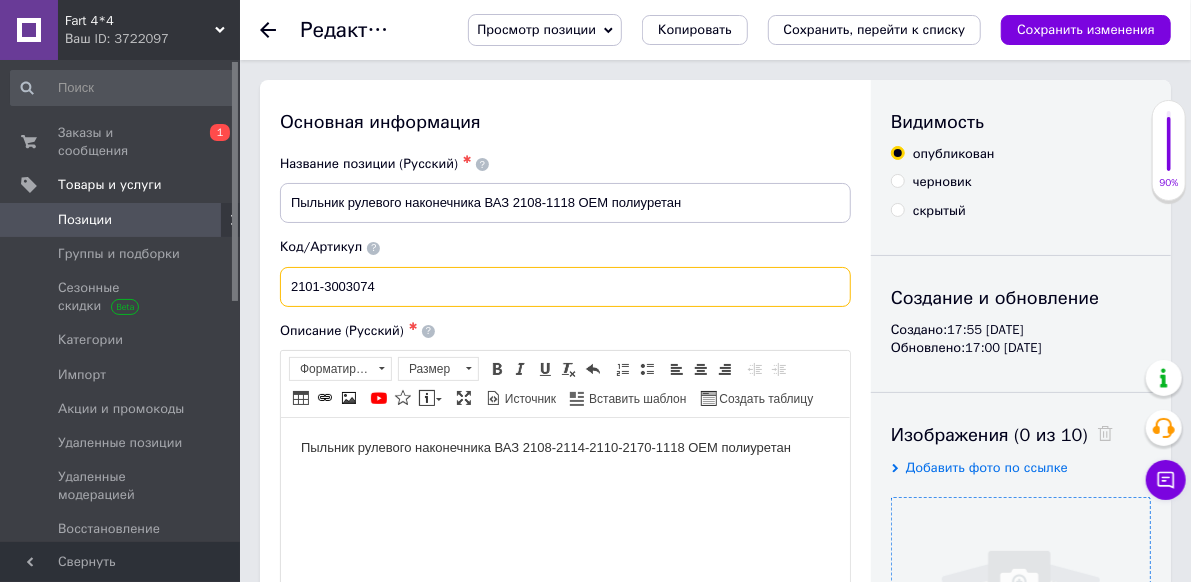 click on "2101-3003074" at bounding box center [565, 287] 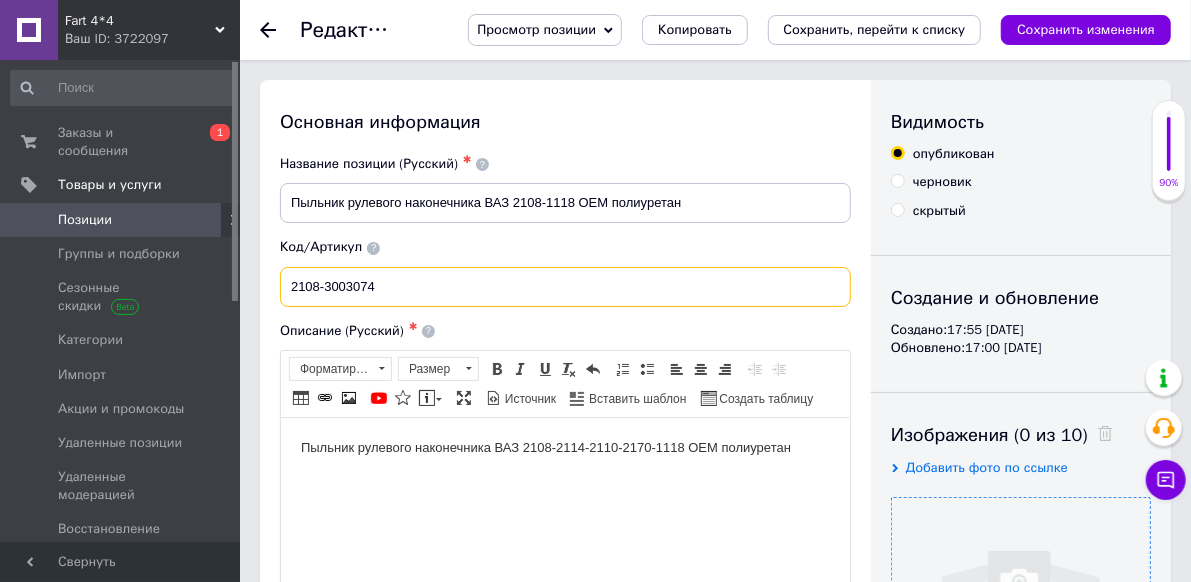 click on "2108-3003074" at bounding box center (565, 287) 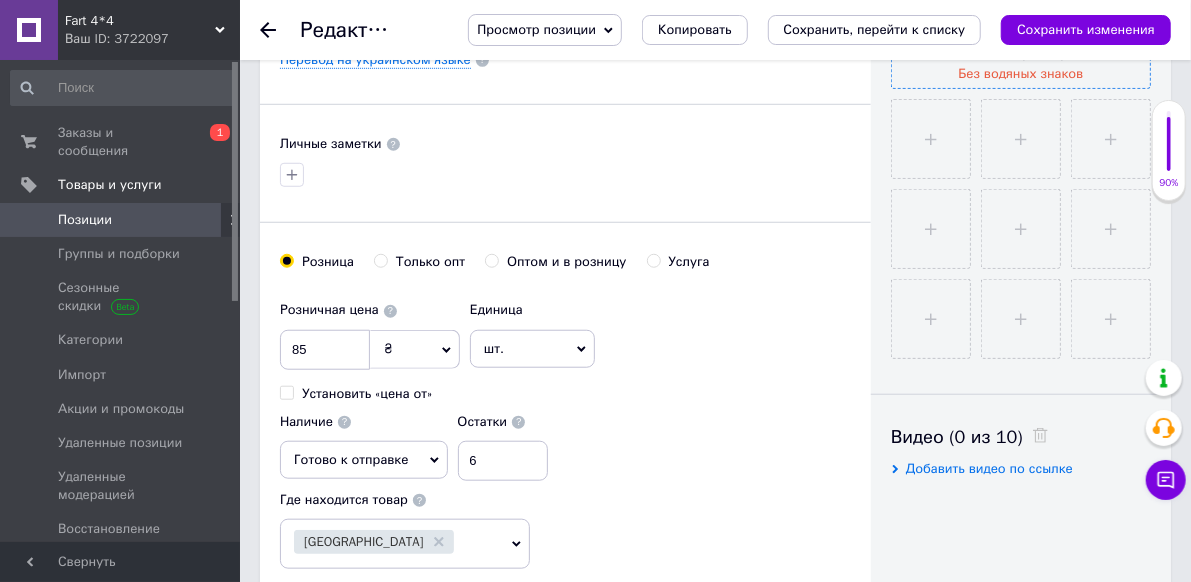 scroll, scrollTop: 700, scrollLeft: 0, axis: vertical 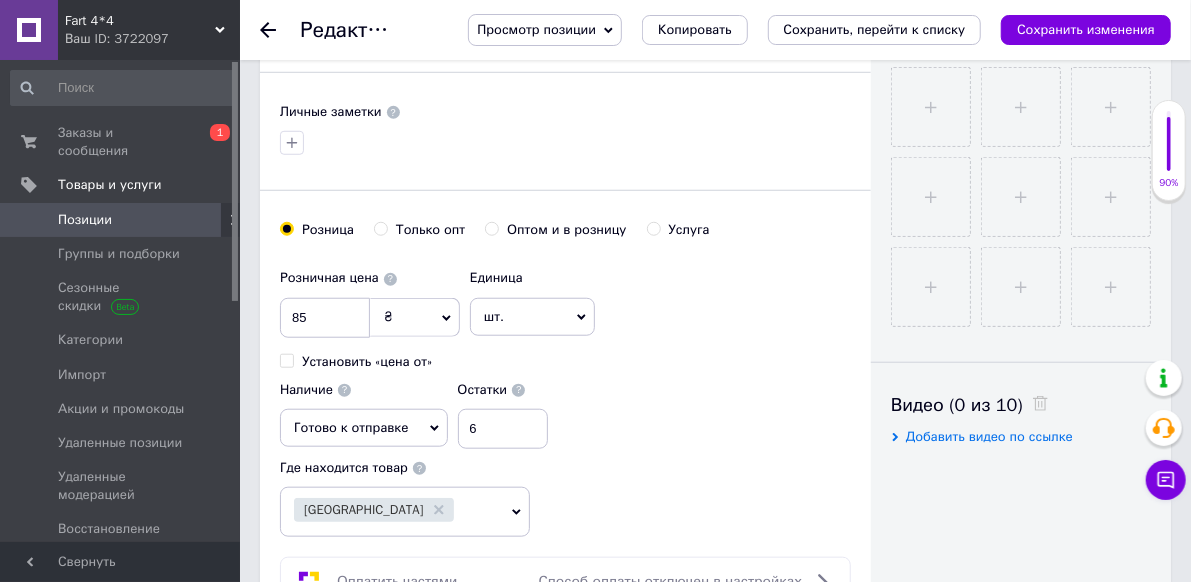 type on "2108-3414077" 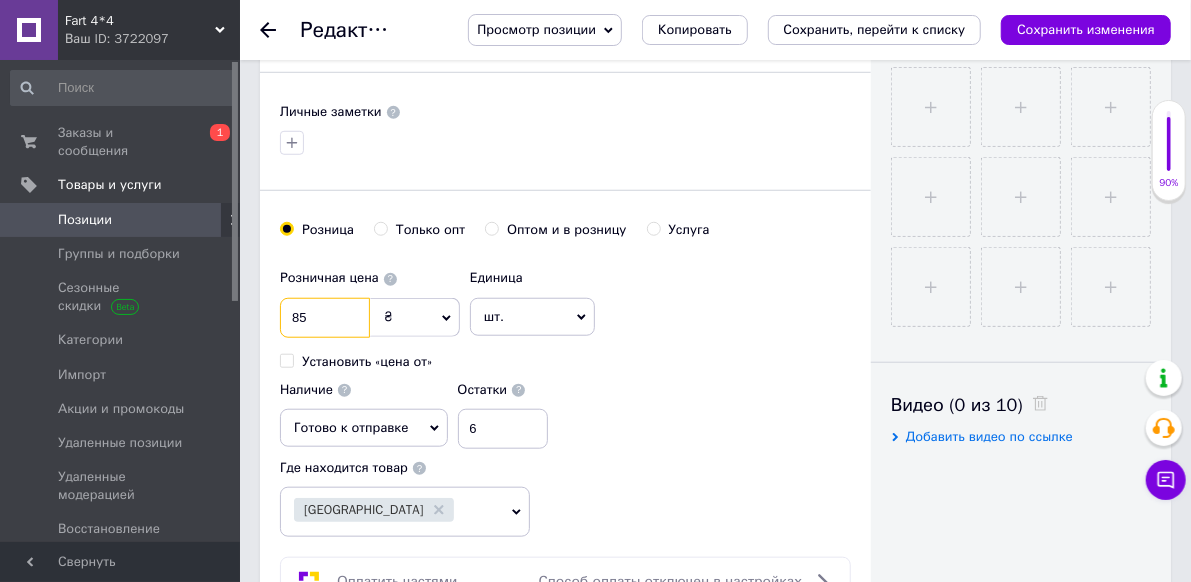 click on "85" at bounding box center [325, 318] 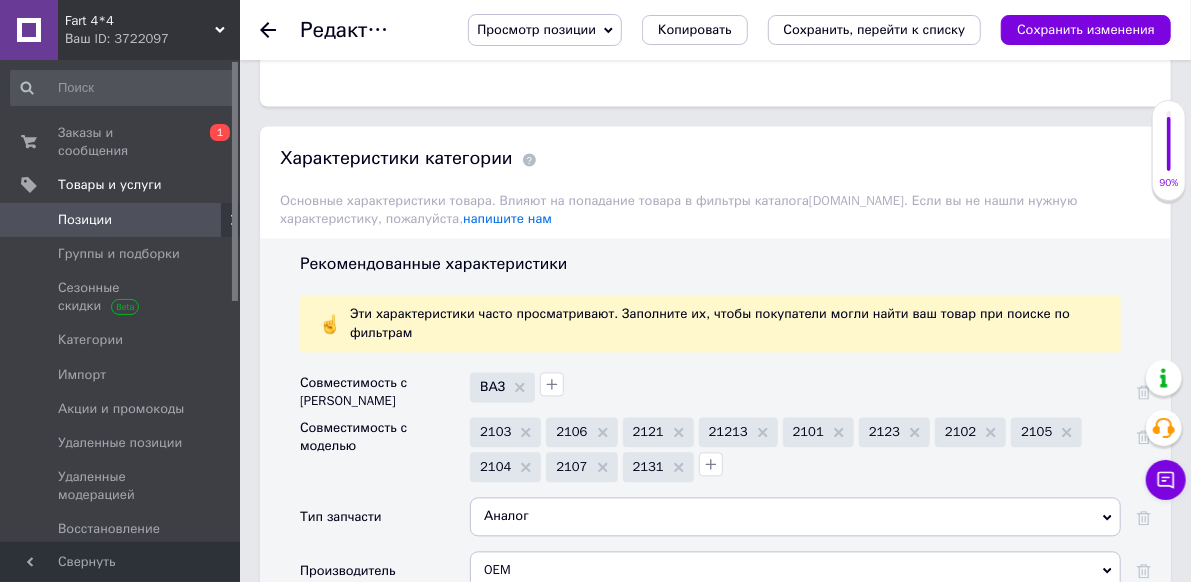 scroll, scrollTop: 1800, scrollLeft: 0, axis: vertical 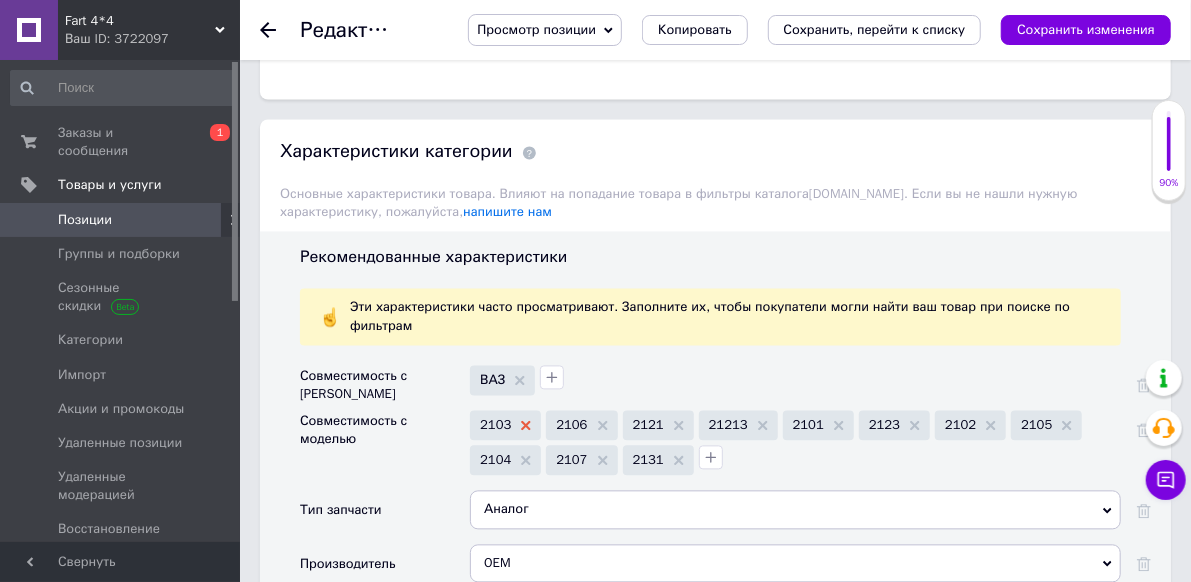 type on "40" 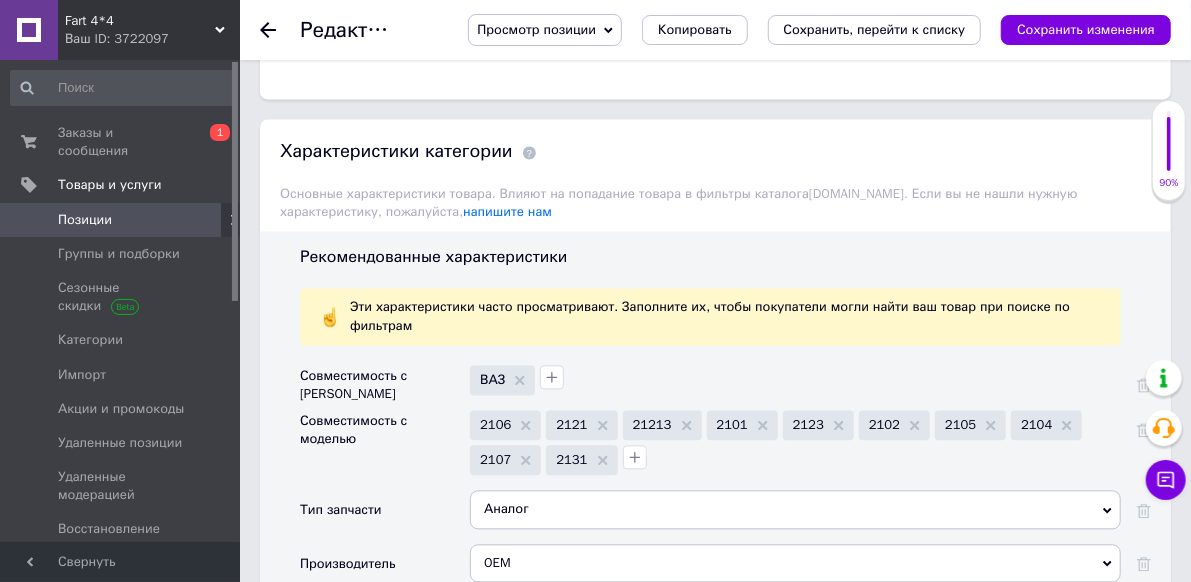 click 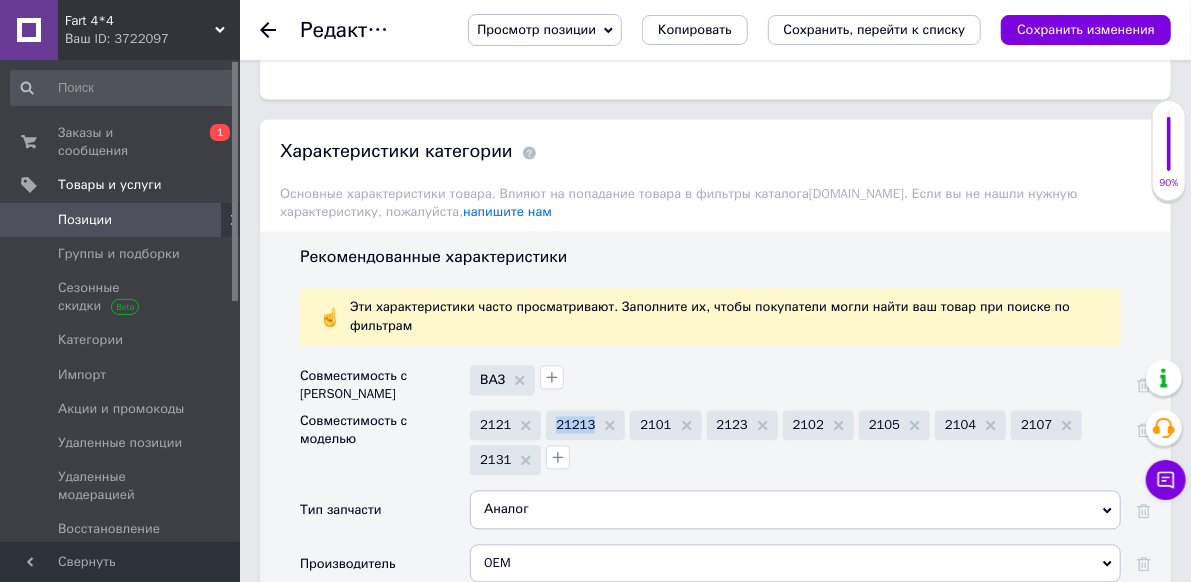 click 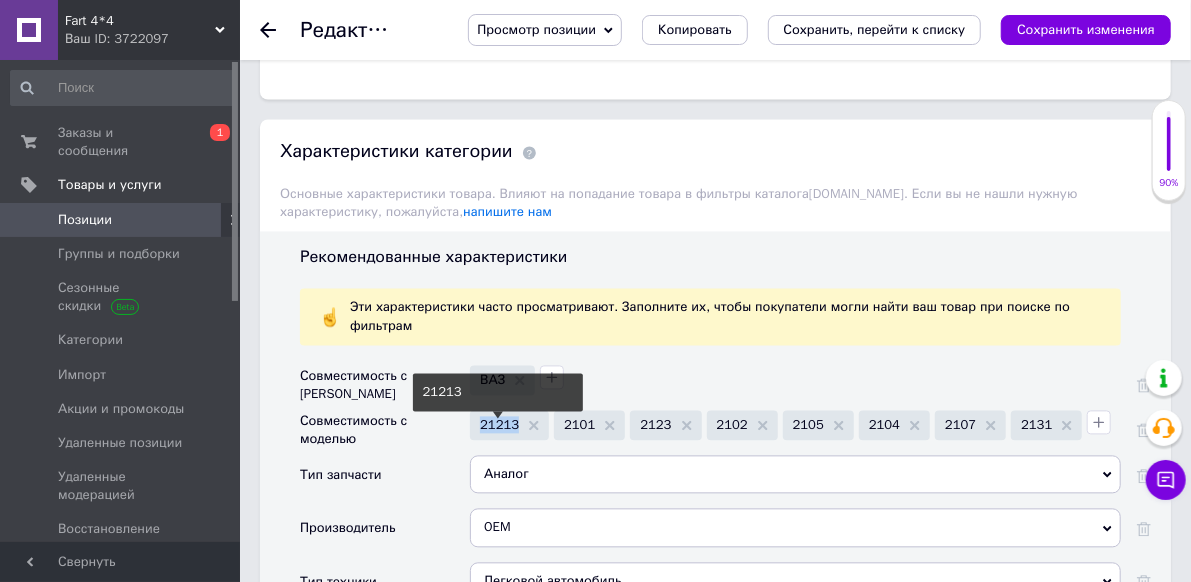 click on "21213" at bounding box center (509, 424) 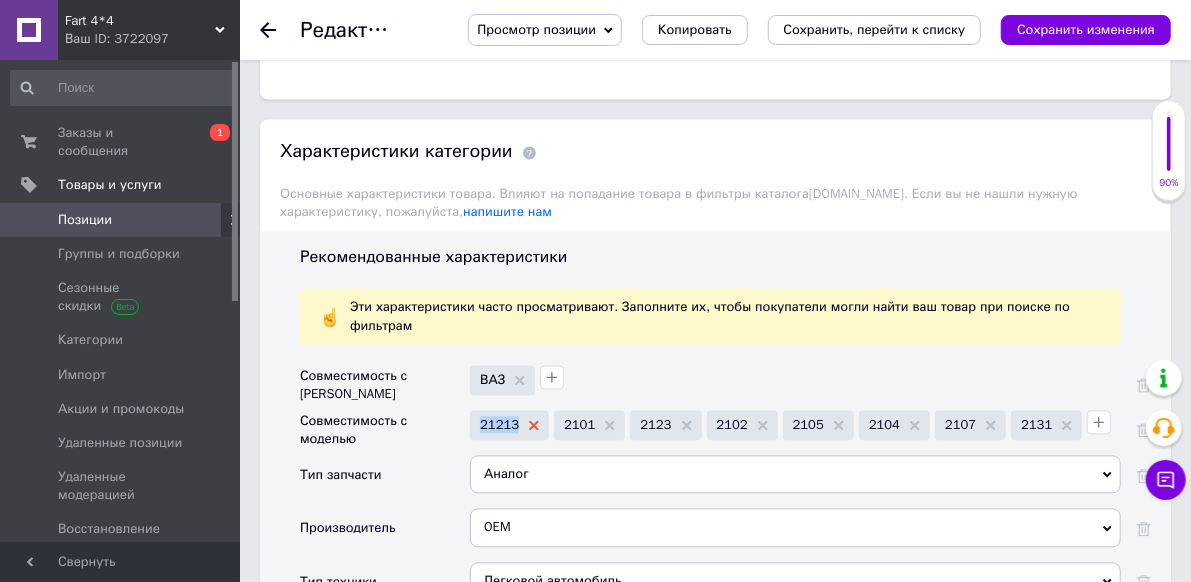 click 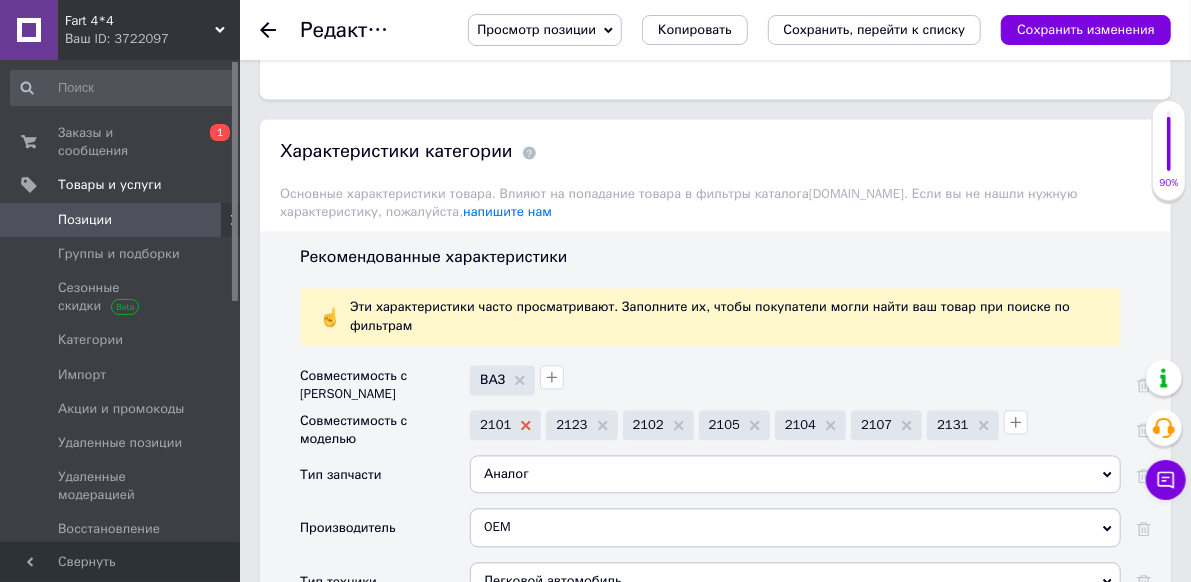 click 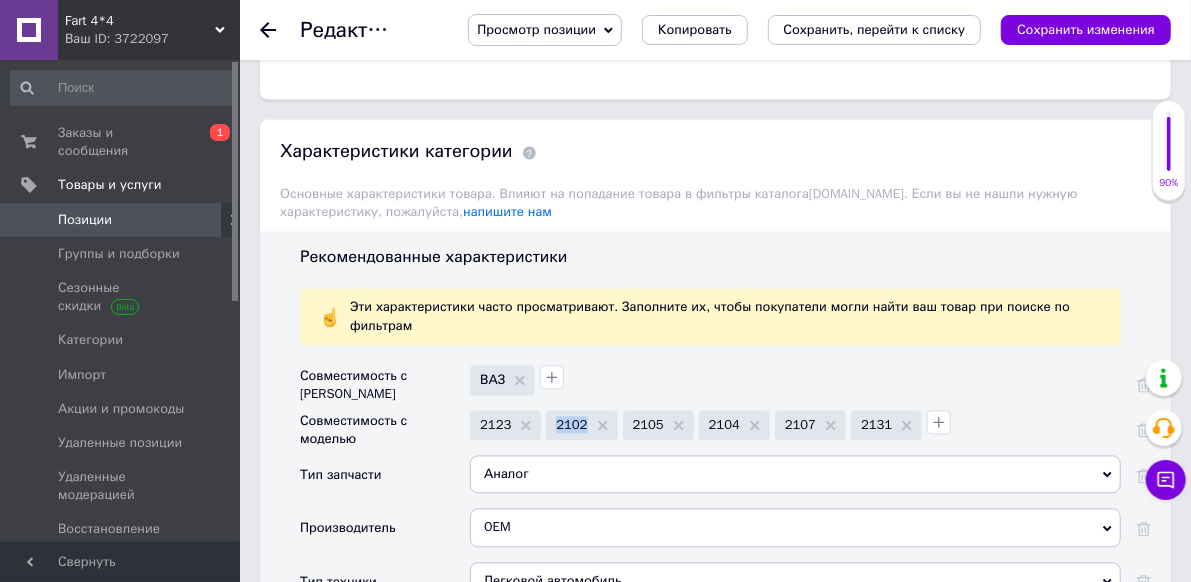 click 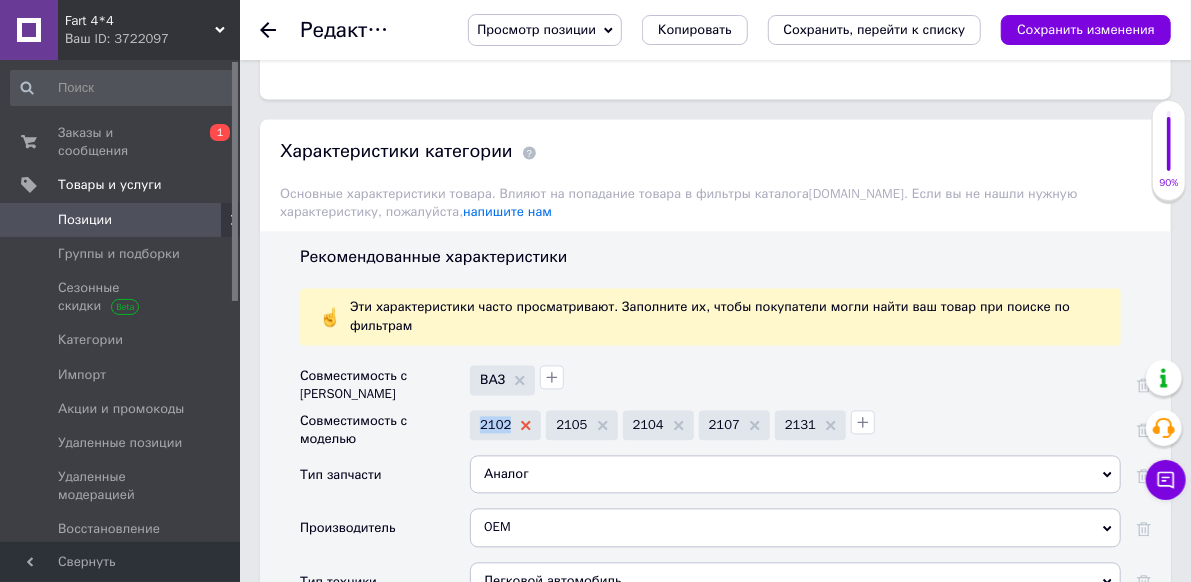 click 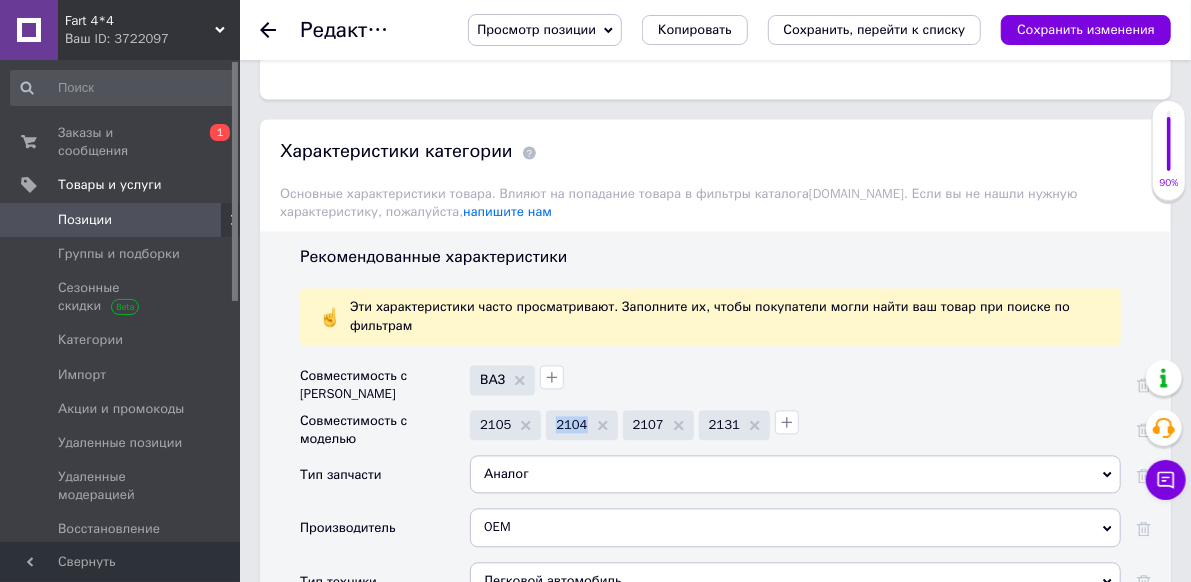 click 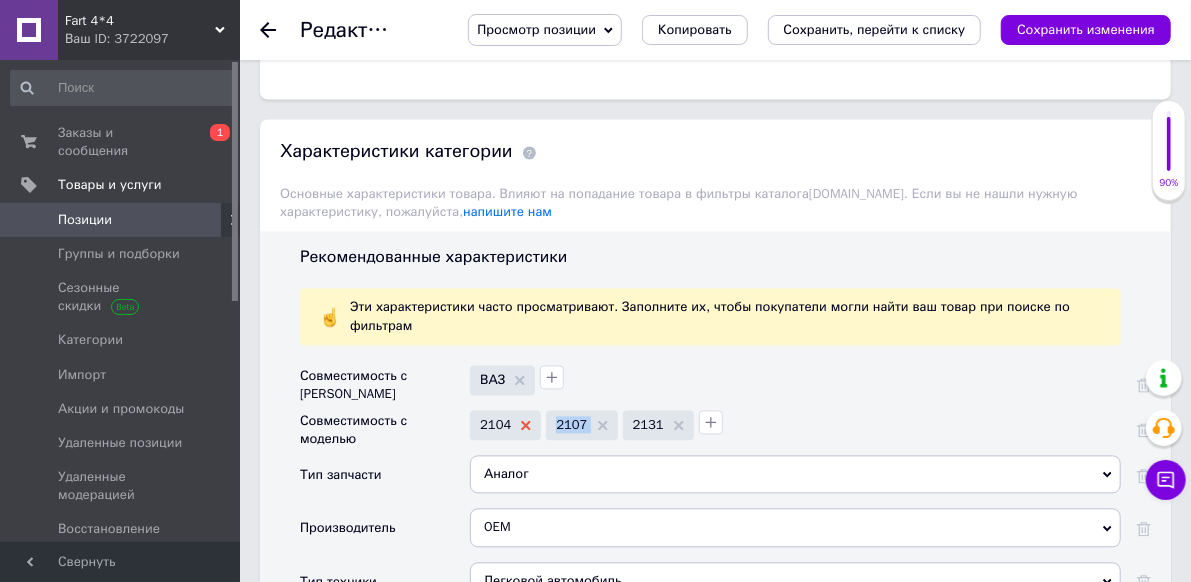 click 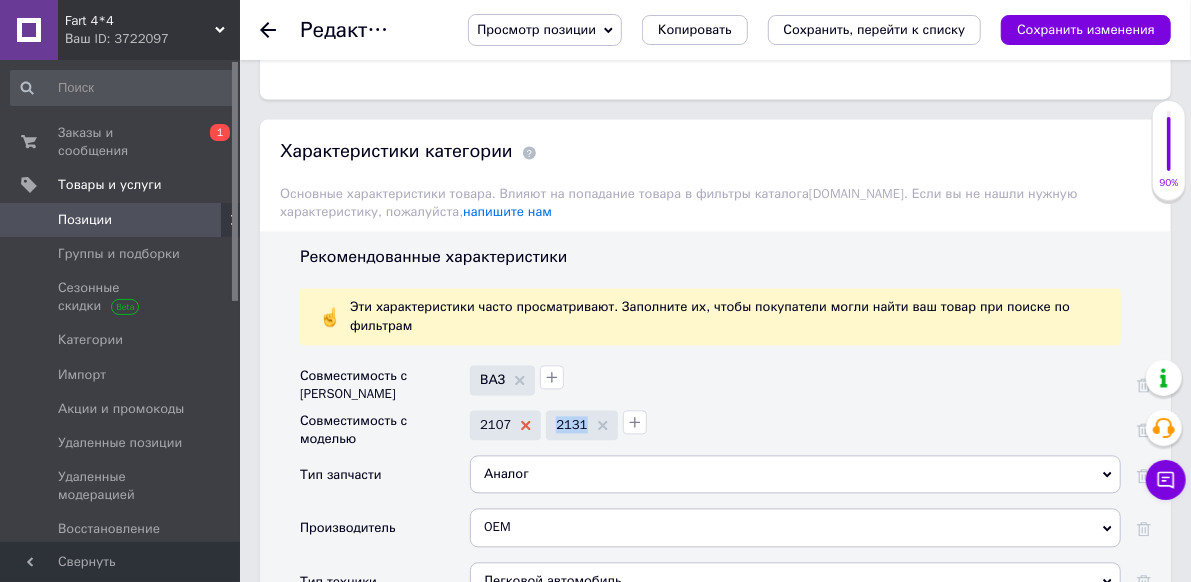 click 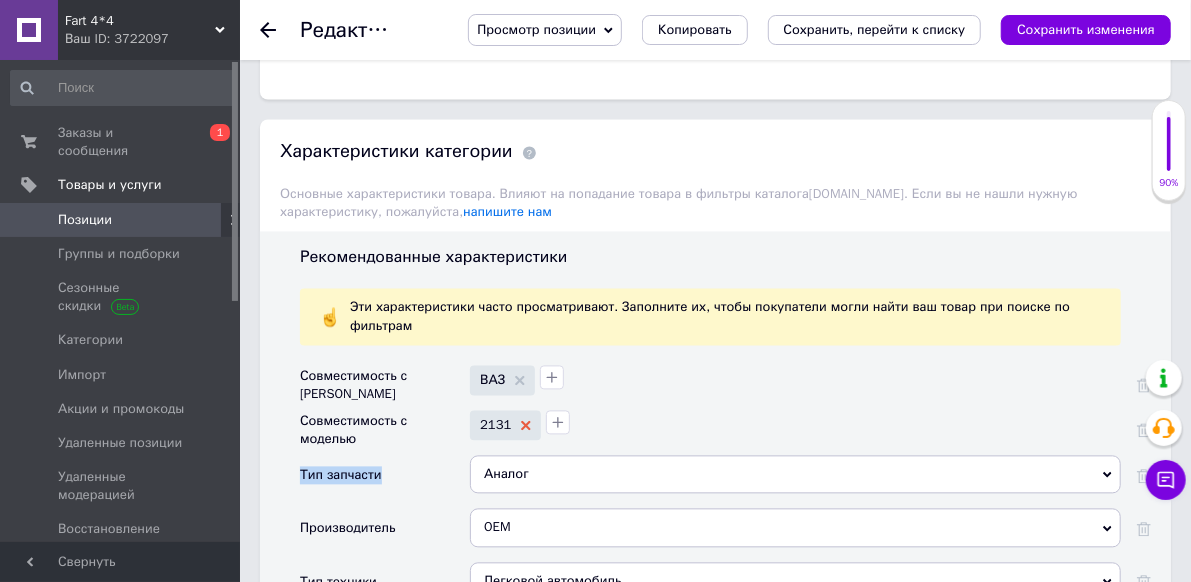 click 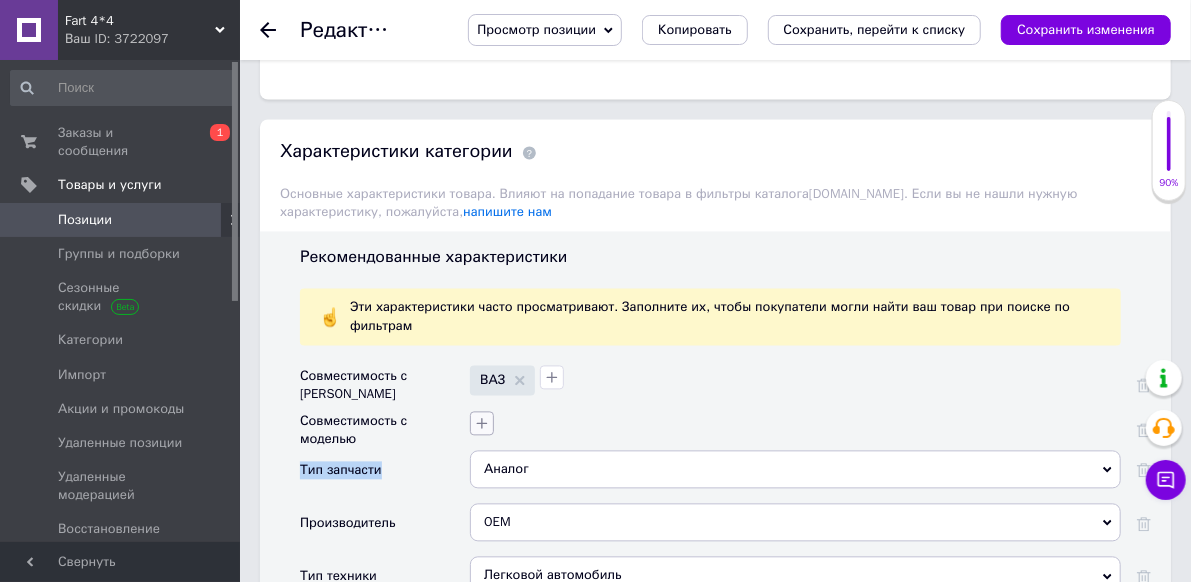 click 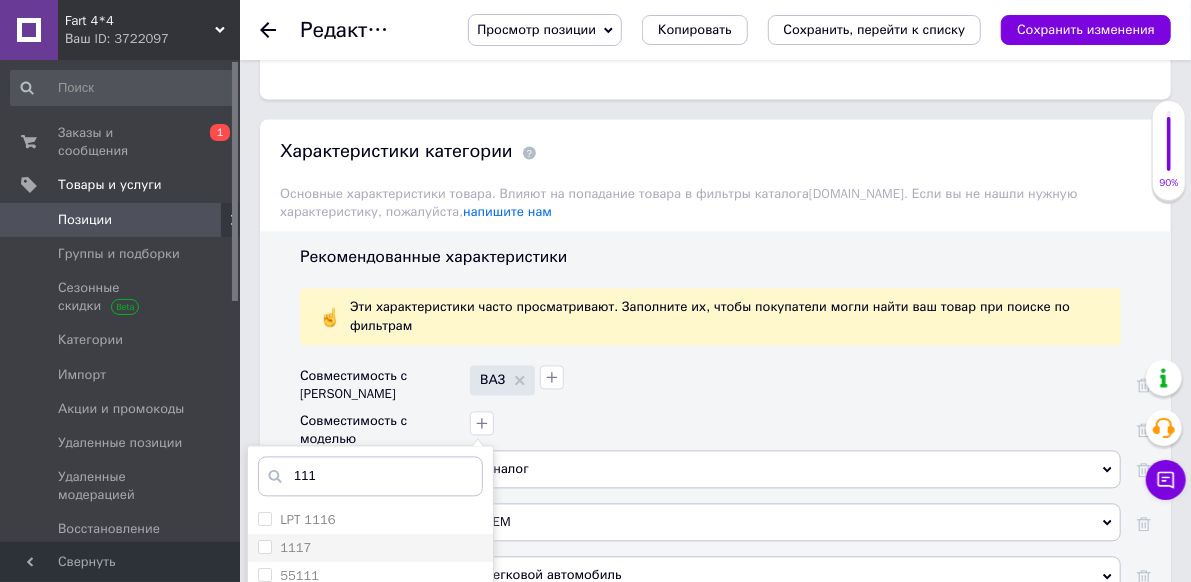 type on "111" 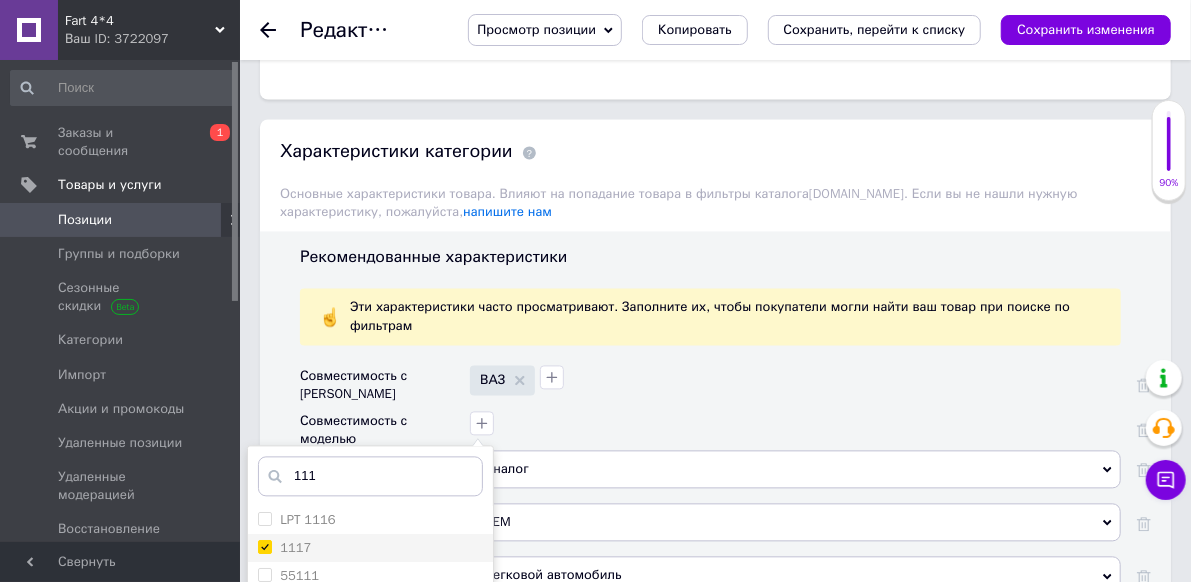checkbox on "true" 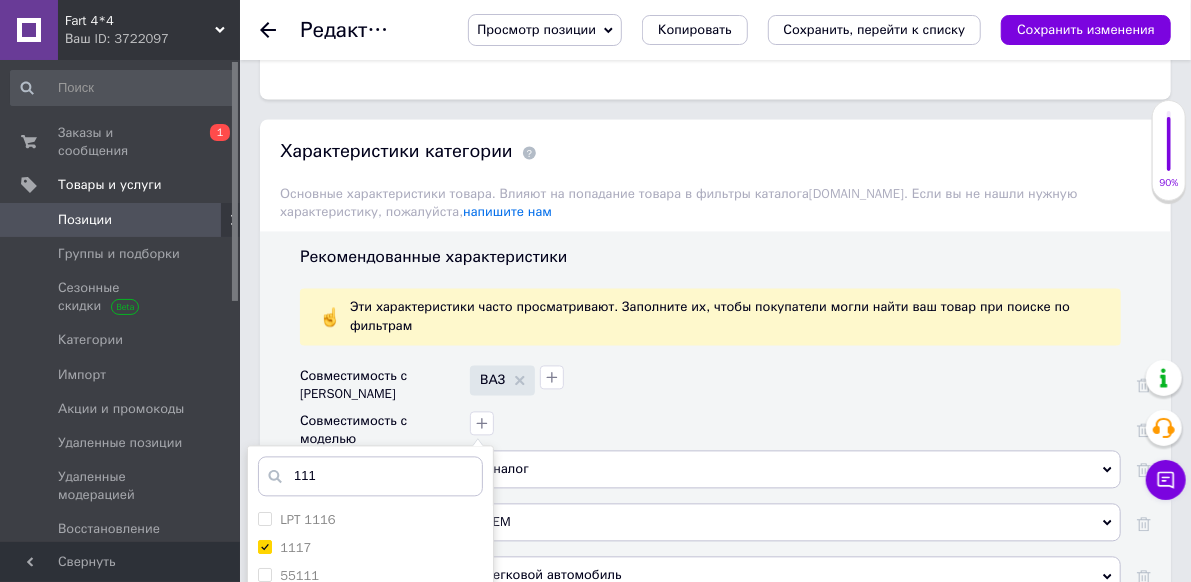 click on "1118" at bounding box center (295, 603) 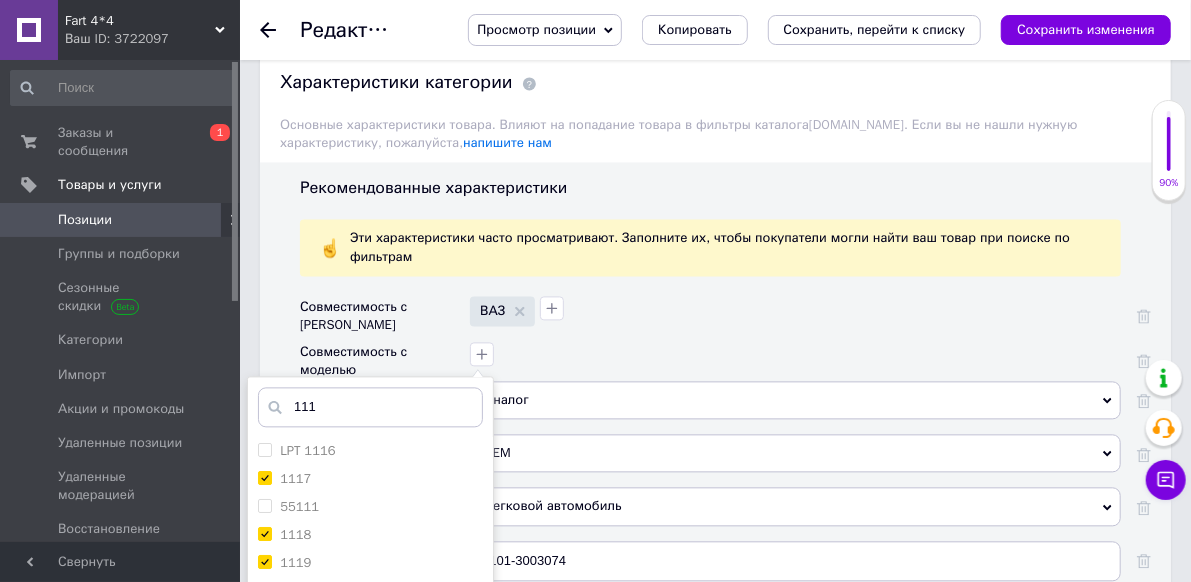 scroll, scrollTop: 2000, scrollLeft: 0, axis: vertical 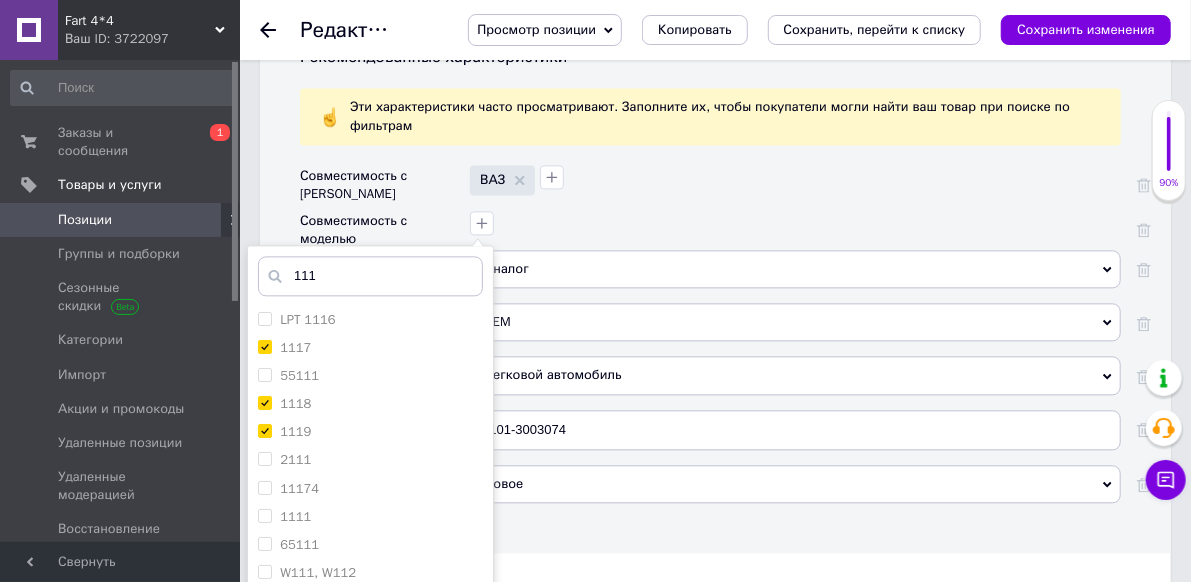 click on "Сохранить" at bounding box center [370, 642] 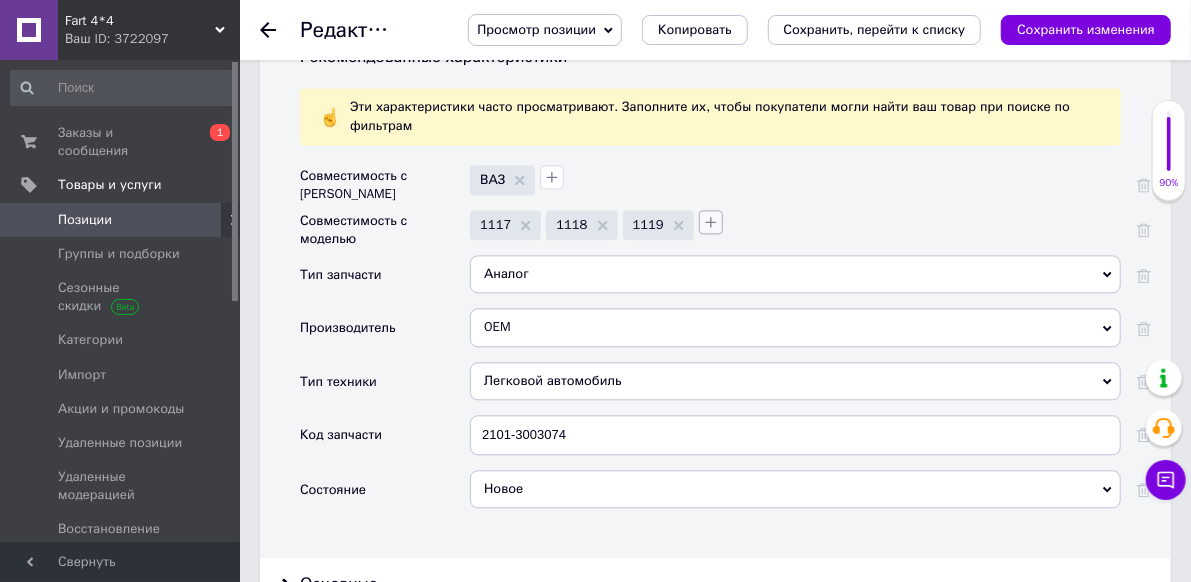 click 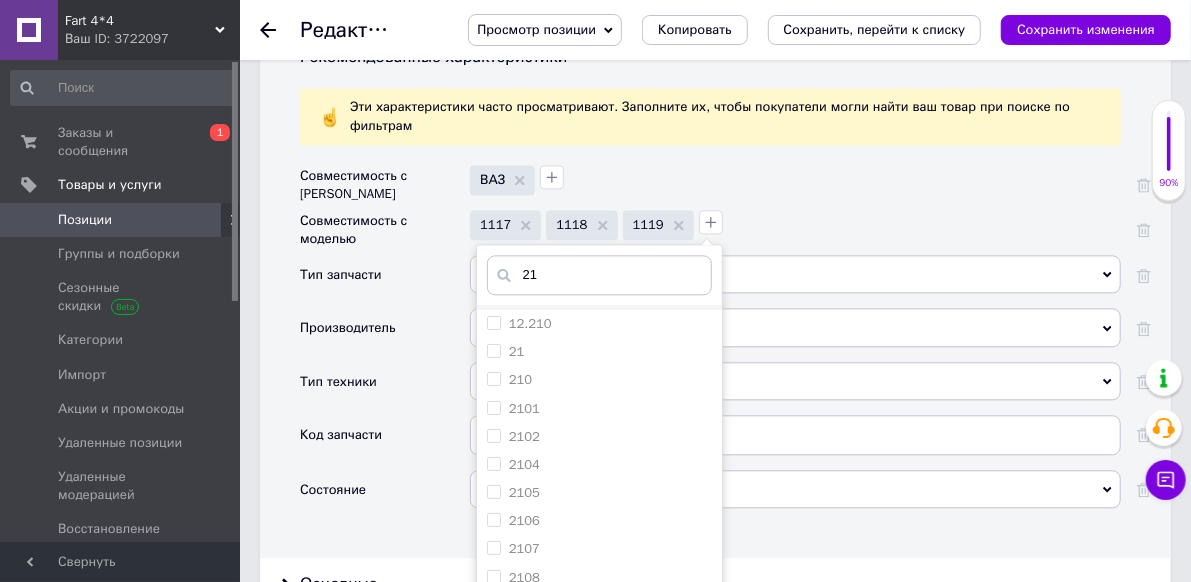 scroll, scrollTop: 200, scrollLeft: 0, axis: vertical 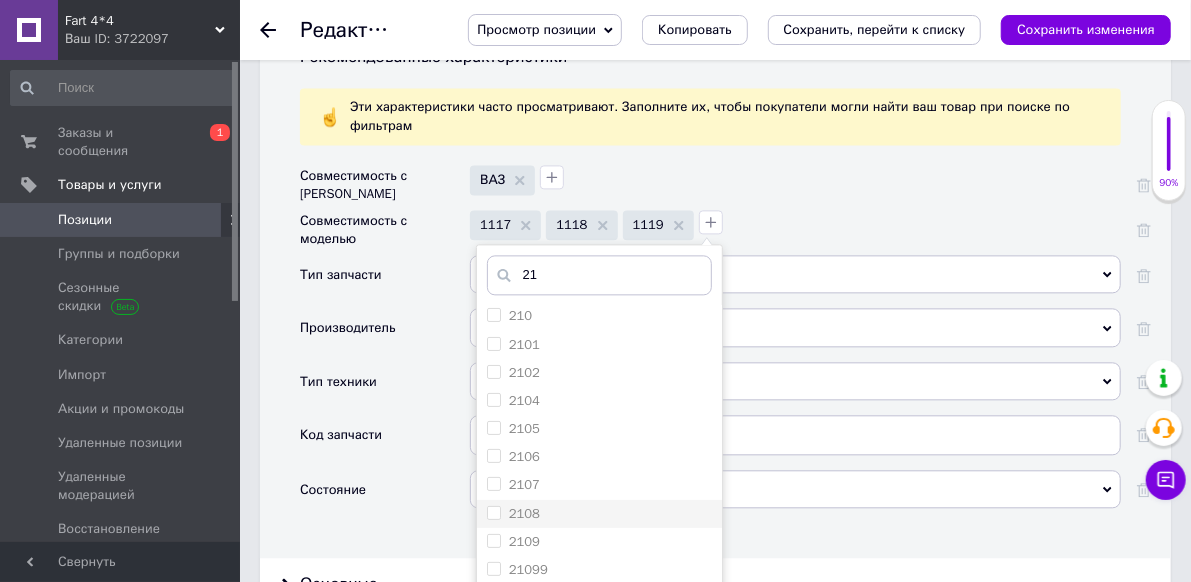 type on "21" 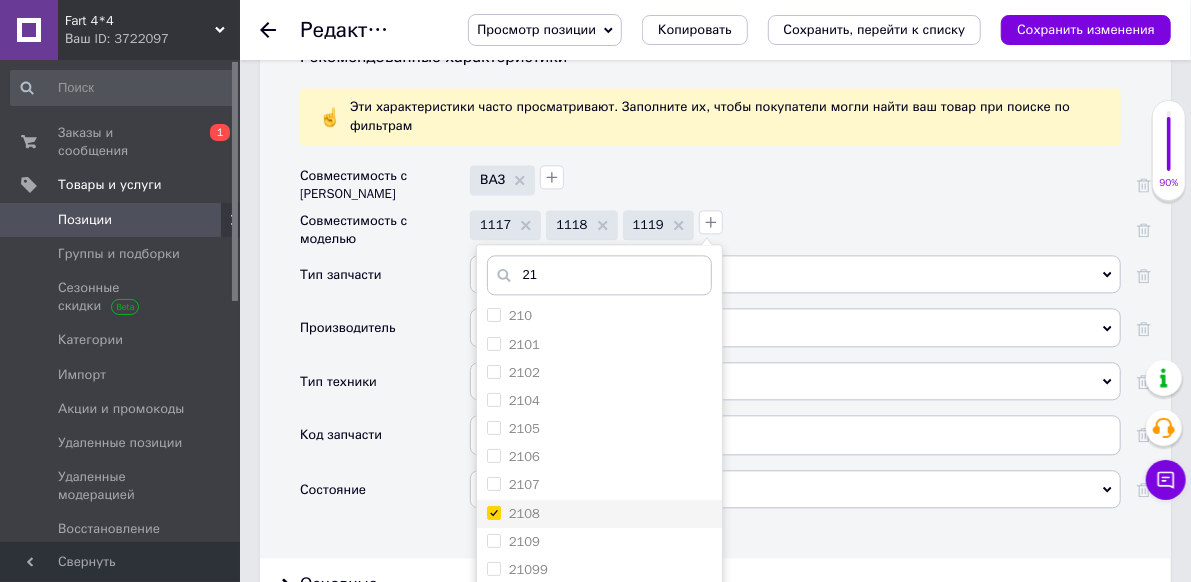 checkbox on "true" 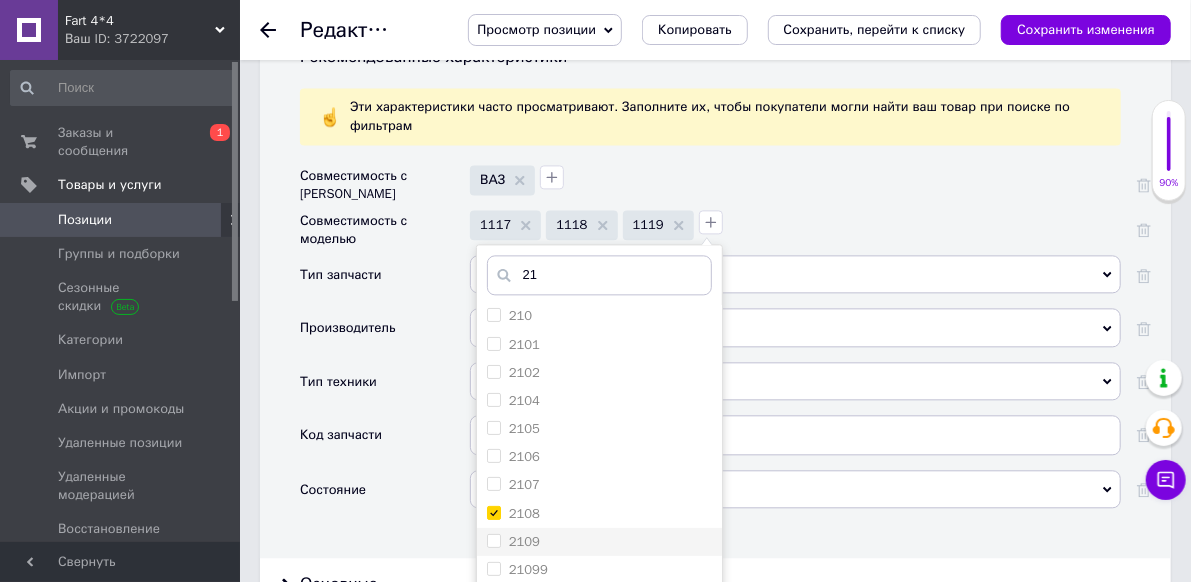 click on "2109" at bounding box center (599, 542) 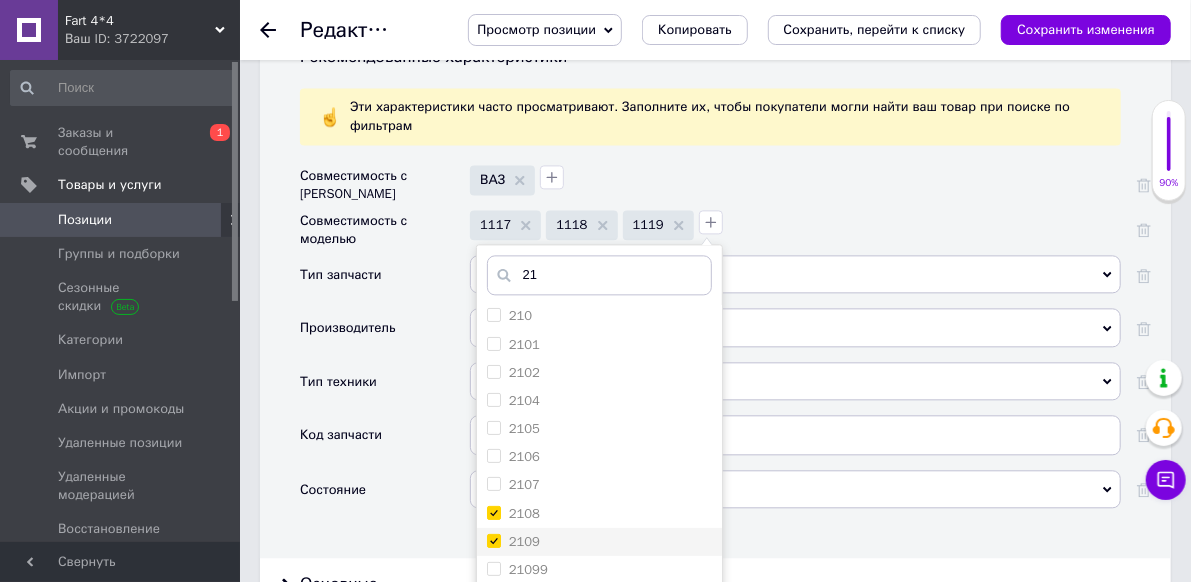 checkbox on "true" 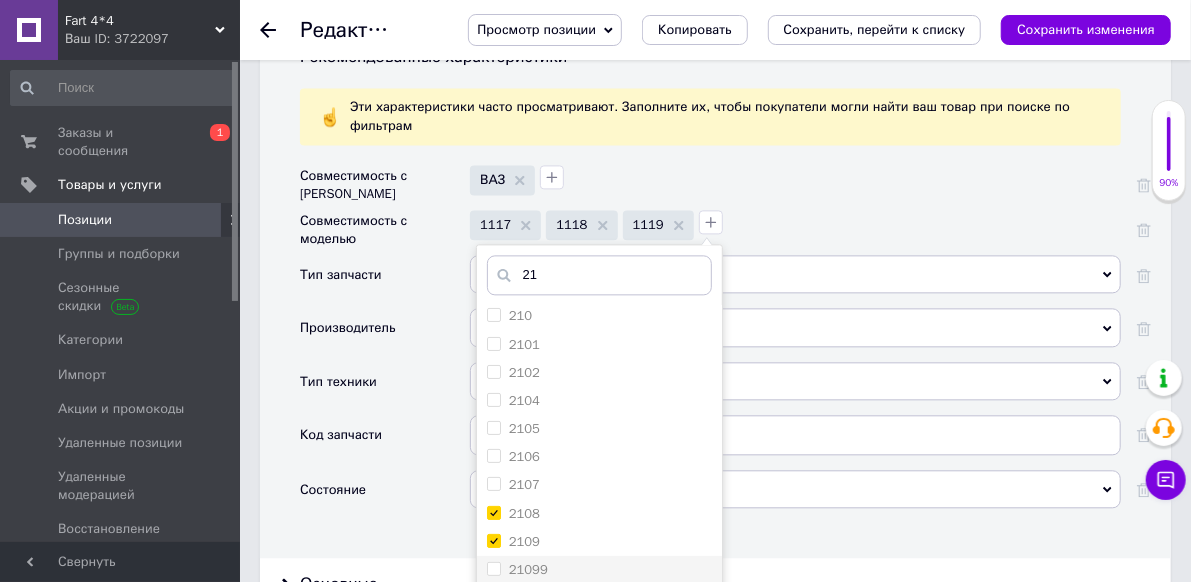 click on "21099" at bounding box center (528, 569) 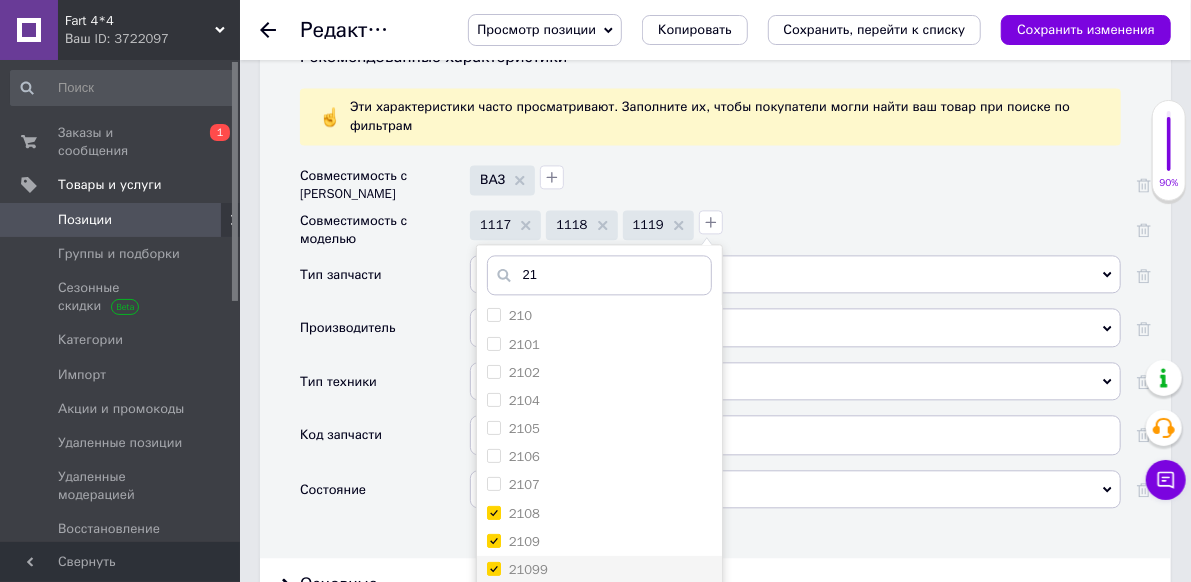 checkbox on "true" 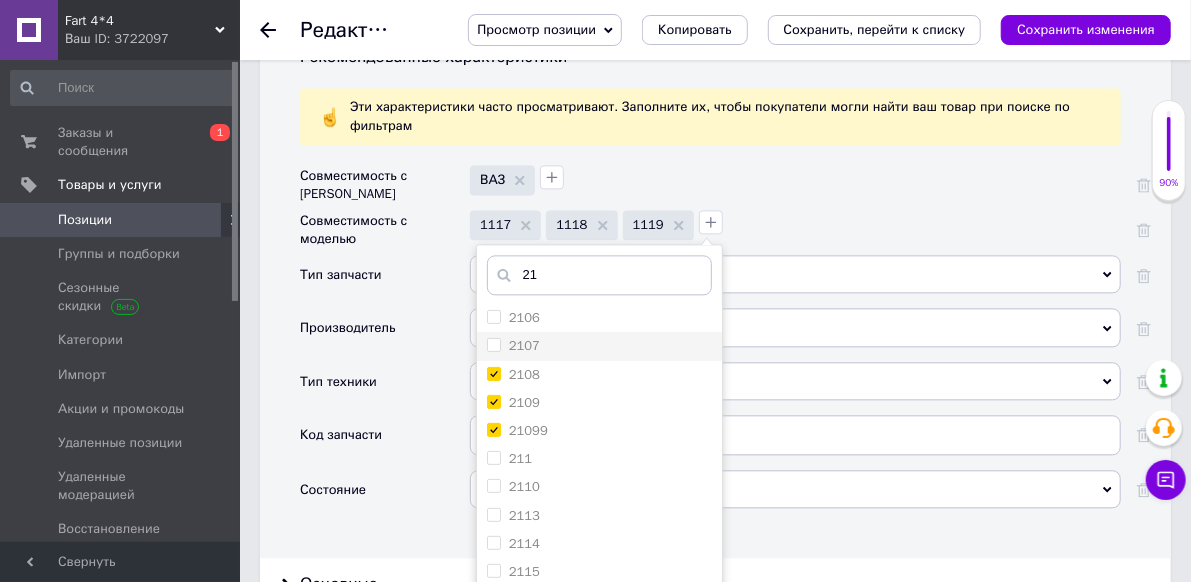 scroll, scrollTop: 400, scrollLeft: 0, axis: vertical 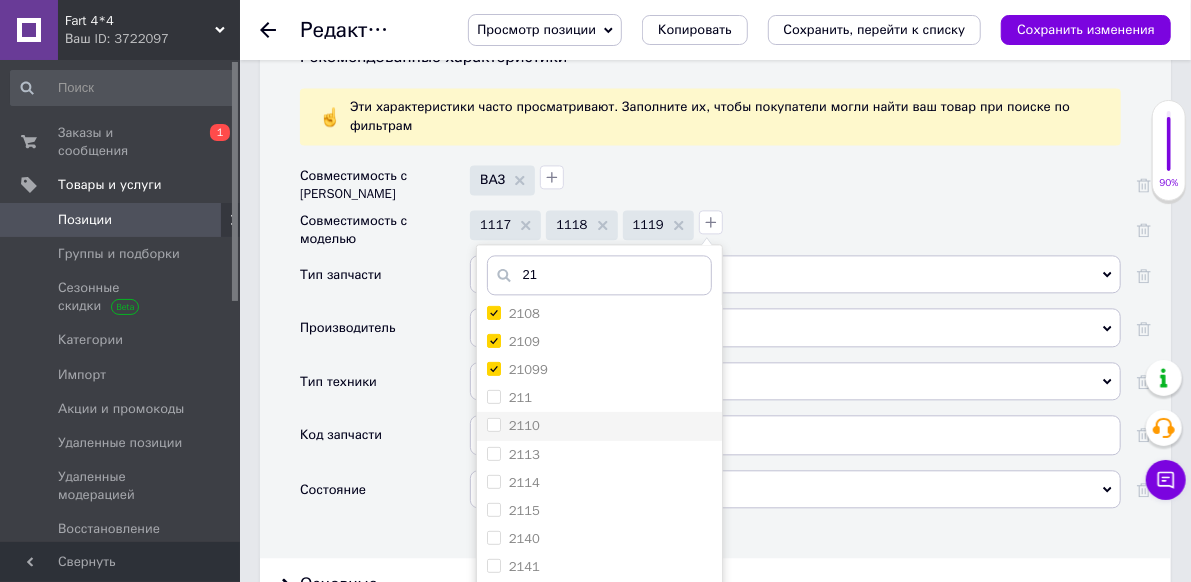 click on "2110" at bounding box center (599, 426) 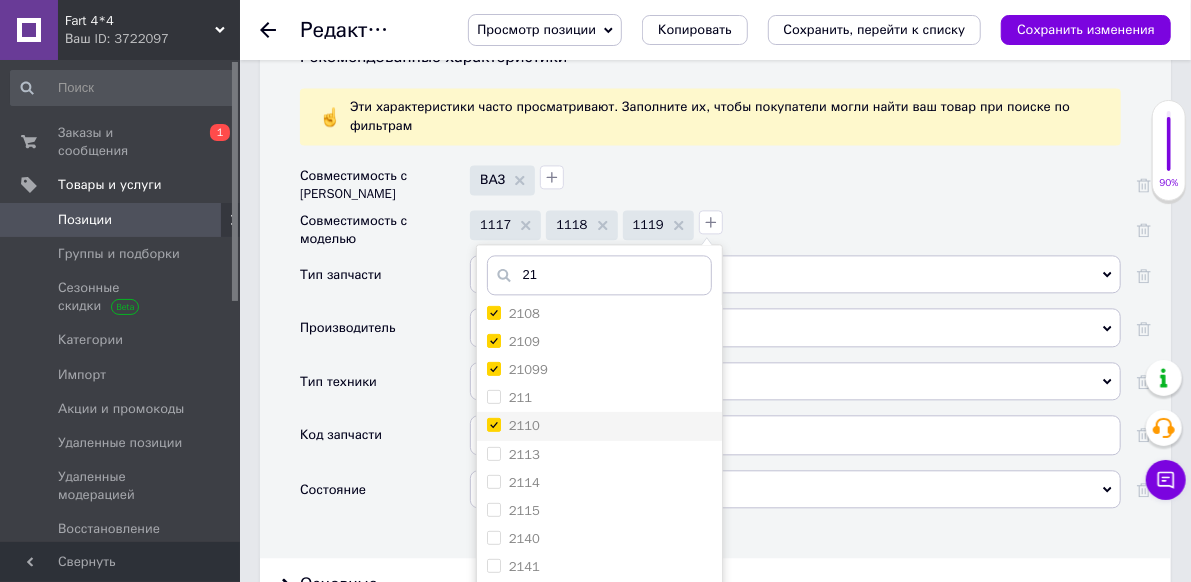 checkbox on "true" 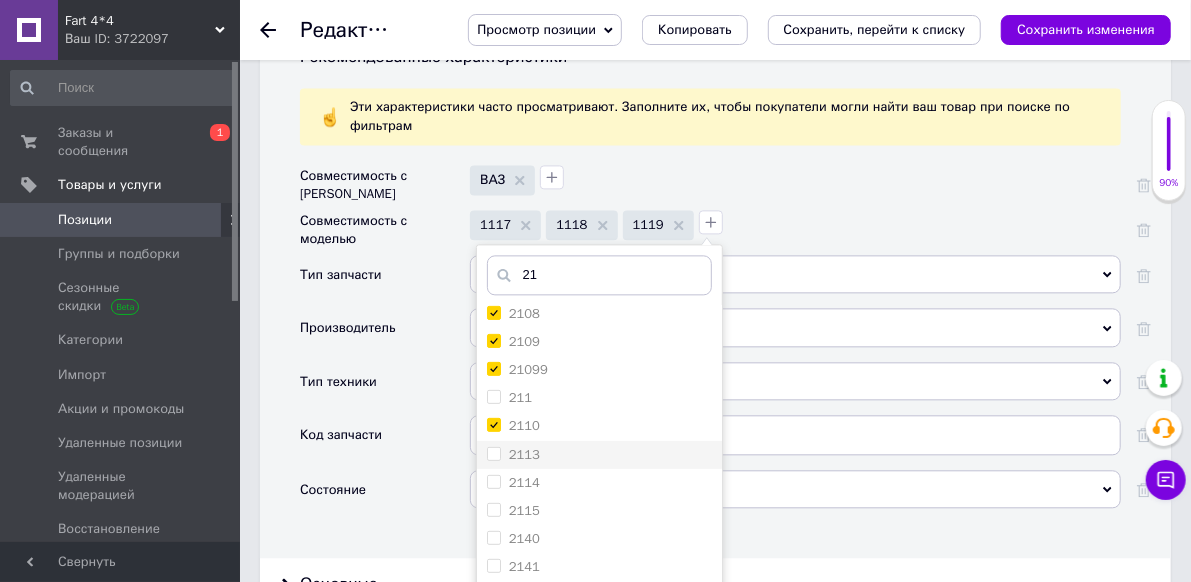 click on "2113" at bounding box center [599, 455] 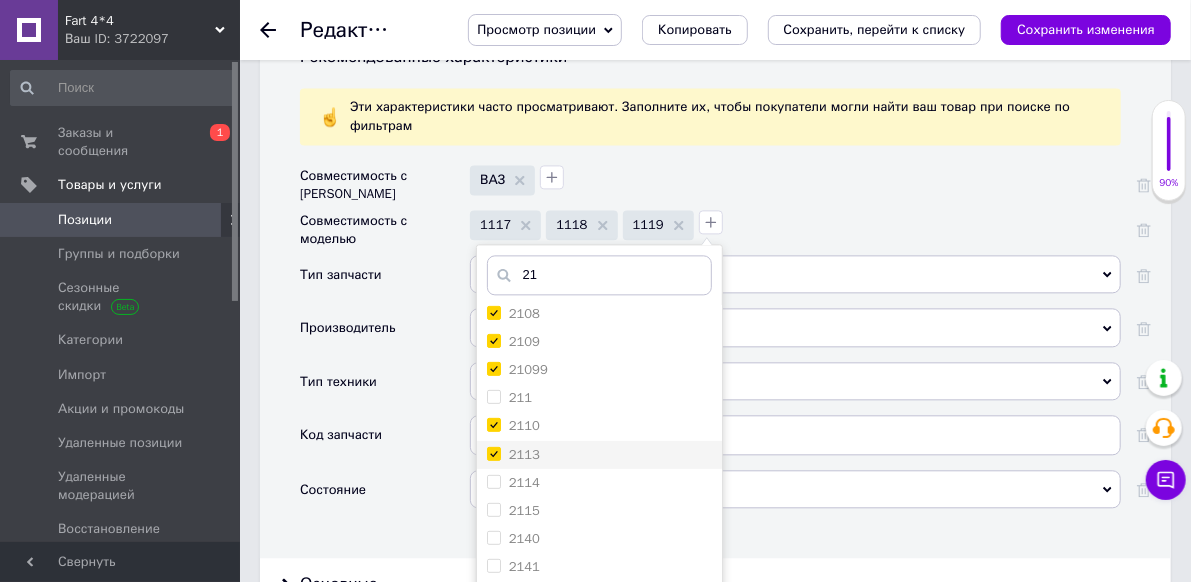 checkbox on "true" 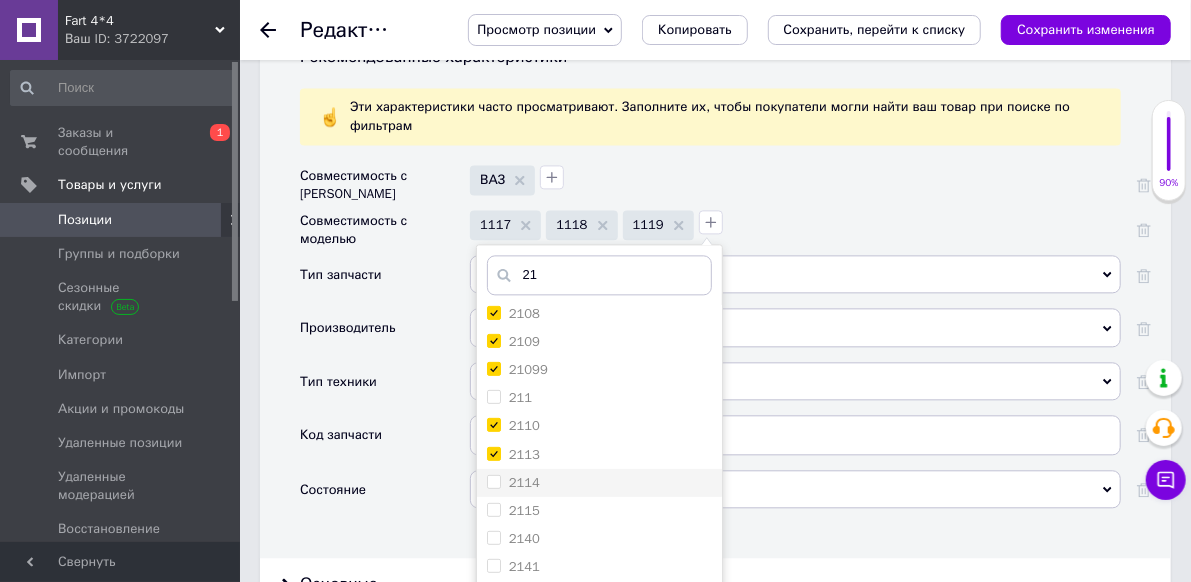 click on "2114" at bounding box center (599, 483) 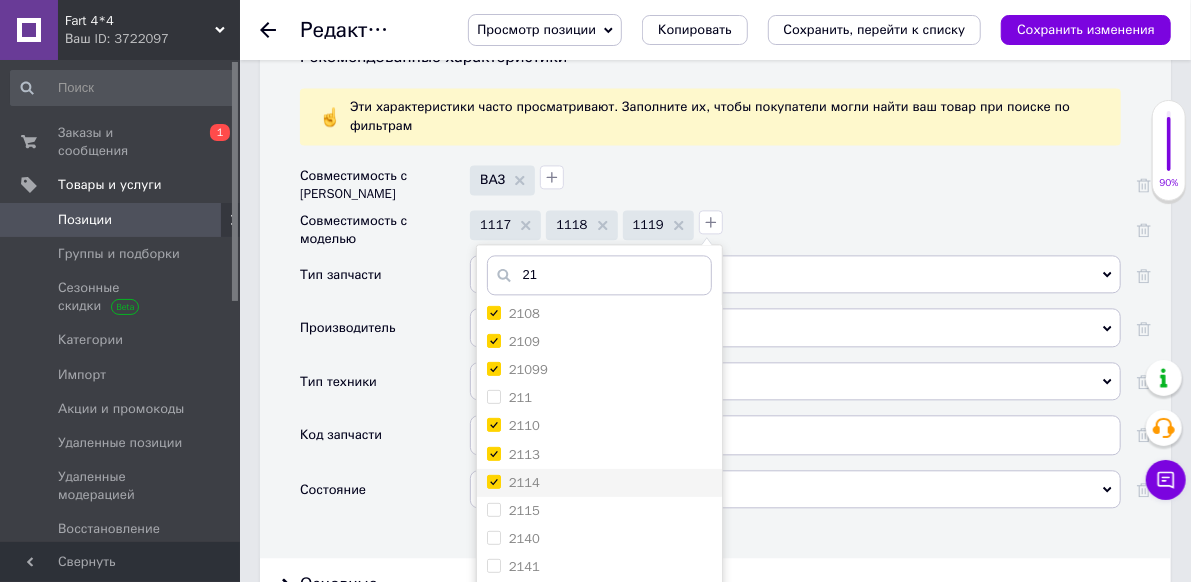 checkbox on "true" 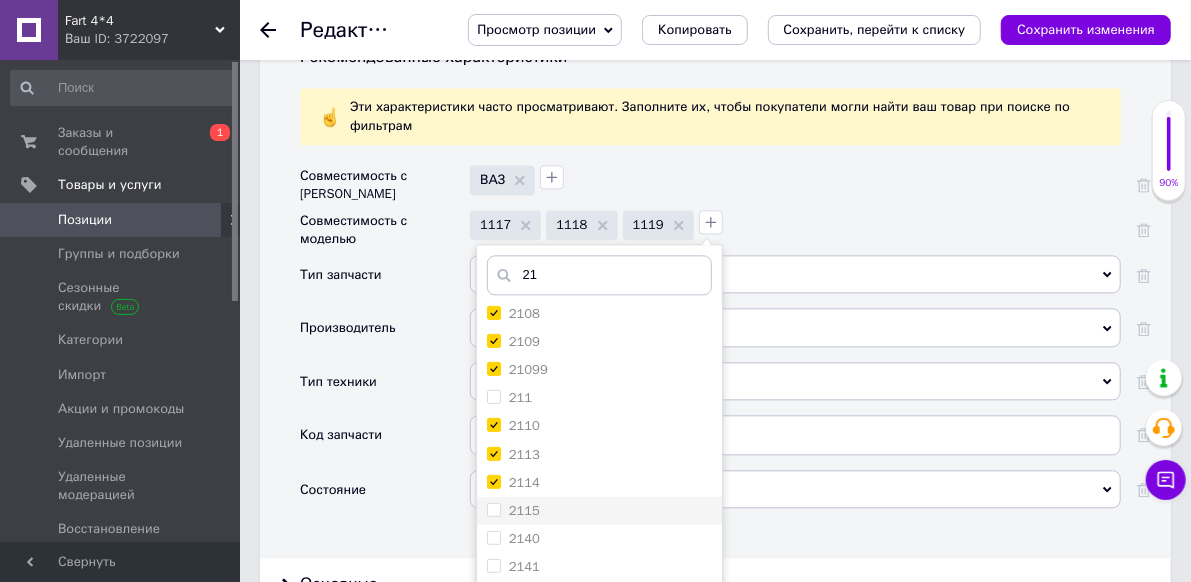 click on "2115" at bounding box center (599, 511) 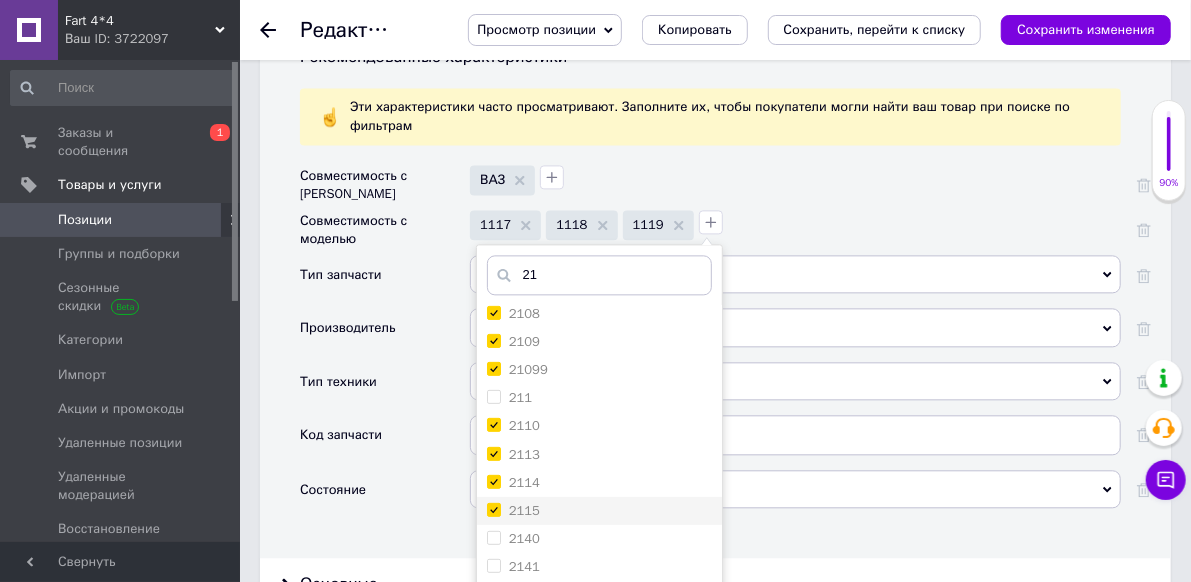 checkbox on "true" 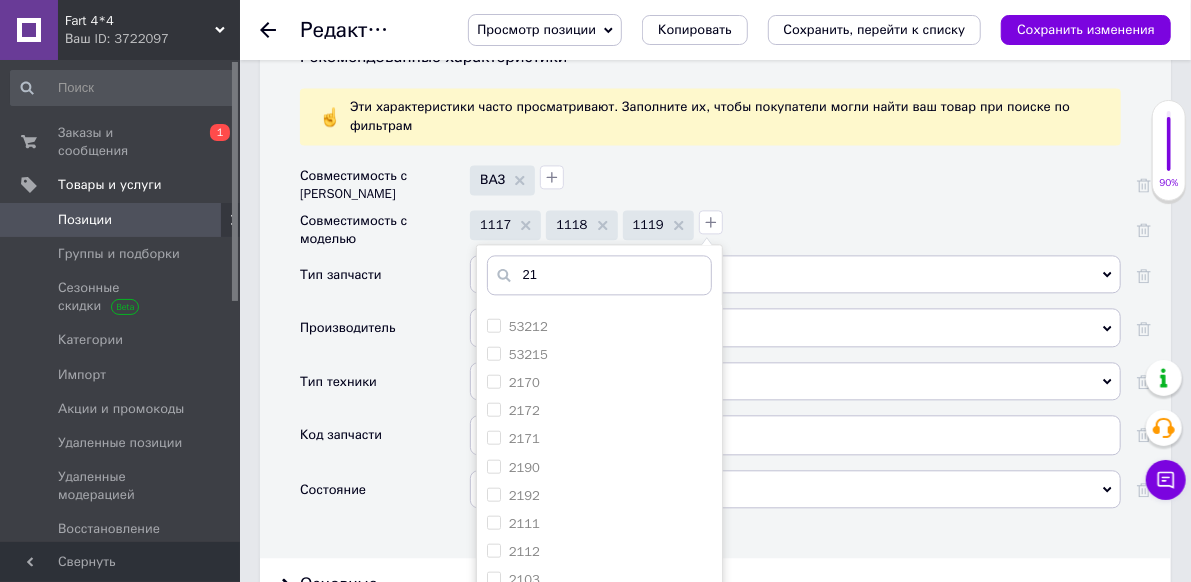 scroll, scrollTop: 1000, scrollLeft: 0, axis: vertical 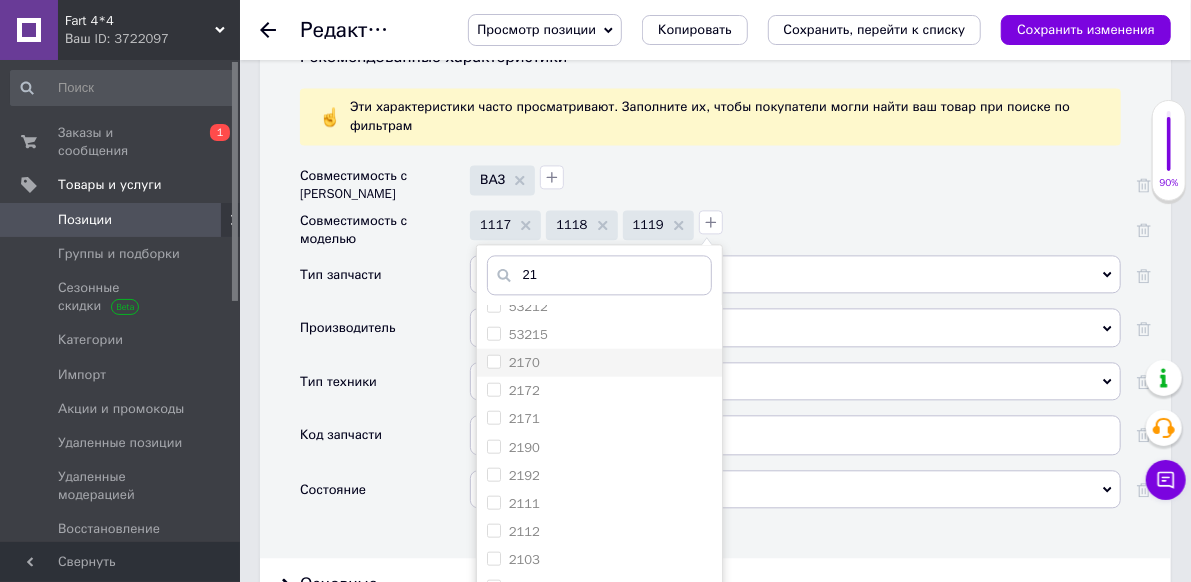 click on "2170" at bounding box center [599, 362] 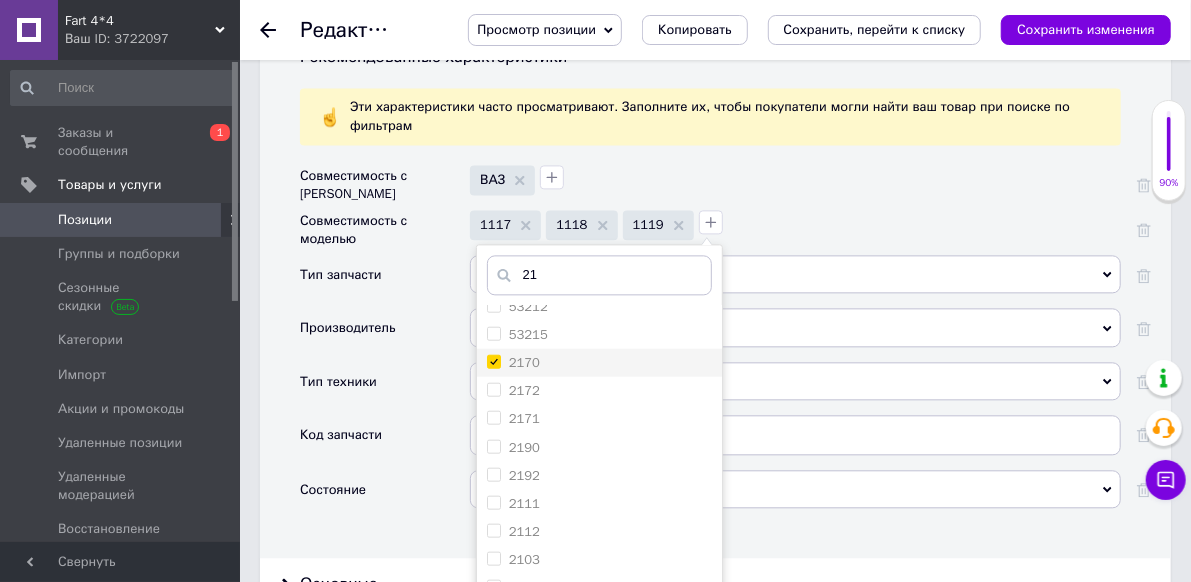checkbox on "true" 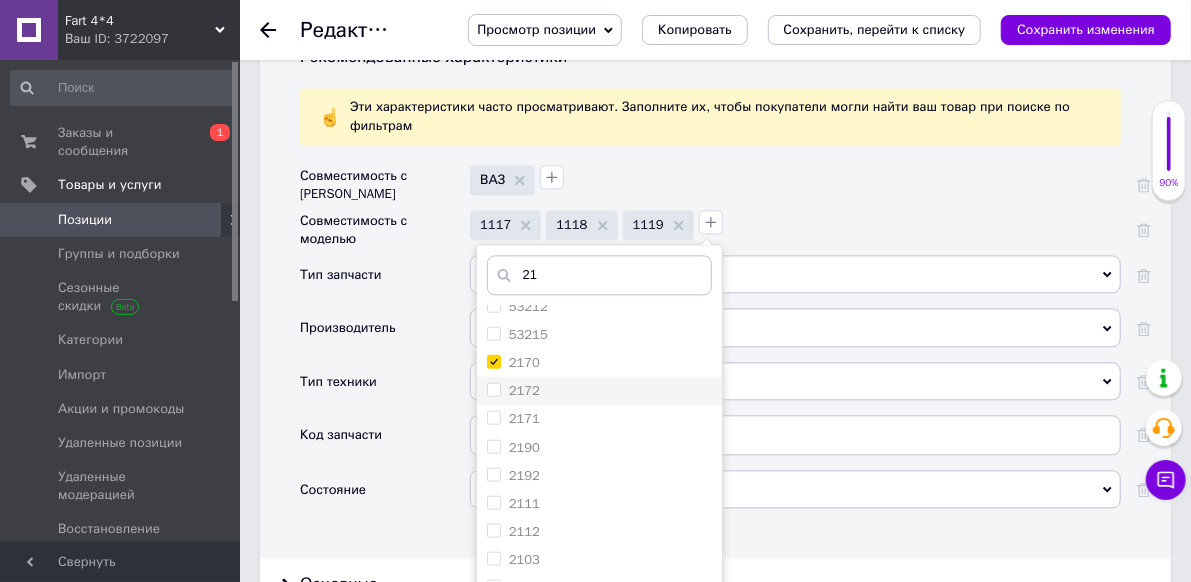 click on "2172" at bounding box center [599, 390] 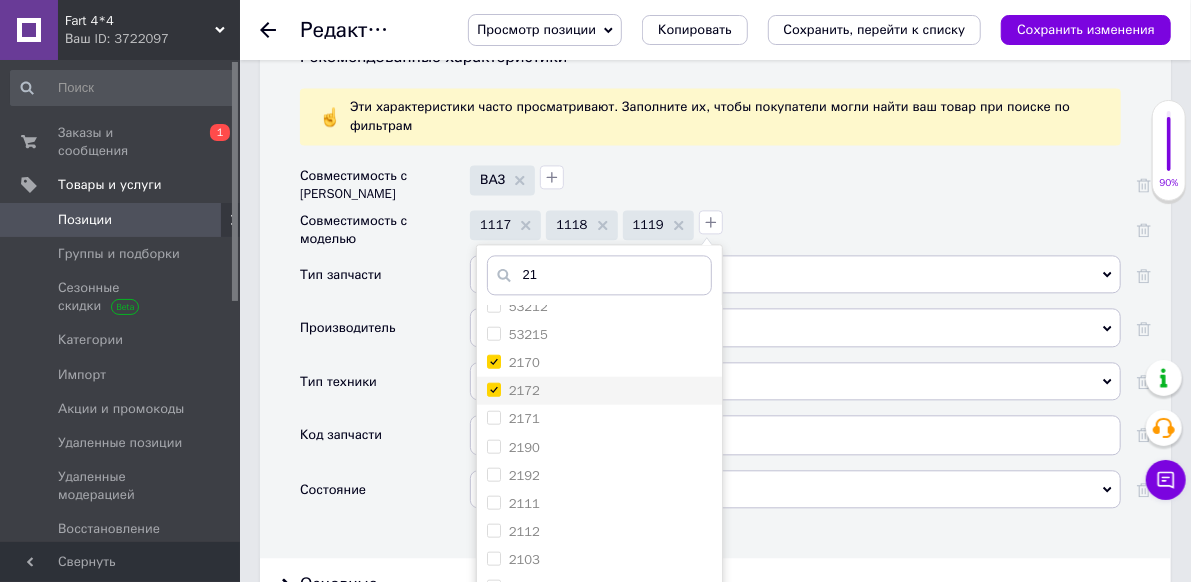 checkbox on "true" 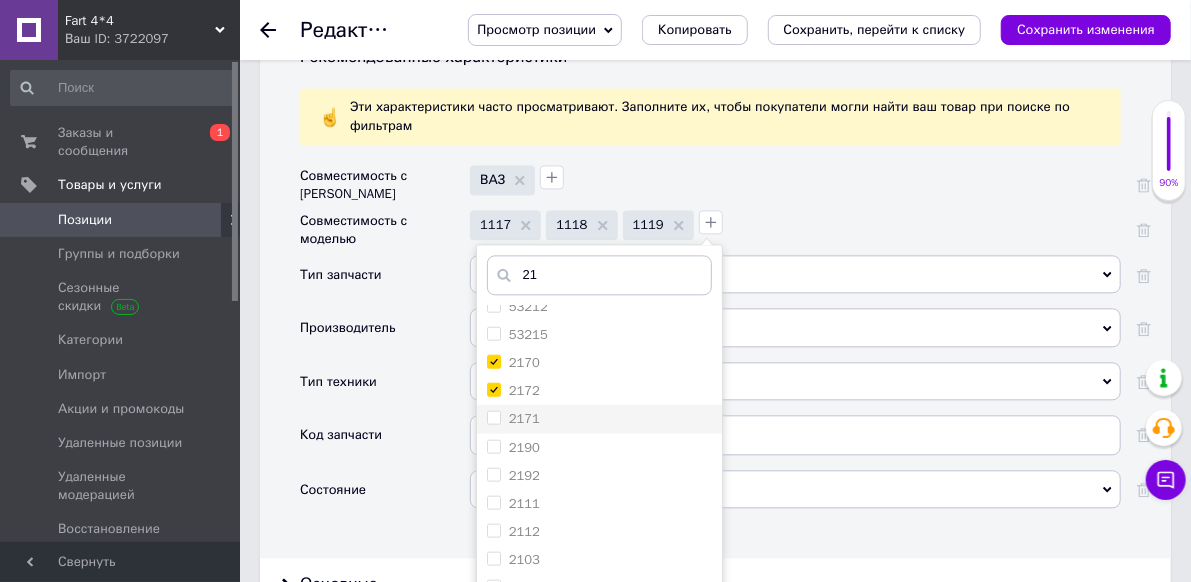 click on "2171" at bounding box center (599, 418) 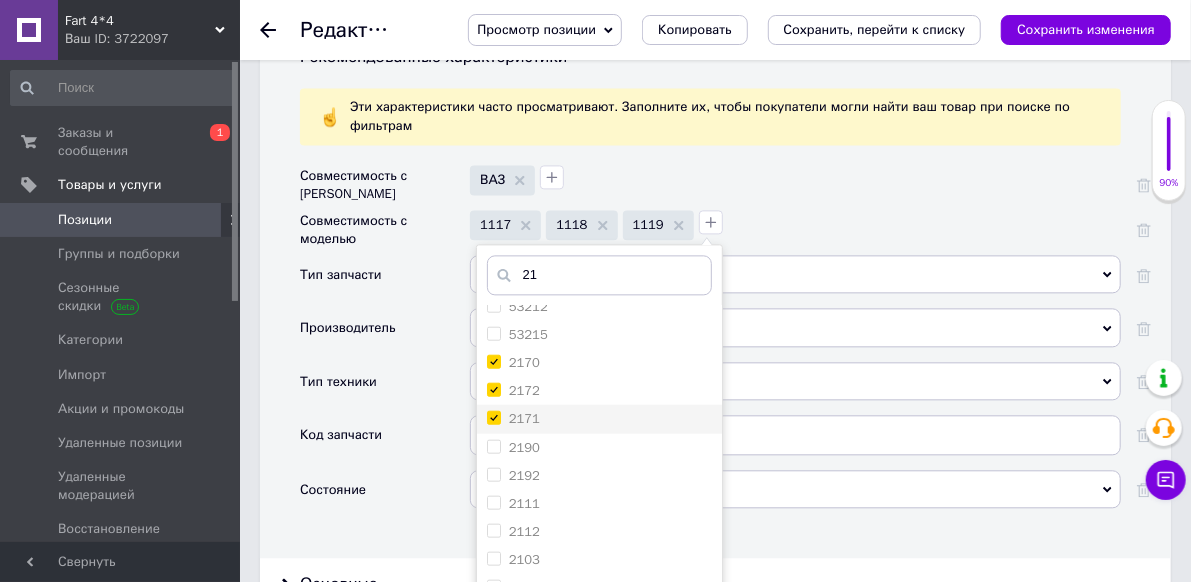checkbox on "true" 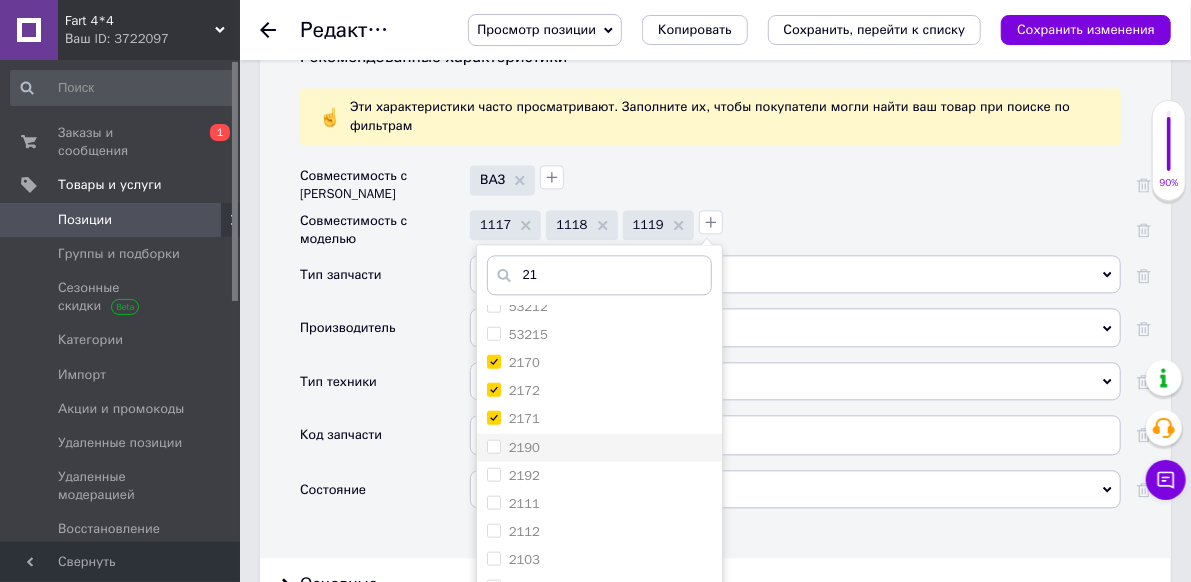 click on "2190" at bounding box center [599, 447] 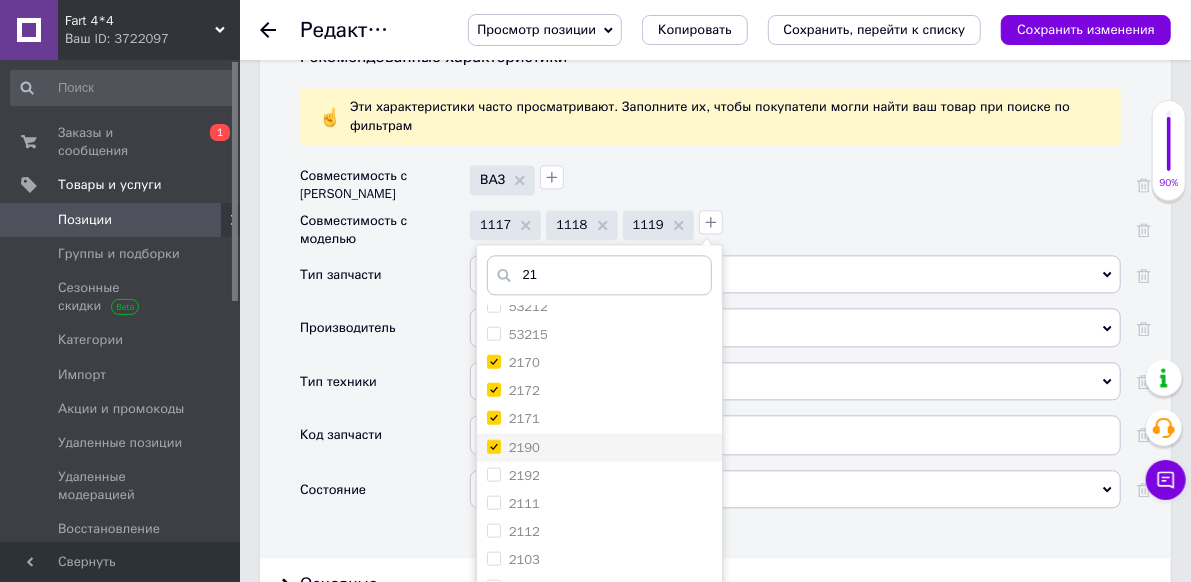 click on "2190" at bounding box center [599, 447] 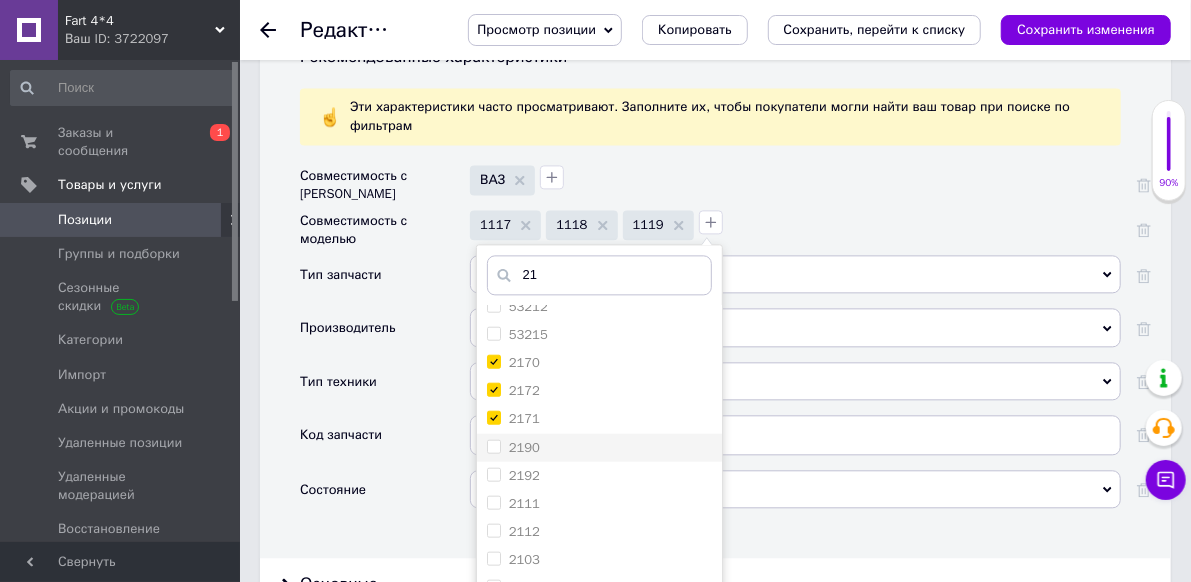 checkbox on "false" 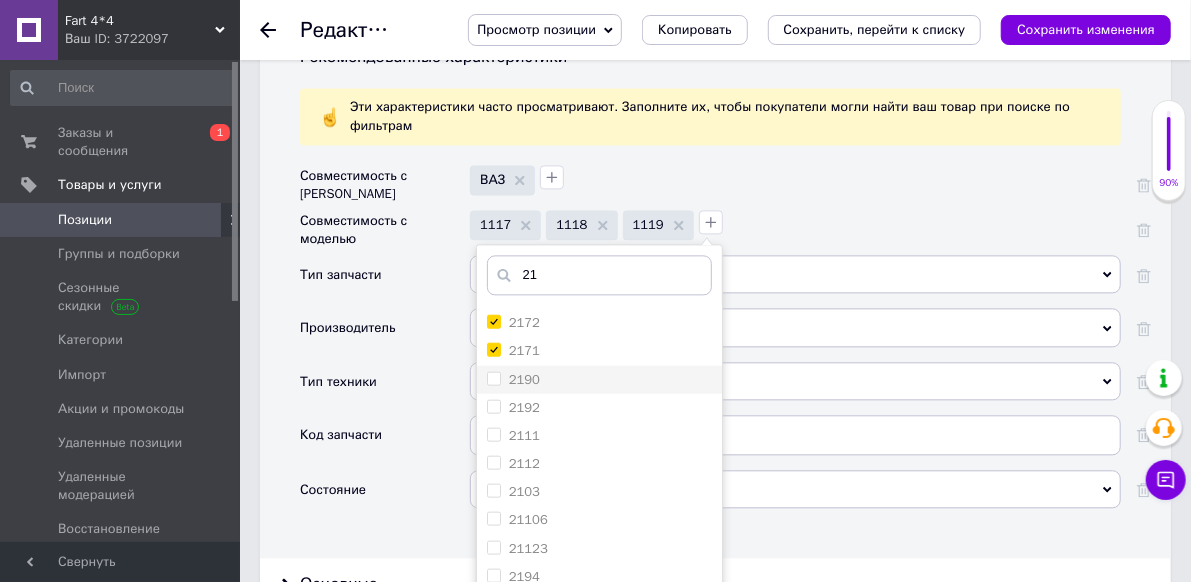scroll, scrollTop: 1100, scrollLeft: 0, axis: vertical 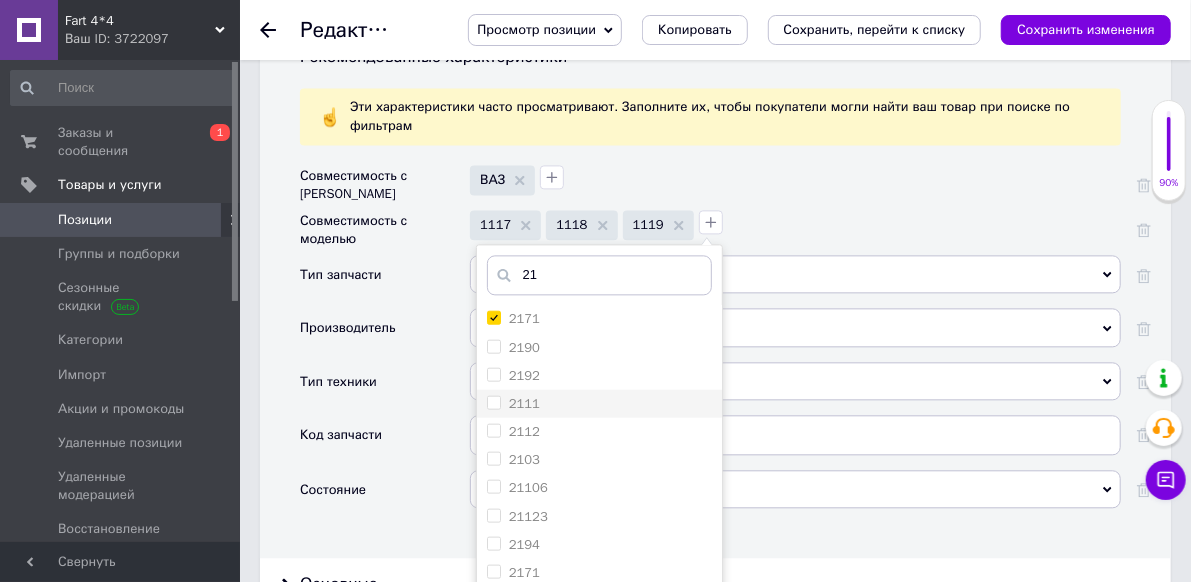 click on "2111" at bounding box center (599, 403) 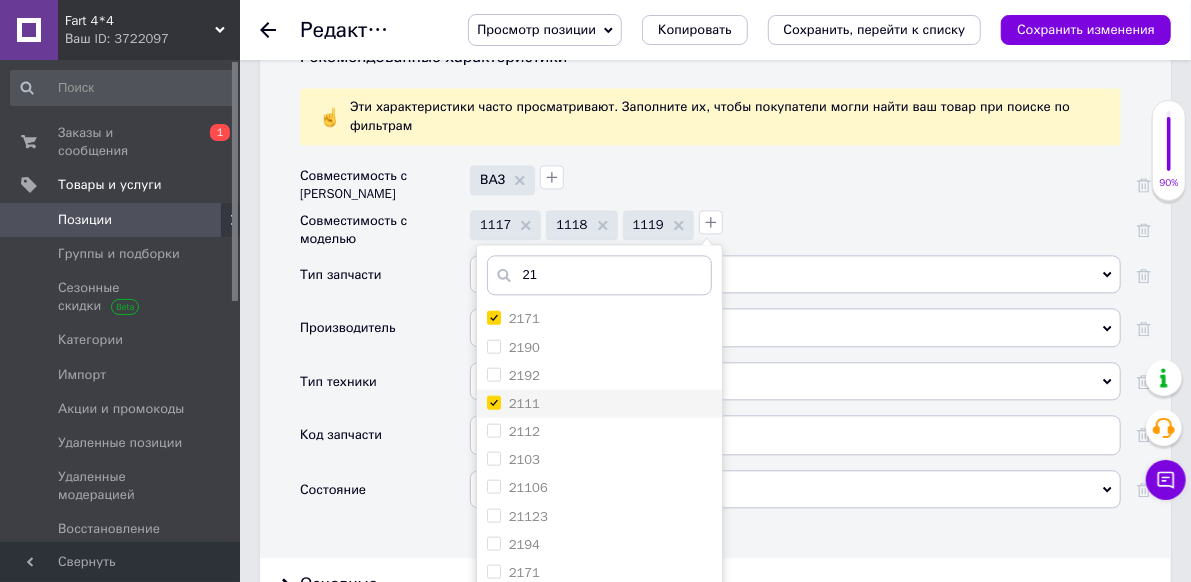 checkbox on "true" 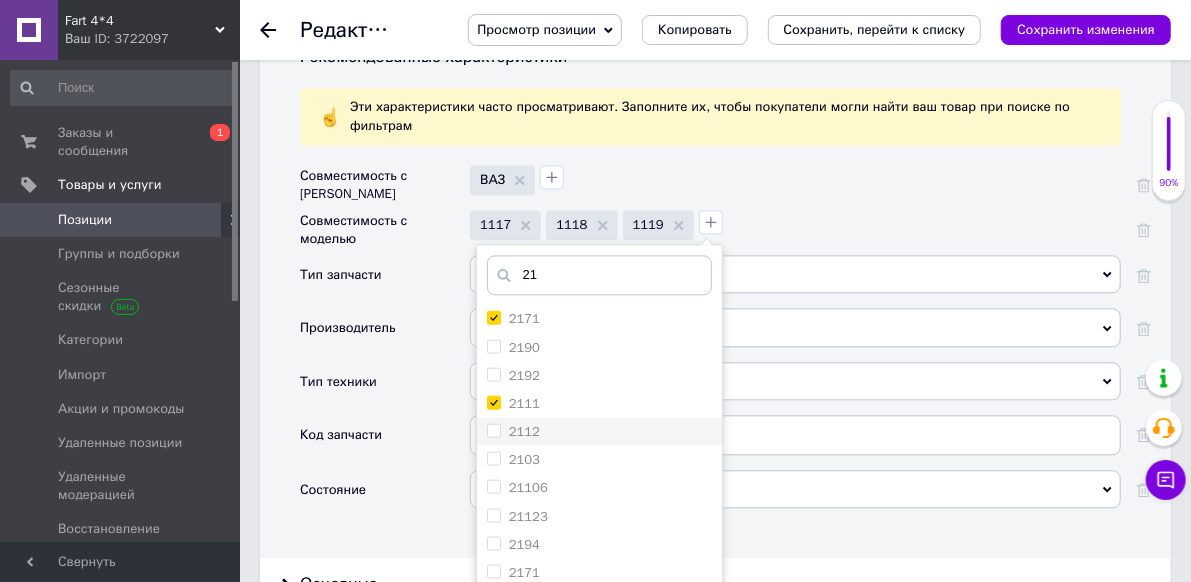 click on "2112" at bounding box center [599, 431] 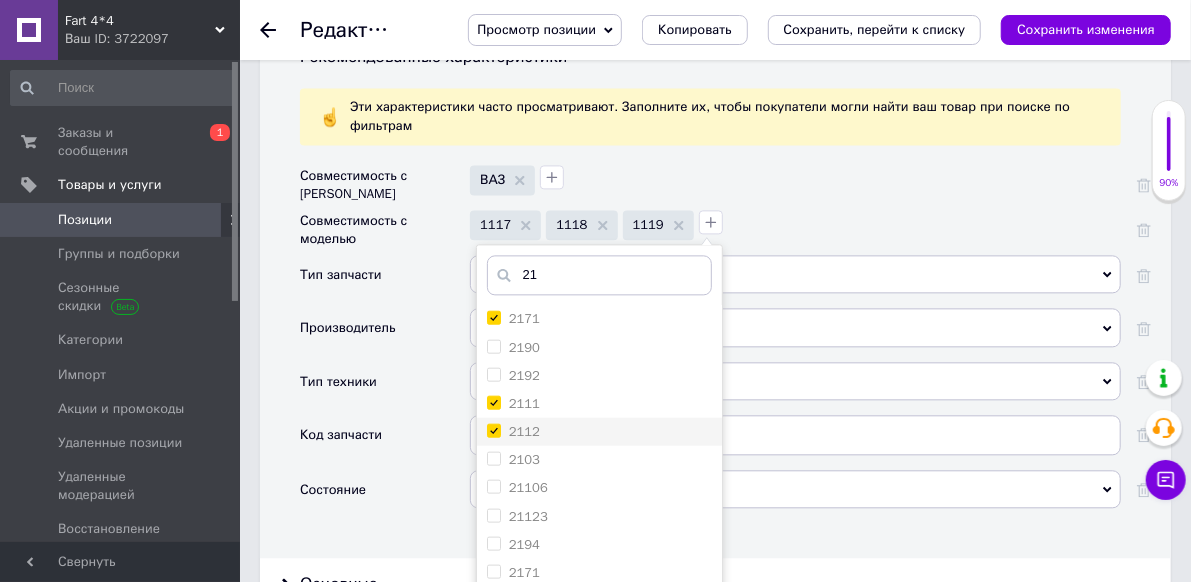 checkbox on "true" 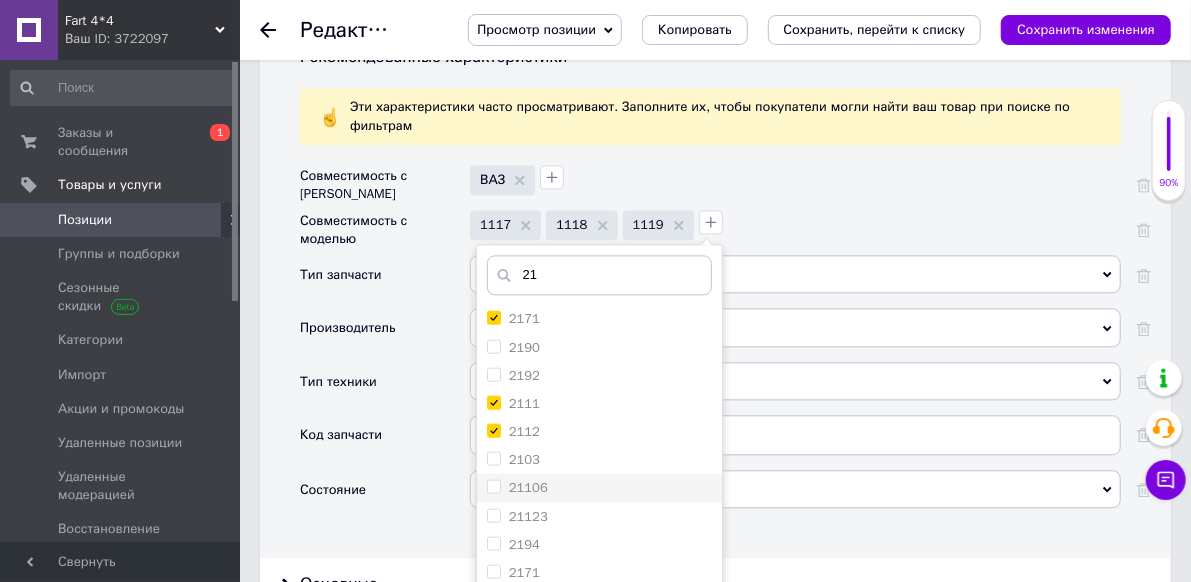 click on "21106" at bounding box center (528, 486) 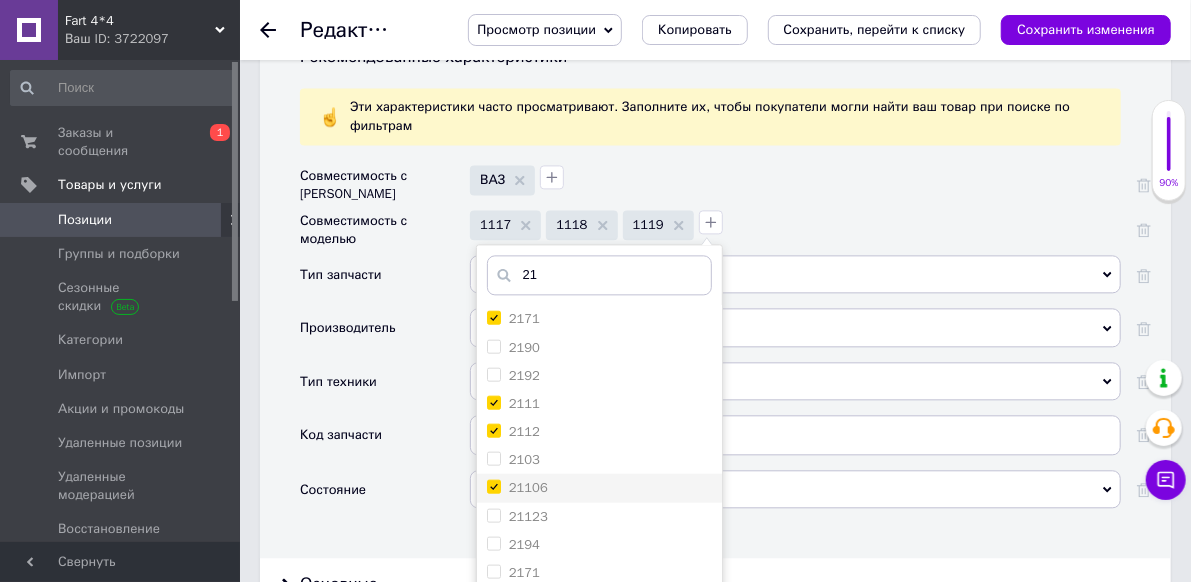checkbox on "true" 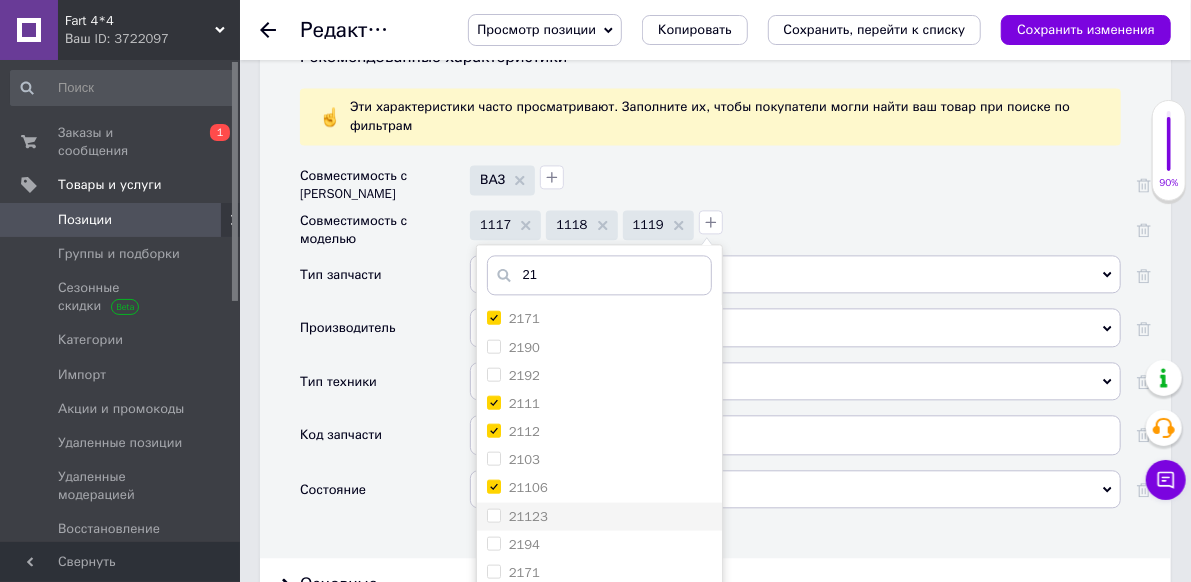 click on "21123" at bounding box center [528, 515] 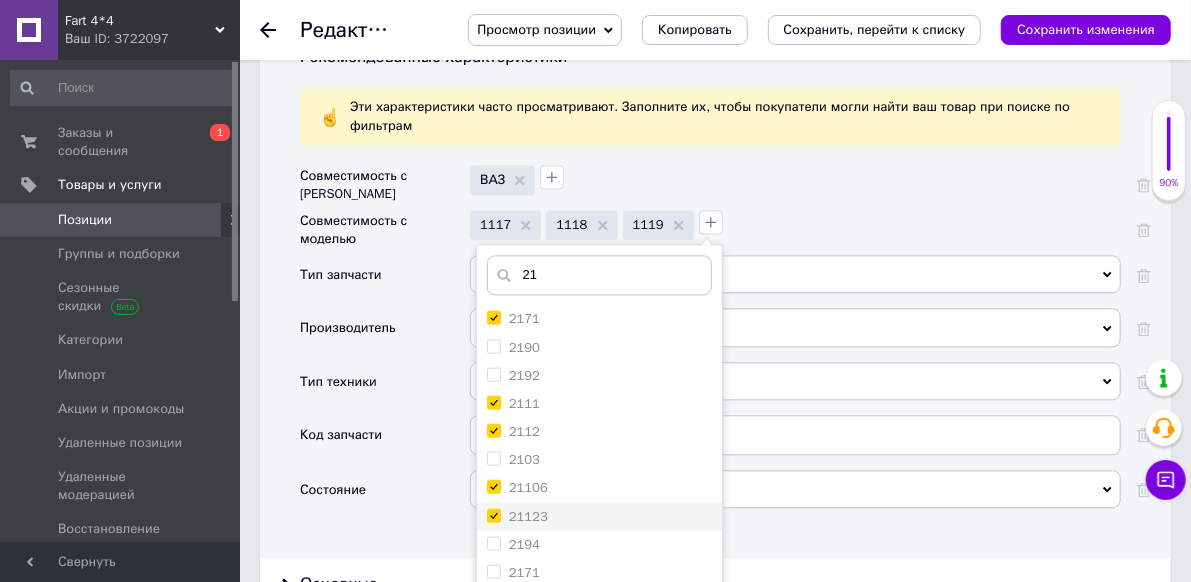 checkbox on "true" 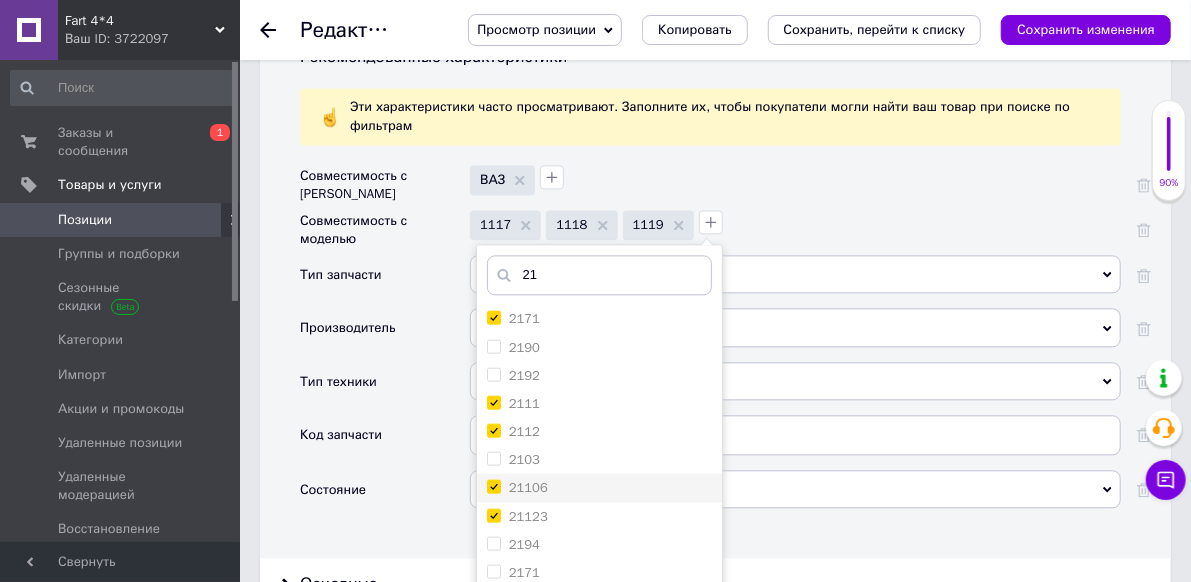 scroll, scrollTop: 1200, scrollLeft: 0, axis: vertical 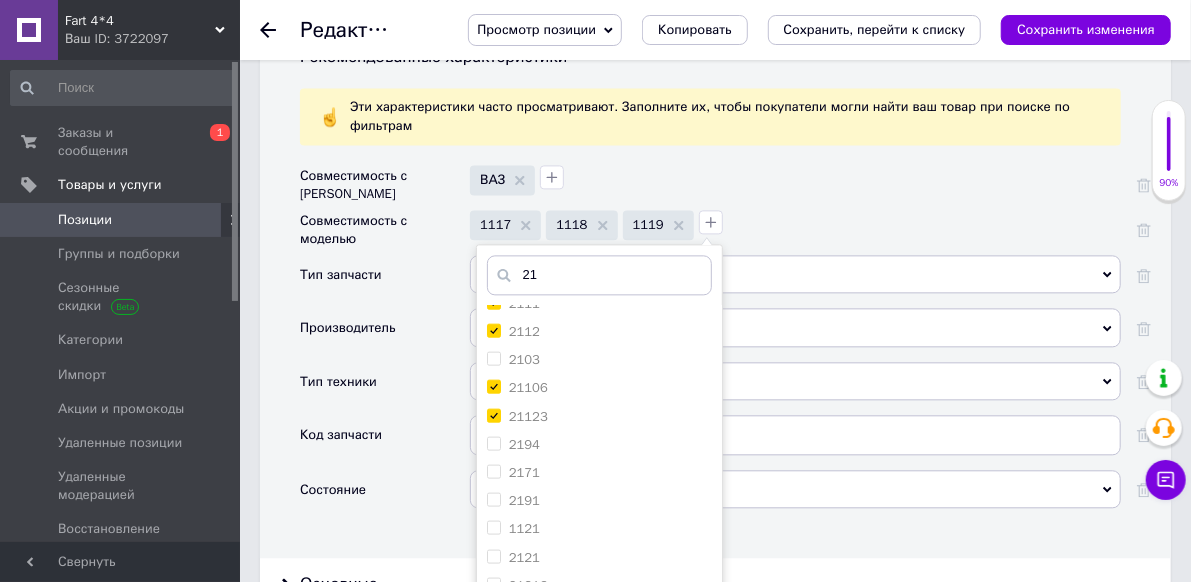 click on "Сохранить" at bounding box center (599, 641) 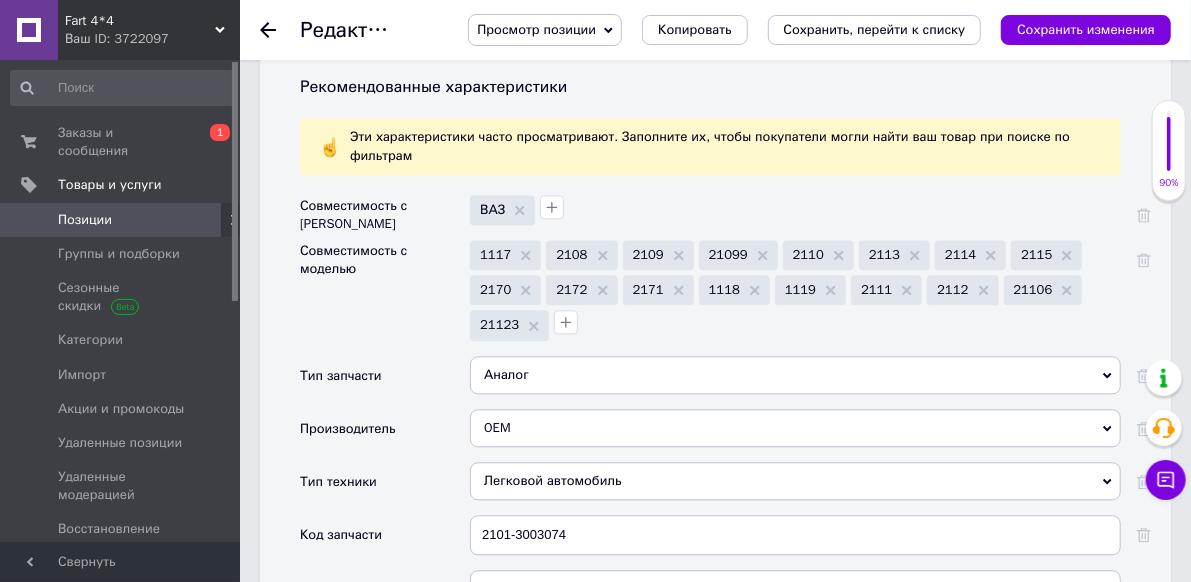 scroll, scrollTop: 2000, scrollLeft: 0, axis: vertical 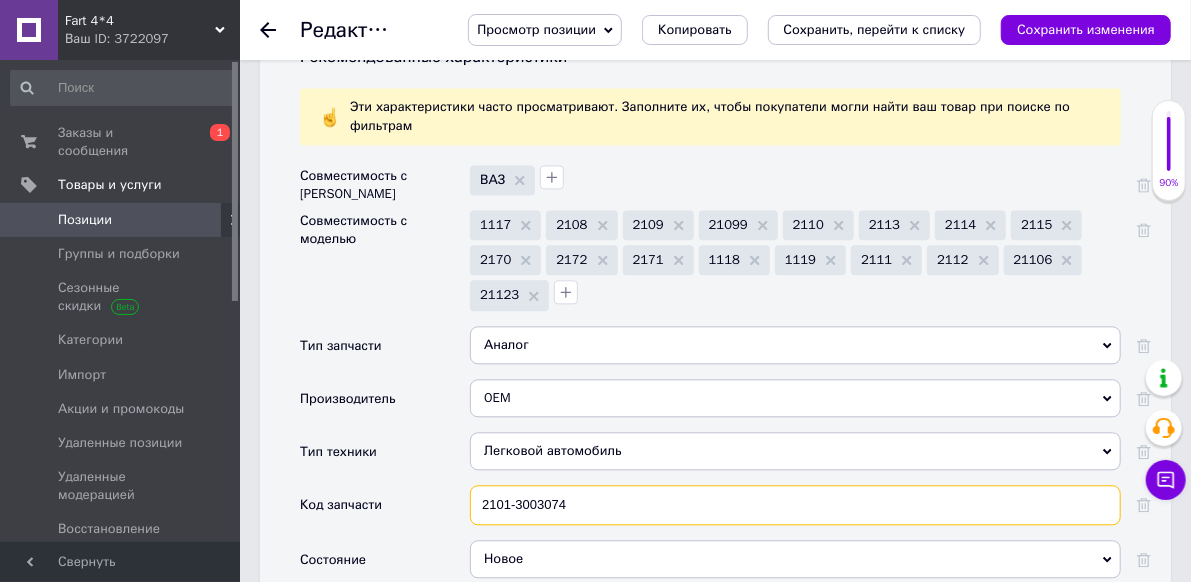click on "2101-3003074" at bounding box center [795, 505] 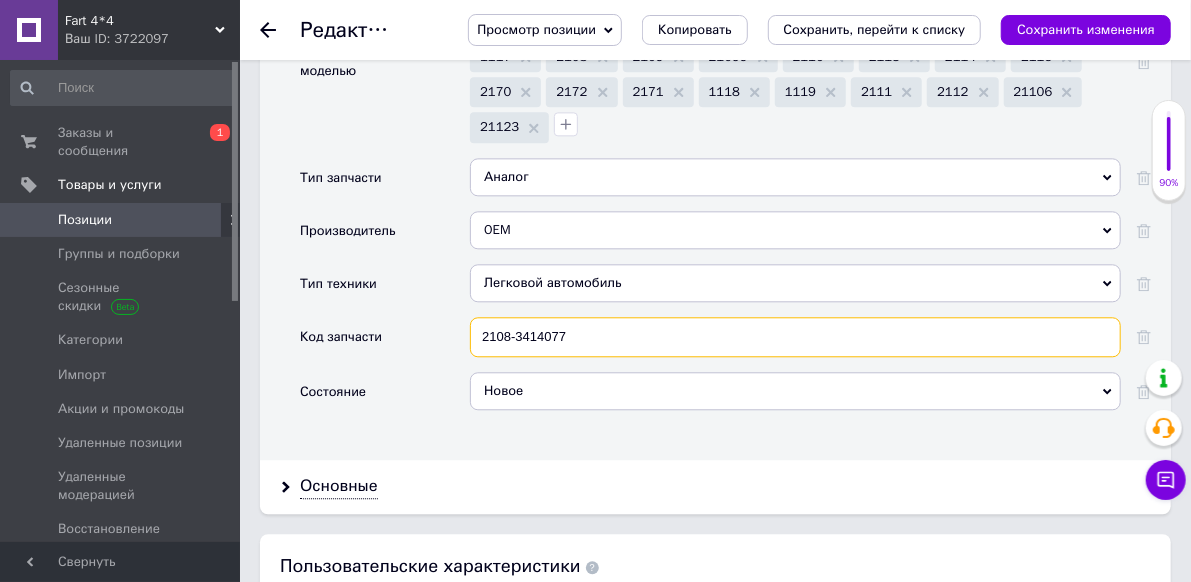 scroll, scrollTop: 2200, scrollLeft: 0, axis: vertical 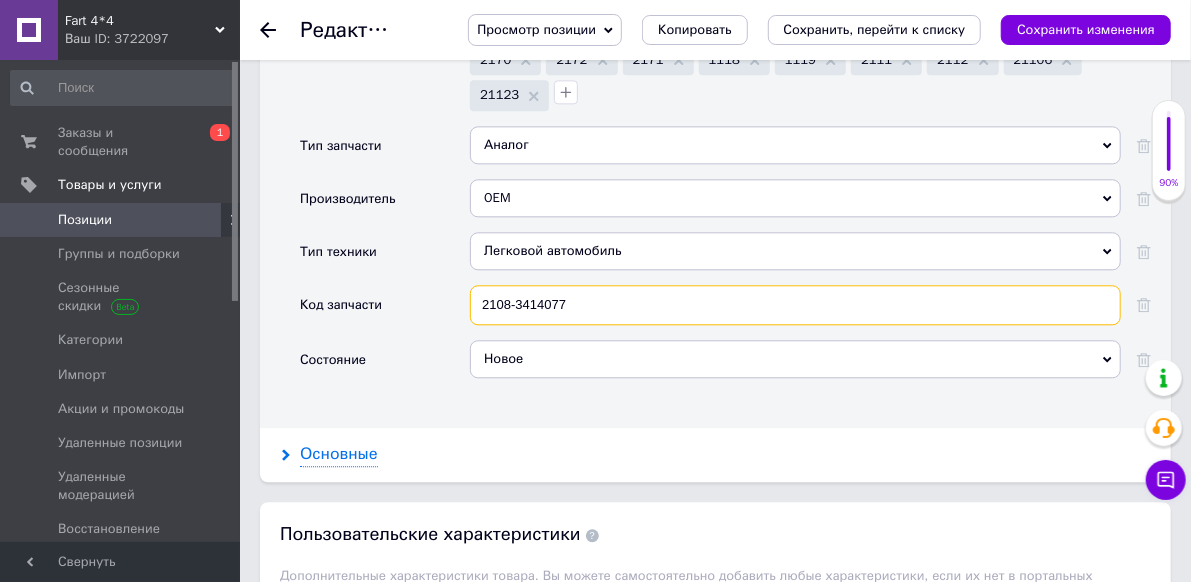 type on "2108-3414077" 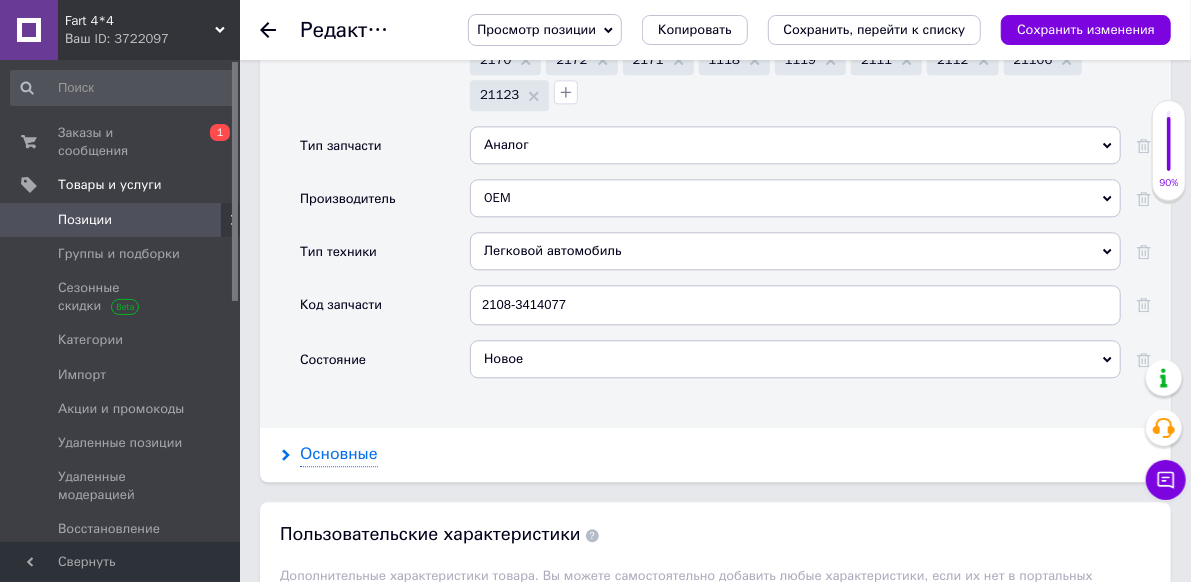click on "Основные" at bounding box center (339, 454) 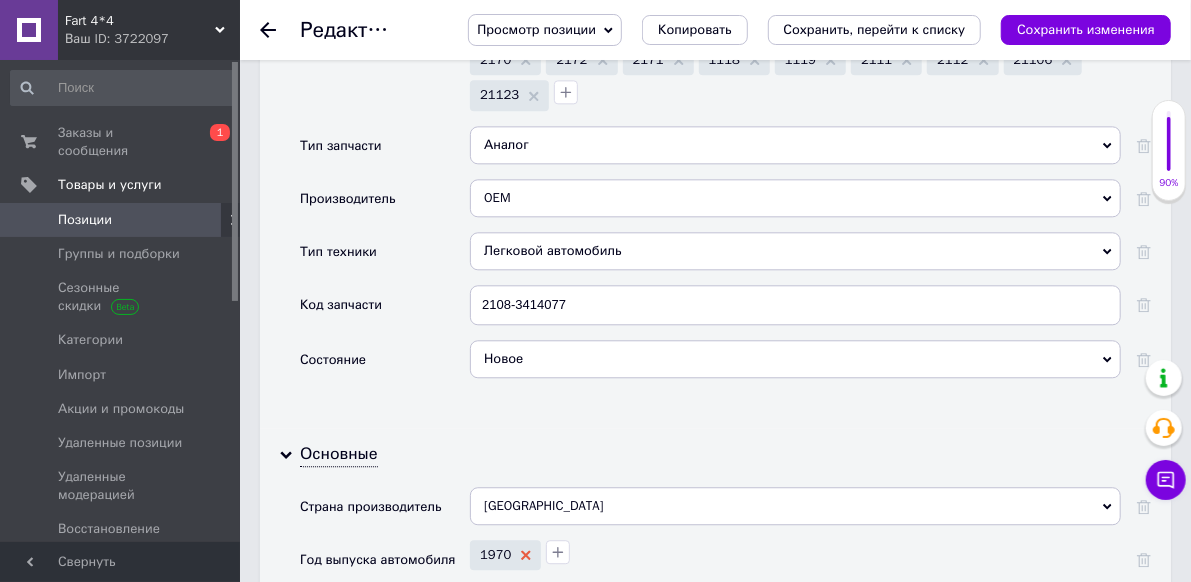 click 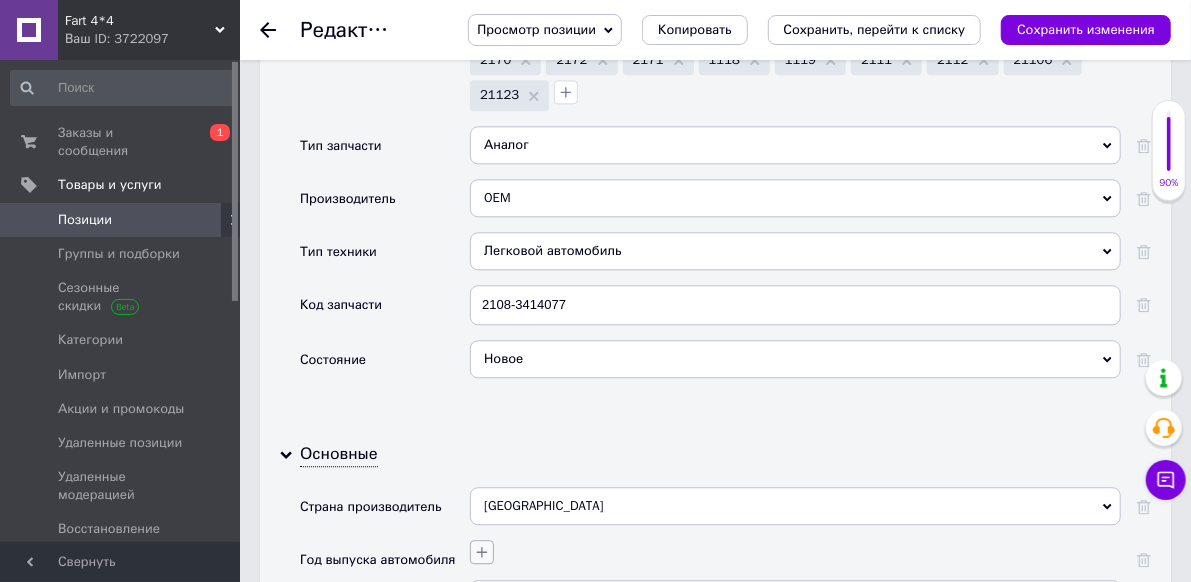 click 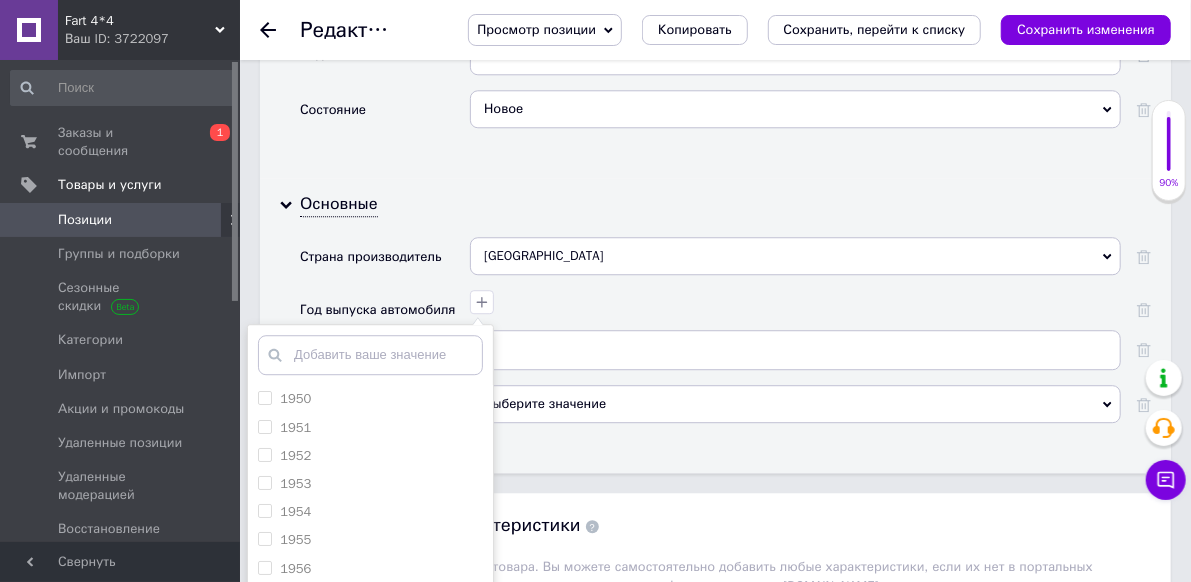 scroll, scrollTop: 2500, scrollLeft: 0, axis: vertical 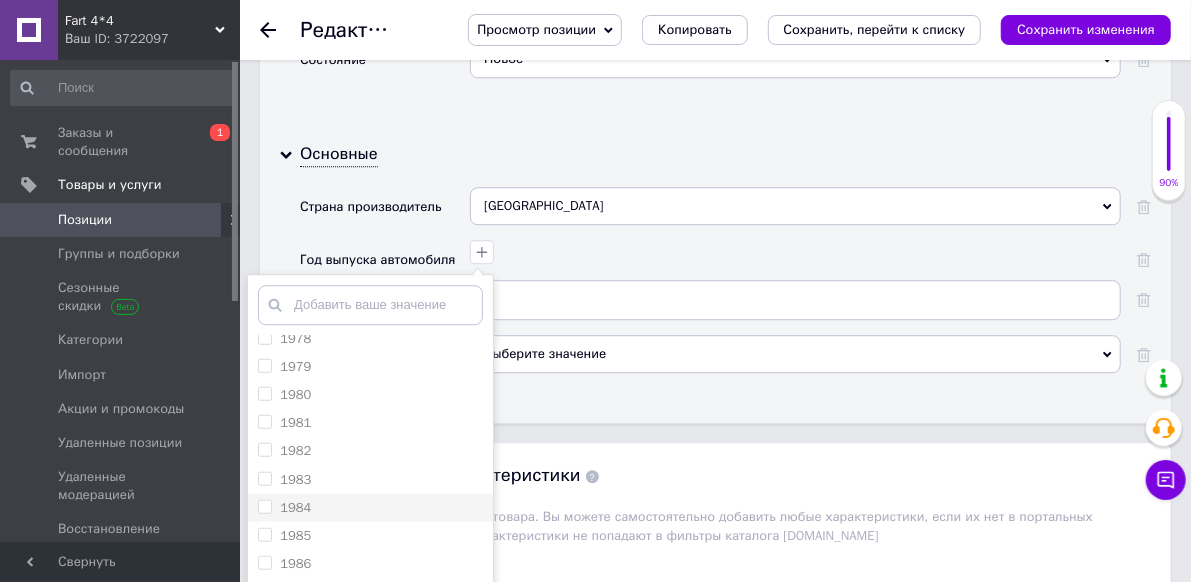 click on "1984" at bounding box center [370, 508] 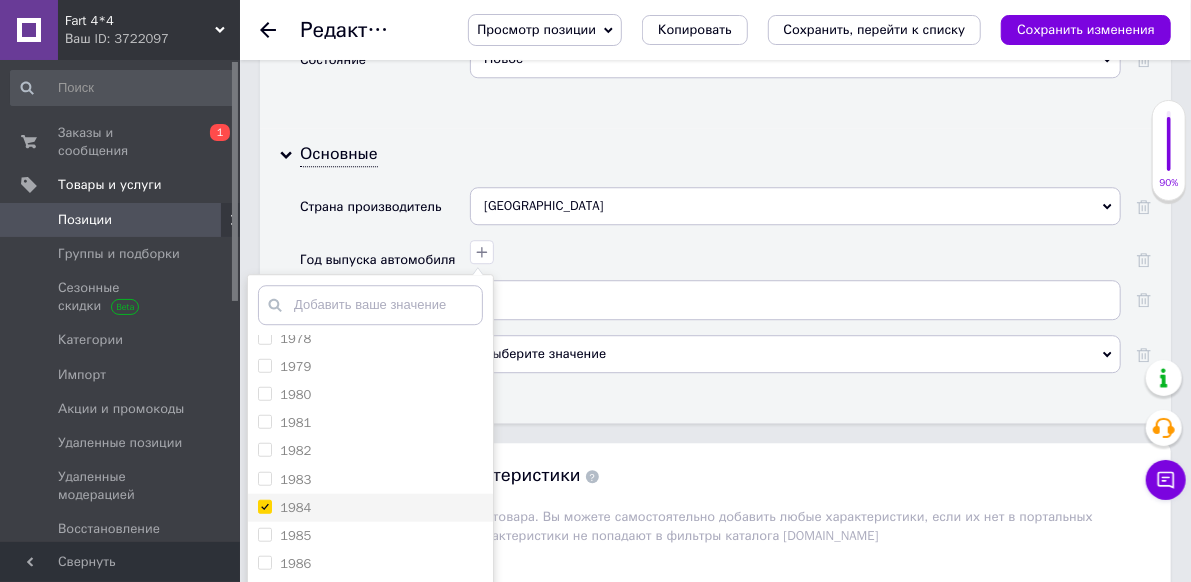 checkbox on "true" 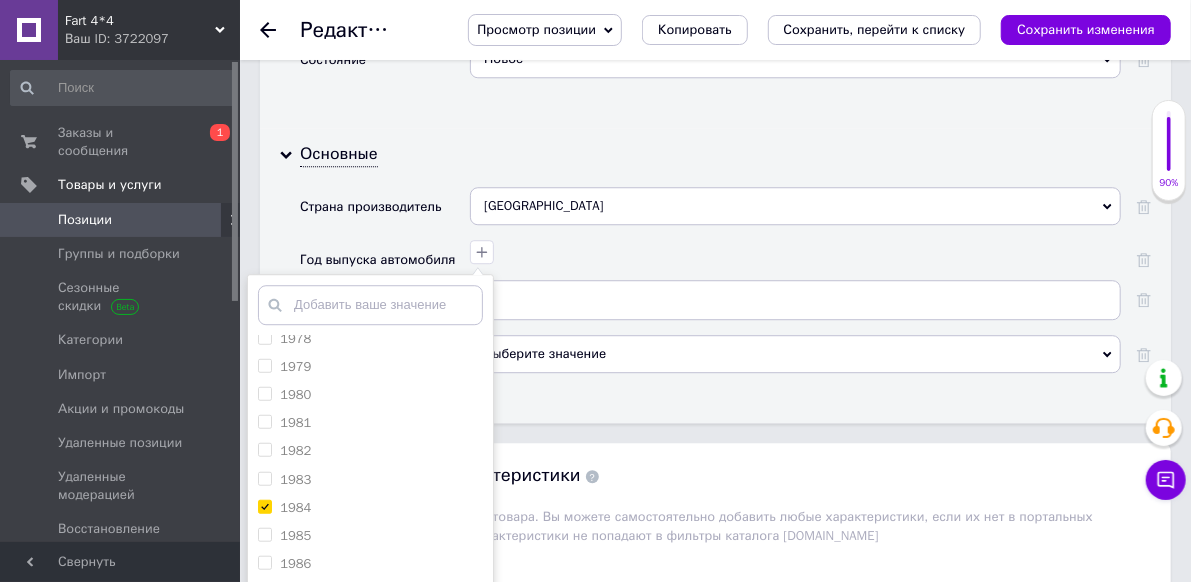 click on "Сохранить" at bounding box center (370, 671) 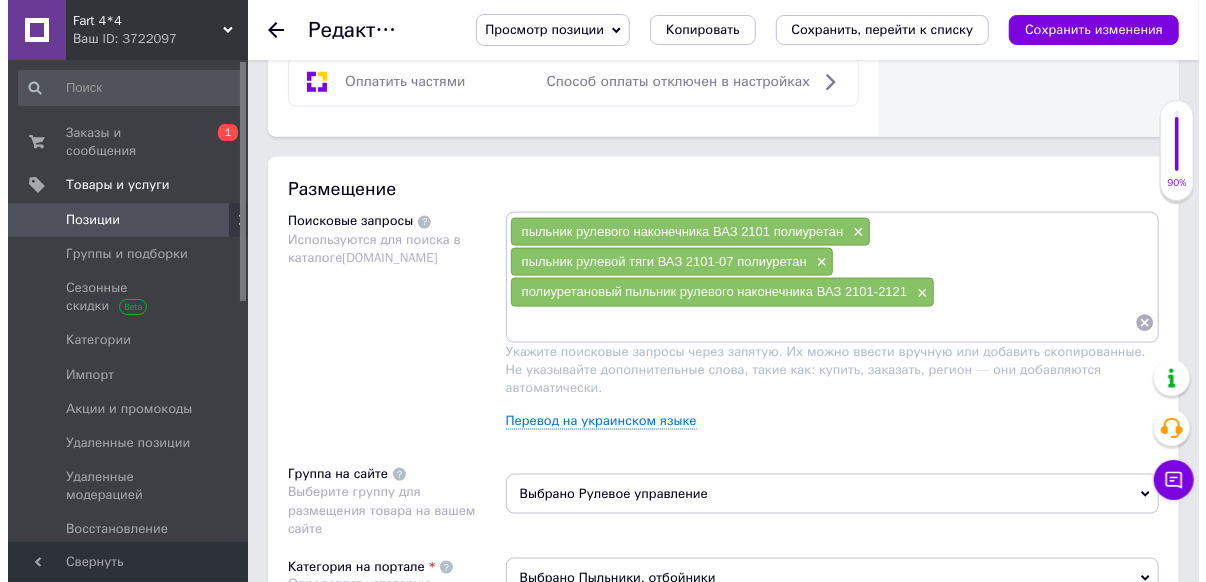 scroll, scrollTop: 1100, scrollLeft: 0, axis: vertical 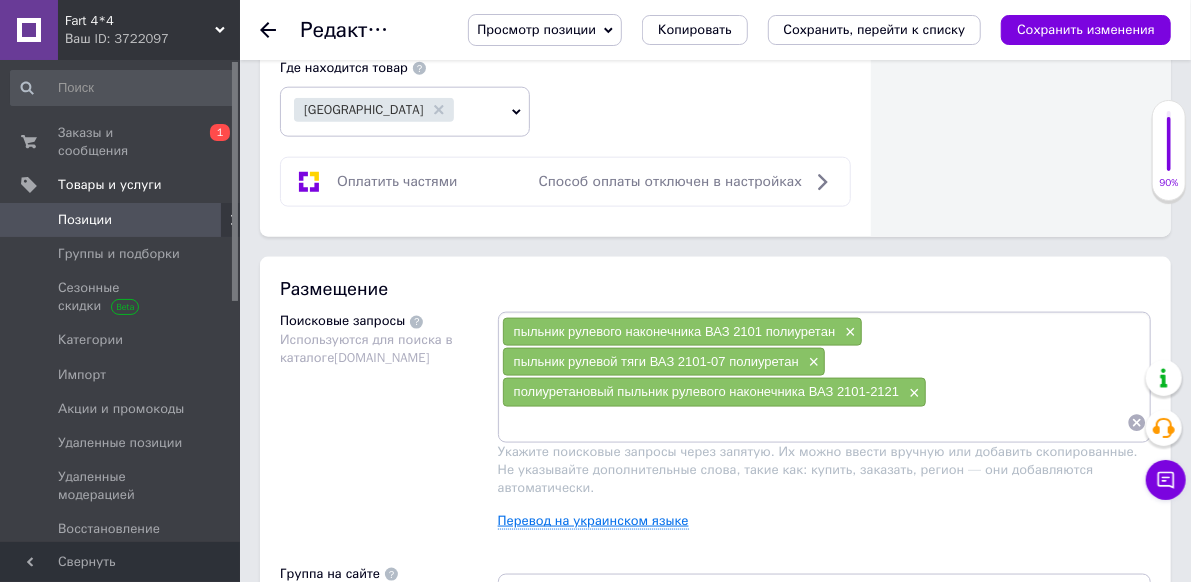 click on "Перевод на украинском языке" at bounding box center [593, 521] 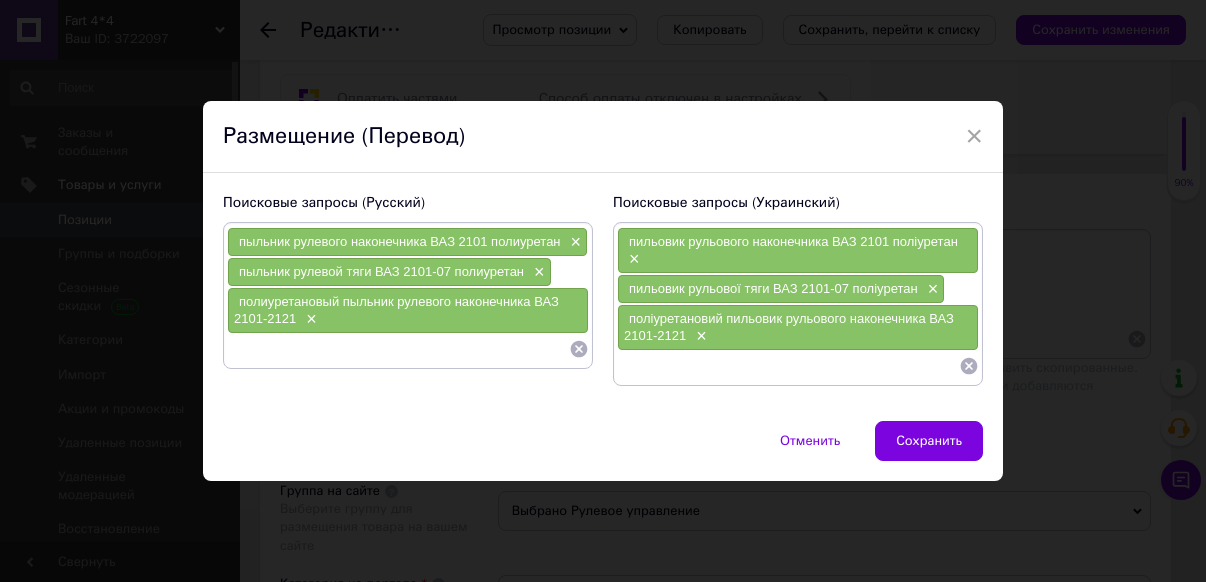 click at bounding box center [398, 349] 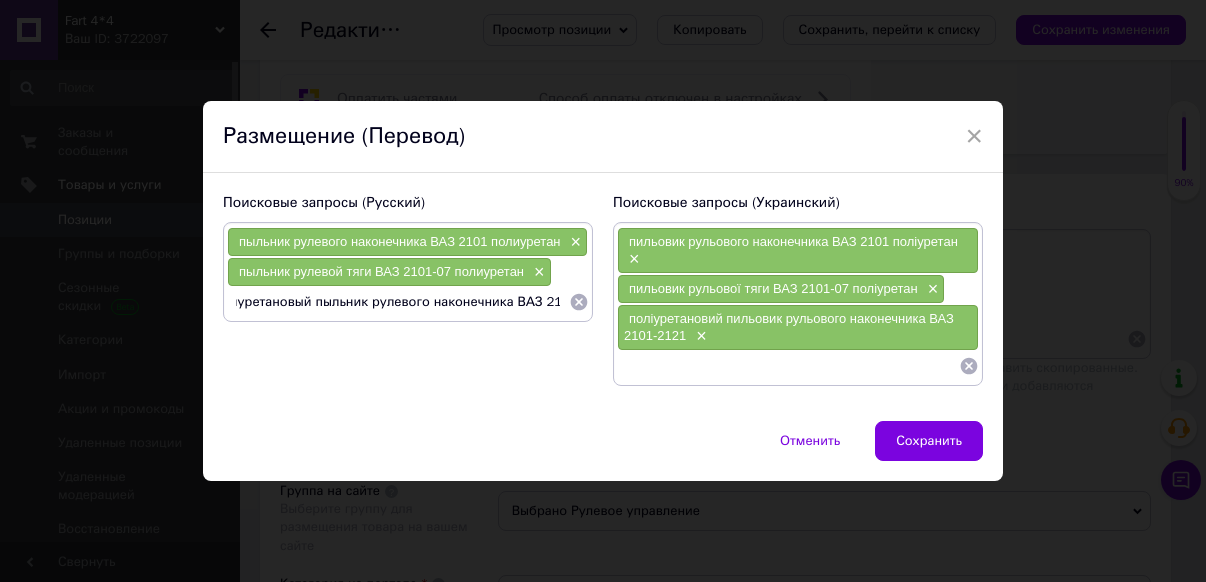 scroll, scrollTop: 0, scrollLeft: 22, axis: horizontal 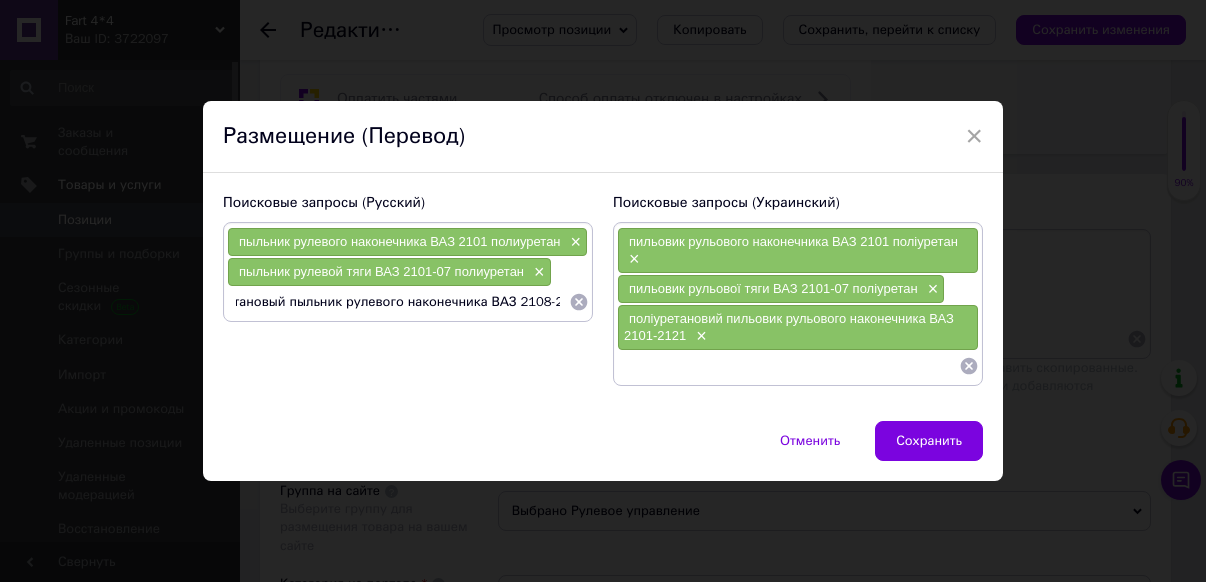 type on "полиуретановый пыльник рулевого наконечника ВАЗ 2108-2110" 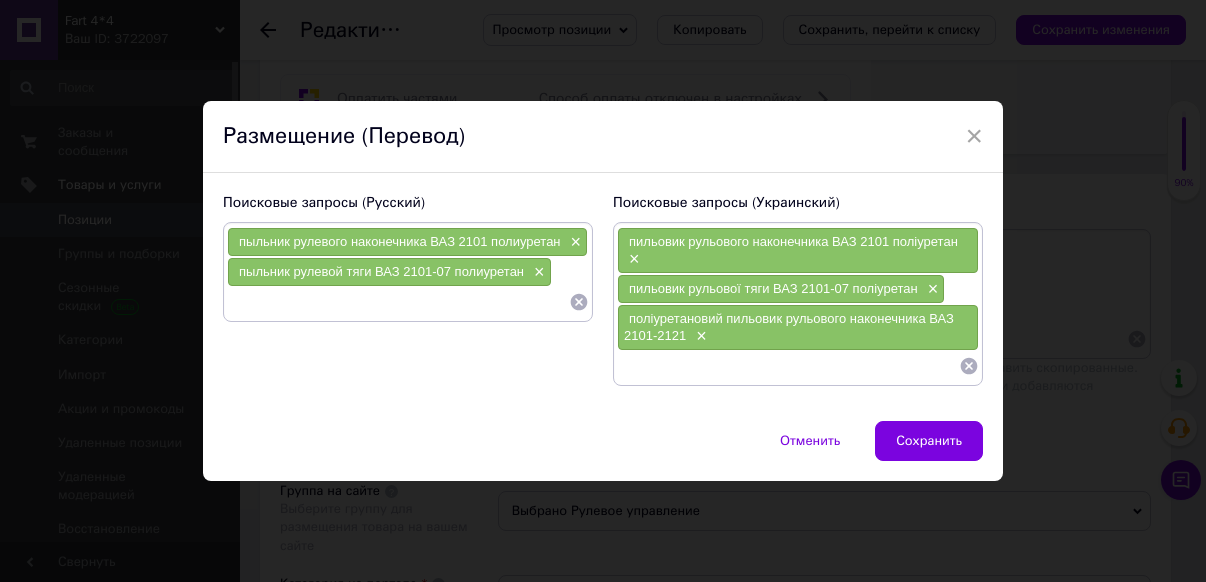 scroll, scrollTop: 0, scrollLeft: 0, axis: both 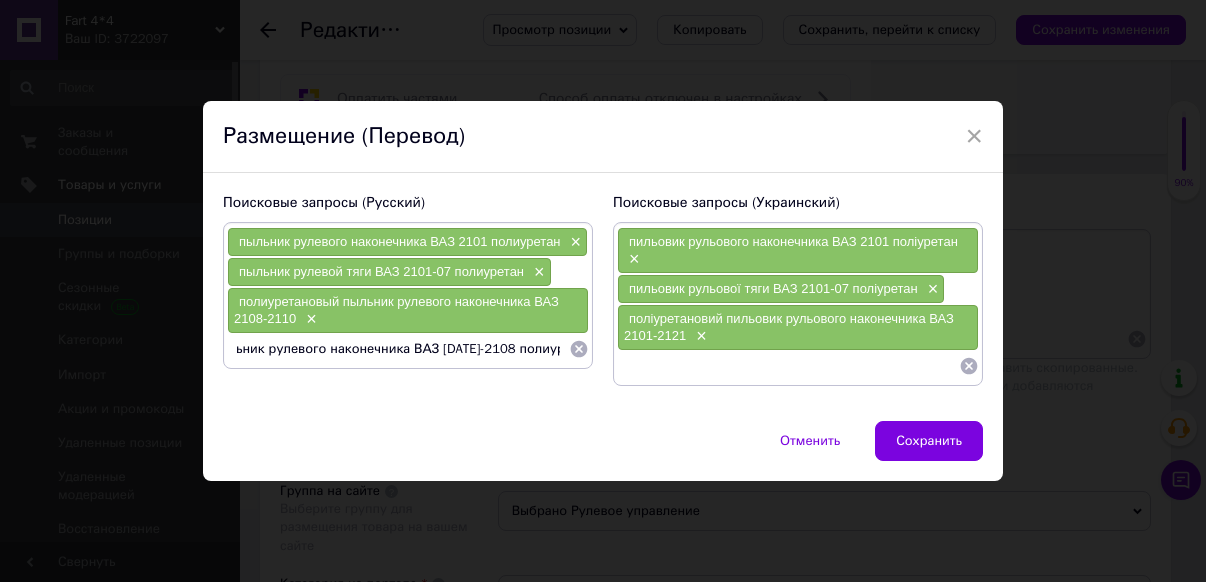 type on "пыльник рулевого наконечника ВАЗ 1118-2108 полиуретан" 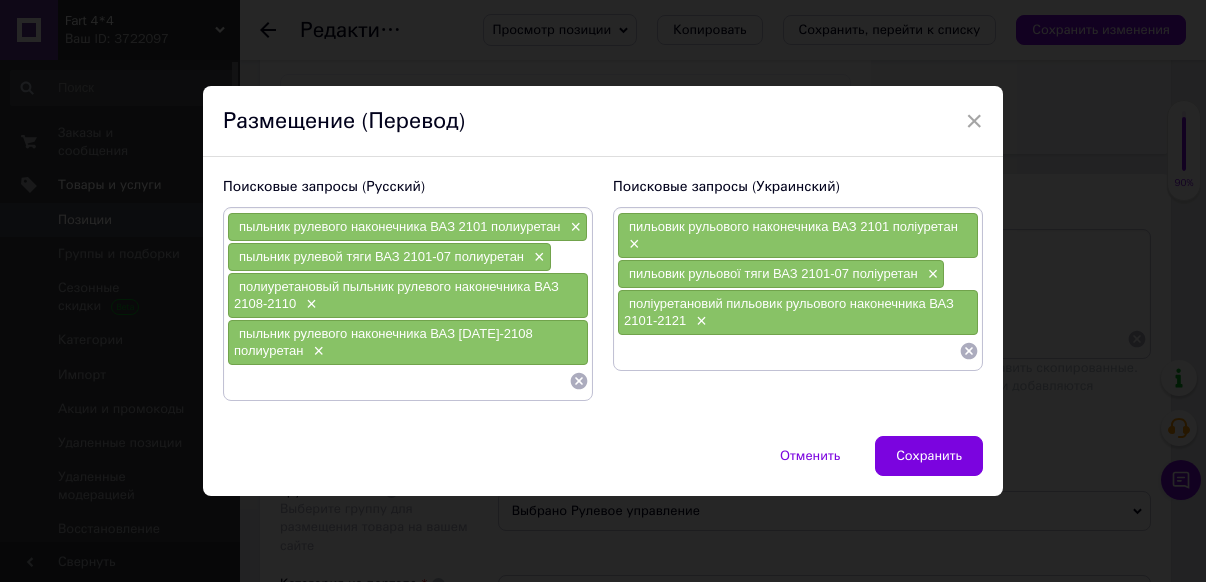 scroll, scrollTop: 0, scrollLeft: 0, axis: both 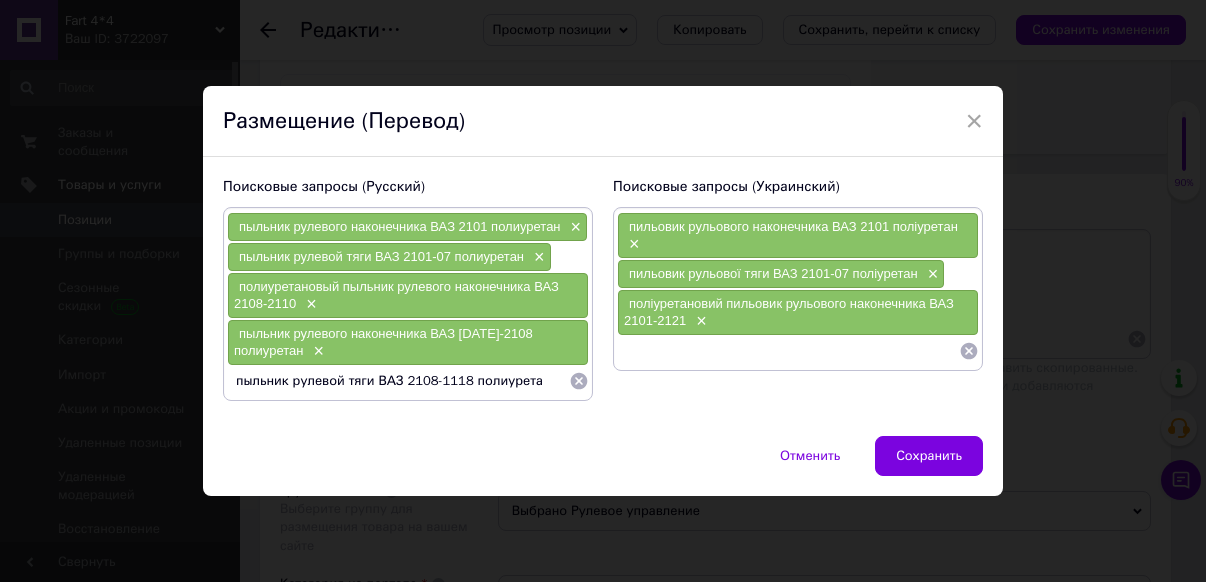 type on "пыльник рулевой тяги ВАЗ 2108-1118 полиуретан" 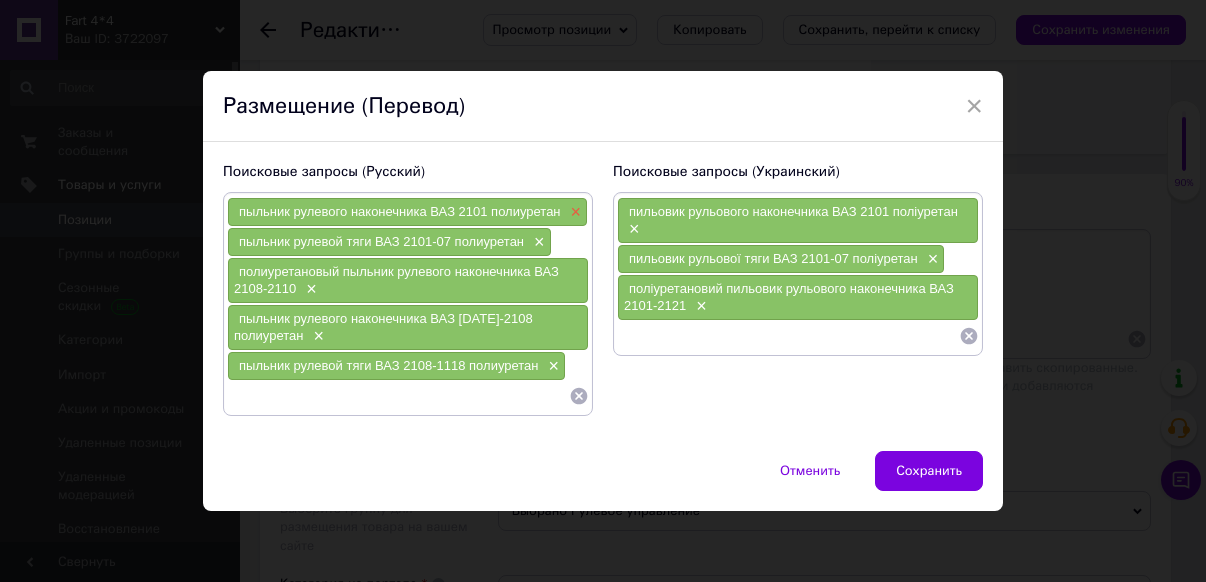 type 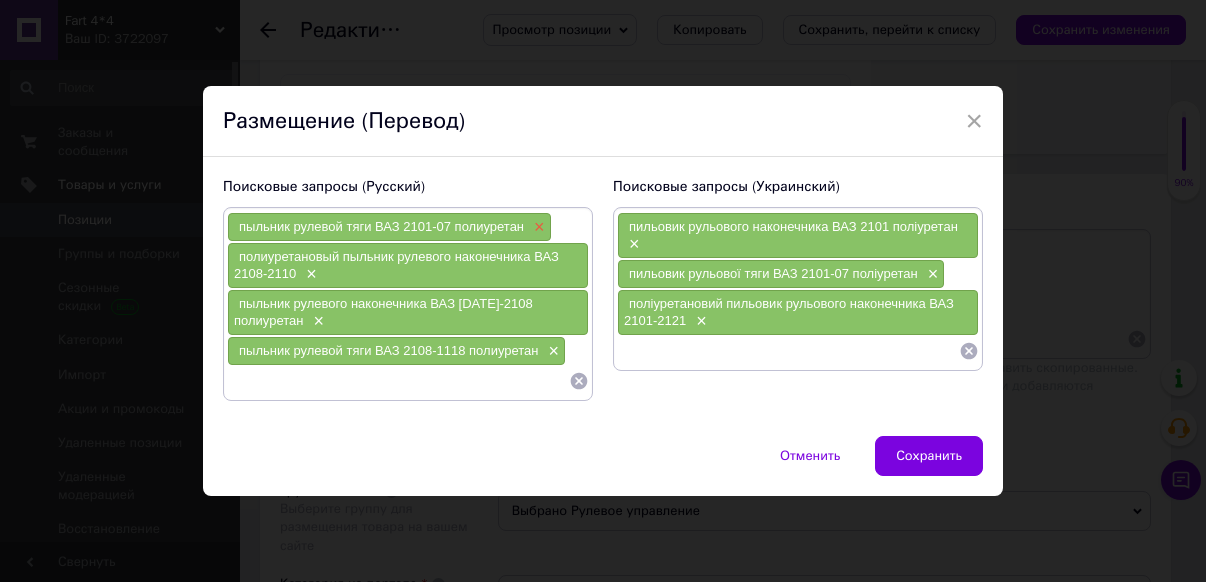 click on "×" at bounding box center (537, 227) 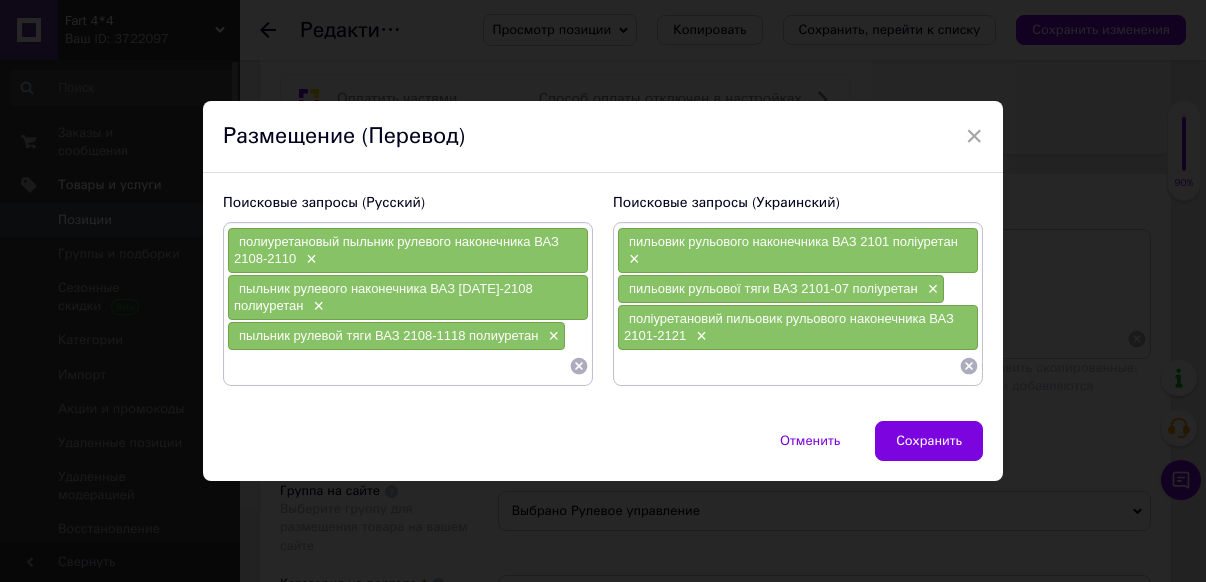 click at bounding box center [788, 366] 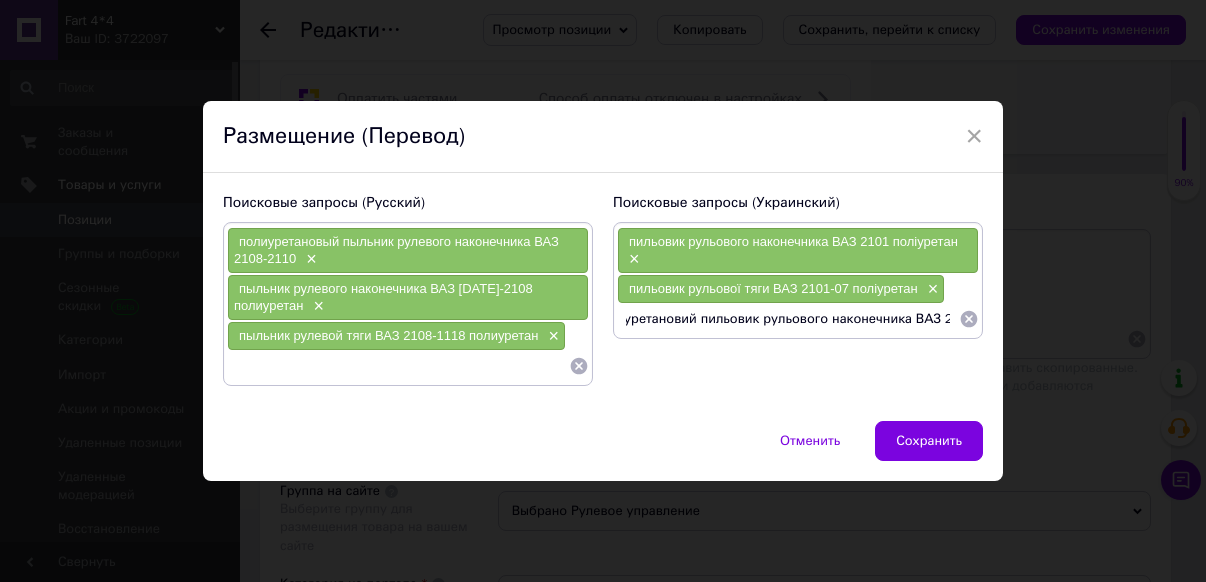 scroll, scrollTop: 0, scrollLeft: 36, axis: horizontal 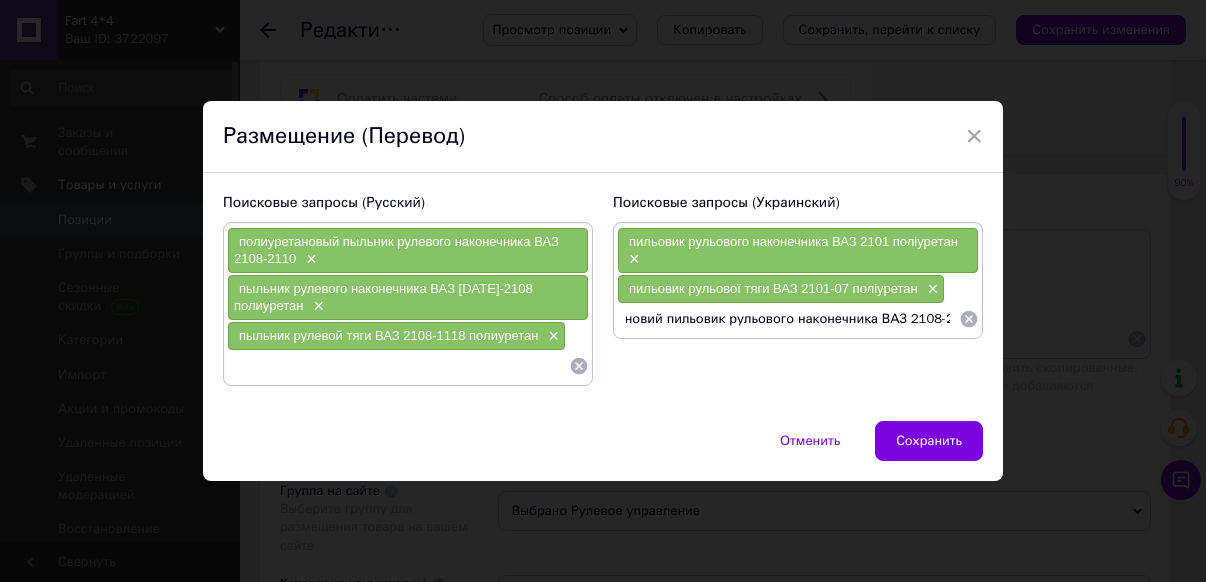 type on "поліуретановий пильовик рульового наконечника ВАЗ 2108-2110" 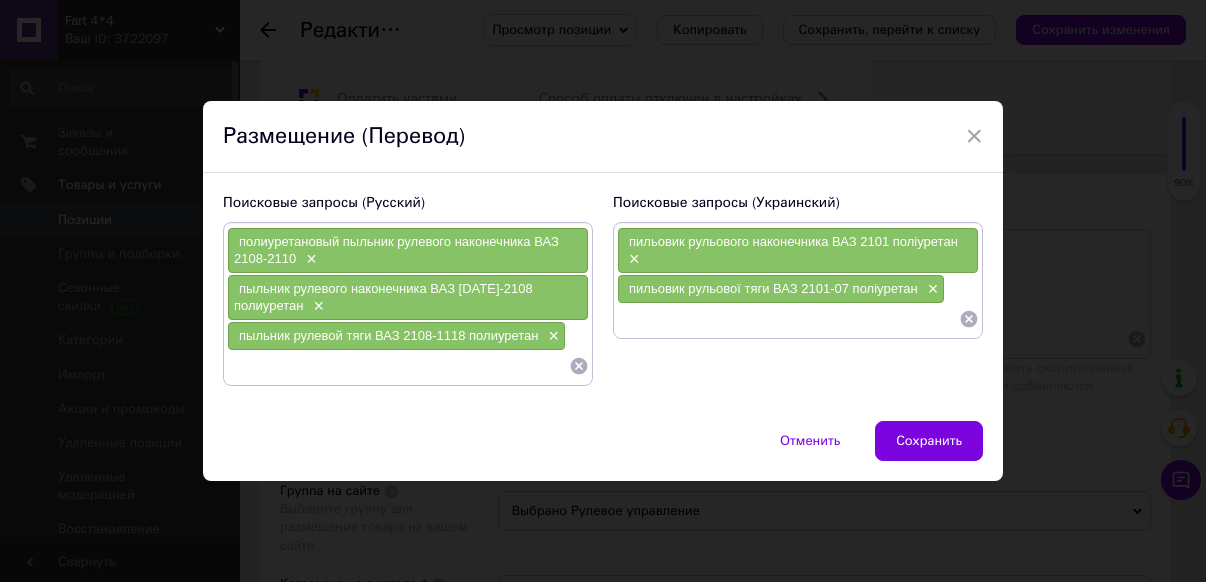 scroll, scrollTop: 0, scrollLeft: 0, axis: both 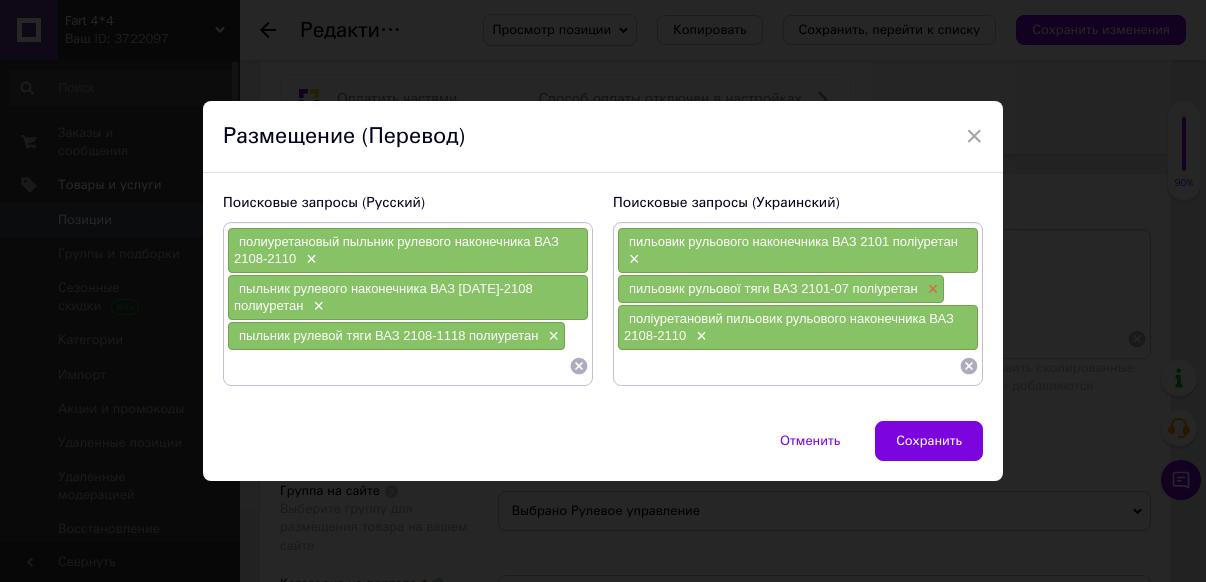 click on "×" at bounding box center (931, 289) 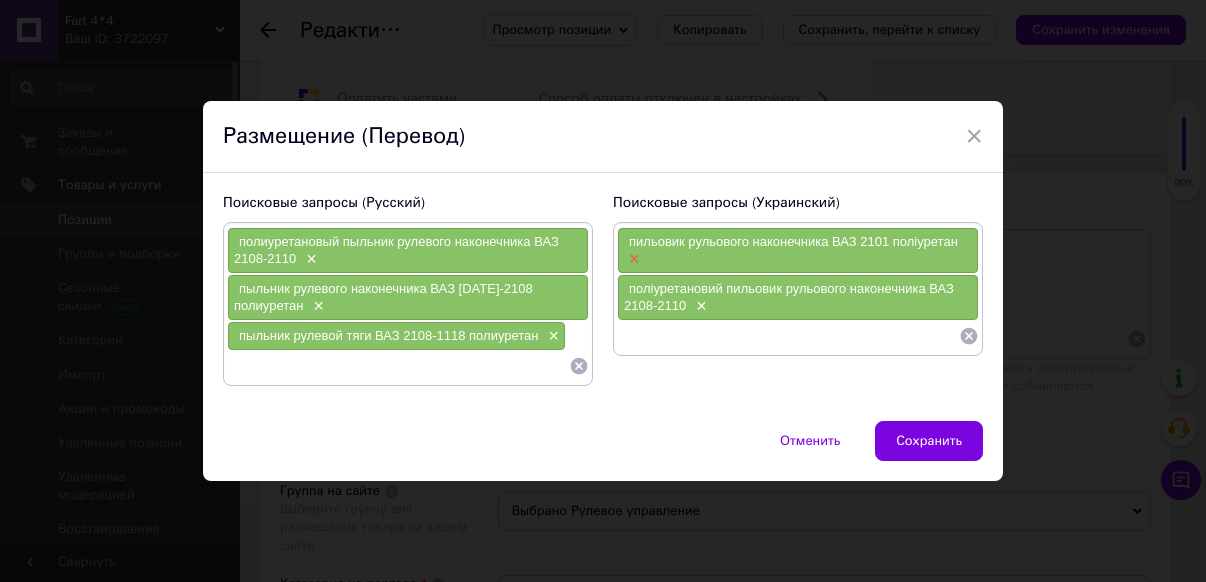 click on "×" at bounding box center [632, 259] 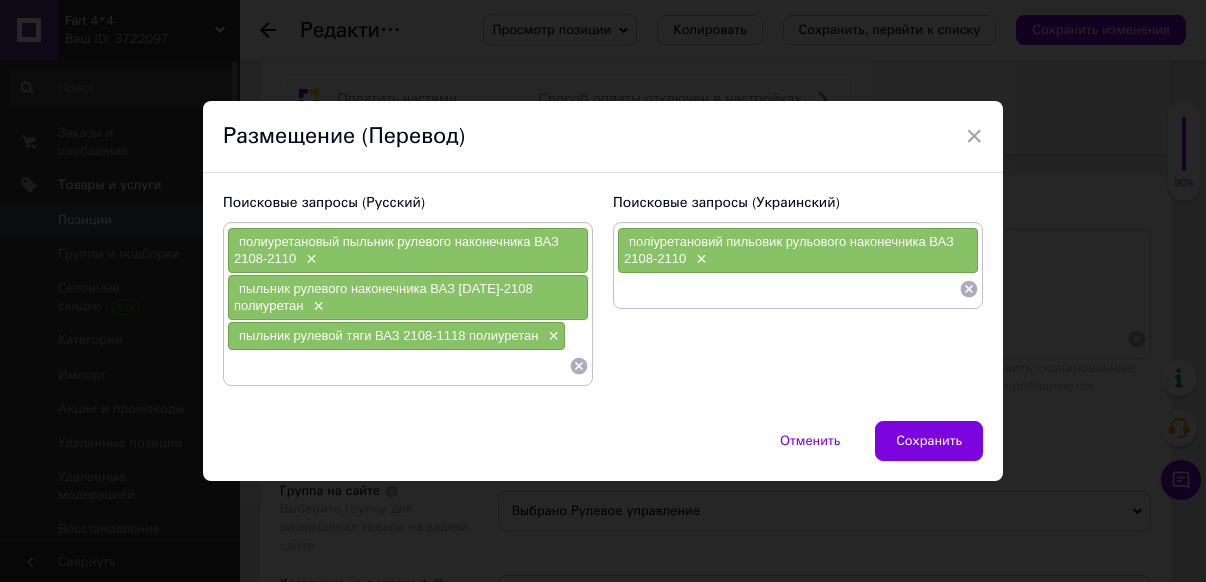 click at bounding box center [788, 289] 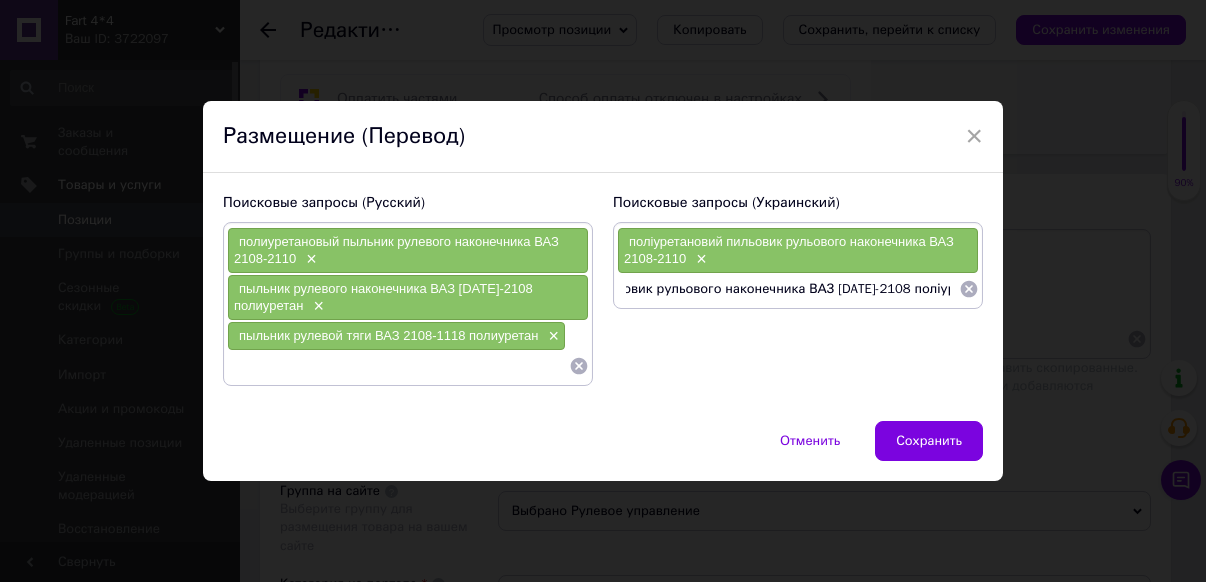 type on "пильовик рульового наконечника ВАЗ 1118-2108 поліуретан" 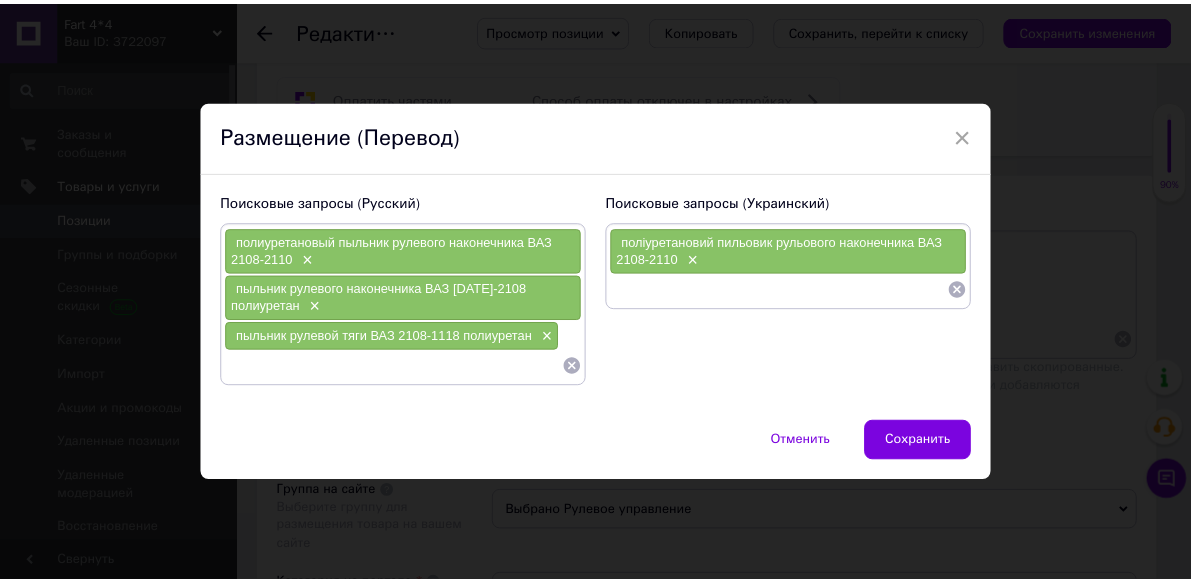 scroll, scrollTop: 0, scrollLeft: 0, axis: both 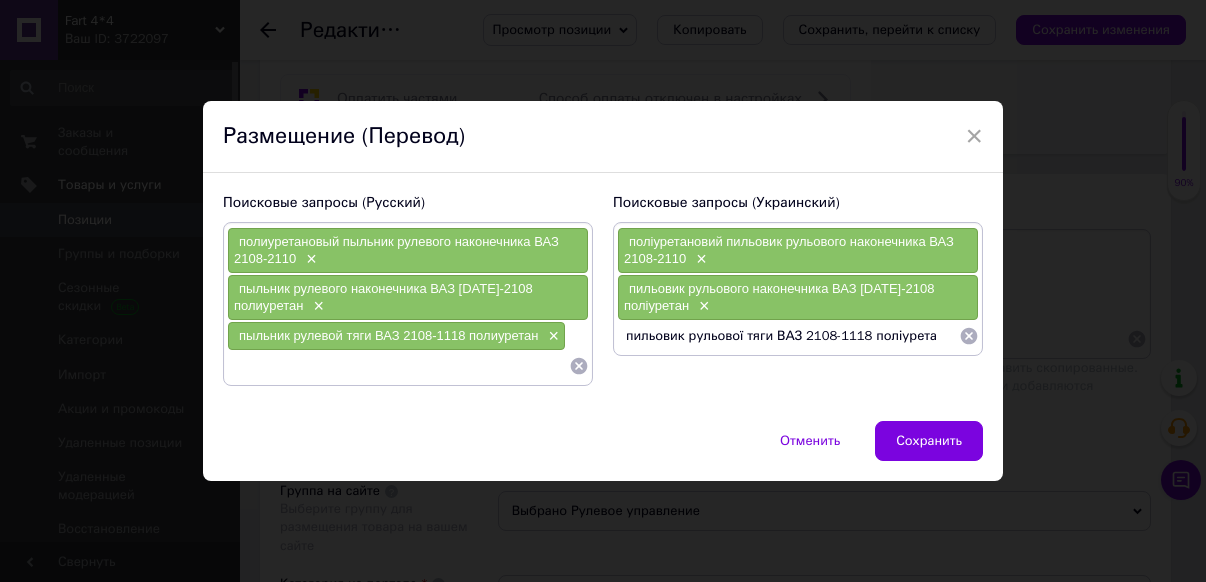 type on "пильовик рульової тяги ВАЗ 2108-1118 поліуретан" 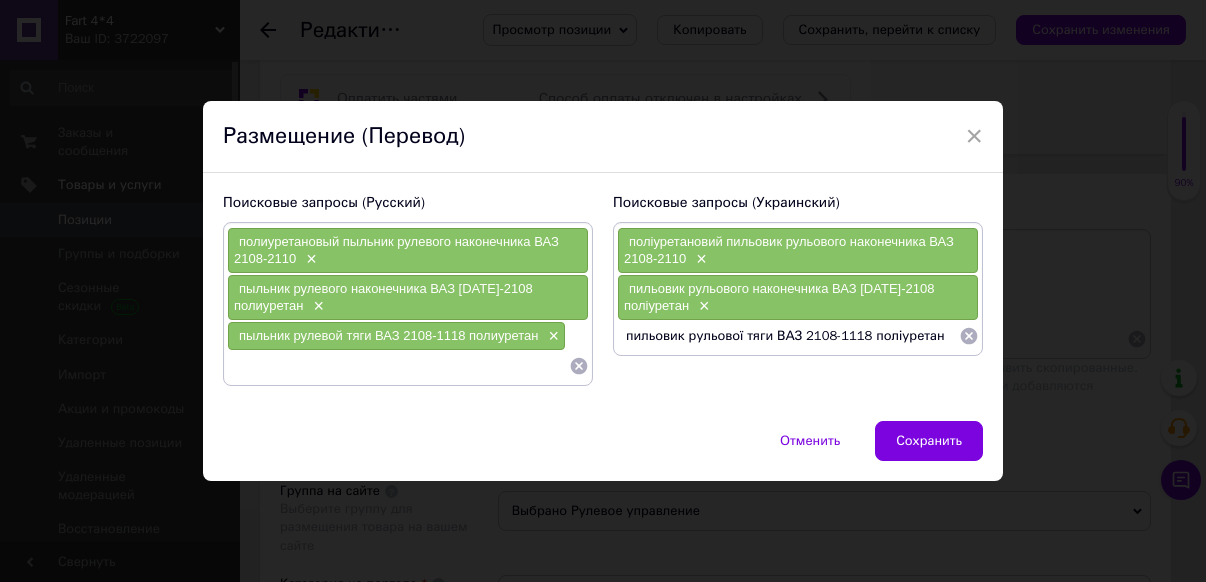 type 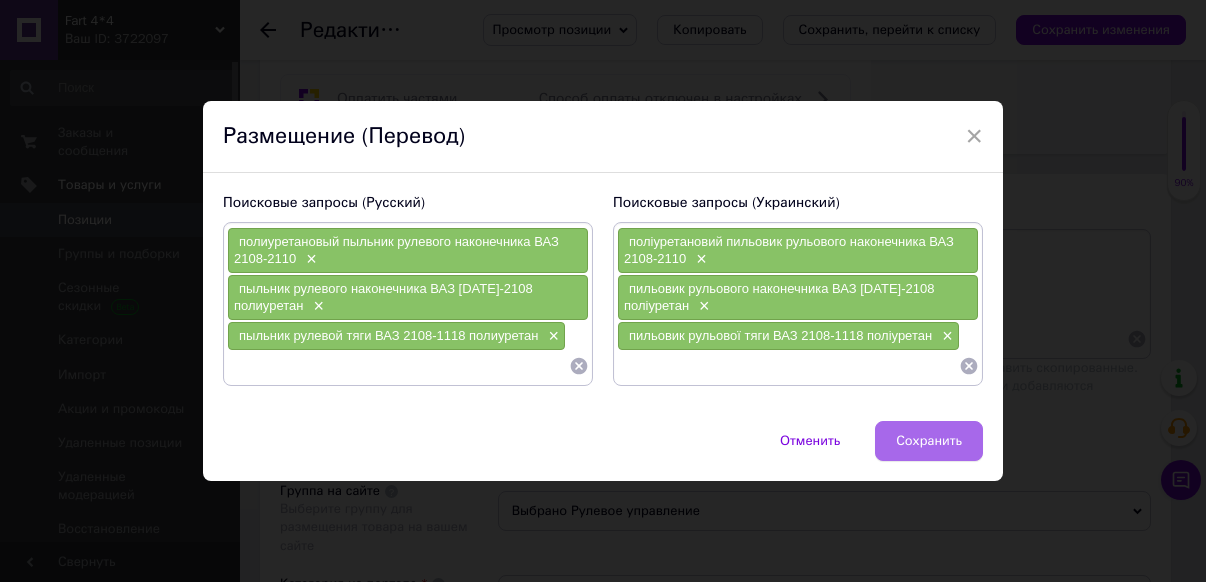 click on "Сохранить" at bounding box center (929, 441) 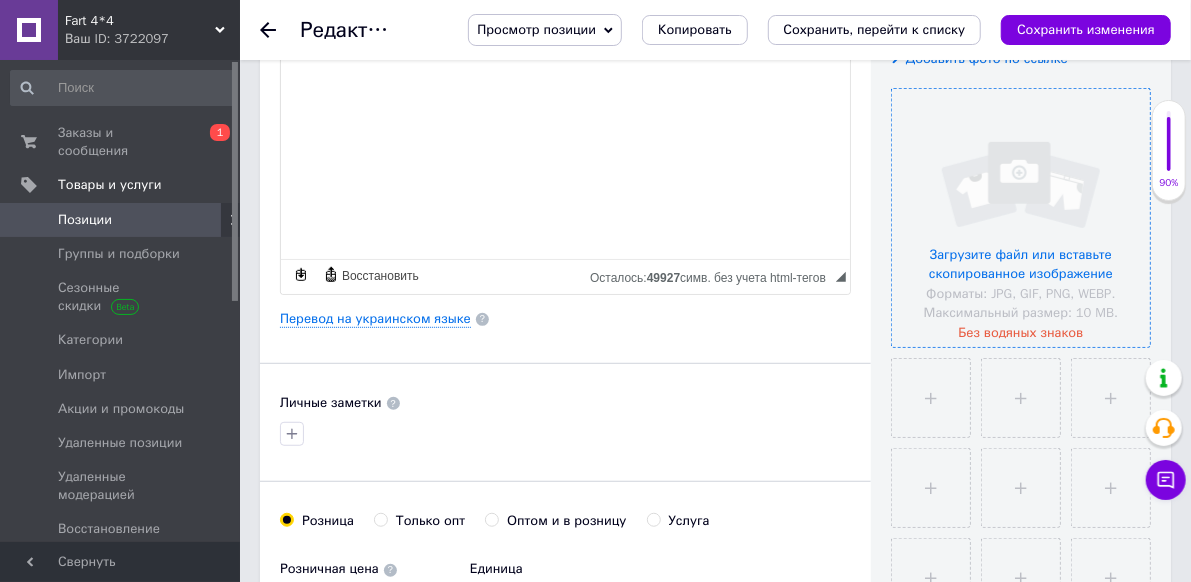 scroll, scrollTop: 300, scrollLeft: 0, axis: vertical 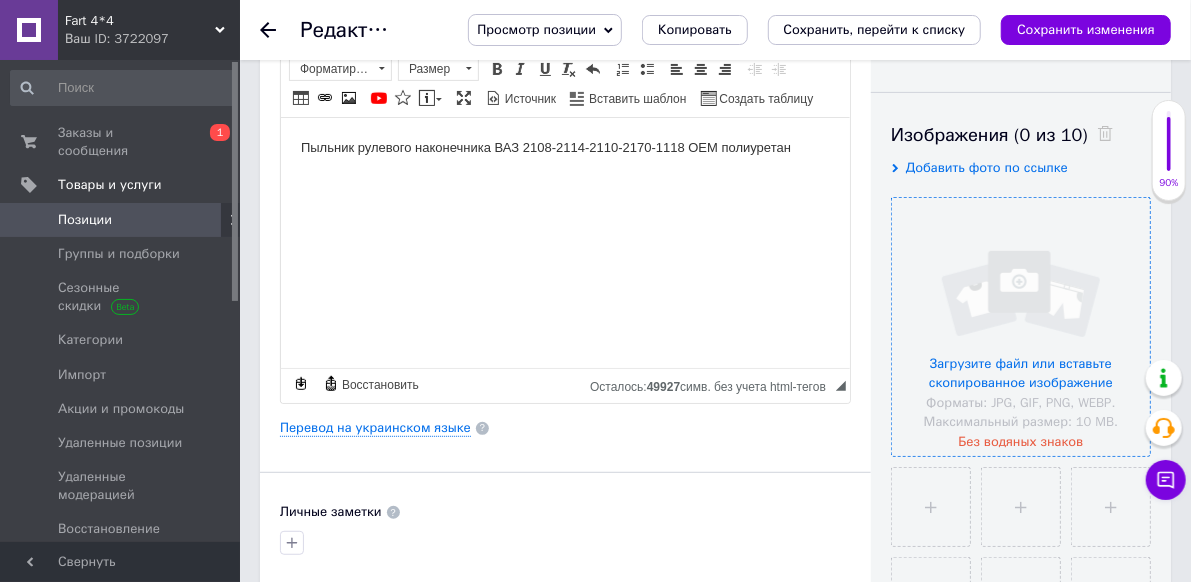 click at bounding box center (1021, 327) 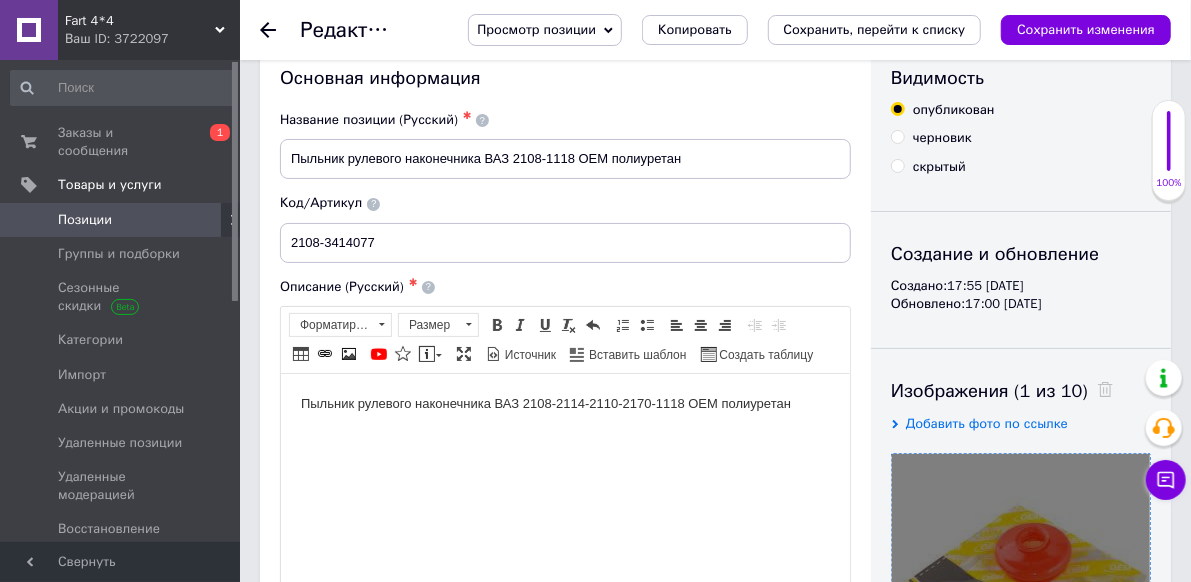 scroll, scrollTop: 0, scrollLeft: 0, axis: both 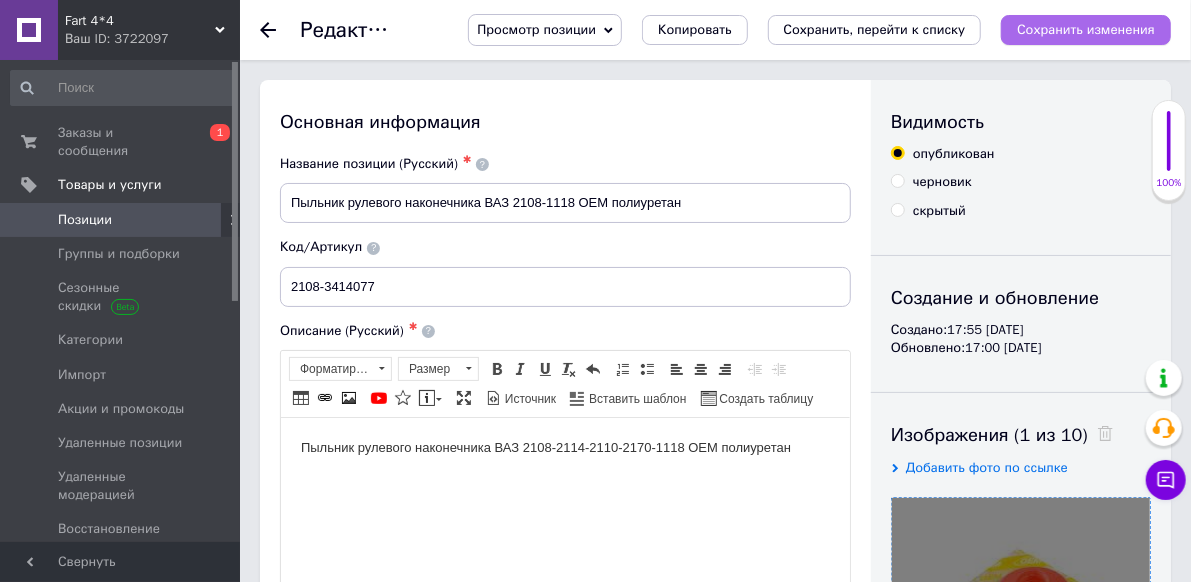 click on "Сохранить изменения" at bounding box center (1086, 29) 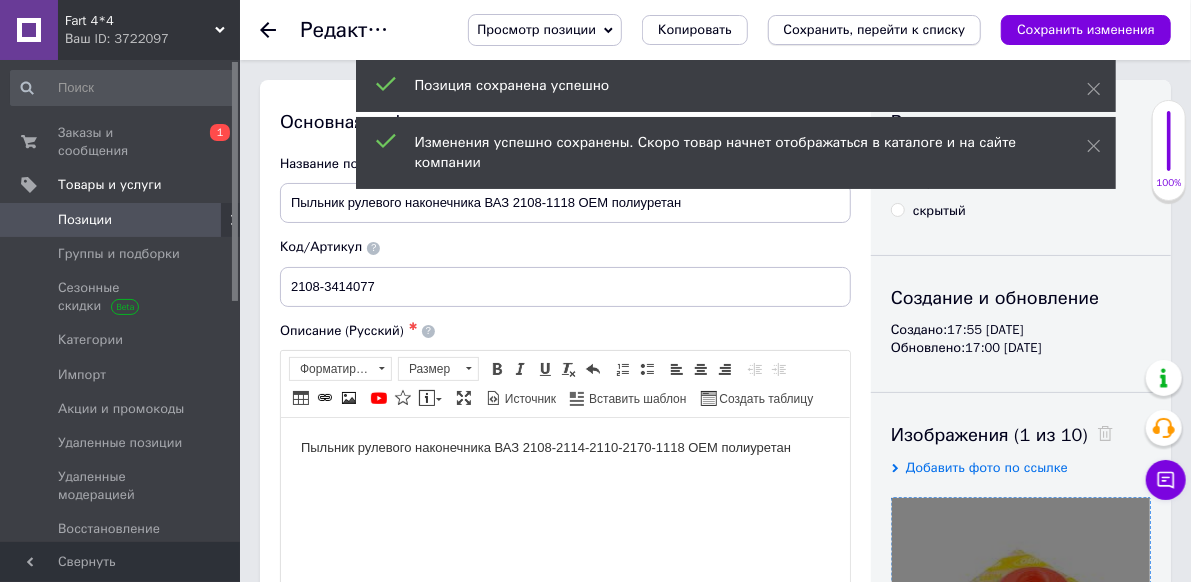 click on "Сохранить, перейти к списку" at bounding box center (875, 29) 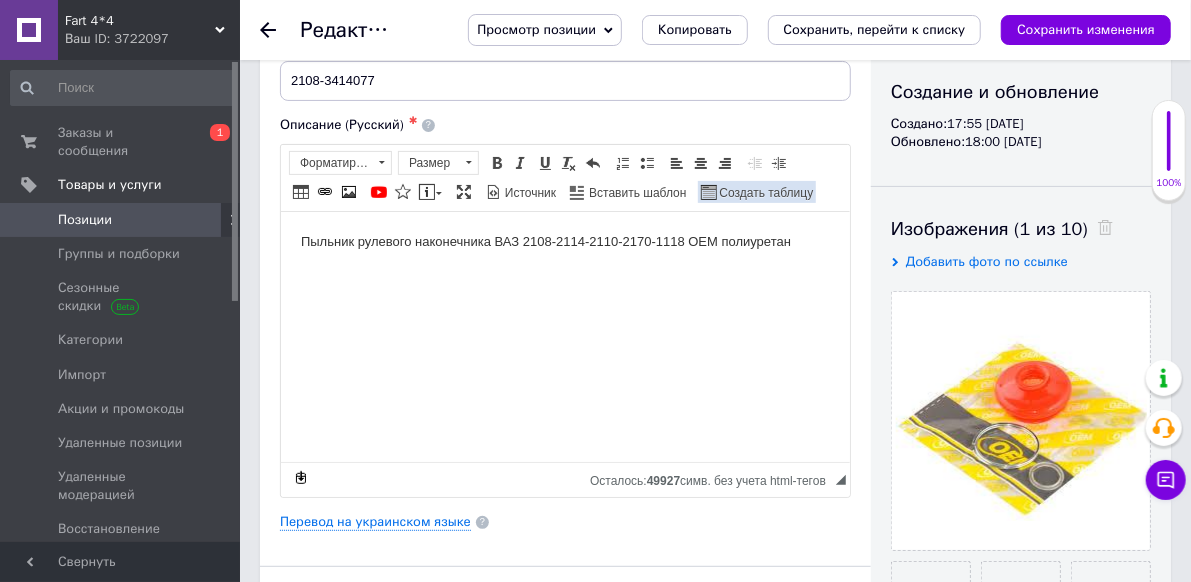 scroll, scrollTop: 0, scrollLeft: 0, axis: both 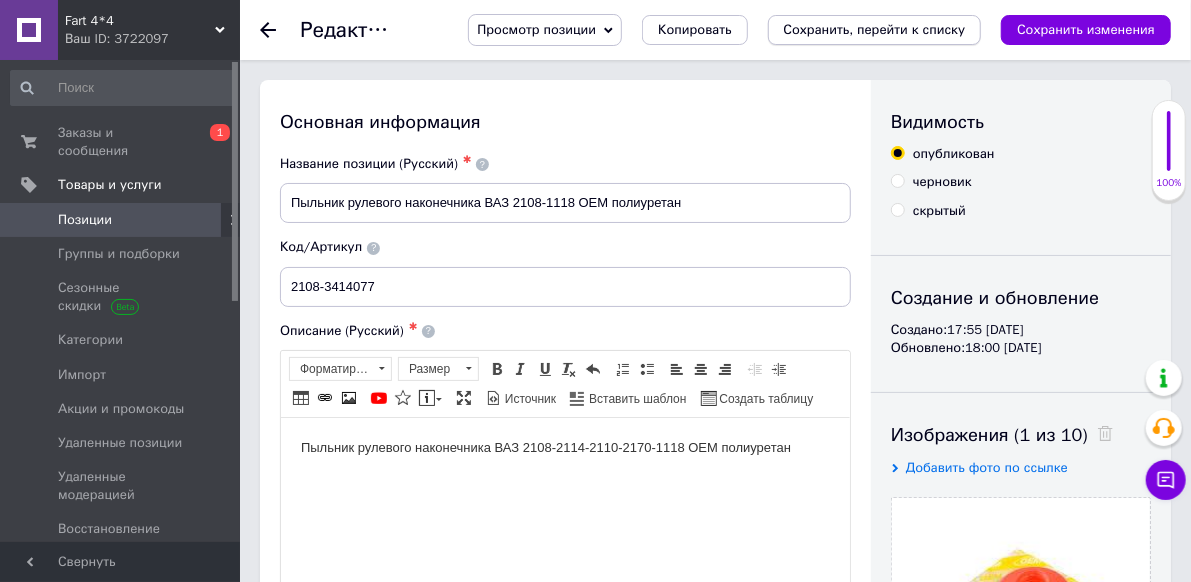 click on "Сохранить, перейти к списку" at bounding box center [875, 29] 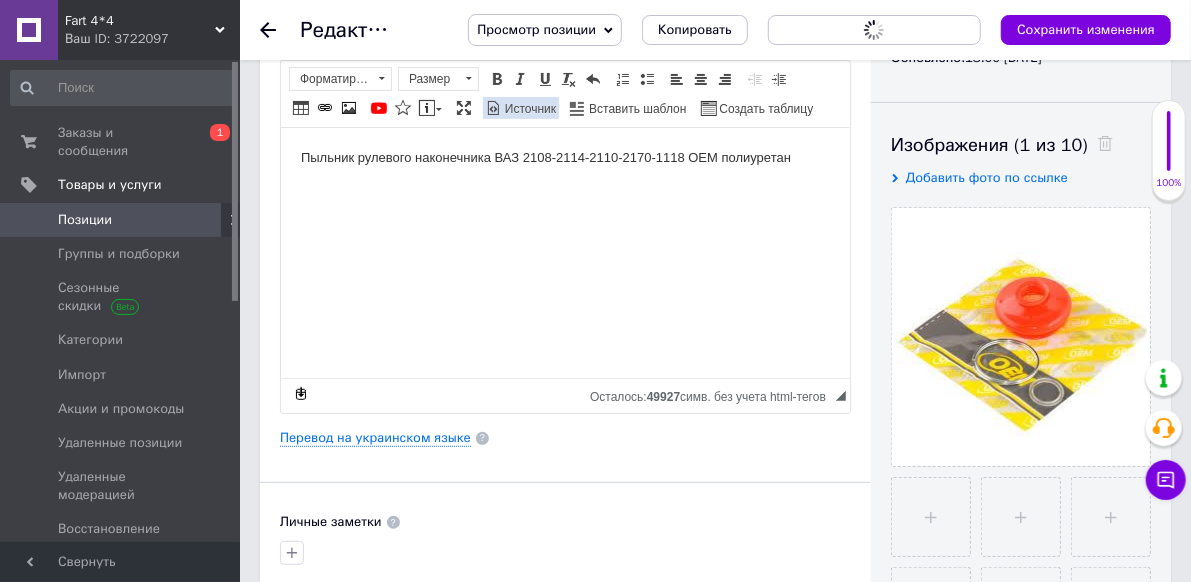 scroll, scrollTop: 400, scrollLeft: 0, axis: vertical 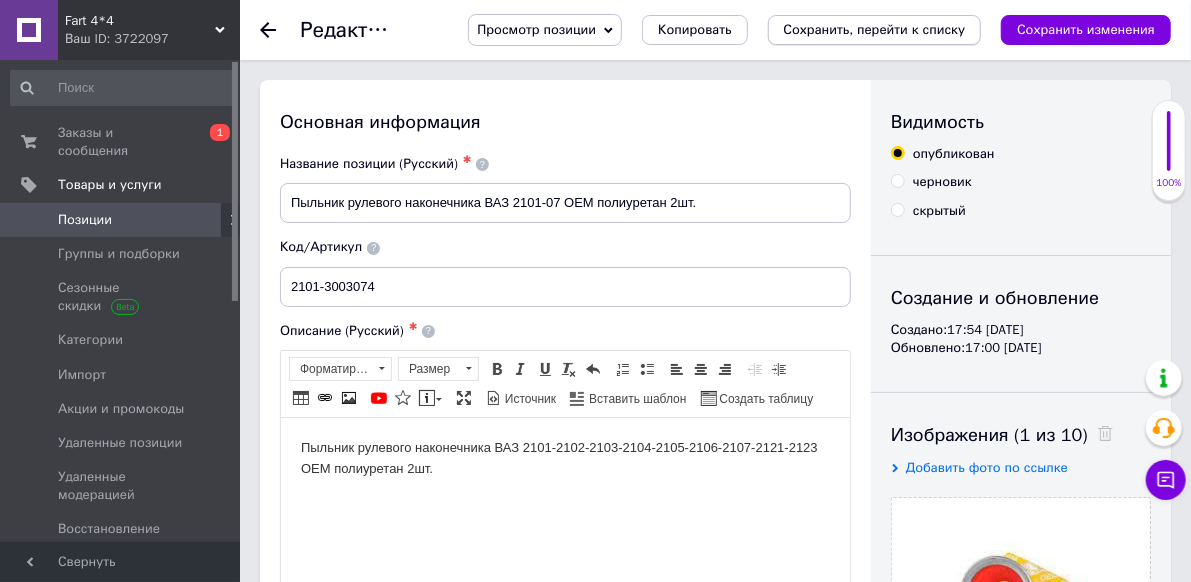 click on "Сохранить, перейти к списку" at bounding box center [875, 29] 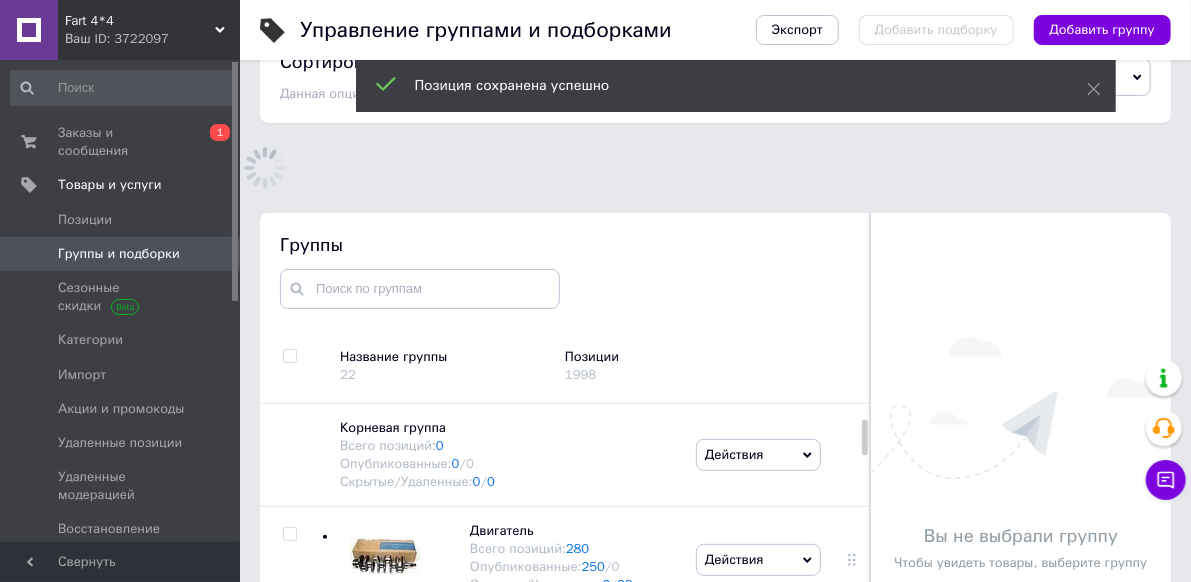 scroll, scrollTop: 113, scrollLeft: 0, axis: vertical 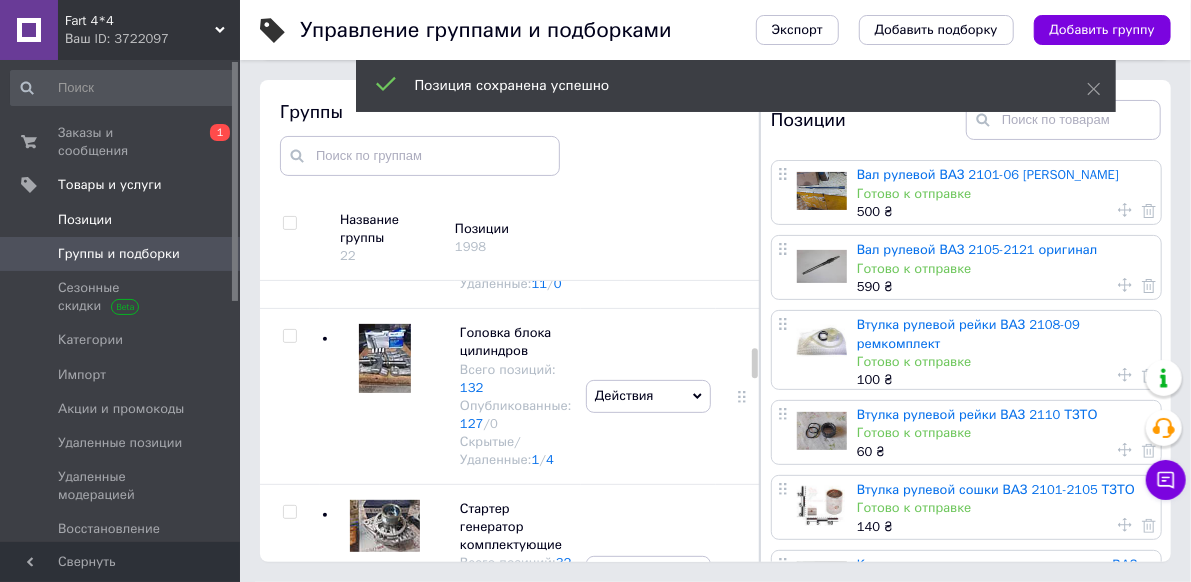 click on "Позиции" at bounding box center [121, 220] 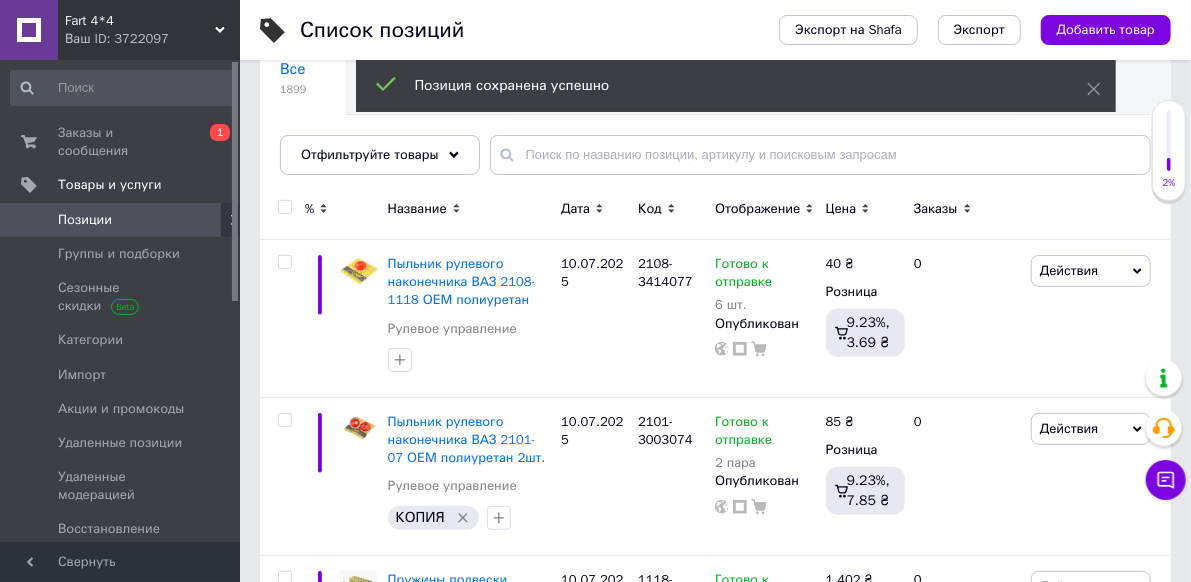 scroll, scrollTop: 200, scrollLeft: 0, axis: vertical 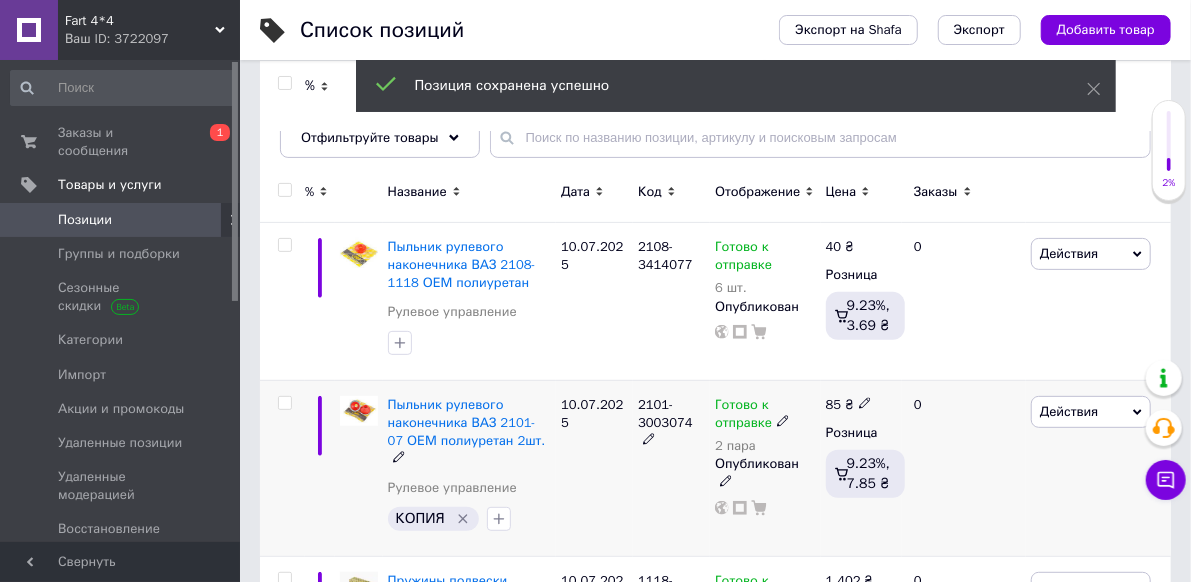 click on "Действия" at bounding box center [1069, 411] 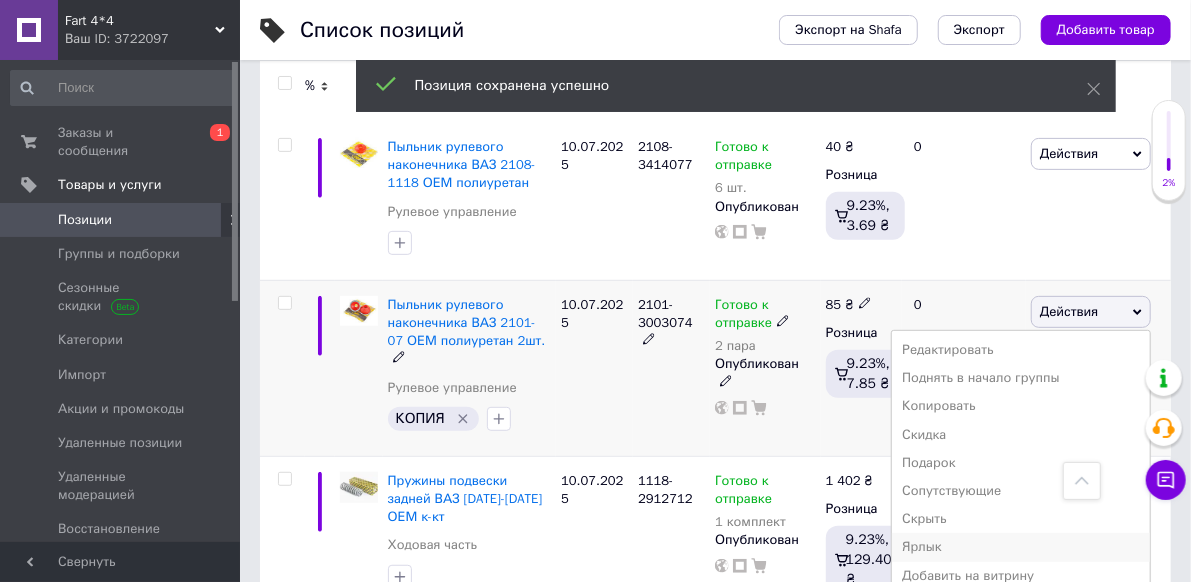 scroll, scrollTop: 400, scrollLeft: 0, axis: vertical 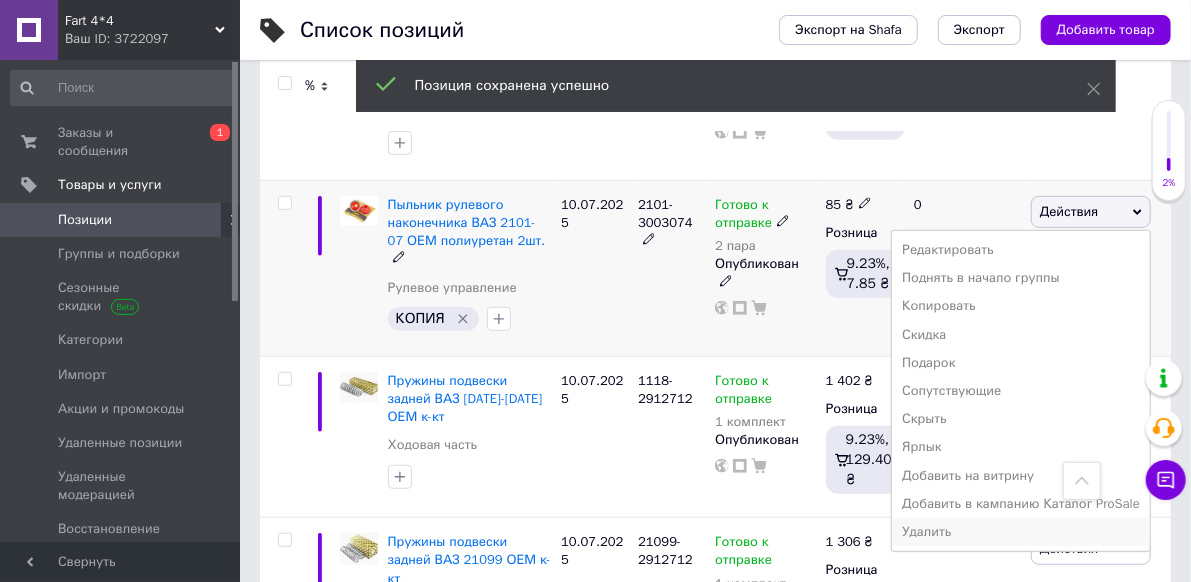 click on "Удалить" at bounding box center (1021, 532) 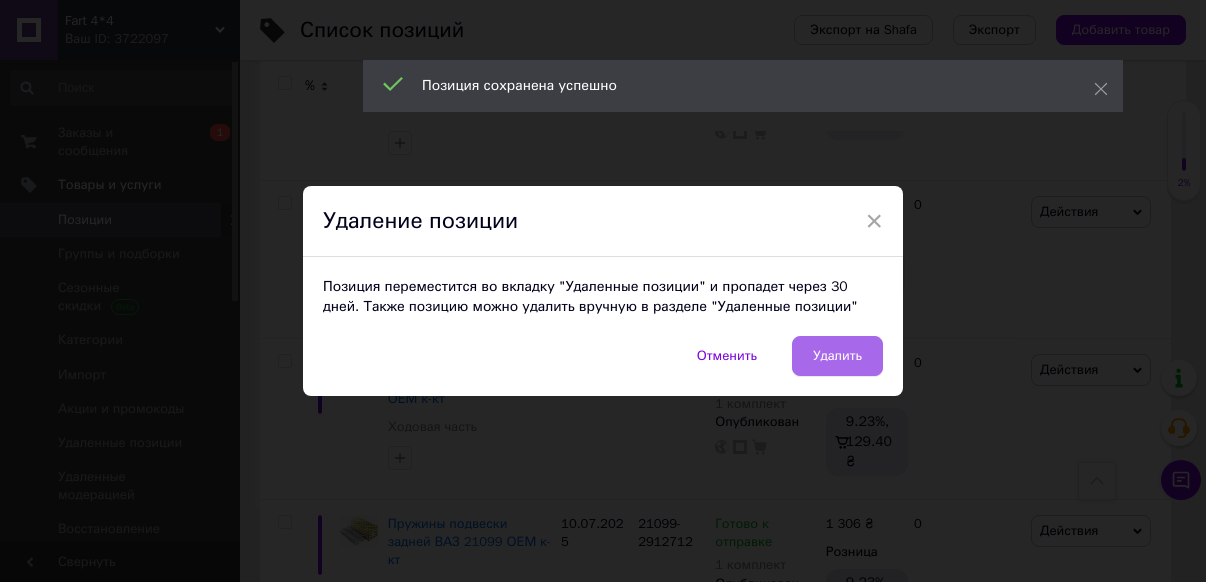 click on "Удалить" at bounding box center (837, 356) 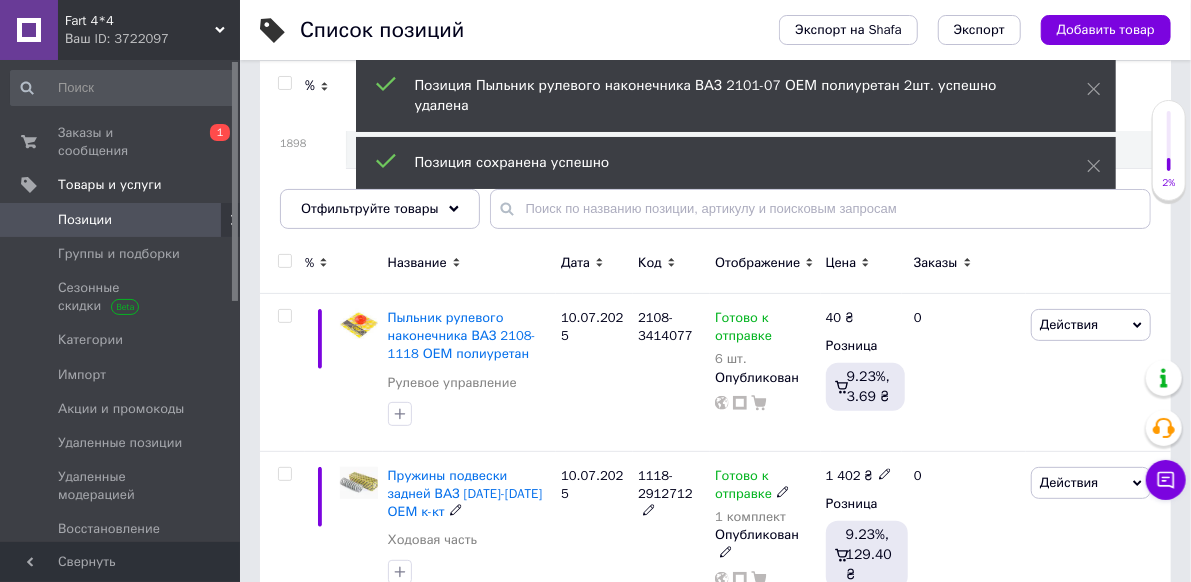 scroll, scrollTop: 100, scrollLeft: 0, axis: vertical 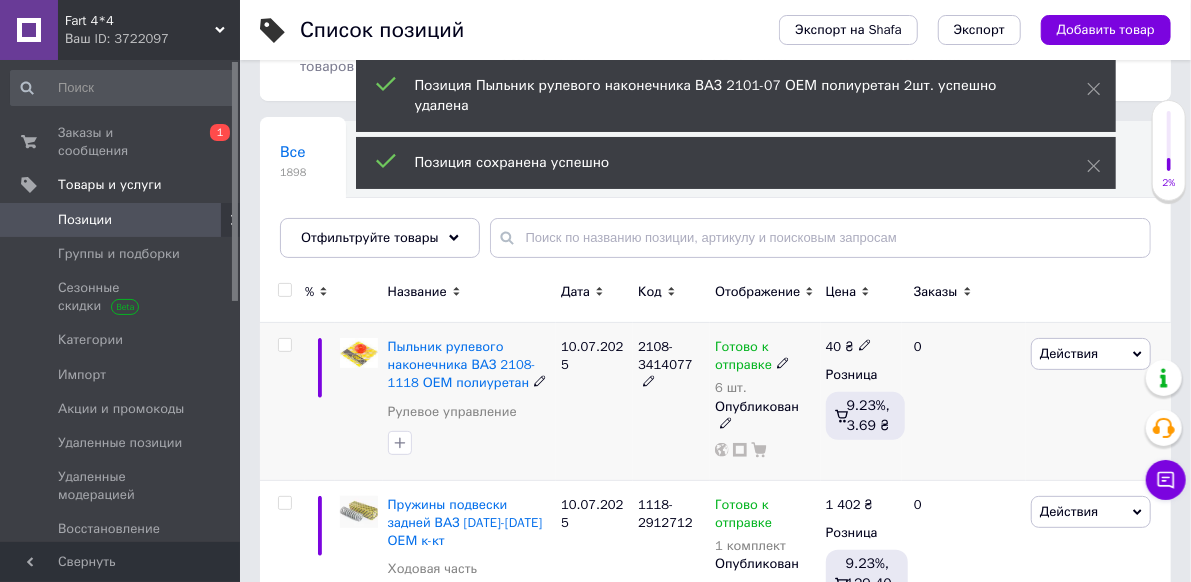 click on "10.07.2025" at bounding box center [594, 402] 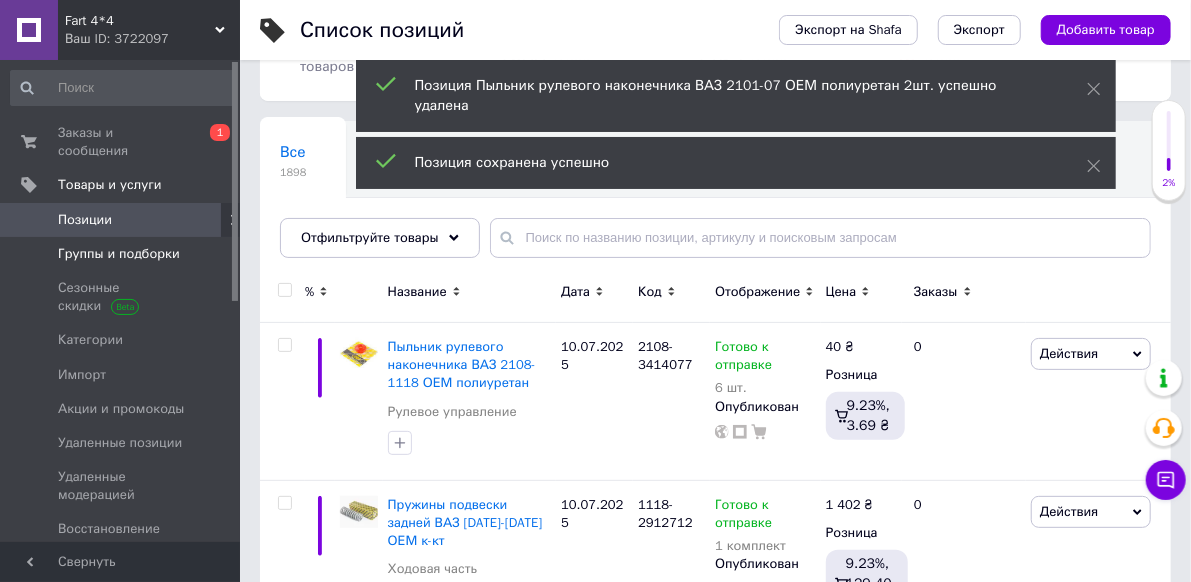 click on "Группы и подборки" at bounding box center [119, 254] 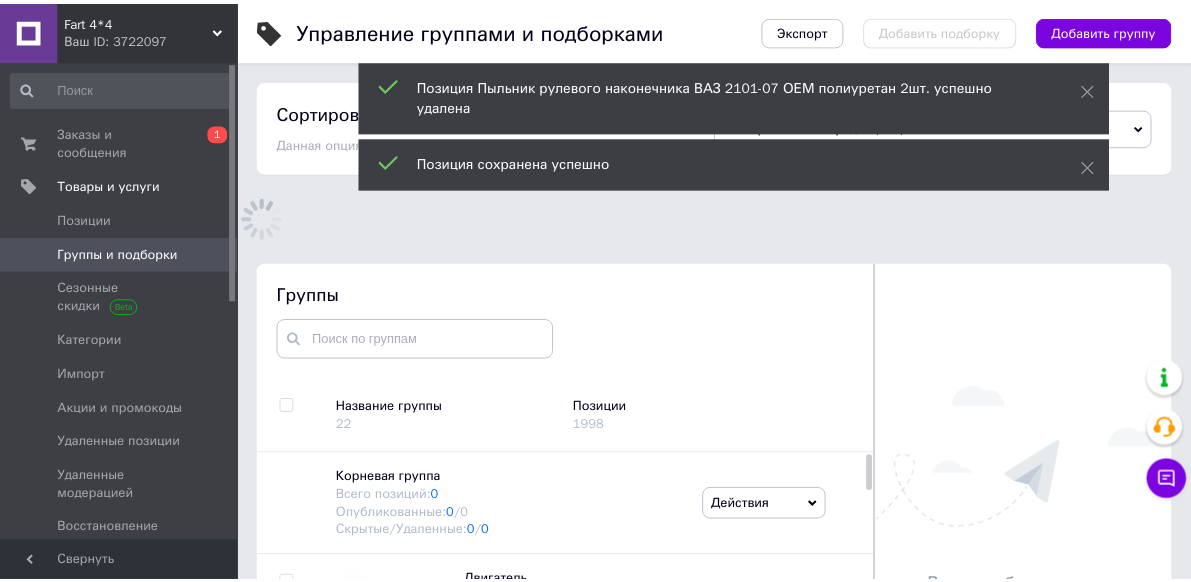 scroll, scrollTop: 50, scrollLeft: 0, axis: vertical 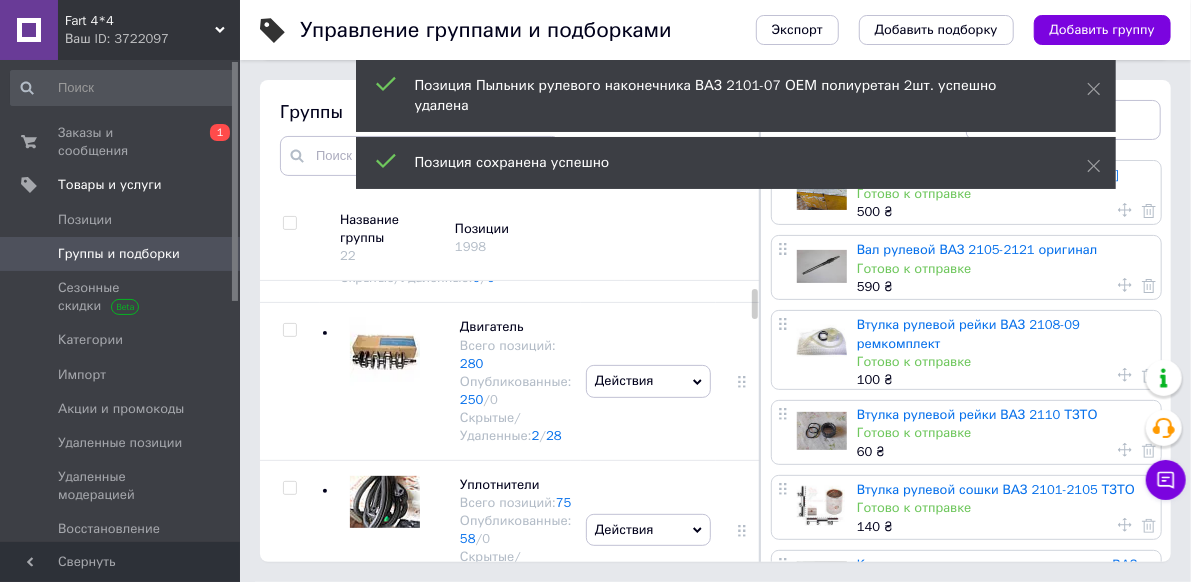 click at bounding box center [380, 381] 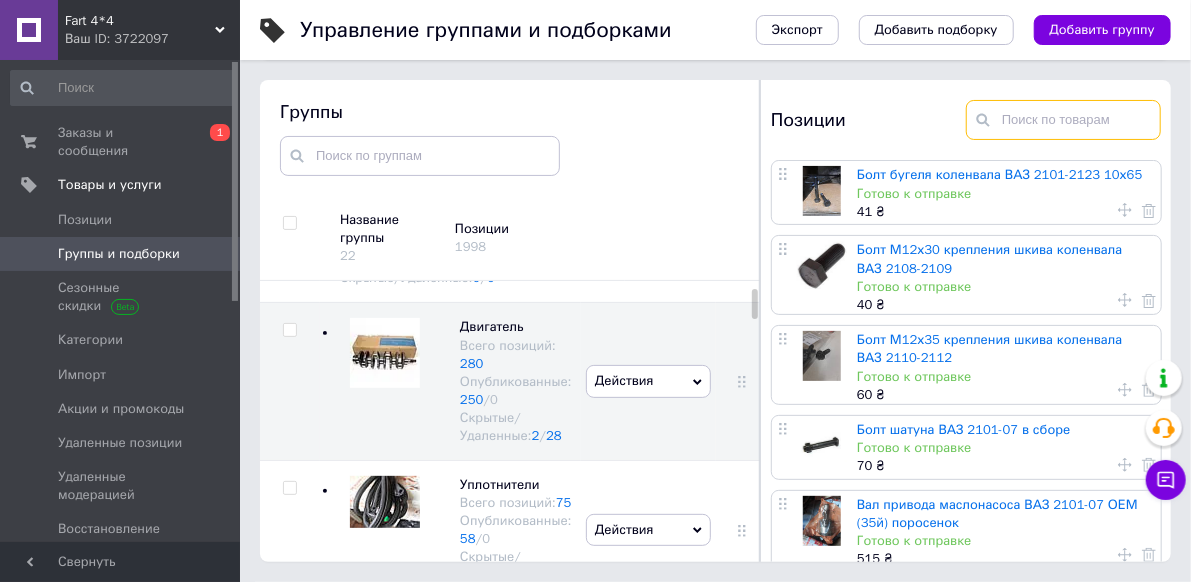 click at bounding box center [1063, 120] 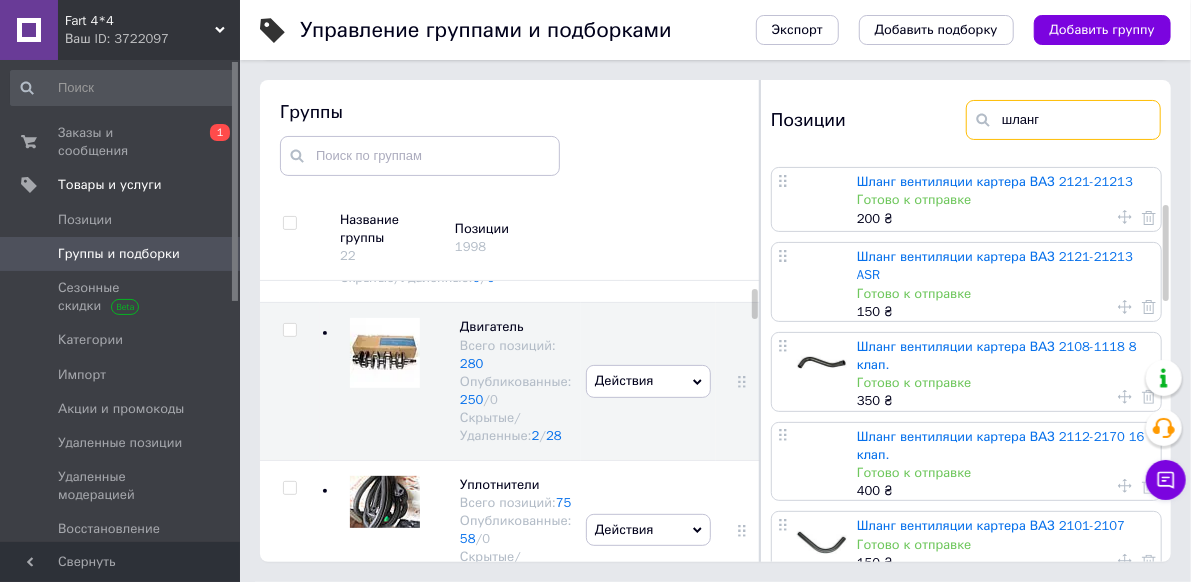 scroll, scrollTop: 200, scrollLeft: 0, axis: vertical 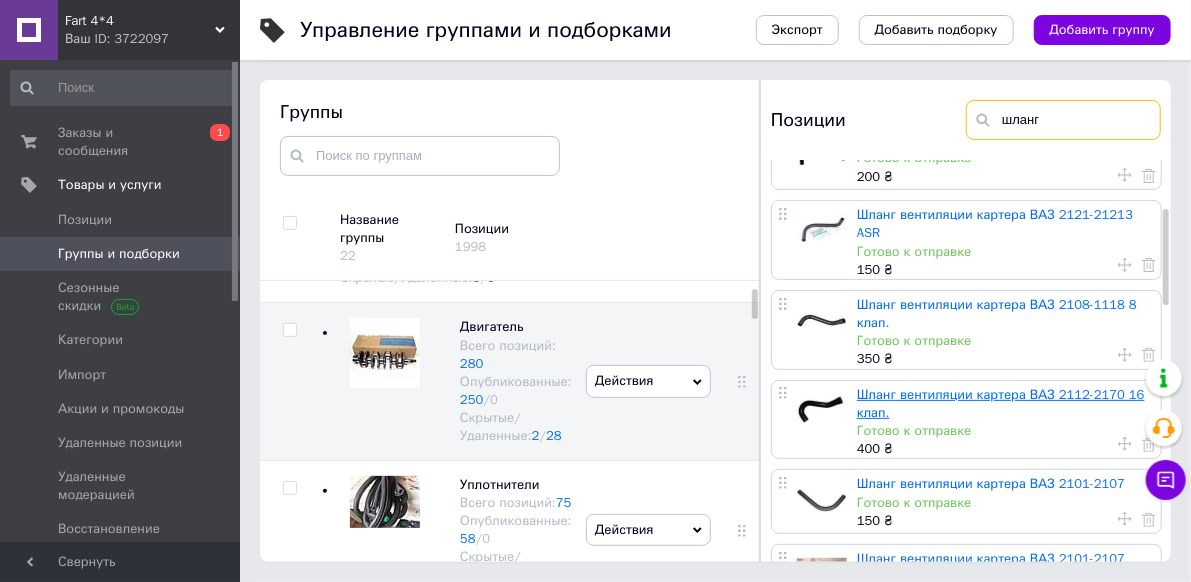 type on "шланг" 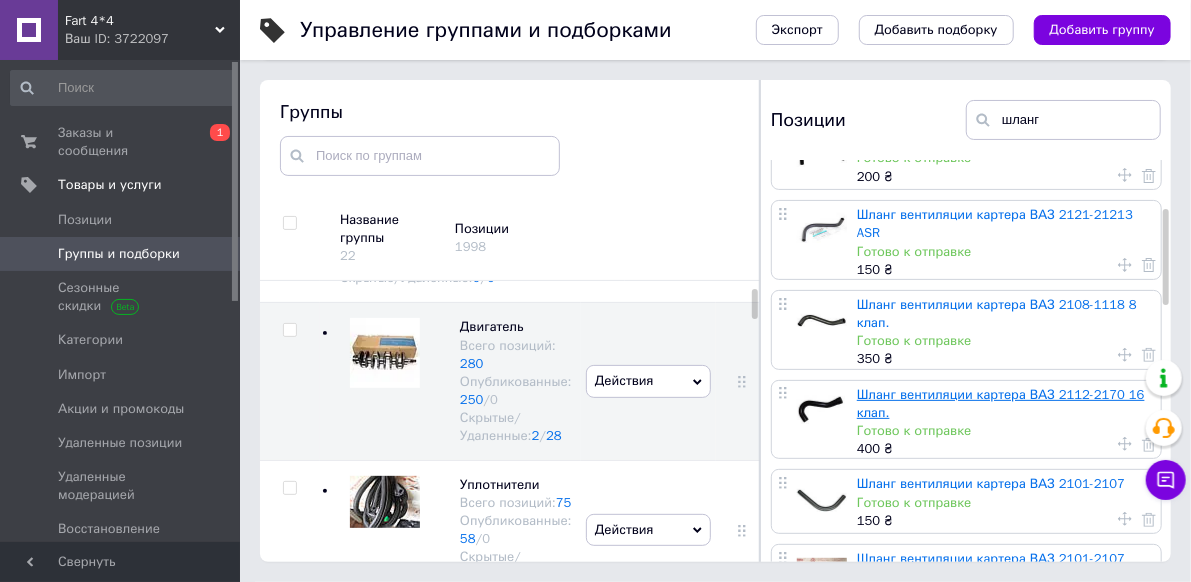 click on "Шланг вентиляции картера ВАЗ 2112-2170 16 клап." at bounding box center [1001, 403] 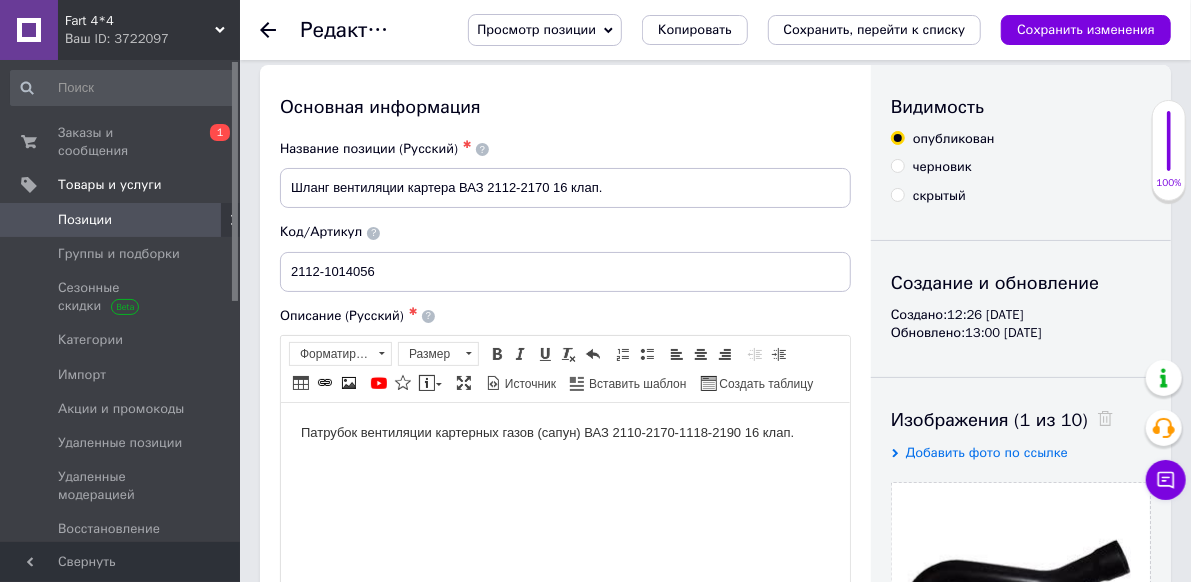 scroll, scrollTop: 0, scrollLeft: 0, axis: both 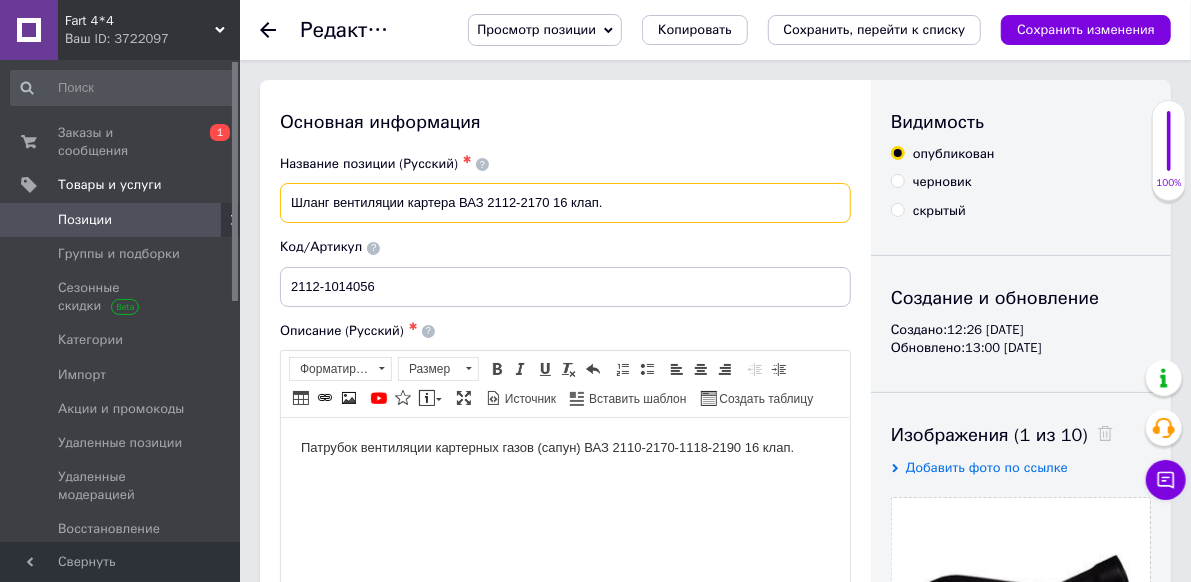 click on "Шланг вентиляции картера ВАЗ 2112-2170 16 клап." at bounding box center [565, 203] 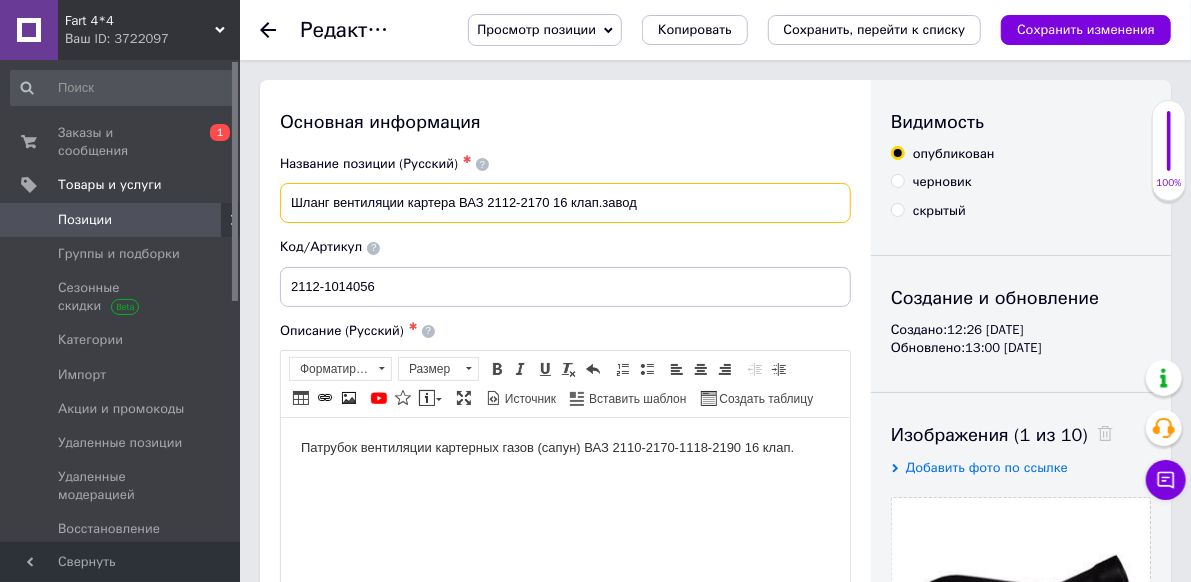 type on "Шланг вентиляции картера ВАЗ 2112-2170 16 клап.завод" 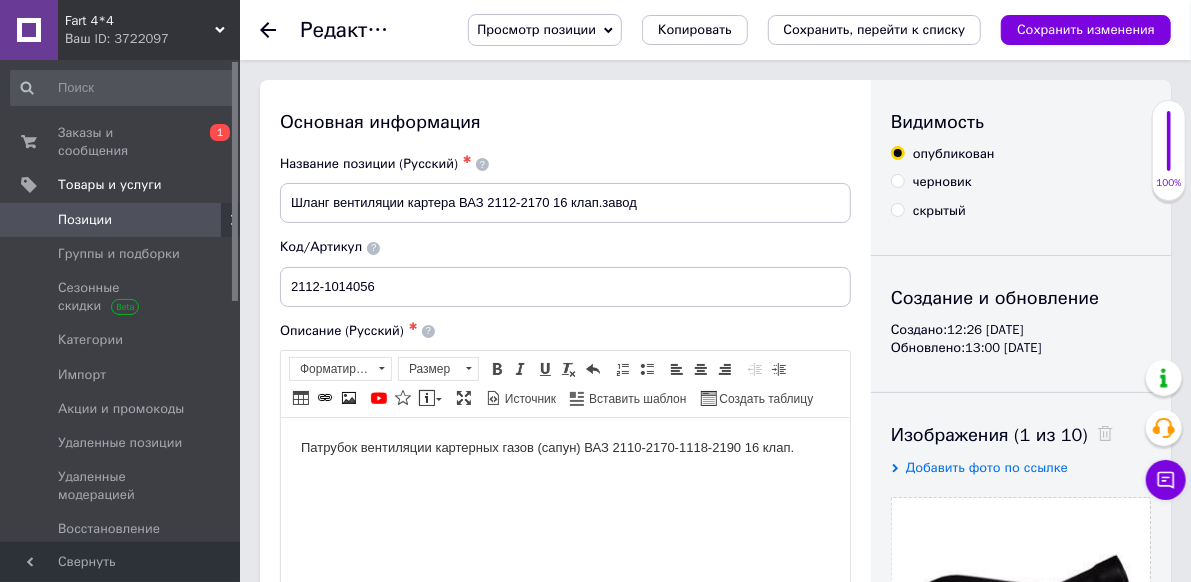 click on "Патрубок вентиляции картерных газов (сапун) ВАЗ 2110-2170-1118-2190 16 клап." at bounding box center [564, 447] 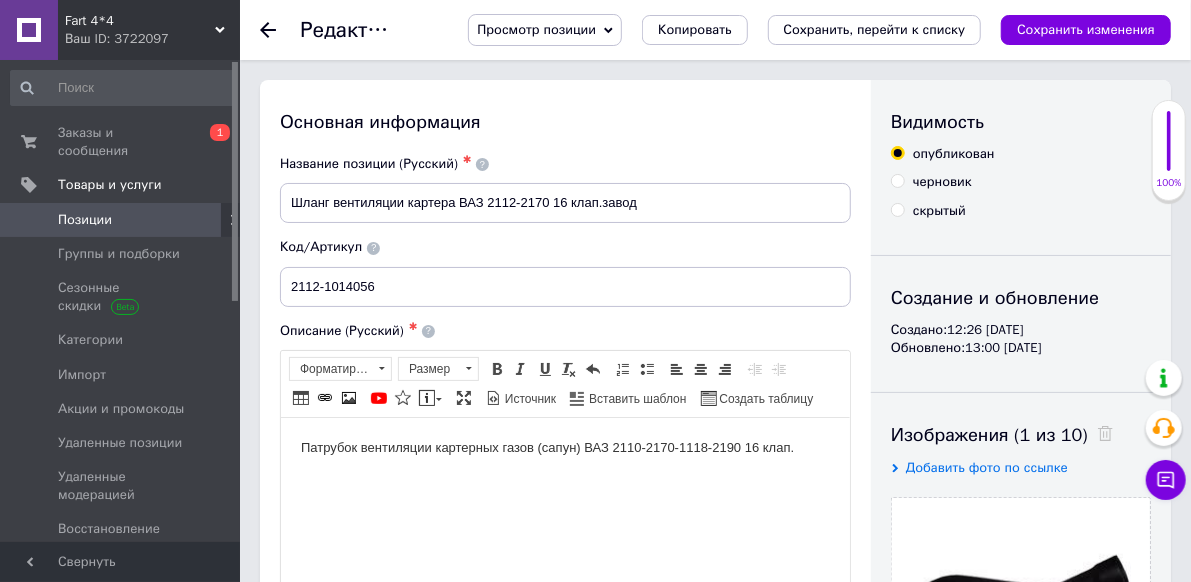 type 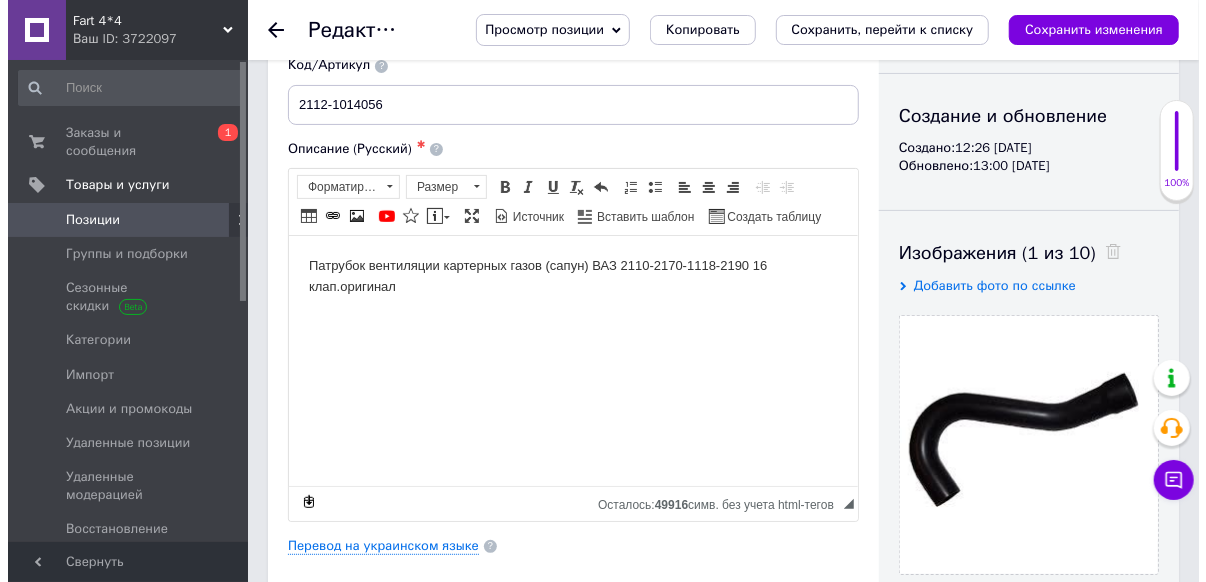 scroll, scrollTop: 200, scrollLeft: 0, axis: vertical 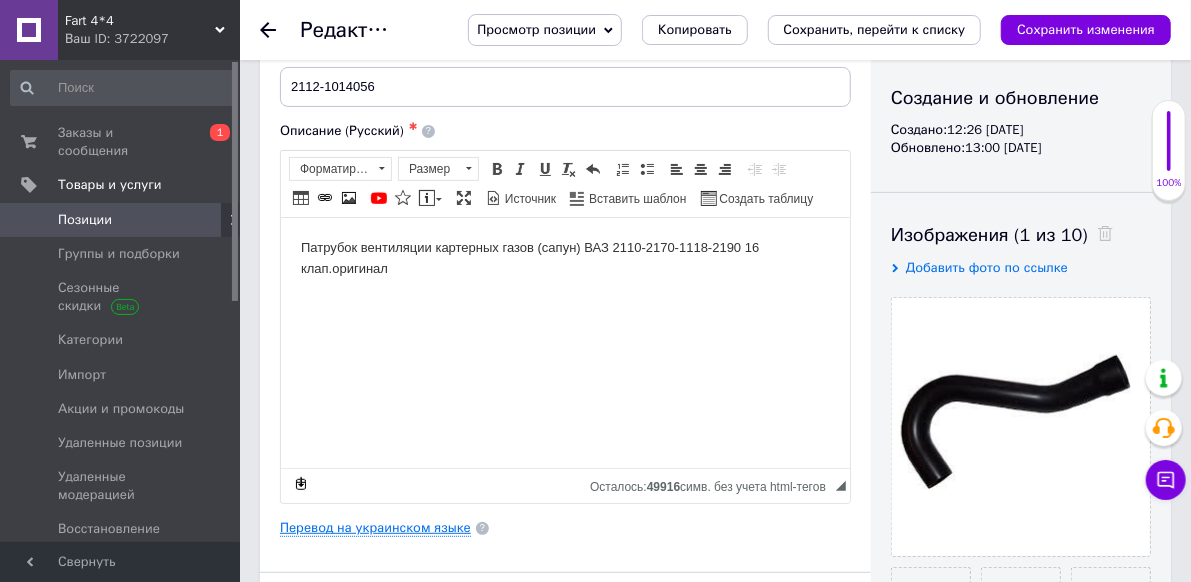 click on "Перевод на украинском языке" at bounding box center (375, 528) 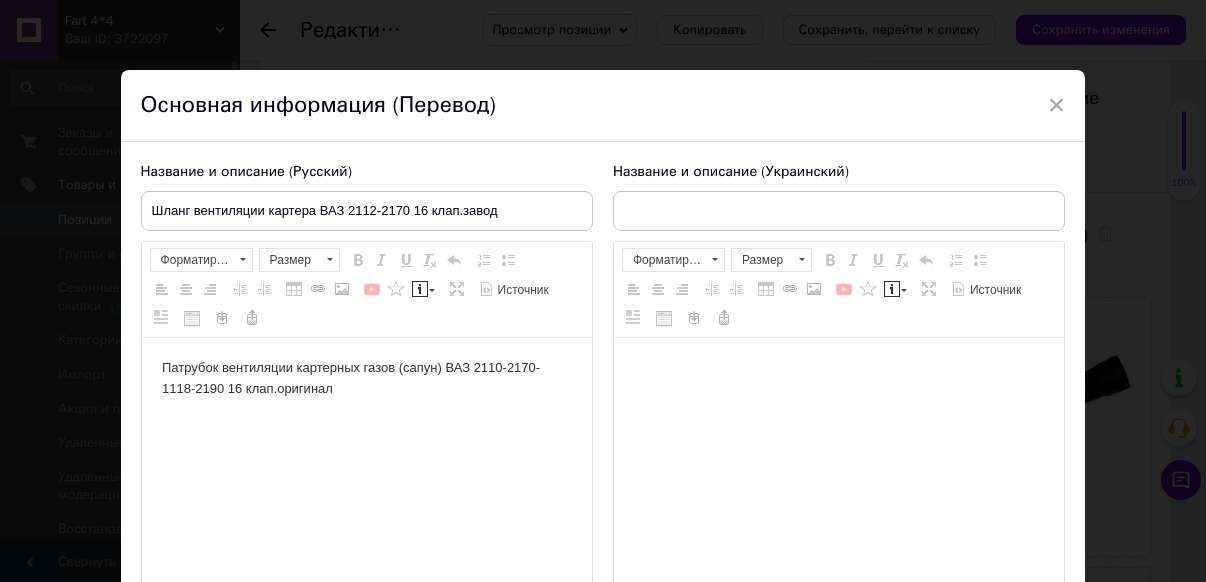 scroll, scrollTop: 0, scrollLeft: 0, axis: both 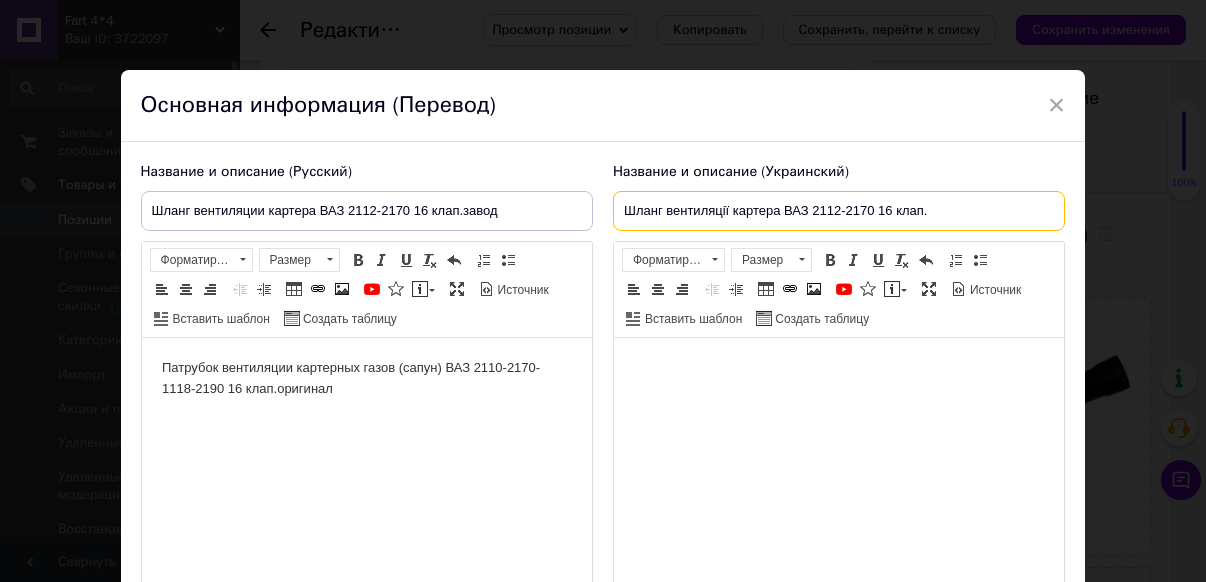 click on "Шланг вентиляції картера ВАЗ 2112-2170 16 клап." at bounding box center (839, 211) 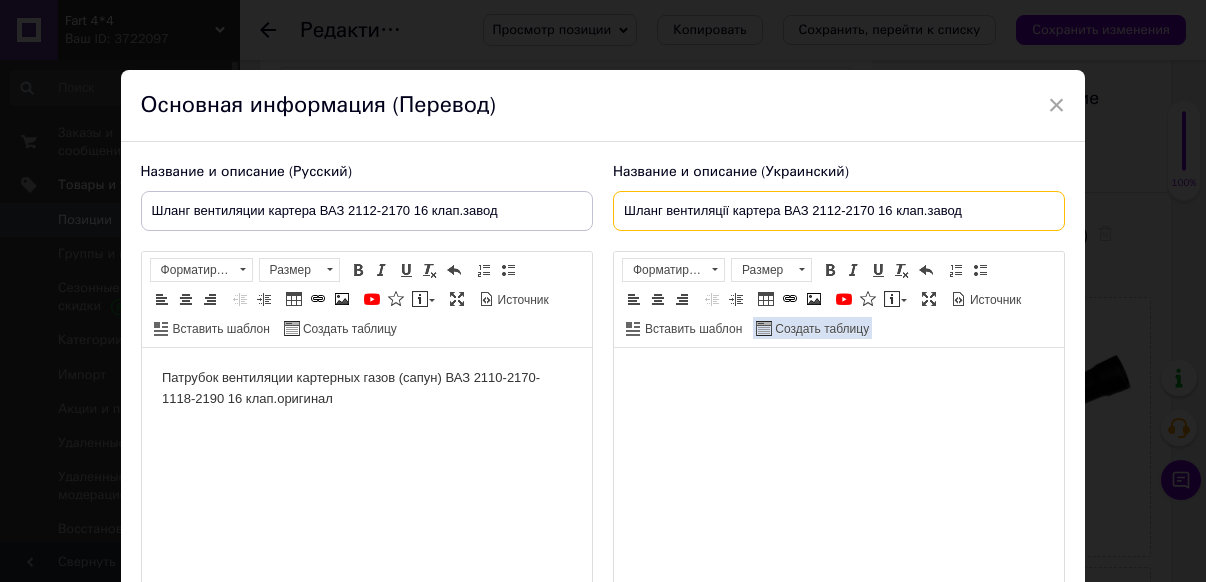 type on "Шланг вентиляції картера ВАЗ 2112-2170 16 клап.завод" 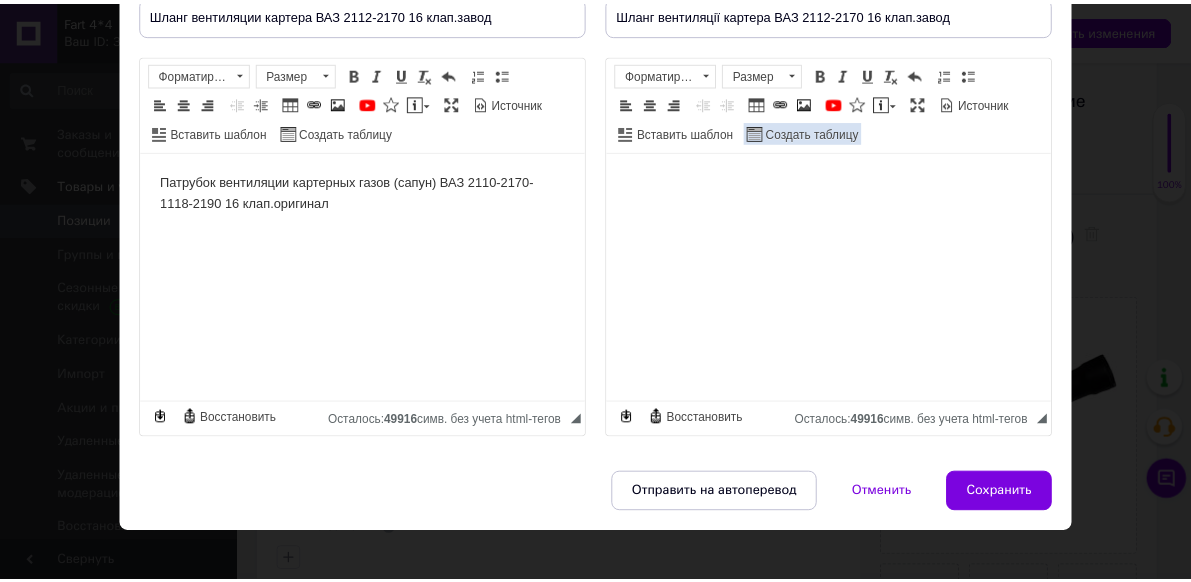 scroll, scrollTop: 200, scrollLeft: 0, axis: vertical 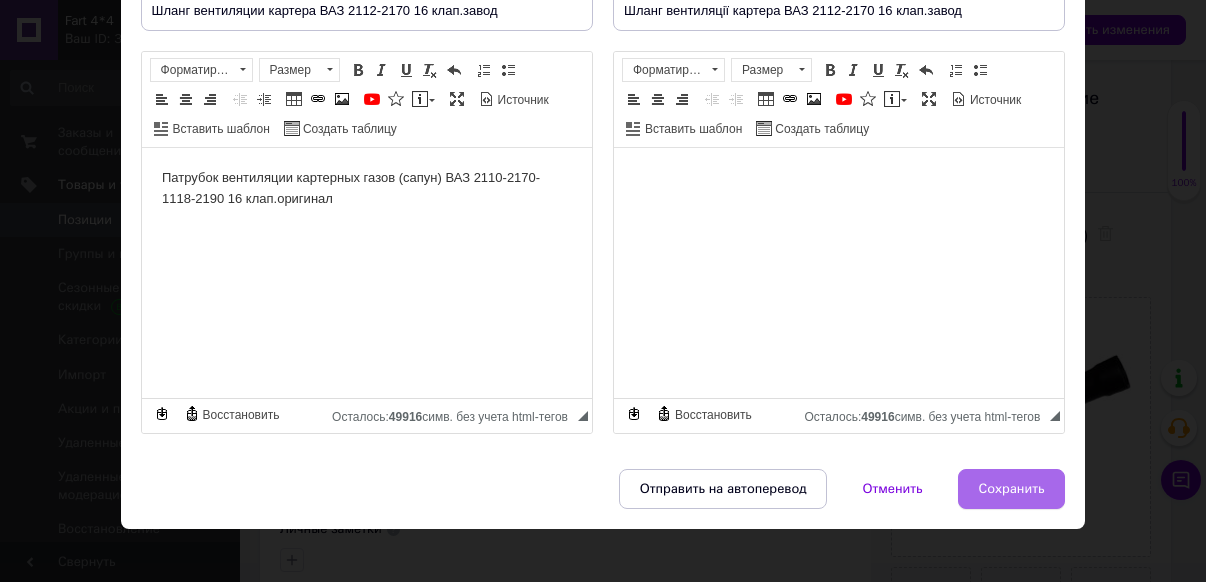 click on "Сохранить" at bounding box center [1012, 489] 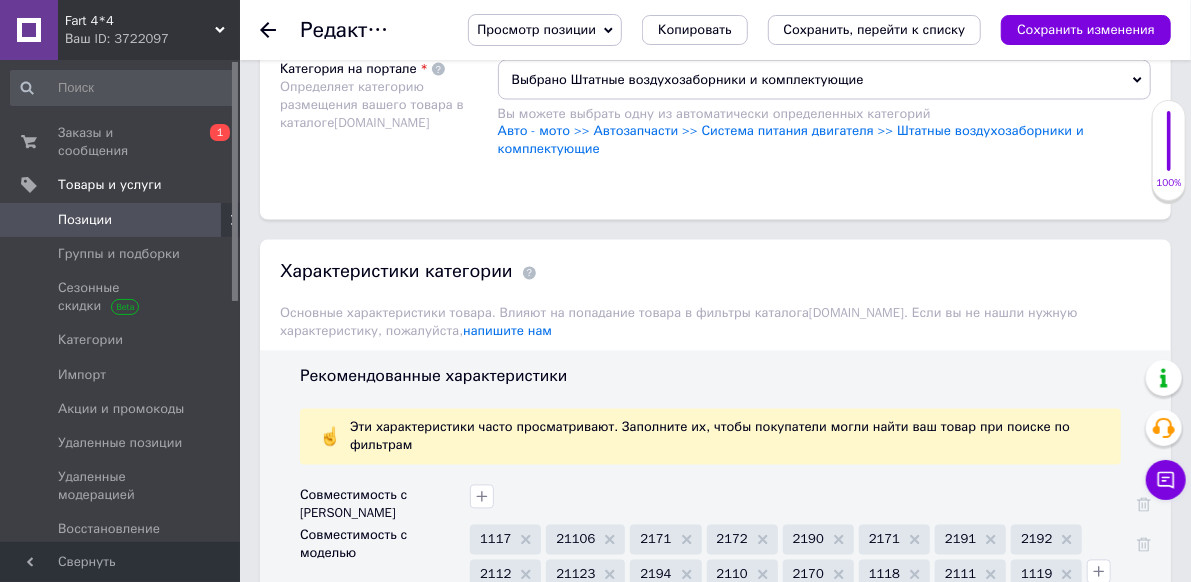 scroll, scrollTop: 1700, scrollLeft: 0, axis: vertical 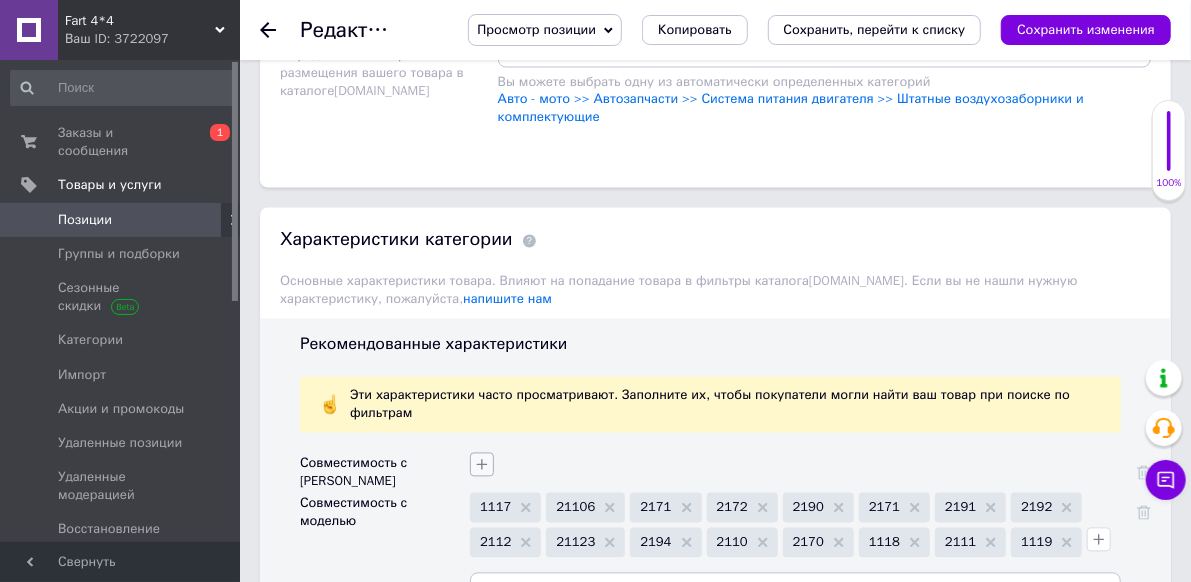 click 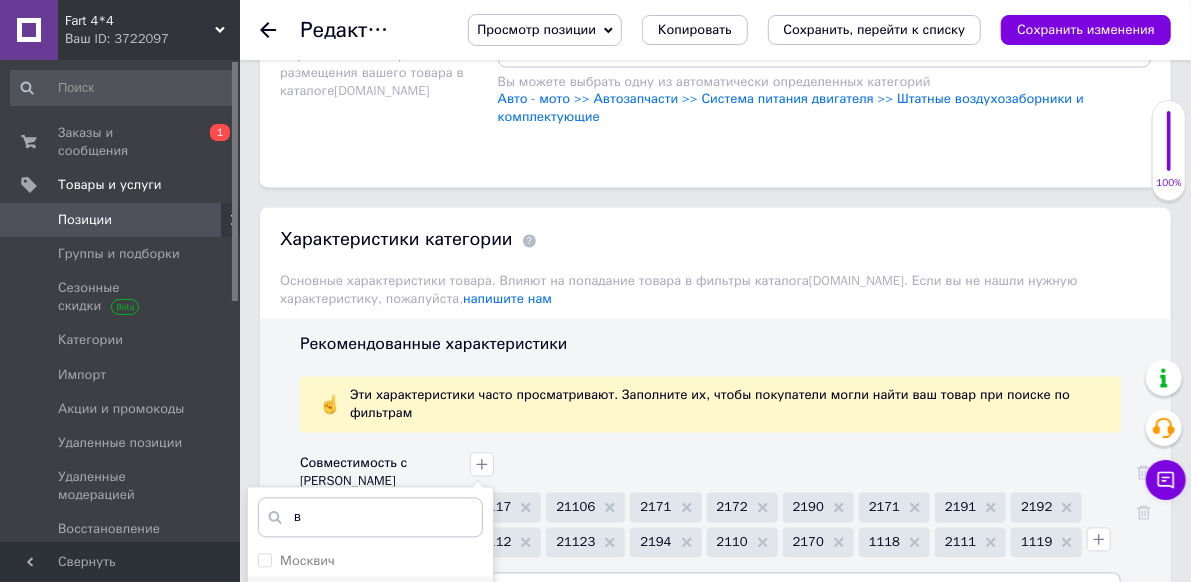 type on "в" 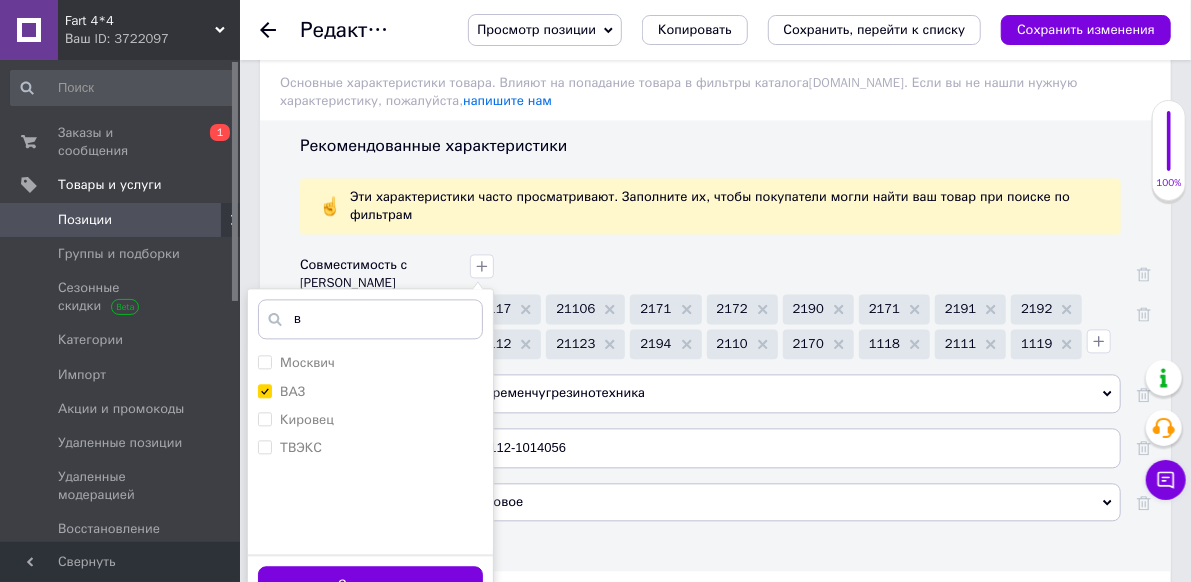 scroll, scrollTop: 1900, scrollLeft: 0, axis: vertical 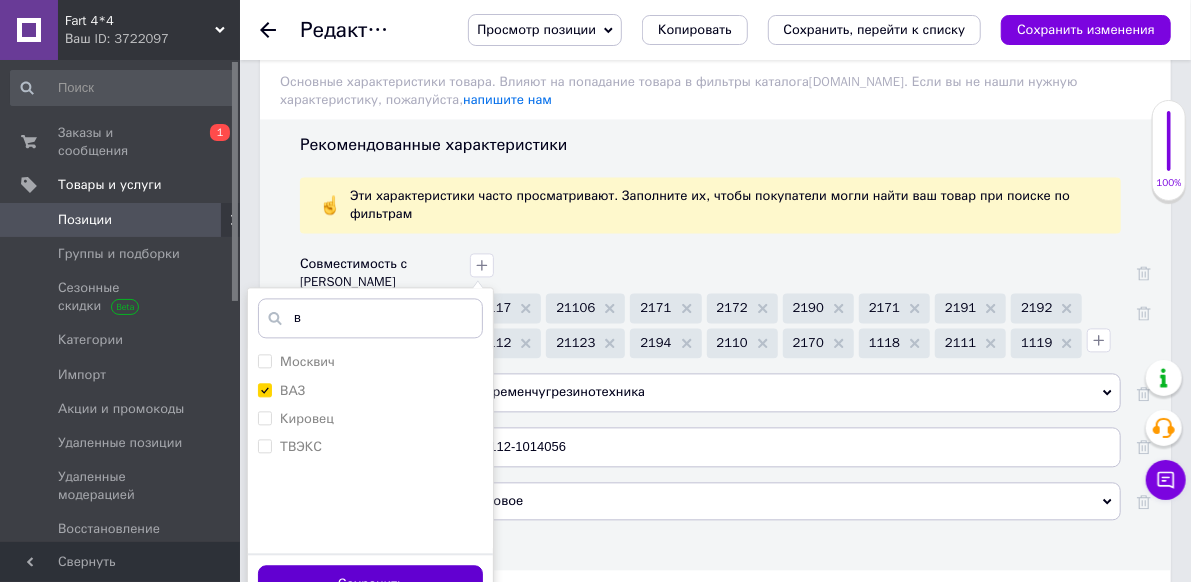 click on "Сохранить" at bounding box center (370, 584) 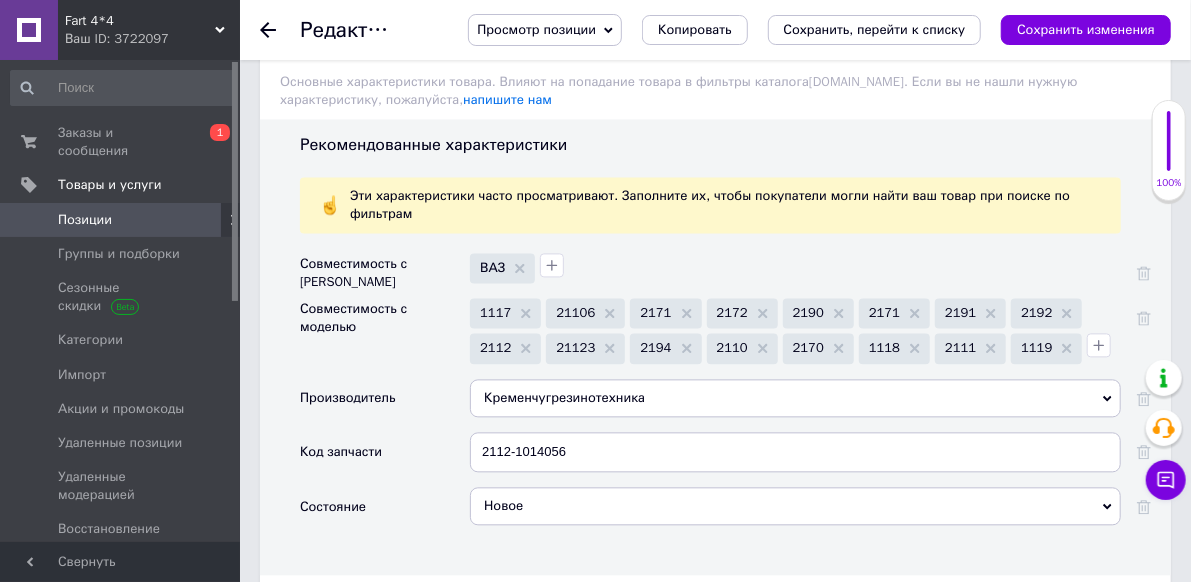 click on "Кременчугрезинотехника" at bounding box center (795, 398) 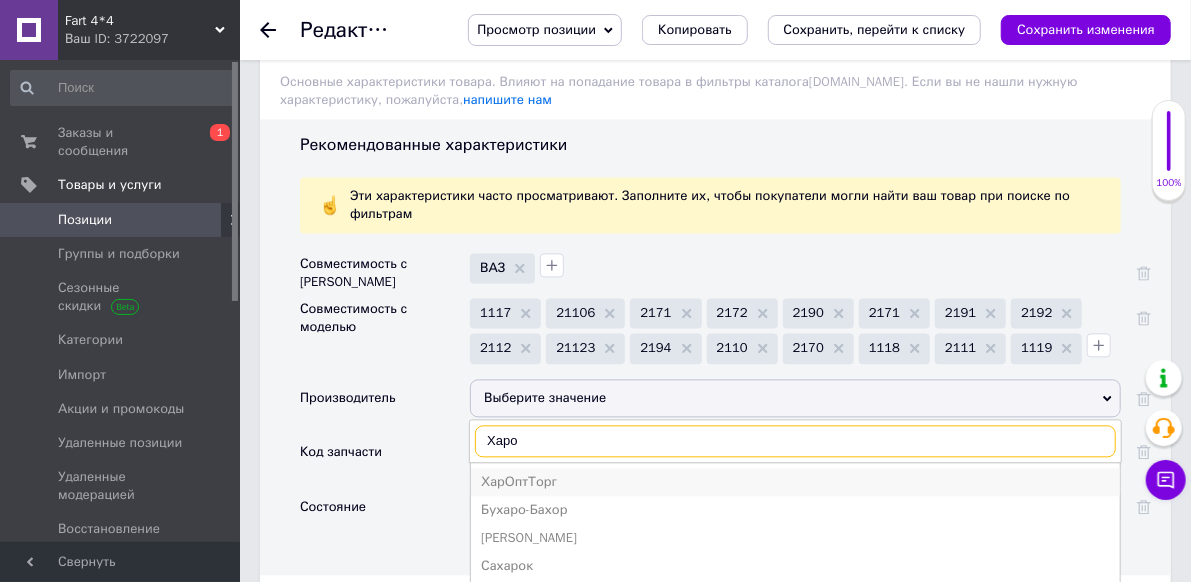 type on "Харо" 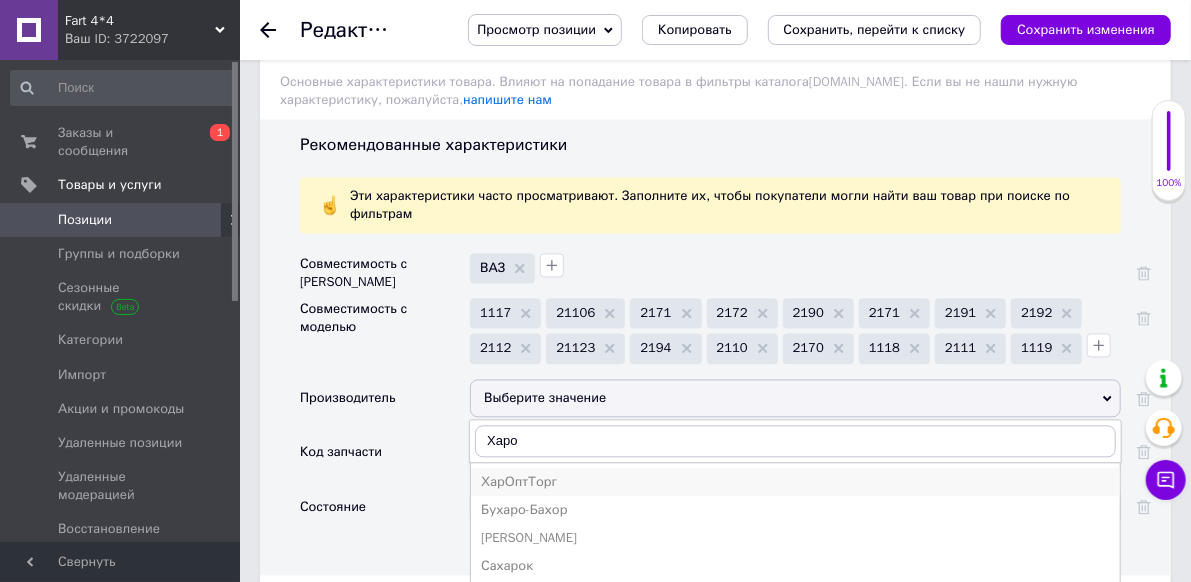 click on "ХарОптТорг" at bounding box center [795, 482] 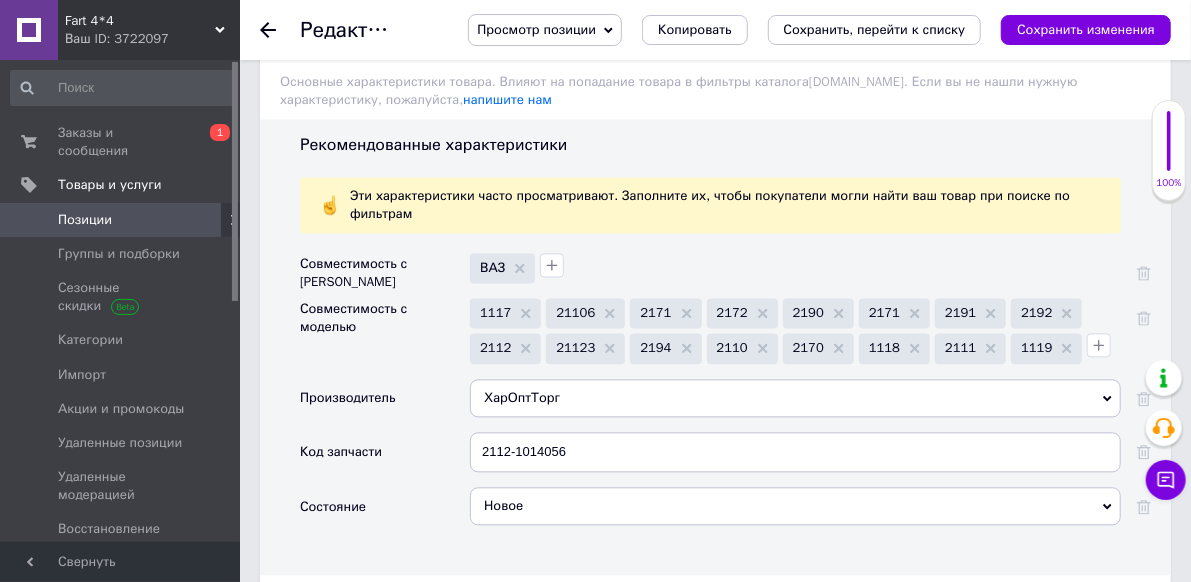 click on "Основные атрибуты" at bounding box center [377, 601] 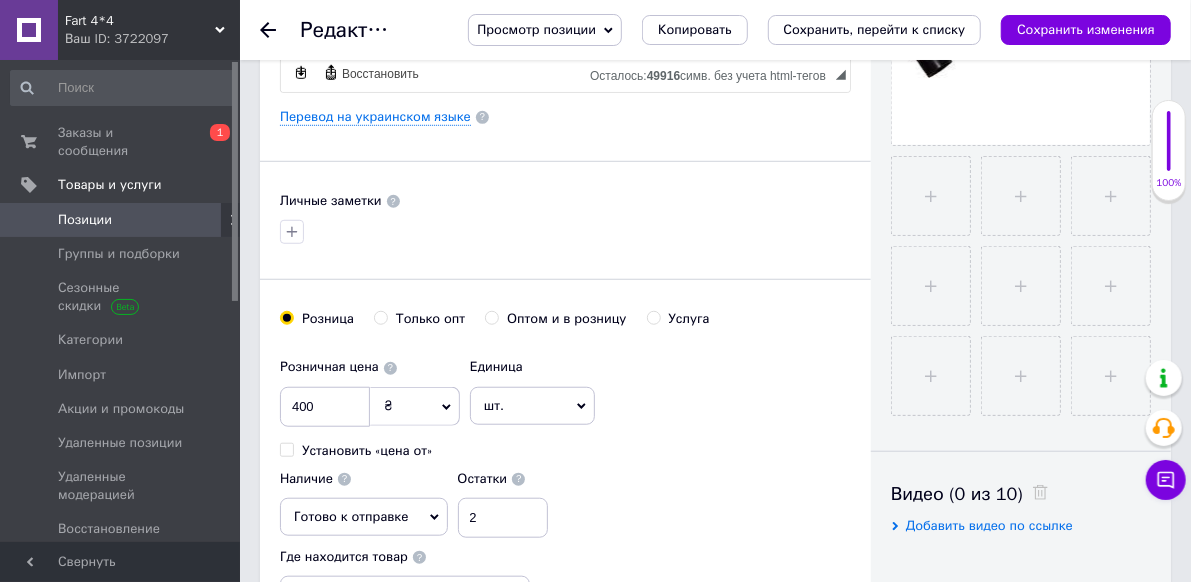 scroll, scrollTop: 600, scrollLeft: 0, axis: vertical 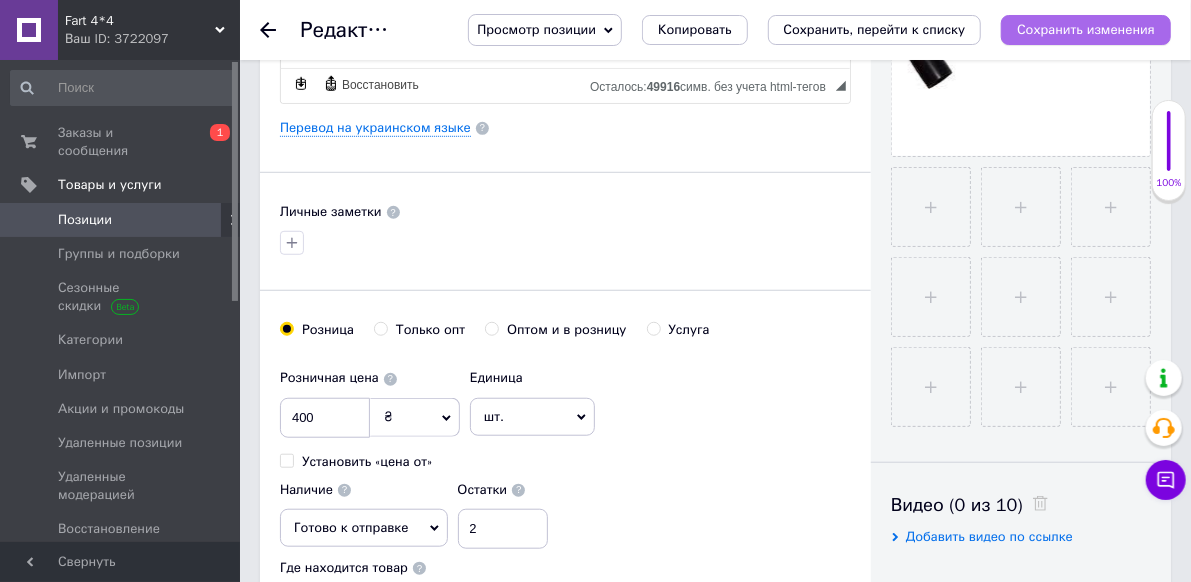click on "Сохранить изменения" at bounding box center (1086, 29) 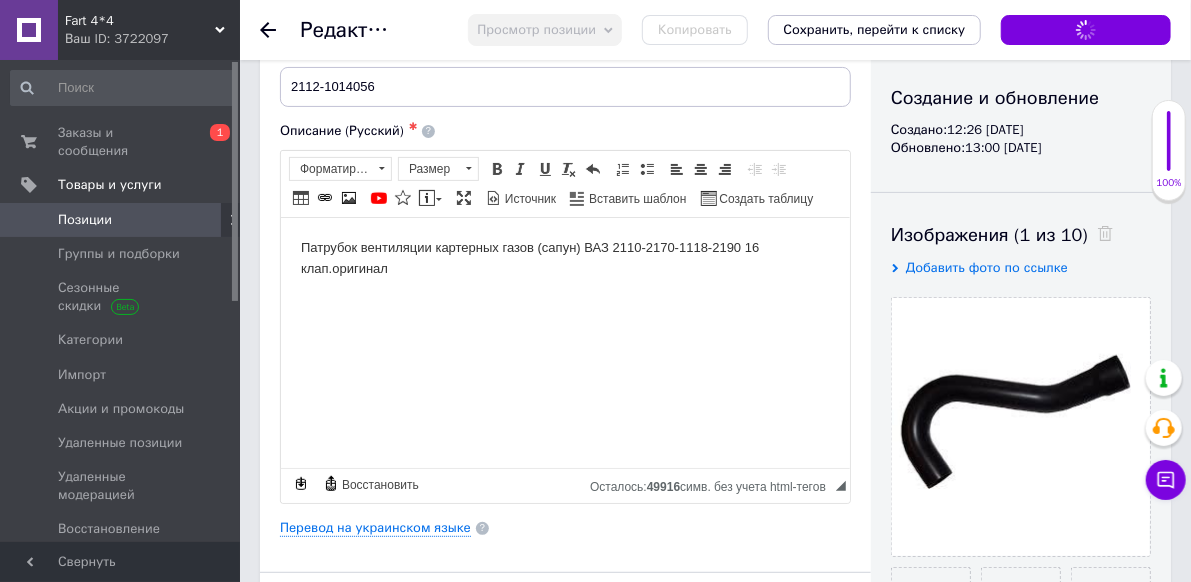scroll, scrollTop: 200, scrollLeft: 0, axis: vertical 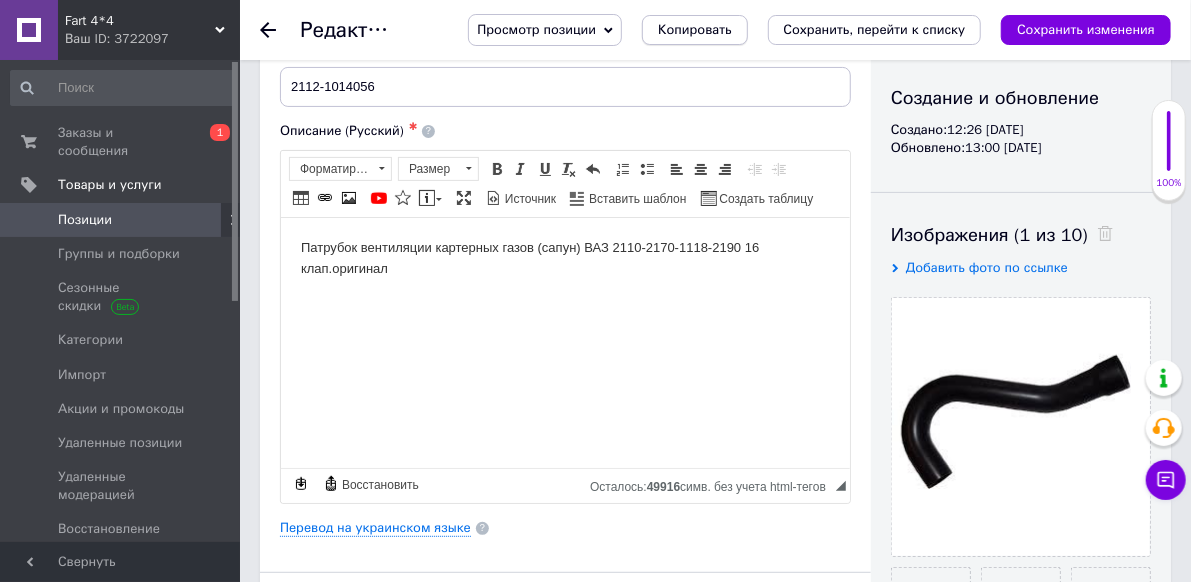 click on "Копировать" at bounding box center (694, 30) 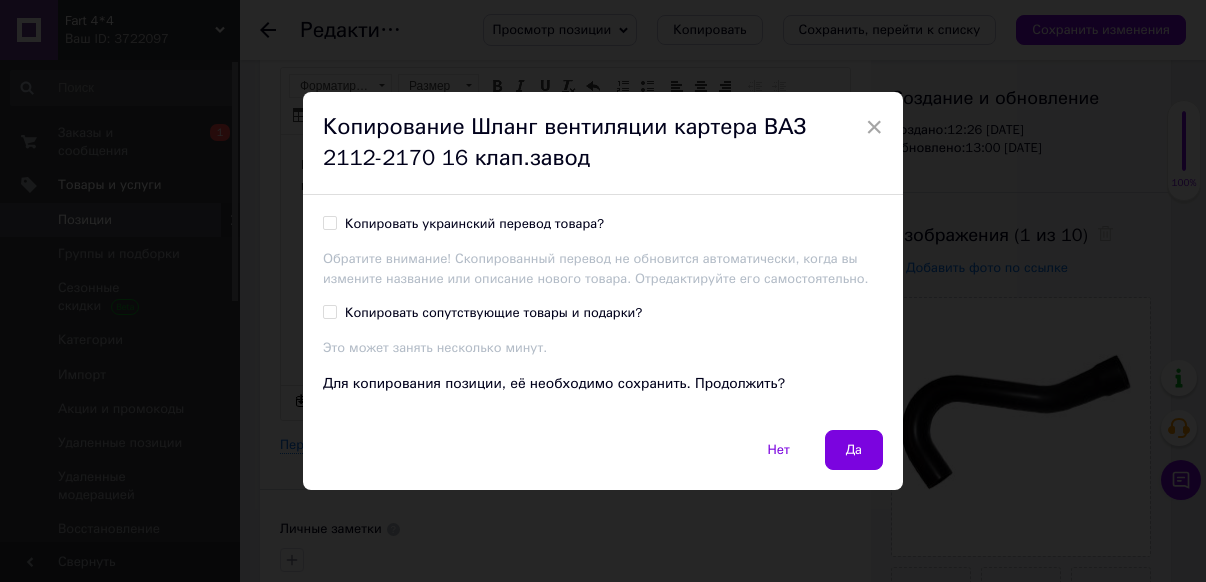 click on "Копировать украинский перевод товара? Обратите внимание! Скопированный перевод не обновится автоматически,
когда вы измените название или описание нового товара.
Отредактируйте его самостоятельно. Копировать сопутствующие товары и подарки? Это может занять несколько минут. Для копирования позиции, её необходимо сохранить. Продолжить?" at bounding box center (603, 312) 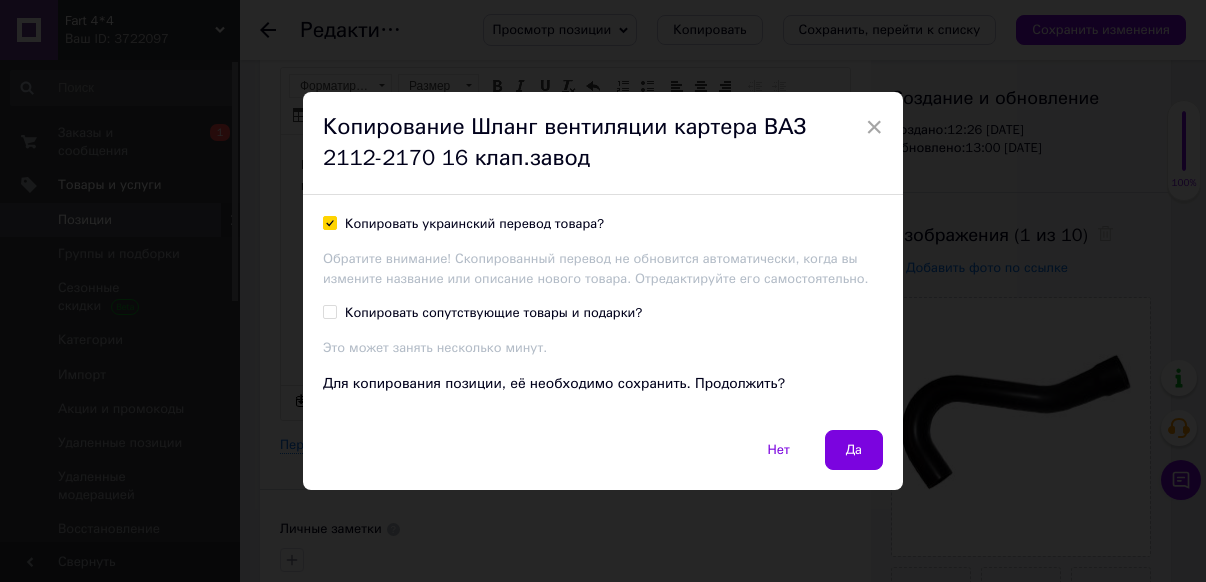 checkbox on "true" 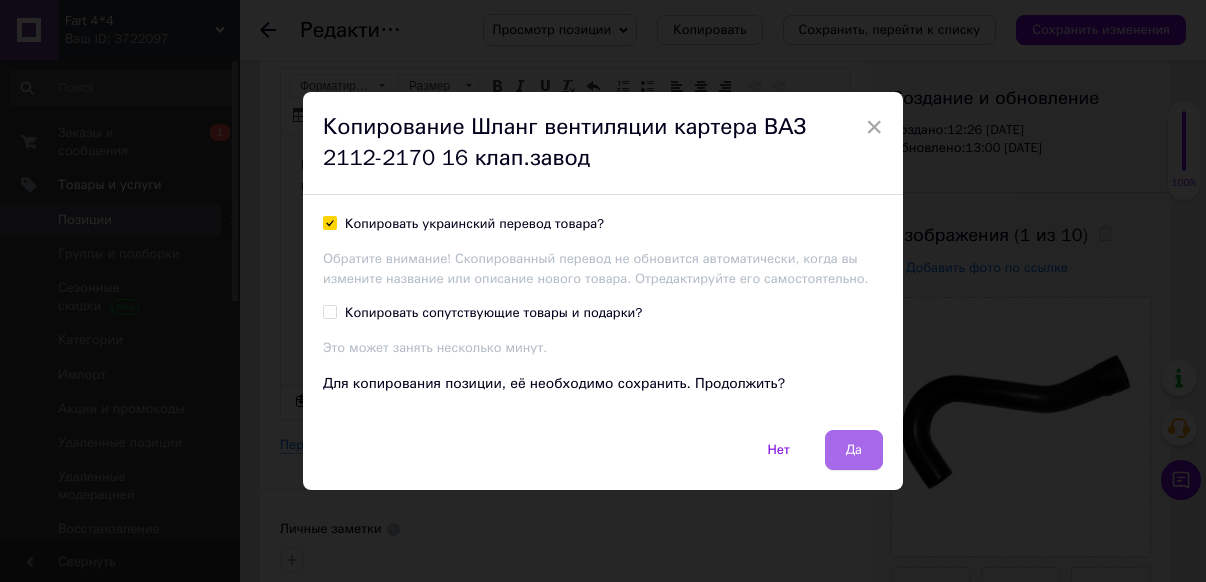 click on "Да" at bounding box center [854, 450] 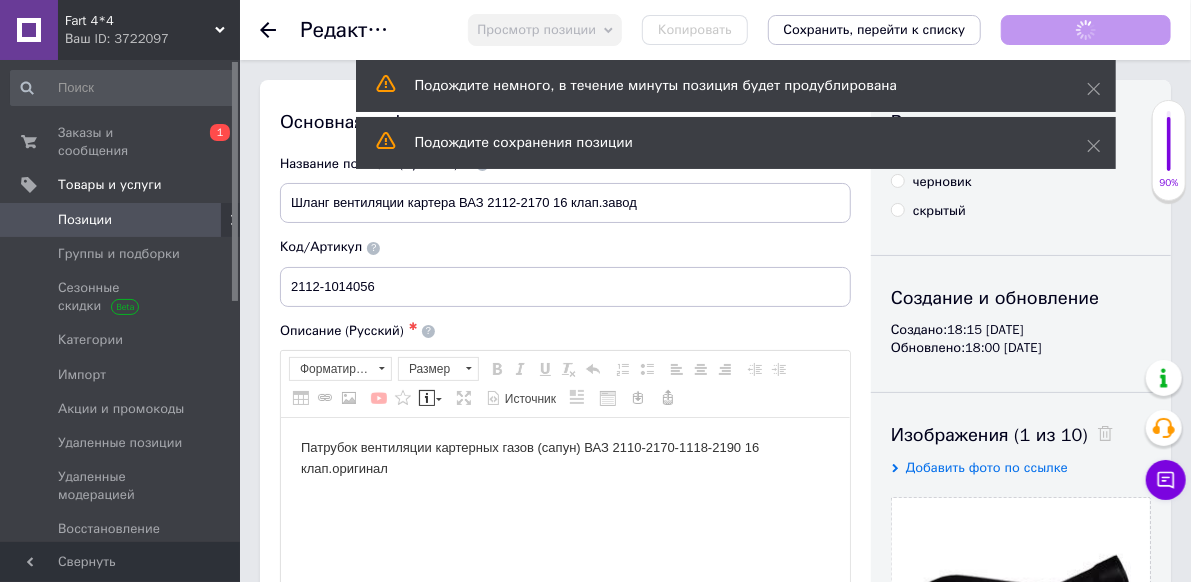 scroll, scrollTop: 0, scrollLeft: 0, axis: both 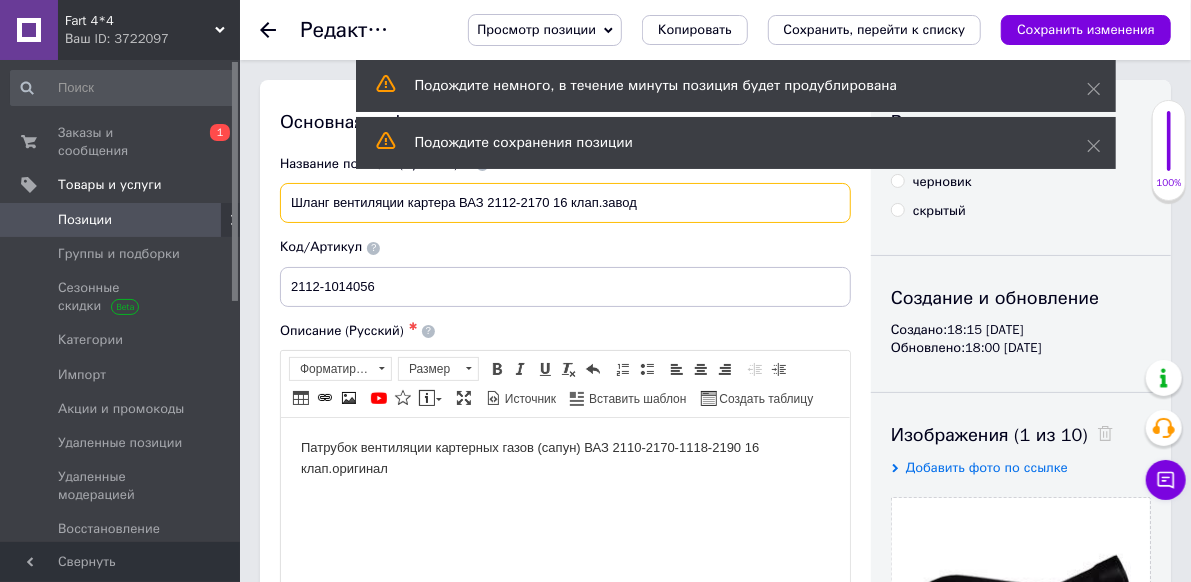 click on "Шланг вентиляции картера ВАЗ 2112-2170 16 клап.завод" at bounding box center [565, 203] 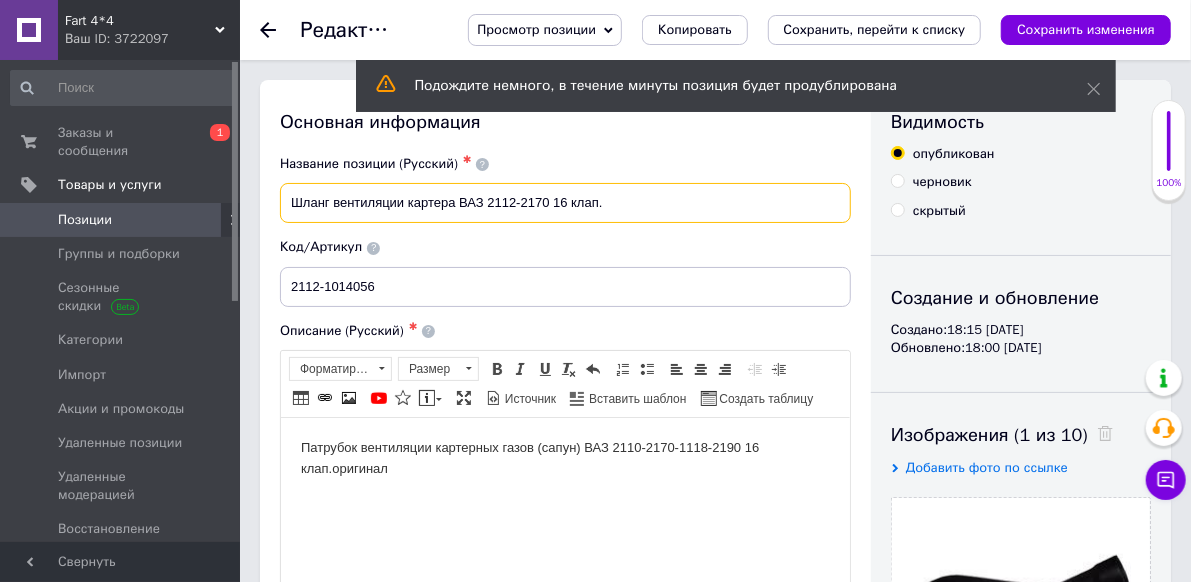 type on "Шланг вентиляции картера ВАЗ 2112-2170 16 клап." 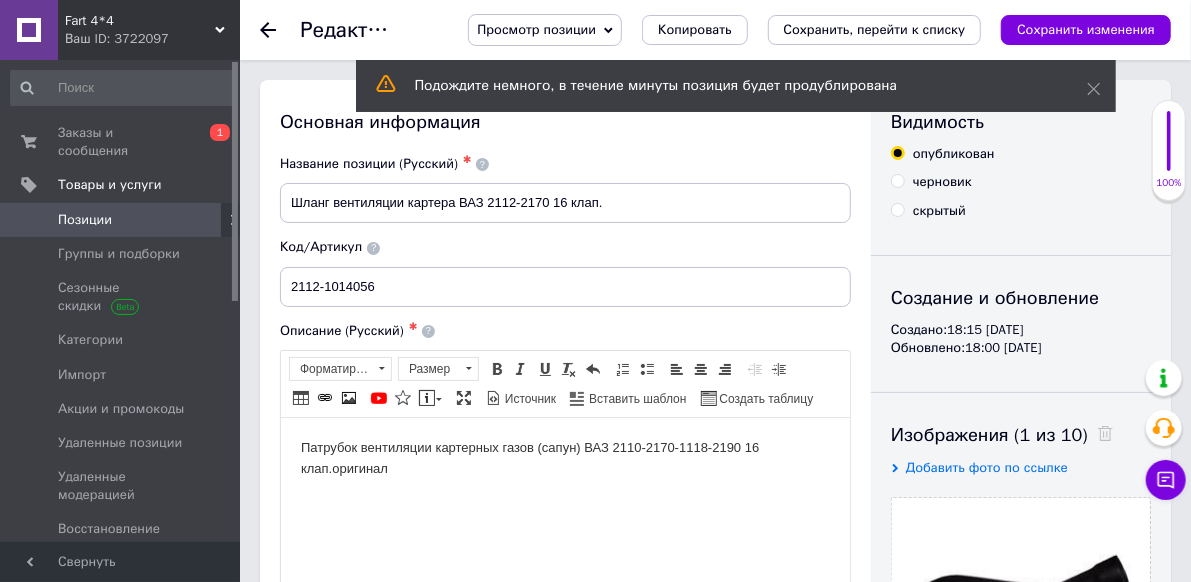click on "Патрубок вентиляции картерных газов (сапун) ВАЗ 2110-2170-1118-2190 16 клап.оригинал" at bounding box center (564, 458) 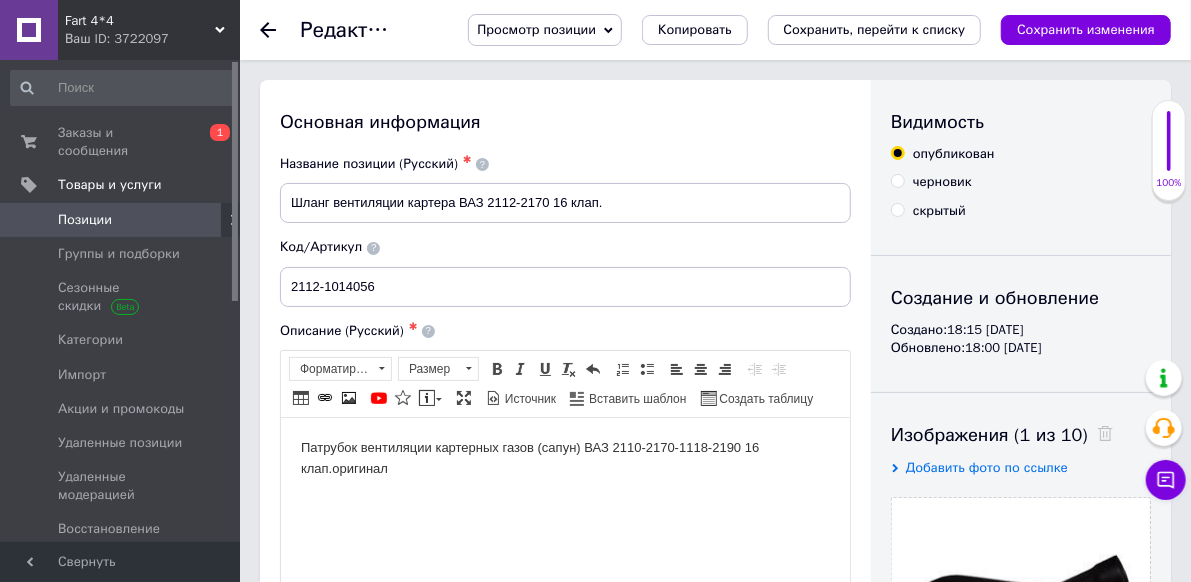 type 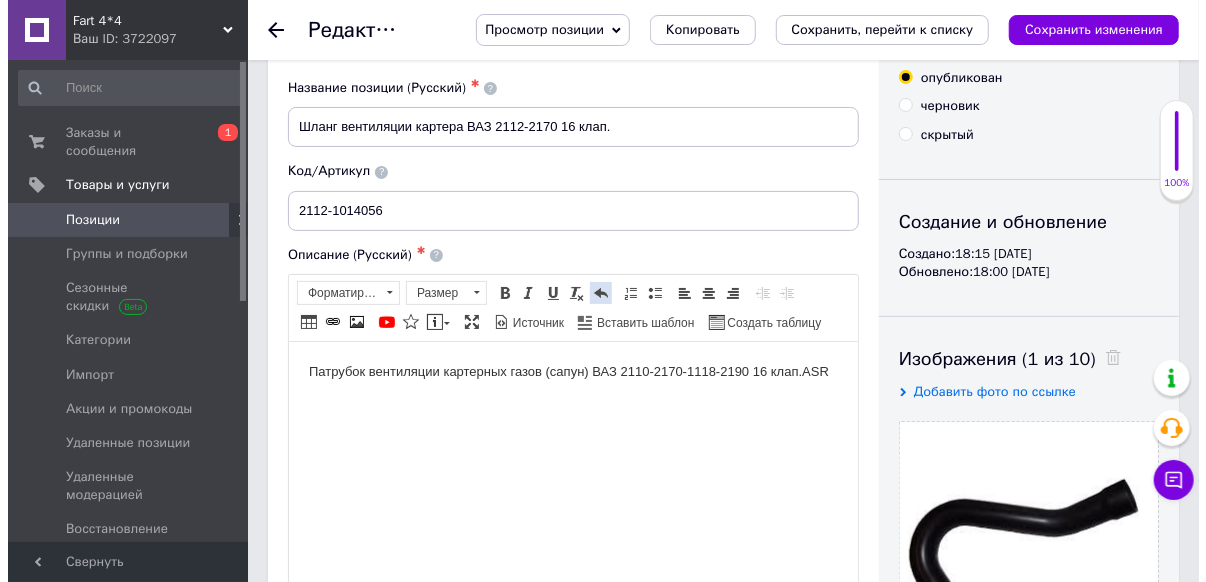 scroll, scrollTop: 300, scrollLeft: 0, axis: vertical 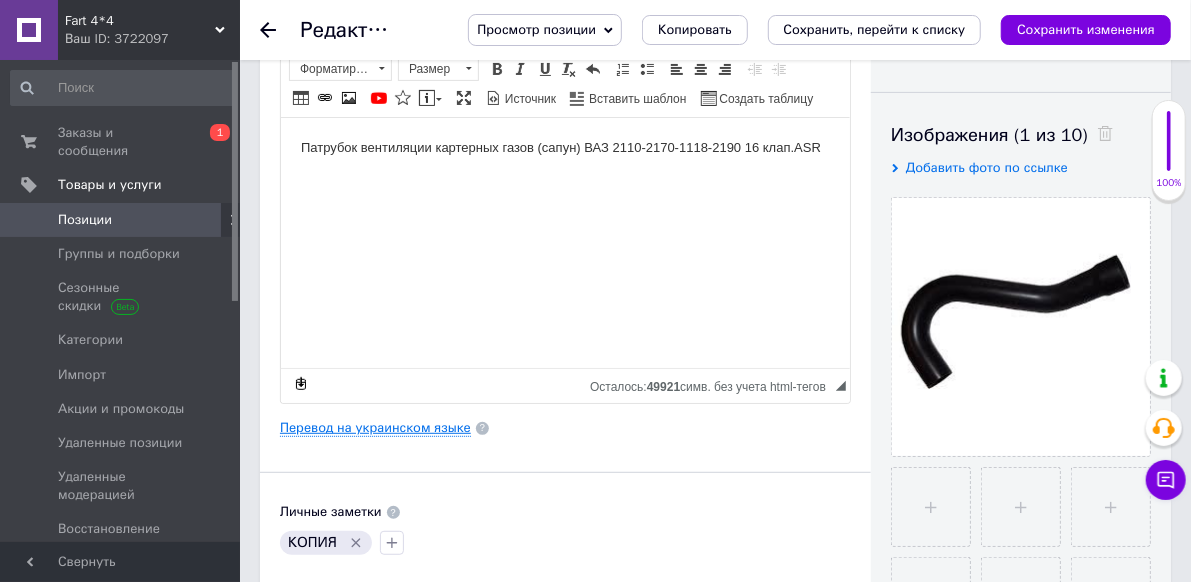 click on "Перевод на украинском языке" at bounding box center [375, 428] 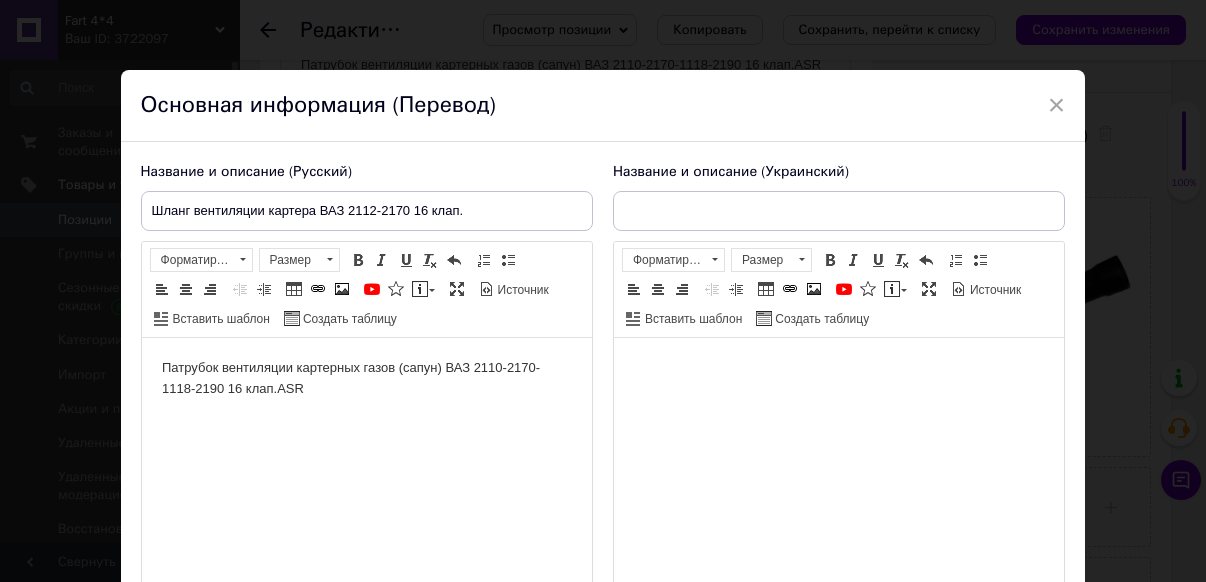 scroll, scrollTop: 0, scrollLeft: 0, axis: both 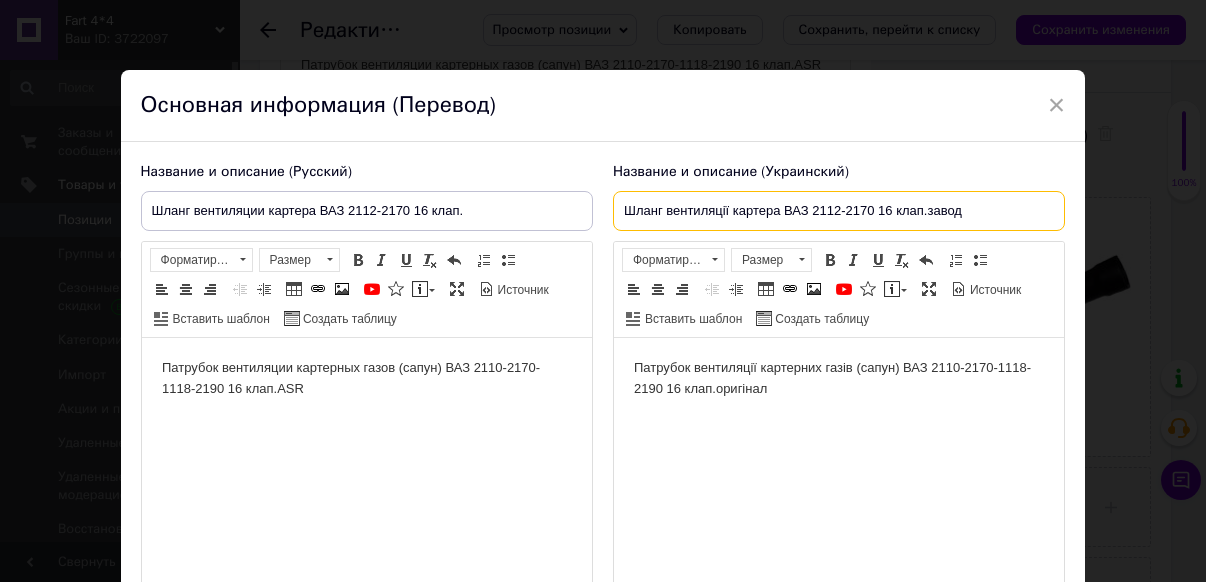 click on "Шланг вентиляції картера ВАЗ 2112-2170 16 клап.завод" at bounding box center [839, 211] 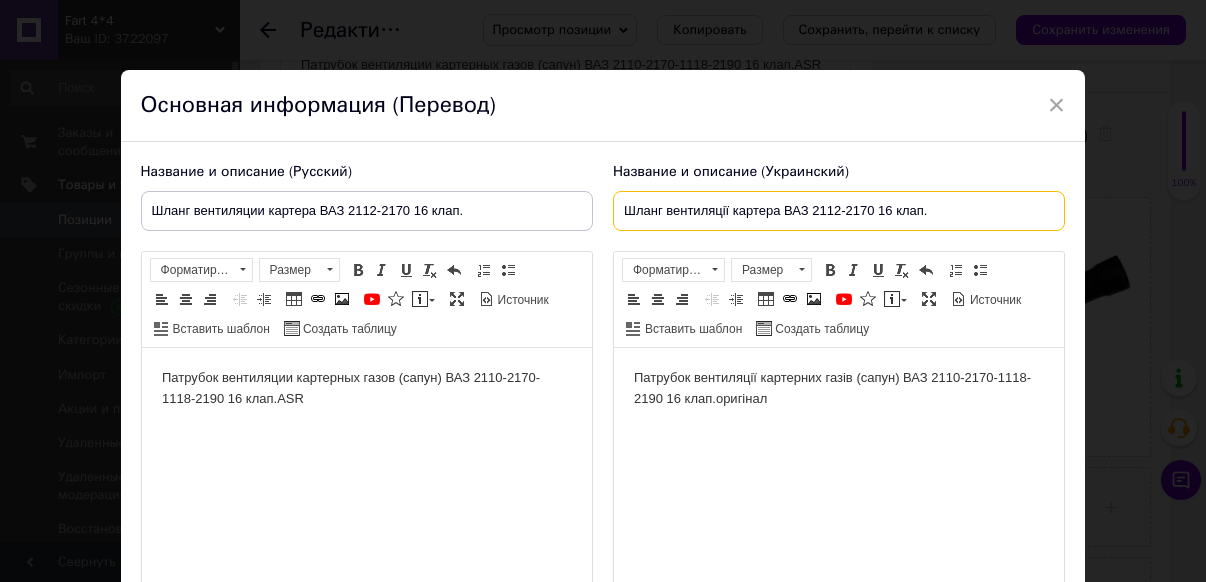 type on "Шланг вентиляції картера ВАЗ 2112-2170 16 клап." 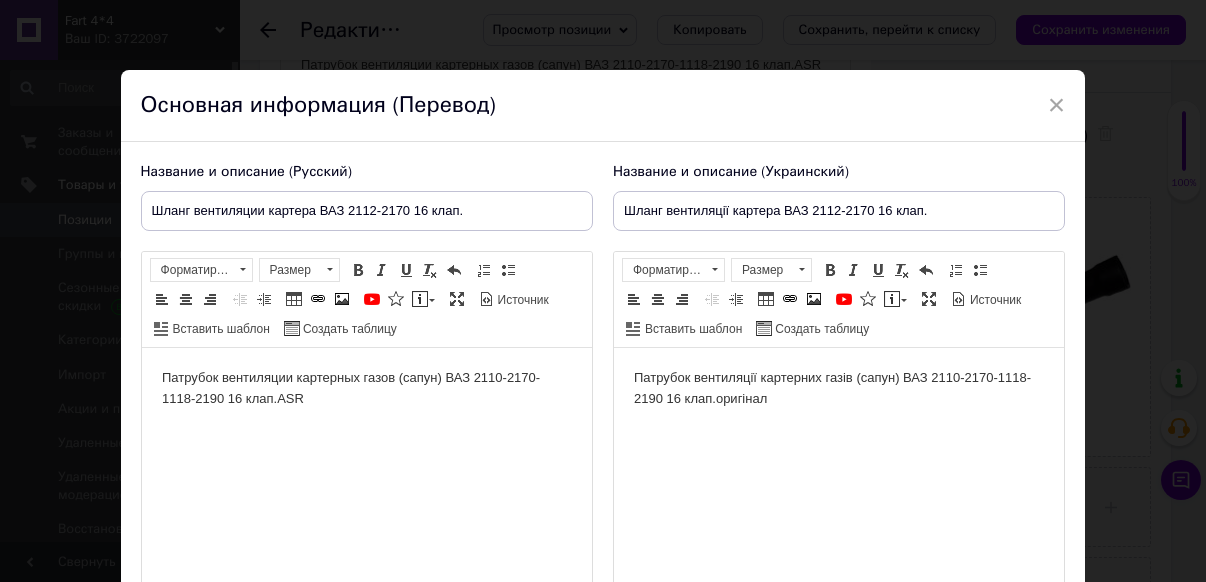 click on "Патрубок вентиляції картерних газів (сапун) ВАЗ 2110-2170-1118-2190 16 клап.оригінал" at bounding box center (838, 389) 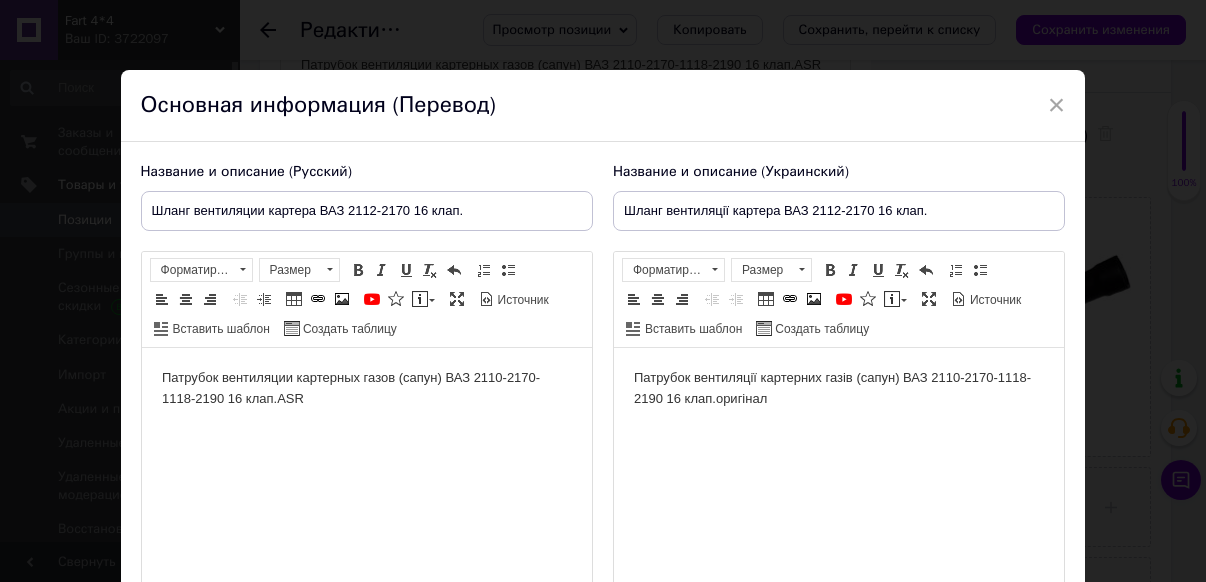 type 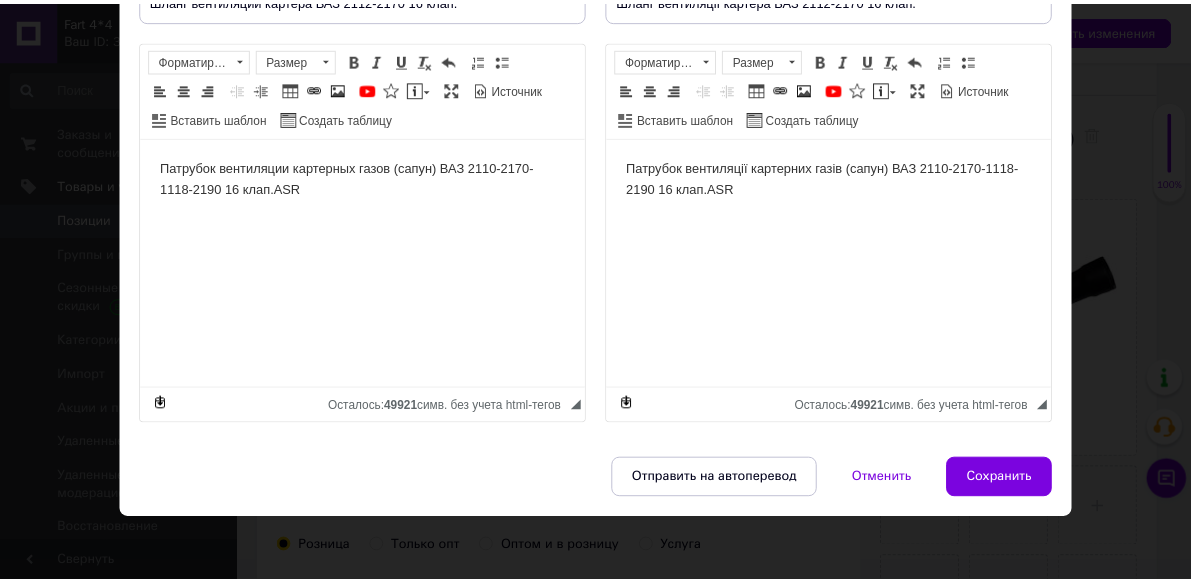 scroll, scrollTop: 212, scrollLeft: 0, axis: vertical 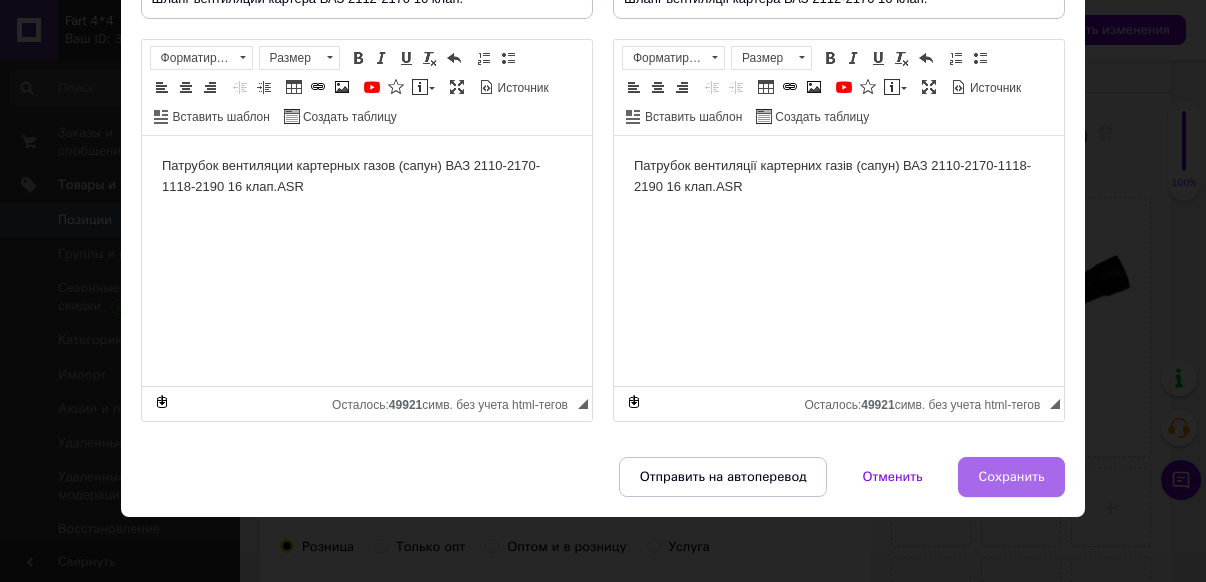 click on "Сохранить" at bounding box center (1012, 477) 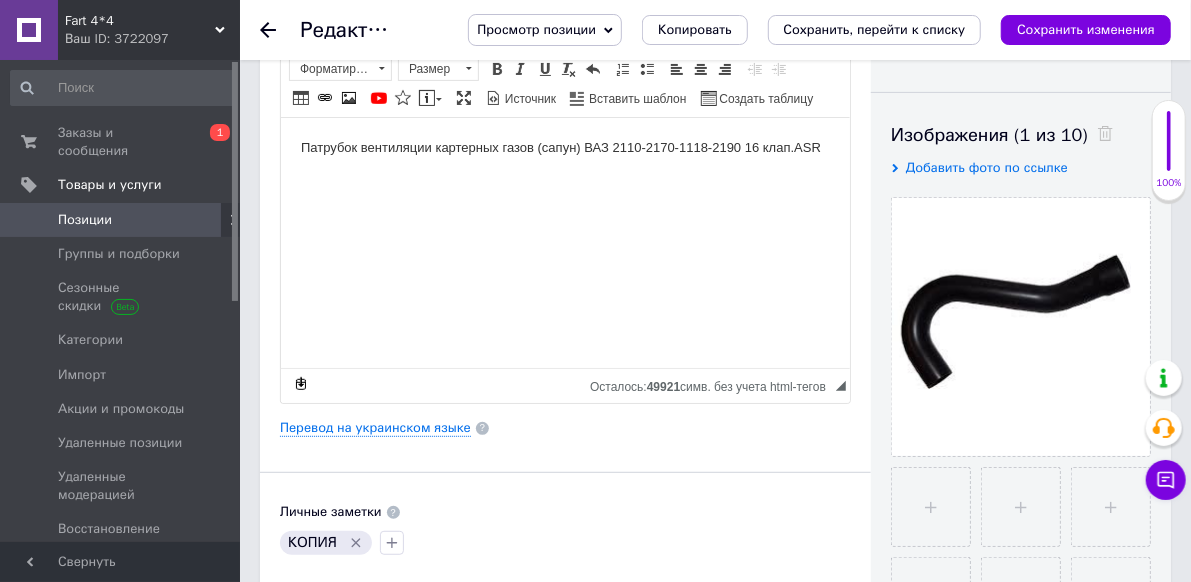 click 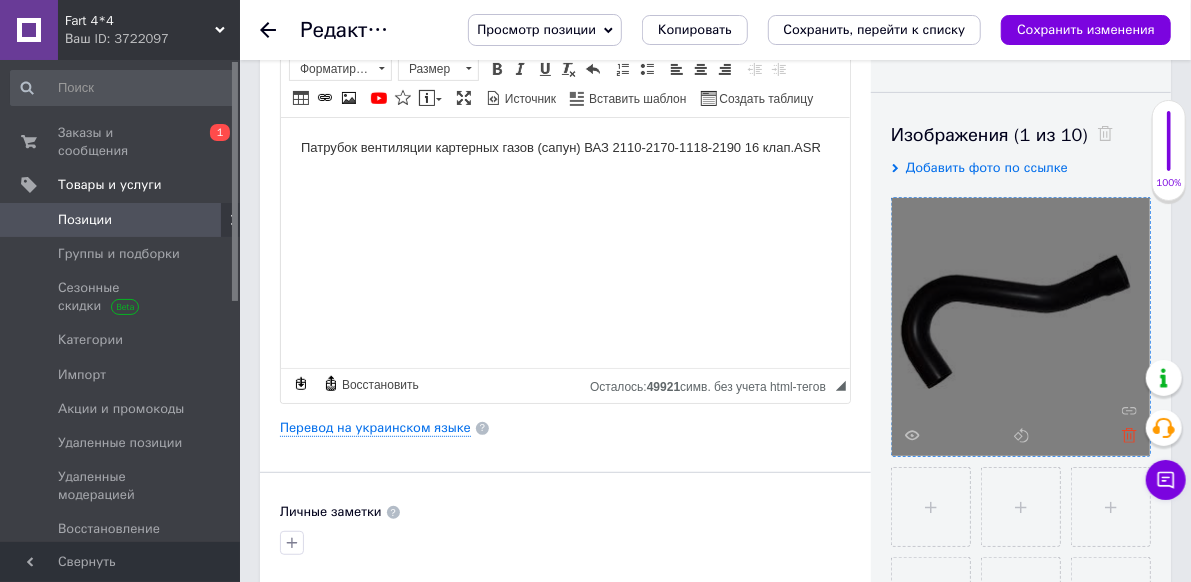click 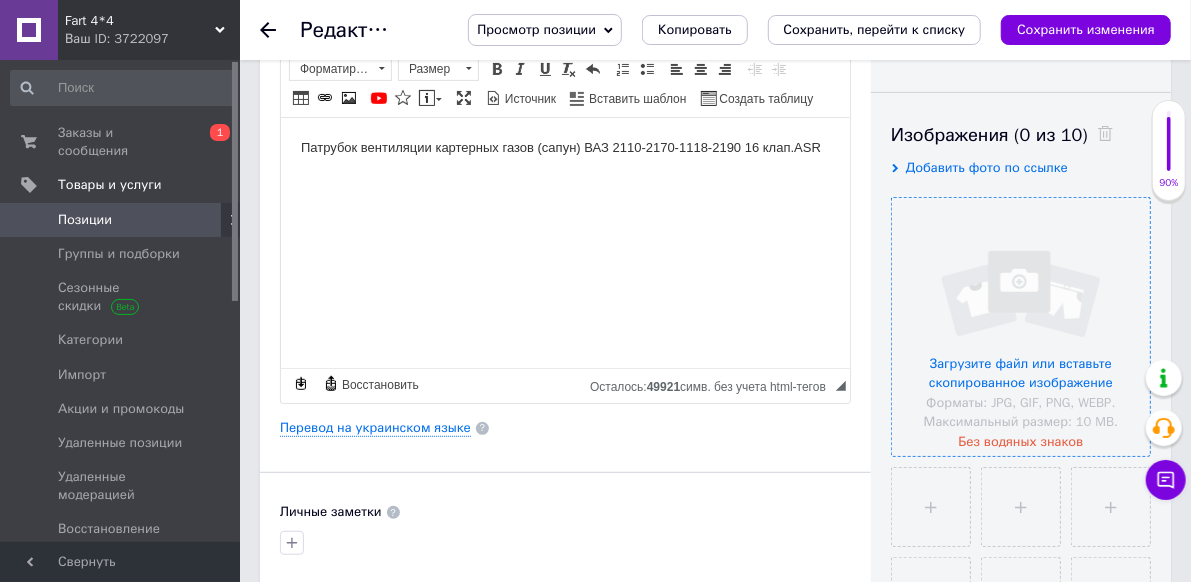 click at bounding box center [1021, 327] 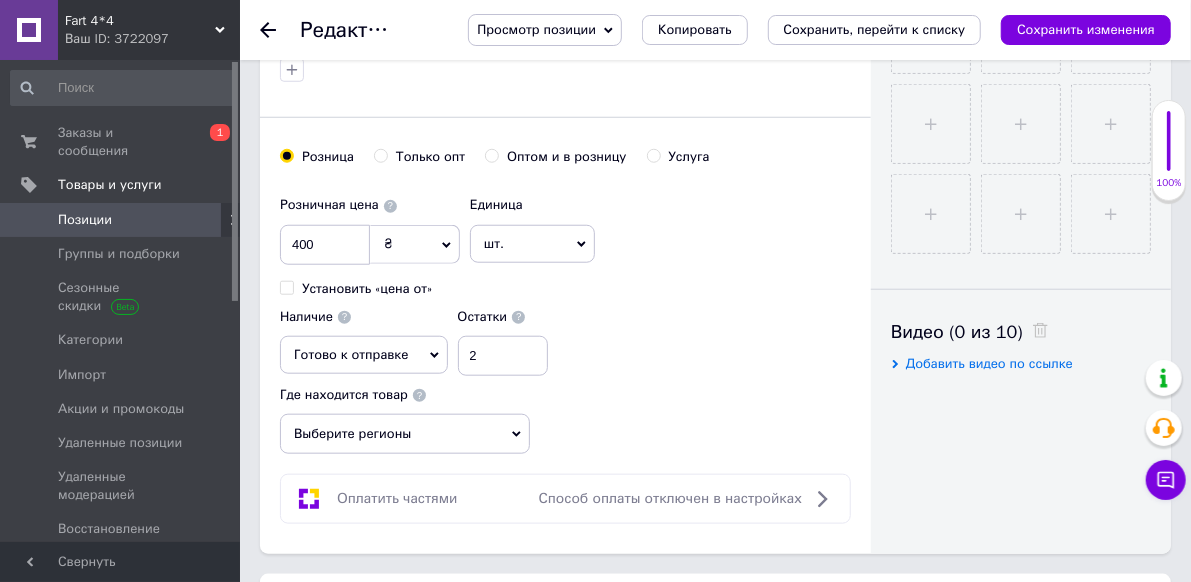 scroll, scrollTop: 800, scrollLeft: 0, axis: vertical 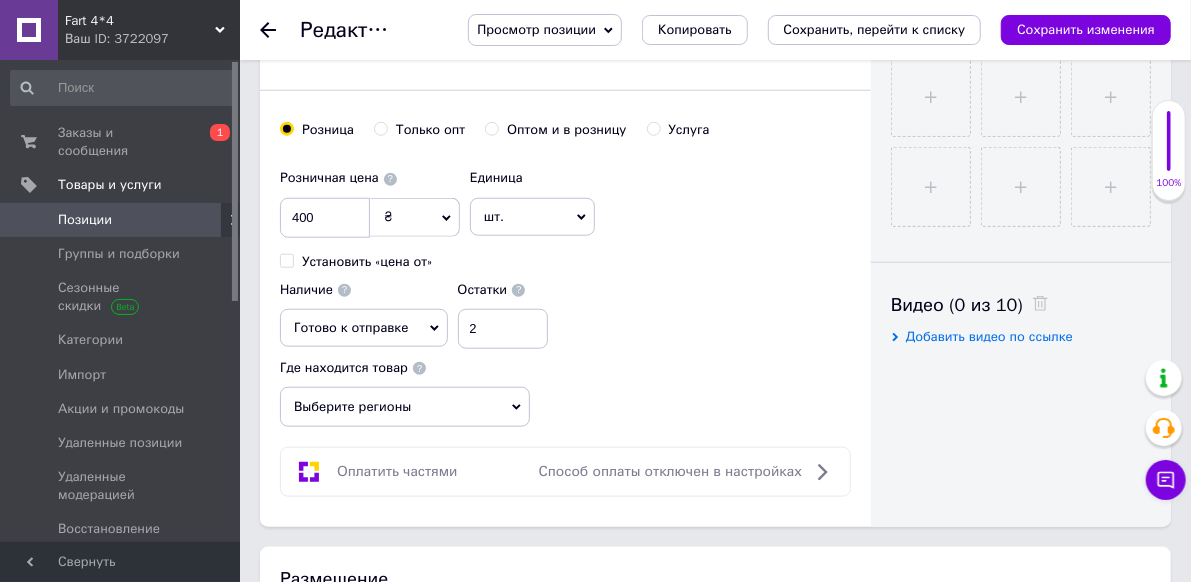 click on "Выберите регионы" at bounding box center (405, 407) 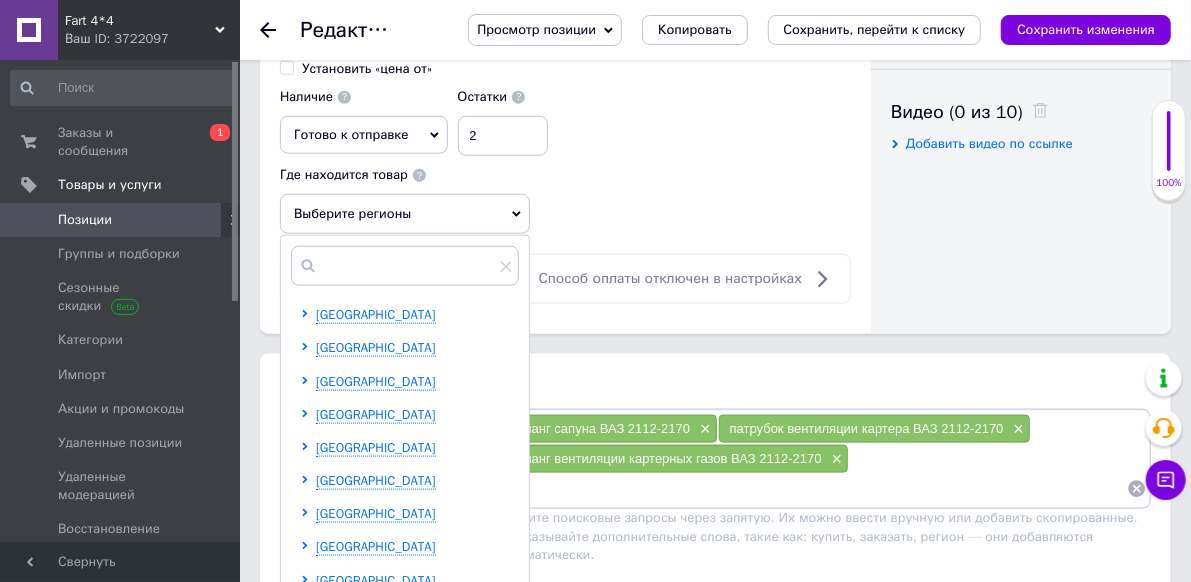 scroll, scrollTop: 1000, scrollLeft: 0, axis: vertical 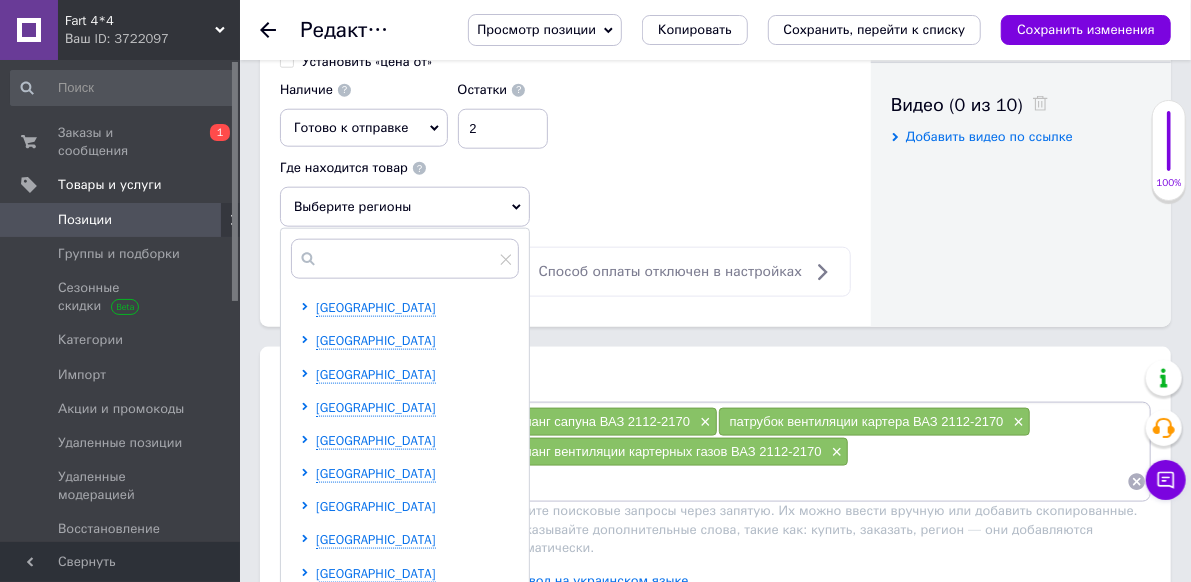 click on "[GEOGRAPHIC_DATA]" at bounding box center [376, 506] 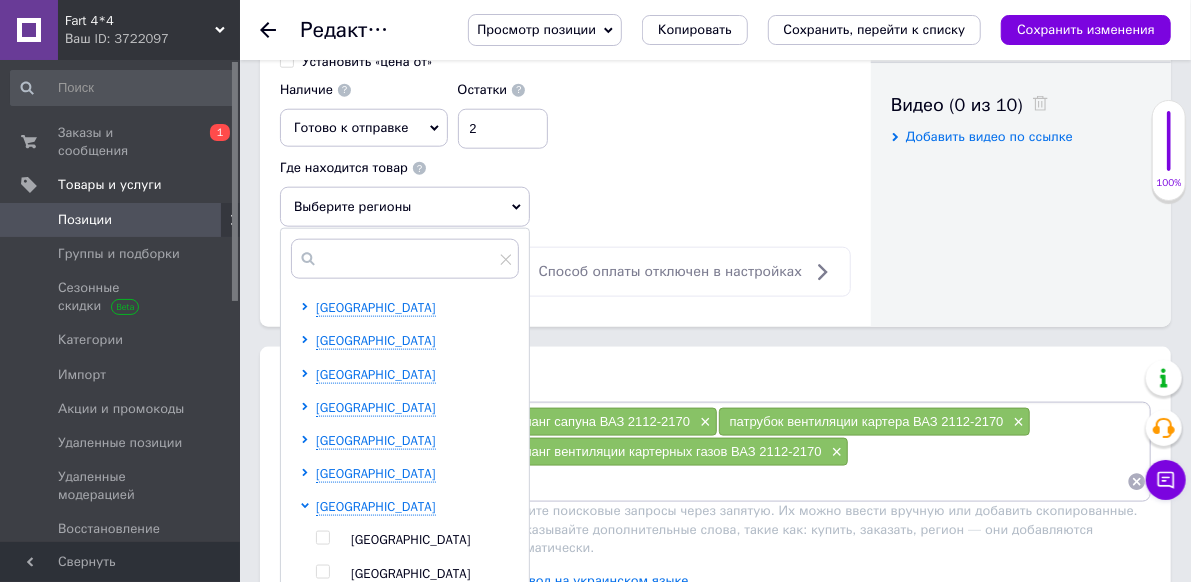 click on "[GEOGRAPHIC_DATA]" at bounding box center [411, 606] 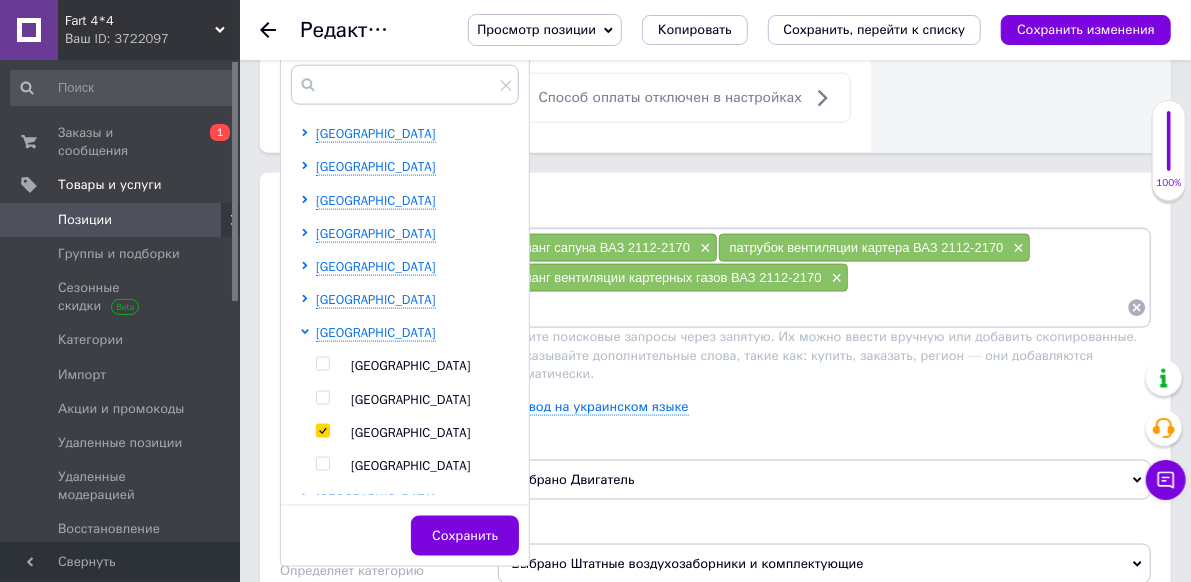 scroll, scrollTop: 1200, scrollLeft: 0, axis: vertical 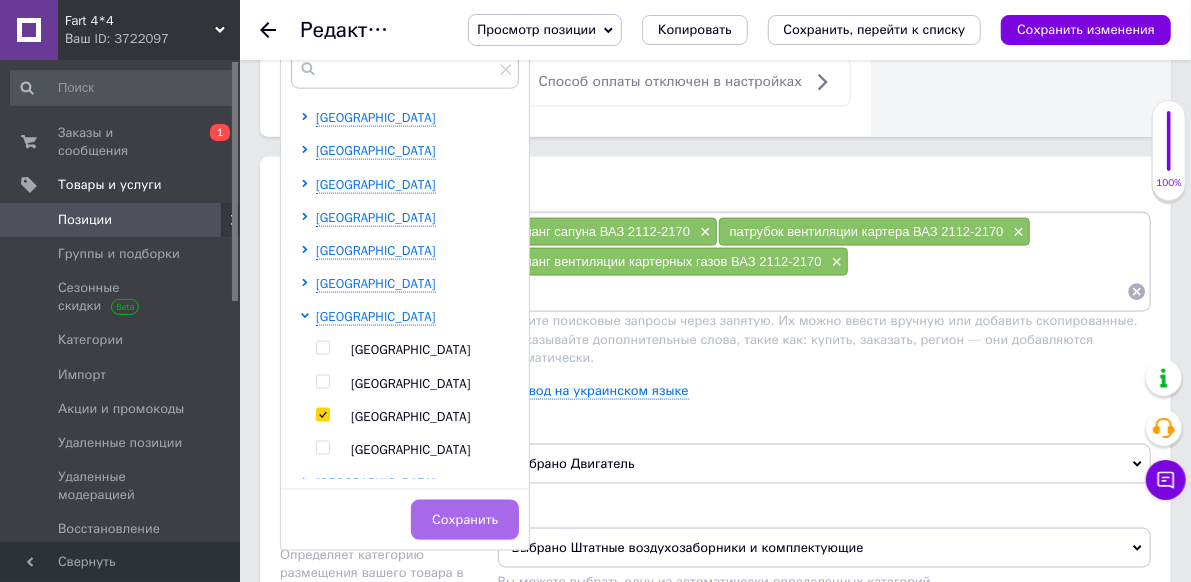 click on "Сохранить" at bounding box center [465, 520] 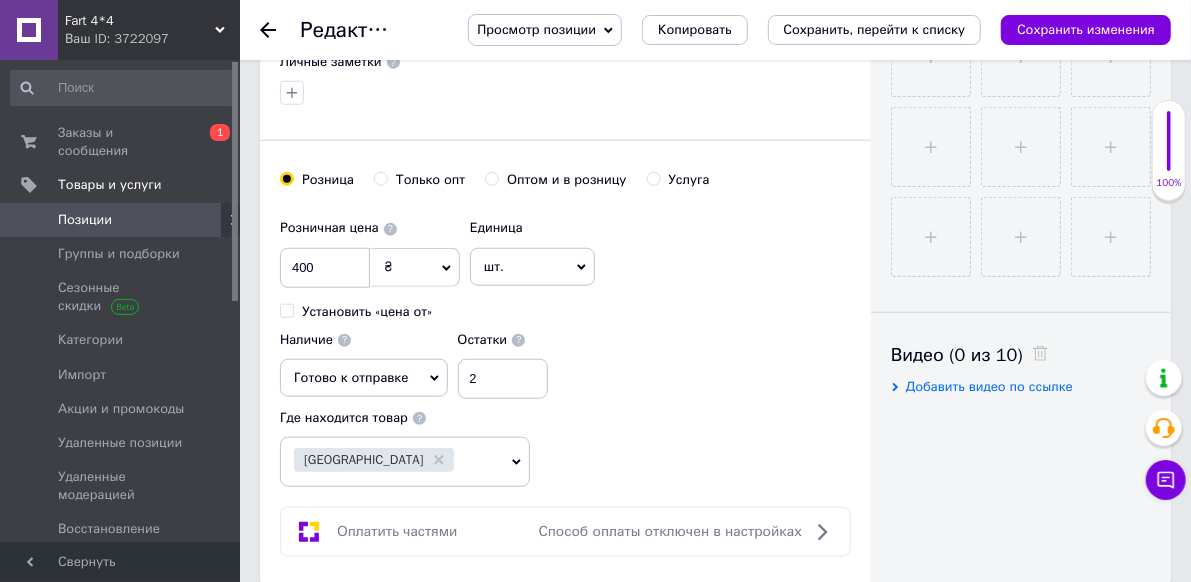scroll, scrollTop: 700, scrollLeft: 0, axis: vertical 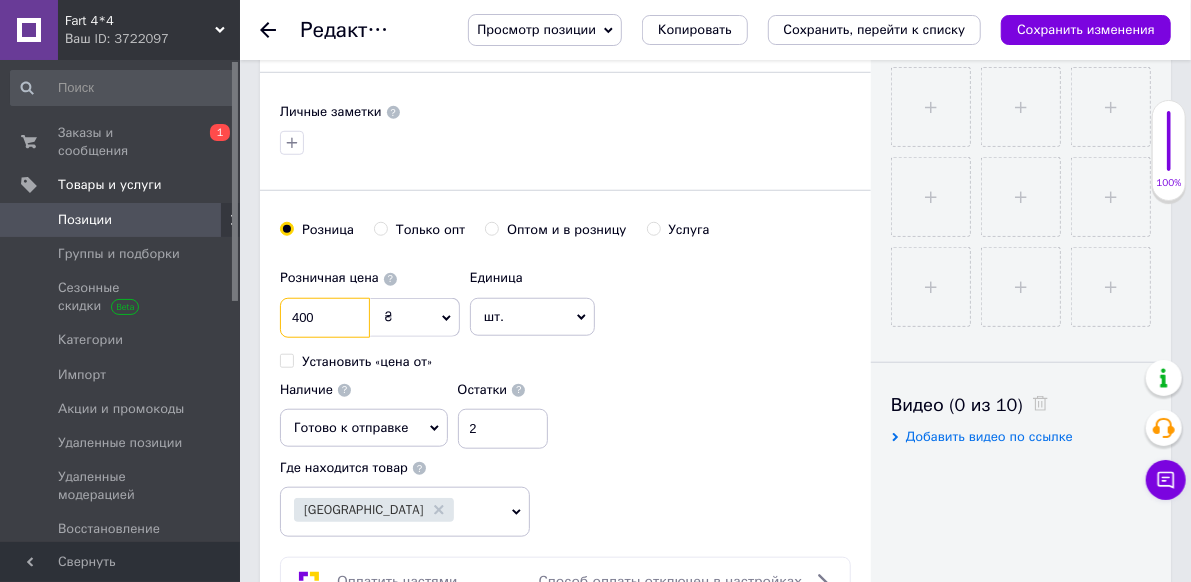 click on "400" at bounding box center [325, 318] 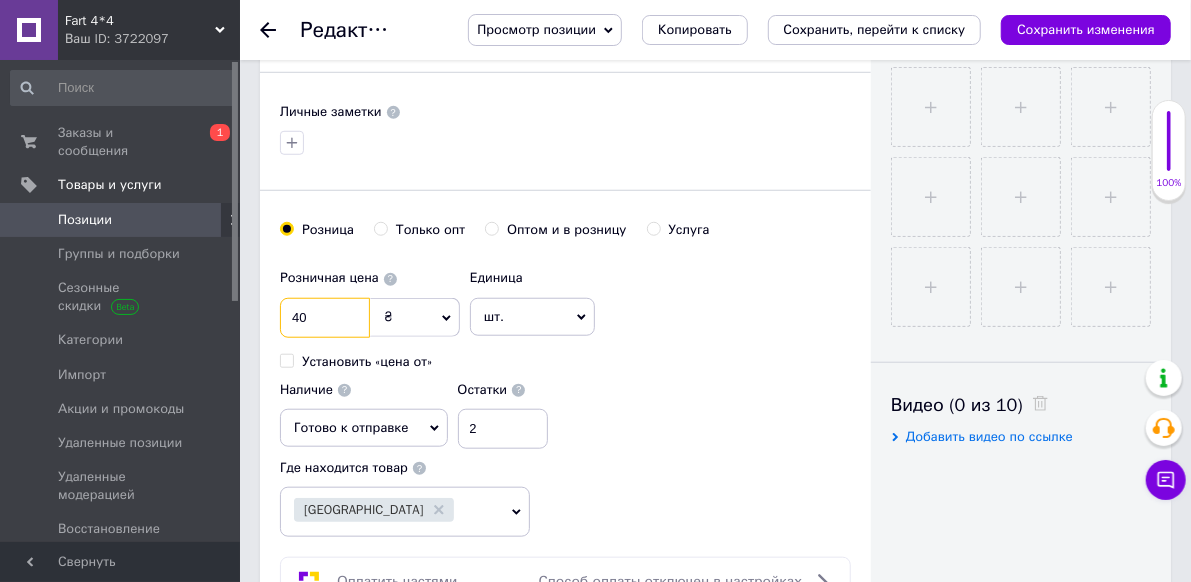 type on "4" 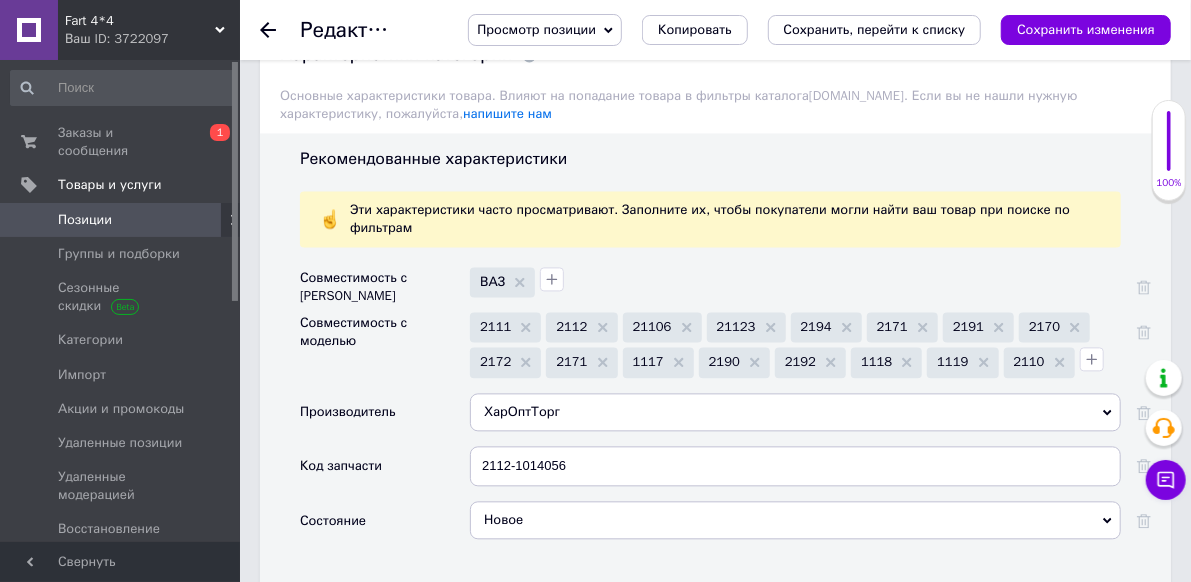 scroll, scrollTop: 1900, scrollLeft: 0, axis: vertical 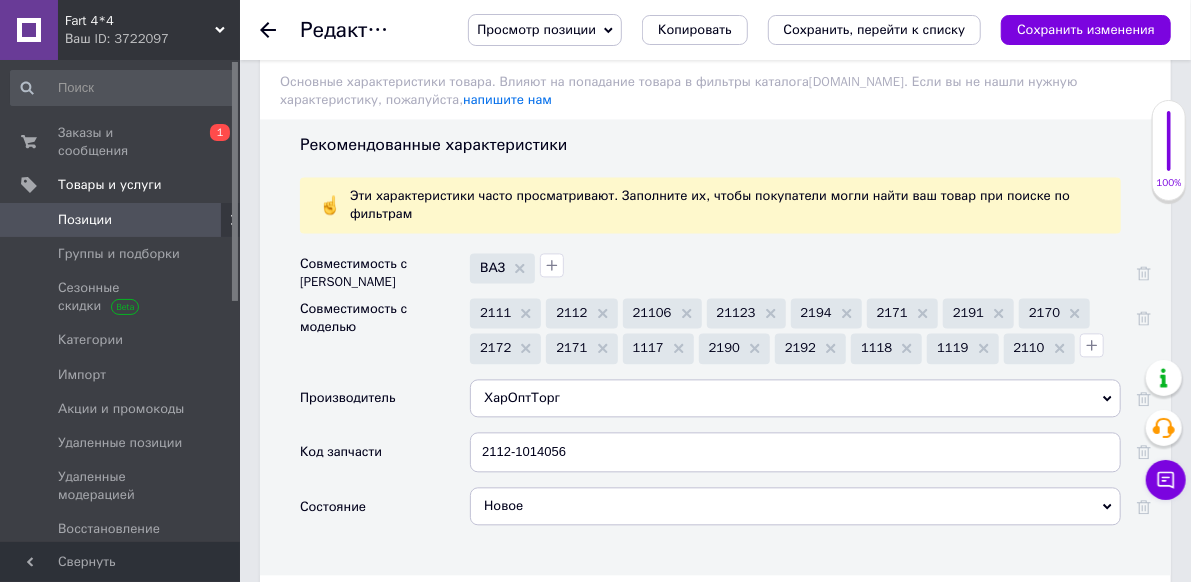 type on "207" 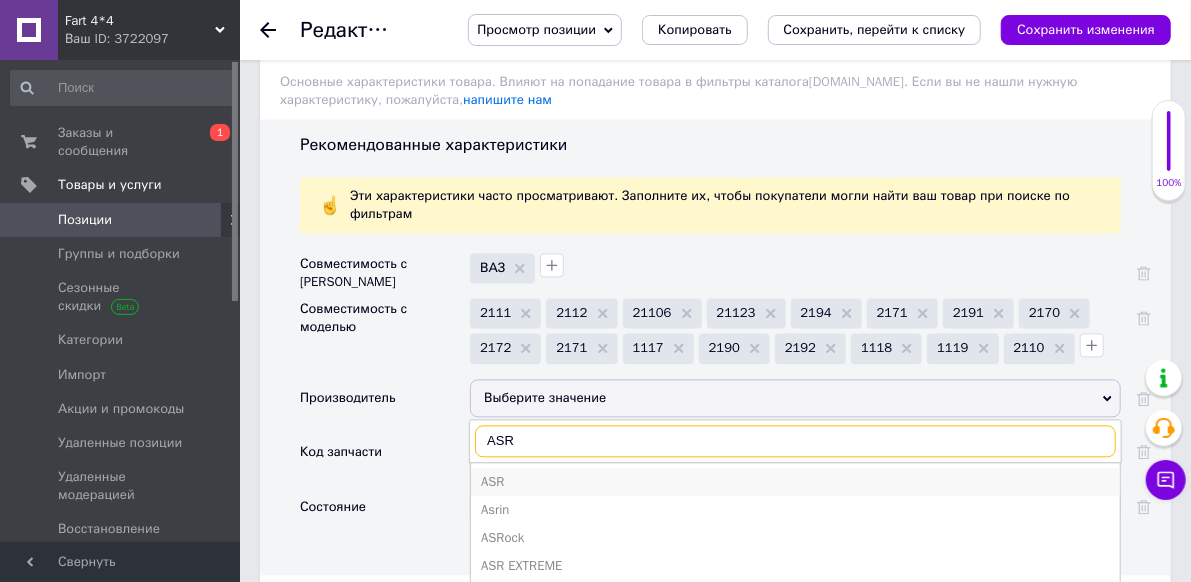 type on "ASR" 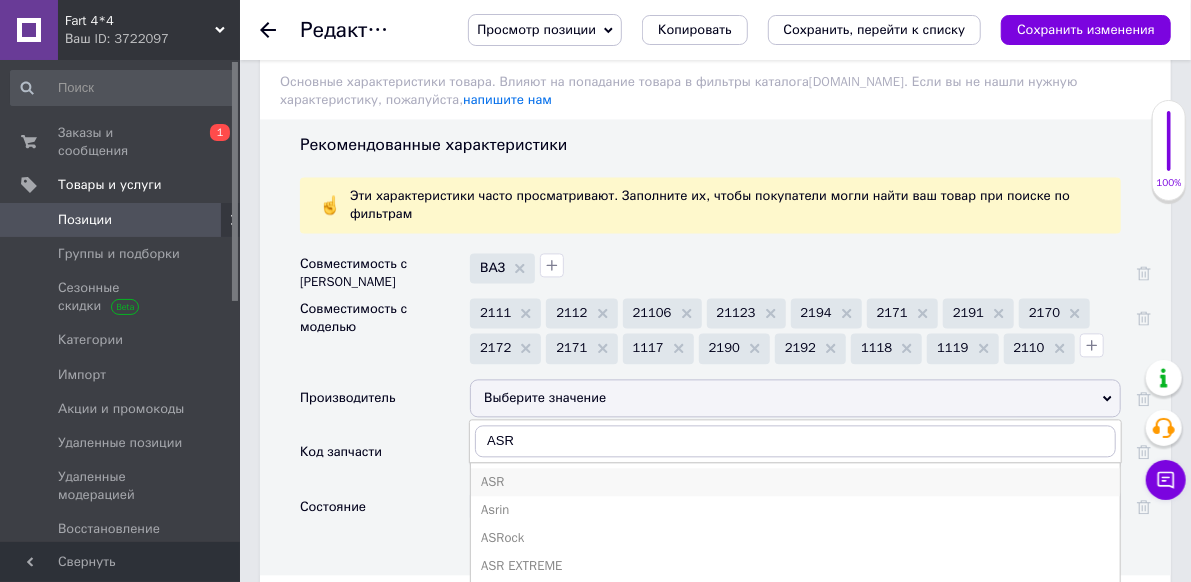 click on "ASR" at bounding box center (795, 482) 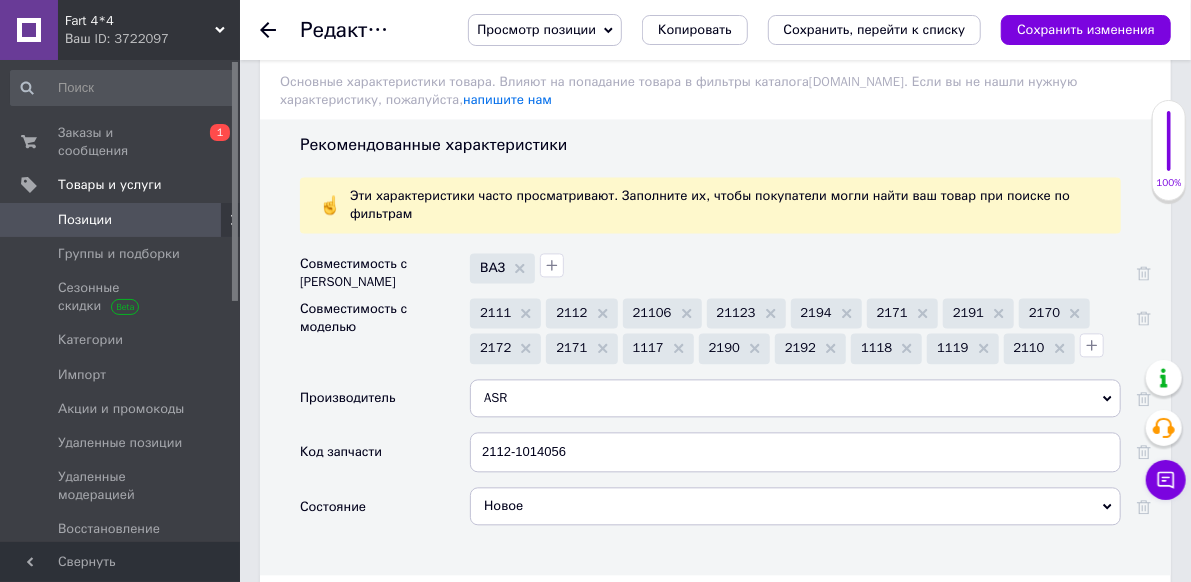 click on "Основные атрибуты" at bounding box center (377, 601) 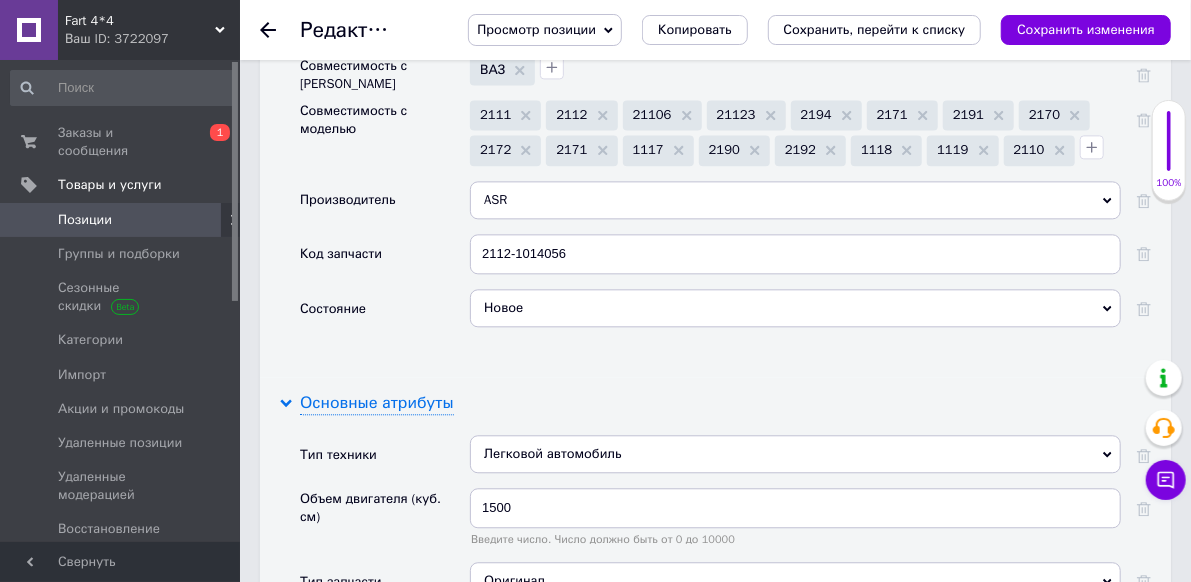 scroll, scrollTop: 2200, scrollLeft: 0, axis: vertical 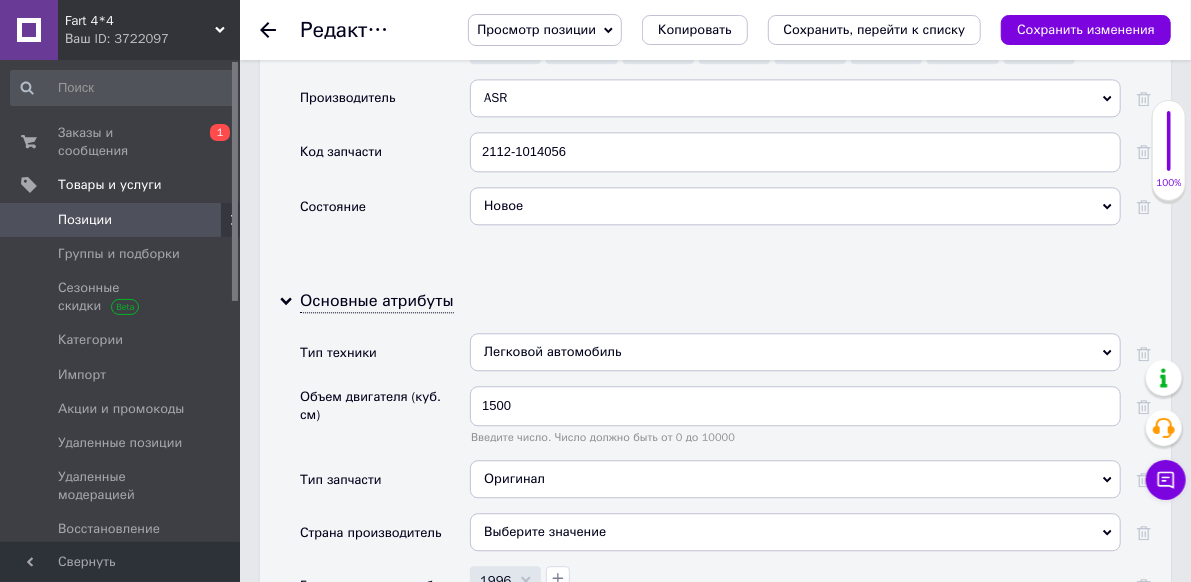 click on "Оригинал" at bounding box center (795, 479) 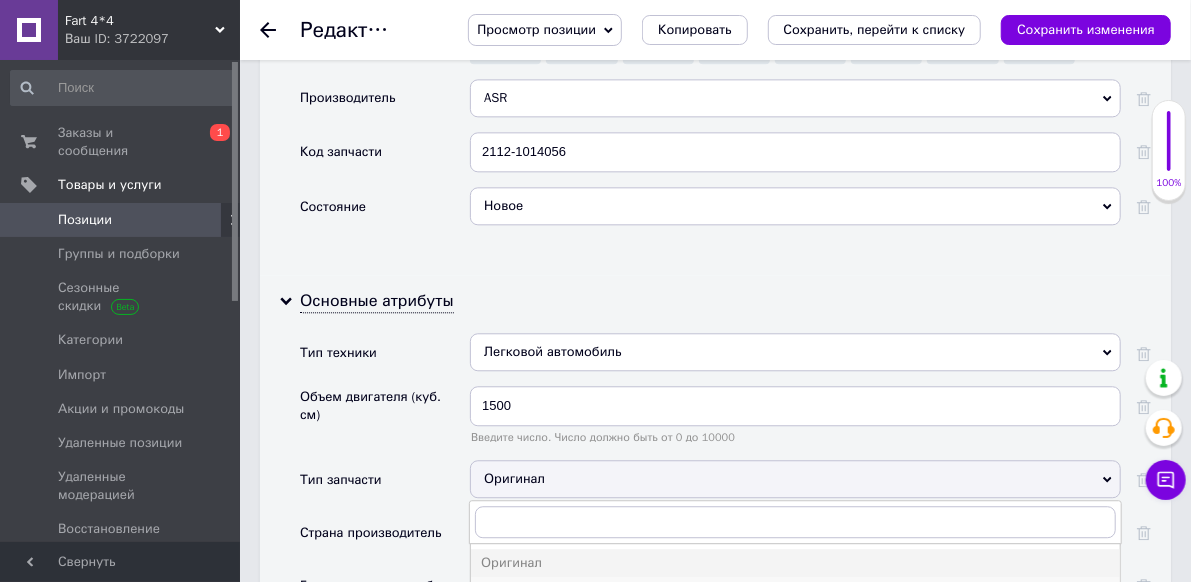 click on "Аналог" at bounding box center (795, 591) 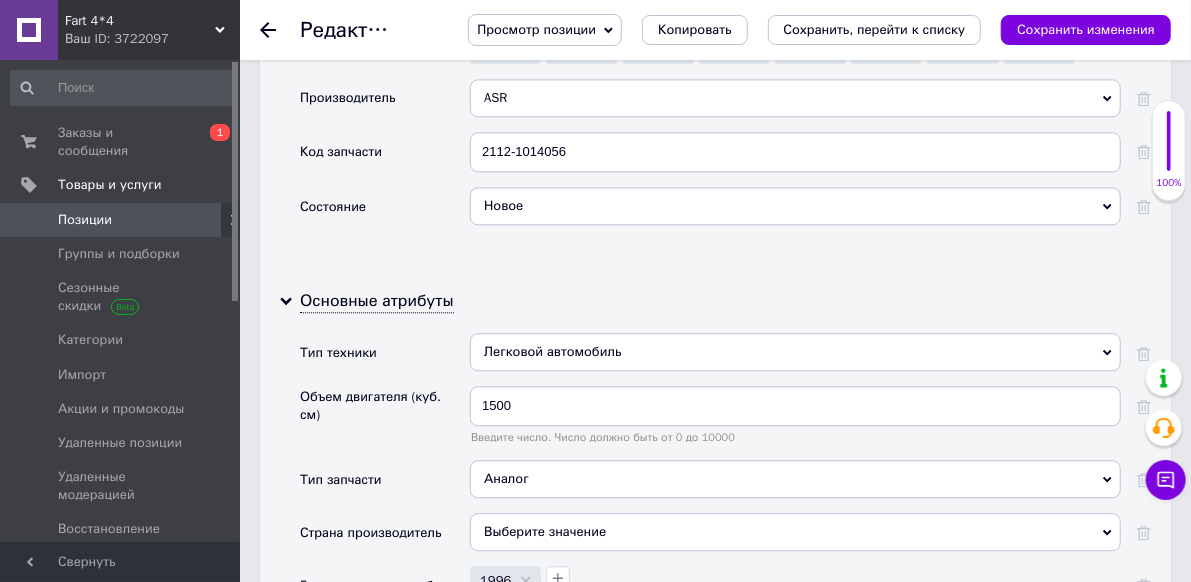 click on "Выберите значение" at bounding box center (795, 532) 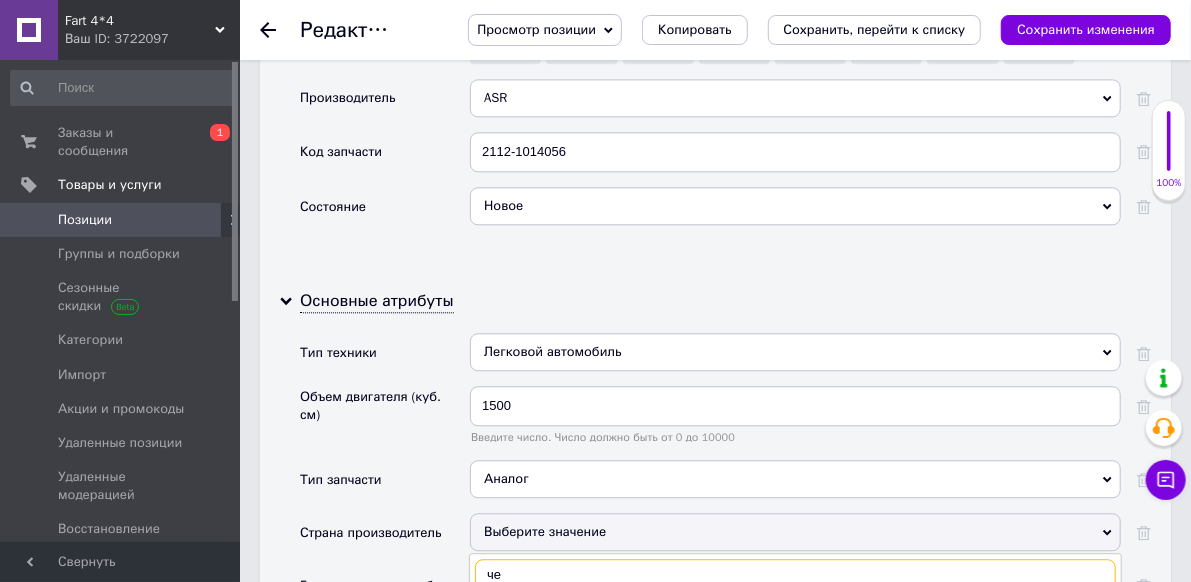 type on "че" 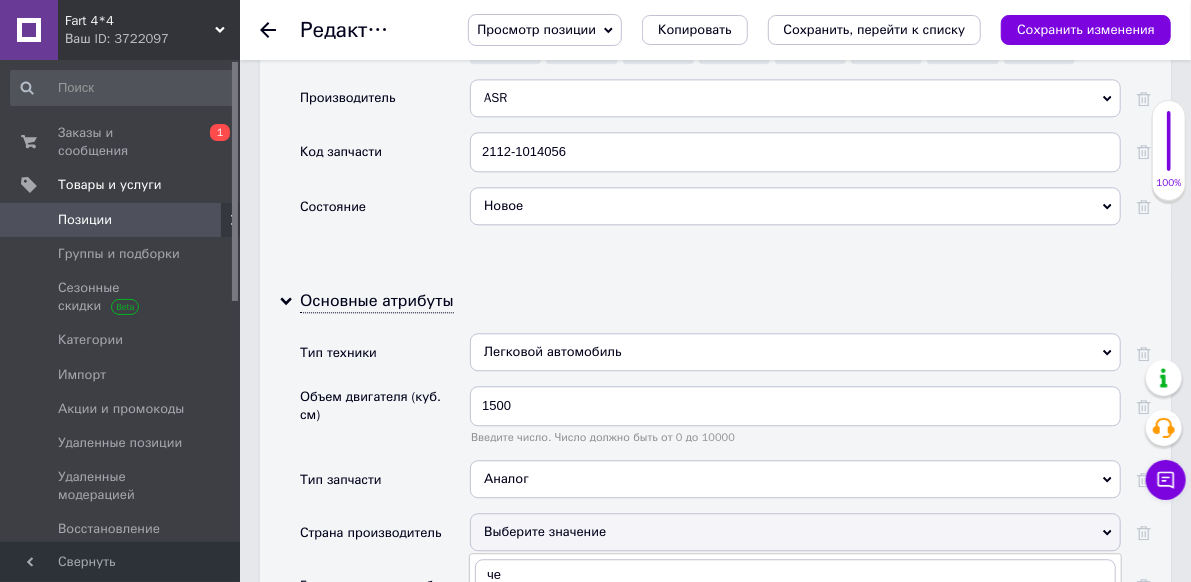 click on "Чехия" at bounding box center (795, 616) 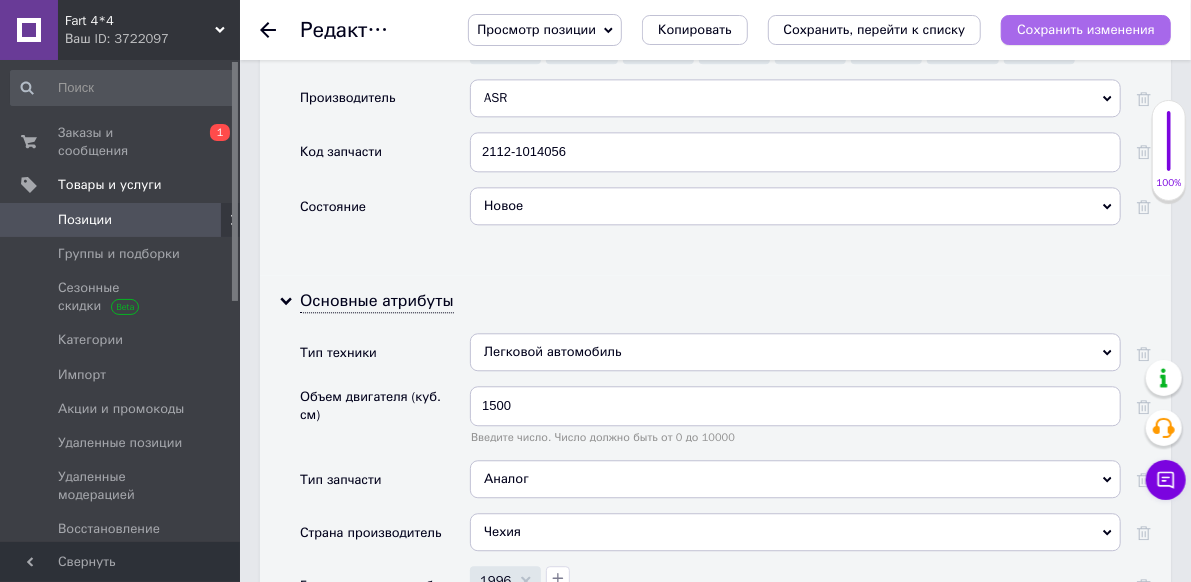click on "Сохранить изменения" at bounding box center (1086, 29) 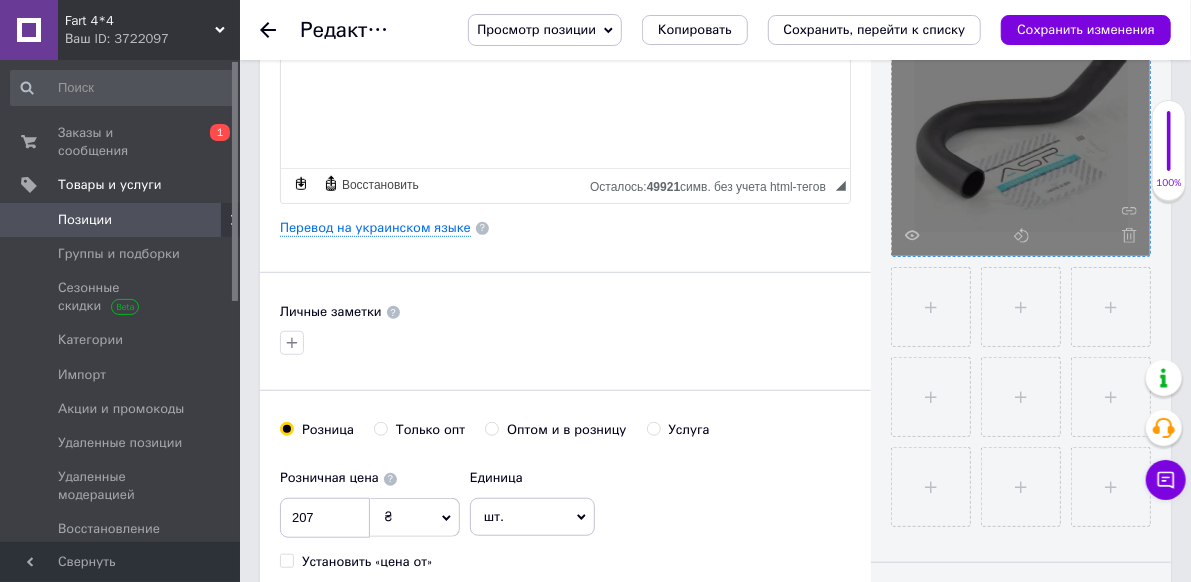 scroll, scrollTop: 400, scrollLeft: 0, axis: vertical 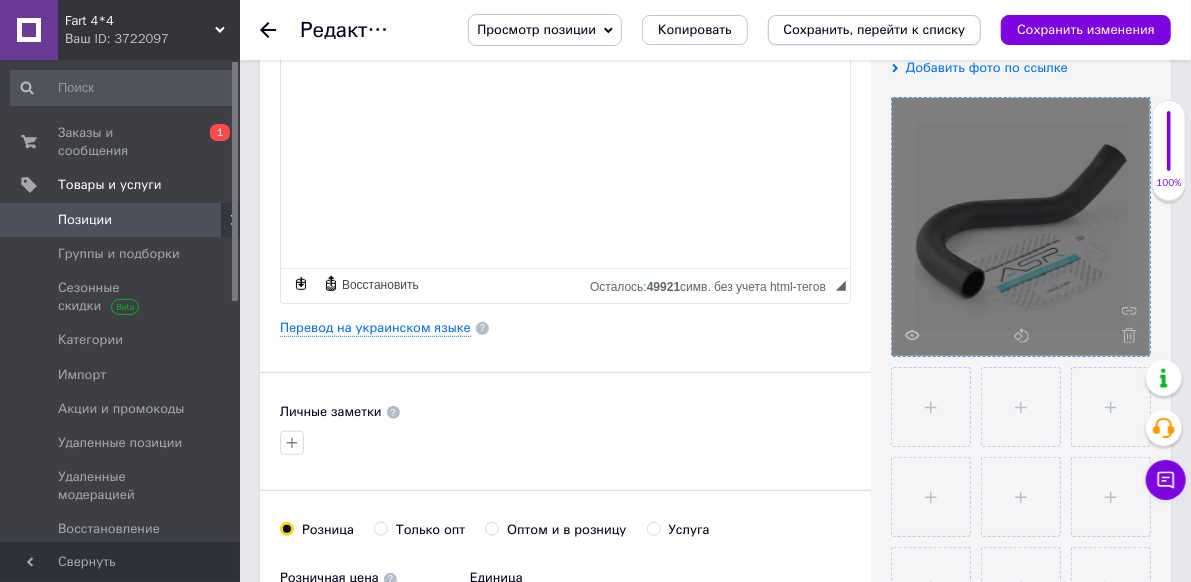 click on "Сохранить, перейти к списку" at bounding box center (875, 29) 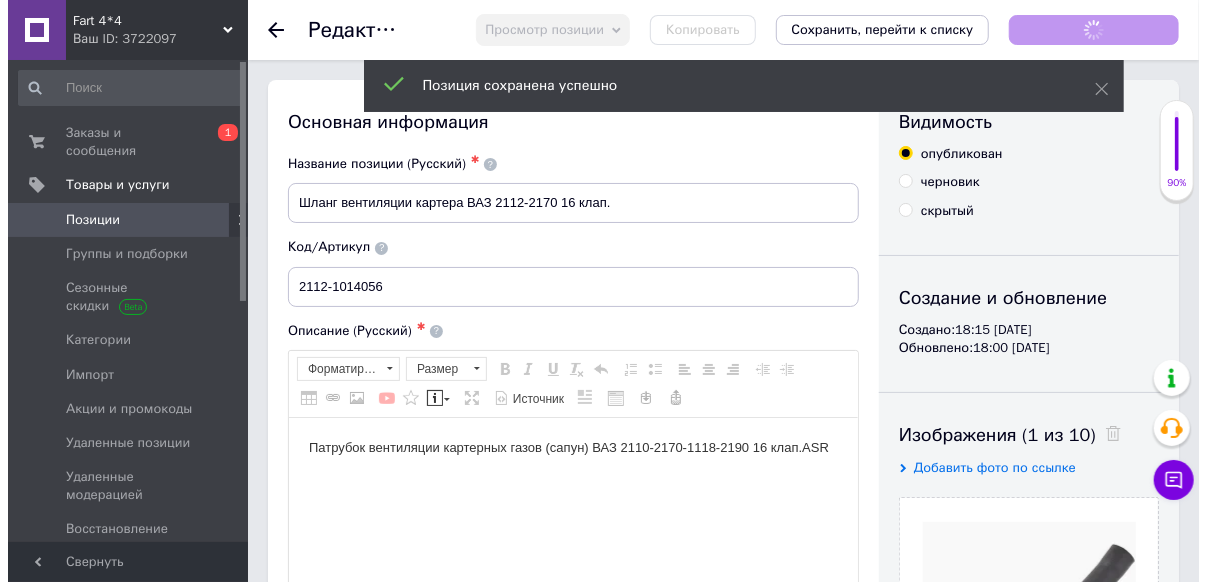 scroll, scrollTop: 0, scrollLeft: 0, axis: both 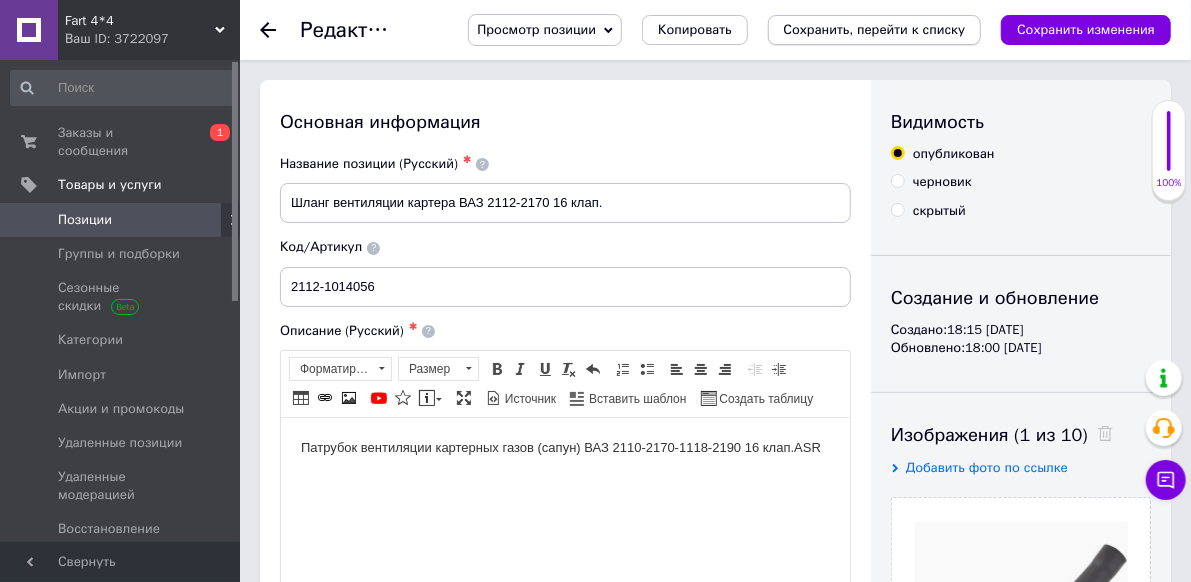 click on "Сохранить, перейти к списку" at bounding box center [875, 29] 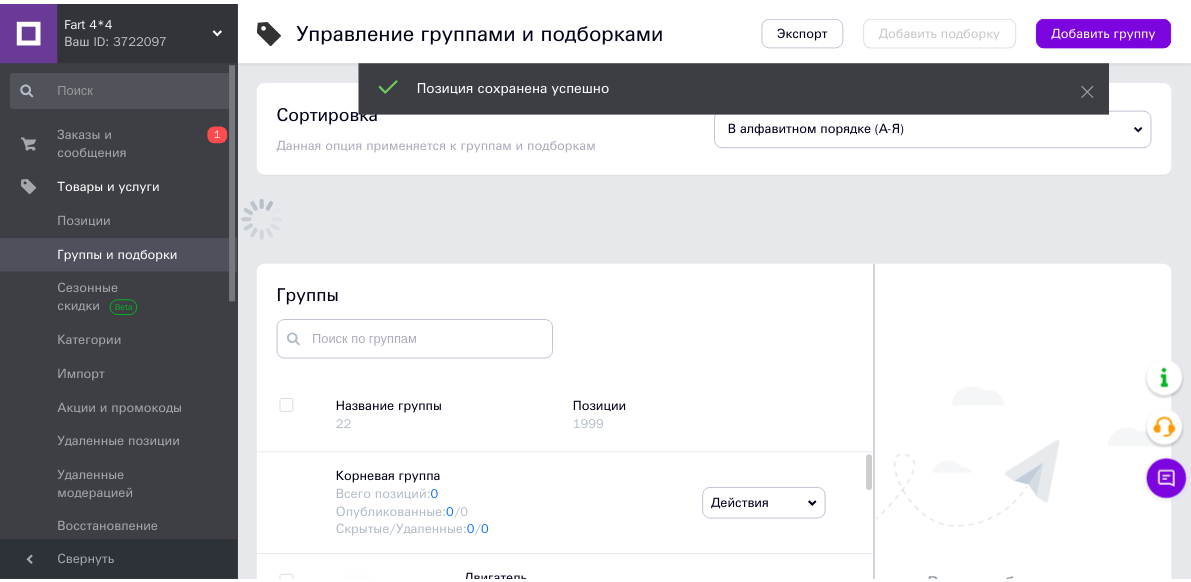 scroll, scrollTop: 50, scrollLeft: 0, axis: vertical 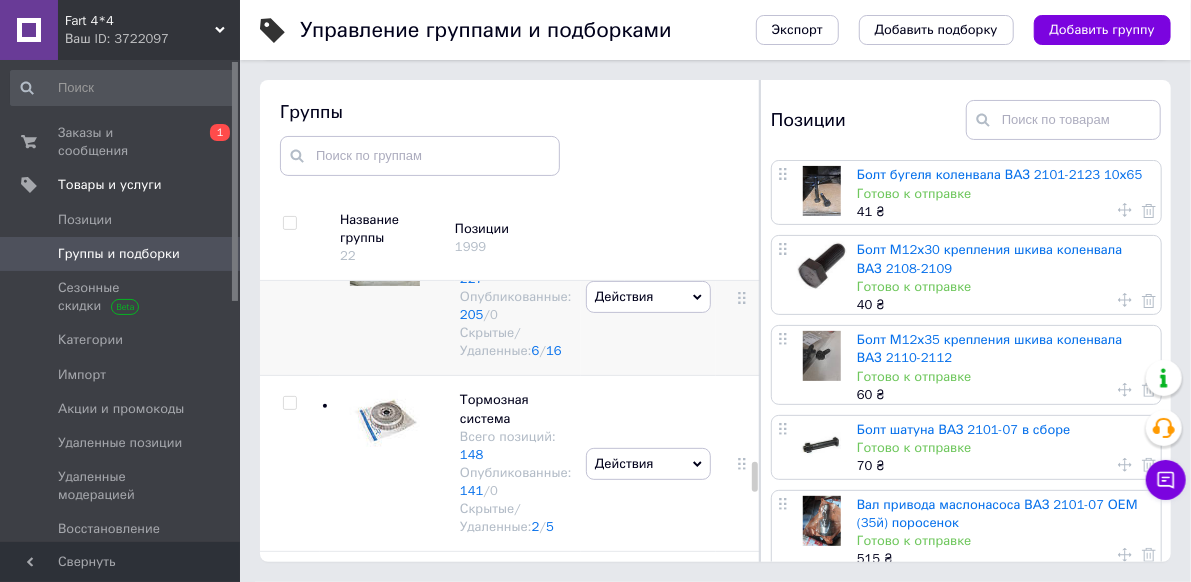 click at bounding box center [380, 297] 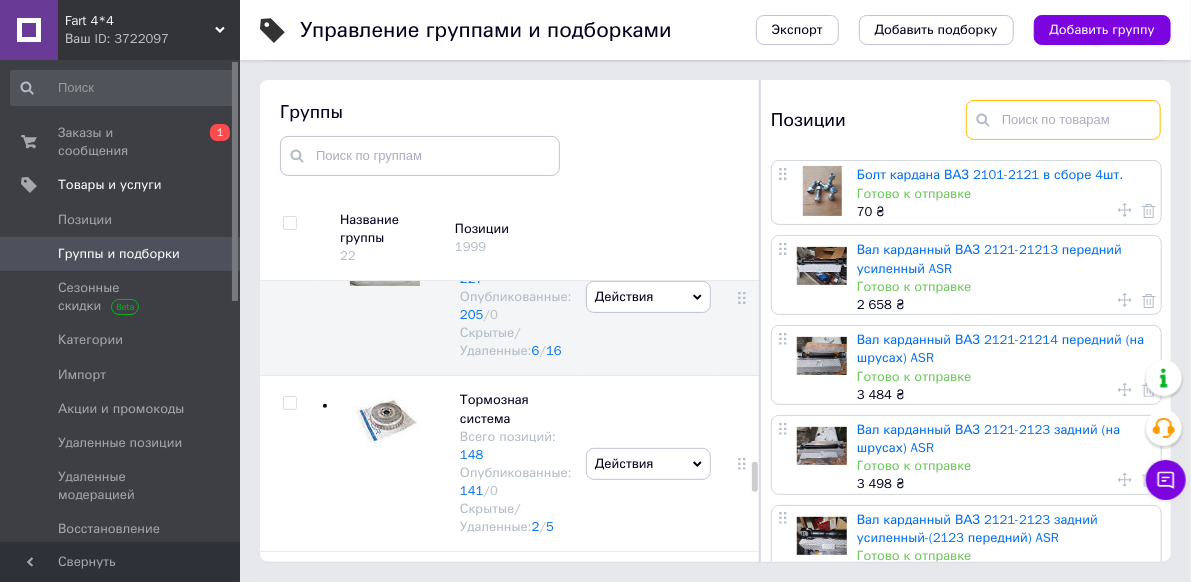 click at bounding box center (1063, 120) 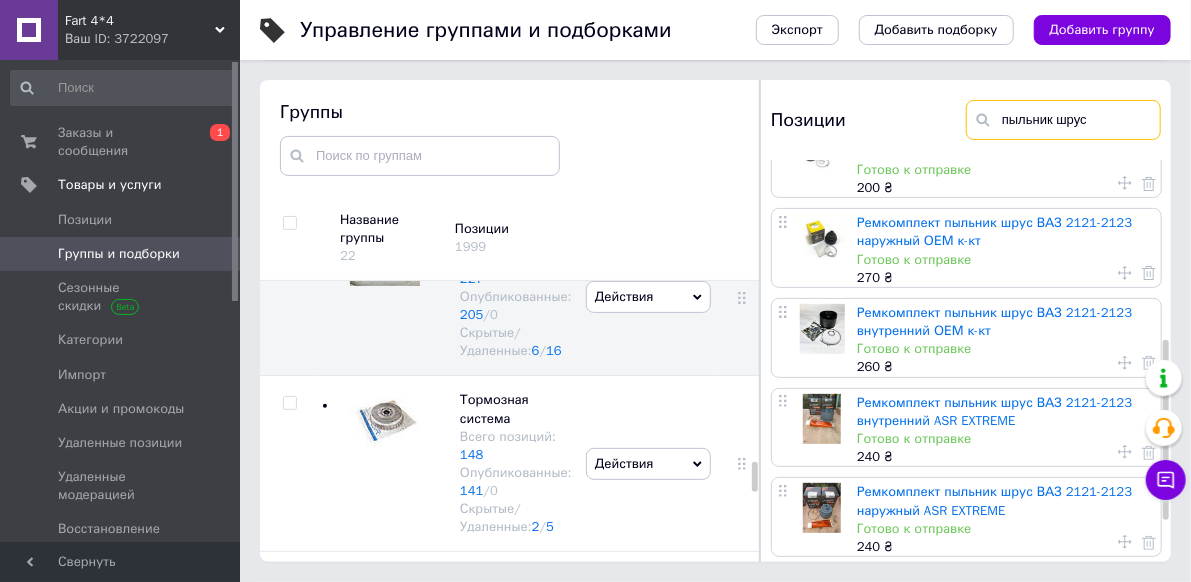 scroll, scrollTop: 494, scrollLeft: 0, axis: vertical 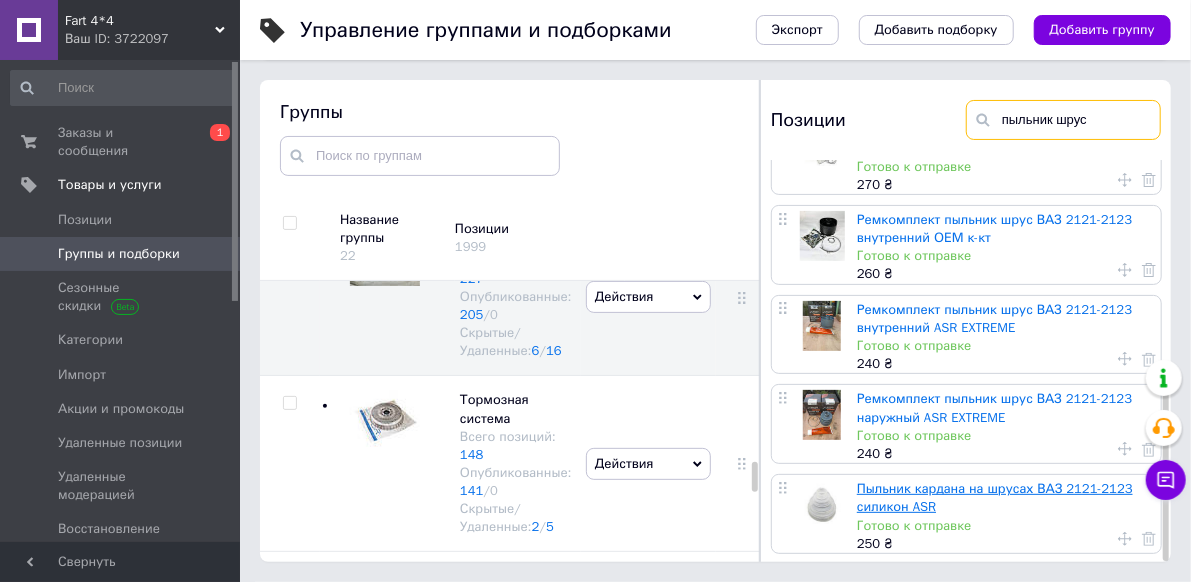 type on "пыльник шрус" 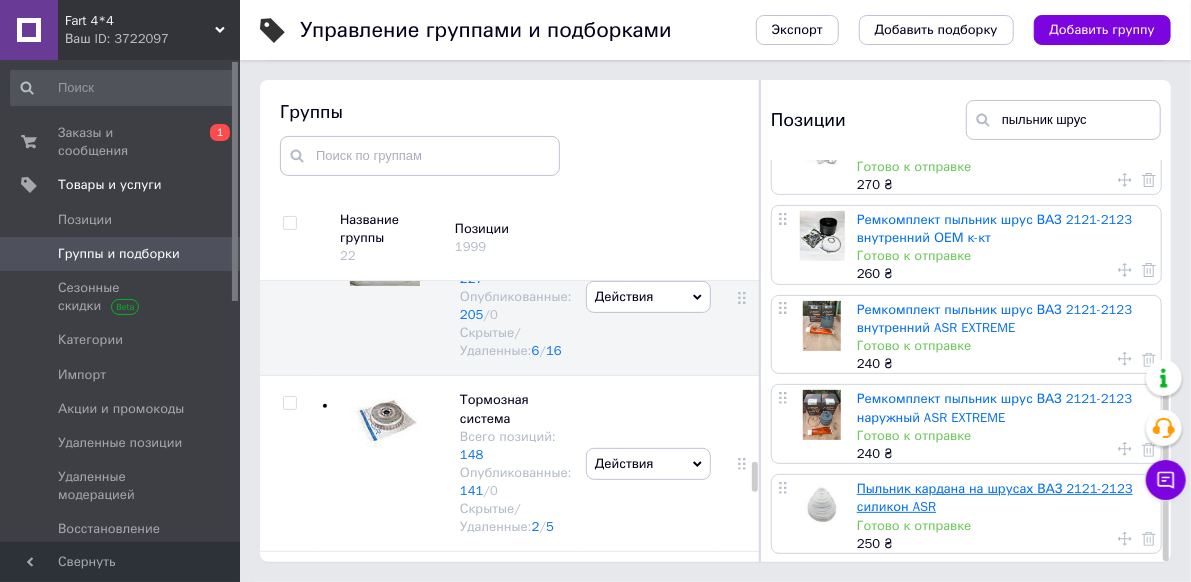 click on "Пыльник кардана на шрусах ВАЗ 2121-2123 силикон ASR" at bounding box center (995, 497) 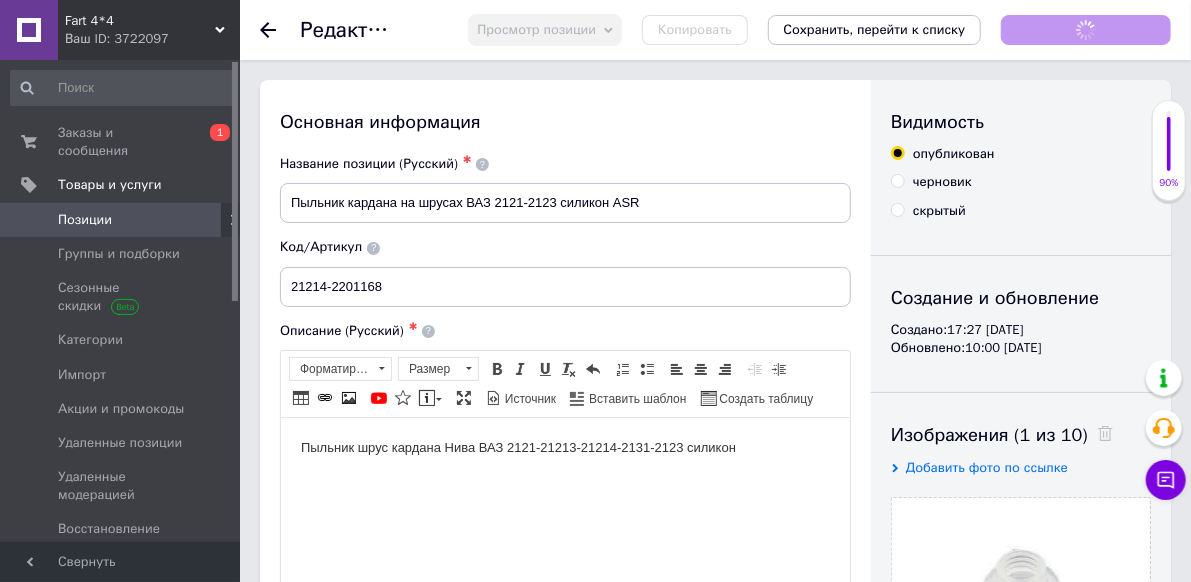 scroll, scrollTop: 0, scrollLeft: 0, axis: both 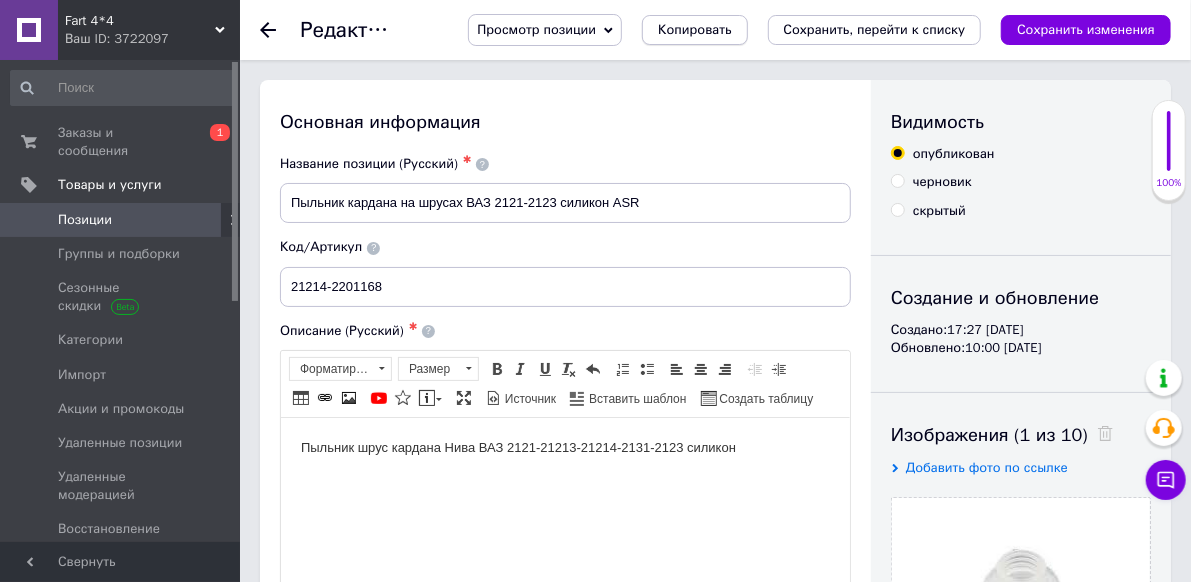 click on "Копировать" at bounding box center (694, 30) 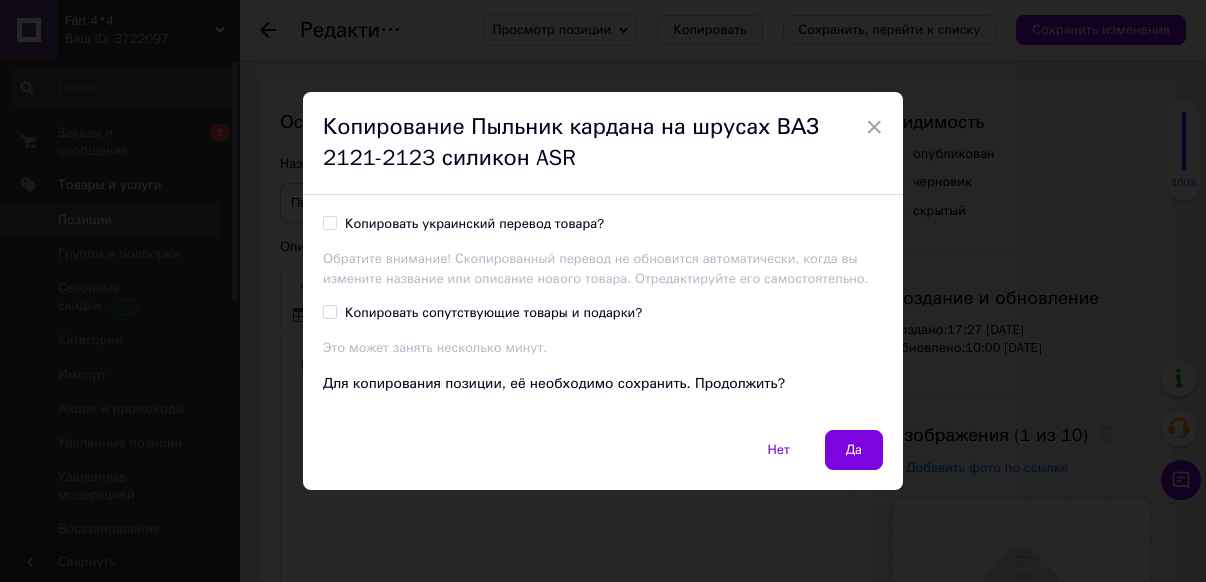 click on "Копировать украинский перевод товара?" at bounding box center [474, 224] 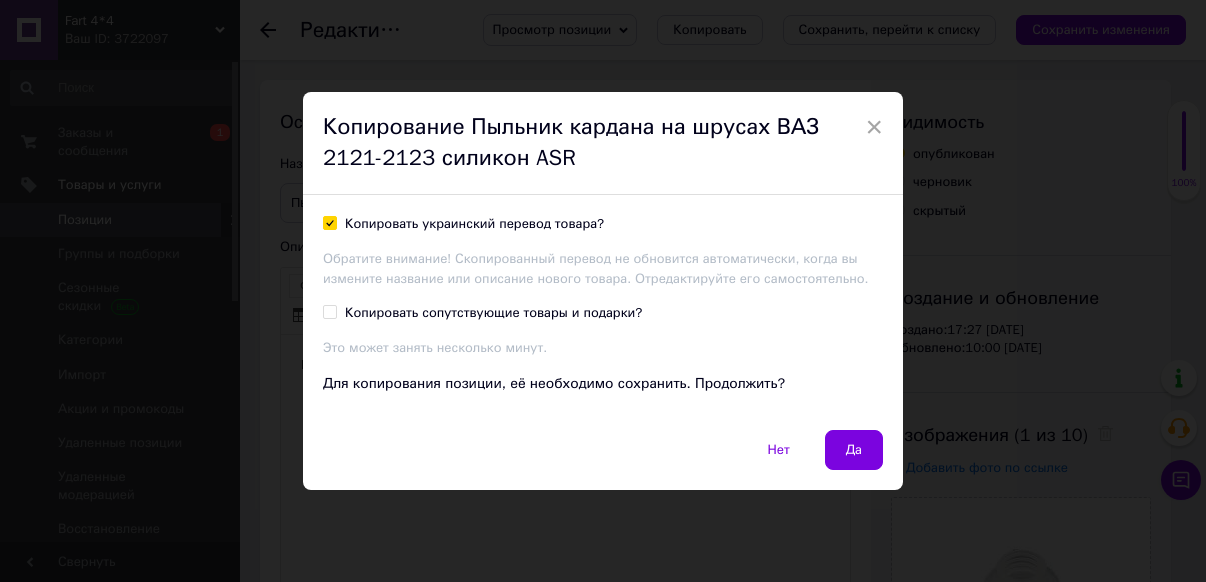 checkbox on "true" 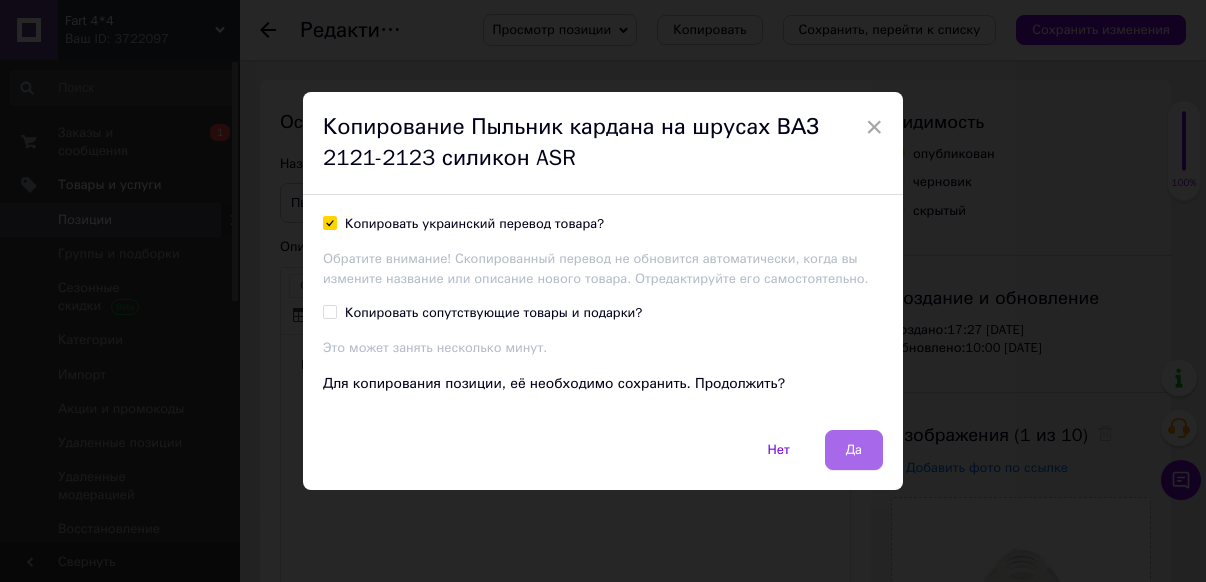 click on "Да" at bounding box center [854, 450] 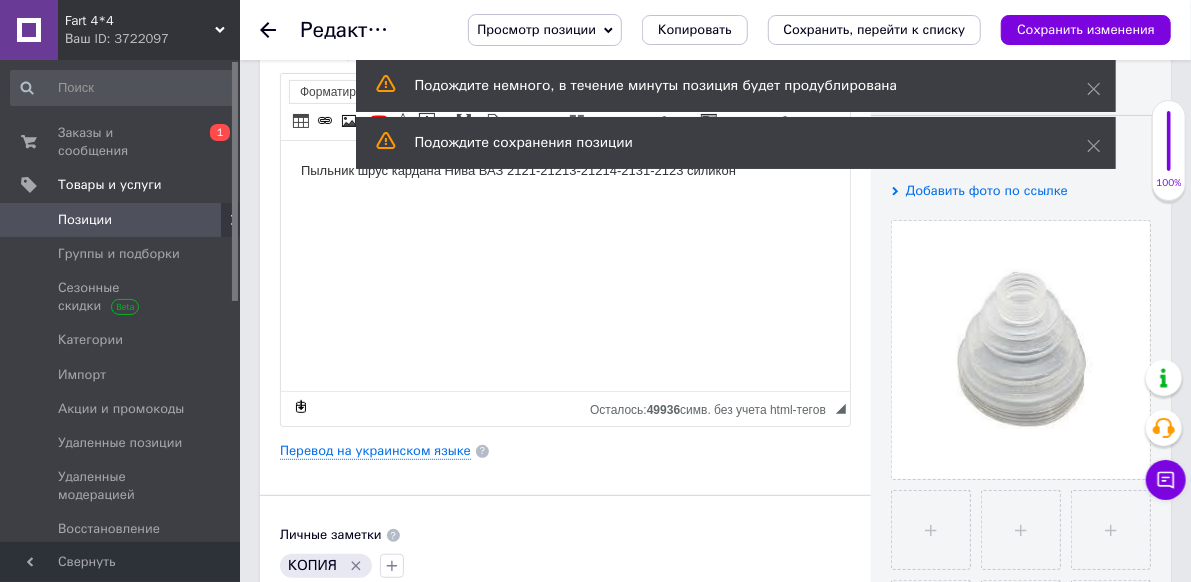 scroll, scrollTop: 300, scrollLeft: 0, axis: vertical 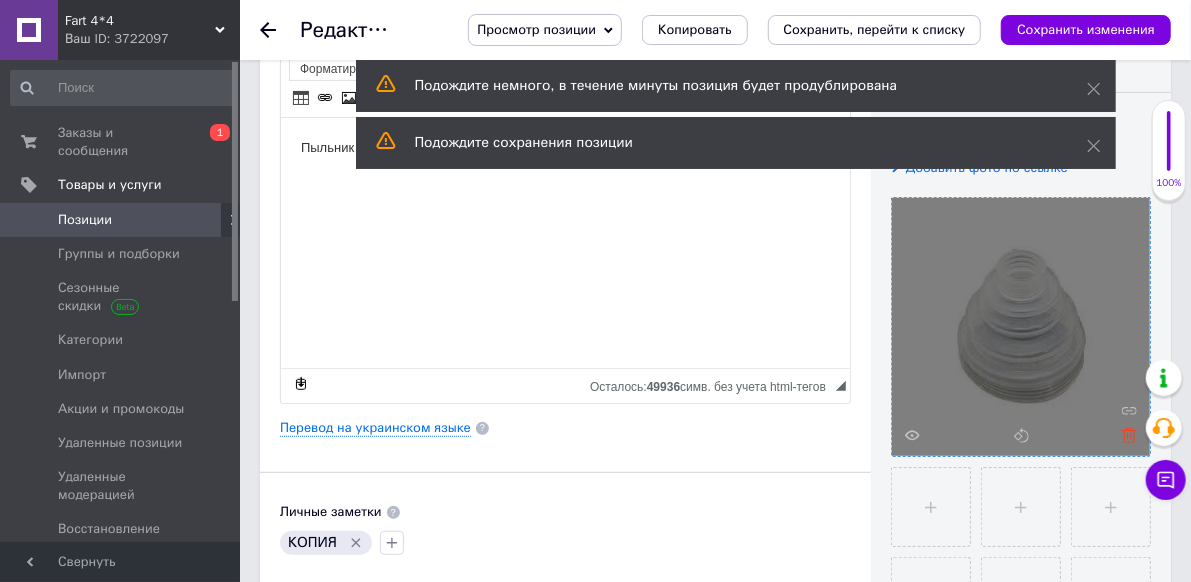 click 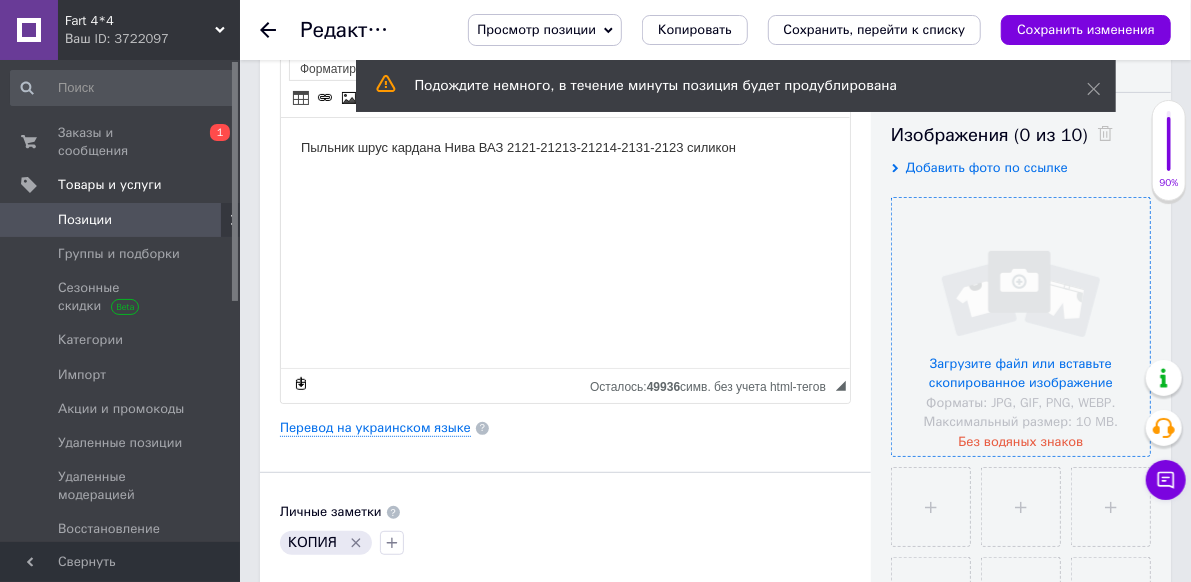 click 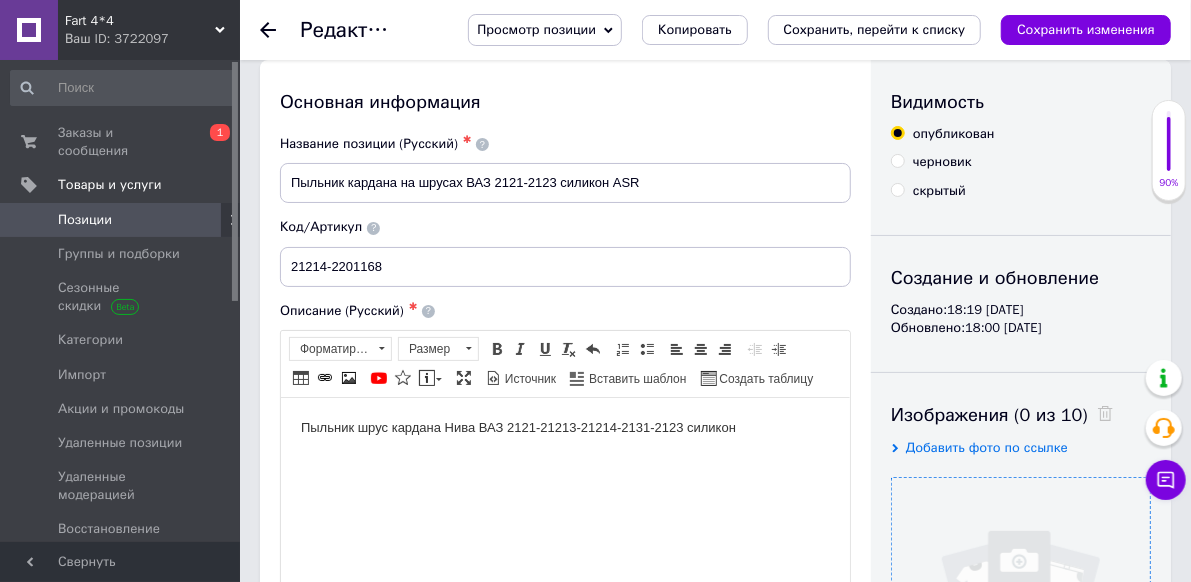 scroll, scrollTop: 0, scrollLeft: 0, axis: both 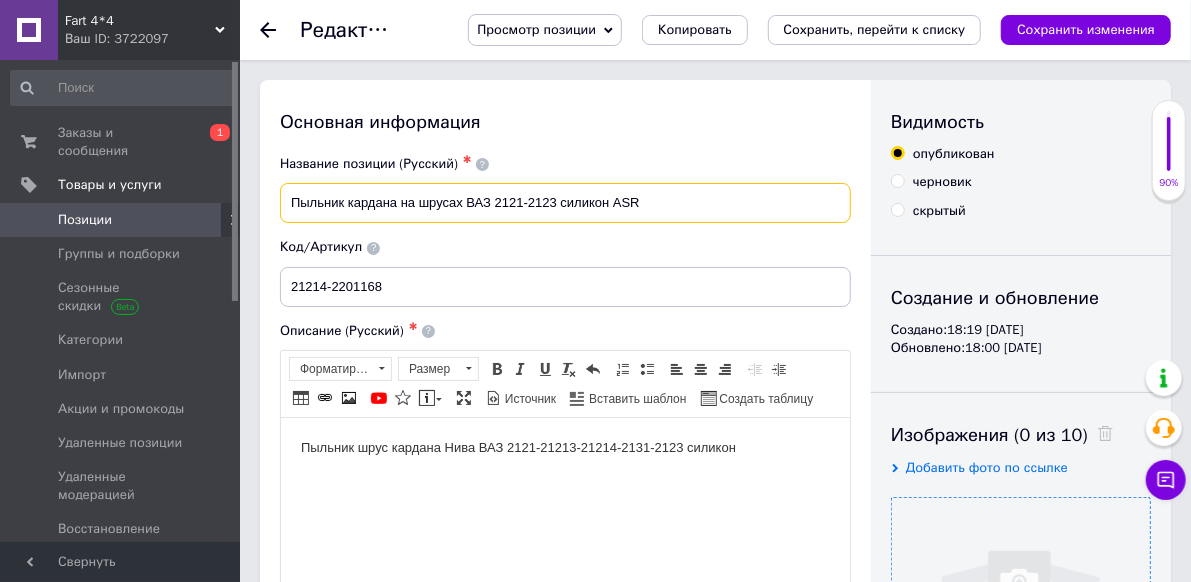 click on "Пыльник кардана на шрусах ВАЗ 2121-2123 силикон ASR" at bounding box center (565, 203) 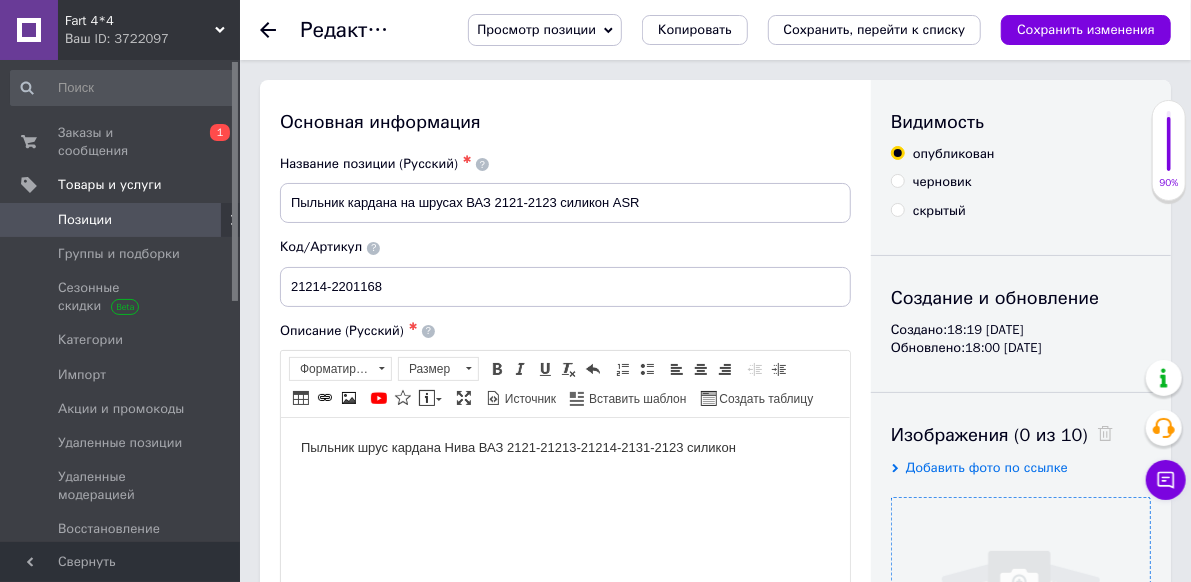 click on "Пыльник шрус кардана Нива ВАЗ 2121-21213-21214-2131-2123 силикон" at bounding box center [564, 447] 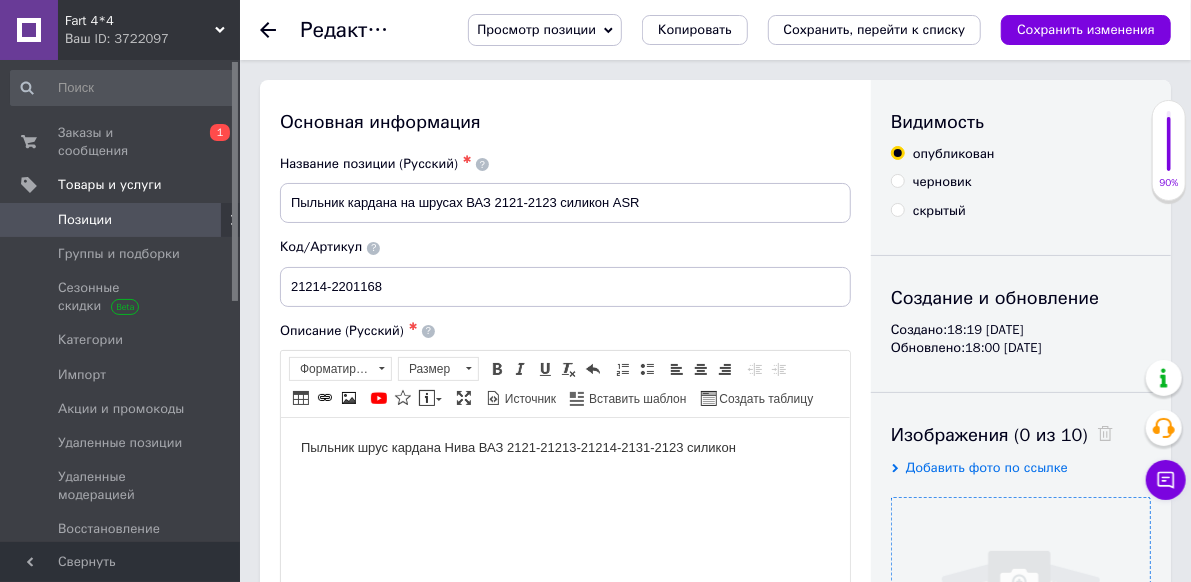 type 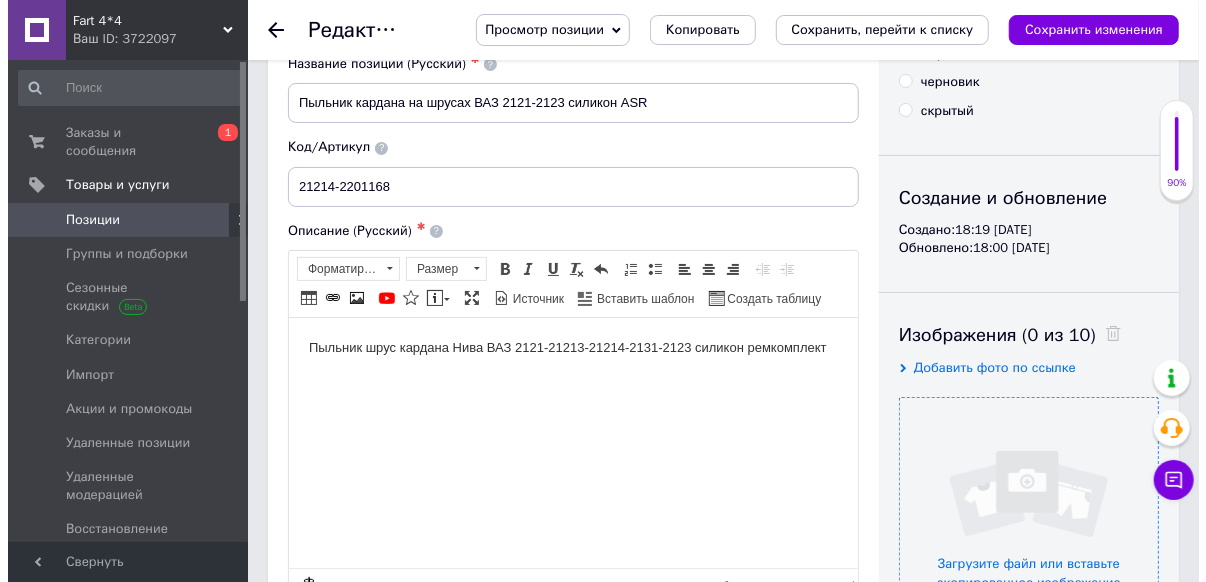 scroll, scrollTop: 200, scrollLeft: 0, axis: vertical 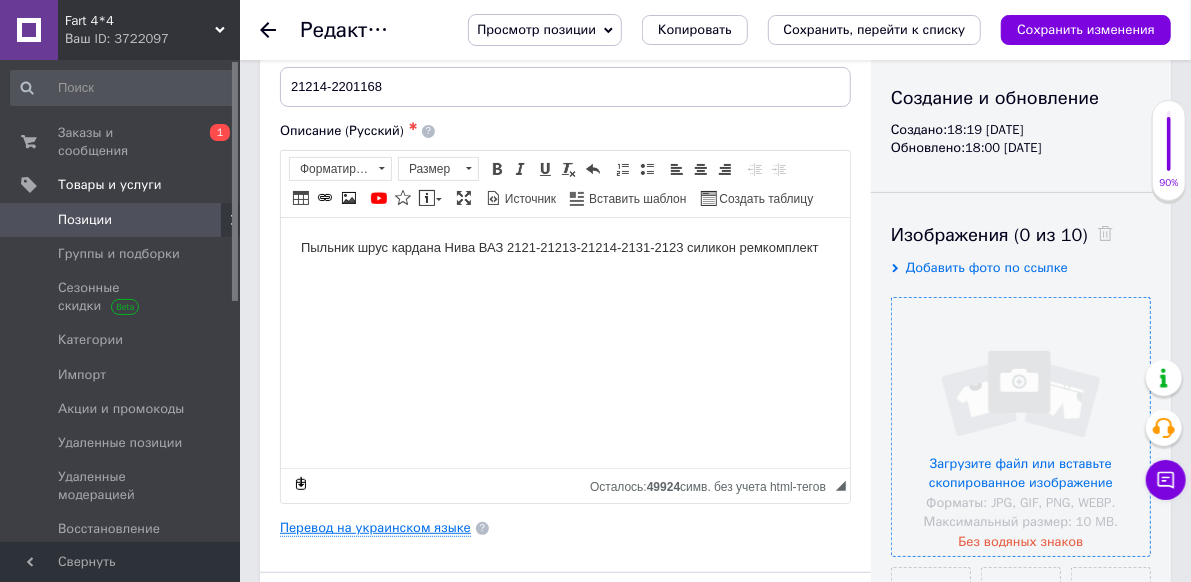 click on "Перевод на украинском языке" at bounding box center (375, 528) 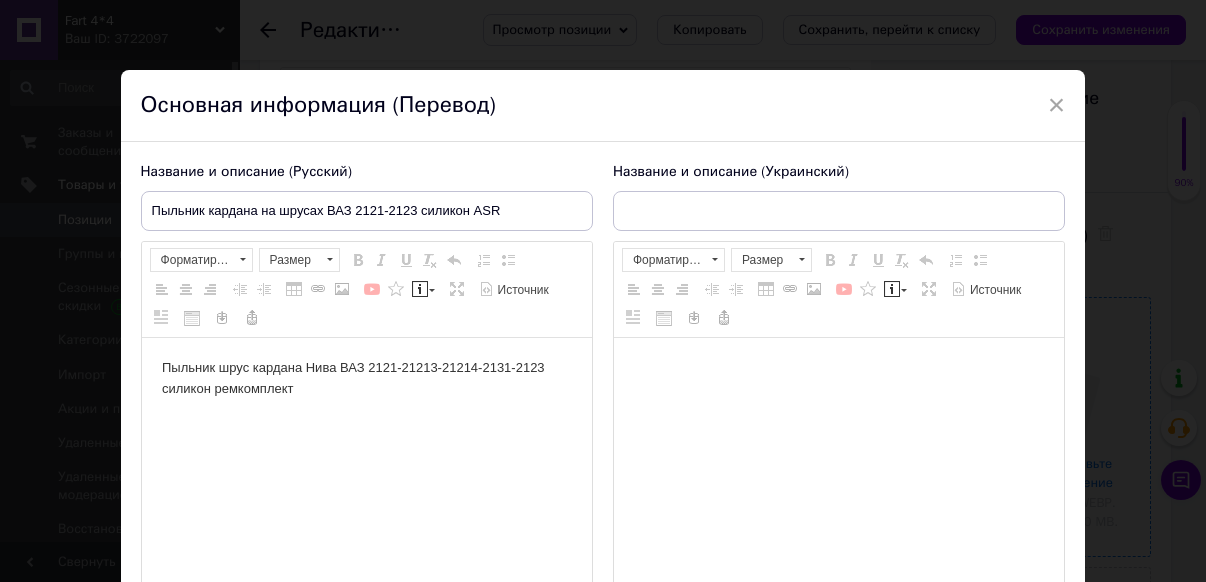 scroll, scrollTop: 0, scrollLeft: 0, axis: both 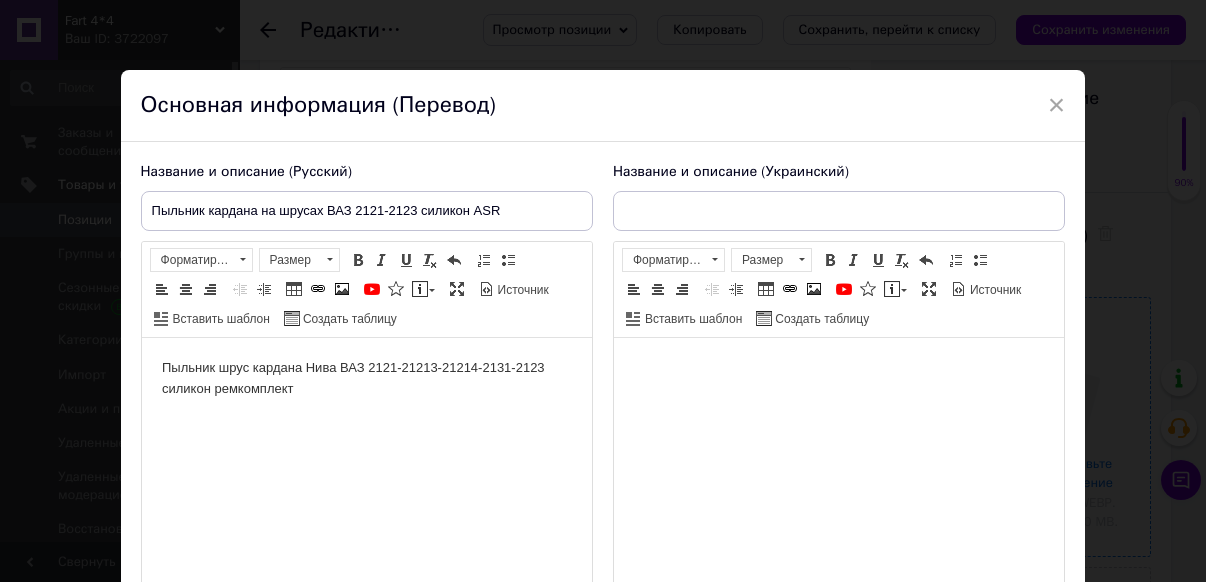 type on "Пильовик кардана на шрусах ВАЗ 2121-2123 силікон ASR" 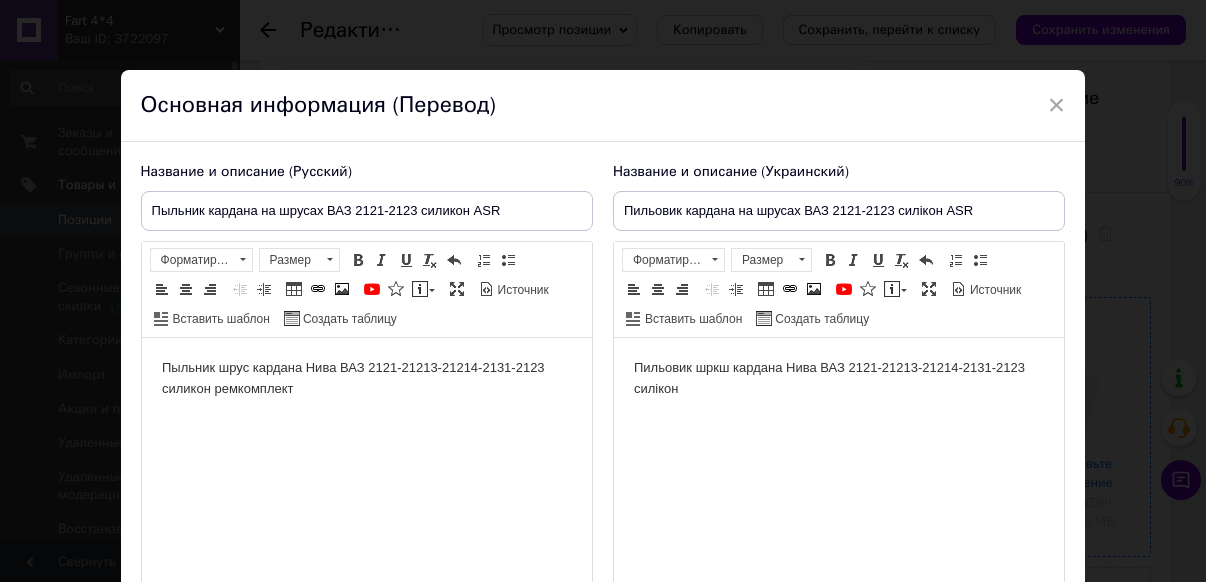 click on "Пильовик шркш кардана Нива ВАЗ 2121-21213-21214-2131-2123 силікон" at bounding box center (838, 379) 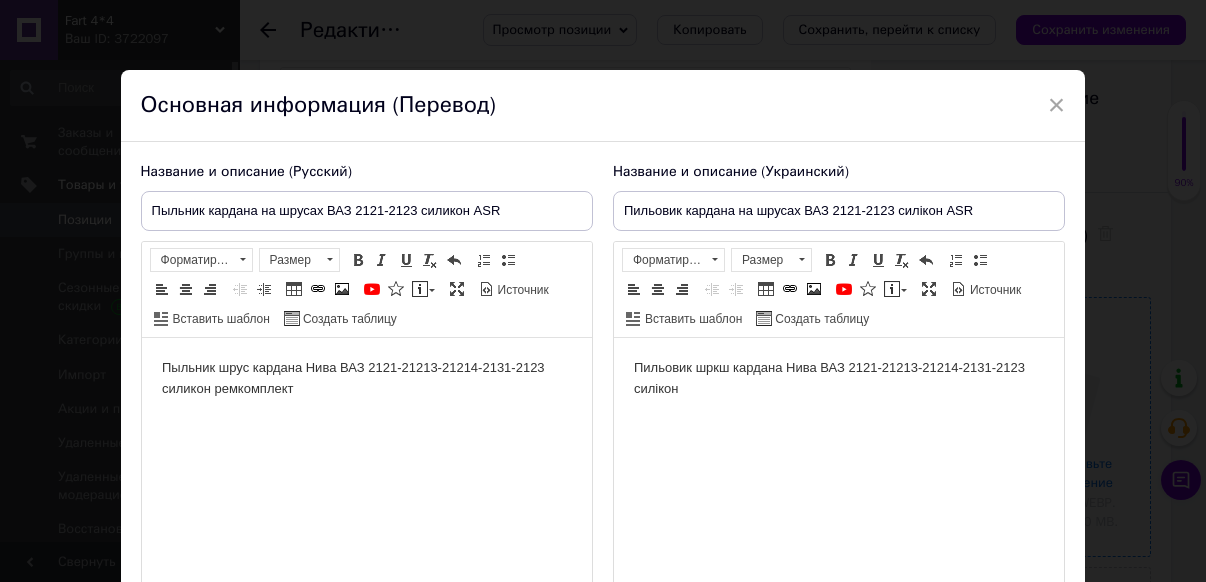 type 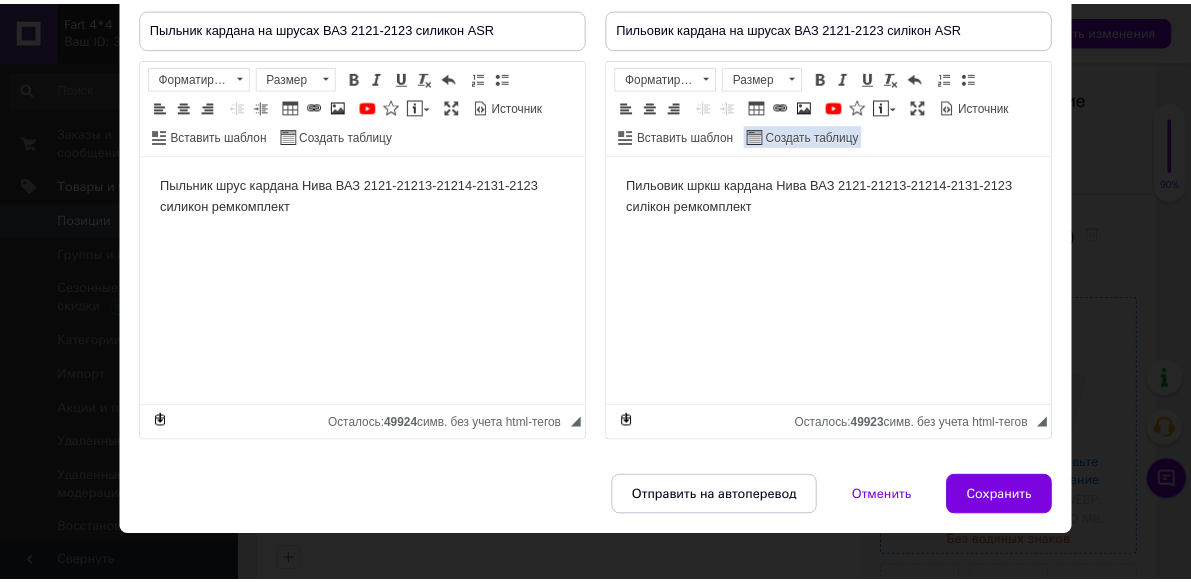scroll, scrollTop: 200, scrollLeft: 0, axis: vertical 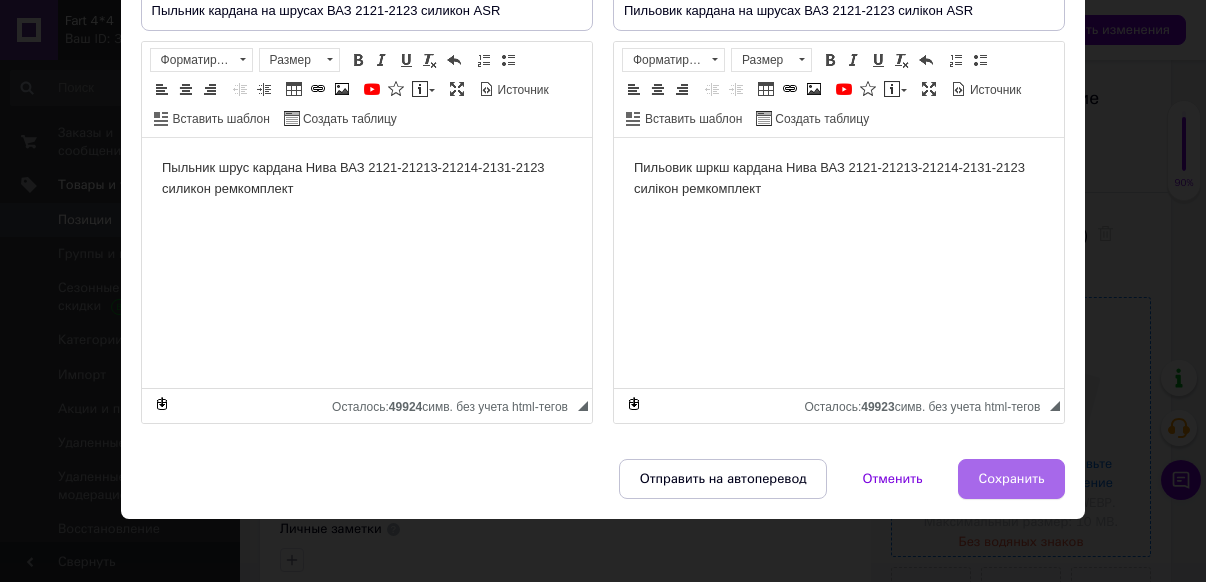 click on "Сохранить" at bounding box center [1012, 479] 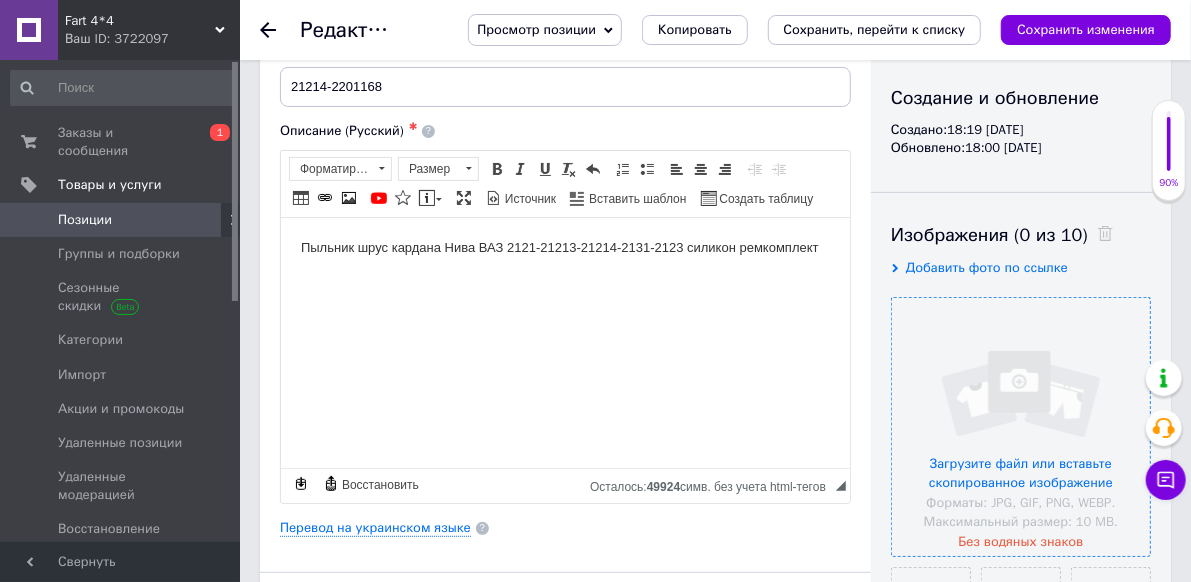 click at bounding box center [1021, 427] 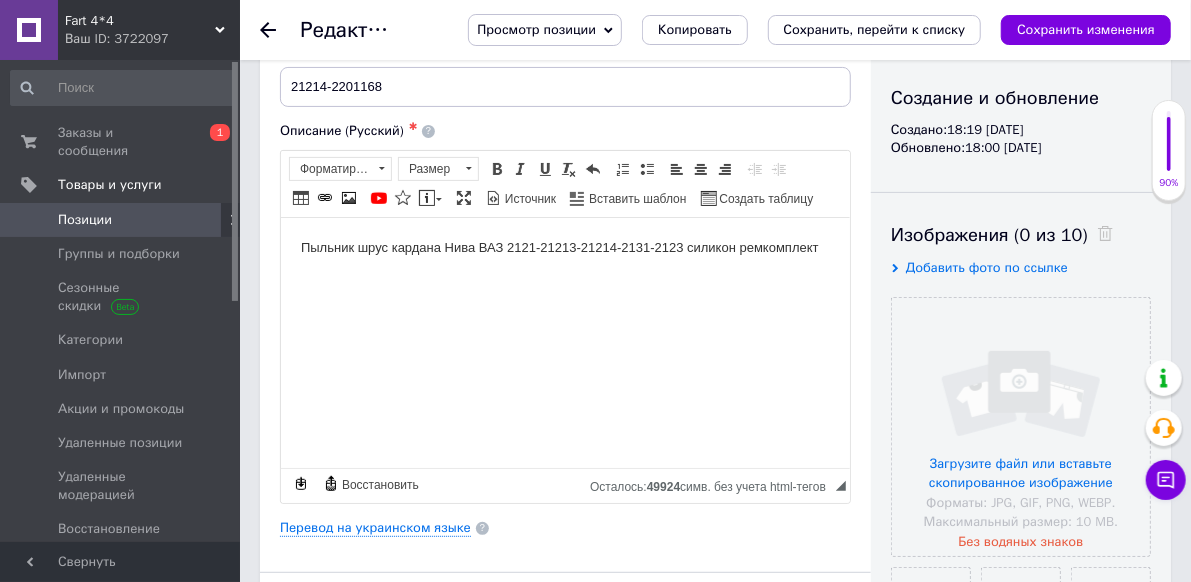 scroll, scrollTop: 0, scrollLeft: 0, axis: both 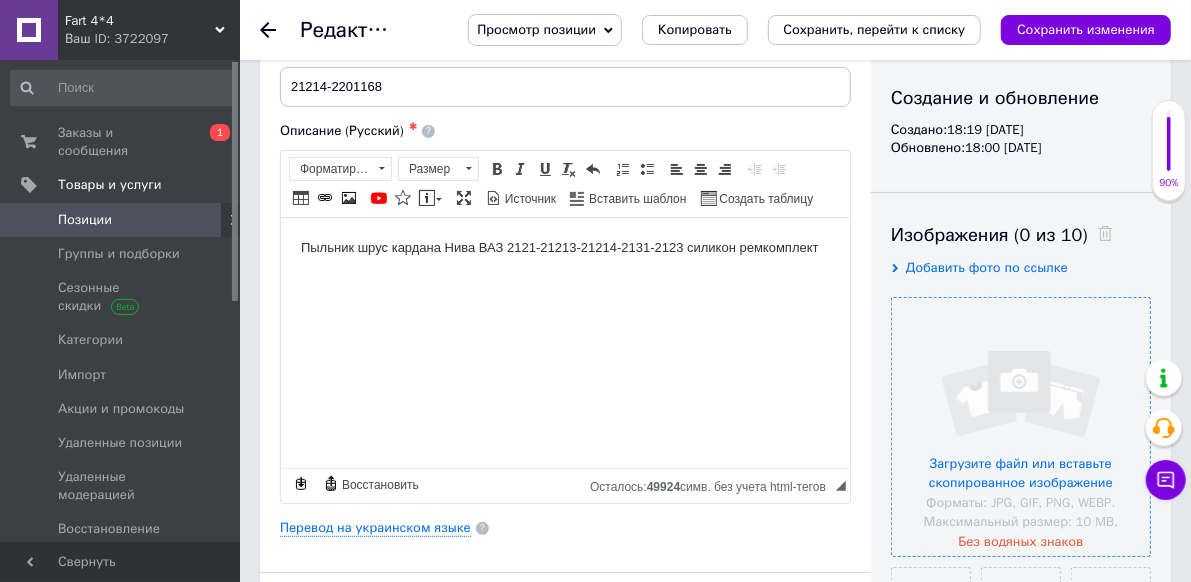 click at bounding box center (1021, 427) 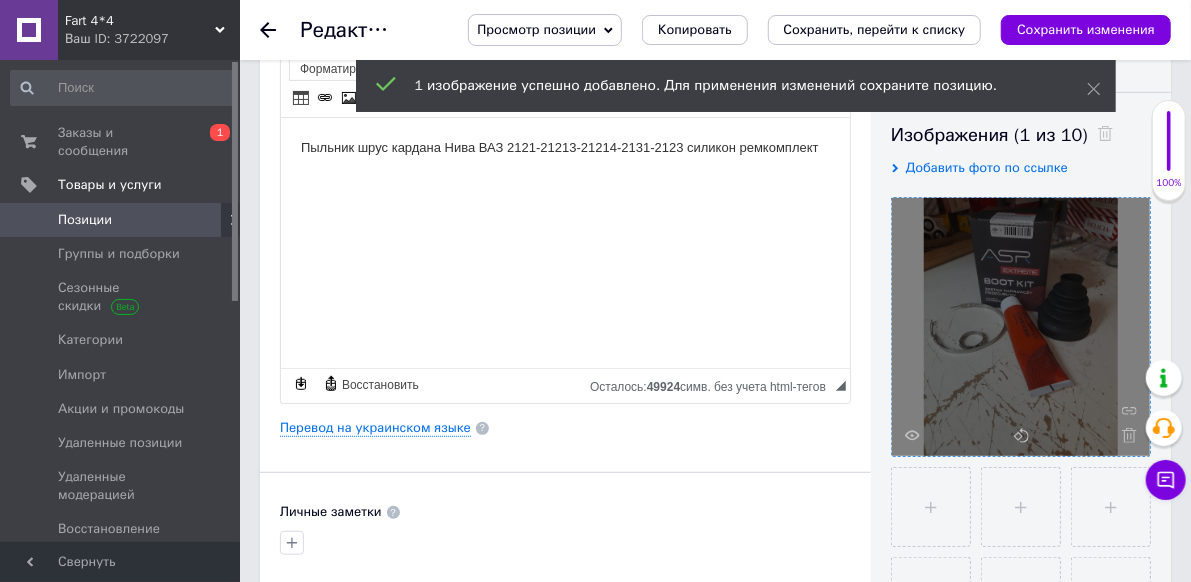 scroll, scrollTop: 400, scrollLeft: 0, axis: vertical 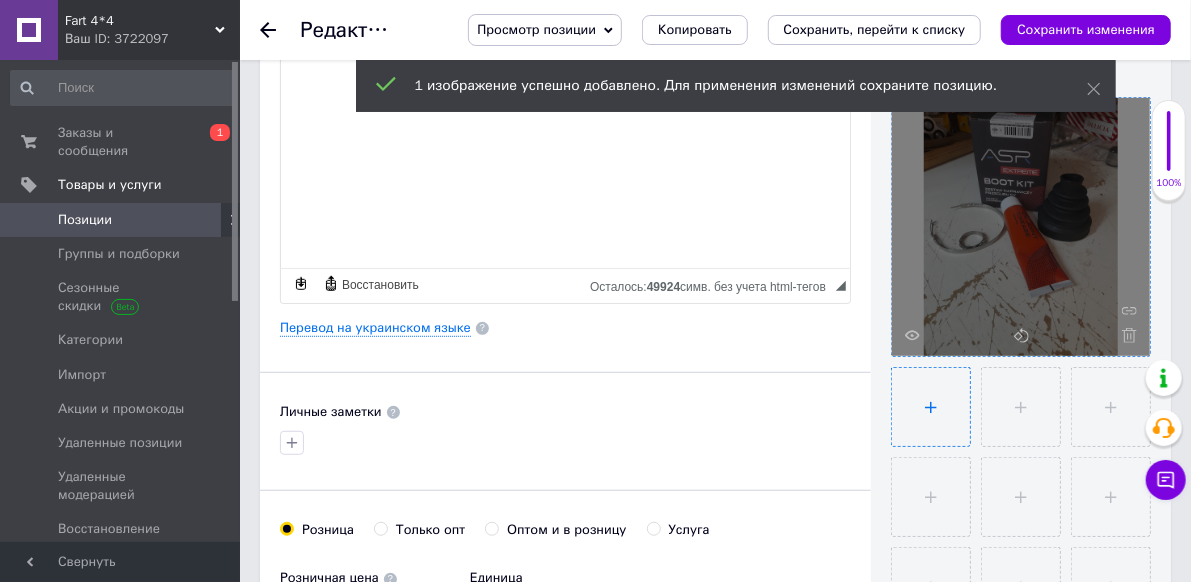 click at bounding box center [931, 407] 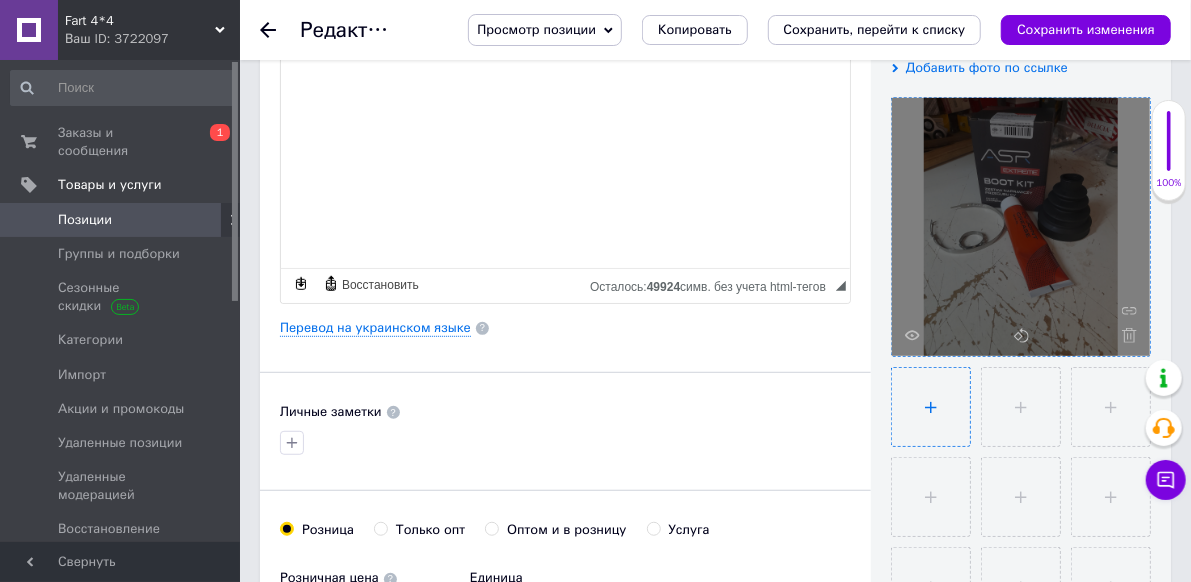 type on "C:\fakepath\20250710_182421.jpg" 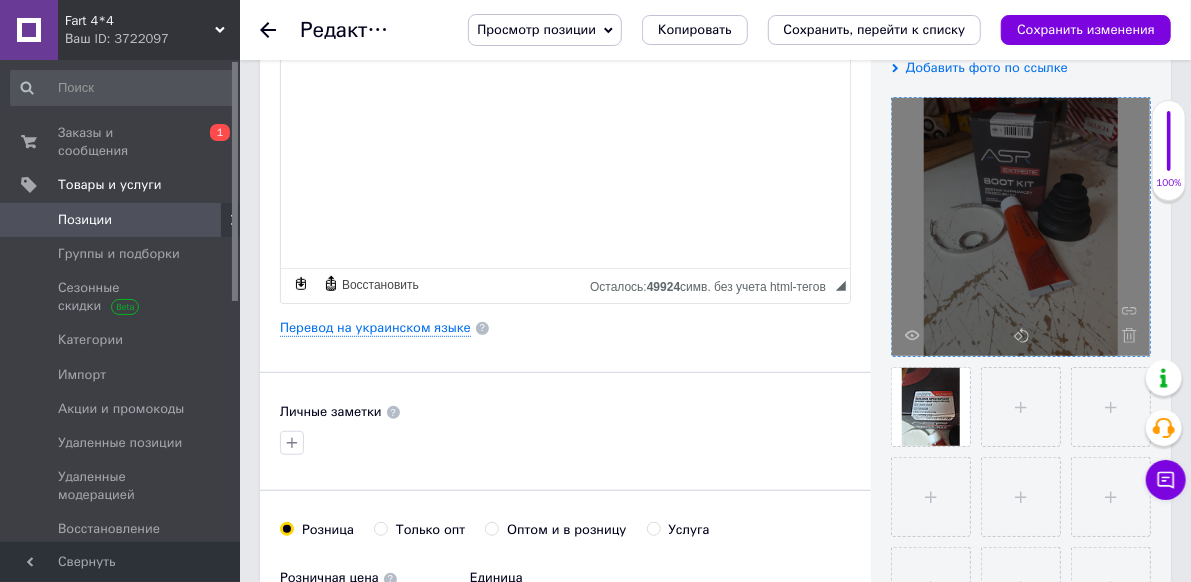 click on "250" at bounding box center [325, 618] 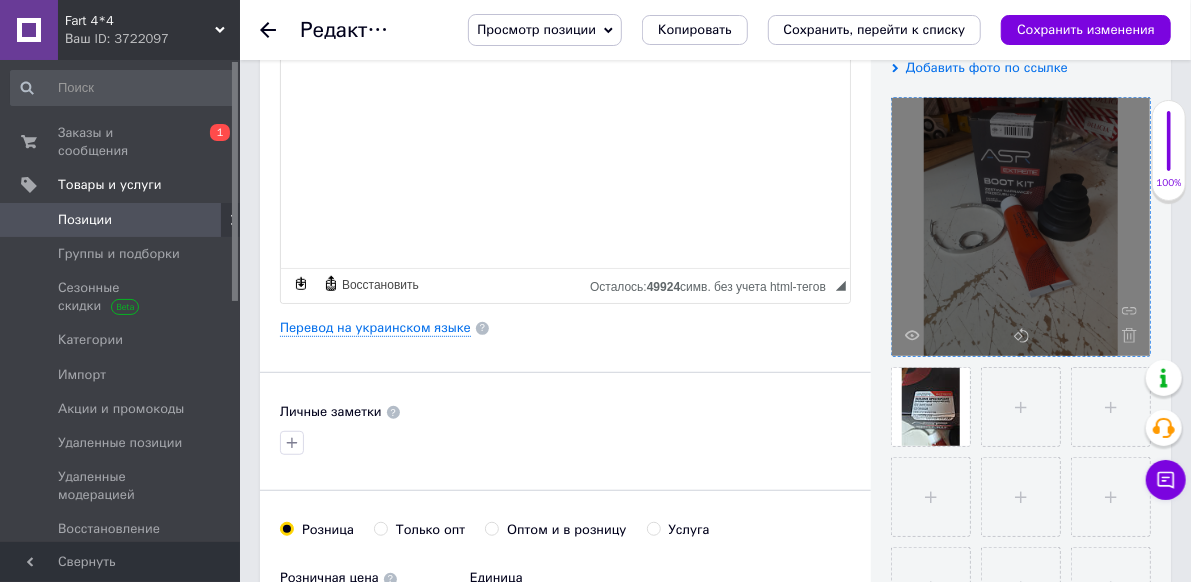 type on "190" 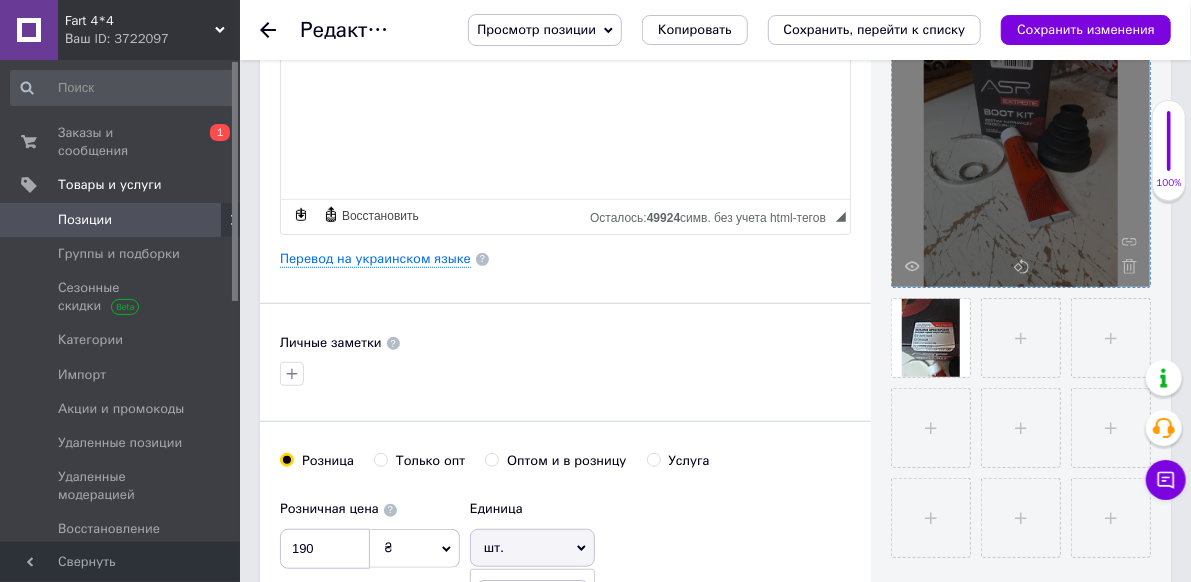 scroll, scrollTop: 500, scrollLeft: 0, axis: vertical 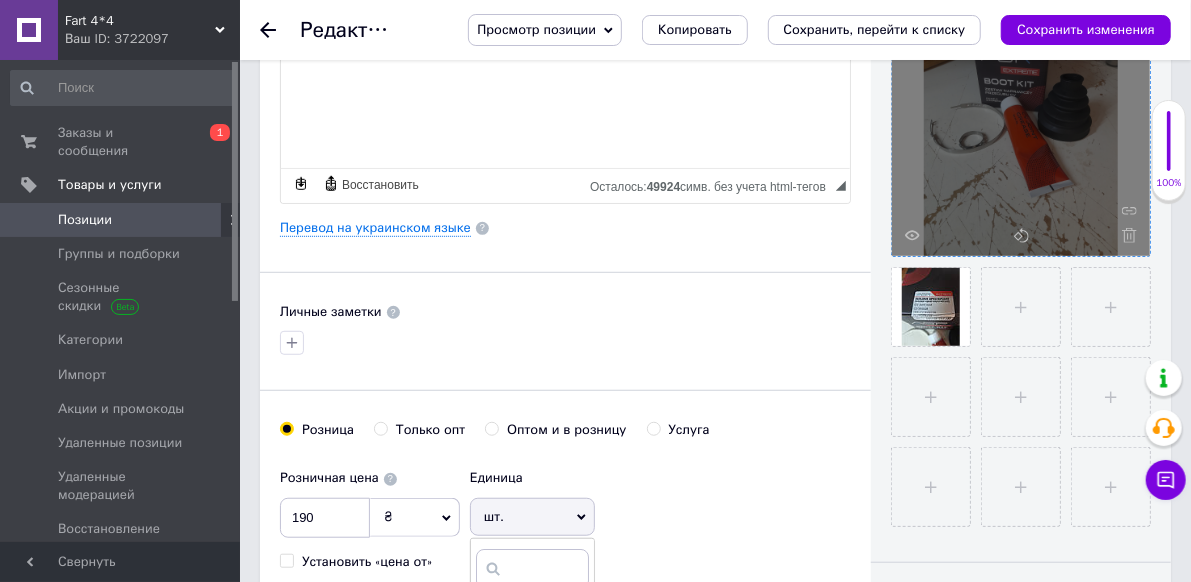 click on "комплект" at bounding box center [532, 636] 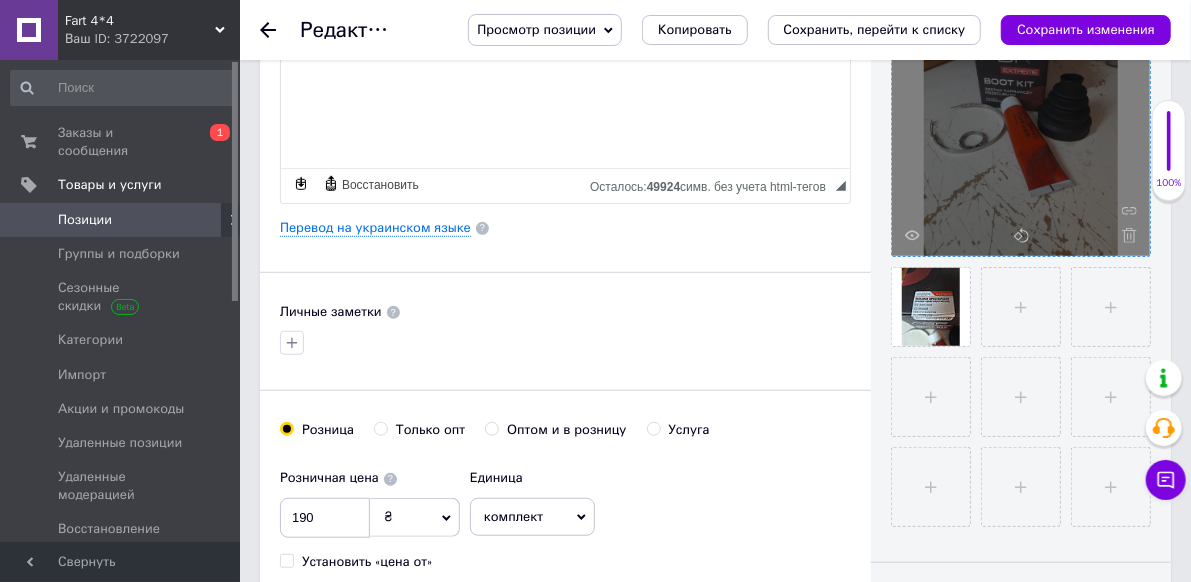 click on "1" at bounding box center [503, 629] 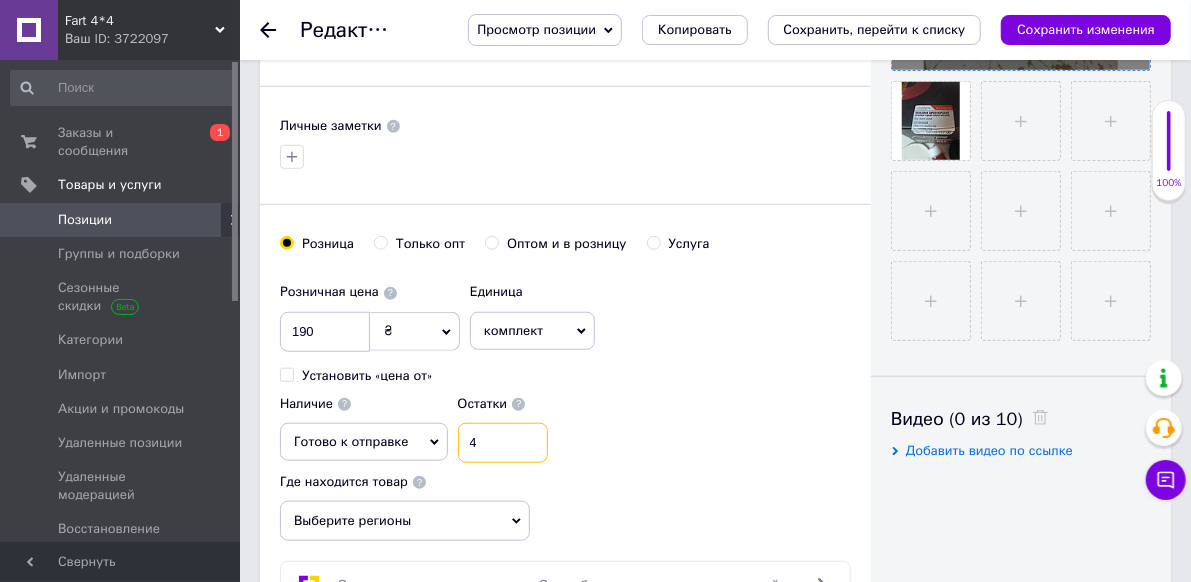 scroll, scrollTop: 800, scrollLeft: 0, axis: vertical 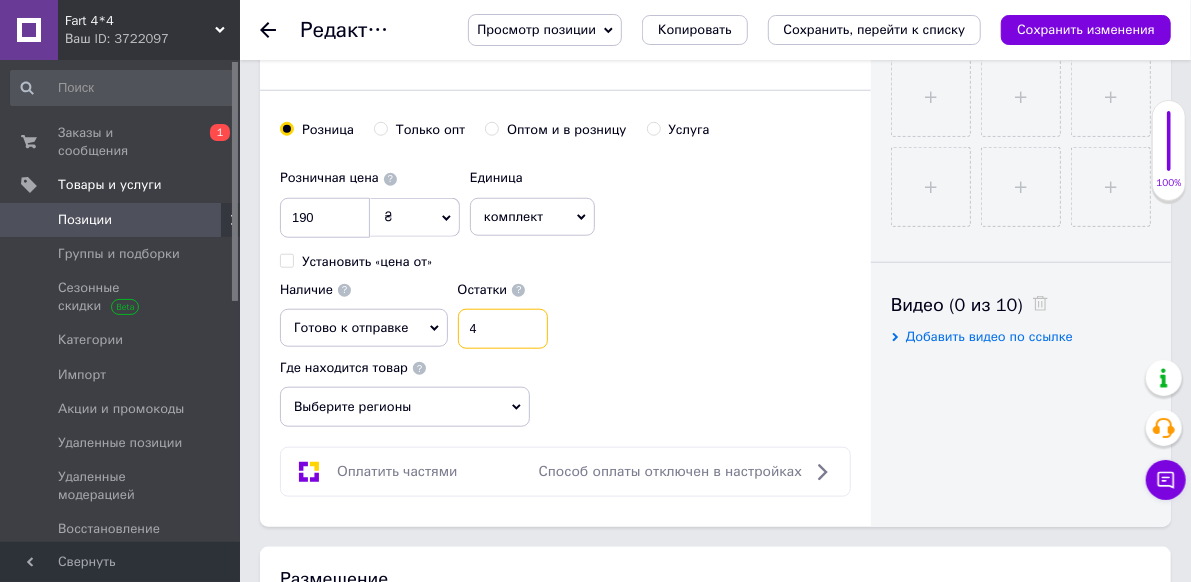 type on "4" 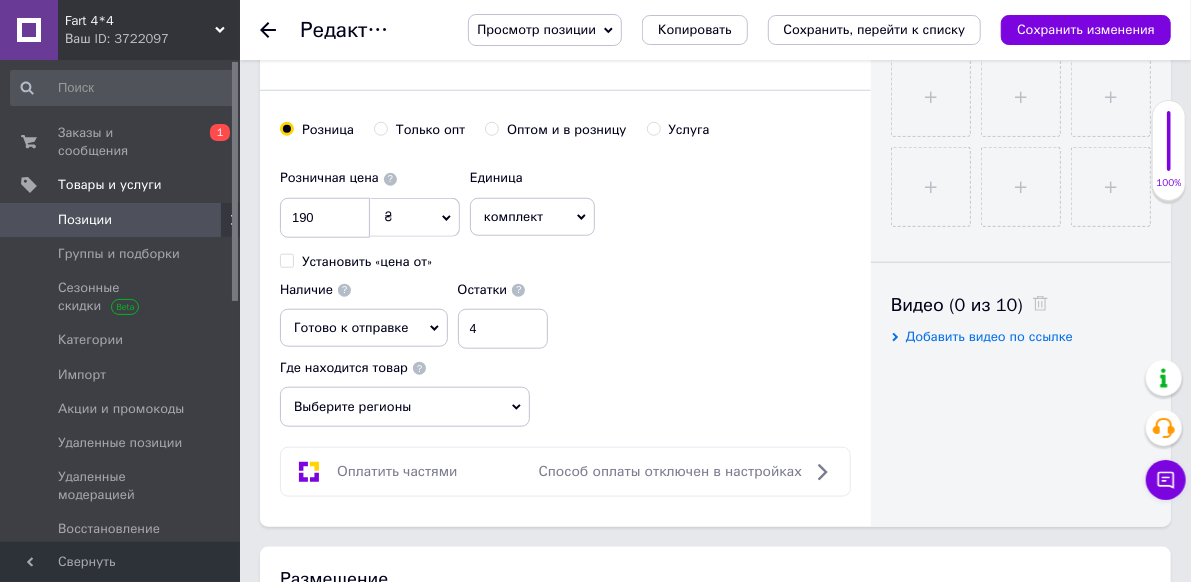 click on "Выберите регионы" at bounding box center (405, 407) 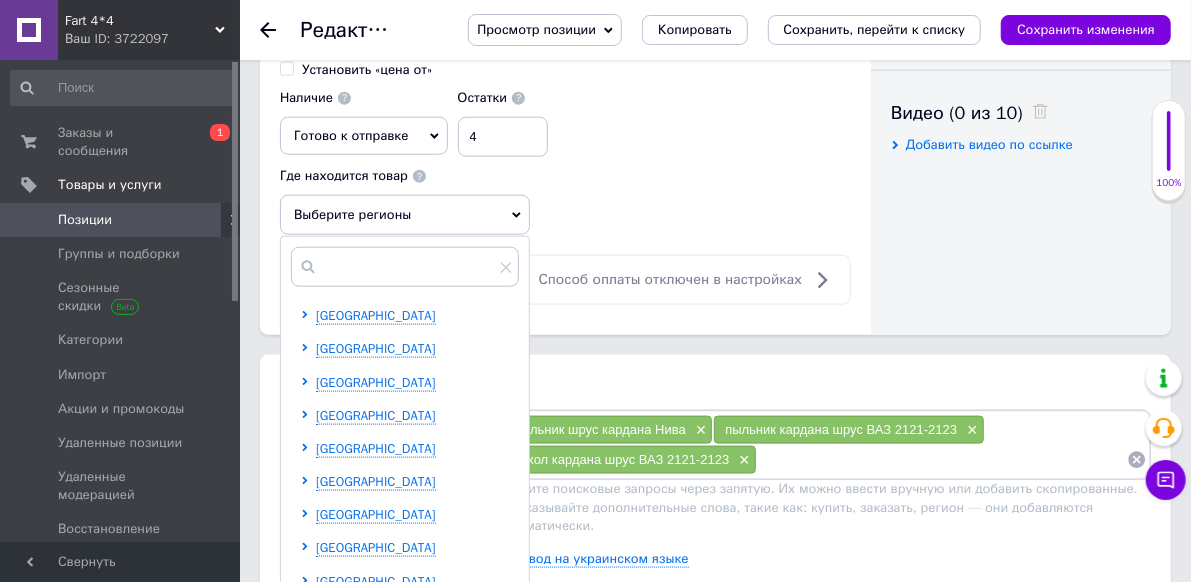 scroll, scrollTop: 1000, scrollLeft: 0, axis: vertical 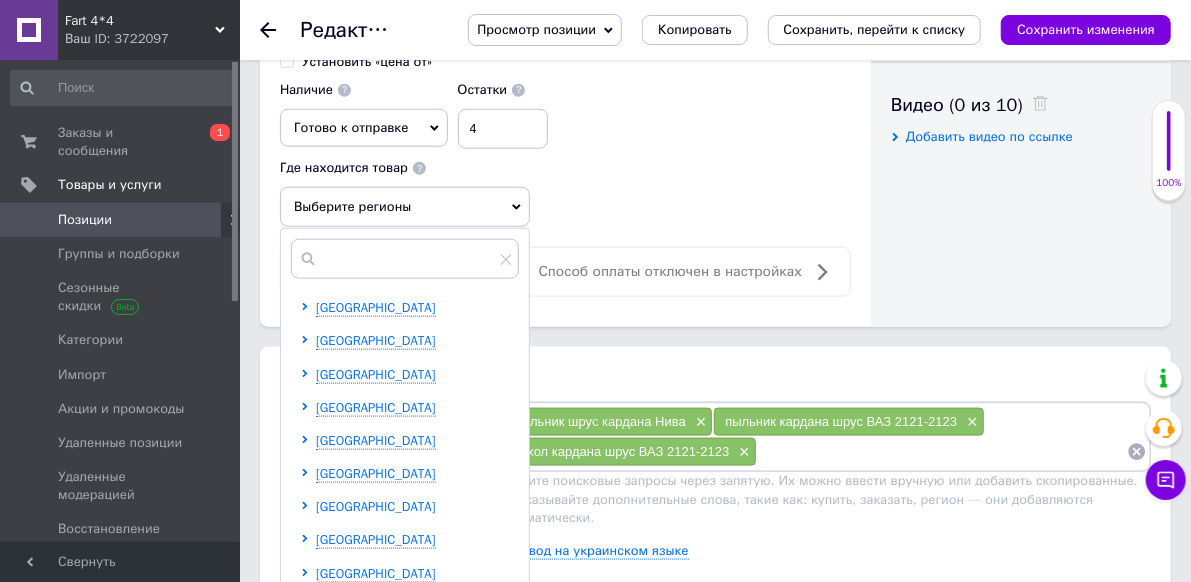 click on "[GEOGRAPHIC_DATA]" at bounding box center [376, 506] 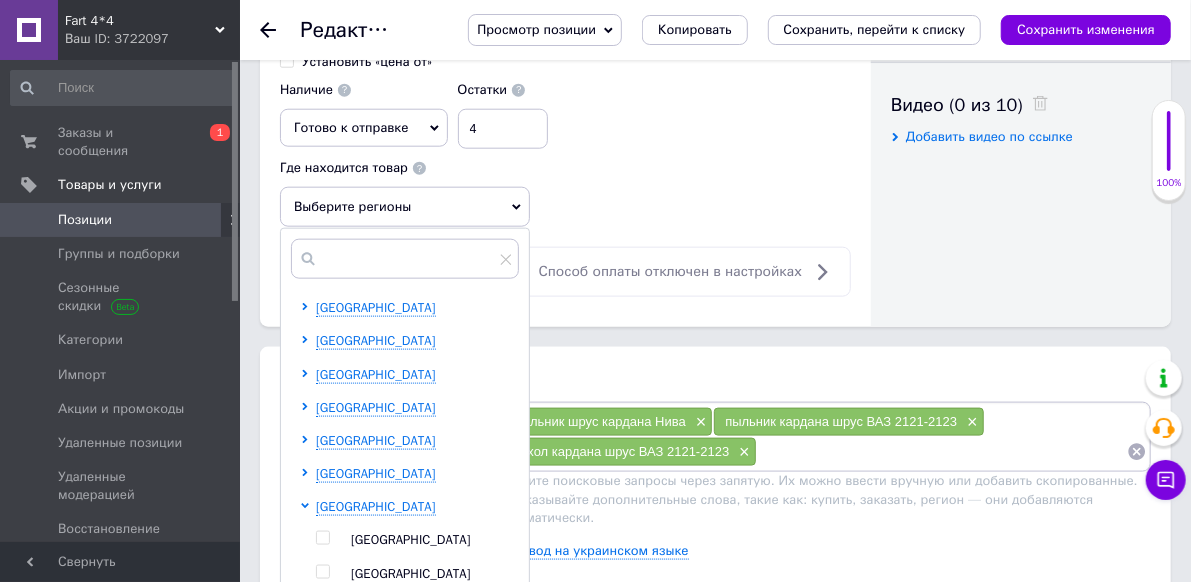 click on "[GEOGRAPHIC_DATA]" at bounding box center (411, 606) 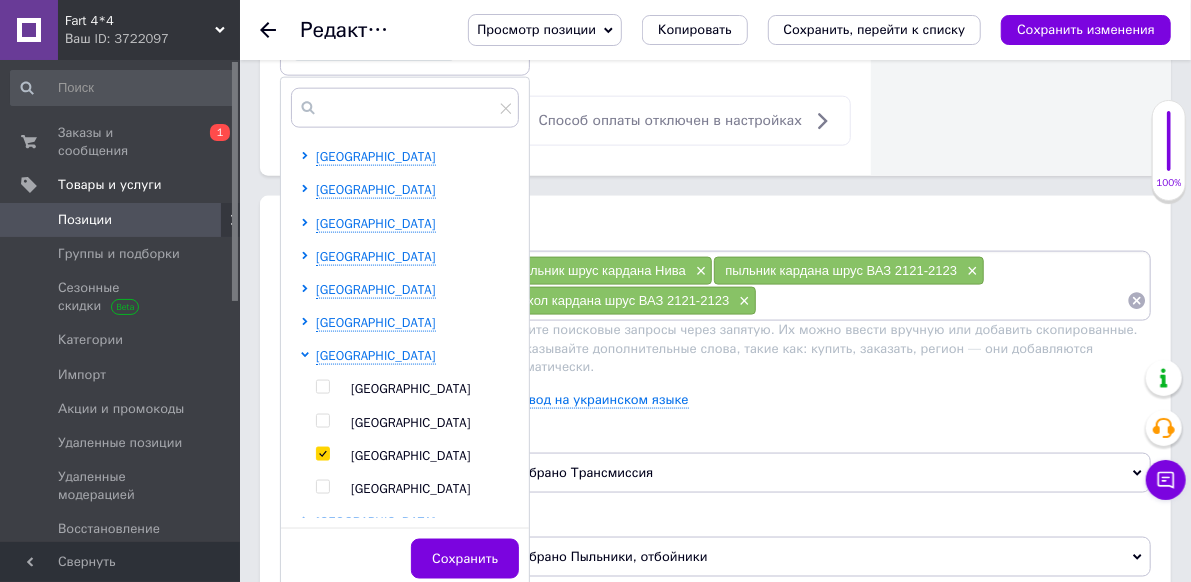 scroll, scrollTop: 1300, scrollLeft: 0, axis: vertical 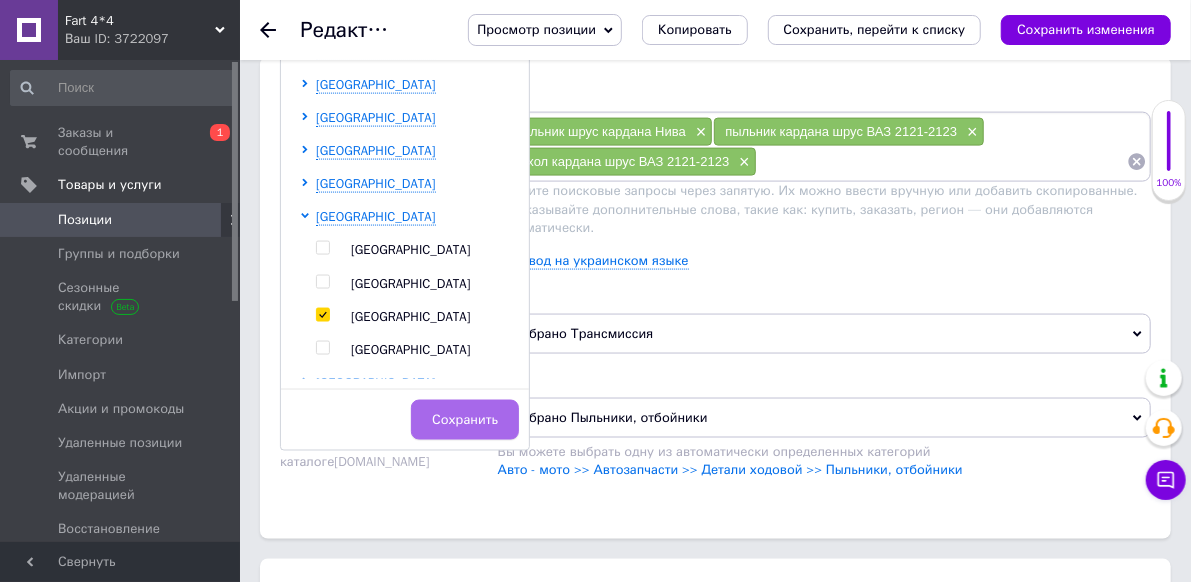 click on "Сохранить" at bounding box center [465, 420] 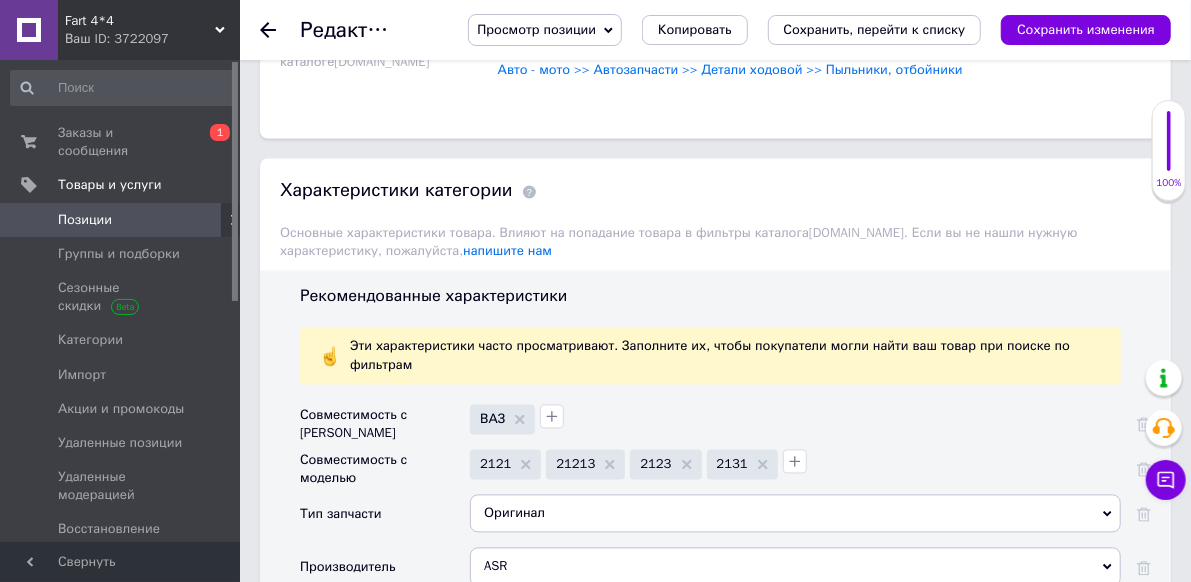 scroll, scrollTop: 1800, scrollLeft: 0, axis: vertical 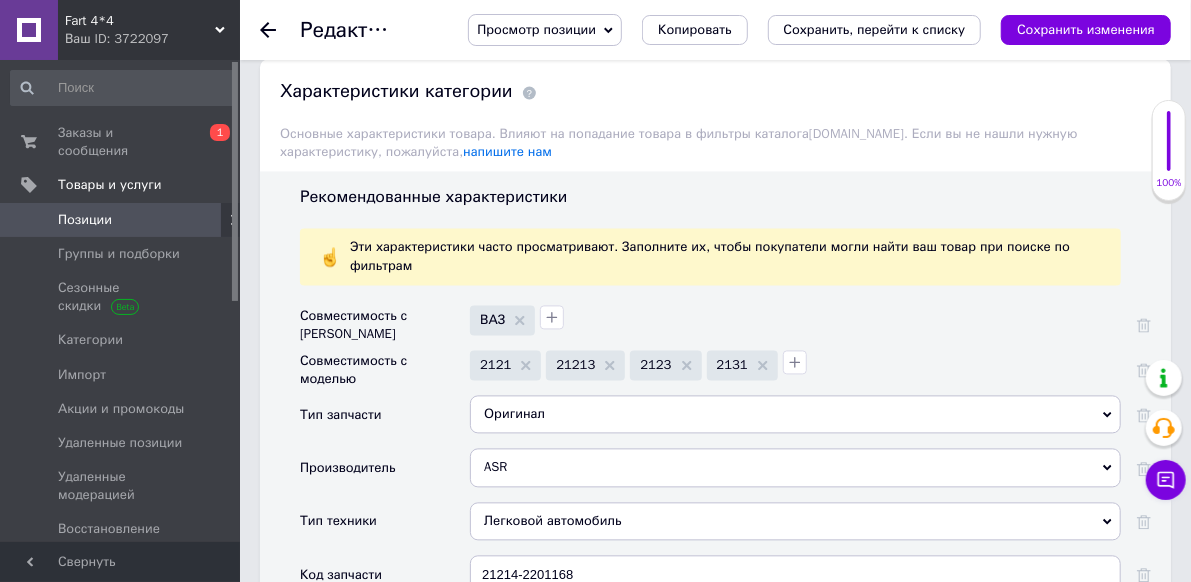 click on "ASR" at bounding box center (795, 467) 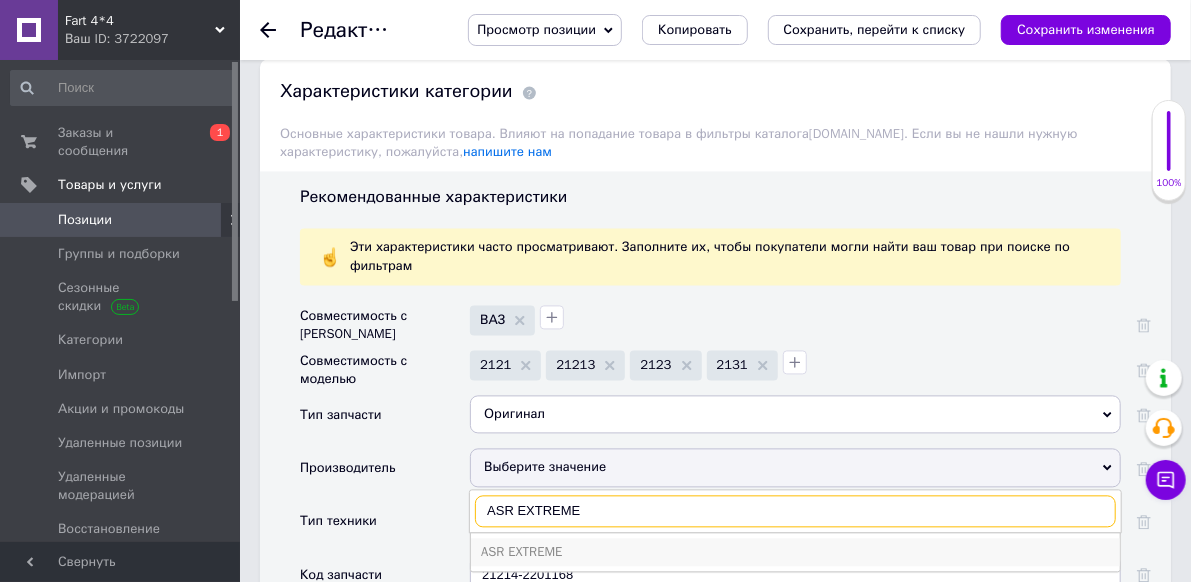type on "ASR EXTREME" 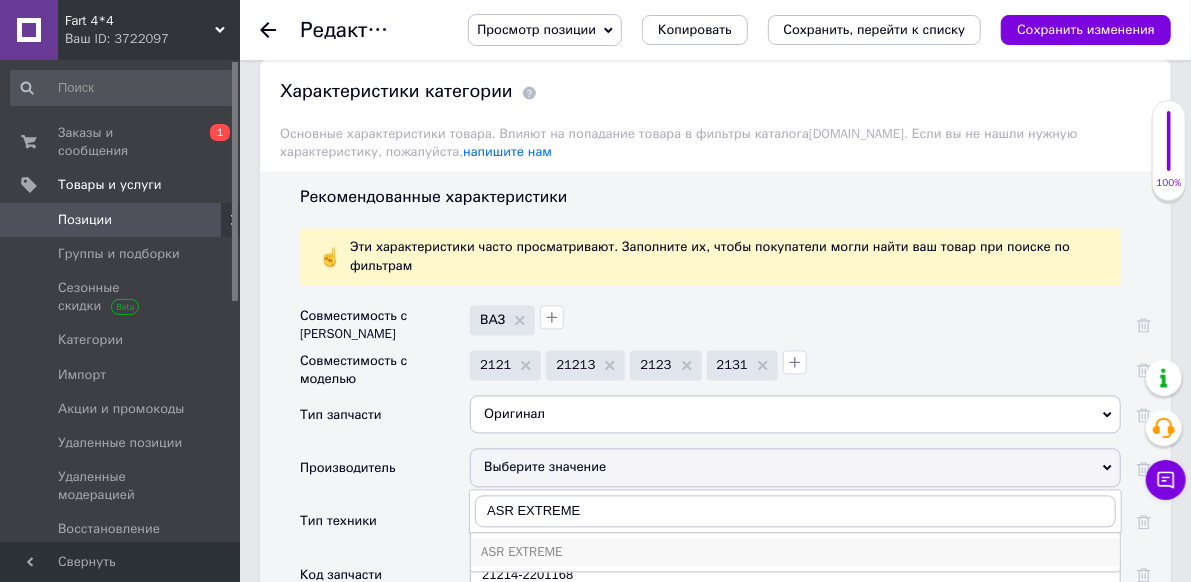 click on "ASR EXTREME" at bounding box center [795, 552] 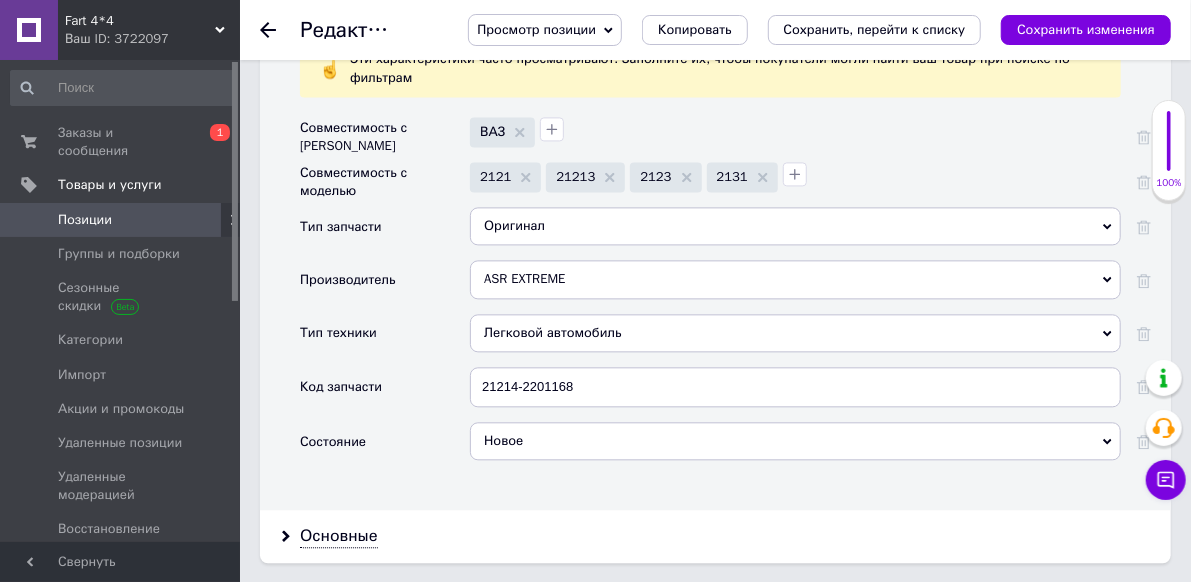 scroll, scrollTop: 2100, scrollLeft: 0, axis: vertical 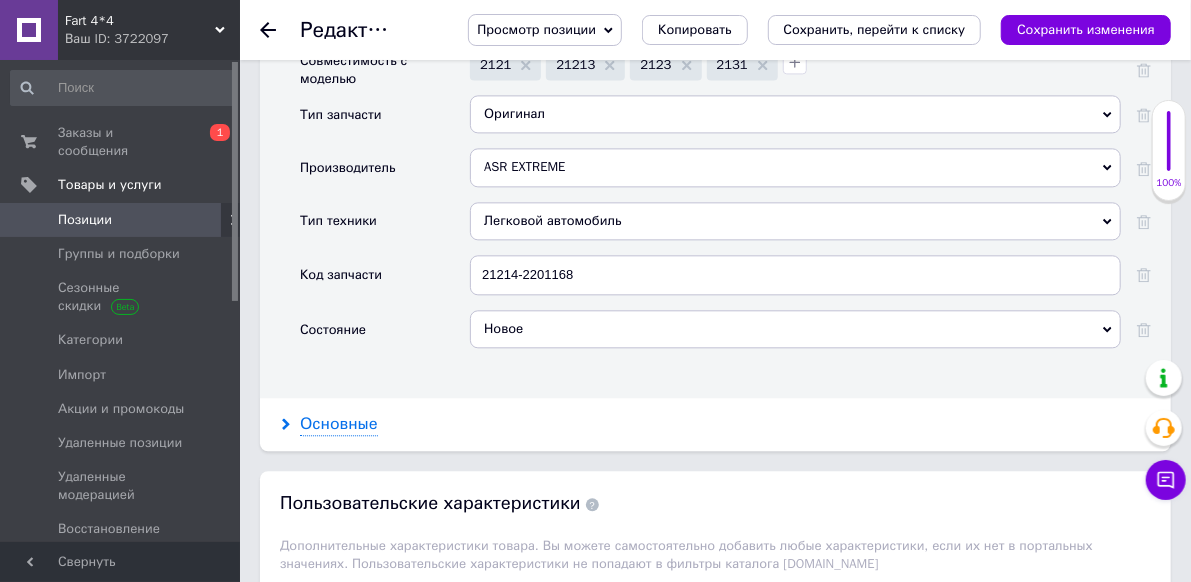 click on "Основные" at bounding box center [339, 424] 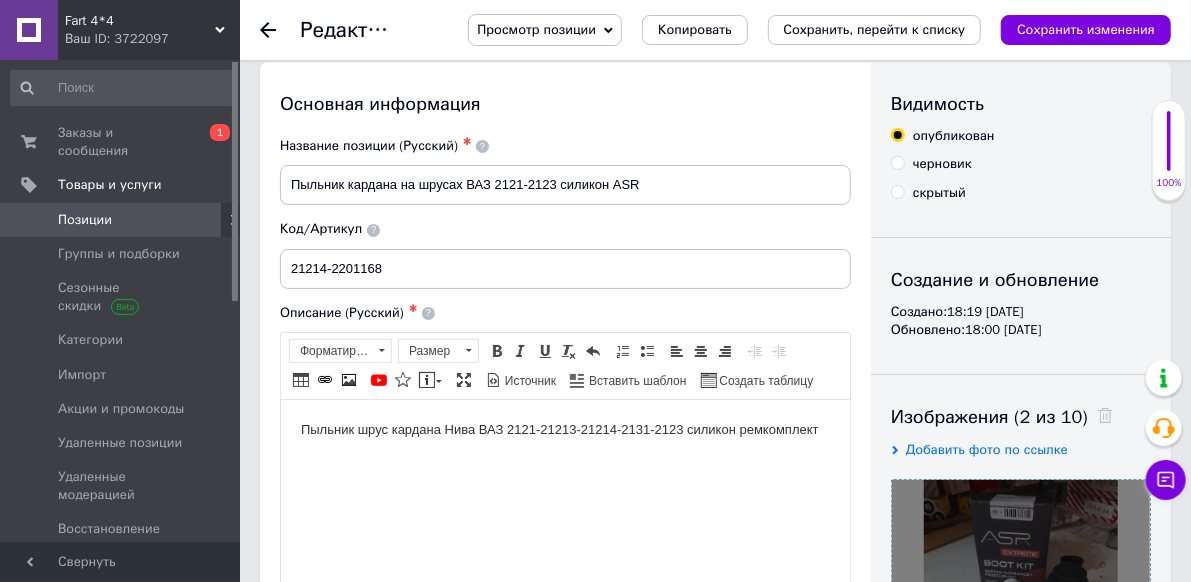 scroll, scrollTop: 0, scrollLeft: 0, axis: both 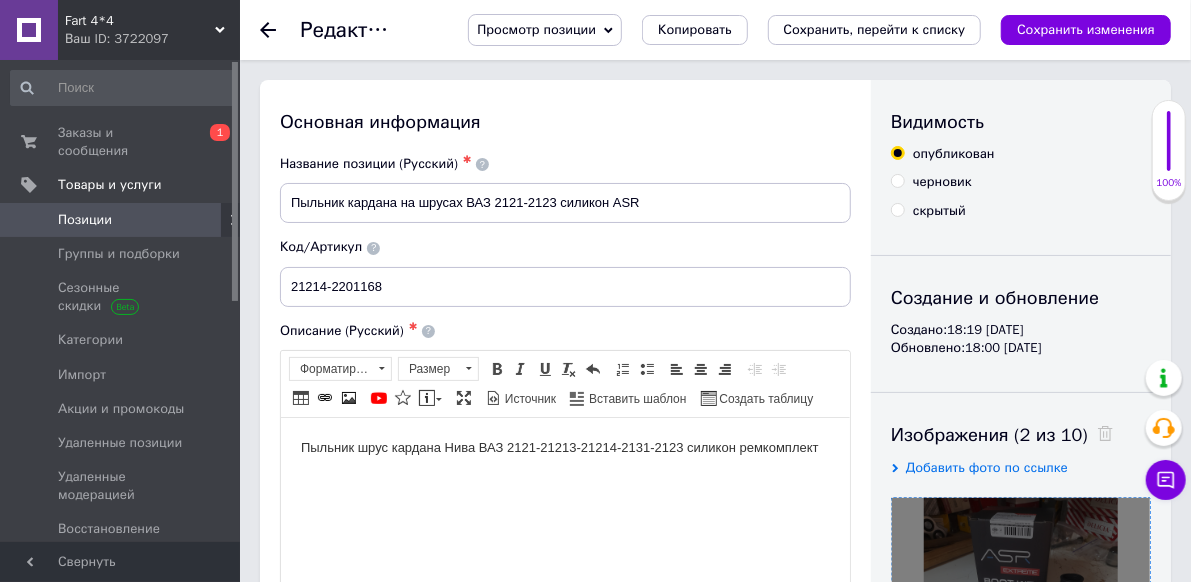 click on "Пыльник шрус кардана Нива ВАЗ 2121-21213-21214-2131-2123 силикон ремкомплект" at bounding box center [564, 447] 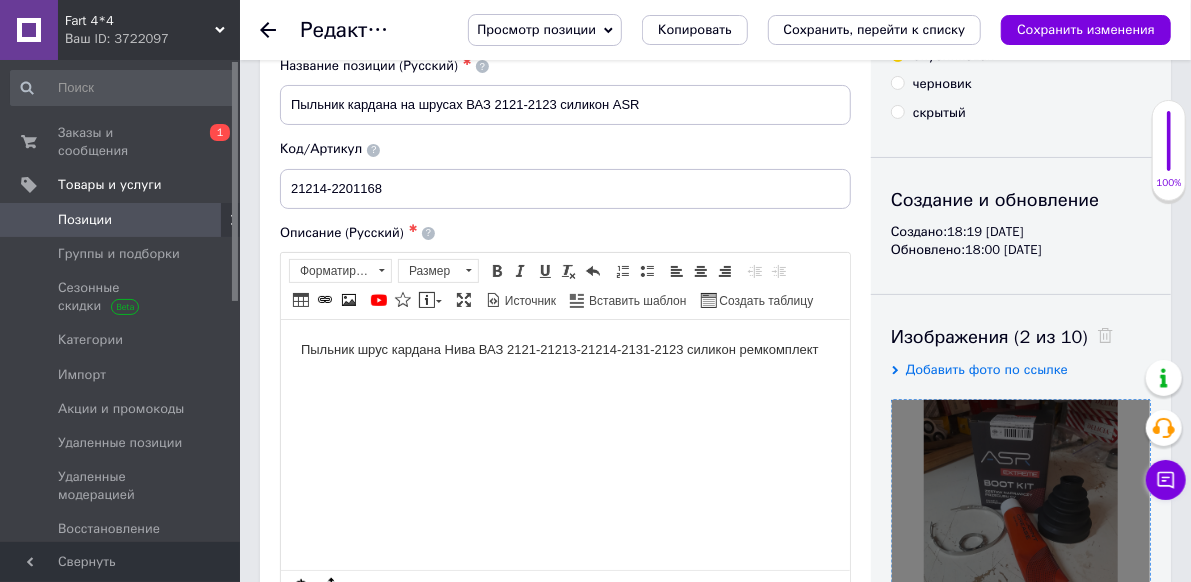 scroll, scrollTop: 0, scrollLeft: 0, axis: both 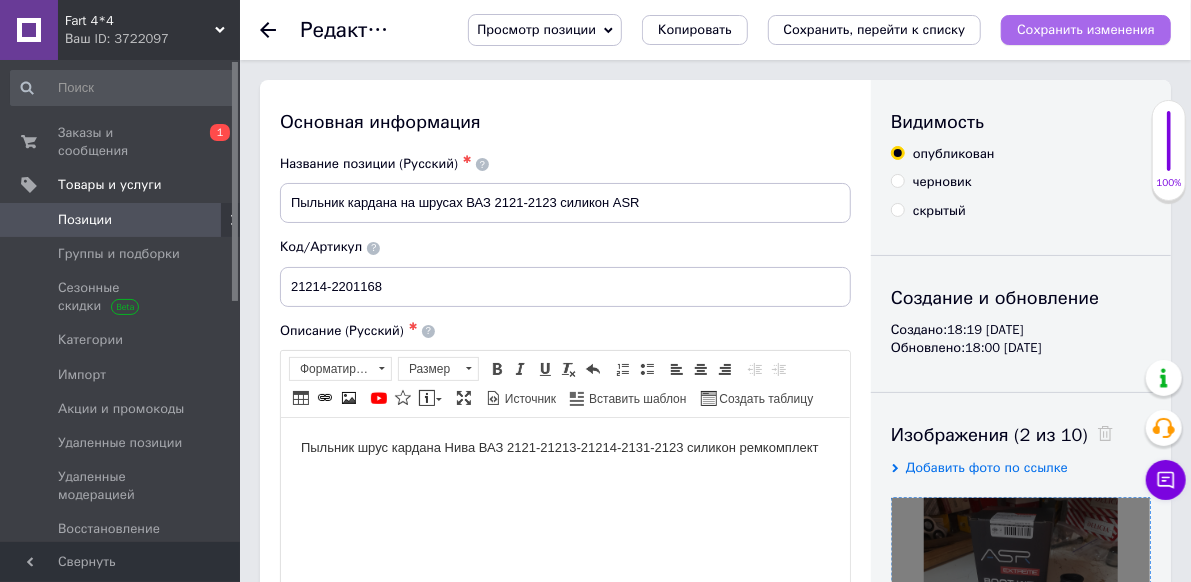 click on "Сохранить изменения" at bounding box center [1086, 29] 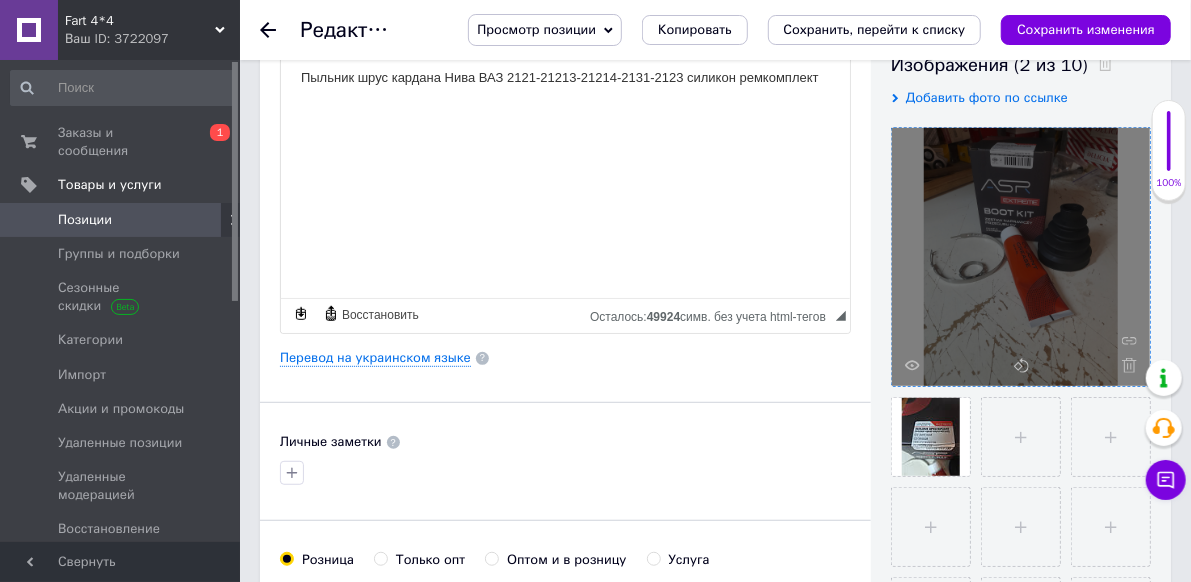 scroll, scrollTop: 100, scrollLeft: 0, axis: vertical 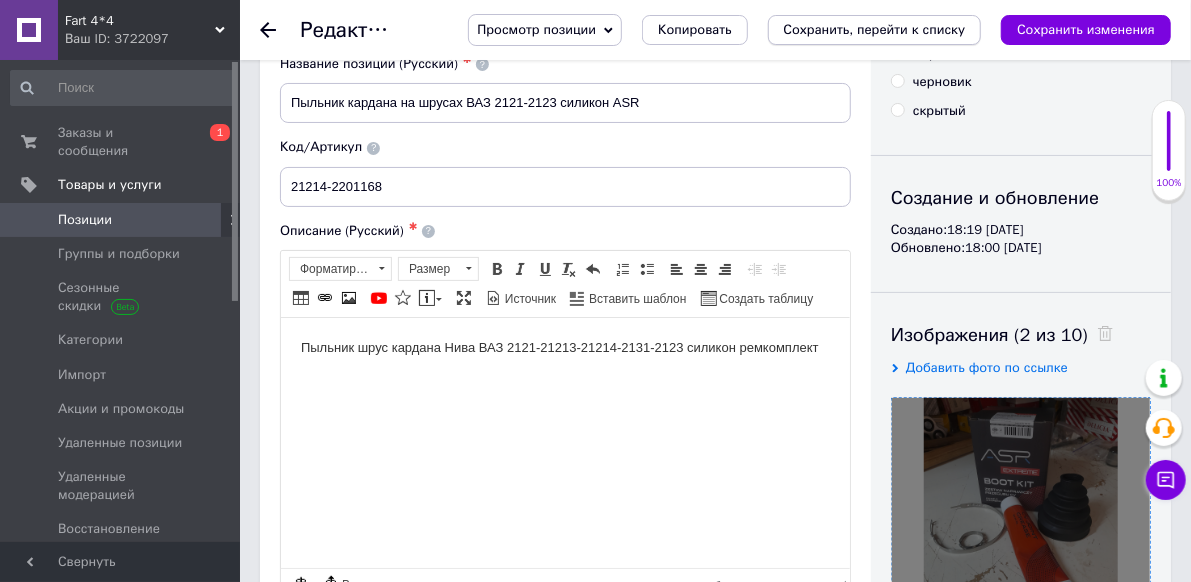 click on "Сохранить, перейти к списку" at bounding box center (875, 29) 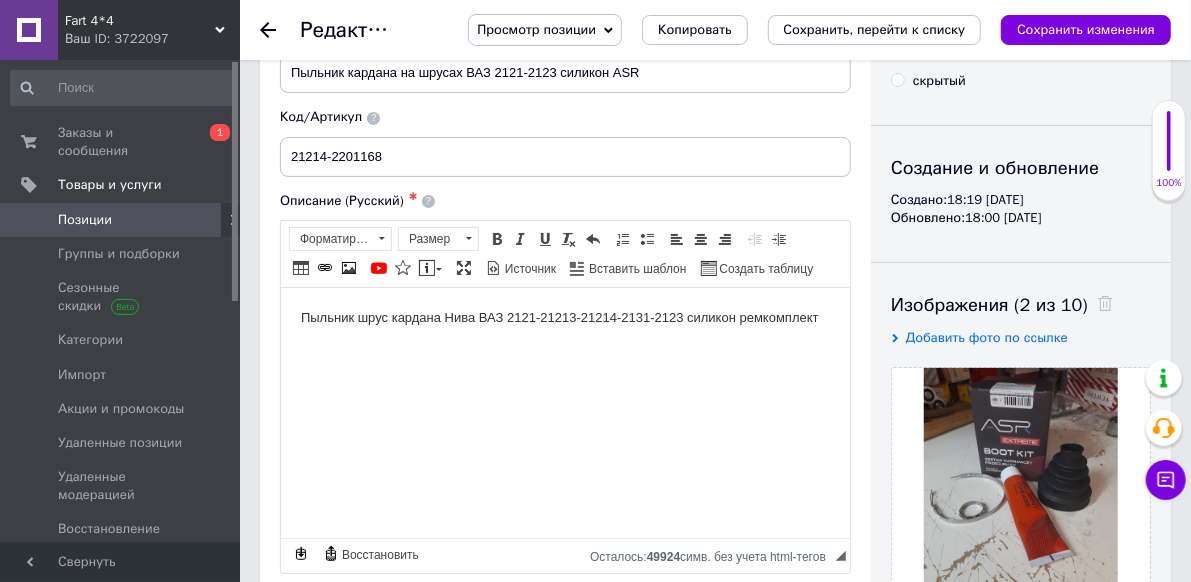 scroll, scrollTop: 100, scrollLeft: 0, axis: vertical 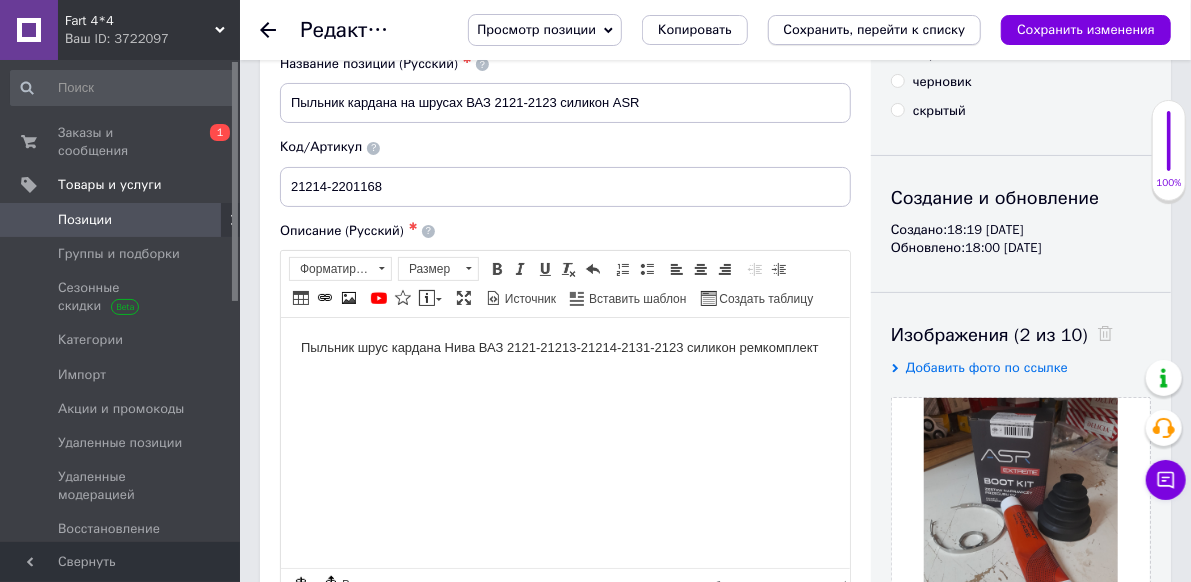 click on "Сохранить, перейти к списку" at bounding box center (875, 29) 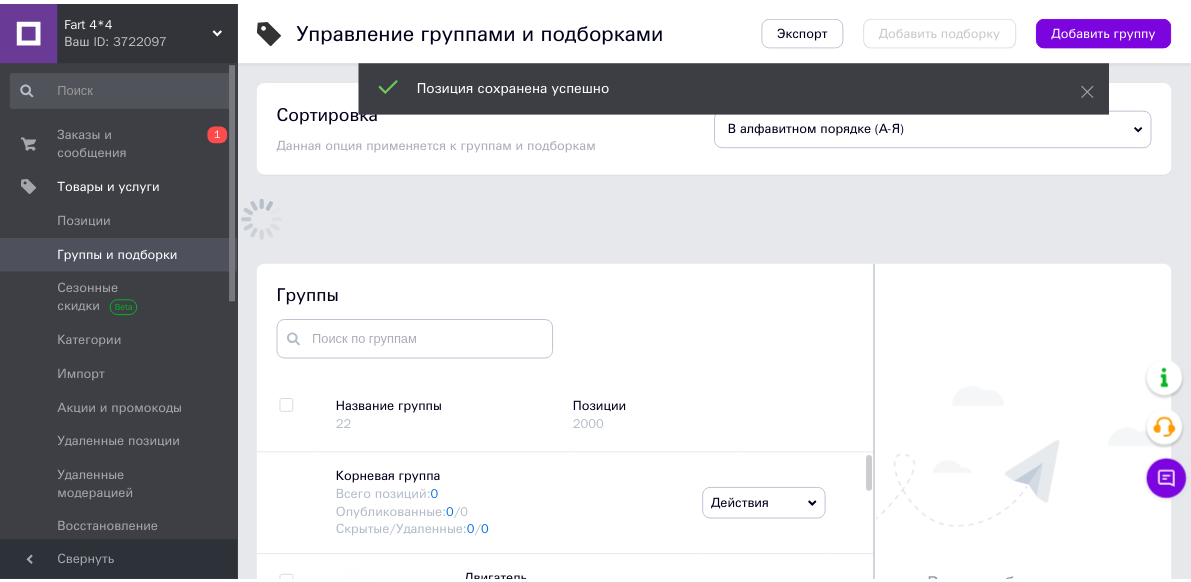 scroll, scrollTop: 154, scrollLeft: 0, axis: vertical 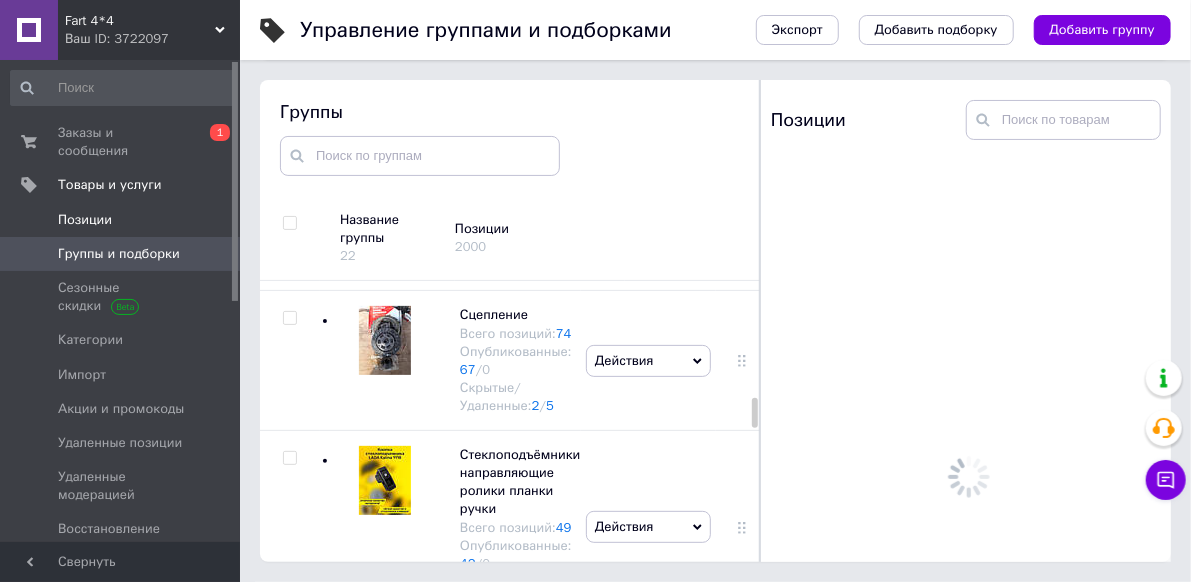 click on "Позиции" at bounding box center (121, 220) 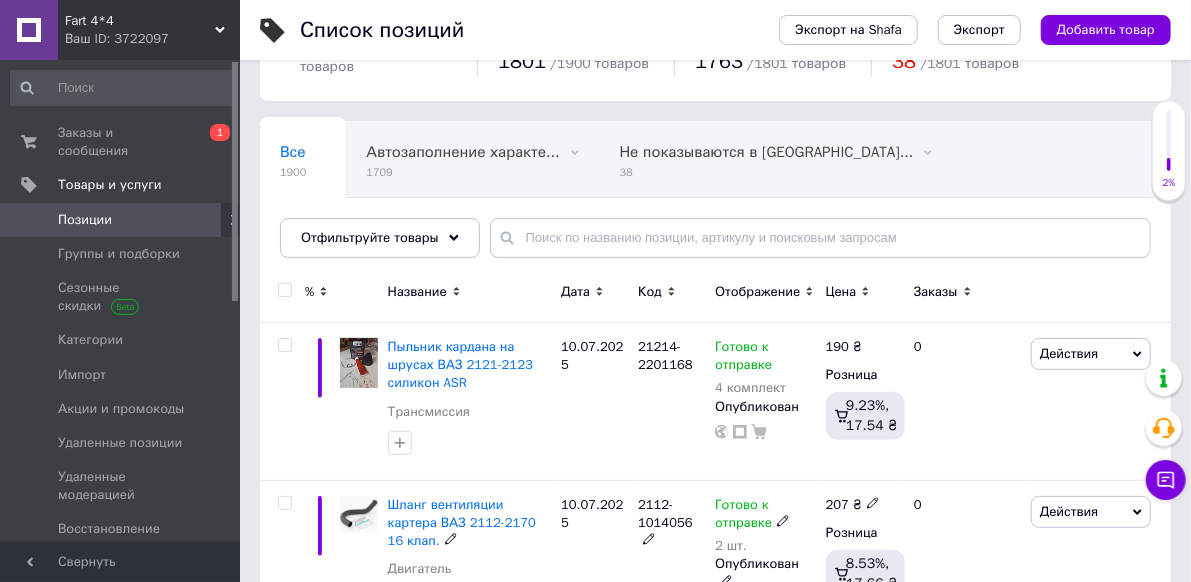 scroll, scrollTop: 0, scrollLeft: 0, axis: both 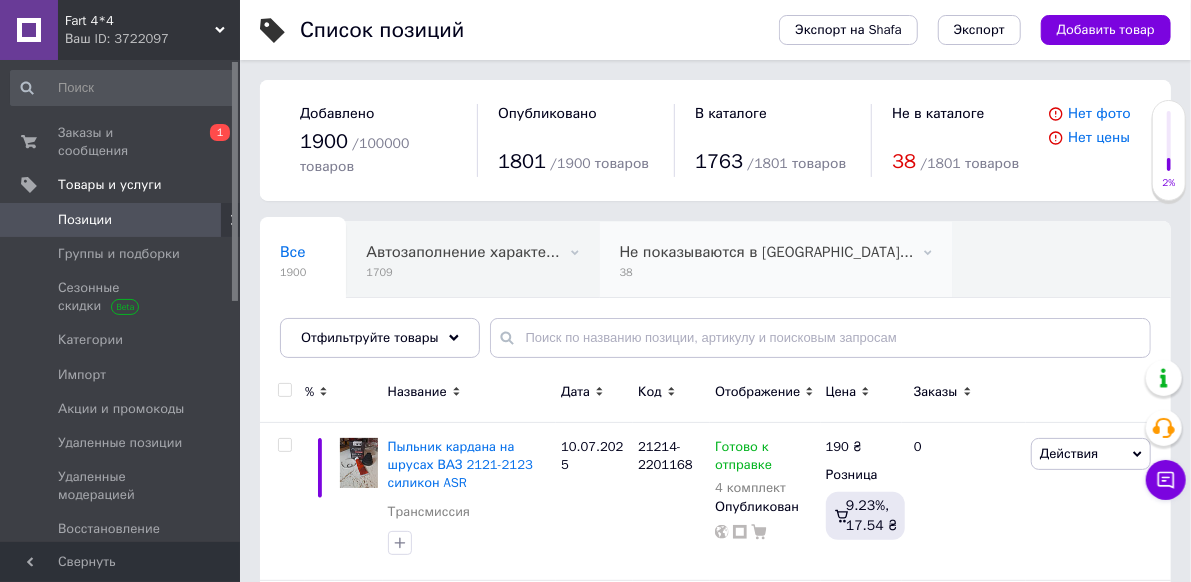 click on "Не показываются в [GEOGRAPHIC_DATA]..." at bounding box center [767, 252] 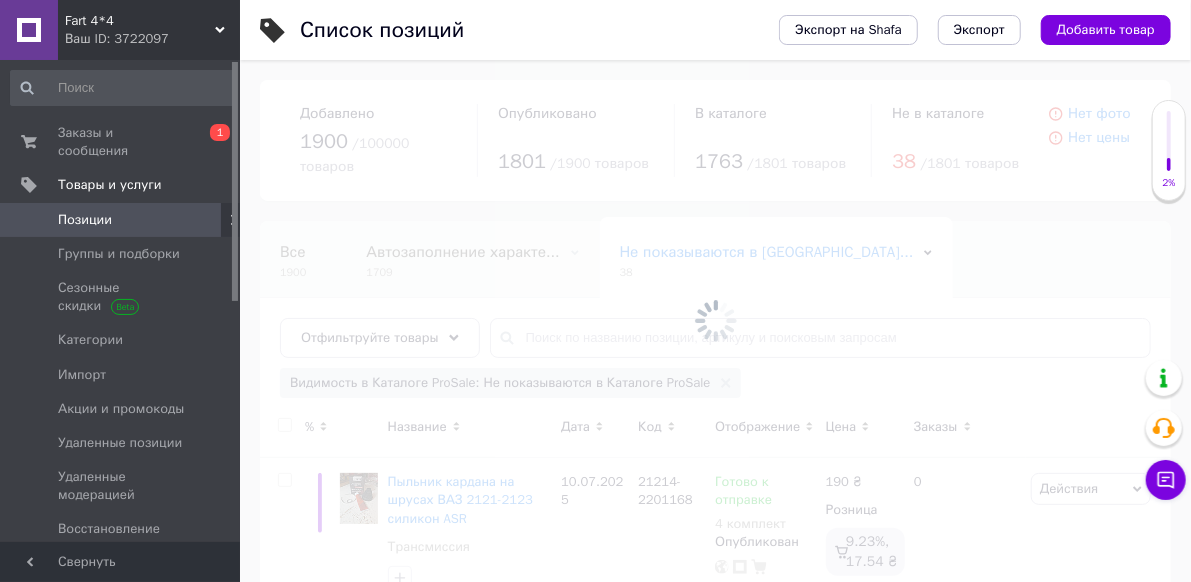 scroll, scrollTop: 0, scrollLeft: 50, axis: horizontal 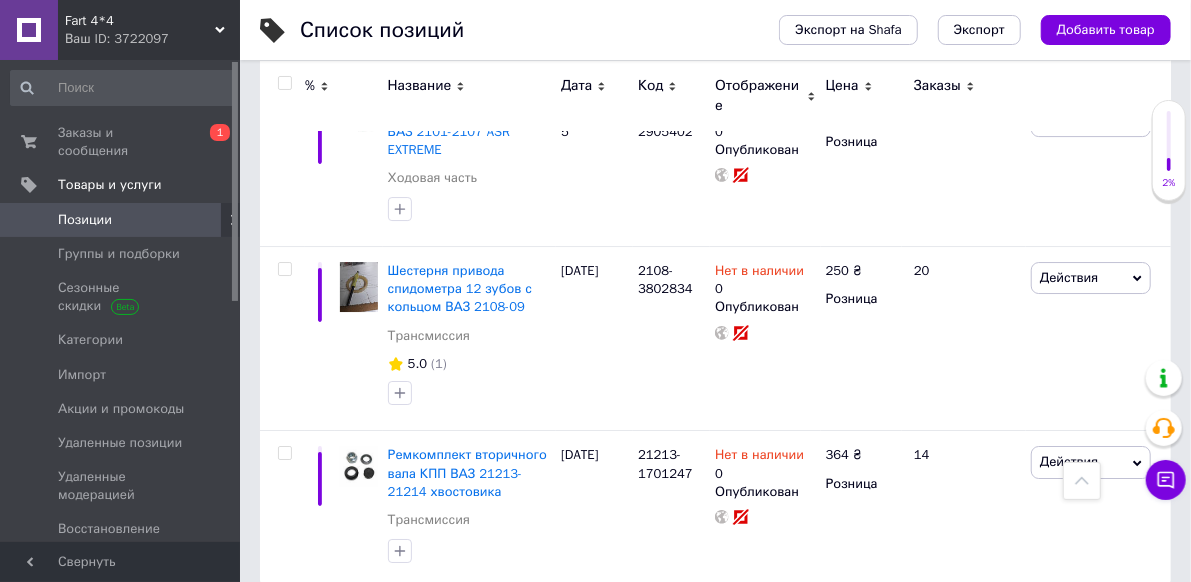 click on "2" at bounding box center [327, 629] 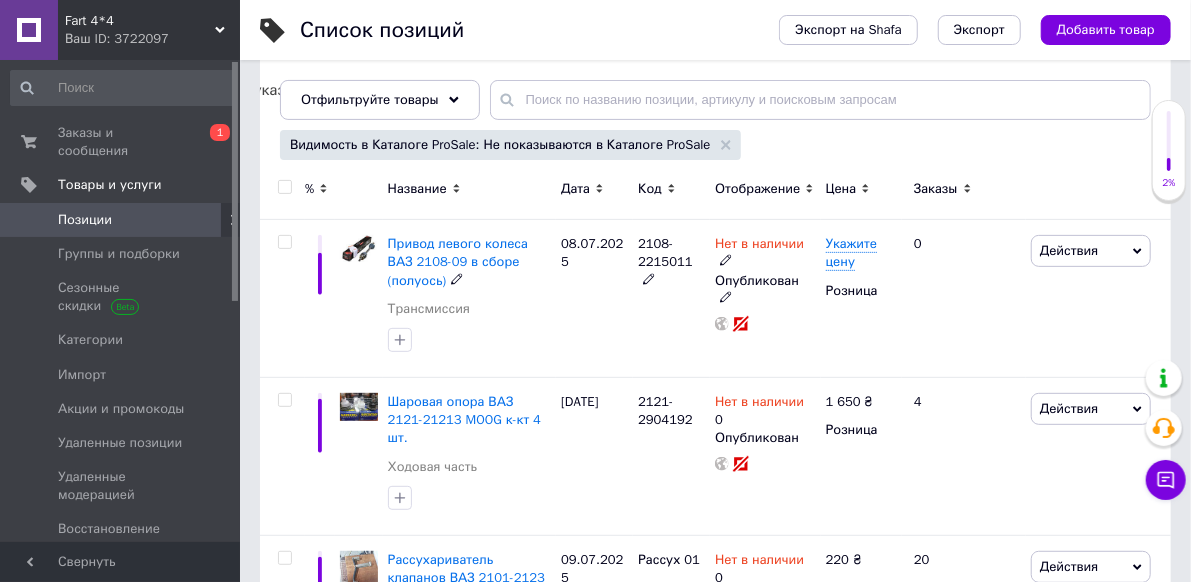 scroll, scrollTop: 269, scrollLeft: 0, axis: vertical 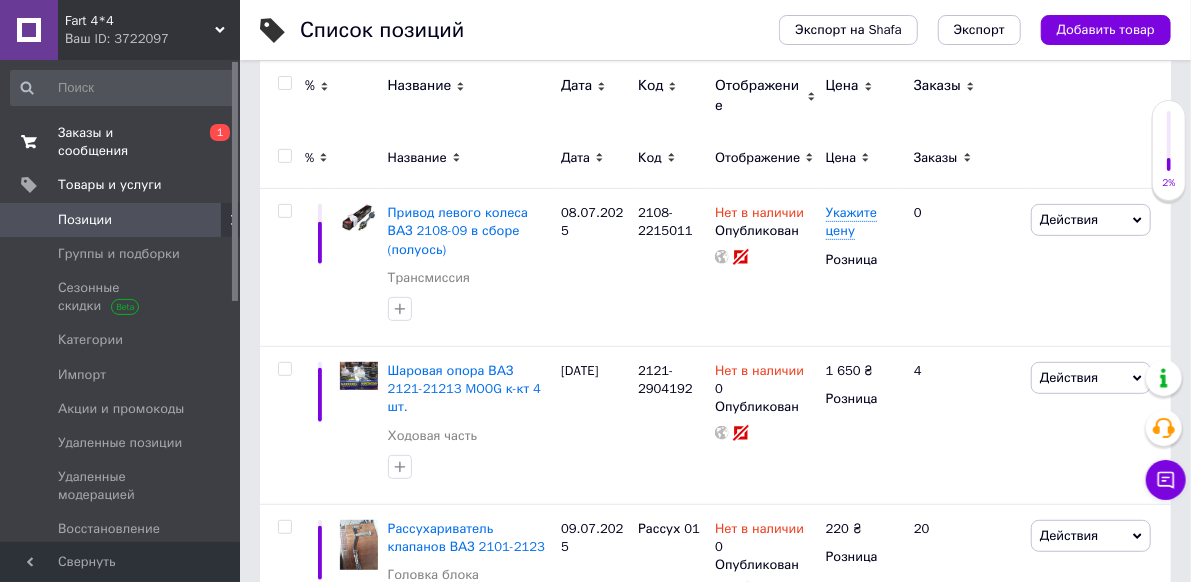 click on "Заказы и сообщения" at bounding box center [121, 142] 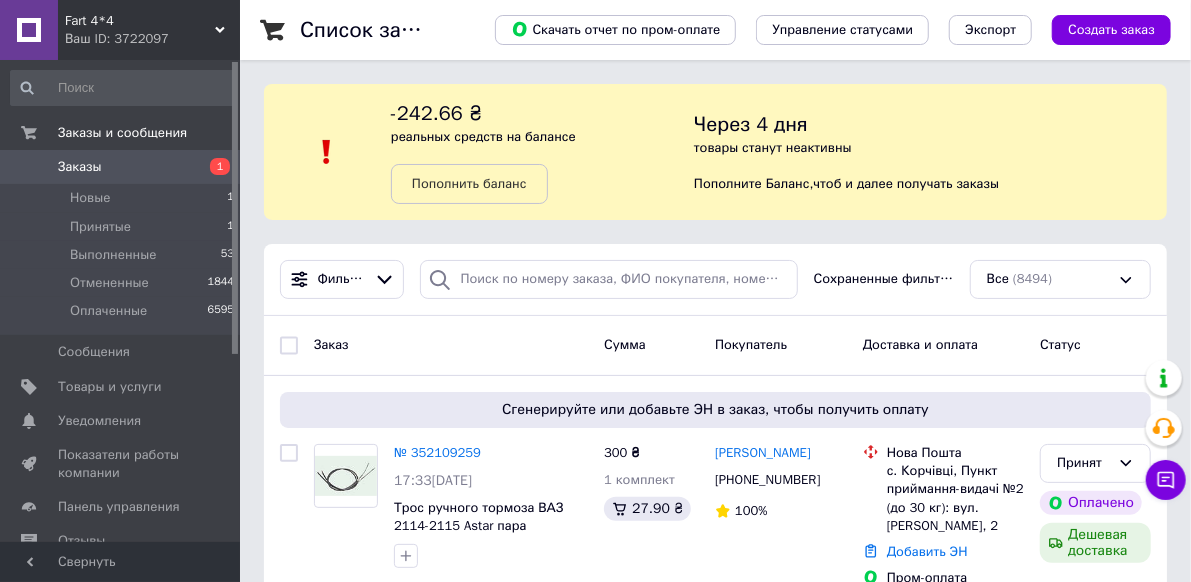 scroll, scrollTop: 200, scrollLeft: 0, axis: vertical 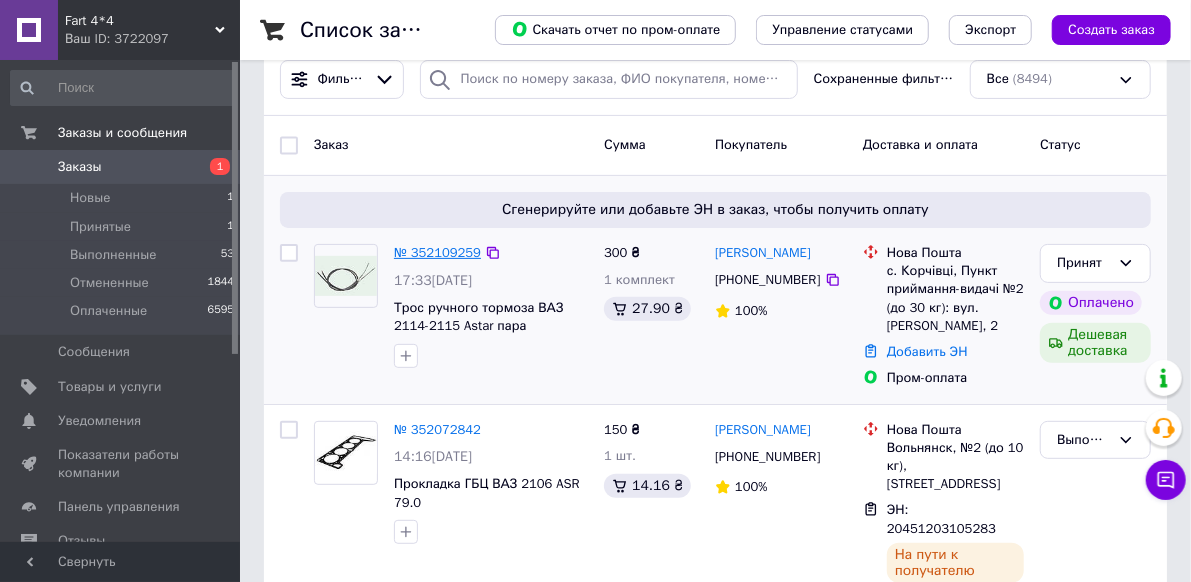 click on "№ 352109259" at bounding box center (437, 252) 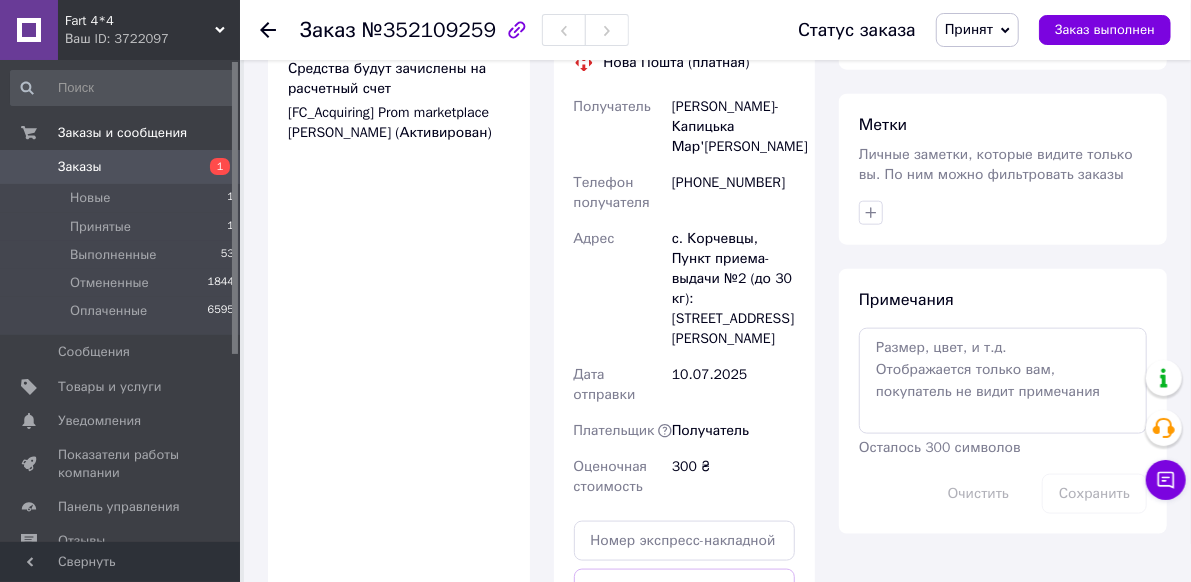 scroll, scrollTop: 1100, scrollLeft: 0, axis: vertical 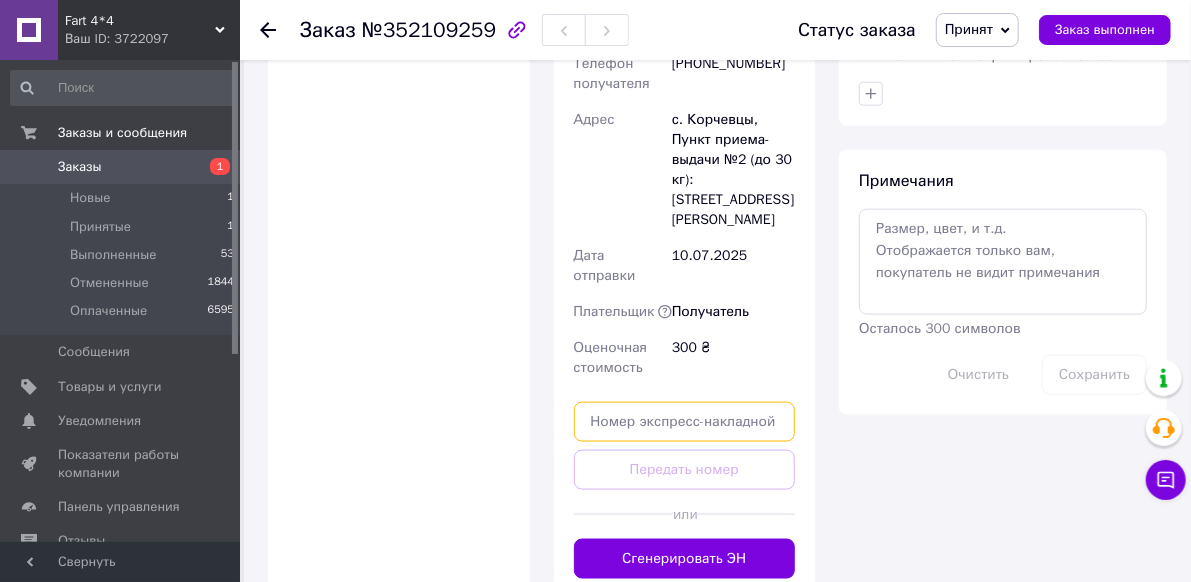 paste on "20451203390407" 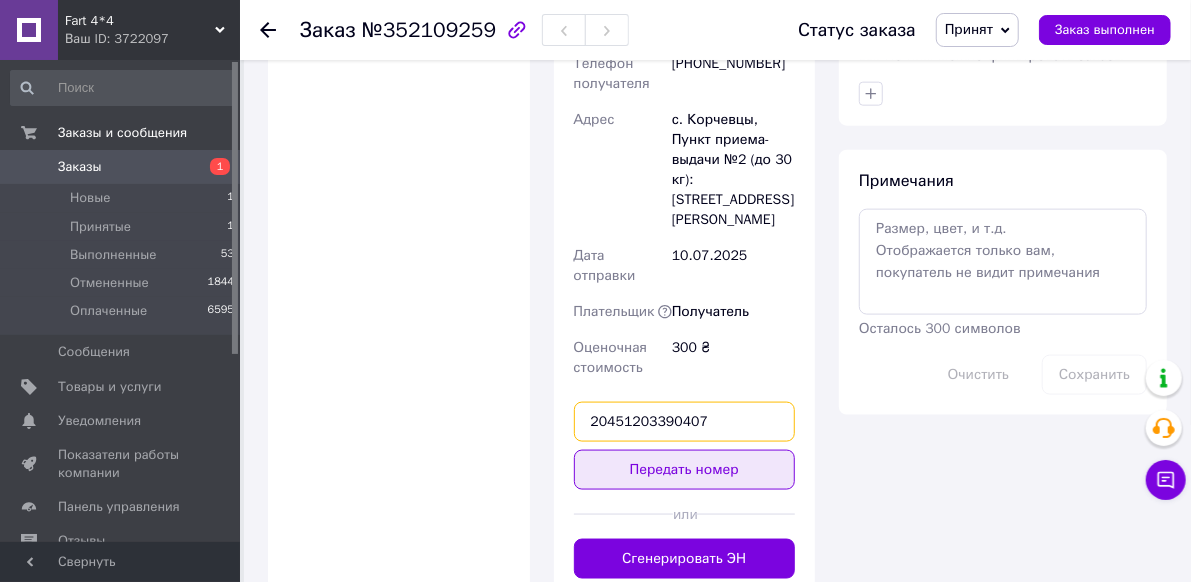 type on "20451203390407" 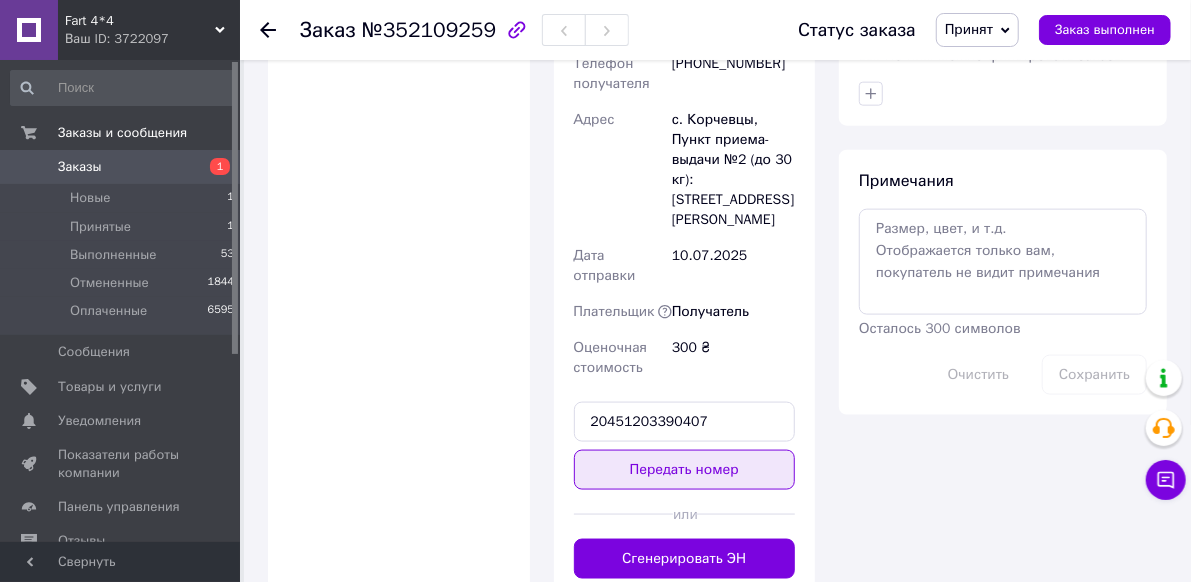 click on "Передать номер" at bounding box center (685, 470) 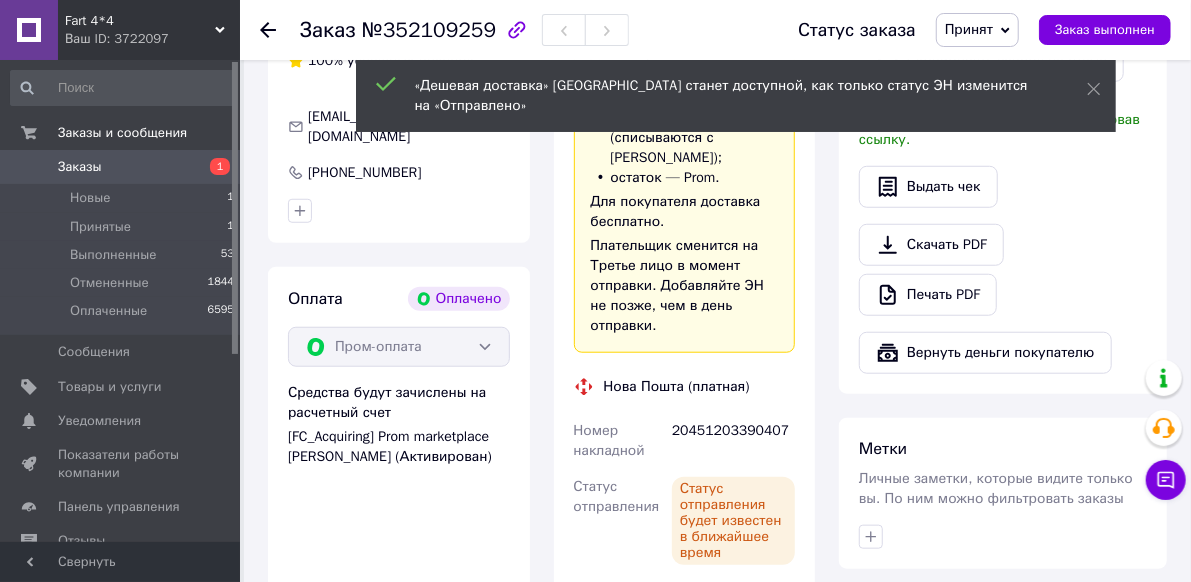 scroll, scrollTop: 600, scrollLeft: 0, axis: vertical 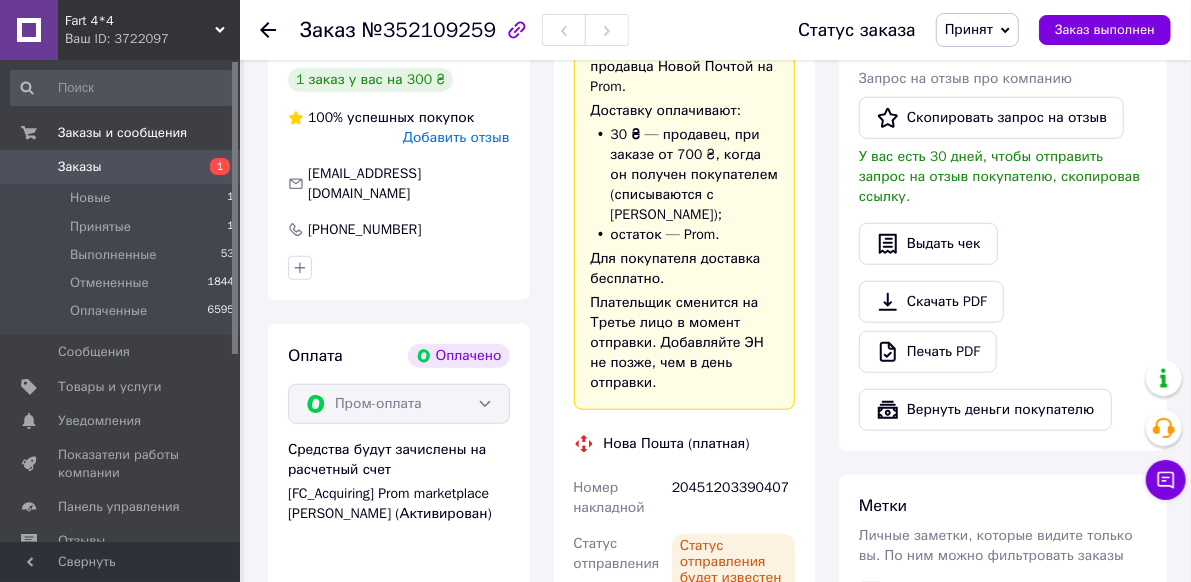 click 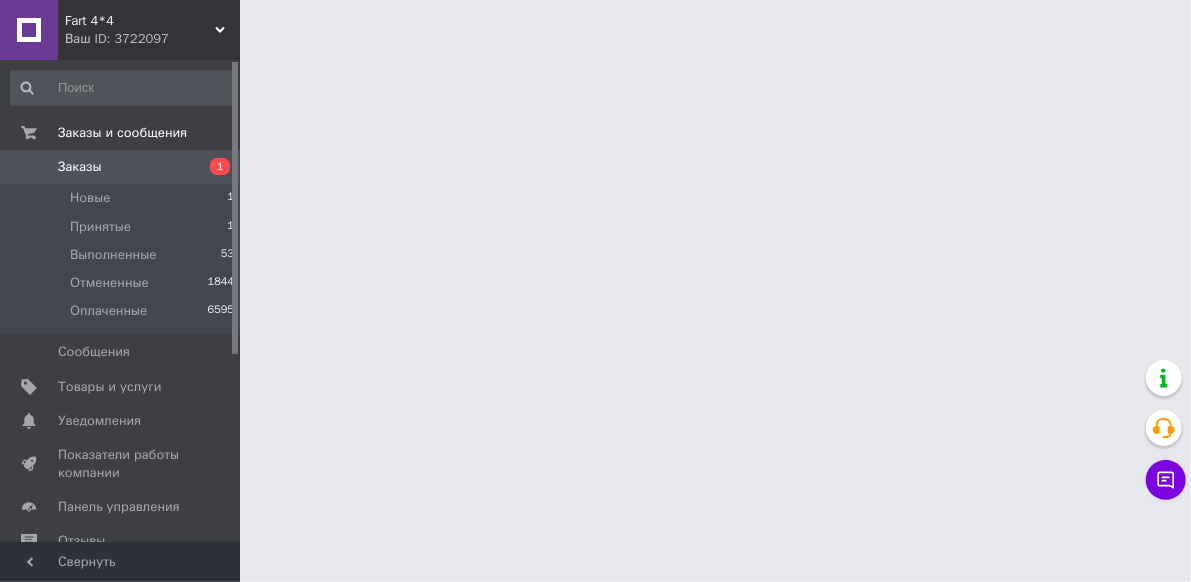scroll, scrollTop: 0, scrollLeft: 0, axis: both 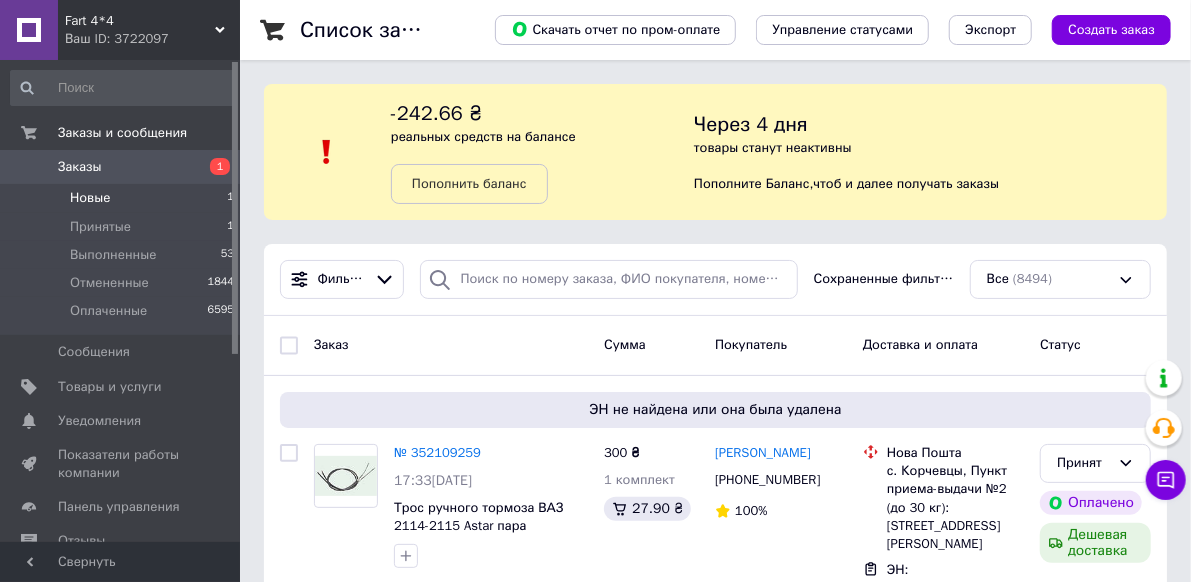 click on "Новые" at bounding box center (90, 198) 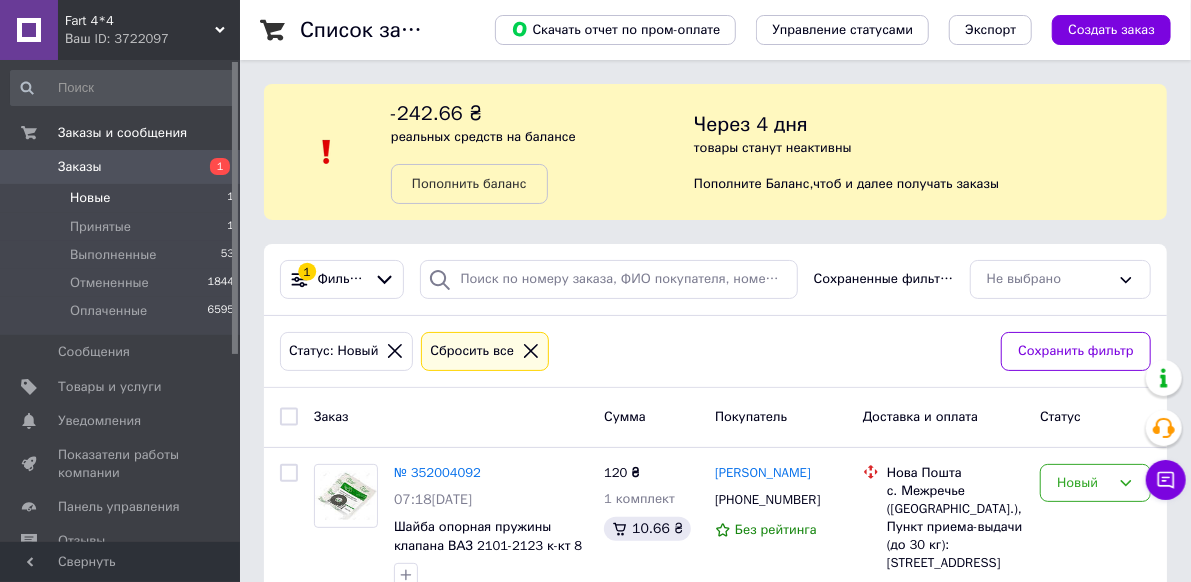 scroll, scrollTop: 81, scrollLeft: 0, axis: vertical 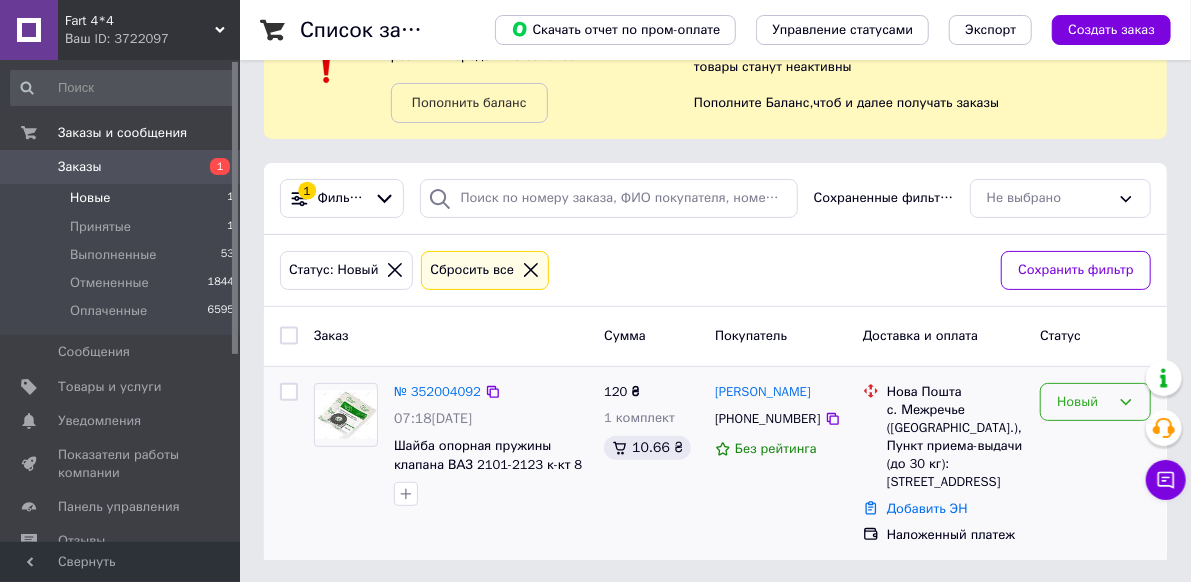 click on "Новый" at bounding box center (1083, 402) 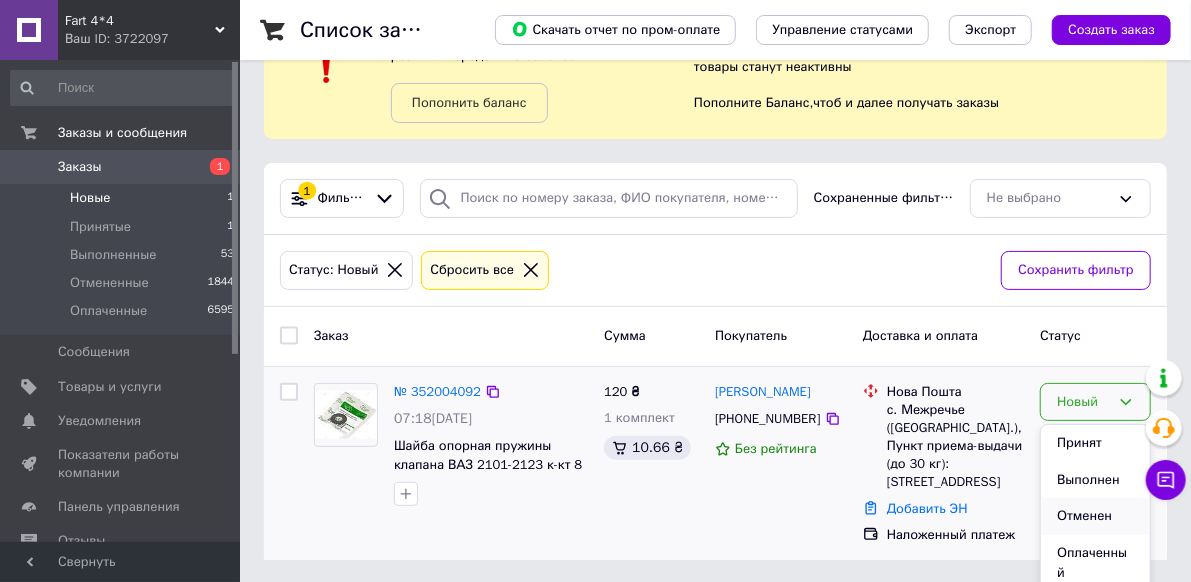 click on "Отменен" at bounding box center (1095, 516) 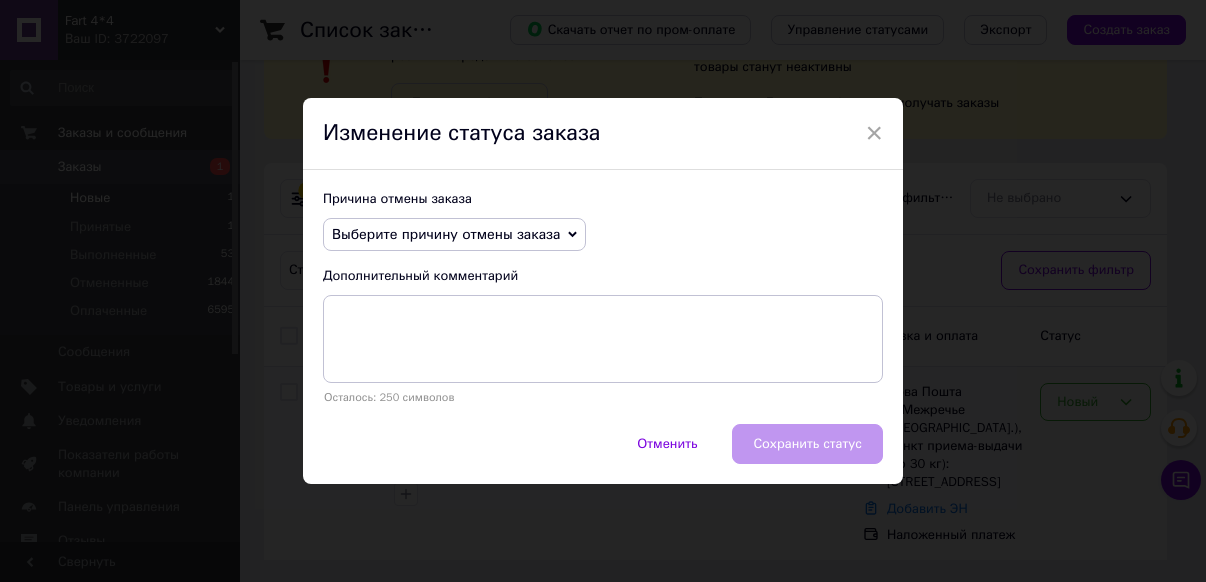 click on "Выберите причину отмены заказа" at bounding box center [446, 234] 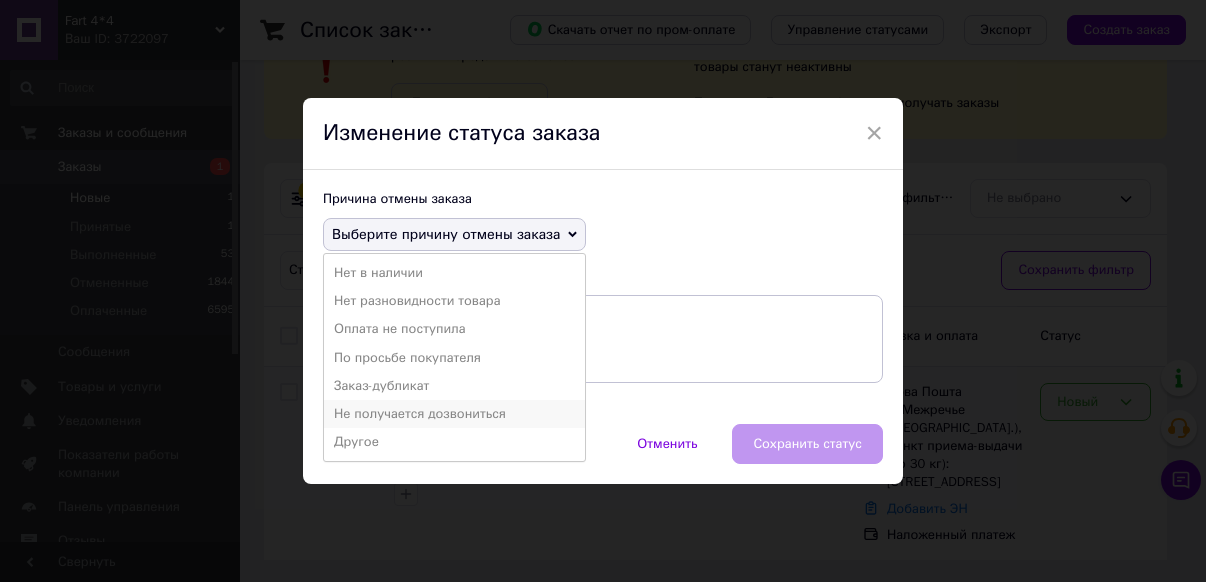 click on "Не получается дозвониться" at bounding box center [454, 414] 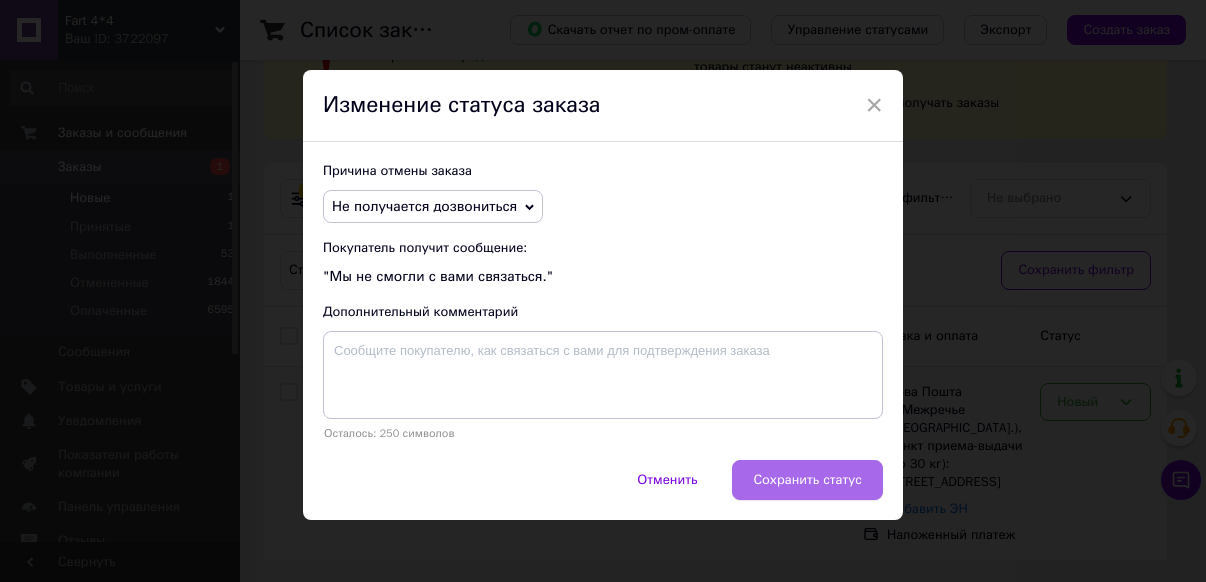 click on "Сохранить статус" at bounding box center (807, 480) 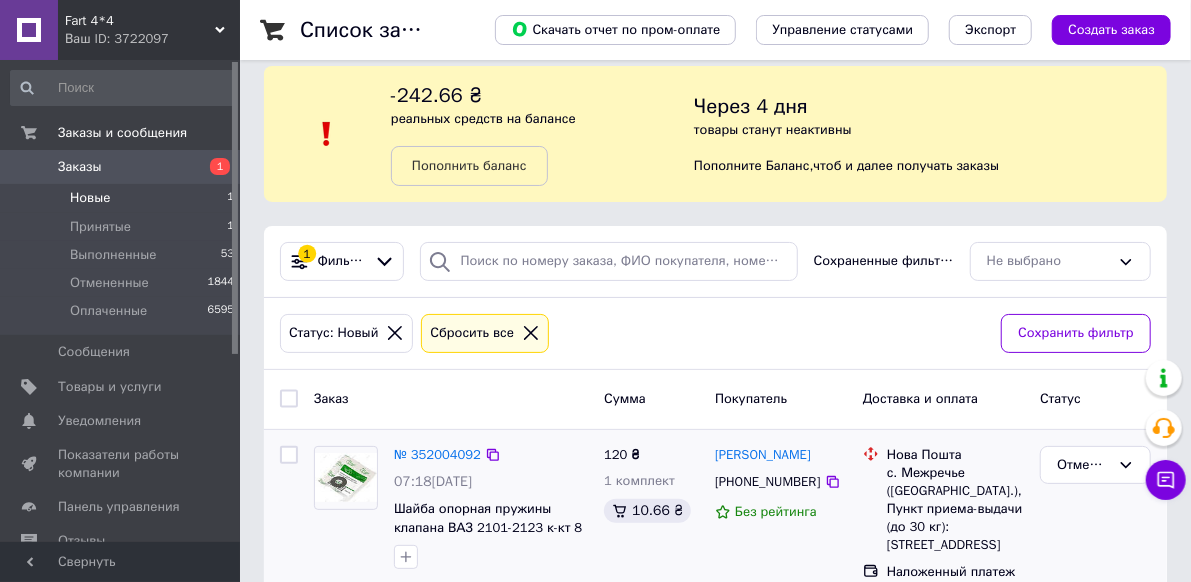 scroll, scrollTop: 0, scrollLeft: 0, axis: both 